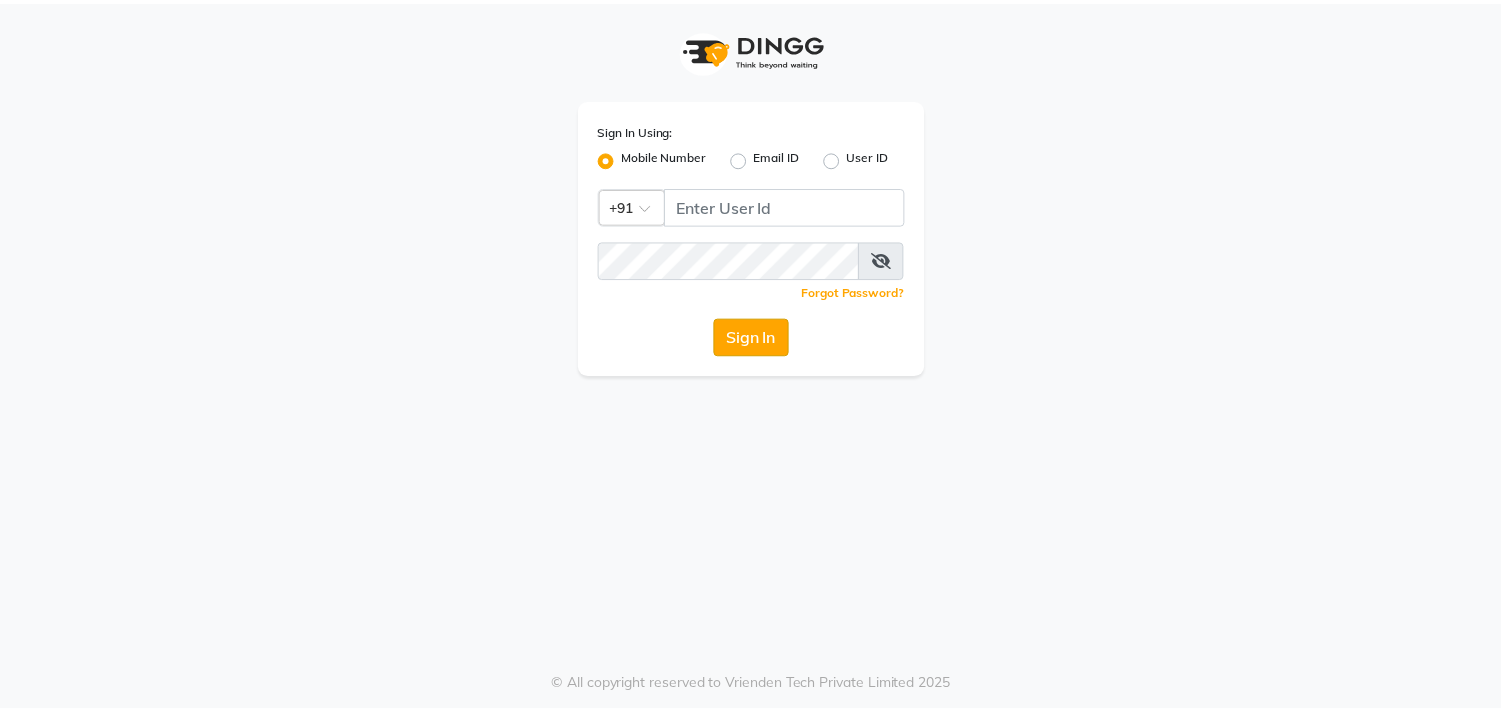 scroll, scrollTop: 0, scrollLeft: 0, axis: both 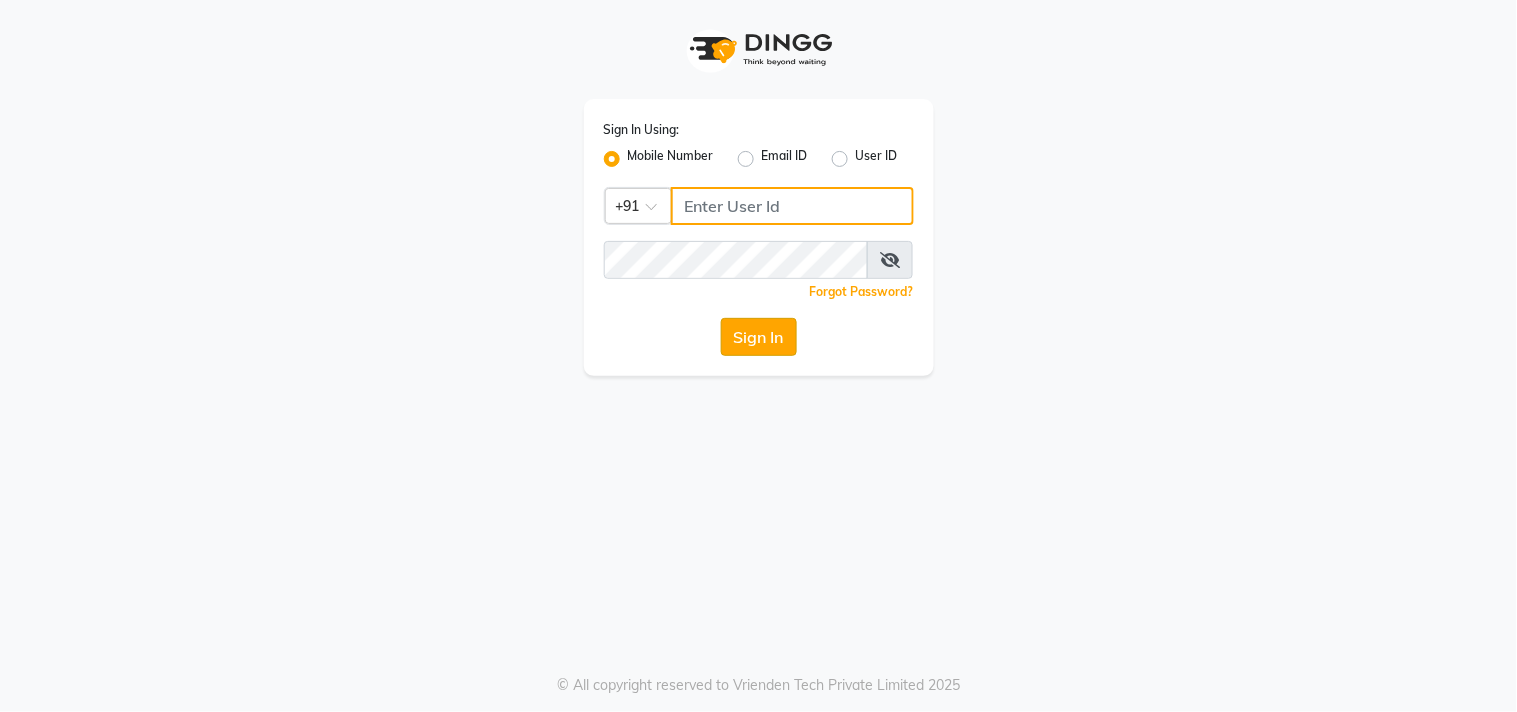 type on "[NUMBER]" 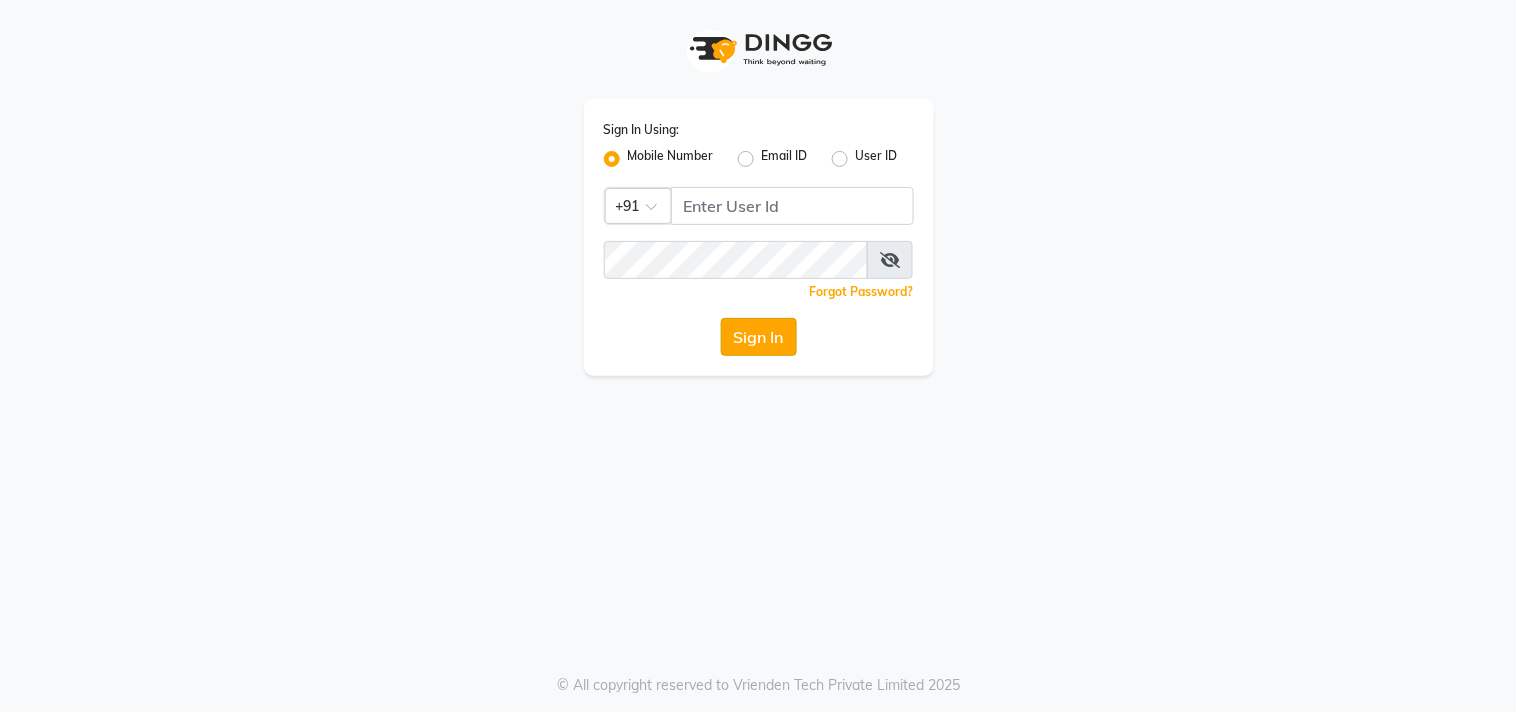 click on "Sign In" 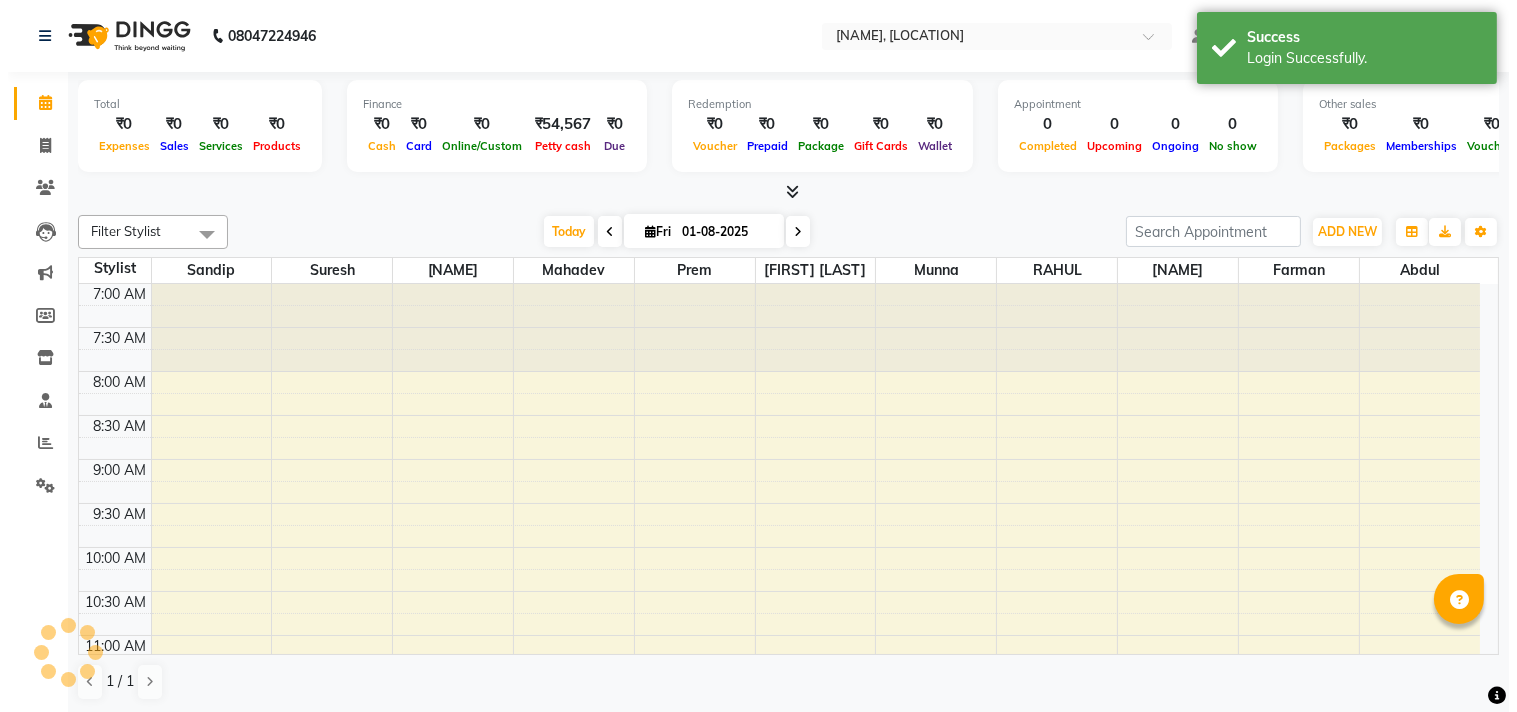 scroll, scrollTop: 0, scrollLeft: 0, axis: both 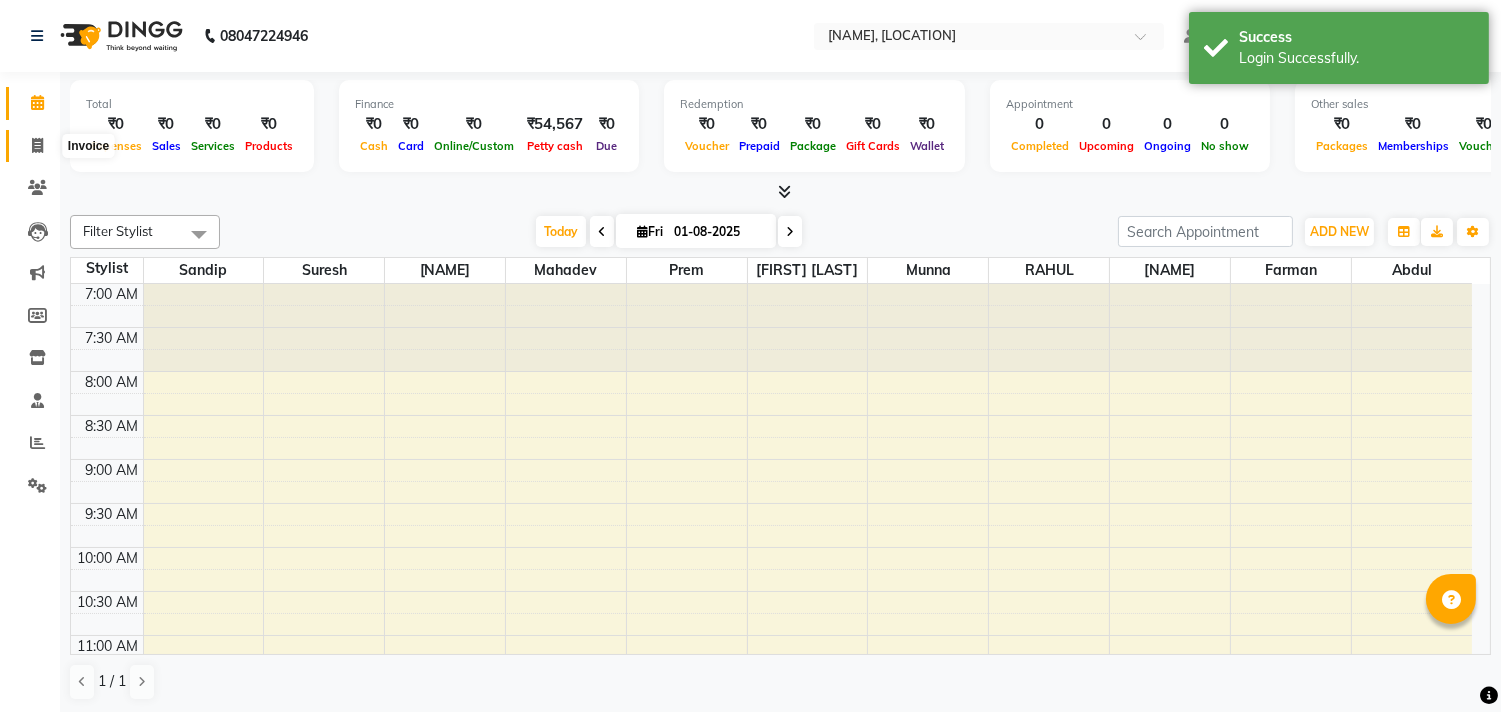 click 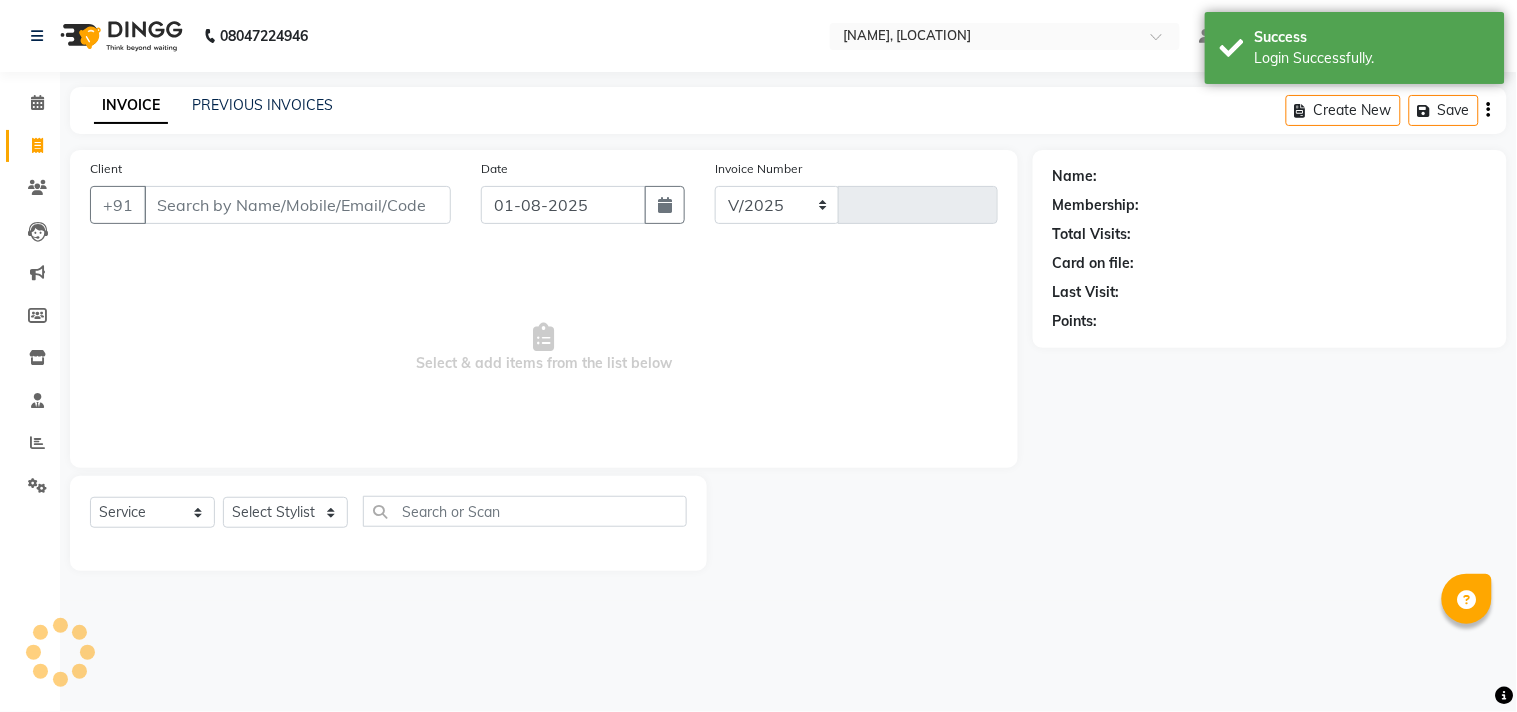 select on "556" 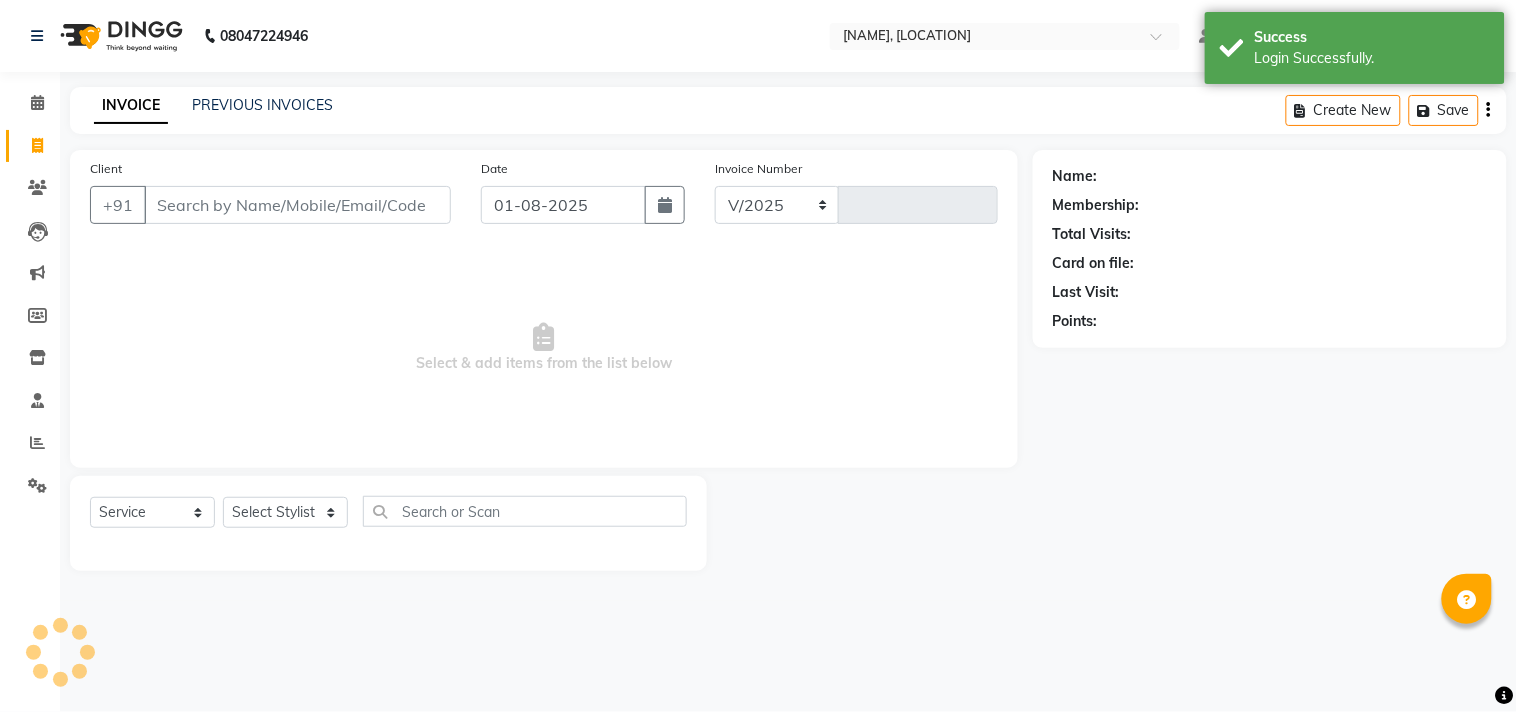 type on "1223" 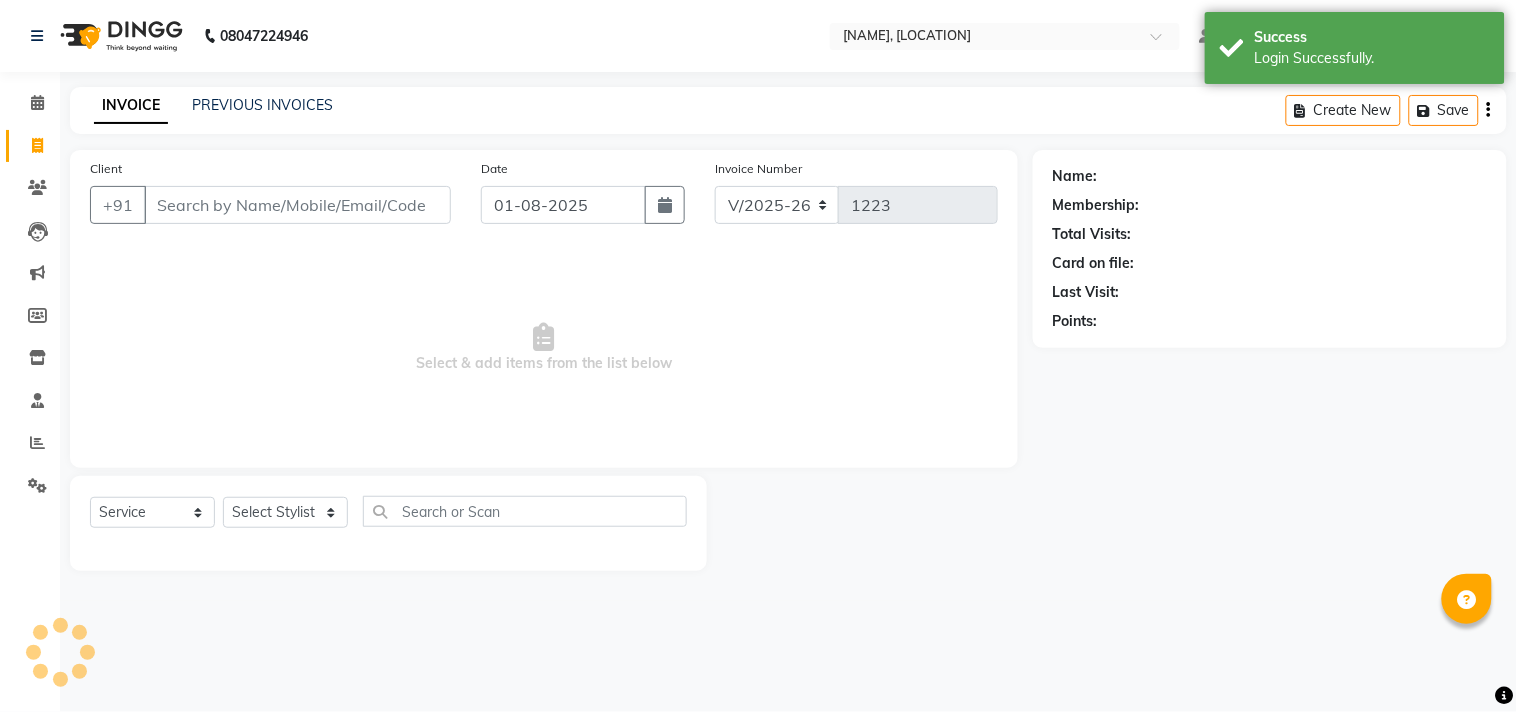 select on "membership" 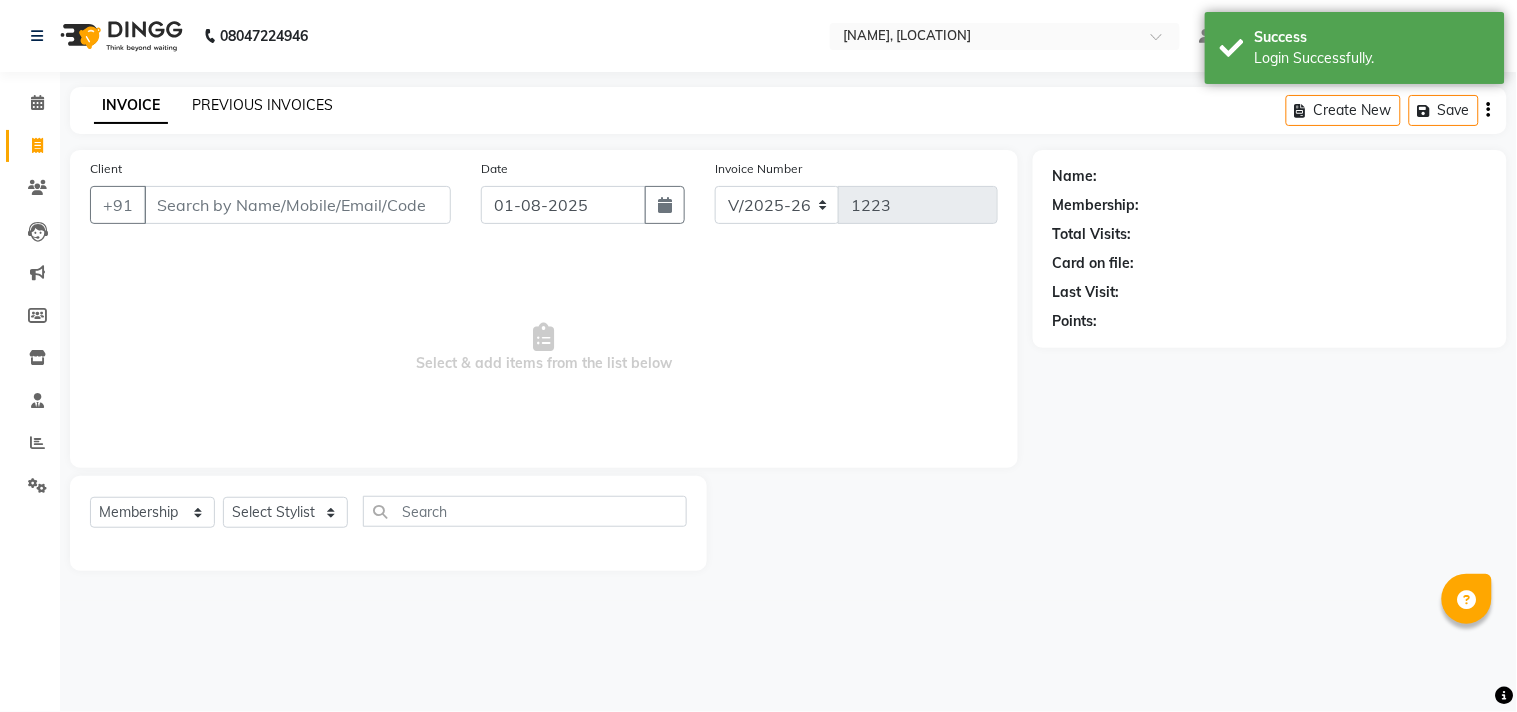 click on "PREVIOUS INVOICES" 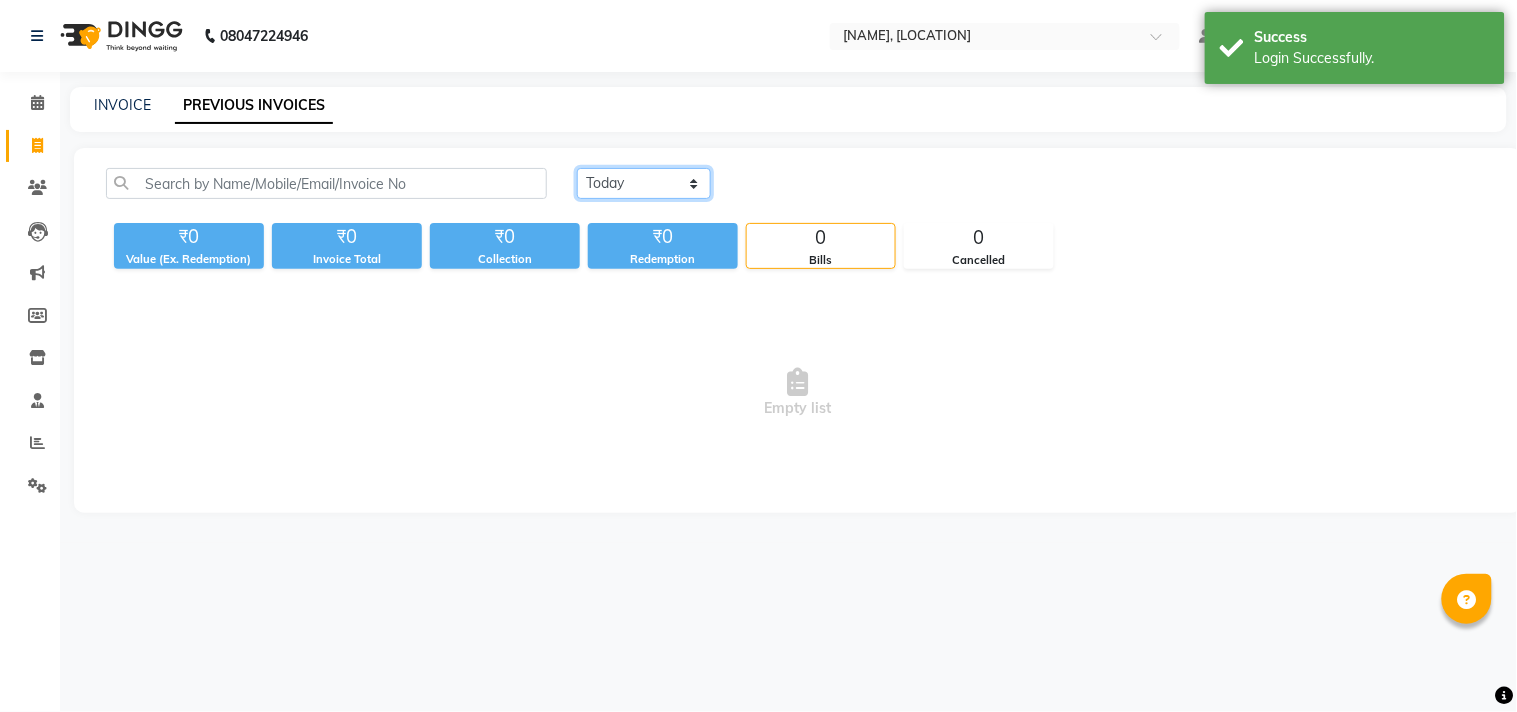 click on "Today Yesterday Custom Range" 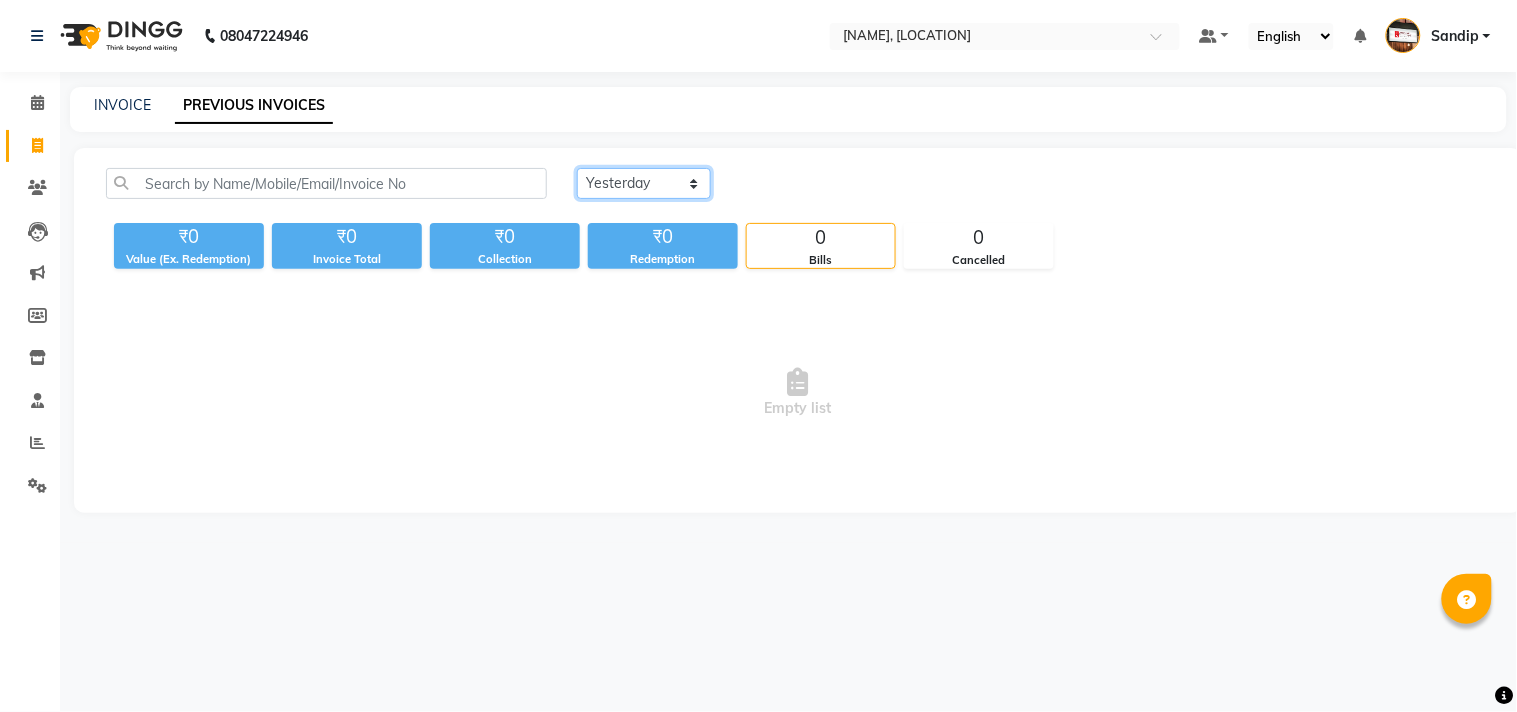 click on "Today Yesterday Custom Range" 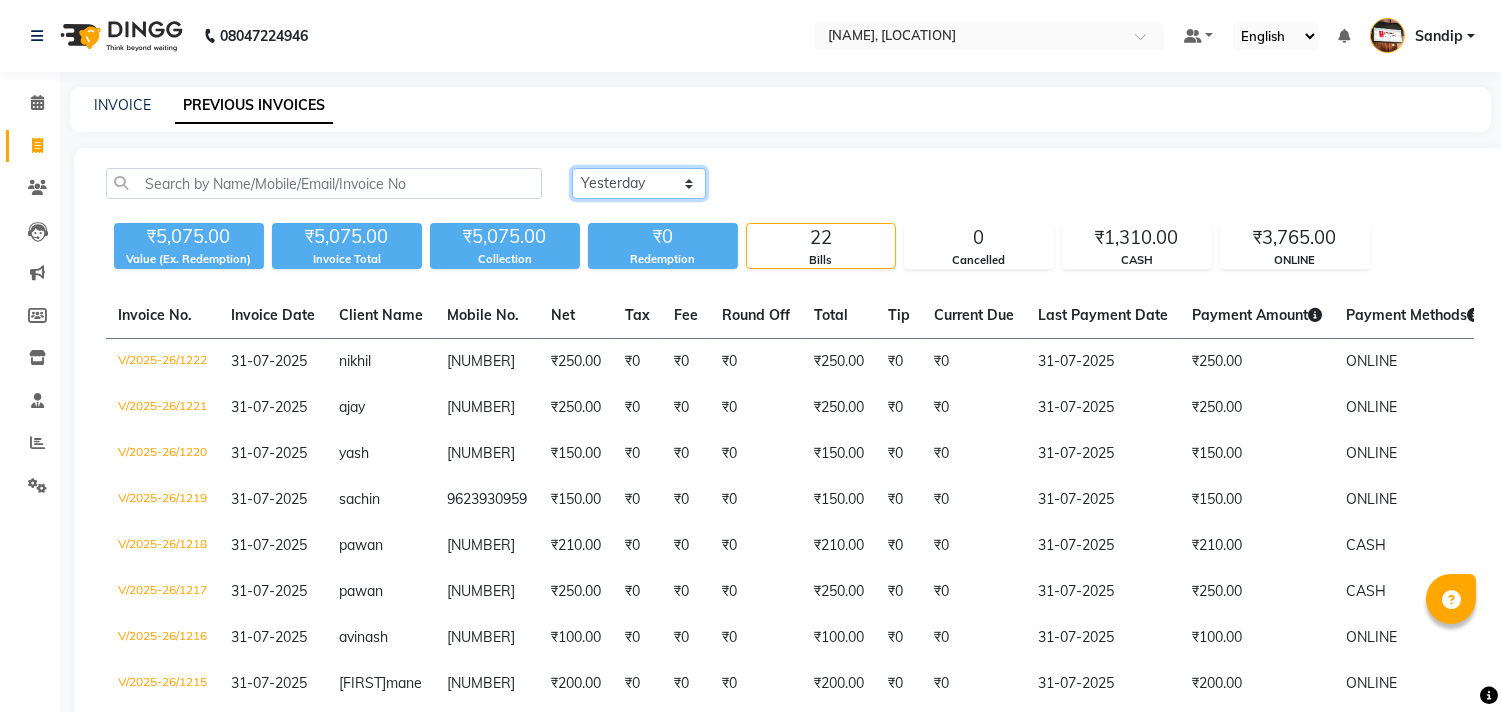 click on "Today Yesterday Custom Range" 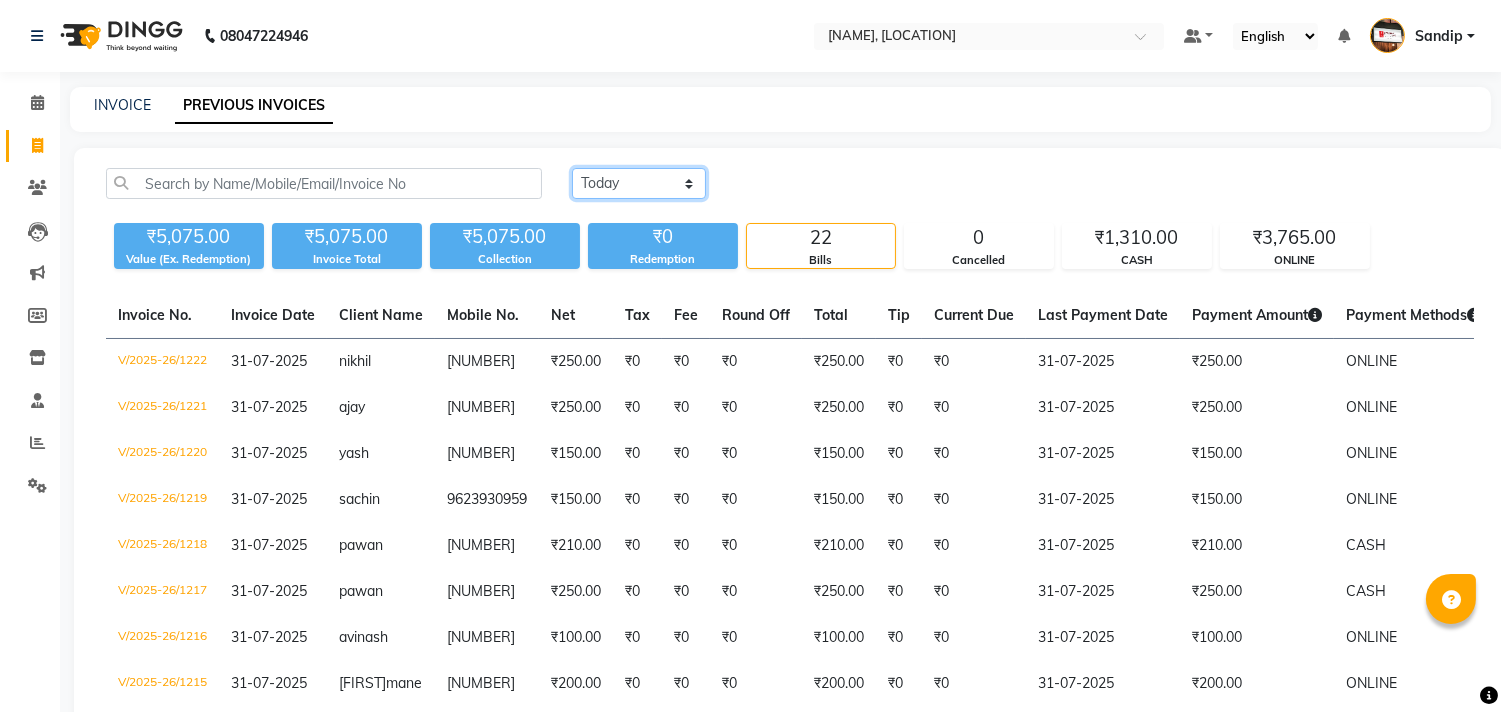 click on "Today Yesterday Custom Range" 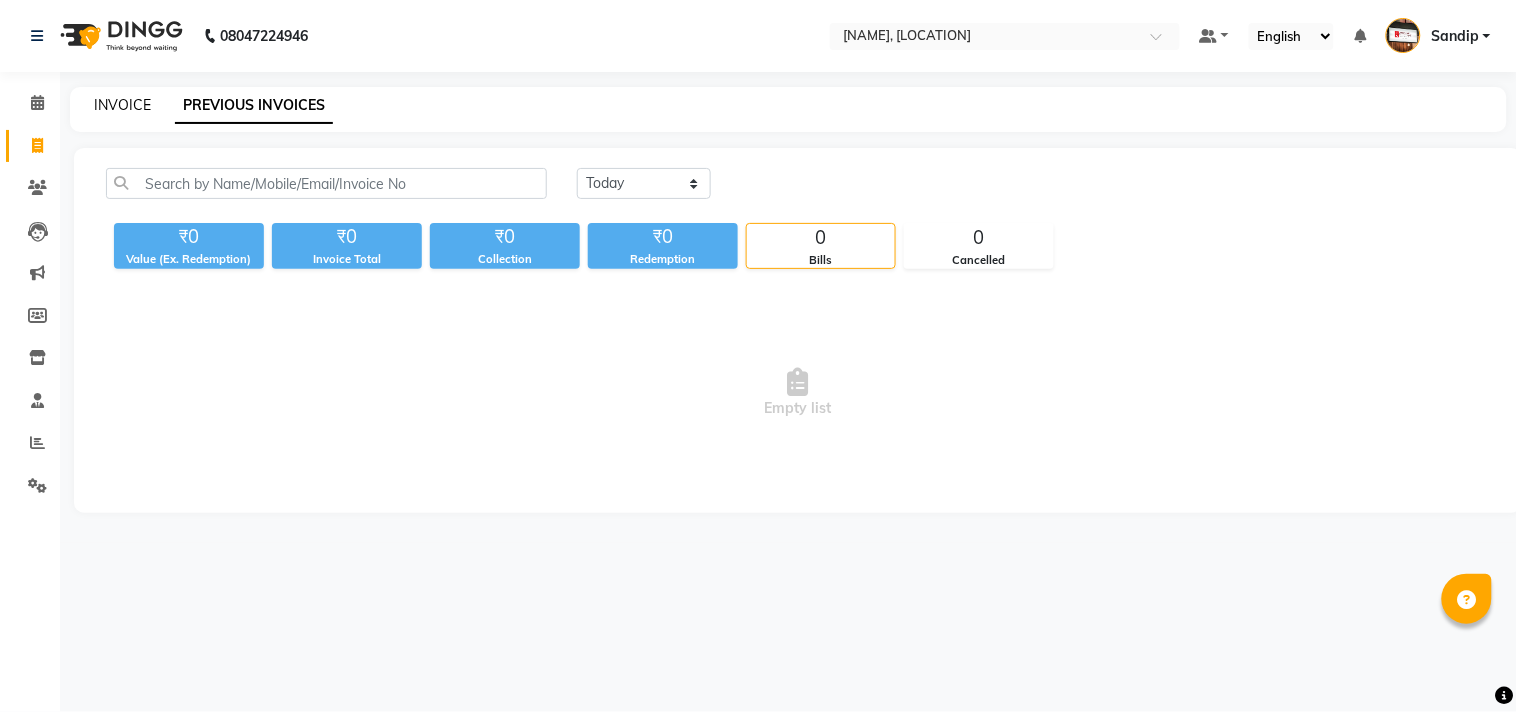 click on "INVOICE" 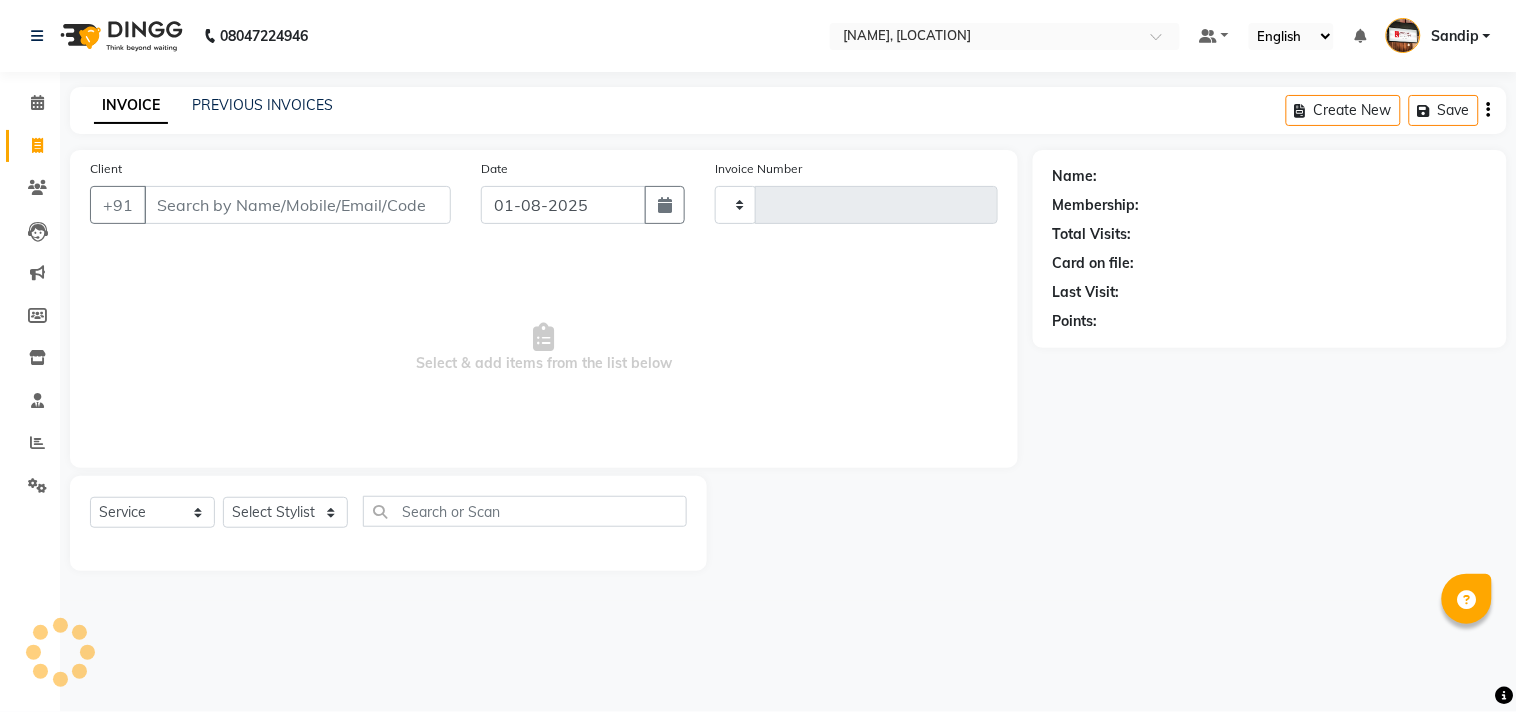 type on "1223" 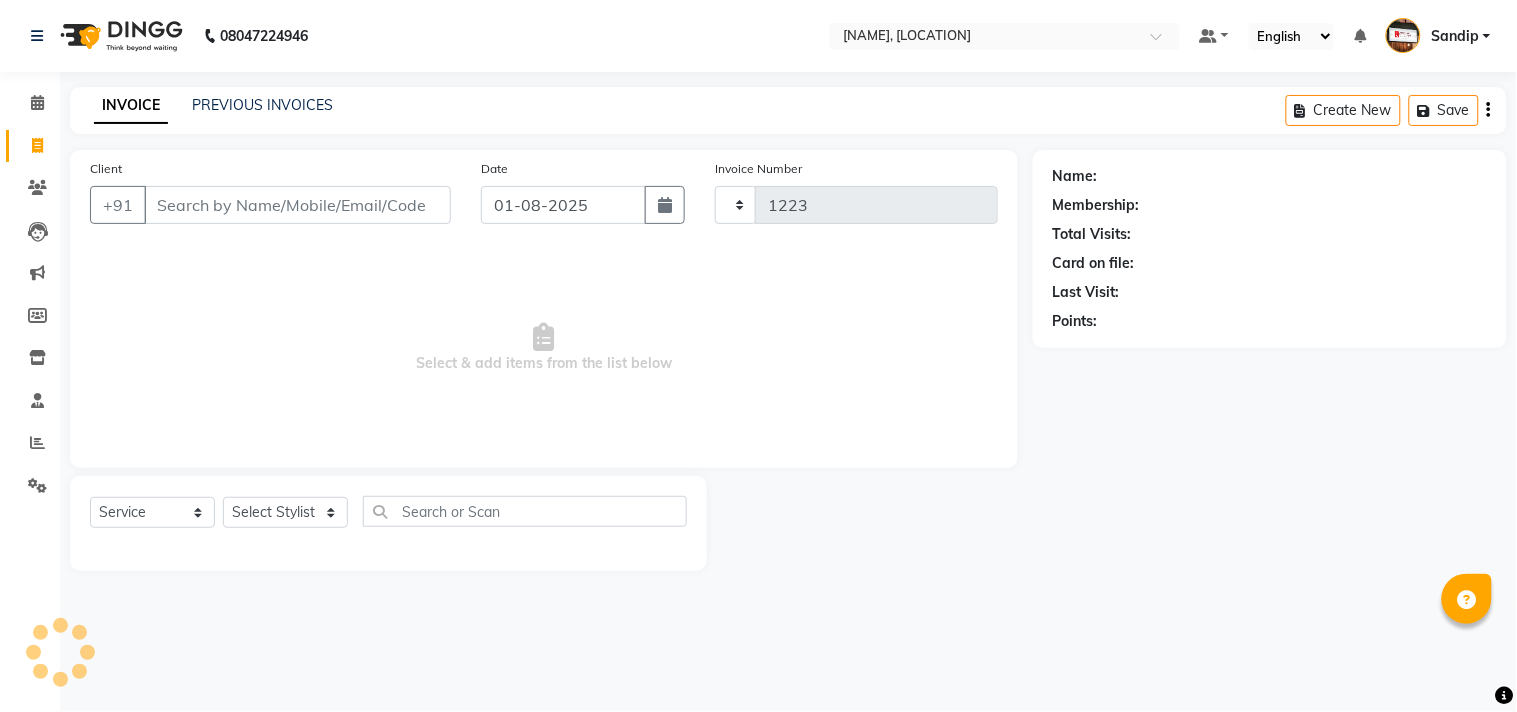 select on "556" 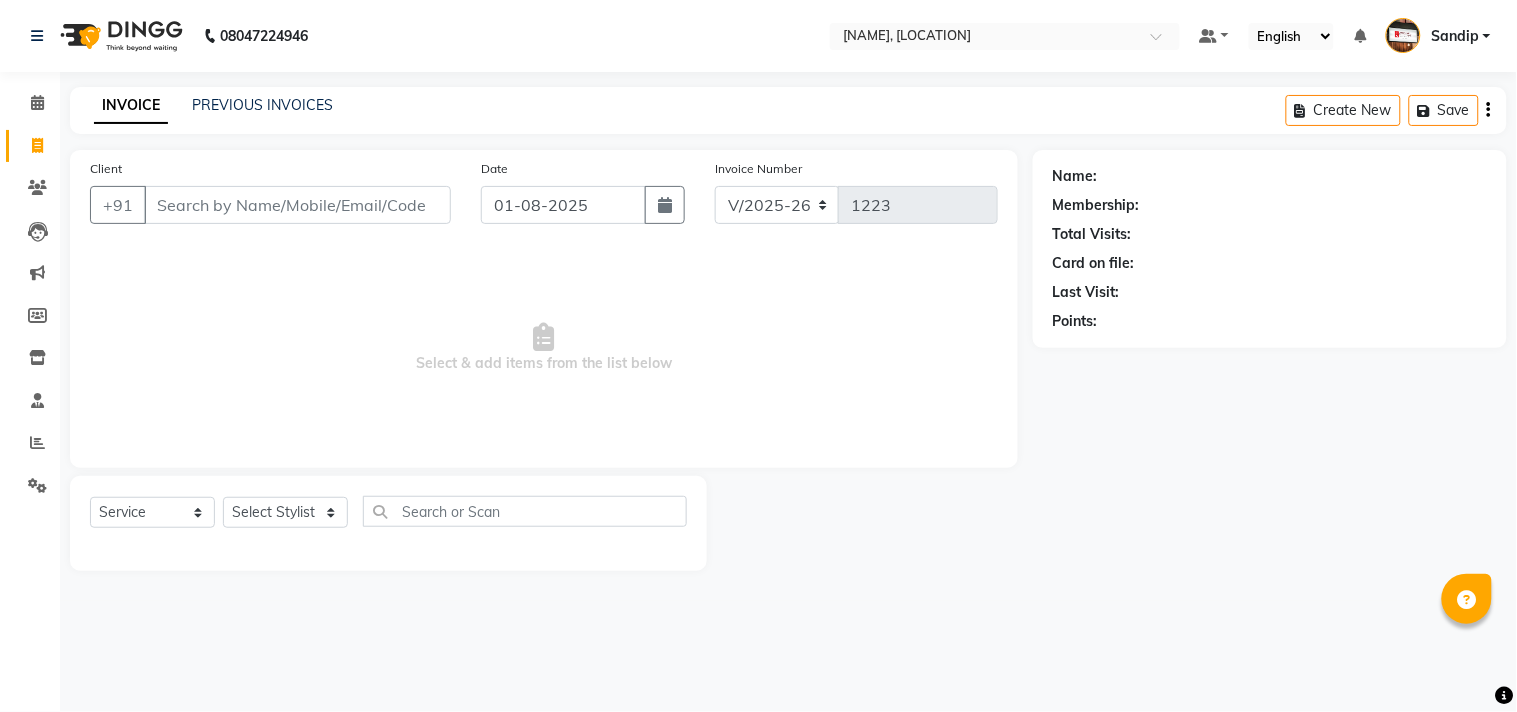 select on "membership" 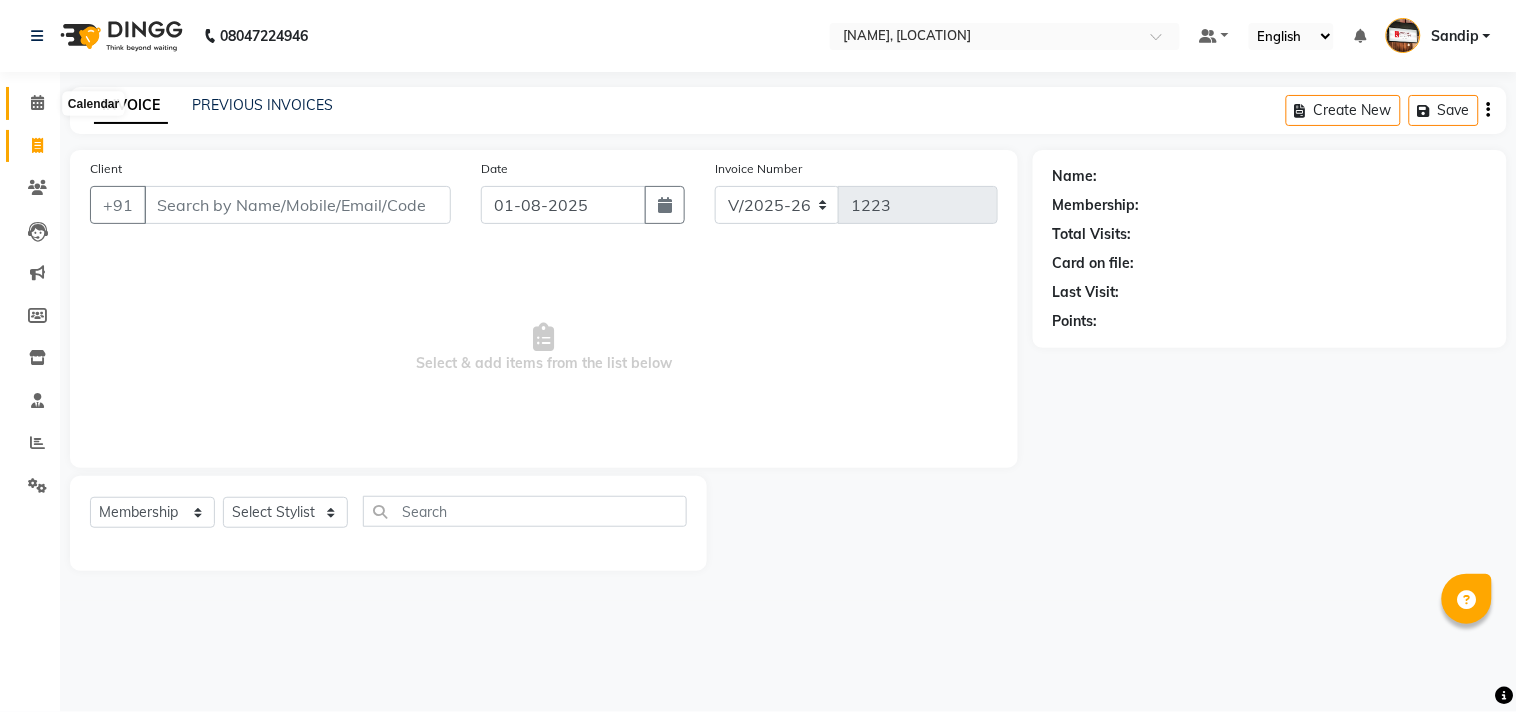 click 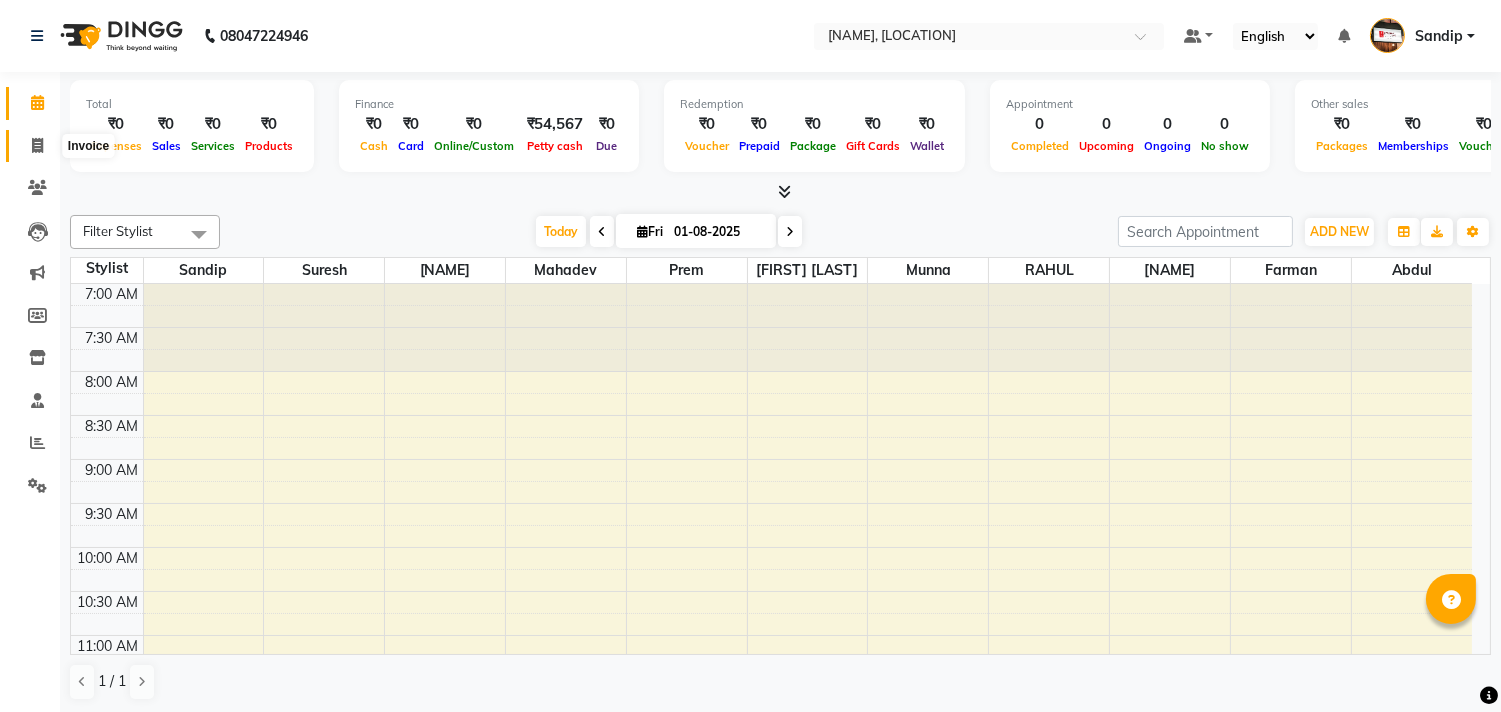 click 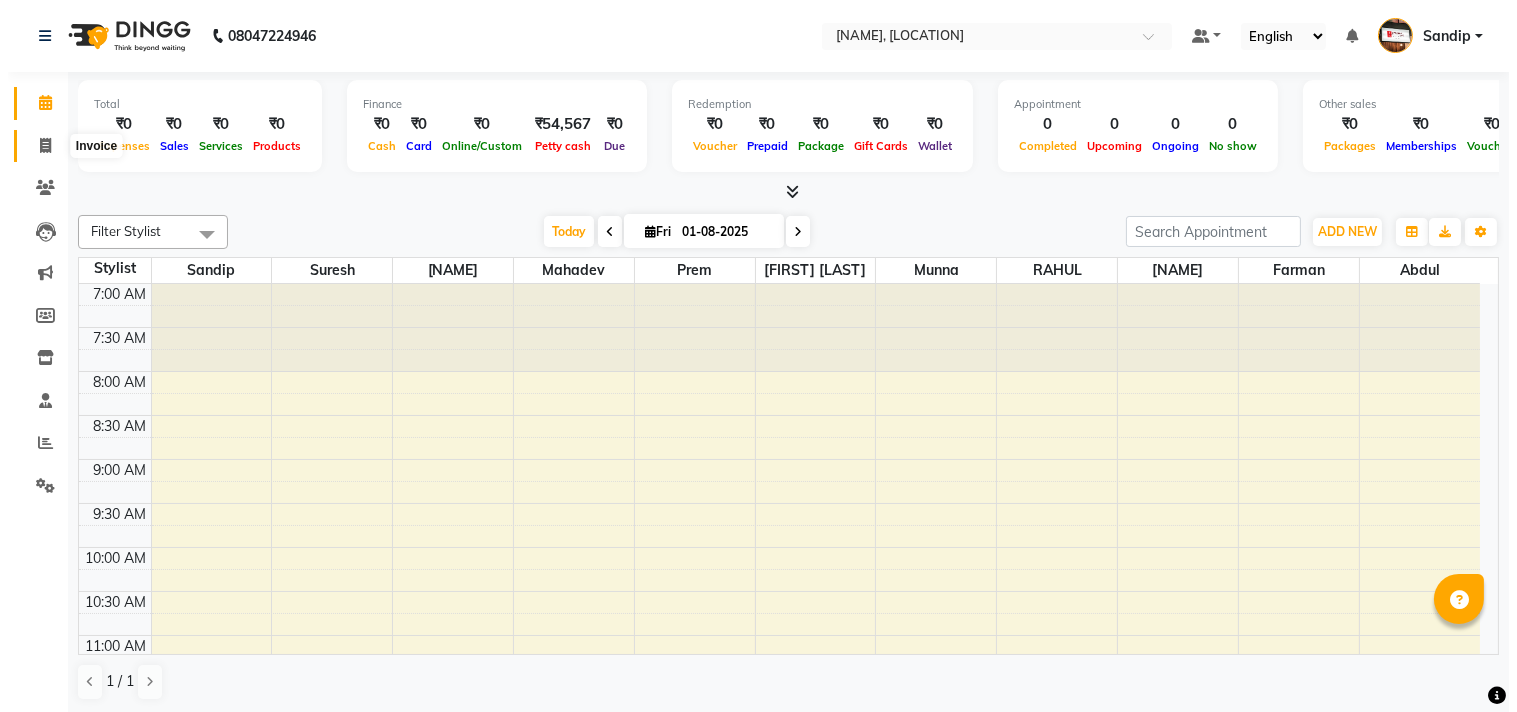 select on "service" 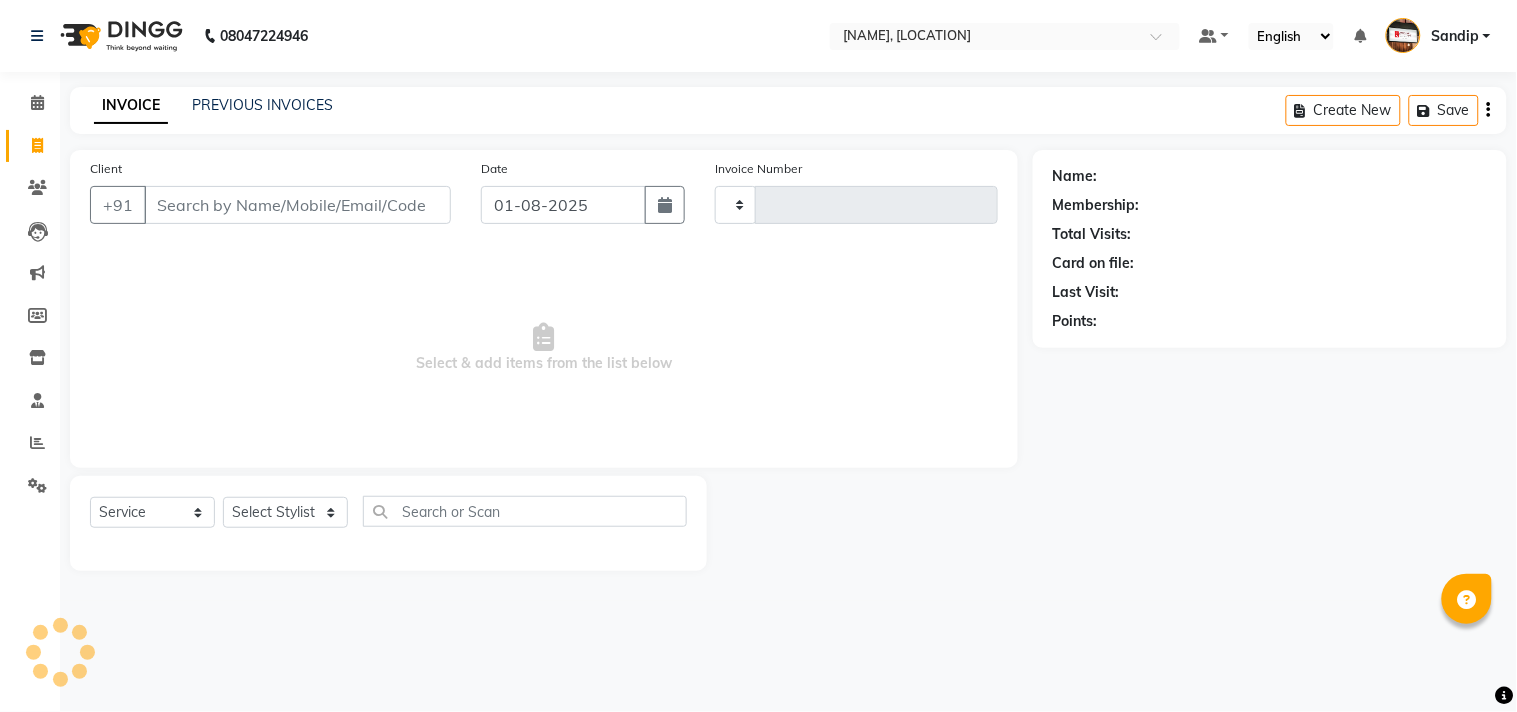 type on "1223" 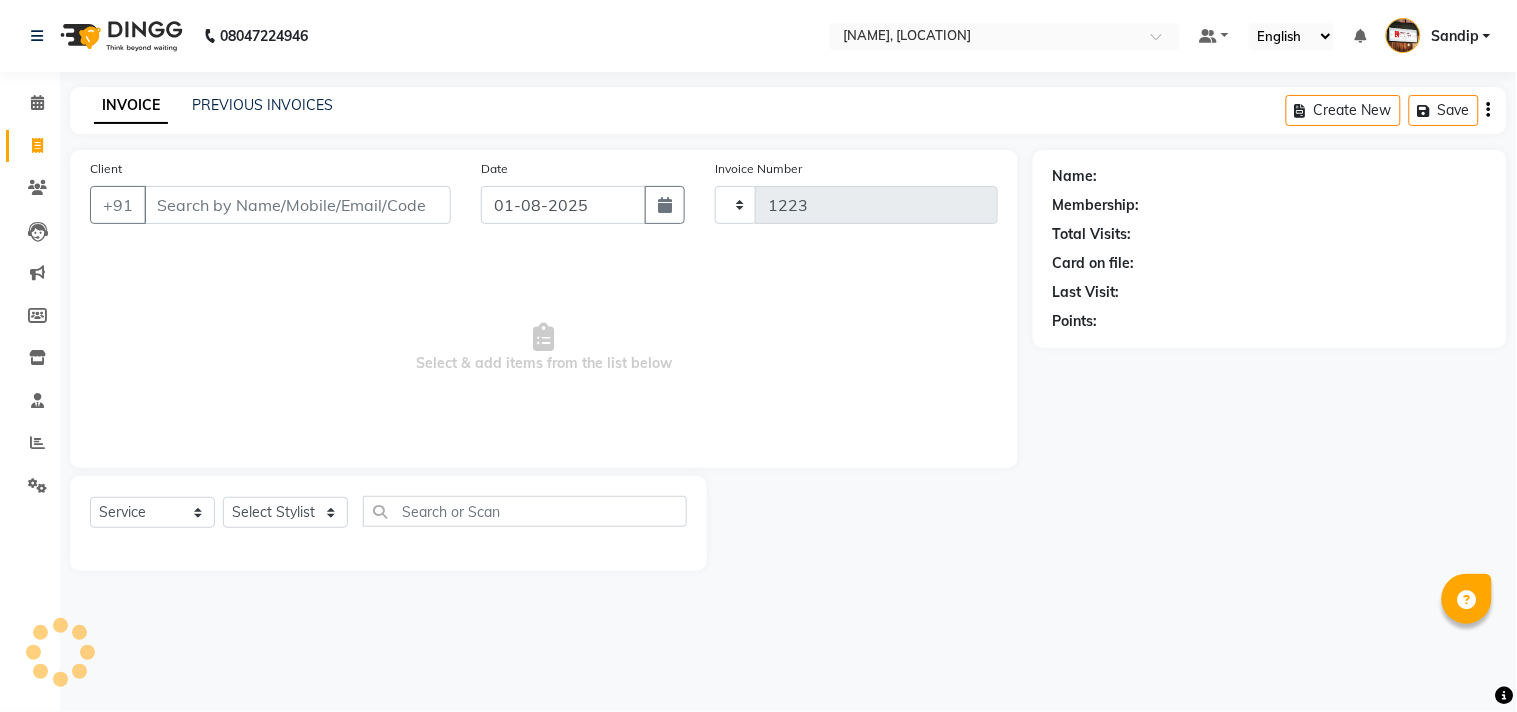 select on "556" 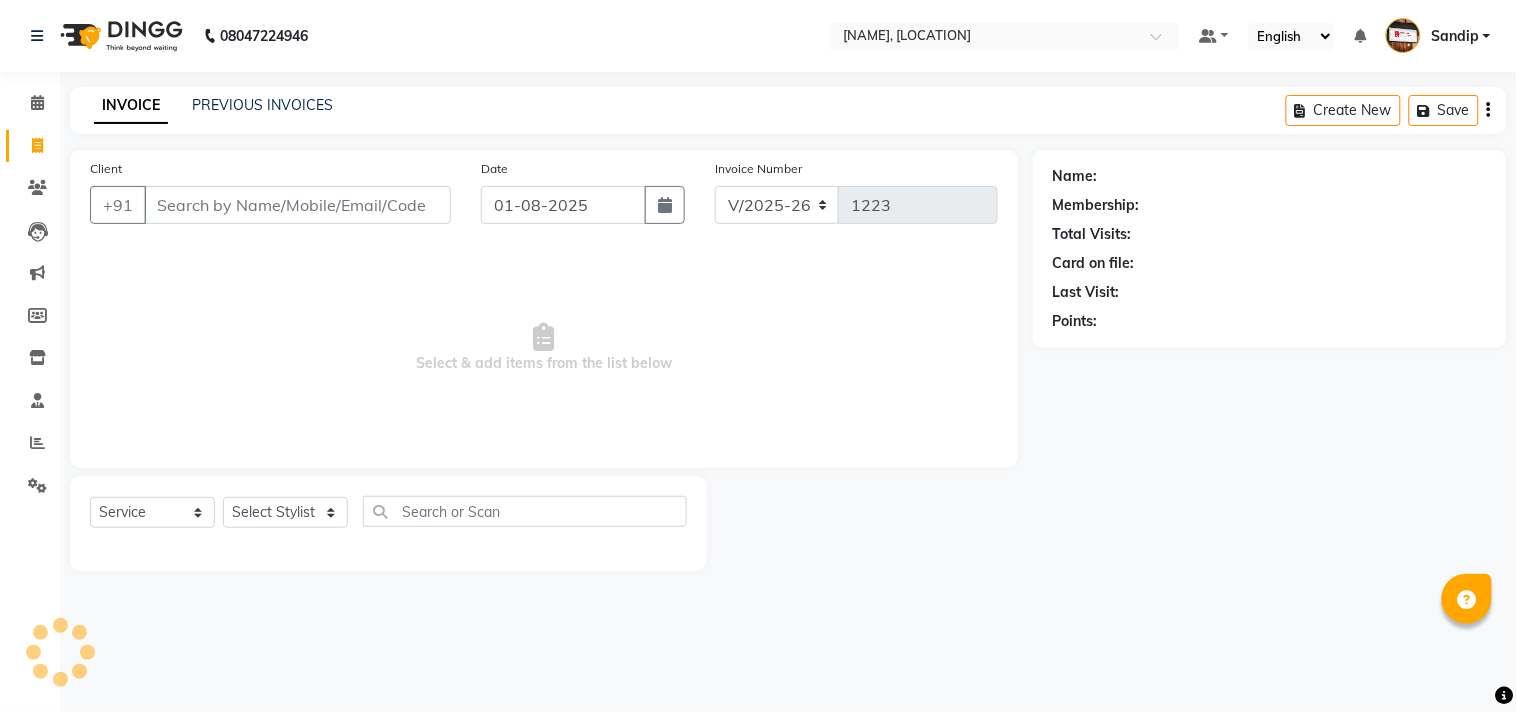 select on "membership" 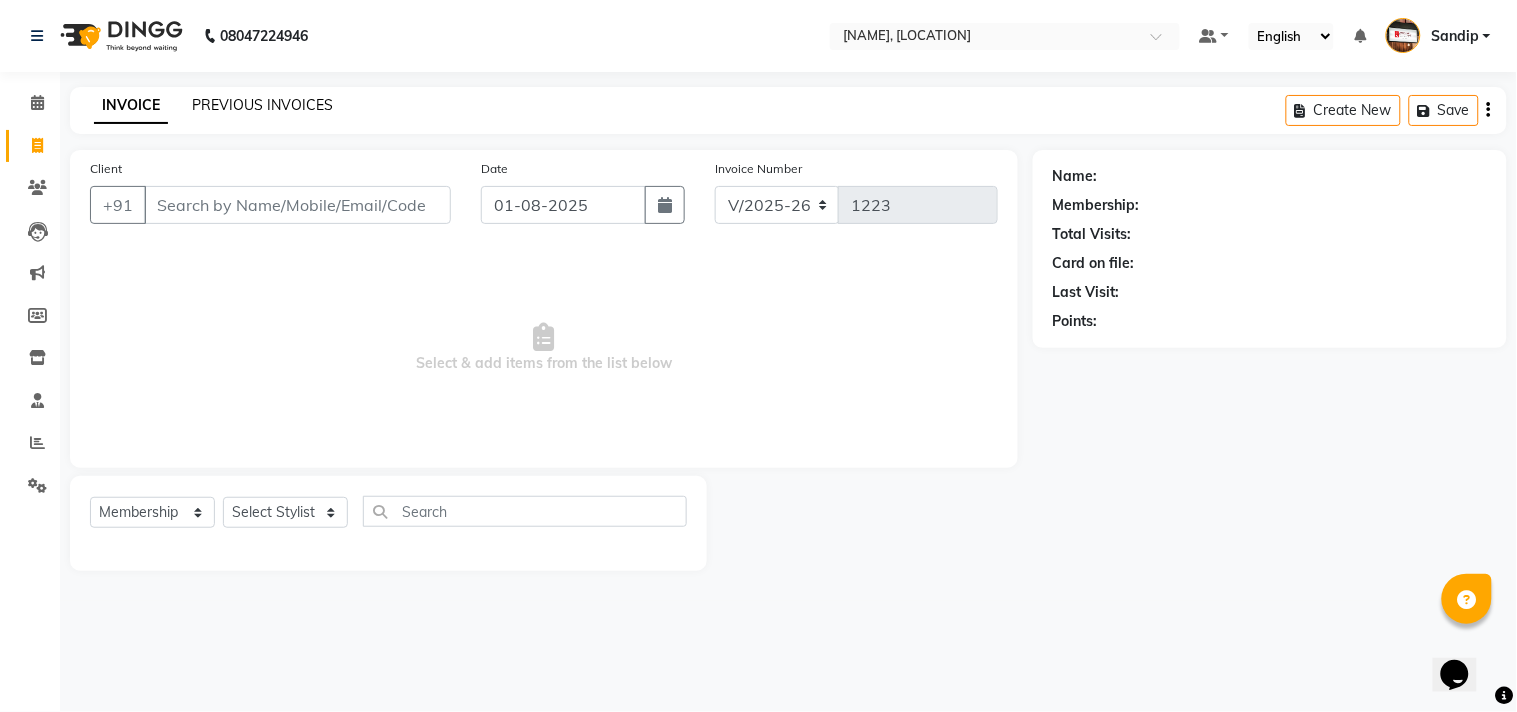 scroll, scrollTop: 0, scrollLeft: 0, axis: both 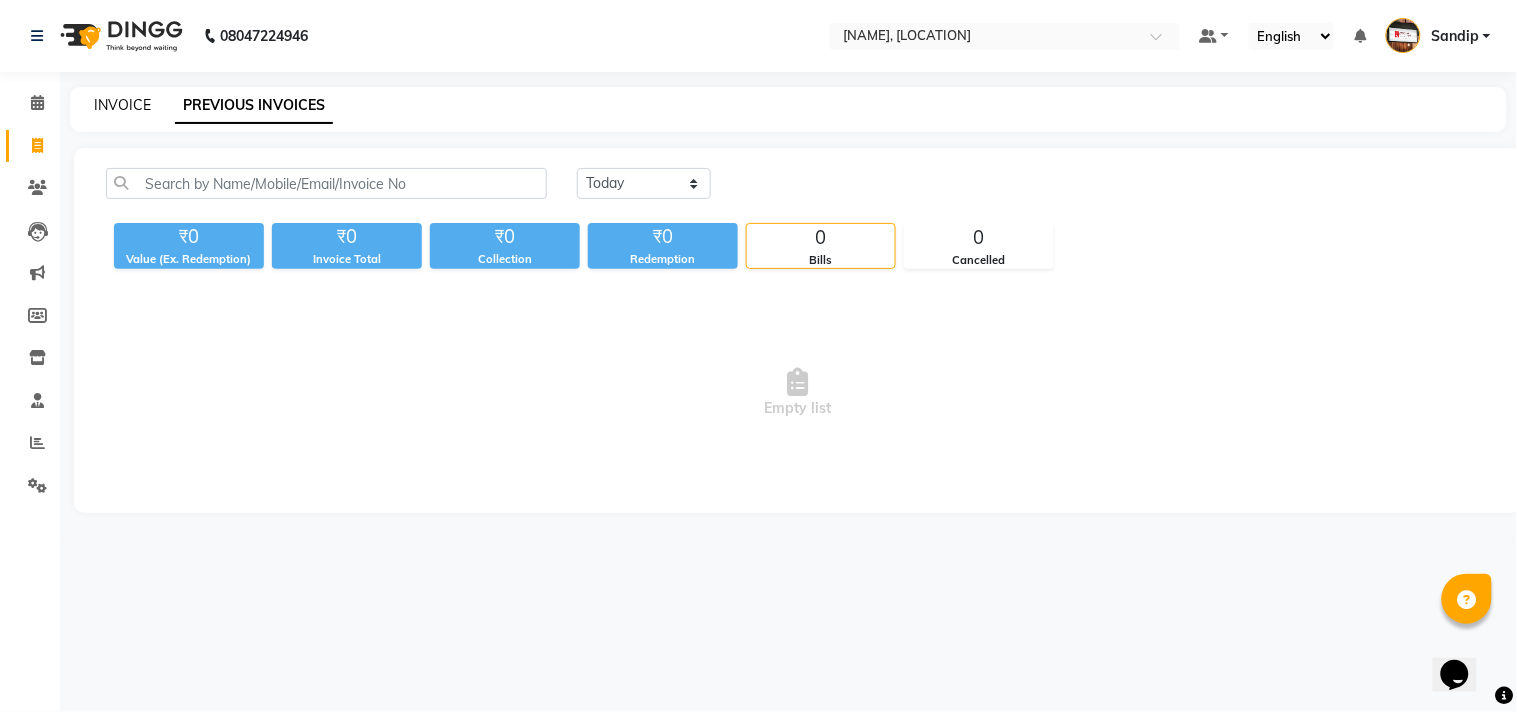 click on "INVOICE" 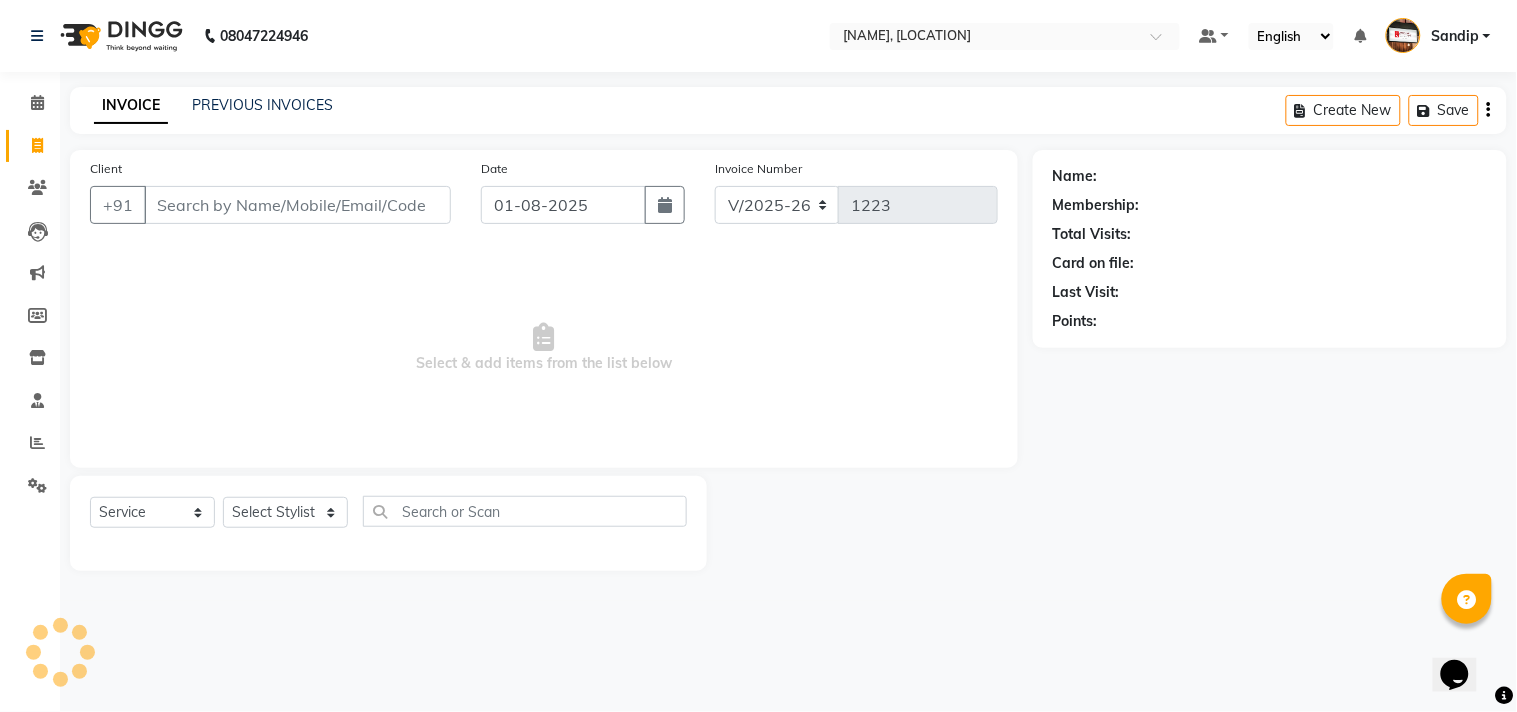 select on "membership" 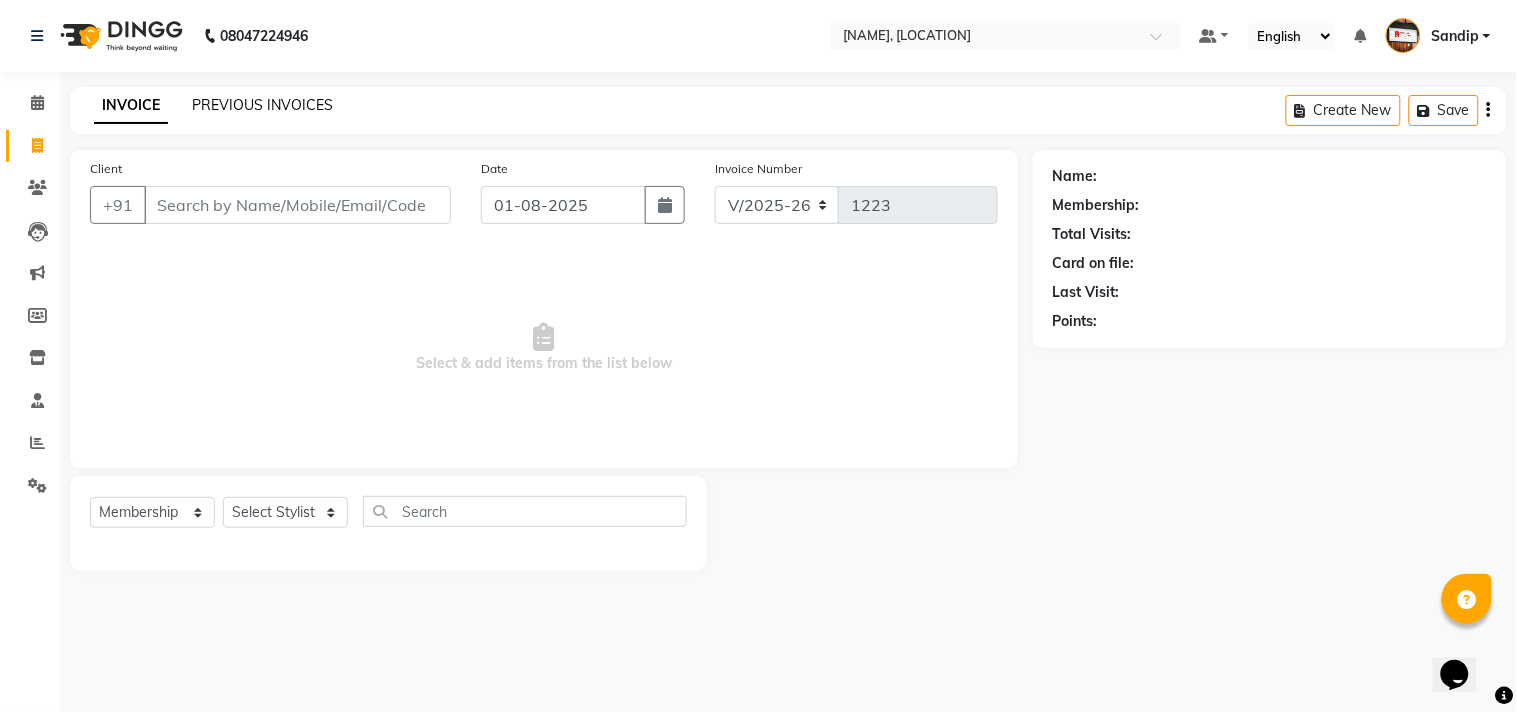 click on "PREVIOUS INVOICES" 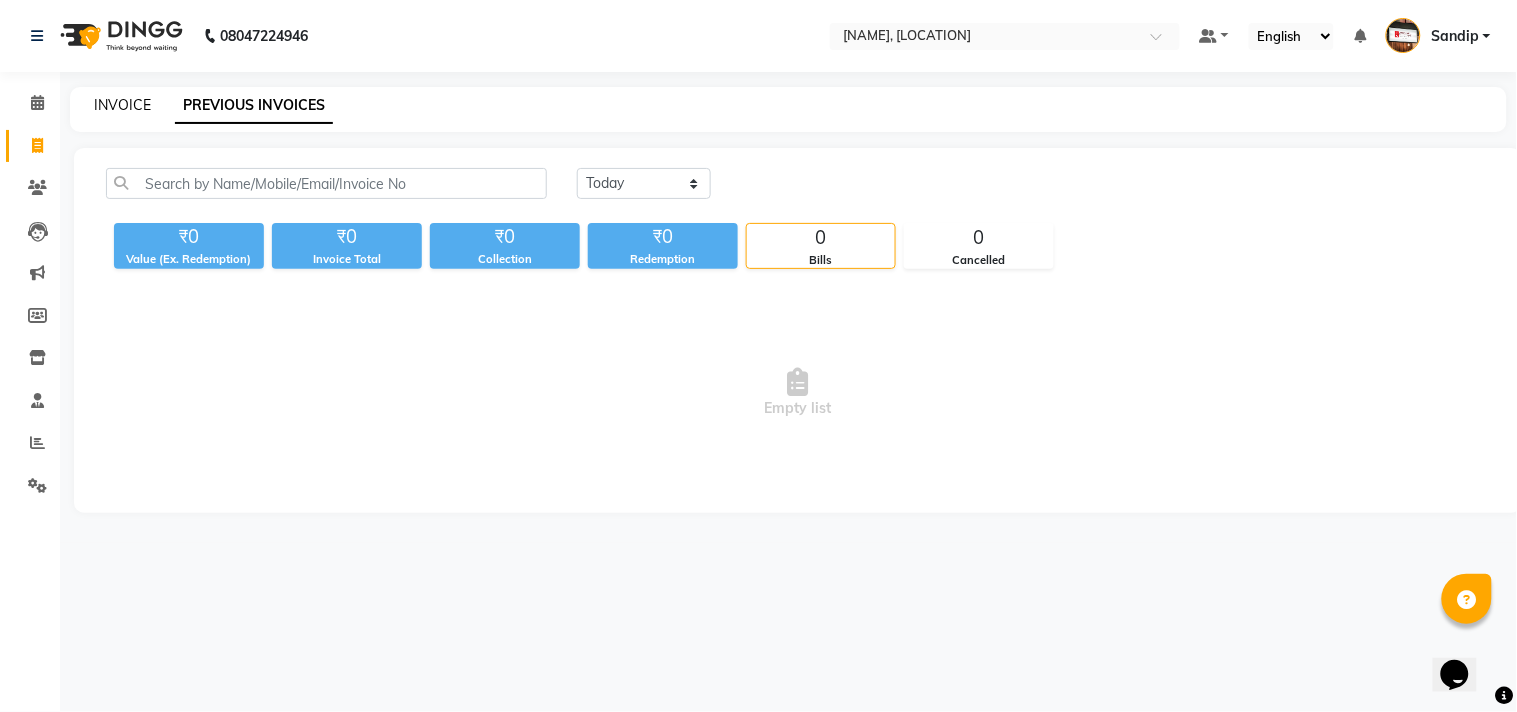click on "INVOICE" 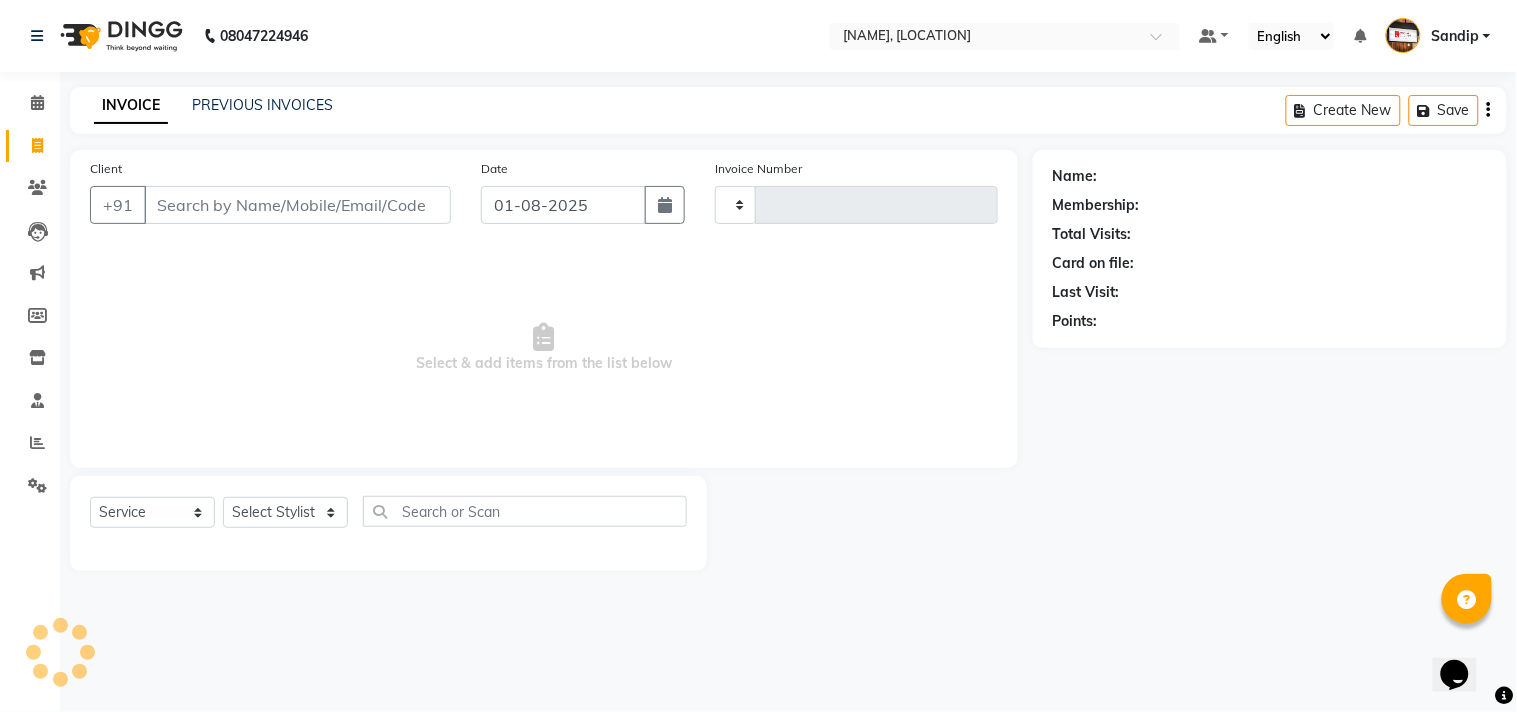type on "1223" 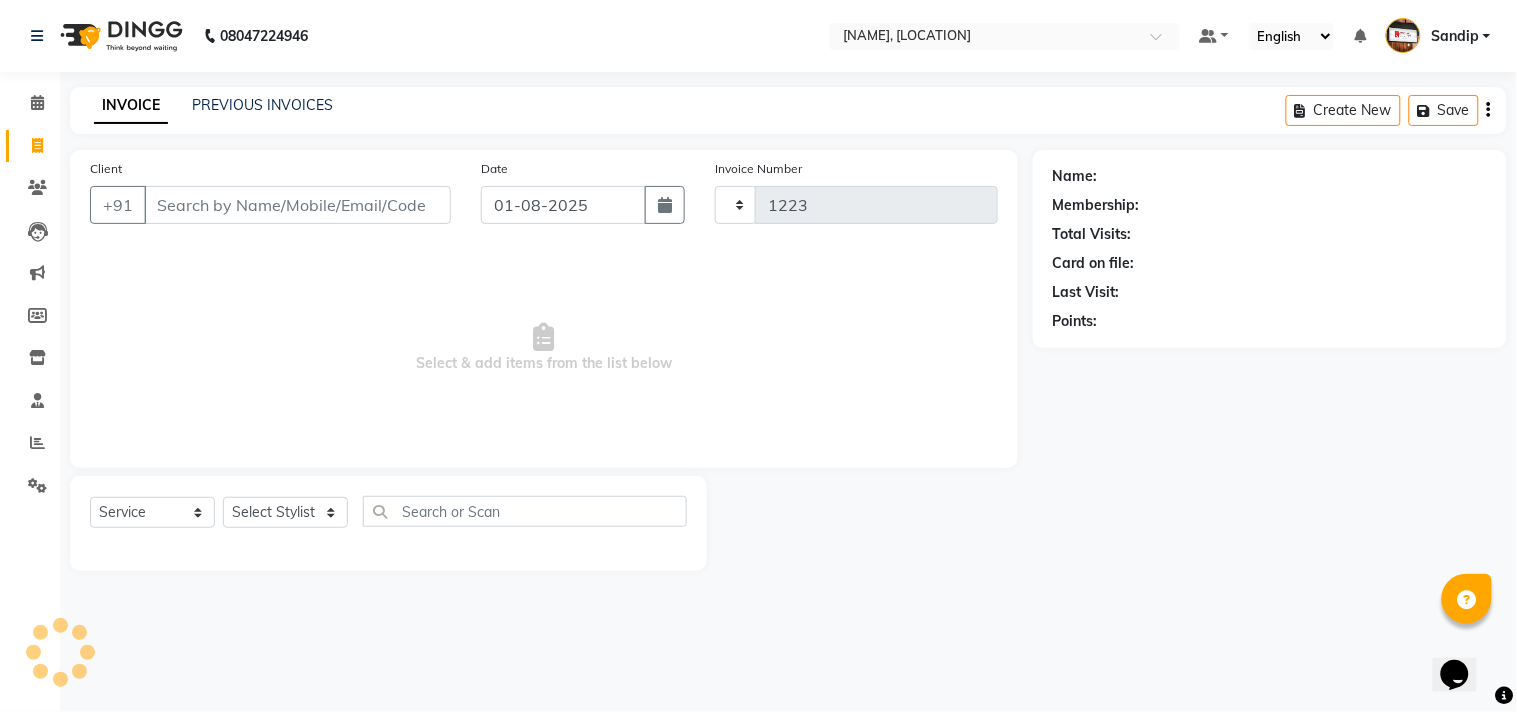 select on "556" 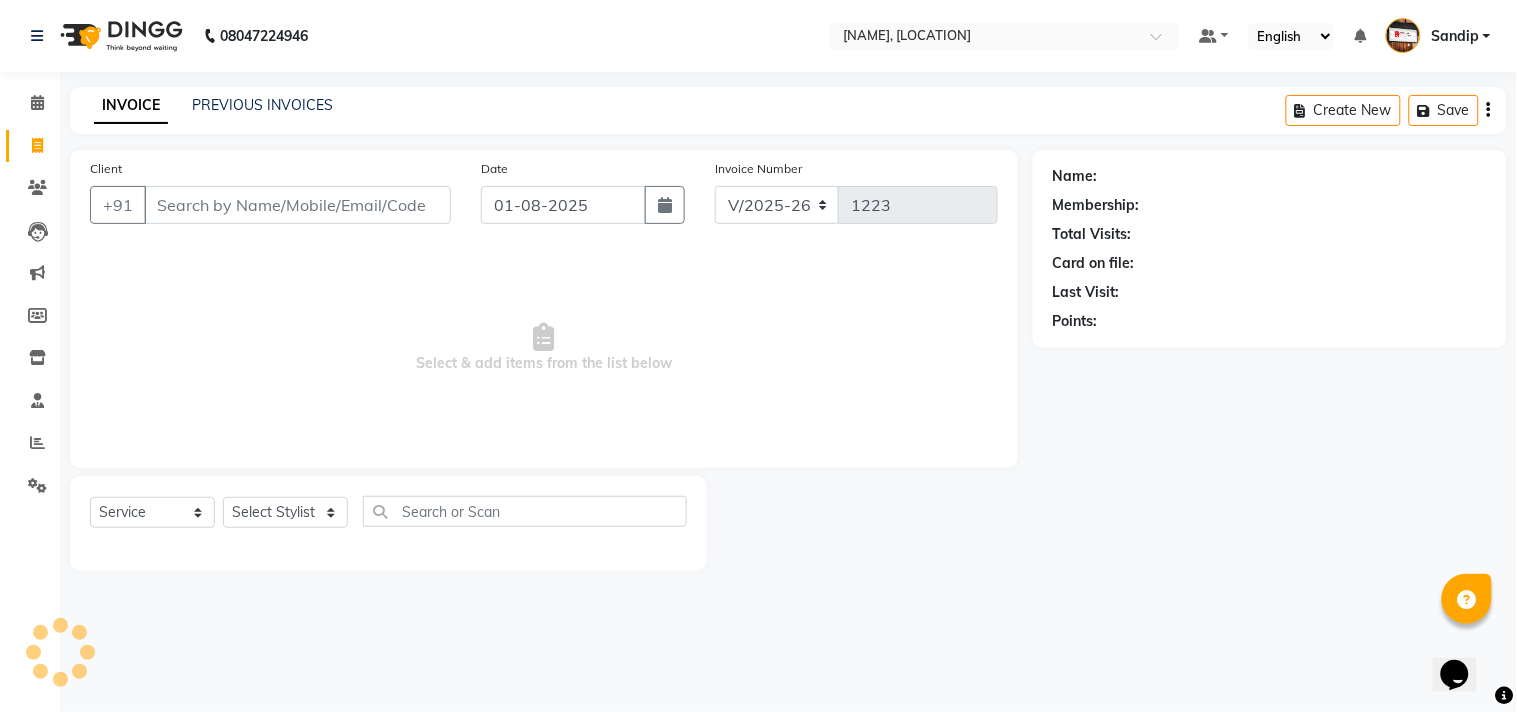select on "membership" 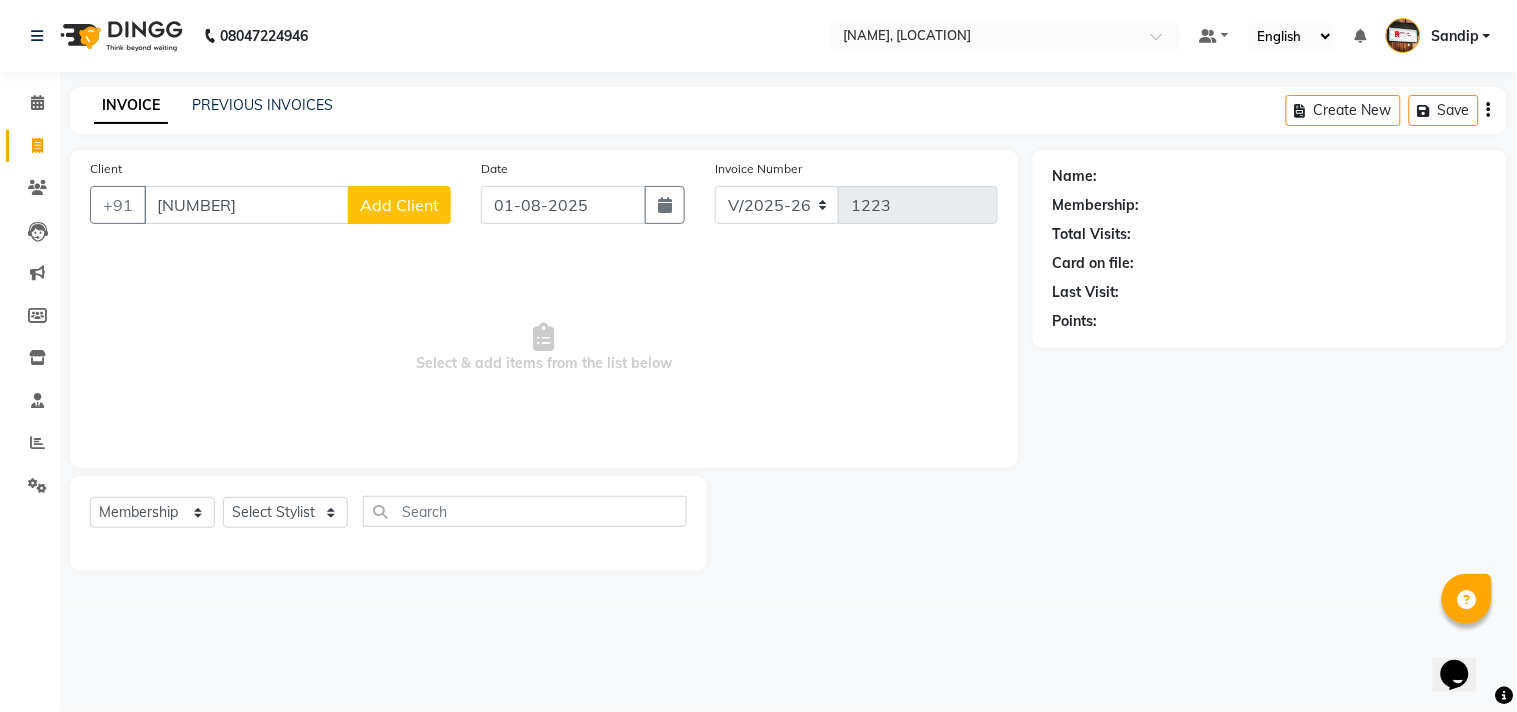 type on "[NUMBER]" 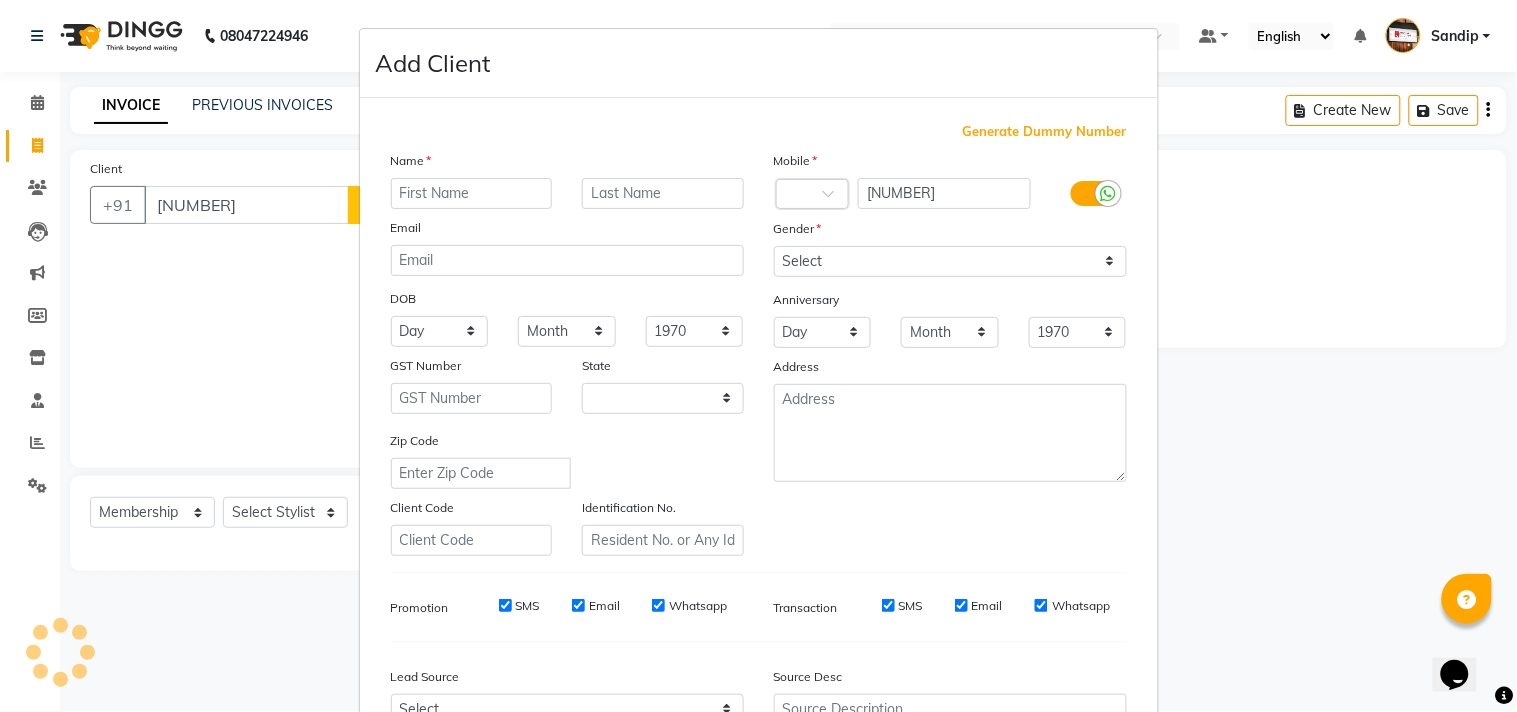 select on "22" 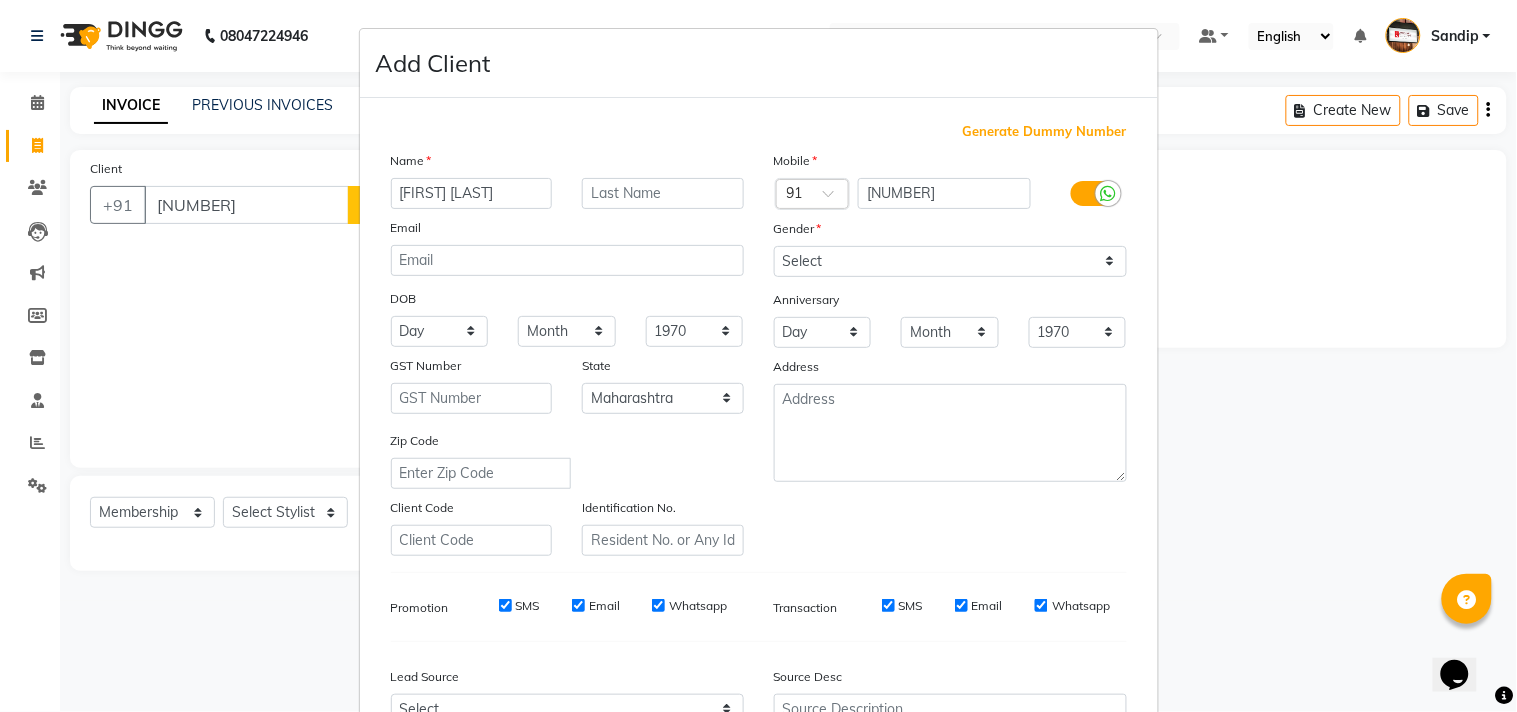 type on "[FIRST] [LAST]" 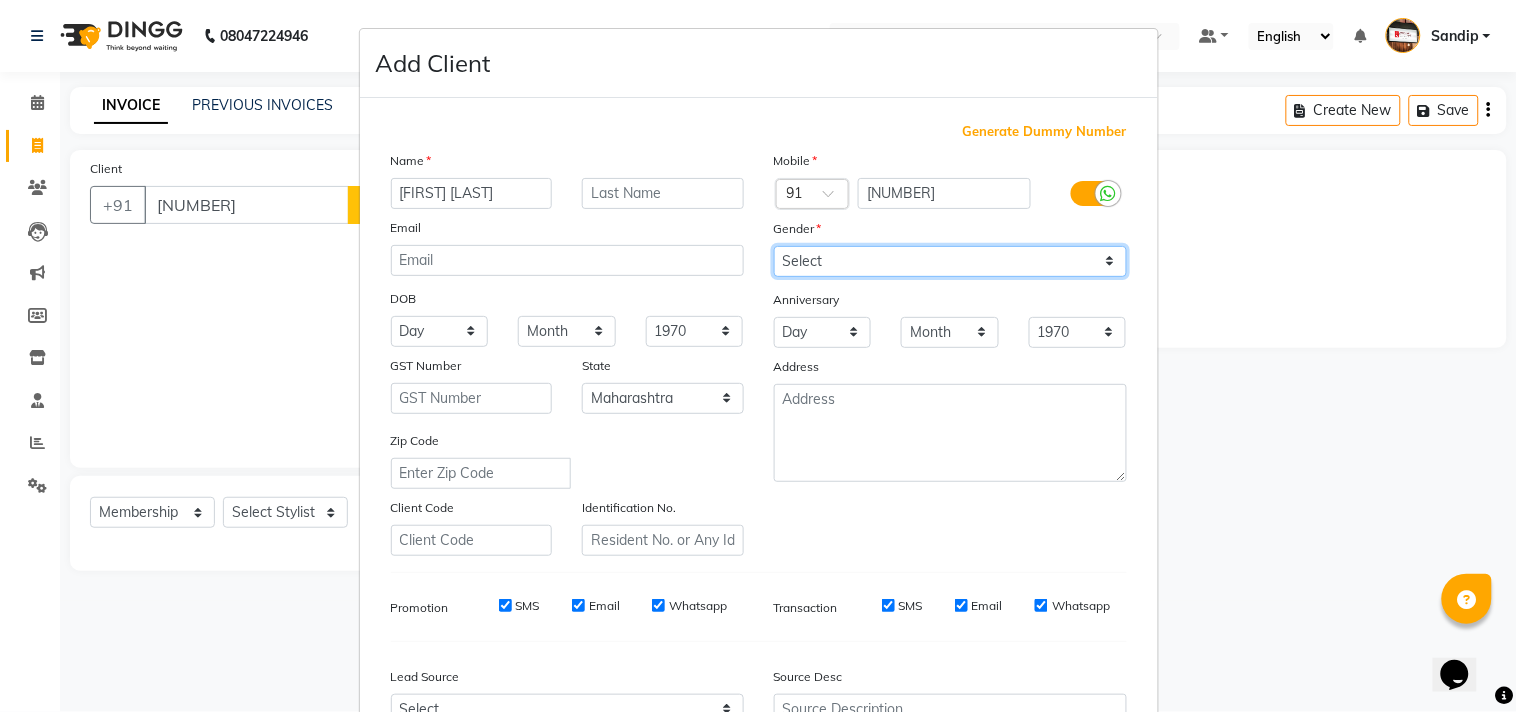 click on "Select Male Female Other Prefer Not To Say" at bounding box center (950, 261) 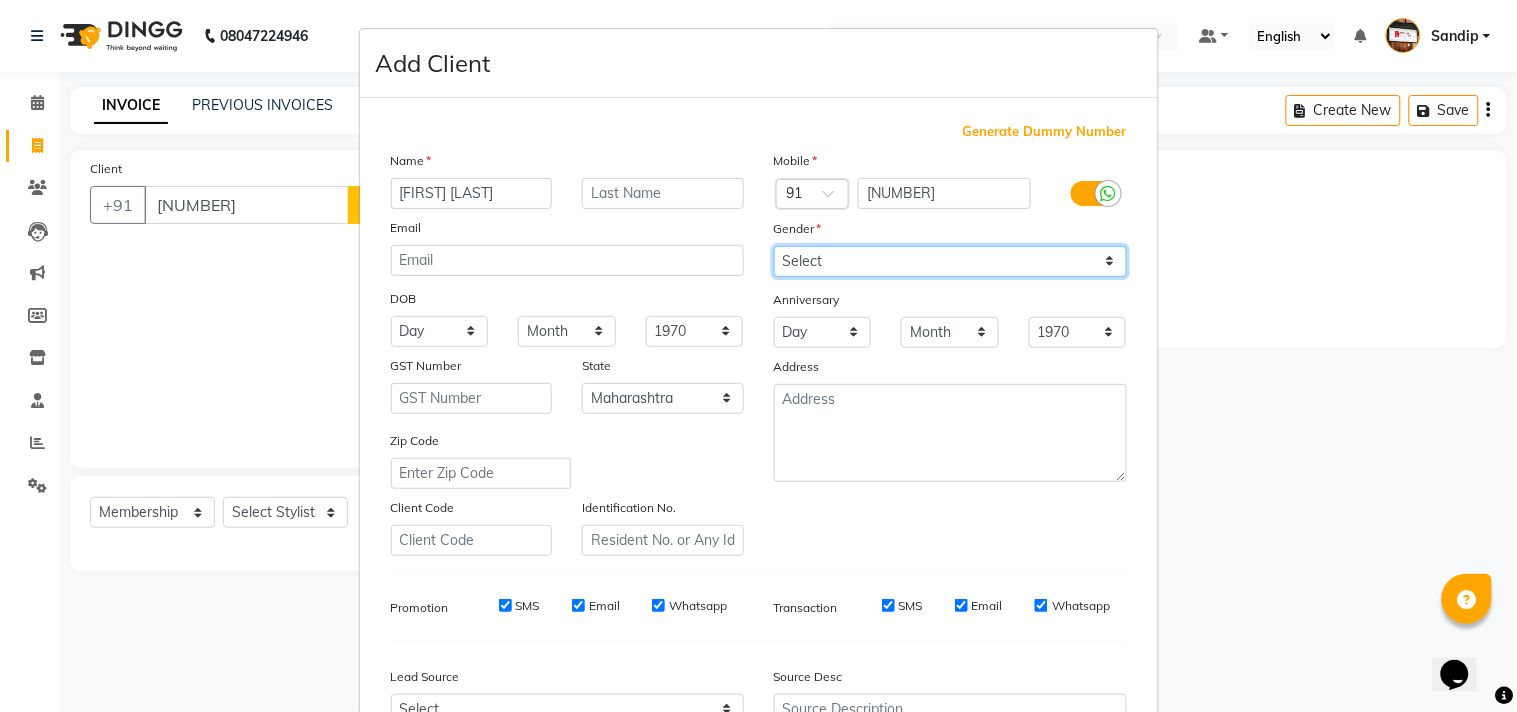select on "male" 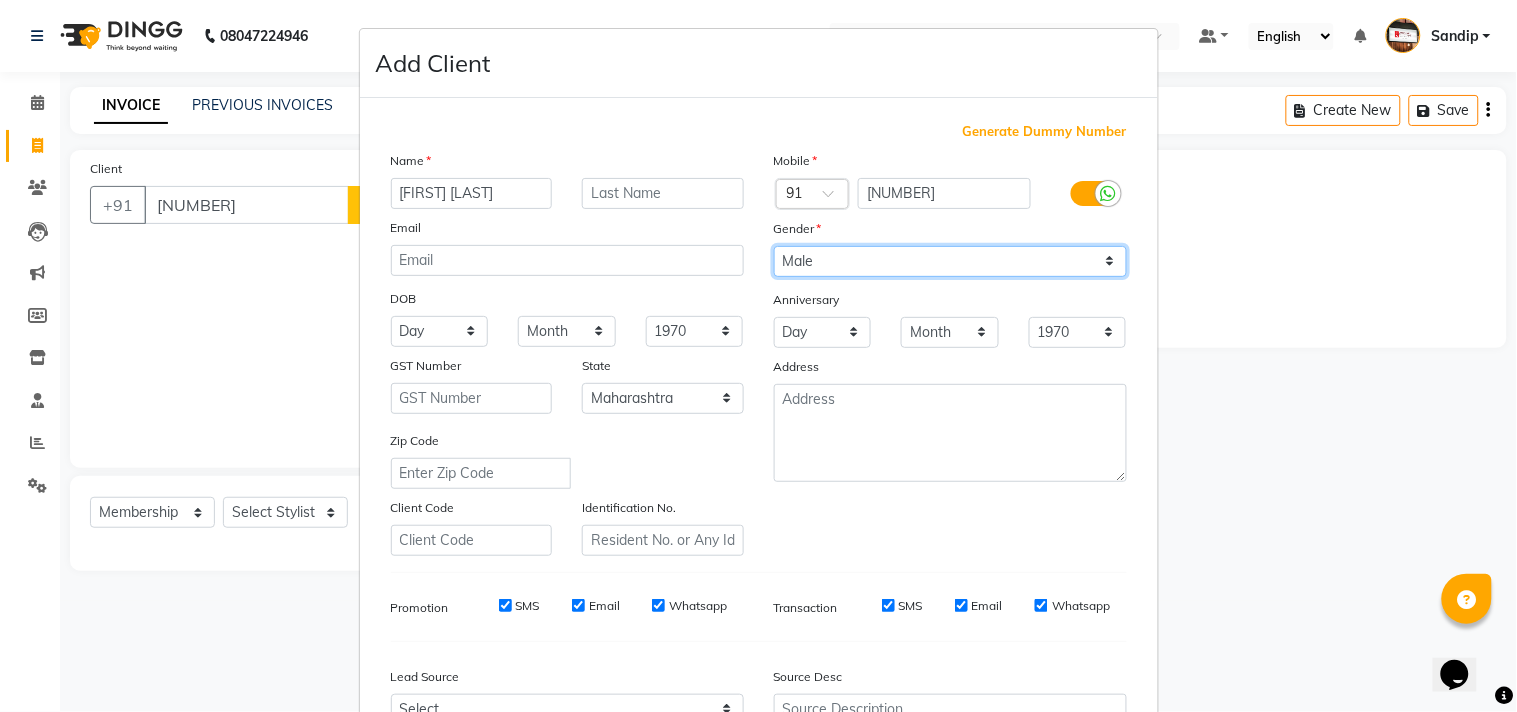 click on "Select Male Female Other Prefer Not To Say" at bounding box center [950, 261] 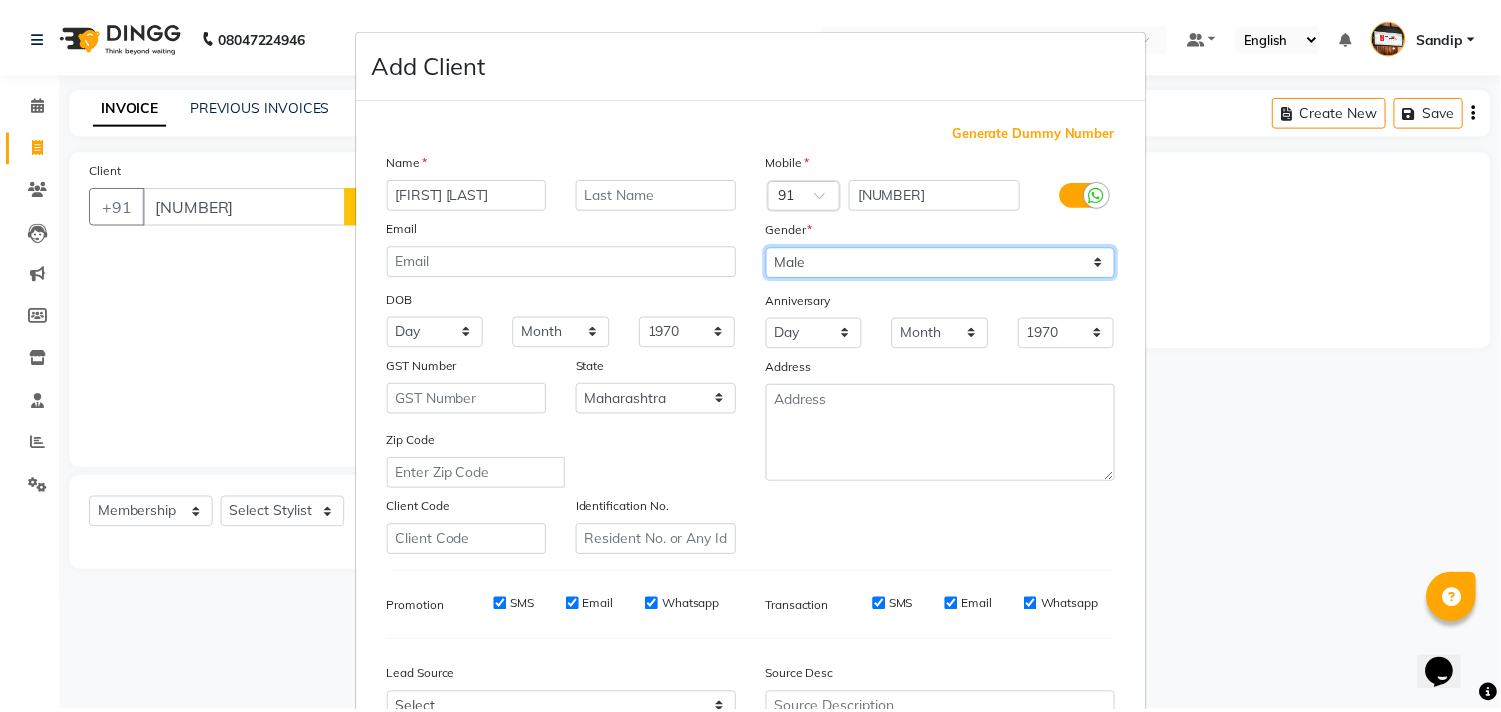 scroll, scrollTop: 212, scrollLeft: 0, axis: vertical 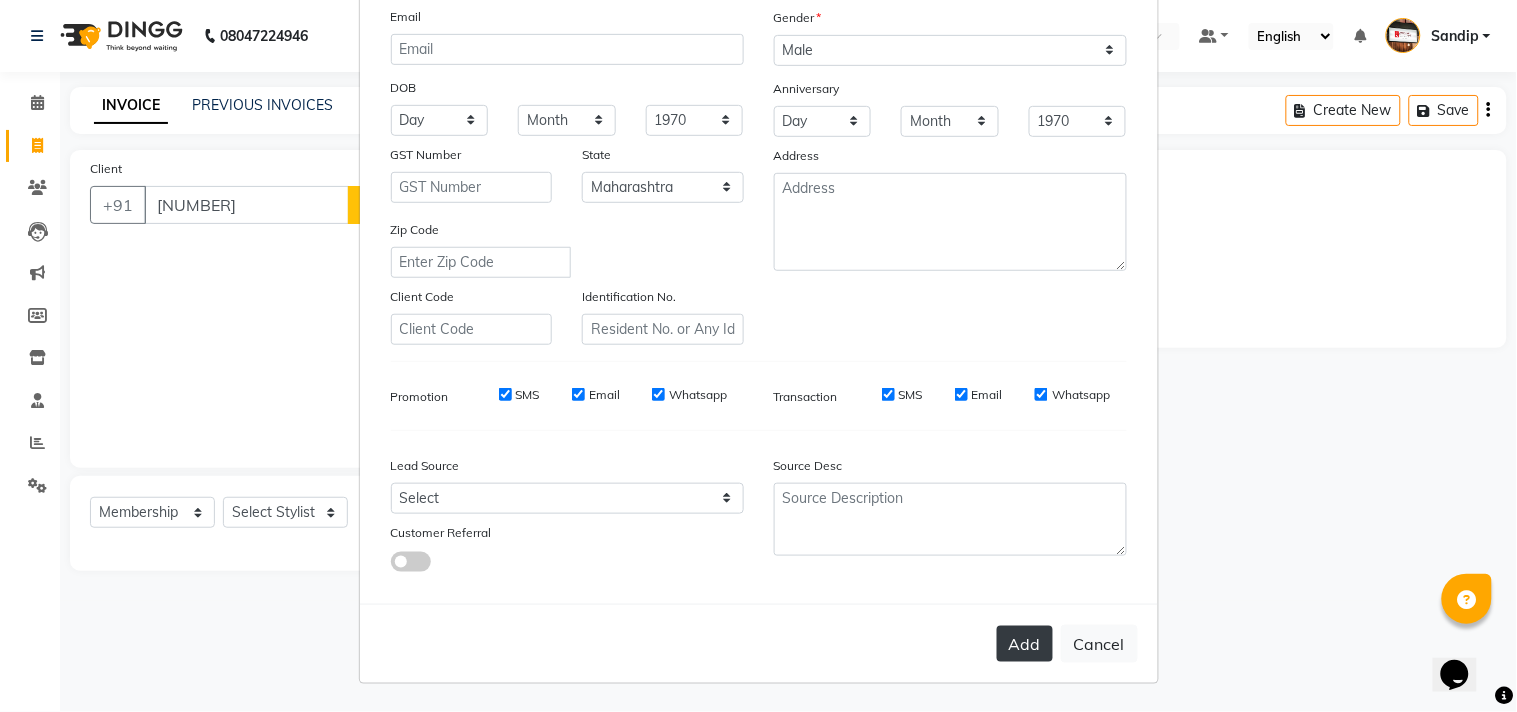 click on "Add" at bounding box center (1025, 644) 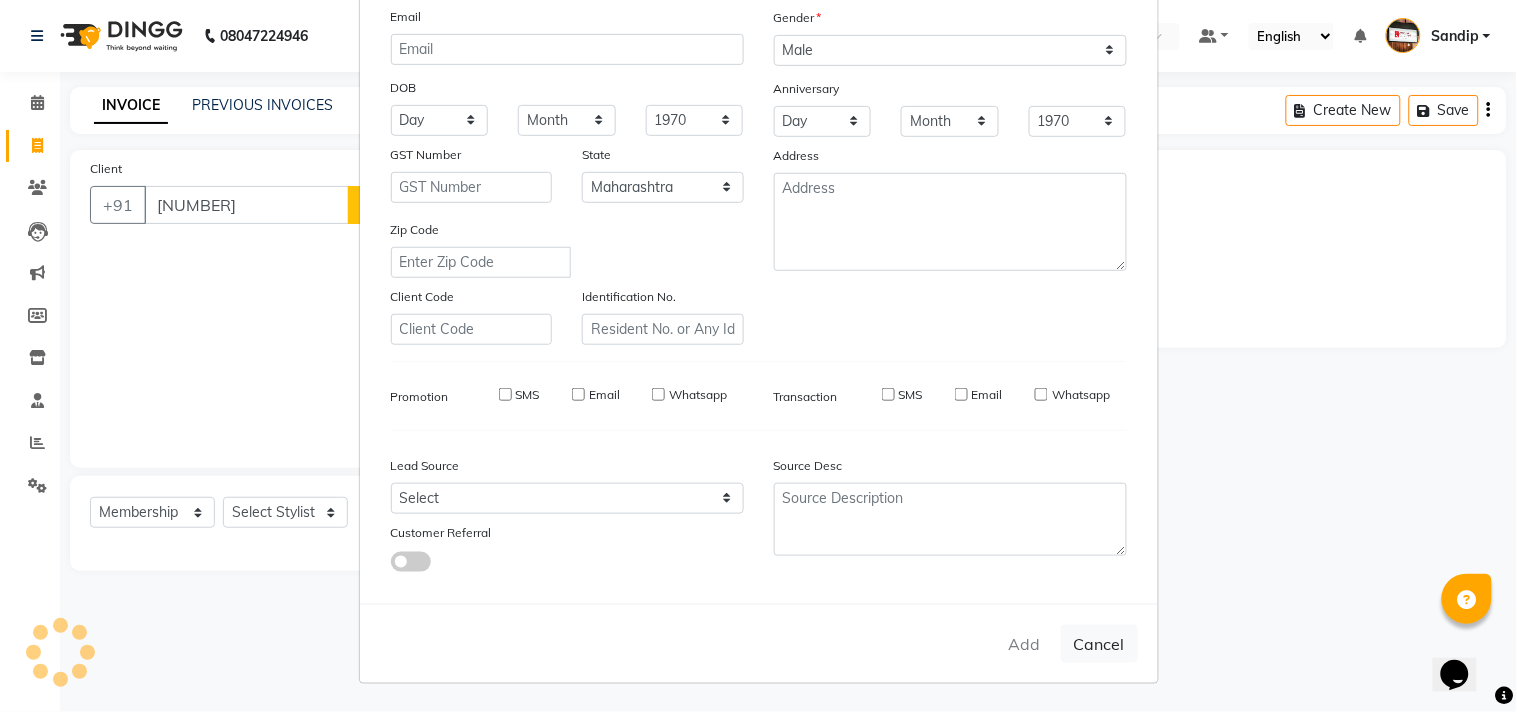 type 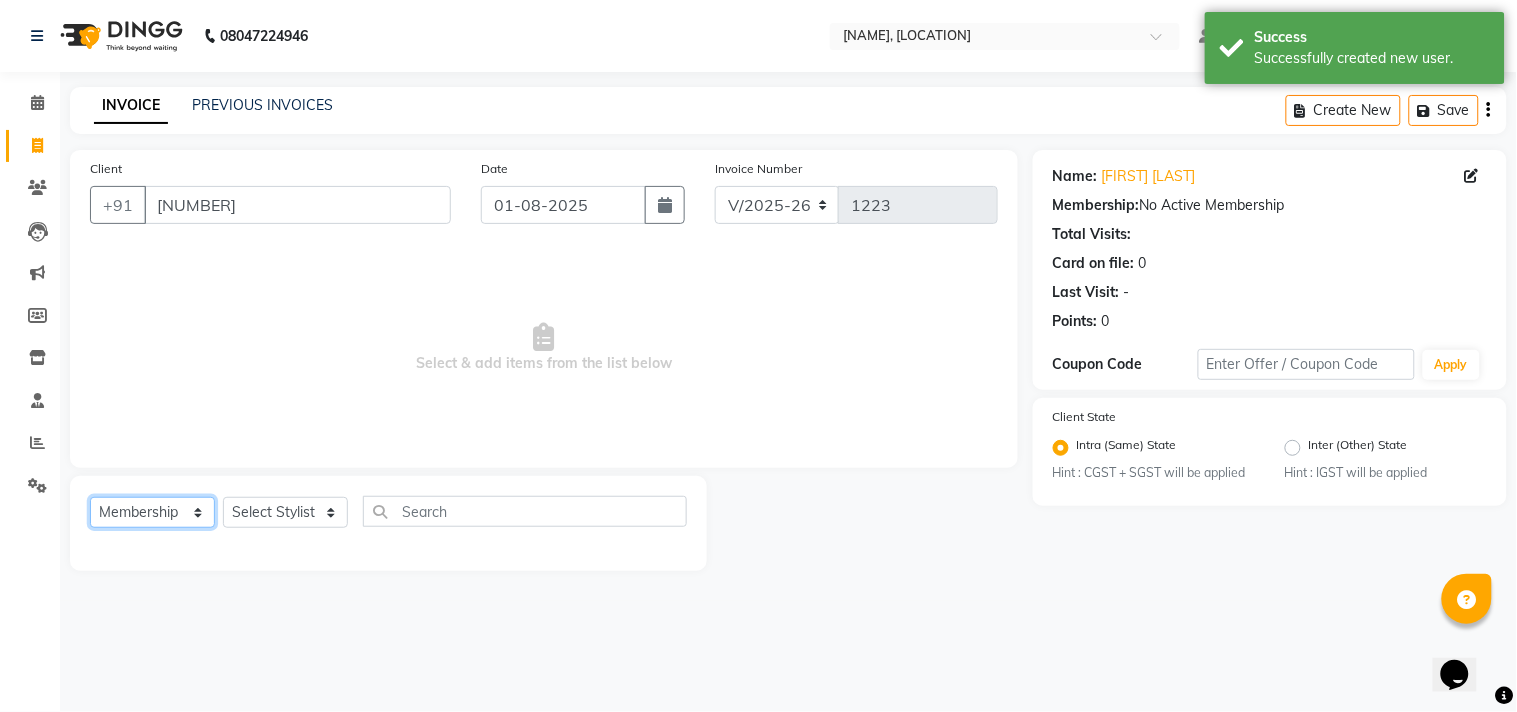 click on "Select  Service  Product  Membership  Package Voucher Prepaid Gift Card" 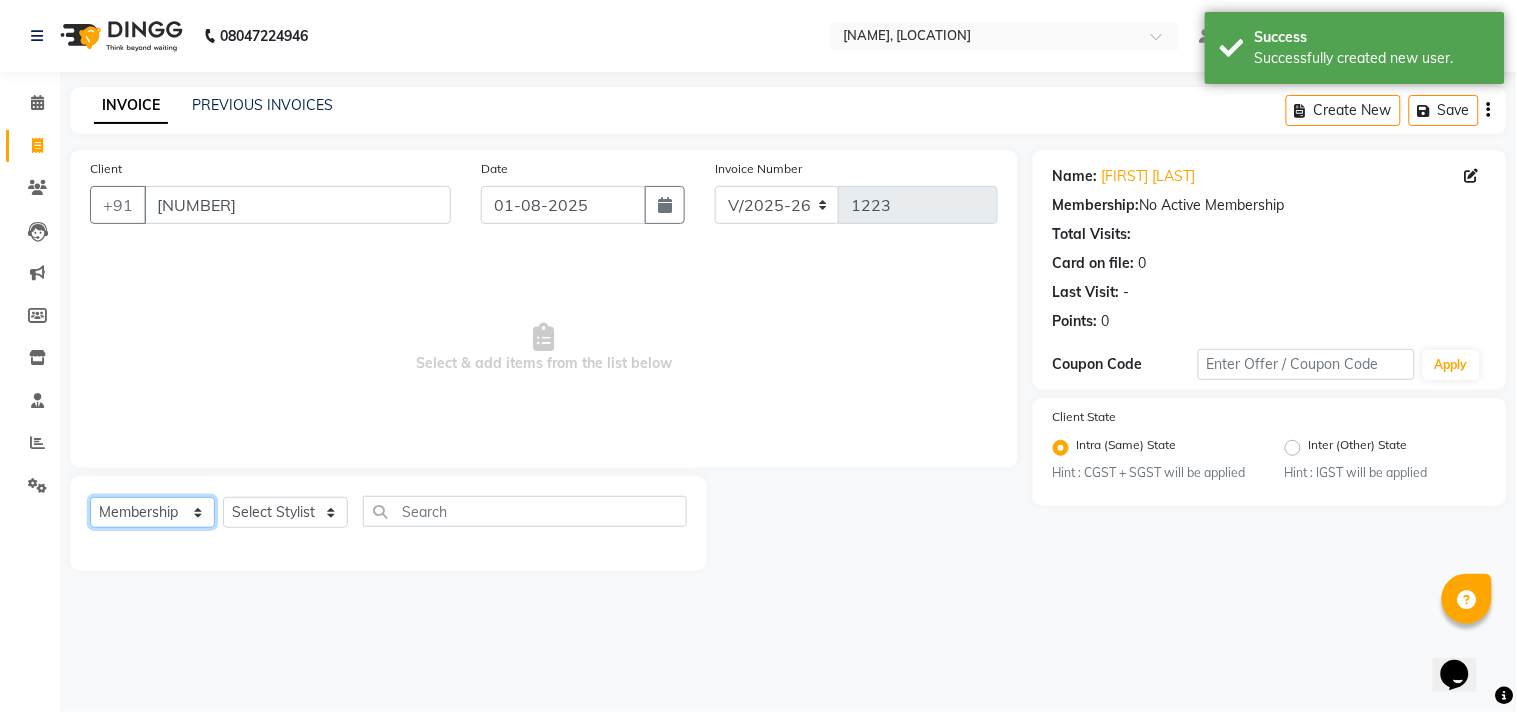 select on "service" 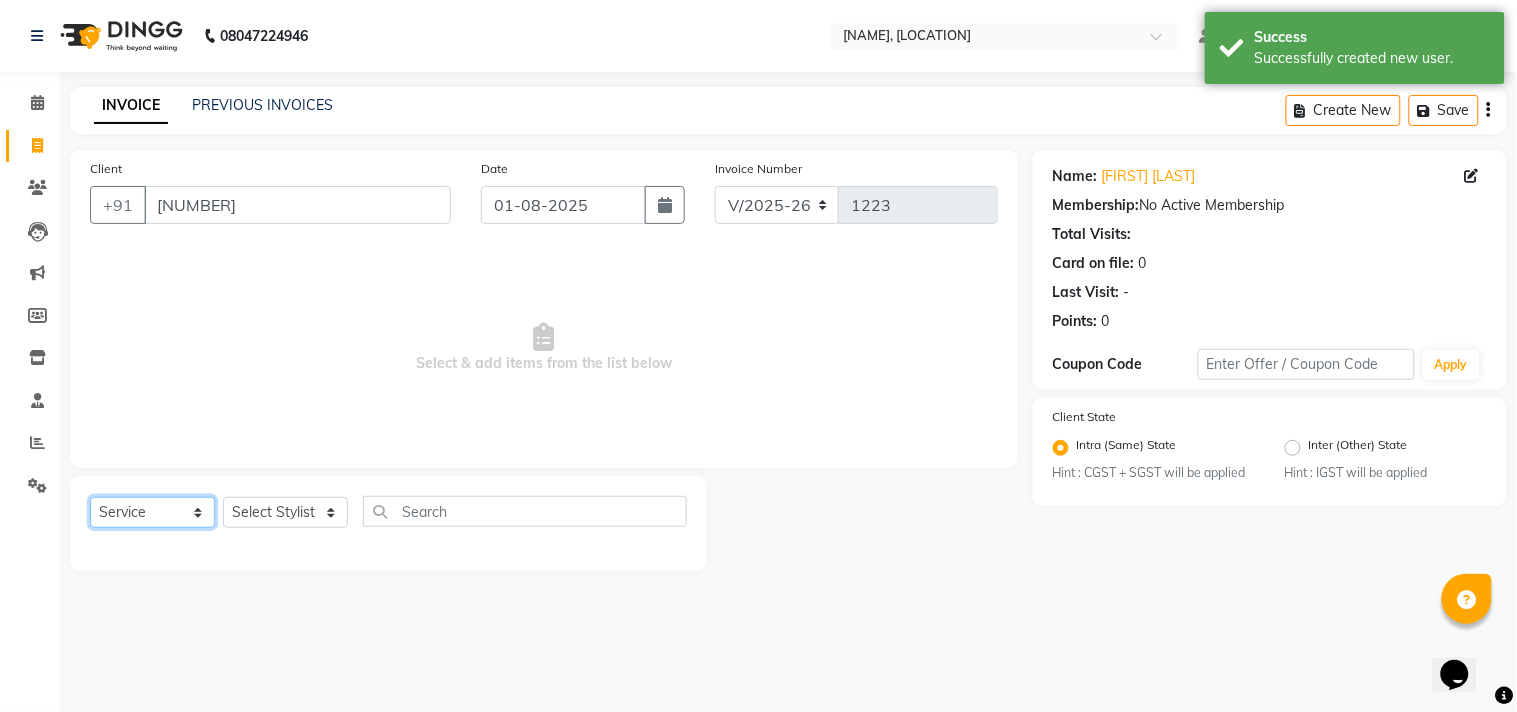 click on "Select  Service  Product  Membership  Package Voucher Prepaid Gift Card" 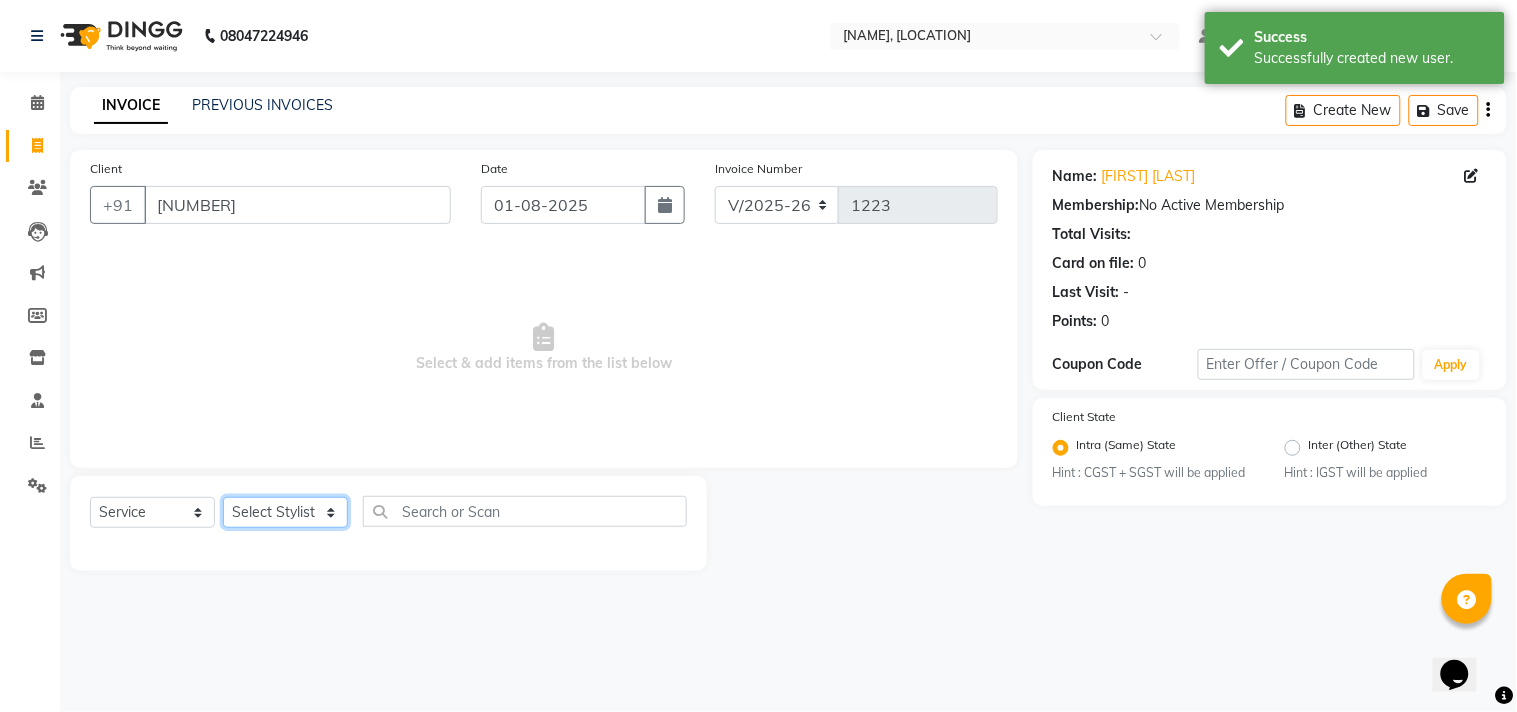 click on "Select Stylist [NAME] [FIRST] [LAST] [NAME]  [NAME] [NAME] [NAME] [NAME] [NAME] [NAME] [NAME]" 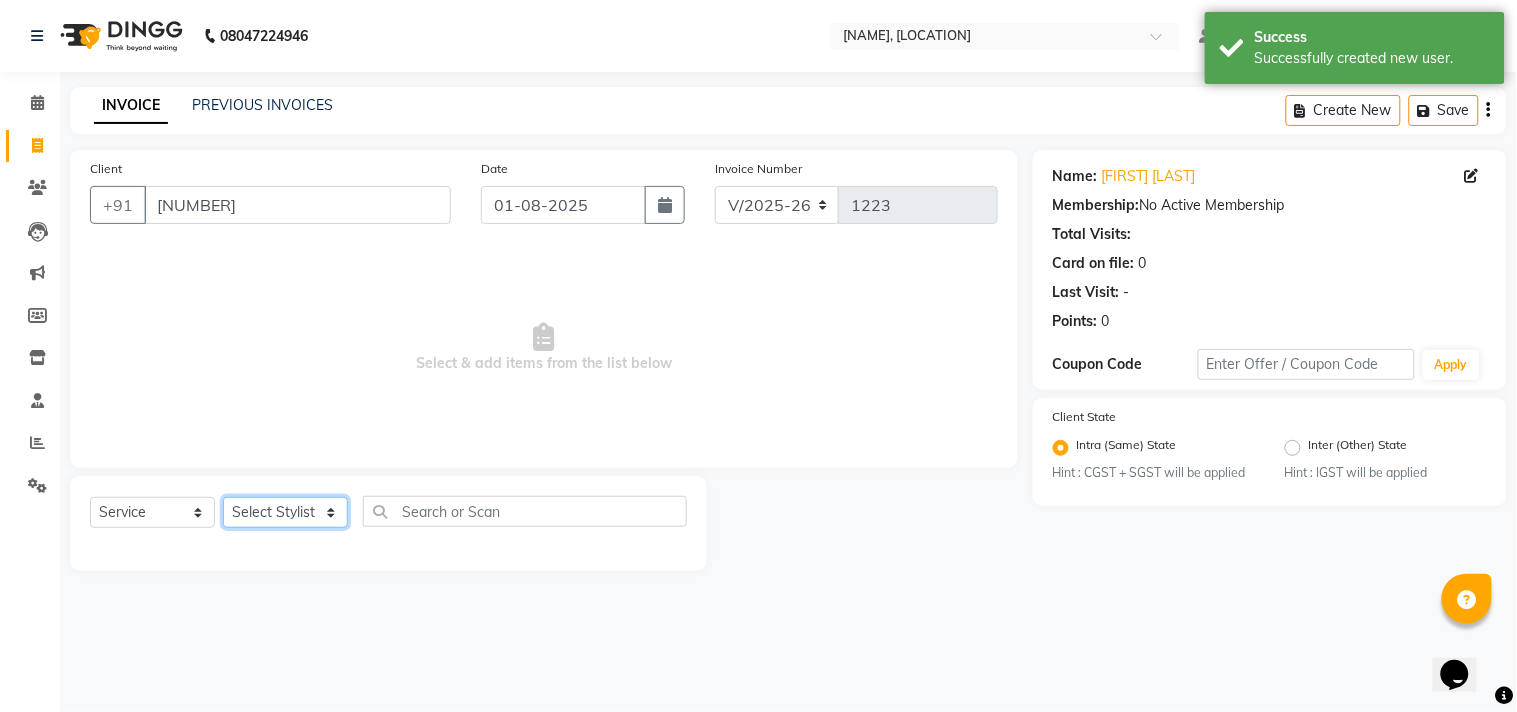 select on "36046" 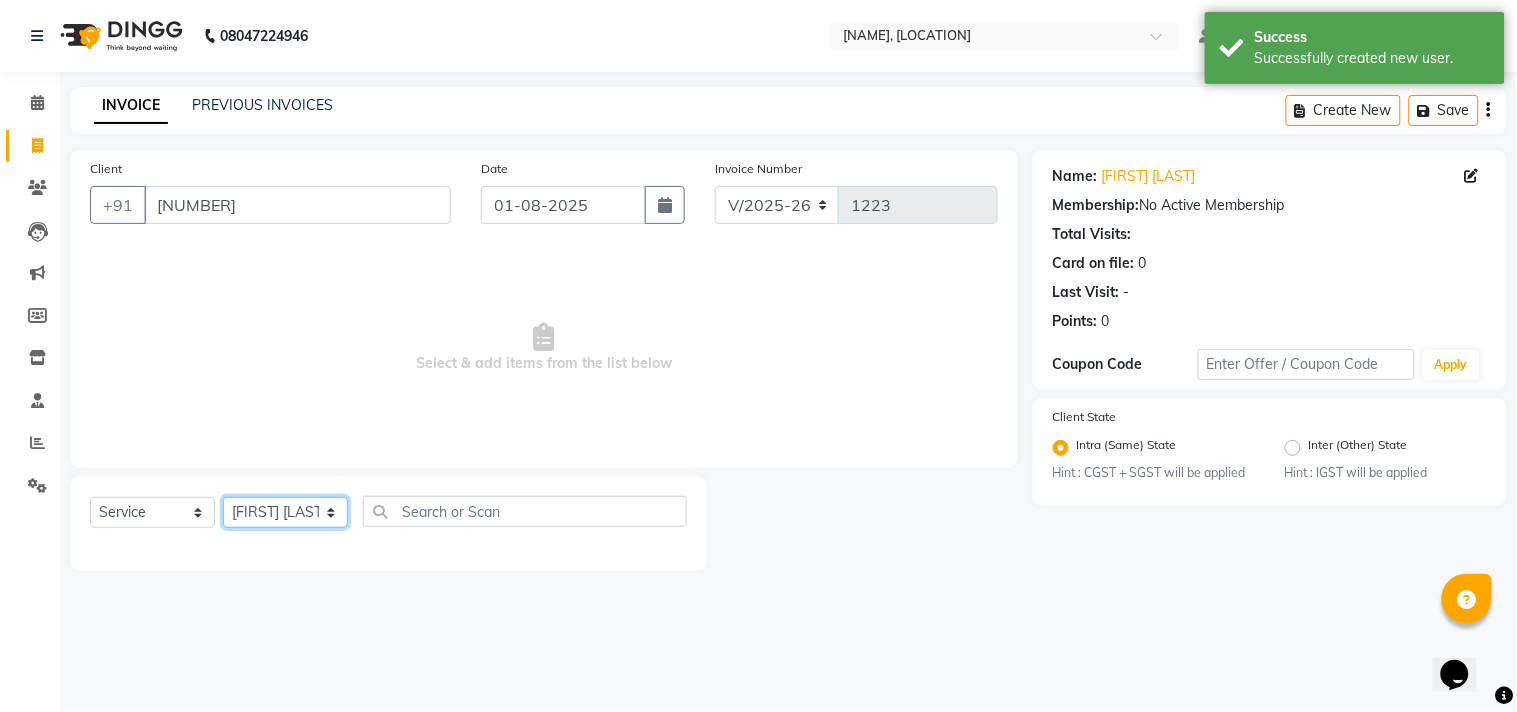 click on "Select Stylist [NAME] [FIRST] [LAST] [NAME]  [NAME] [NAME] [NAME] [NAME] [NAME] [NAME] [NAME]" 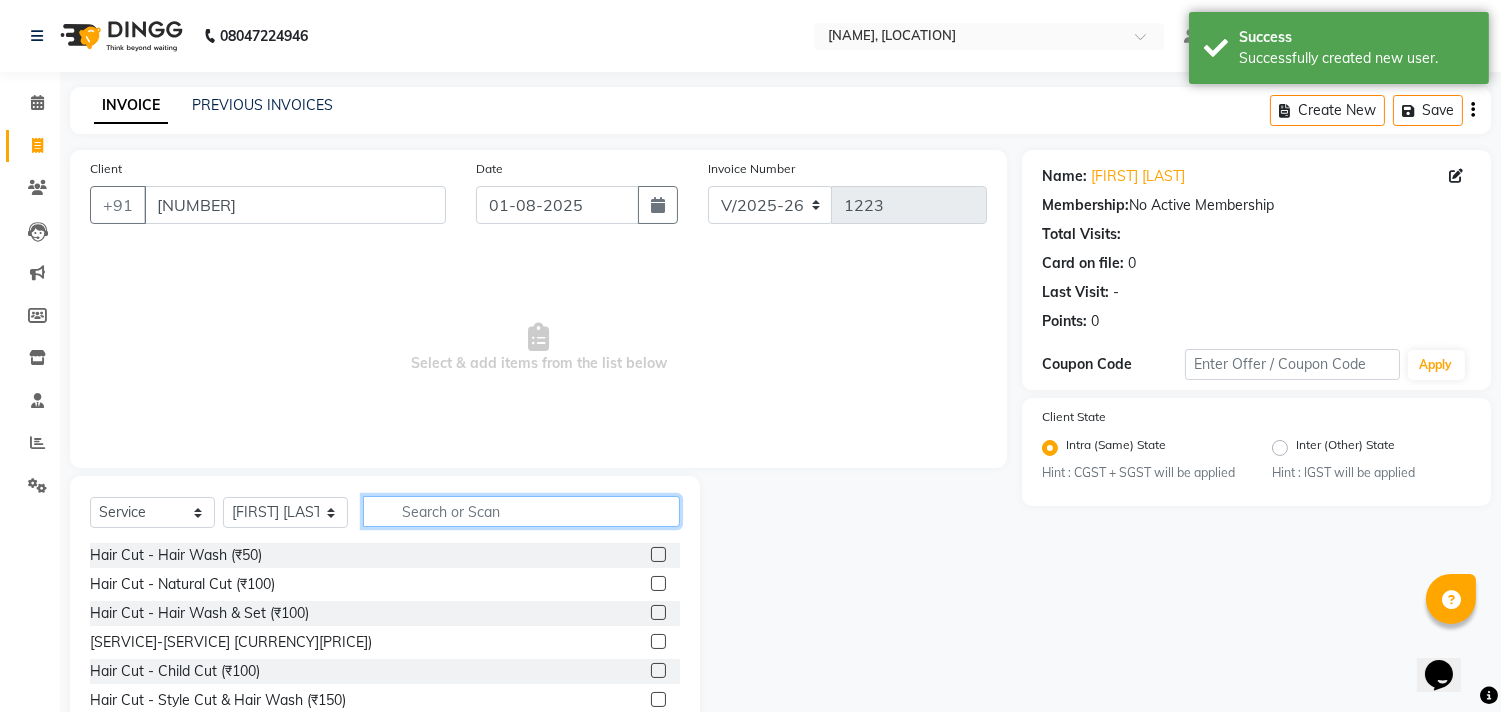 click 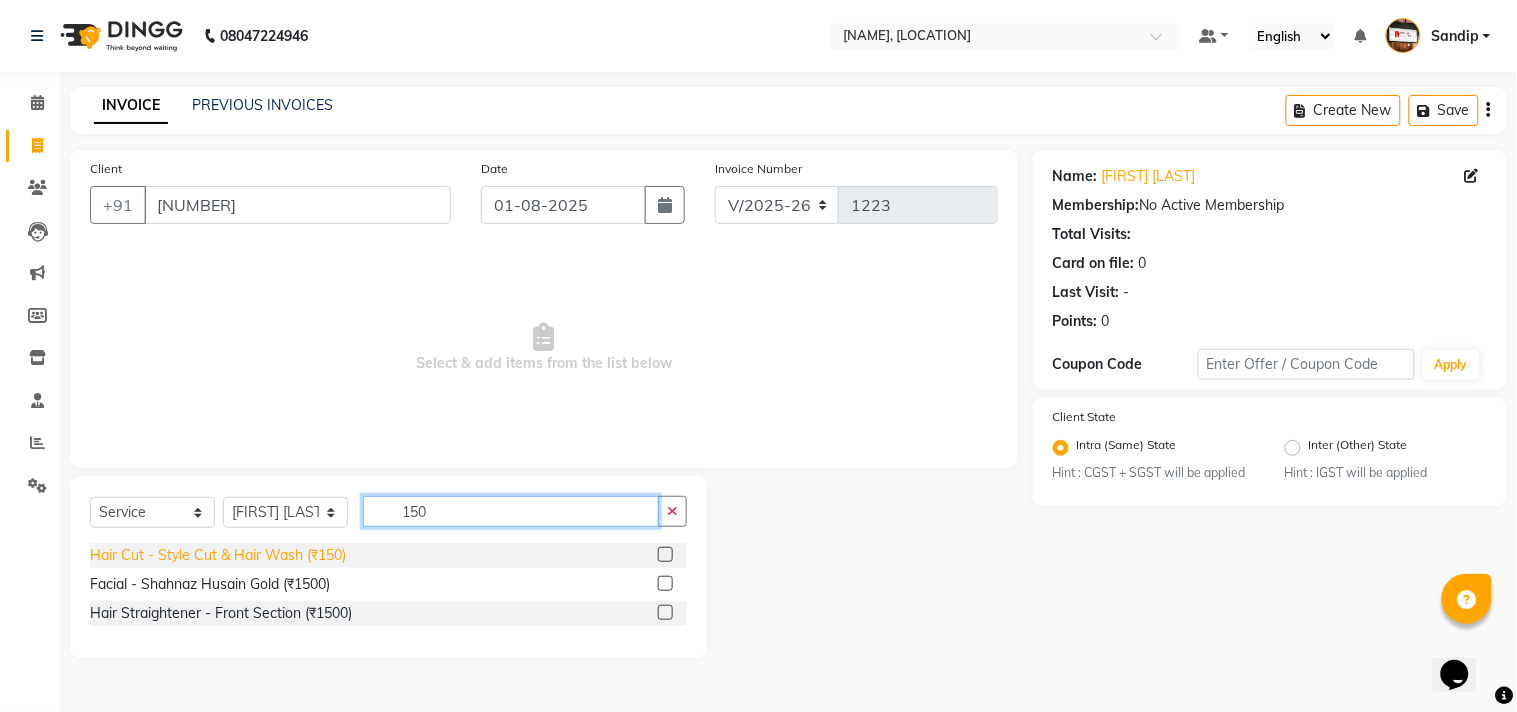 type on "150" 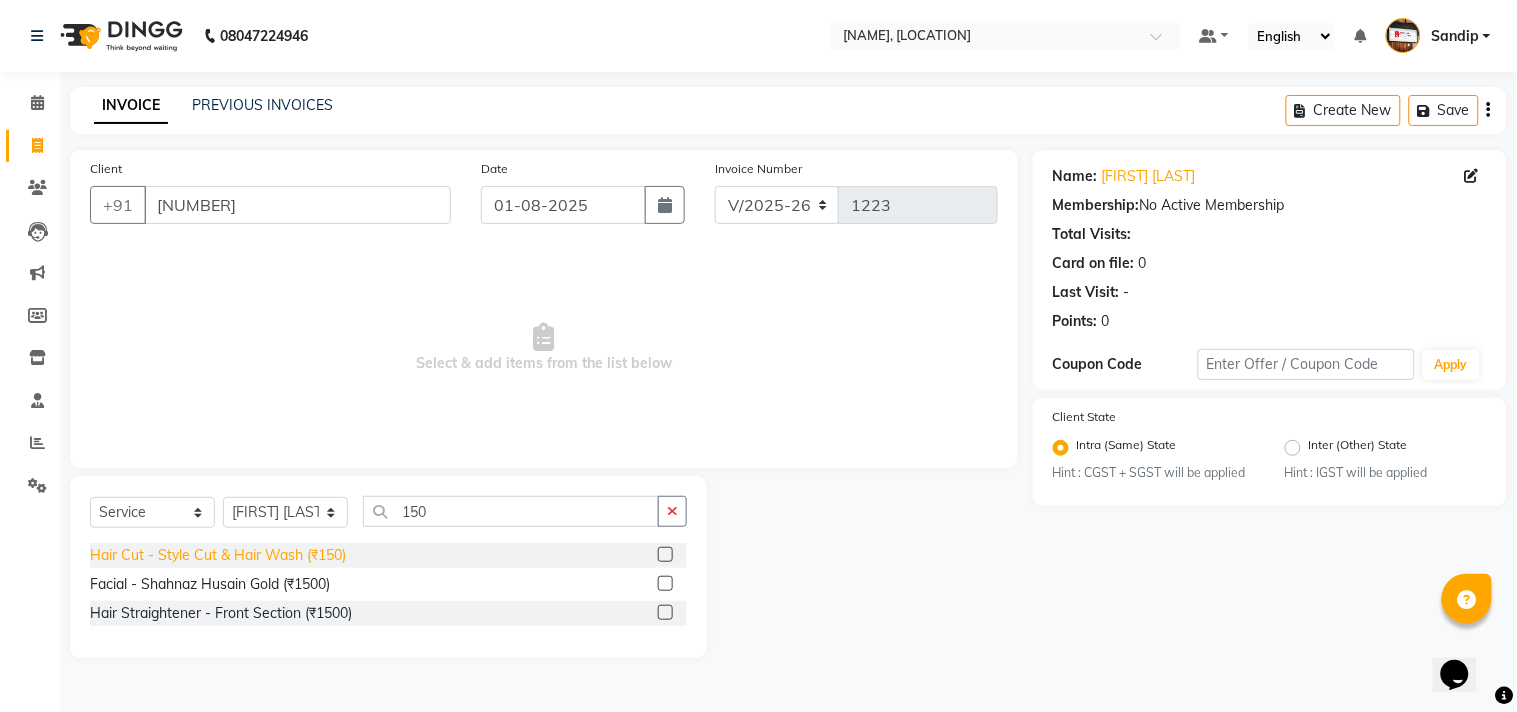 click on "Hair Cut - Style Cut & Hair Wash (₹150)" 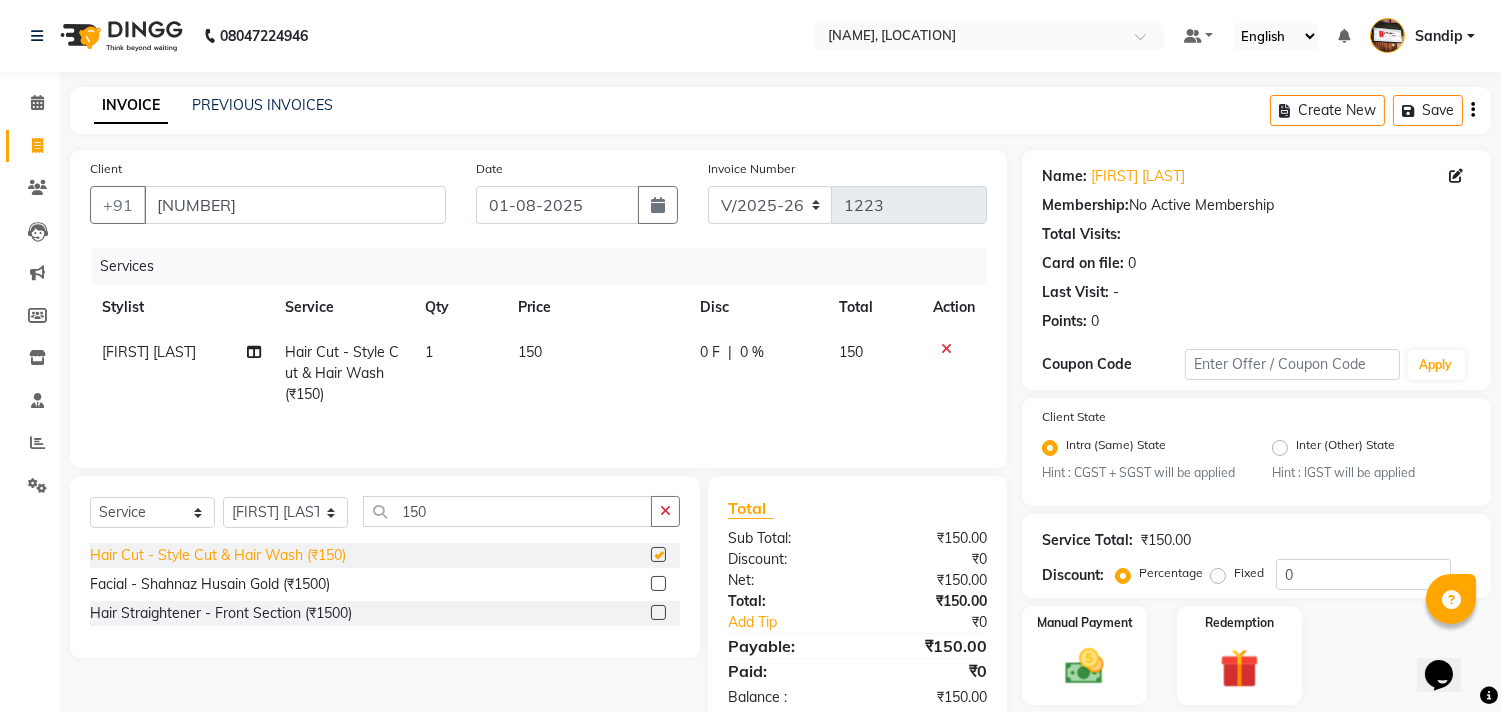 checkbox on "false" 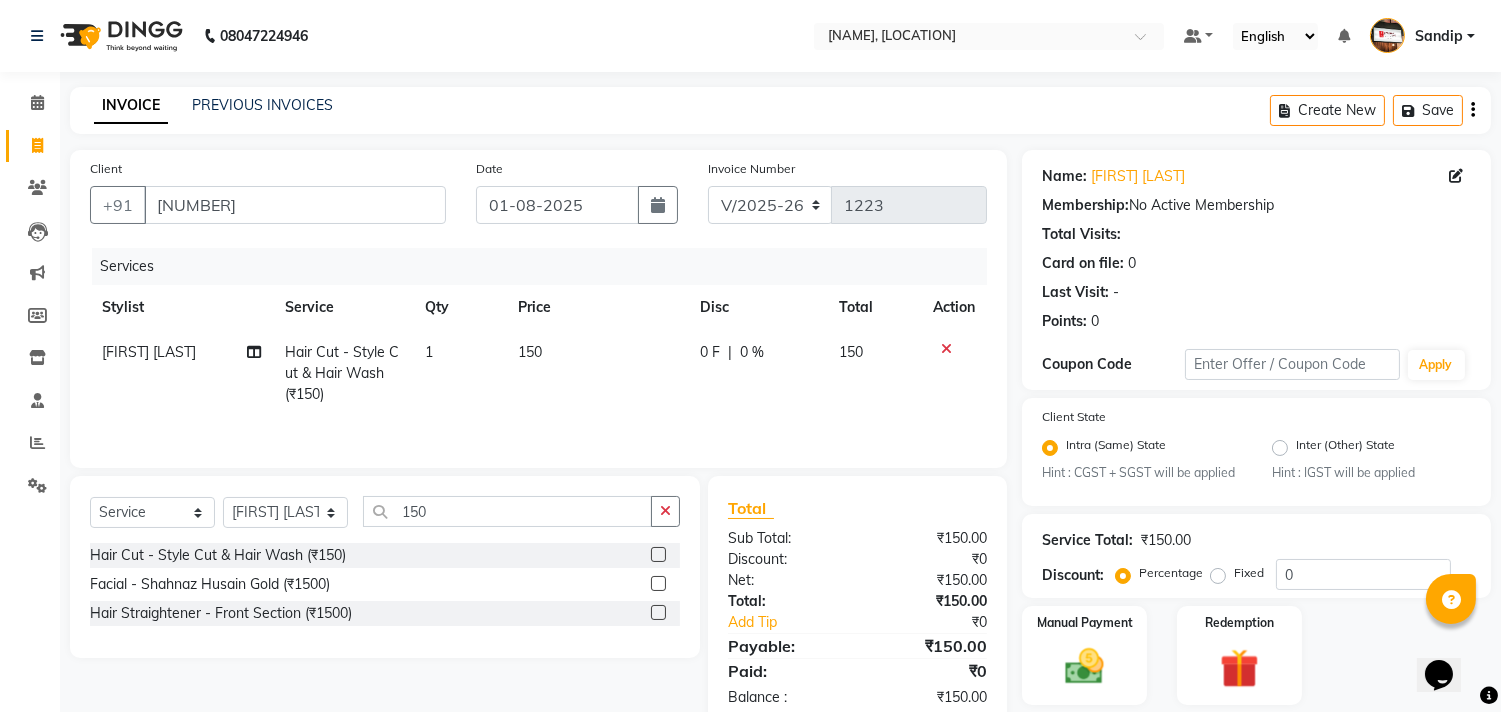 scroll, scrollTop: 63, scrollLeft: 0, axis: vertical 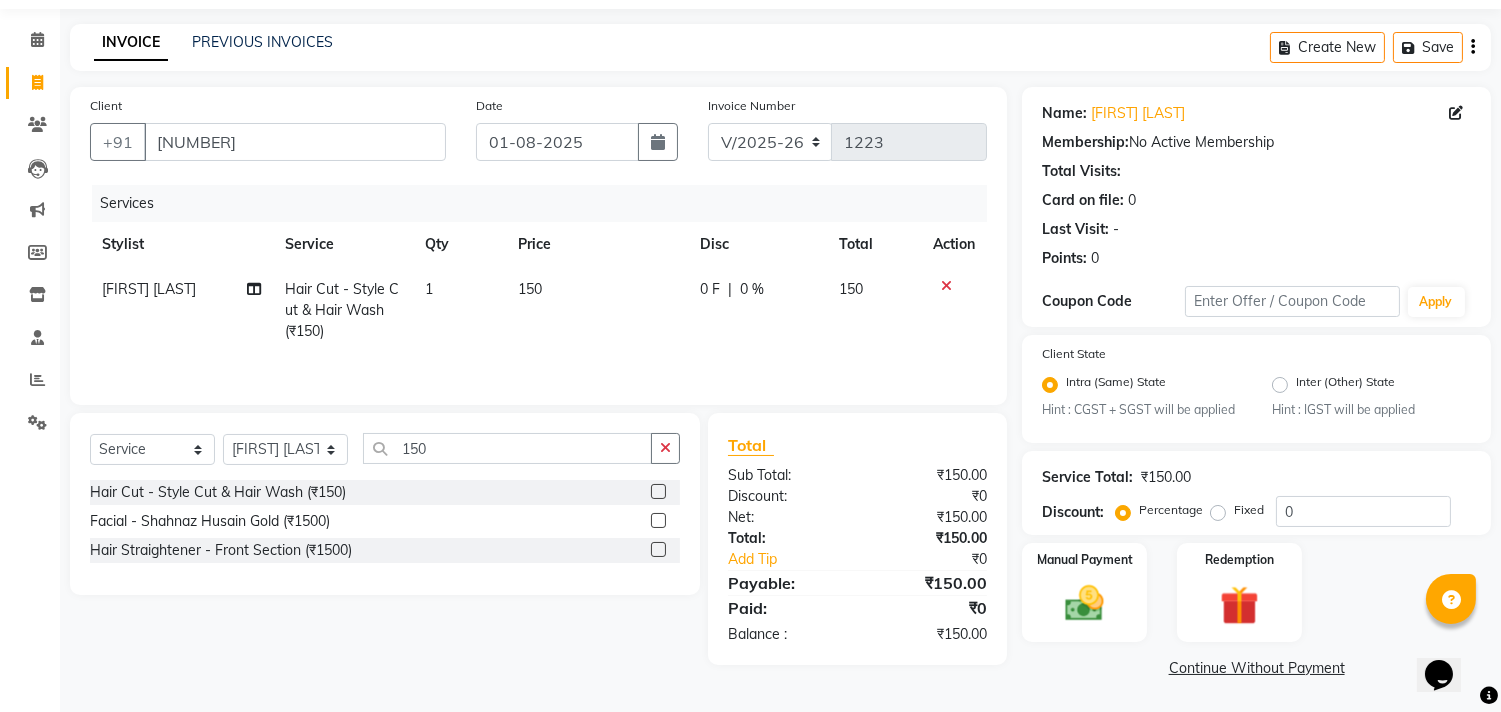 click on "Continue Without Payment" 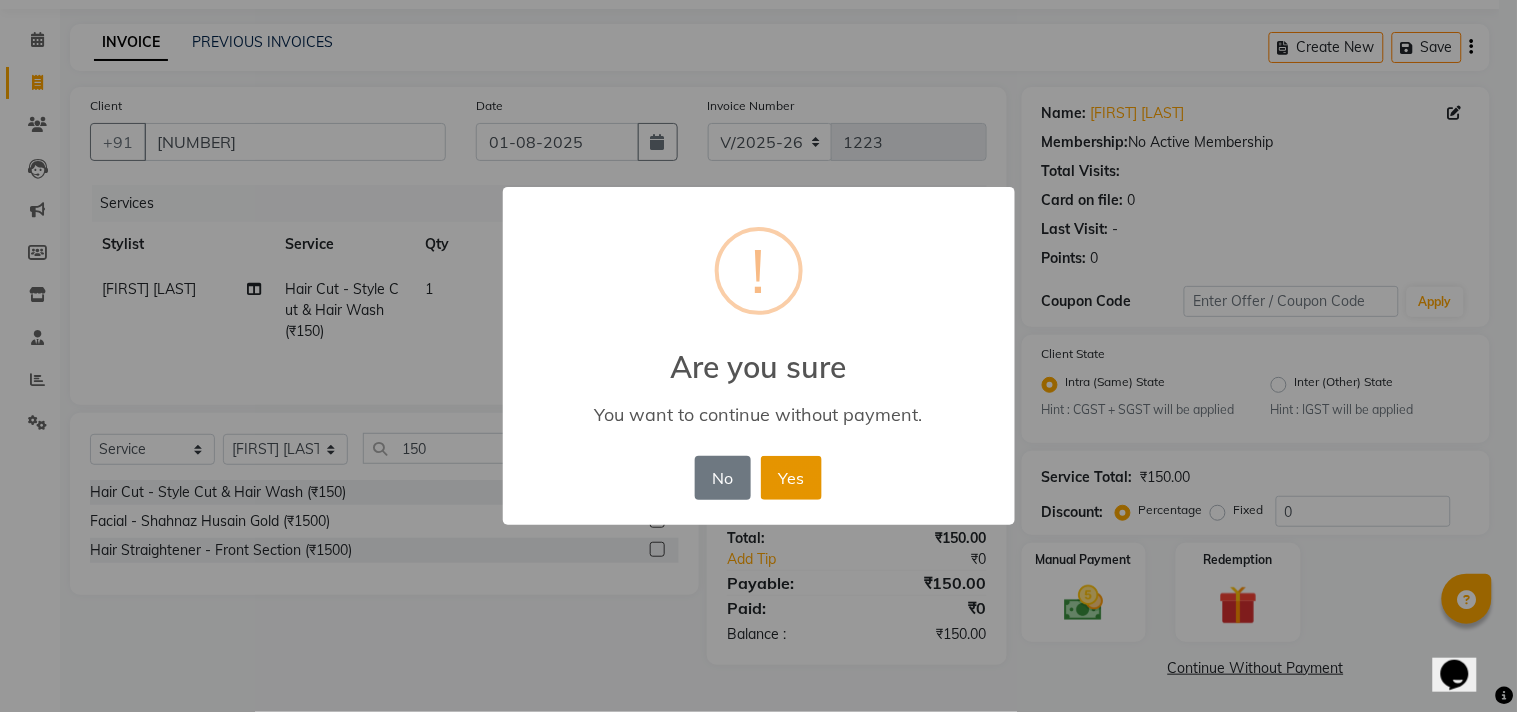 click on "Yes" at bounding box center [791, 478] 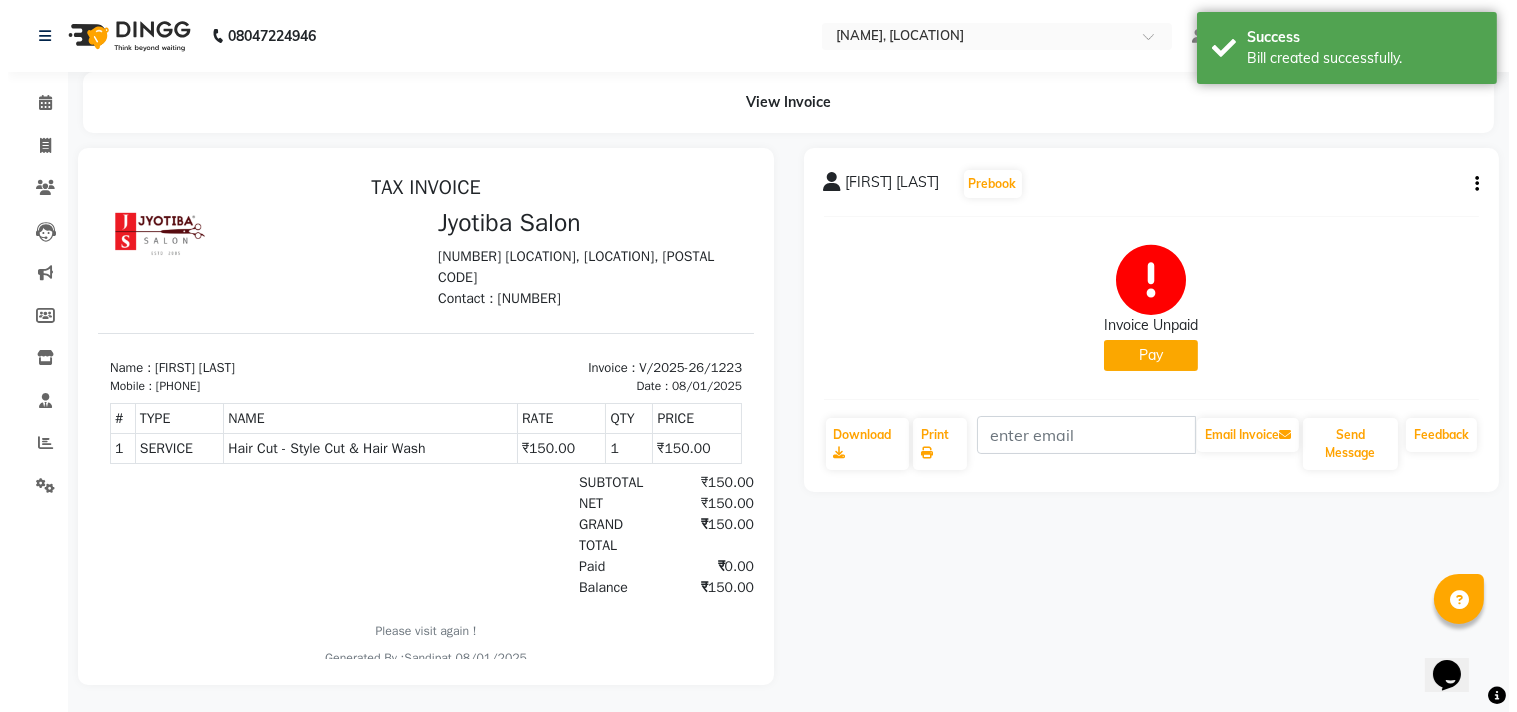 scroll, scrollTop: 0, scrollLeft: 0, axis: both 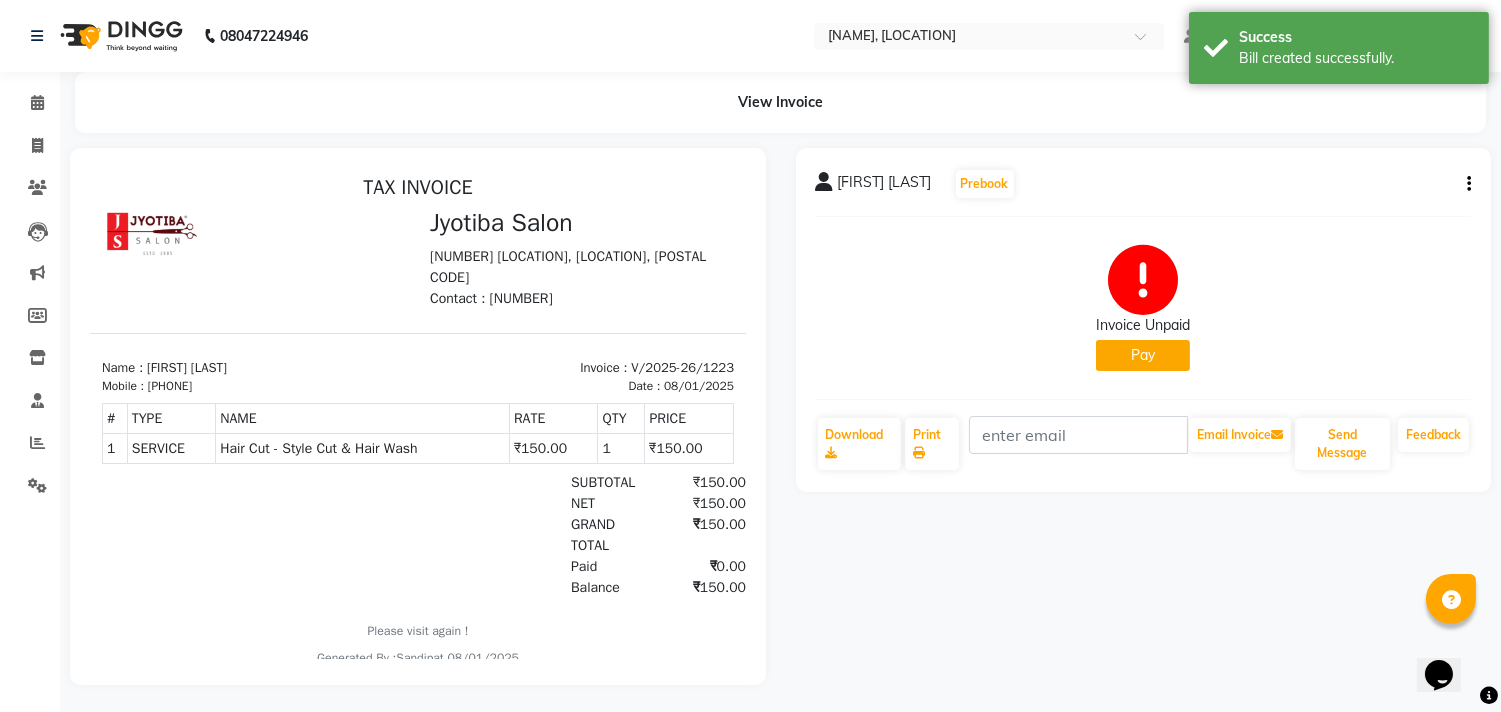 click on "Pay" 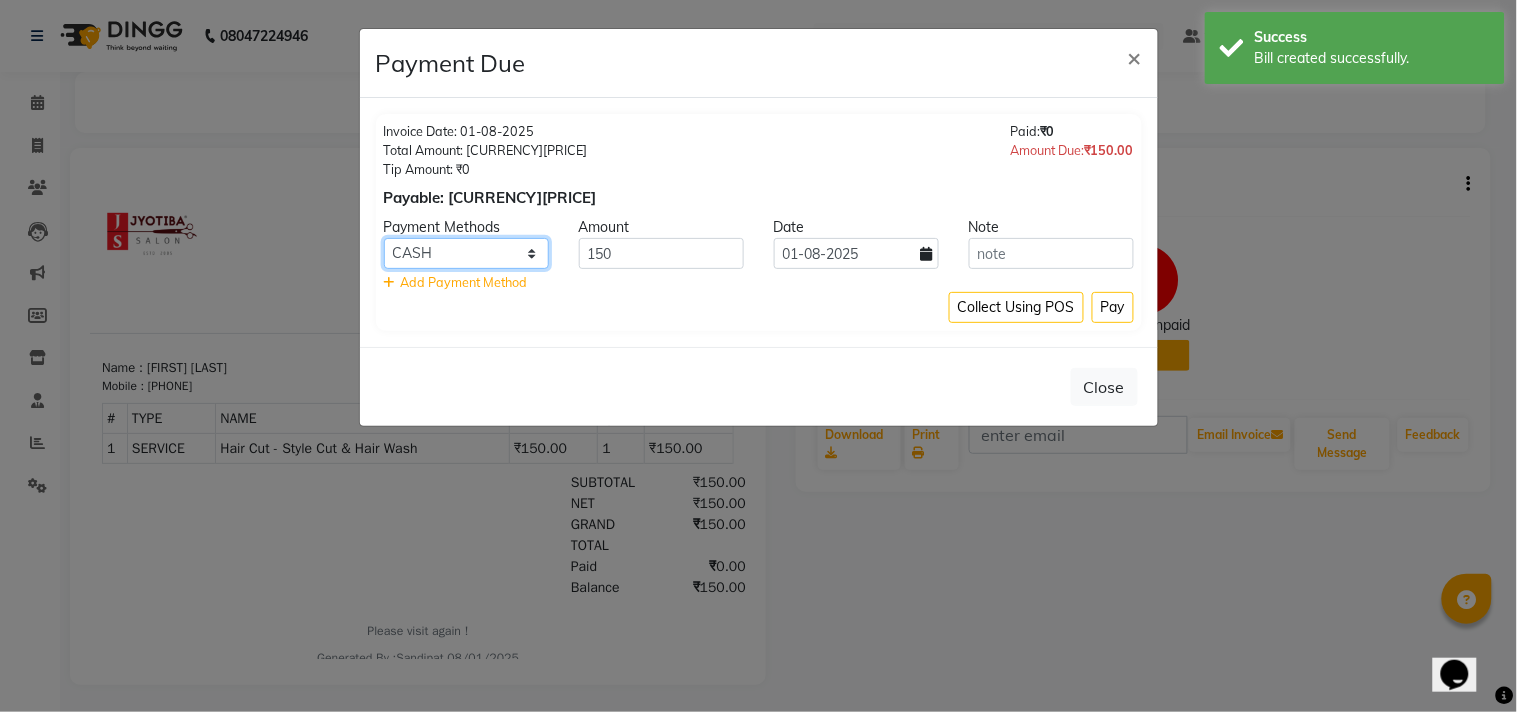 click on "CASH ONLINE CARD" 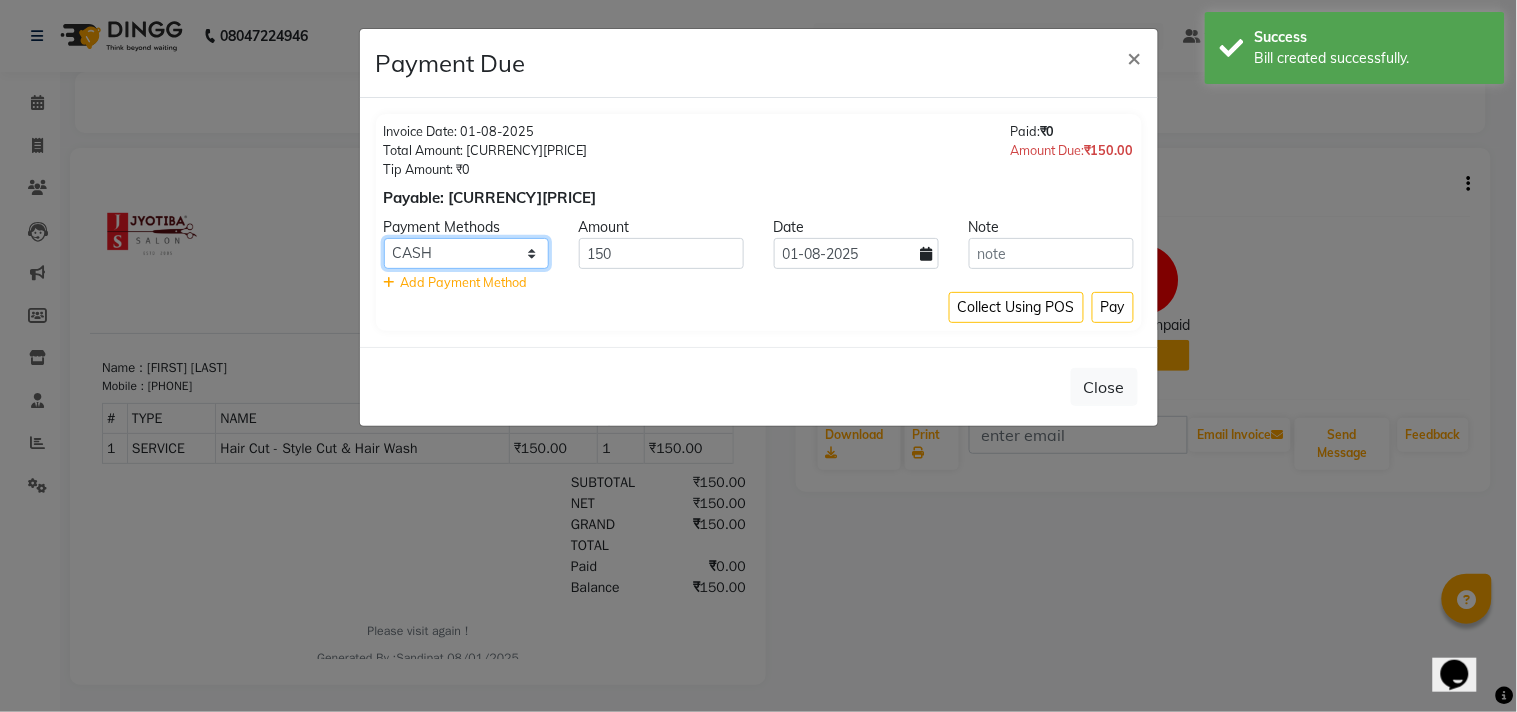 select on "3" 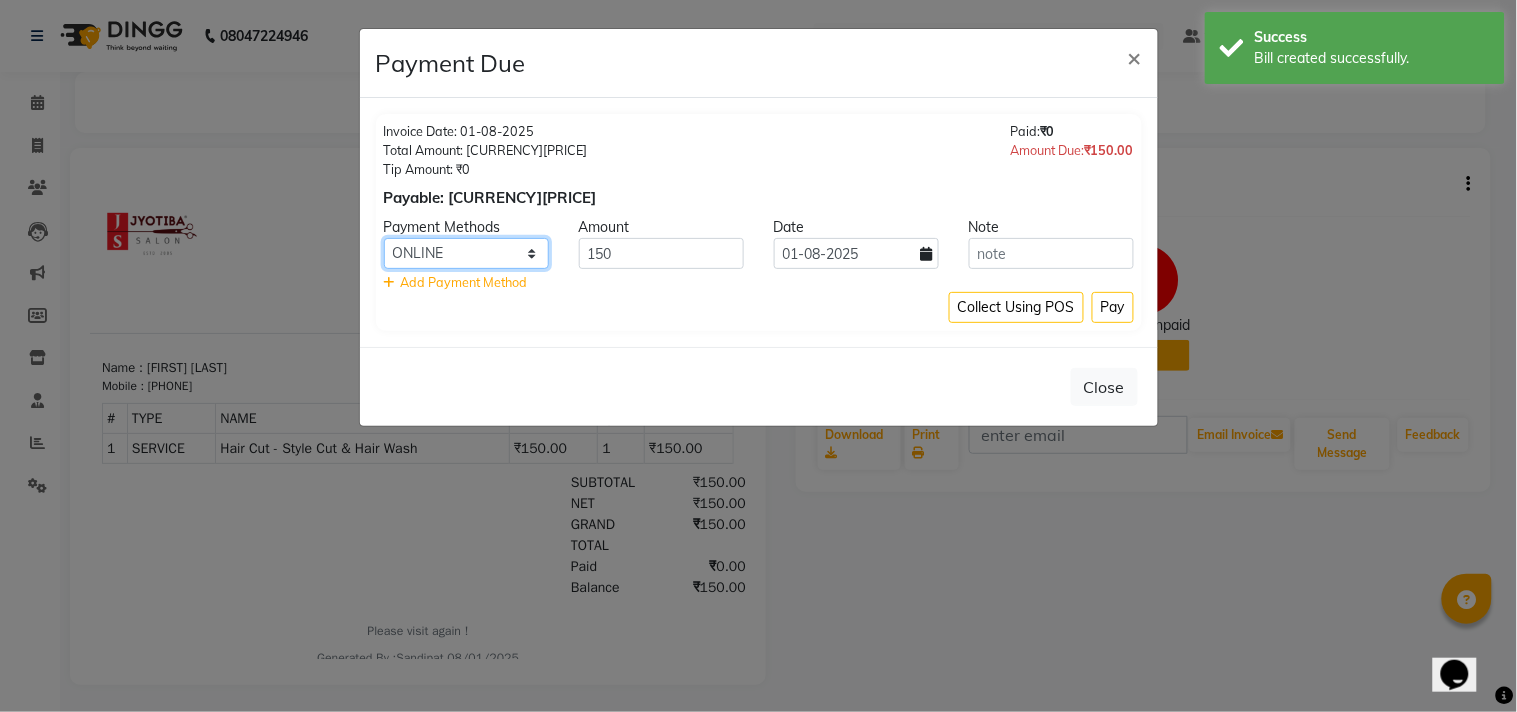 click on "CASH ONLINE CARD" 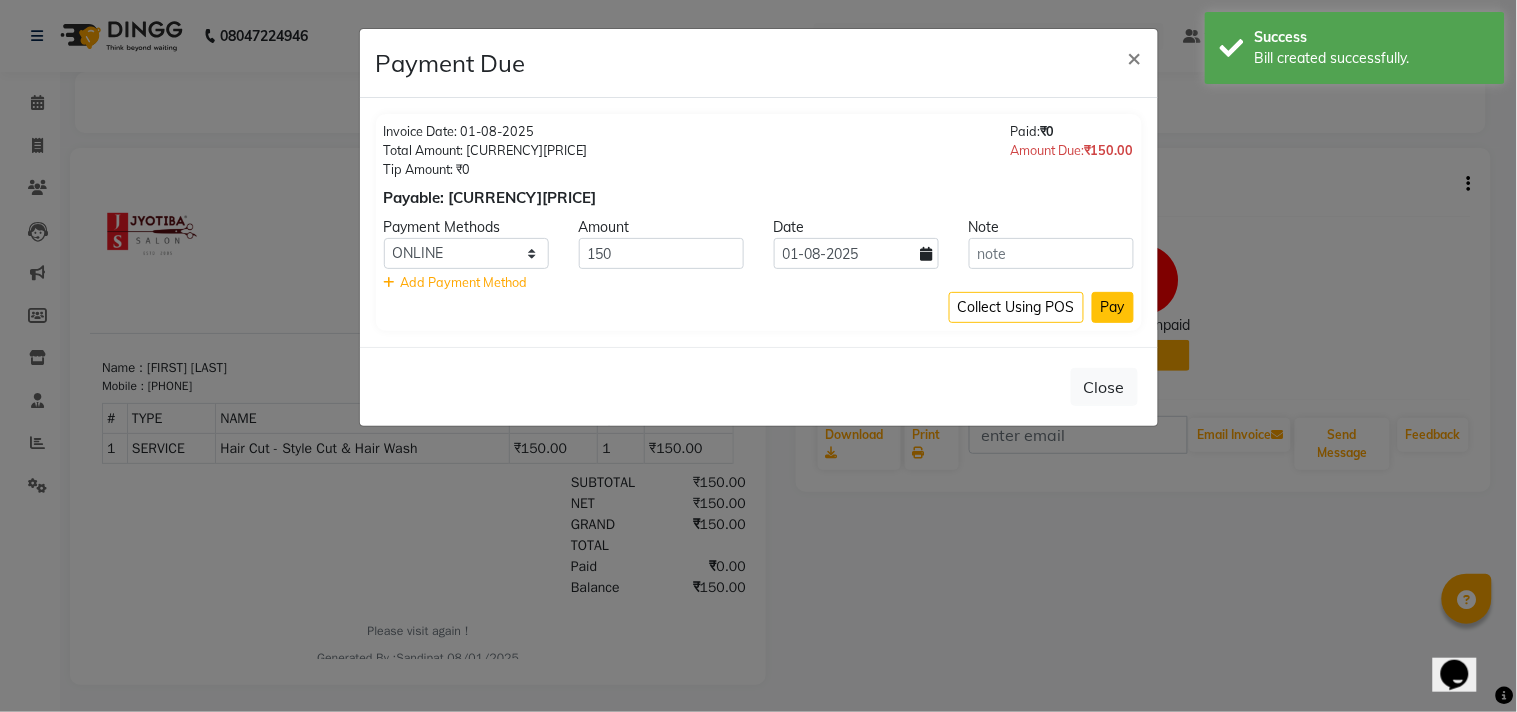click on "Pay" 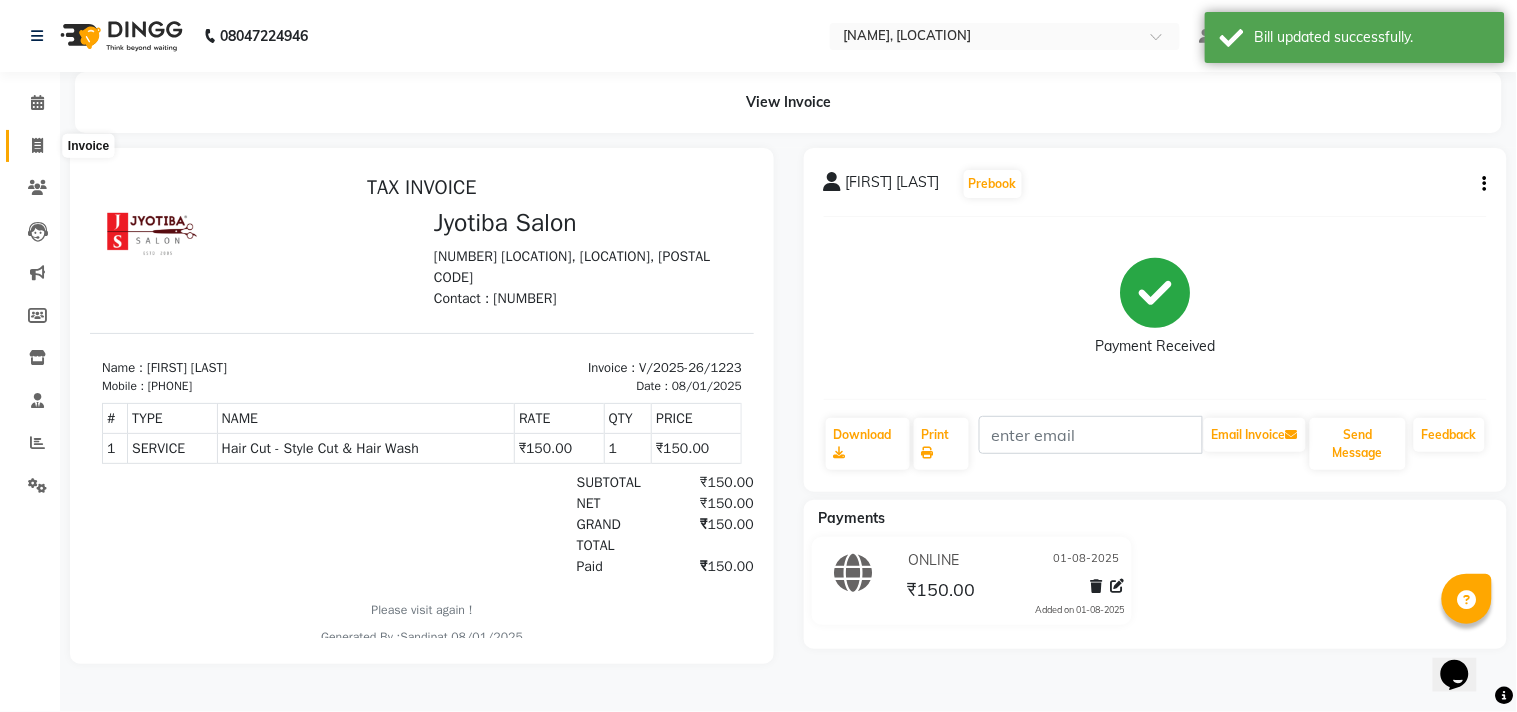 click 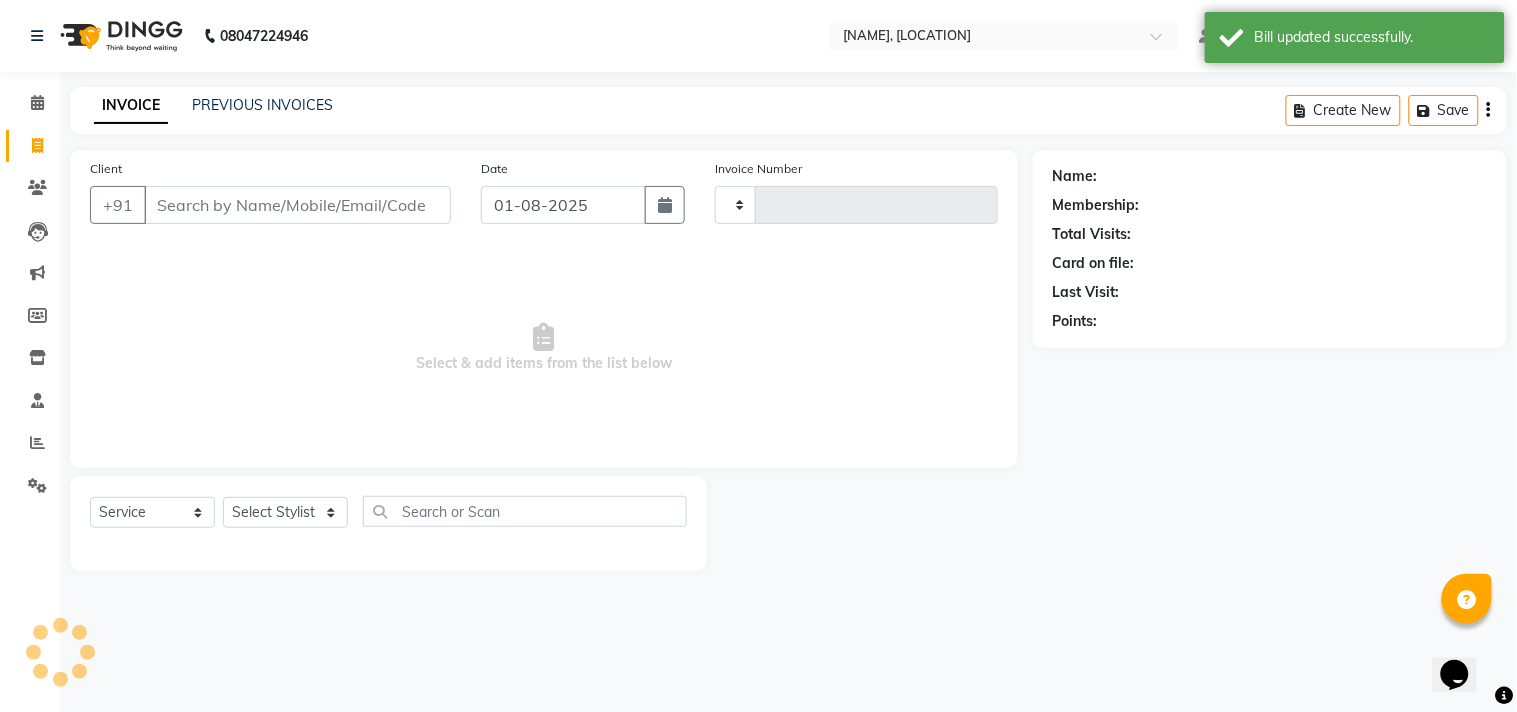 type on "1224" 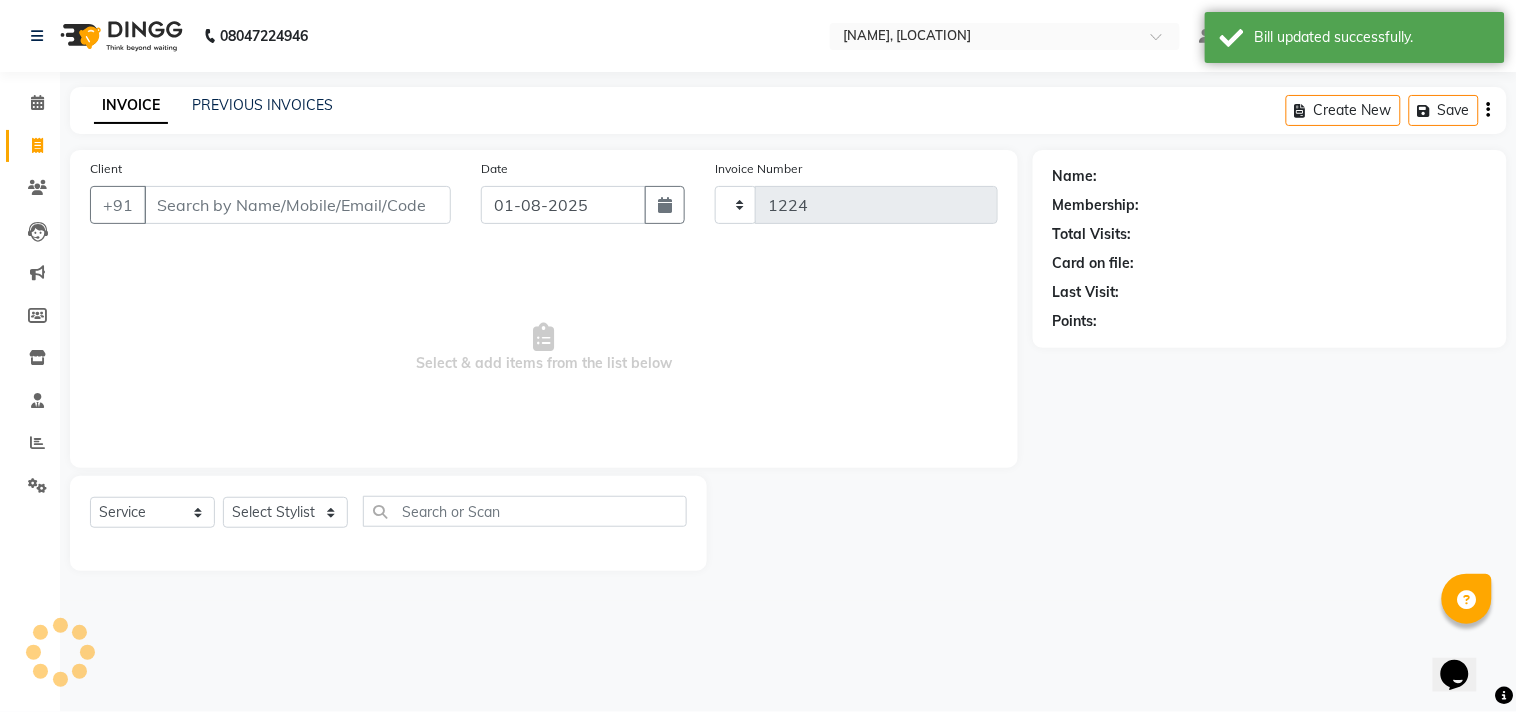 select on "556" 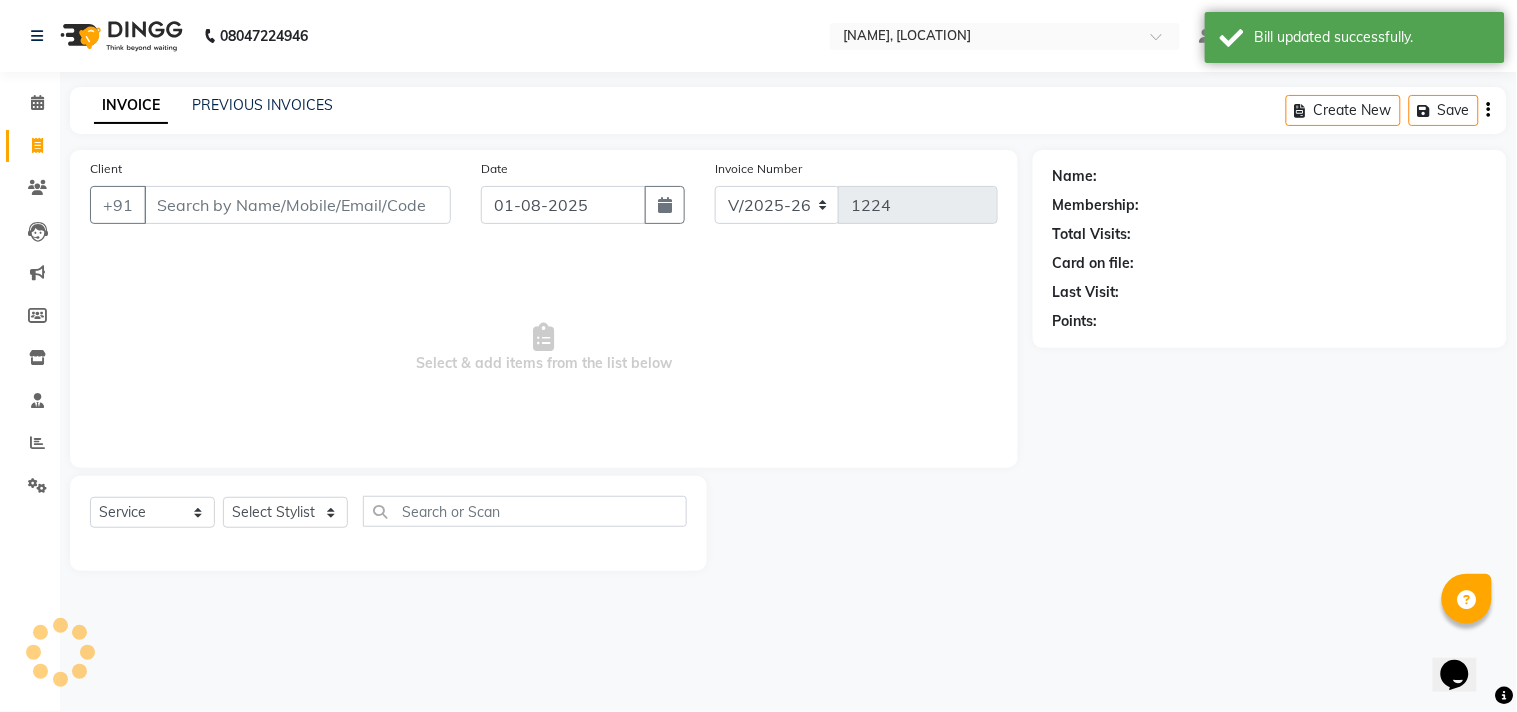 click on "Select & add items from the list below" at bounding box center (544, 348) 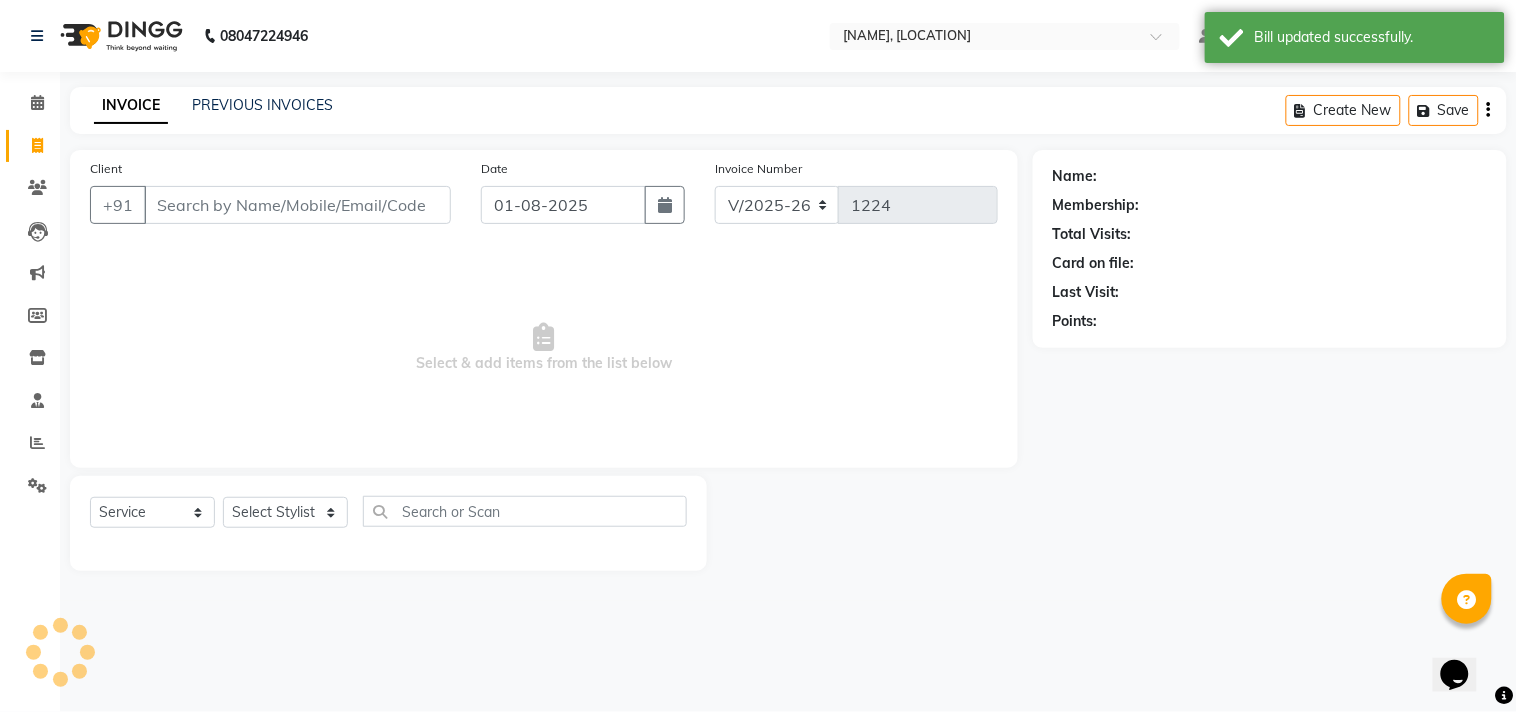 select on "membership" 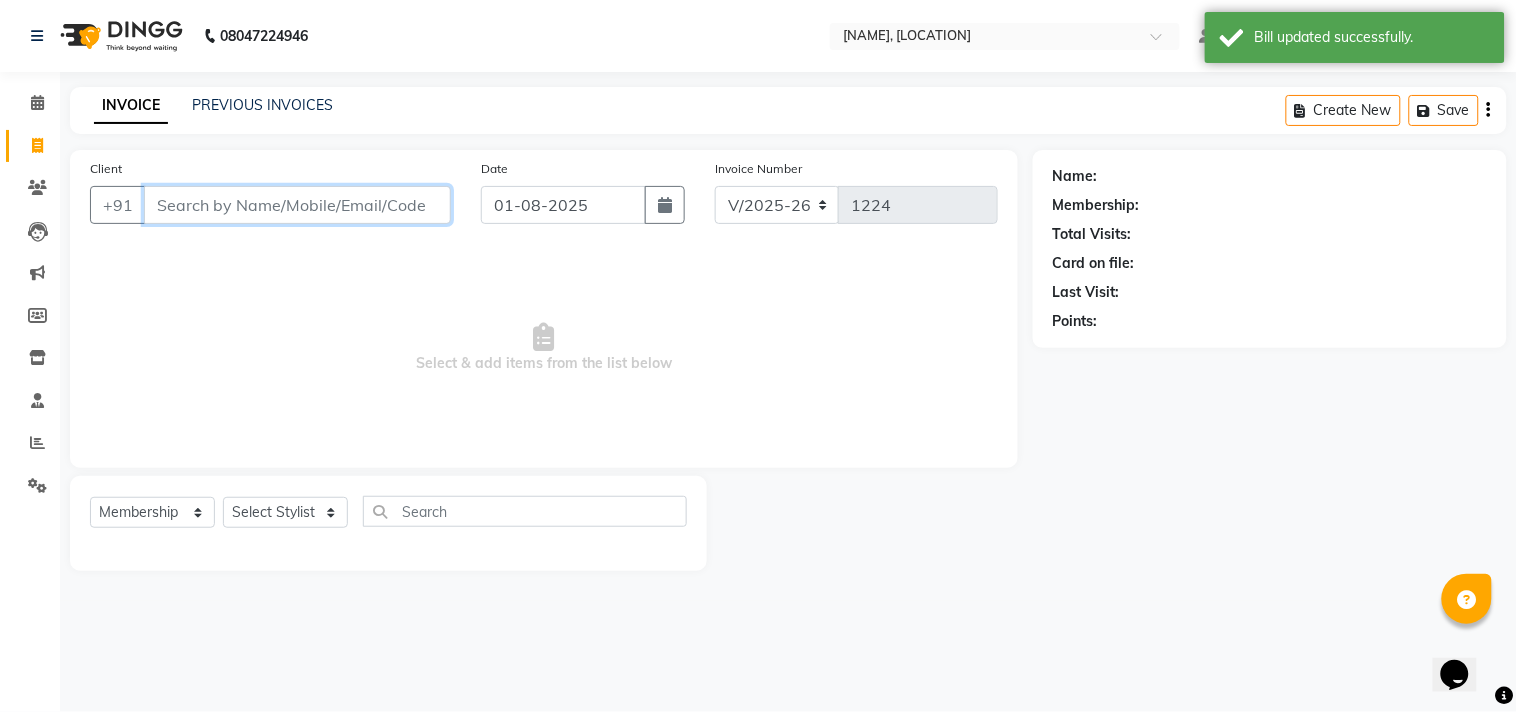 click on "Client" at bounding box center [297, 205] 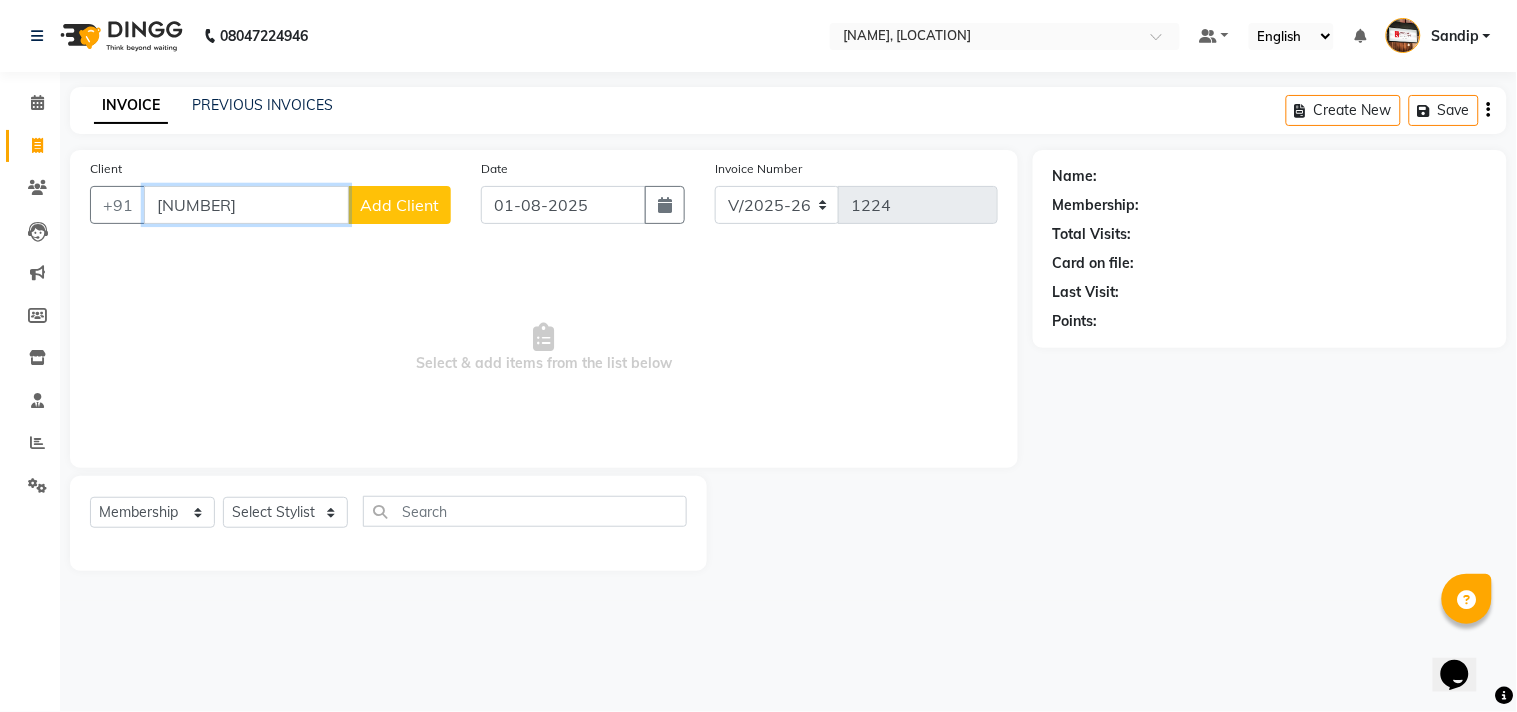 type on "[NUMBER]" 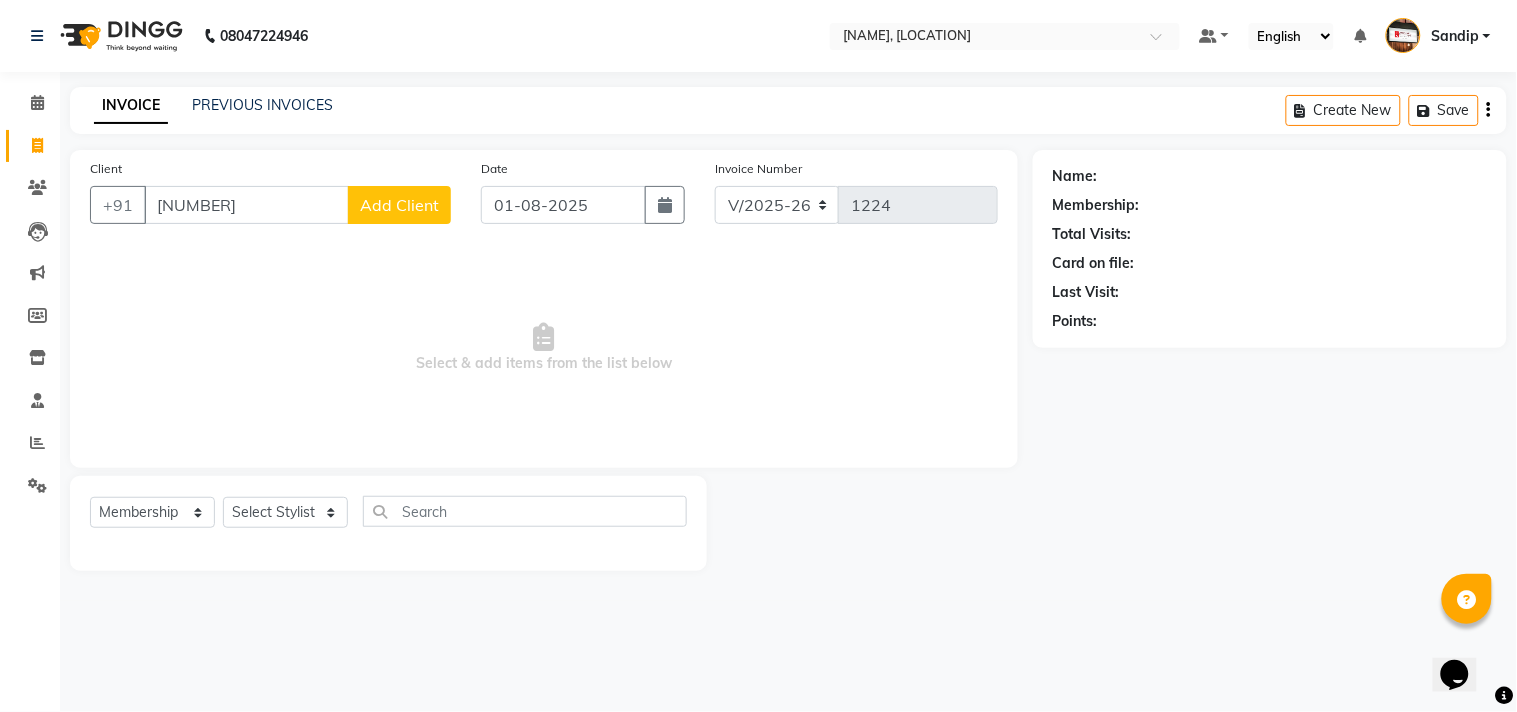 click on "Add Client" 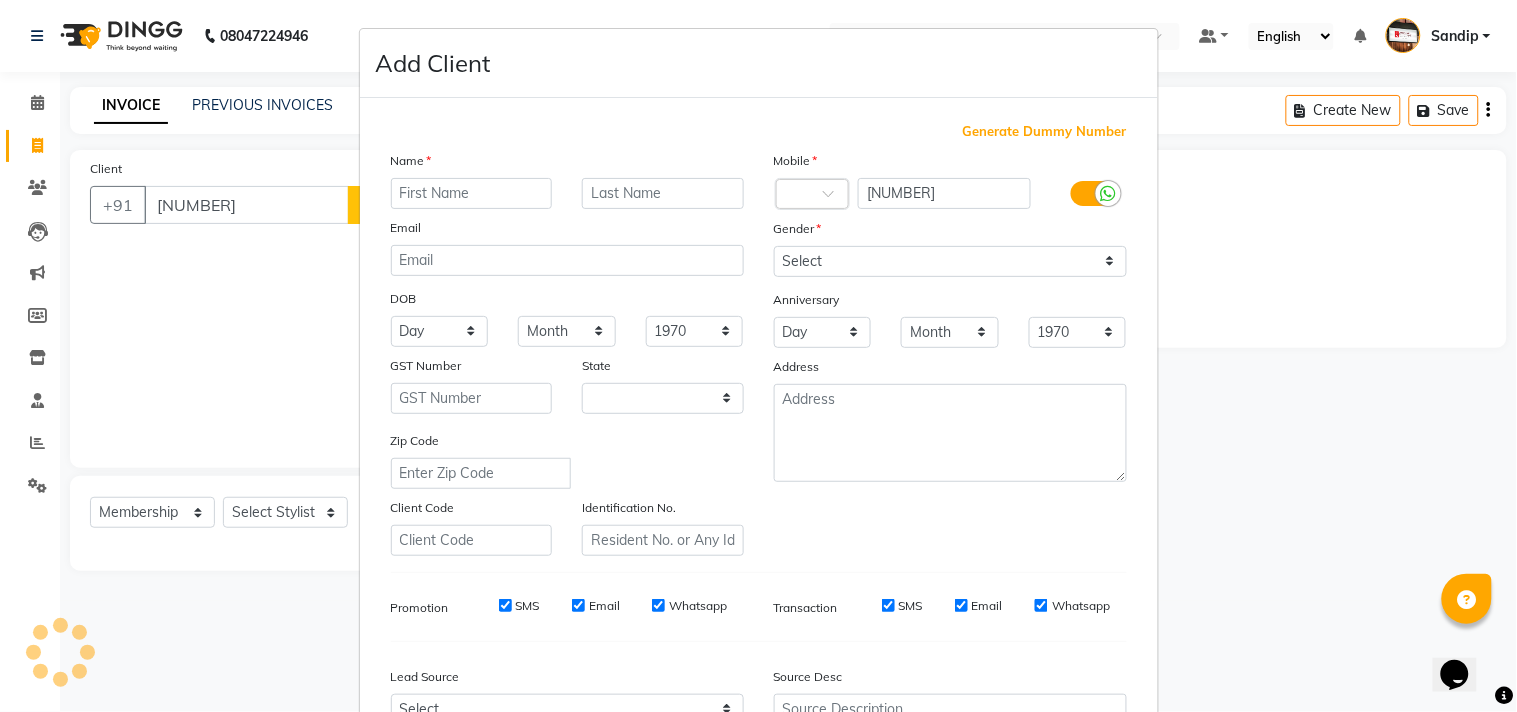 select on "22" 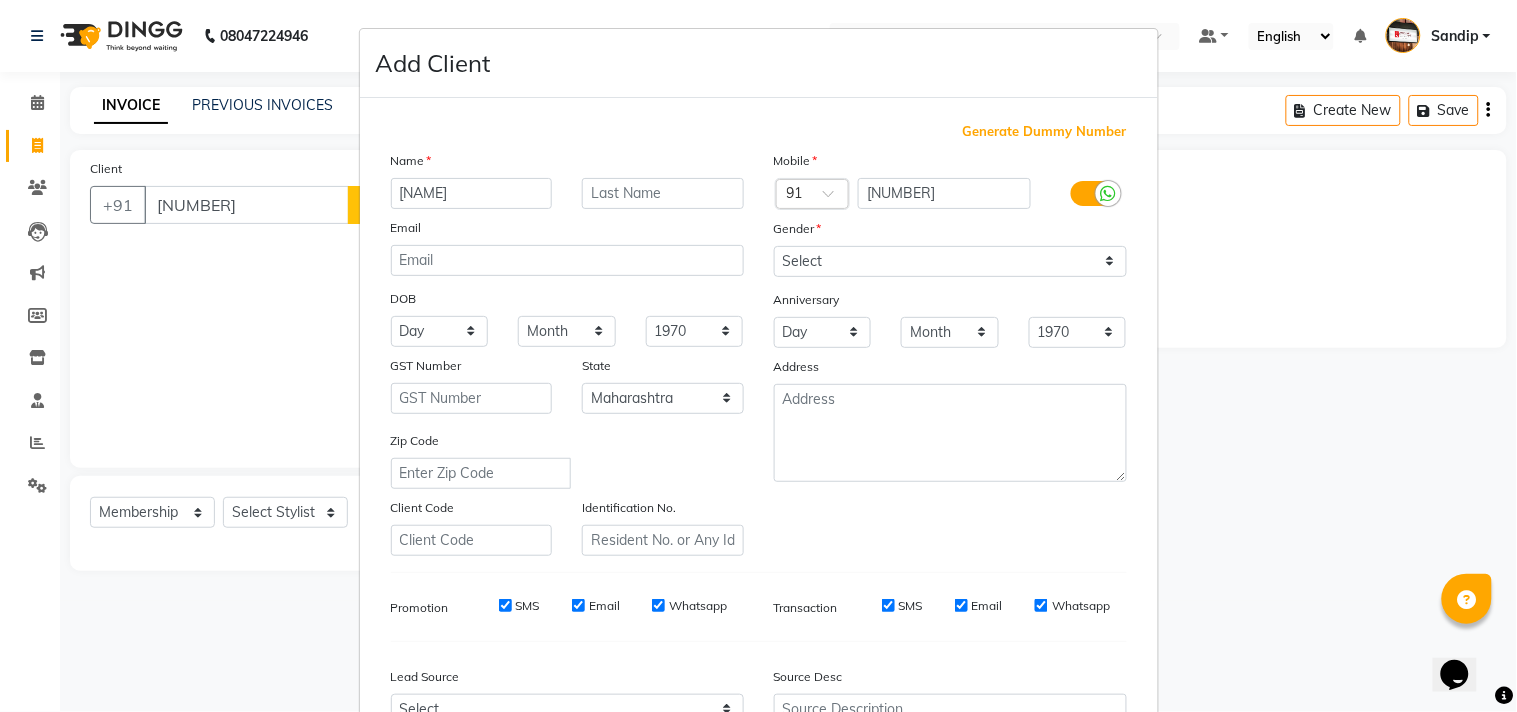 type on "[NAME]" 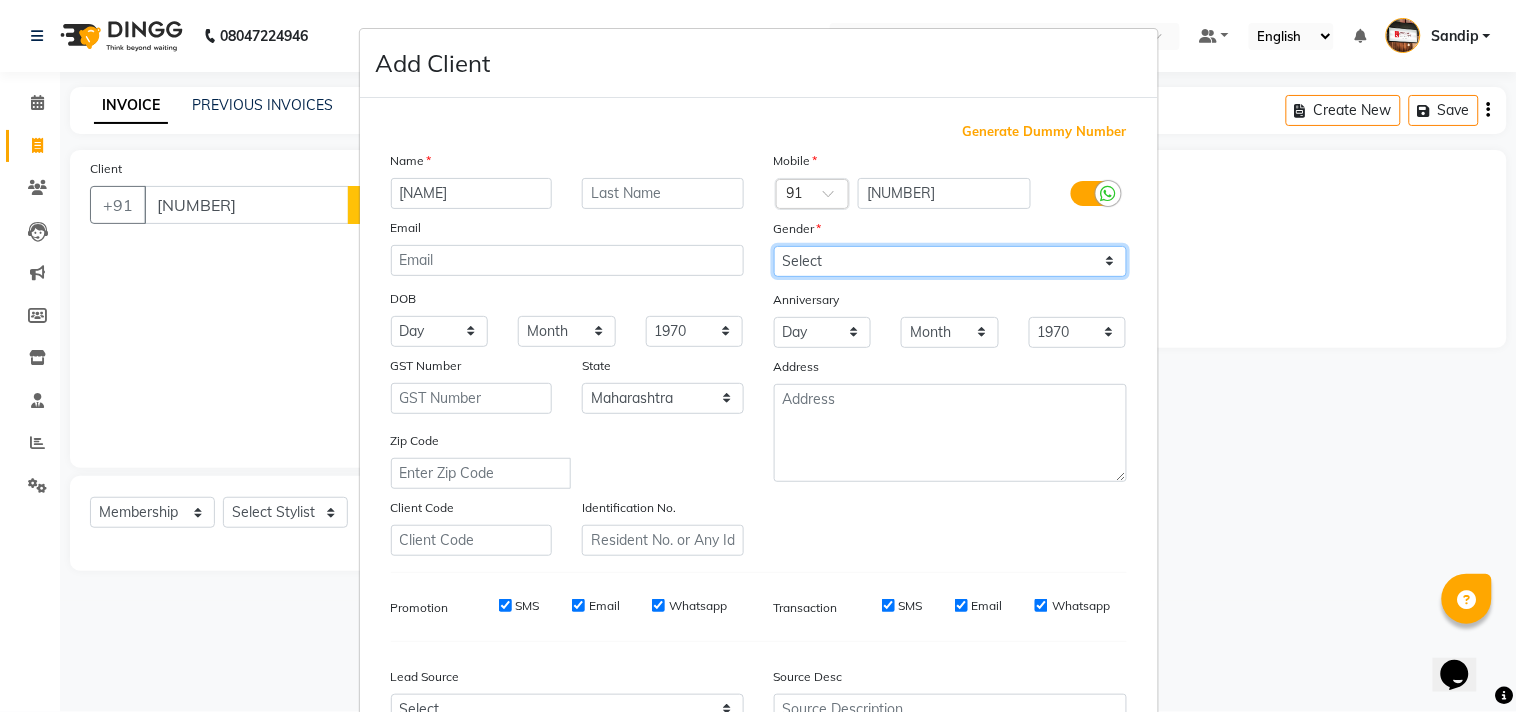 click on "Select Male Female Other Prefer Not To Say" at bounding box center (950, 261) 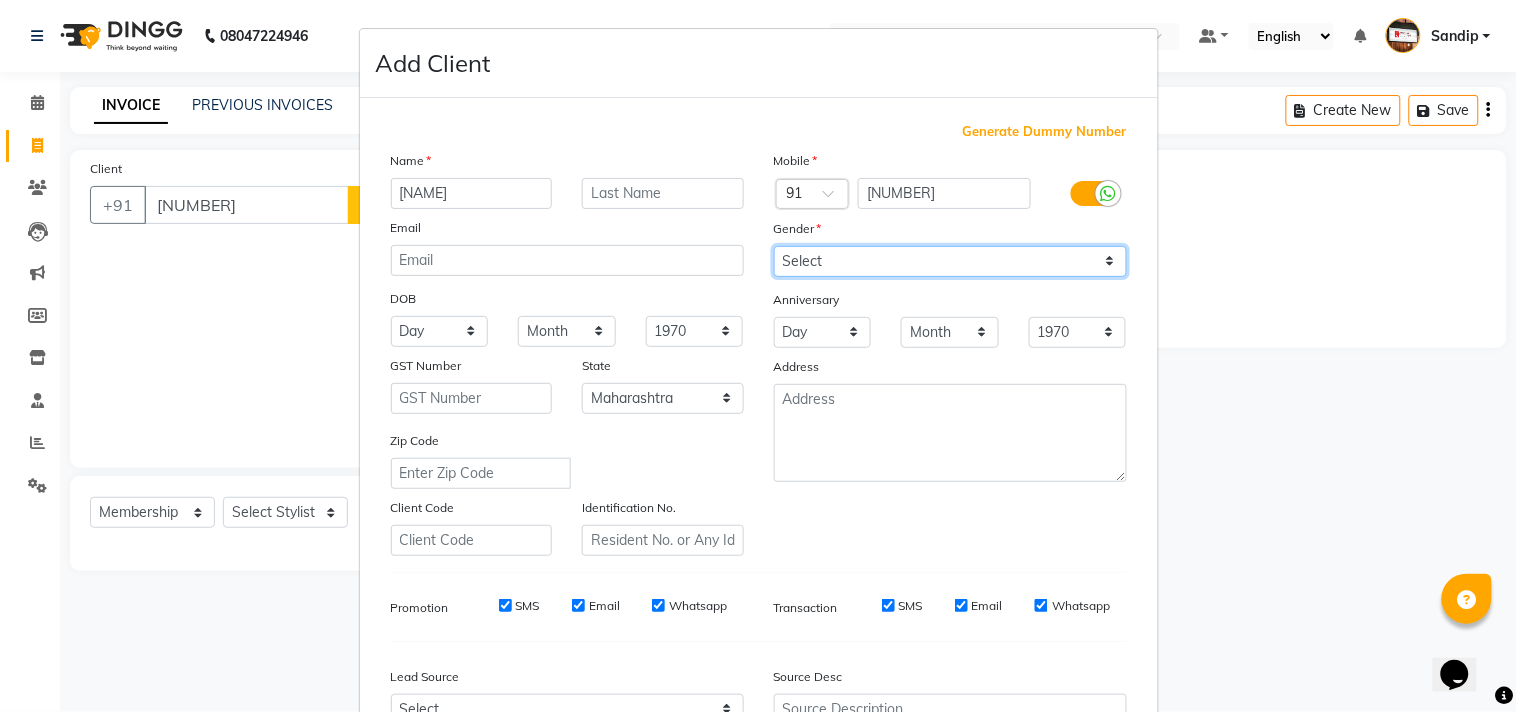 select on "male" 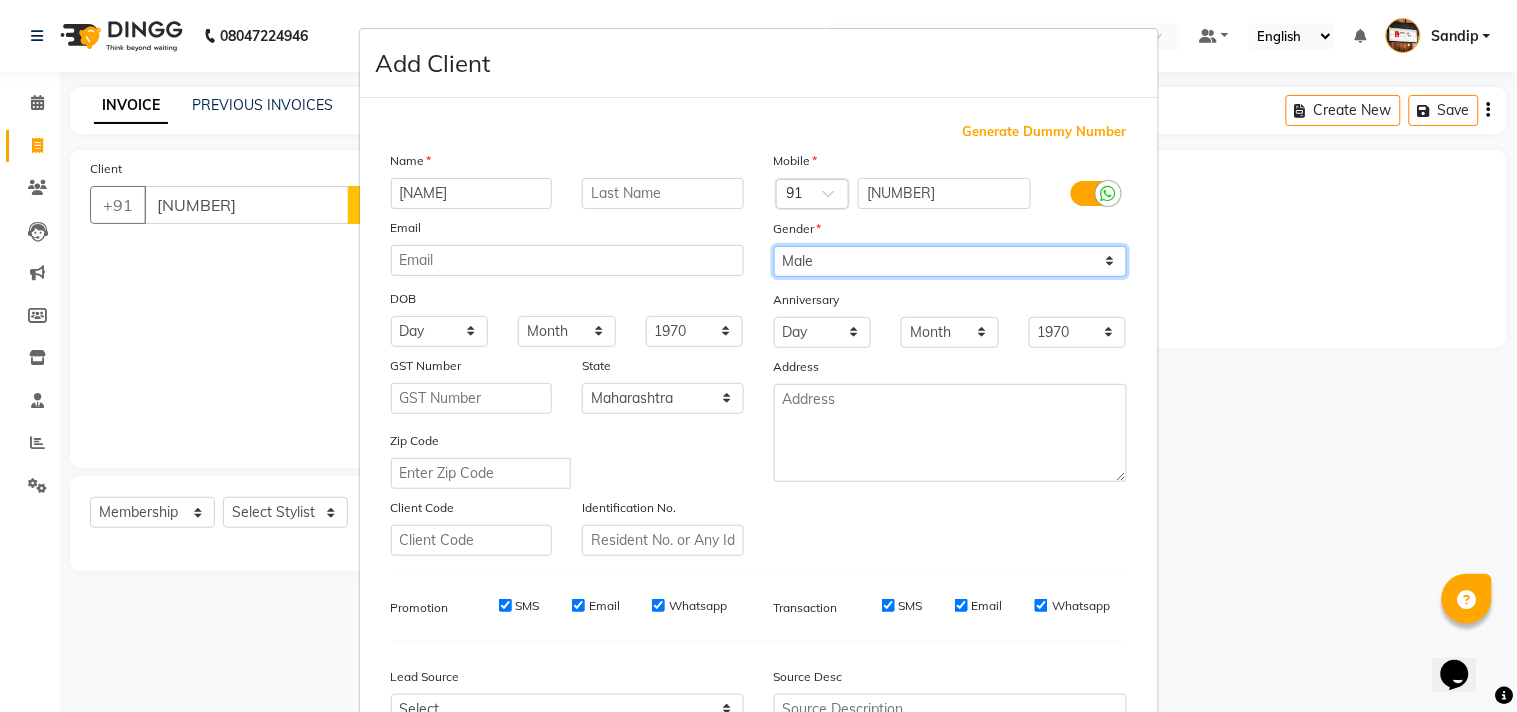 click on "Select Male Female Other Prefer Not To Say" at bounding box center [950, 261] 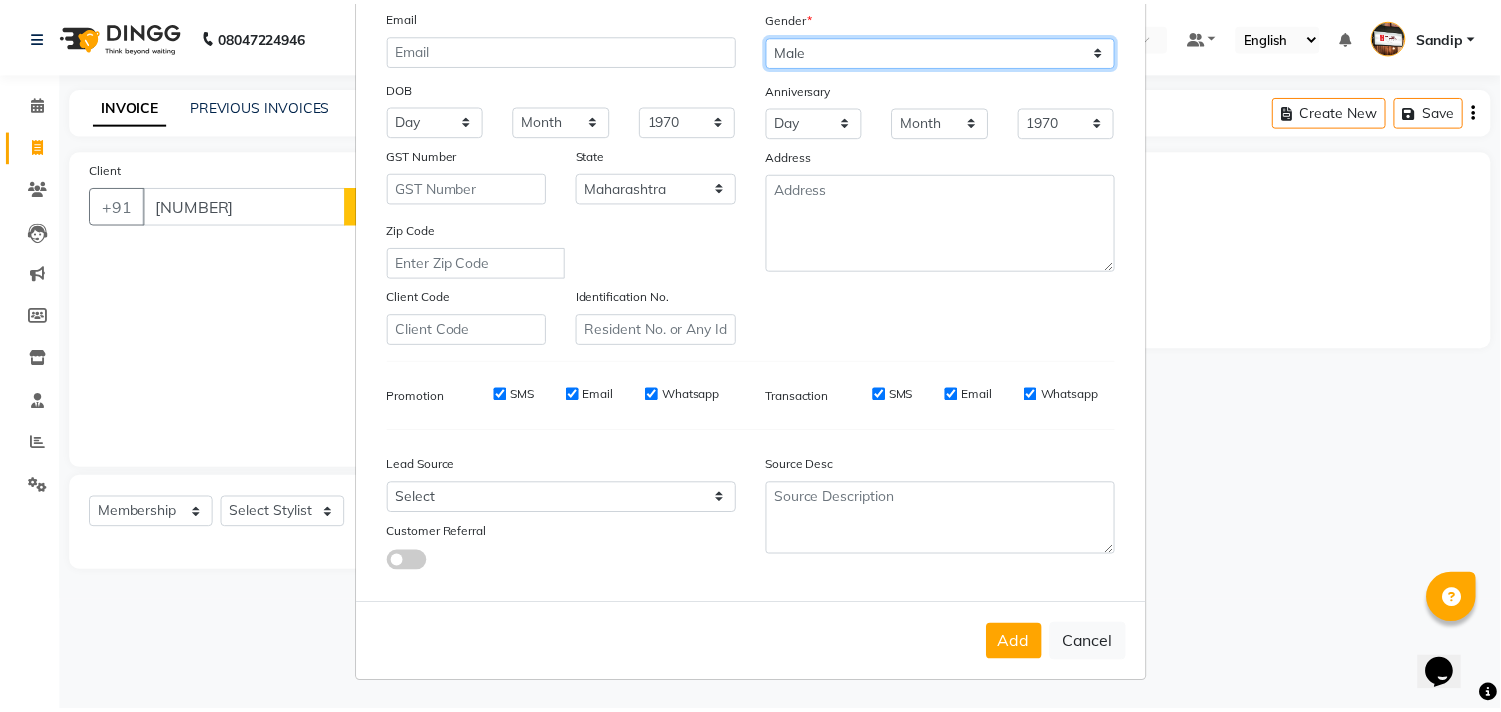 scroll, scrollTop: 212, scrollLeft: 0, axis: vertical 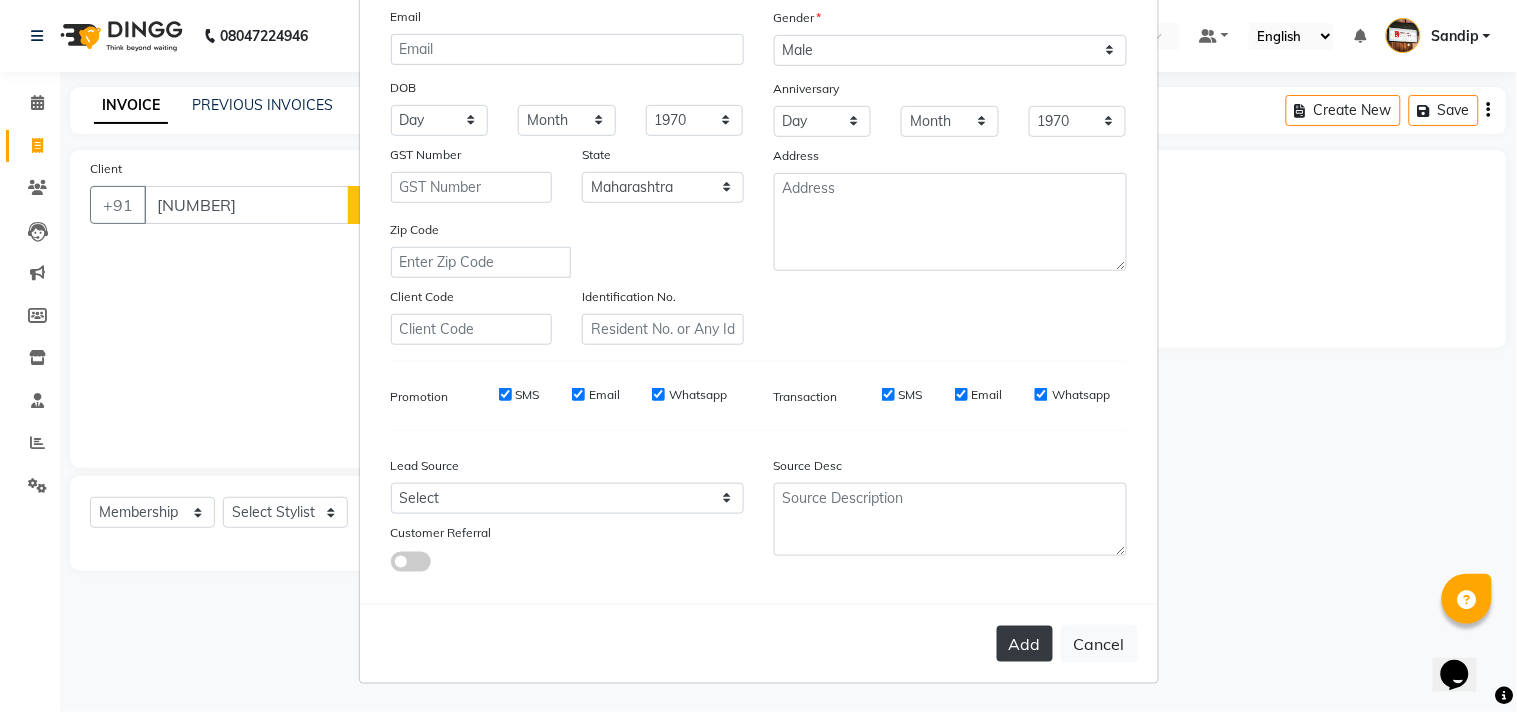 click on "Add" at bounding box center [1025, 644] 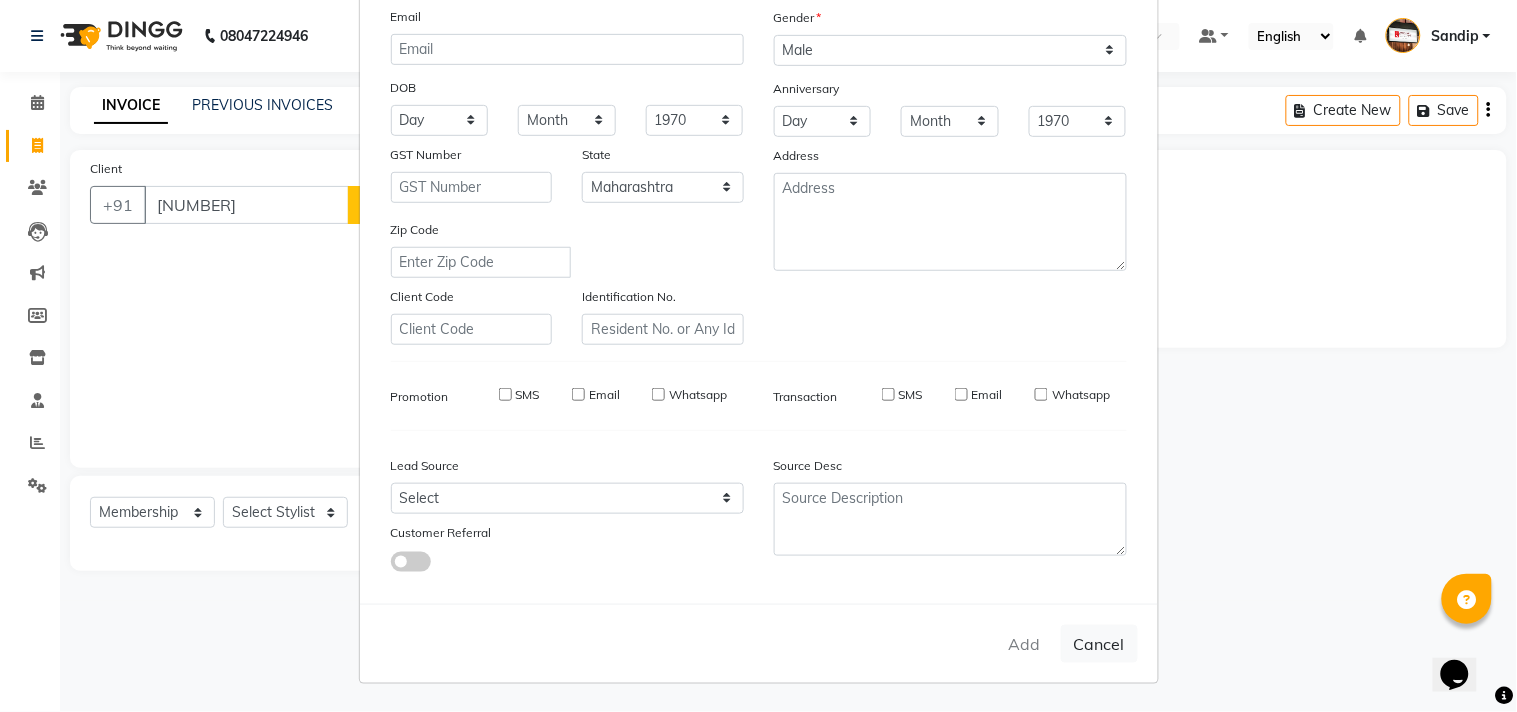 type 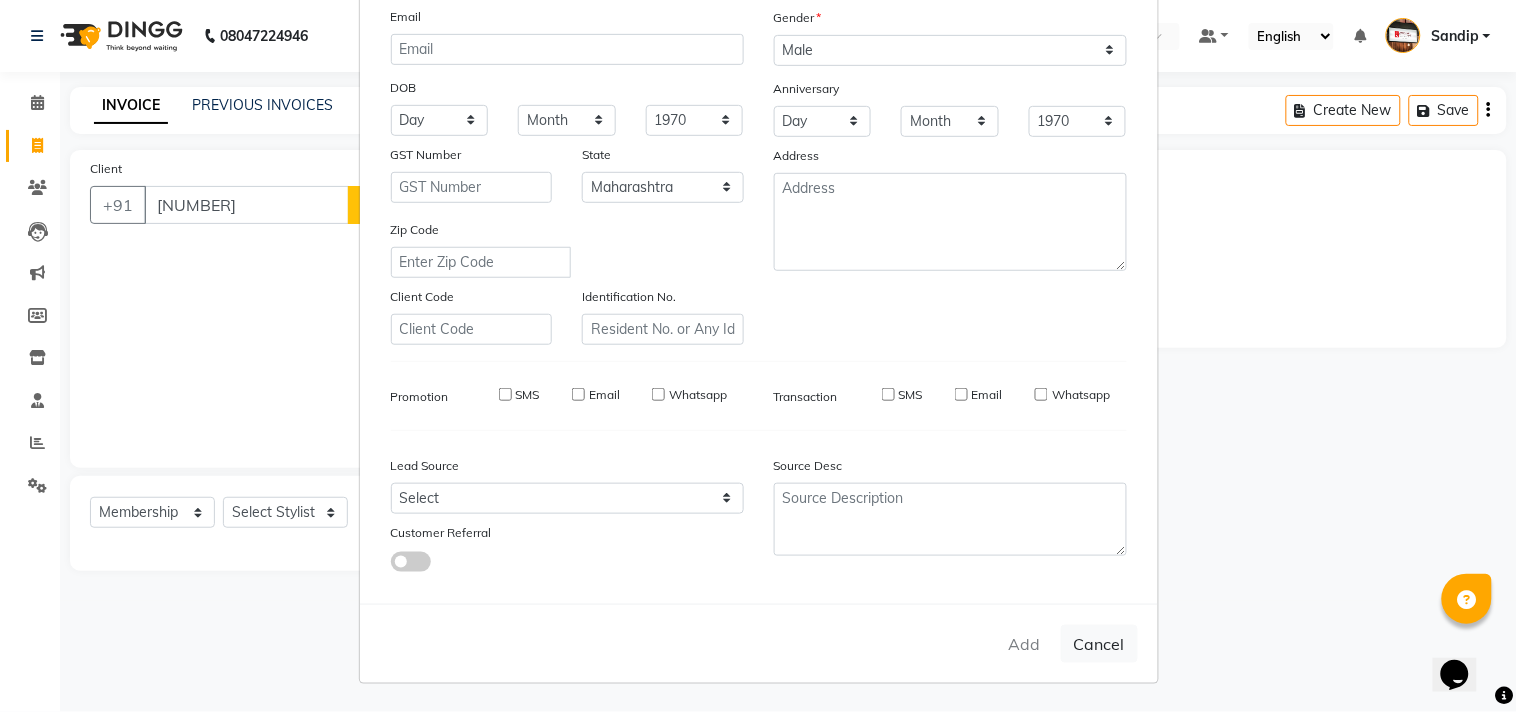 select 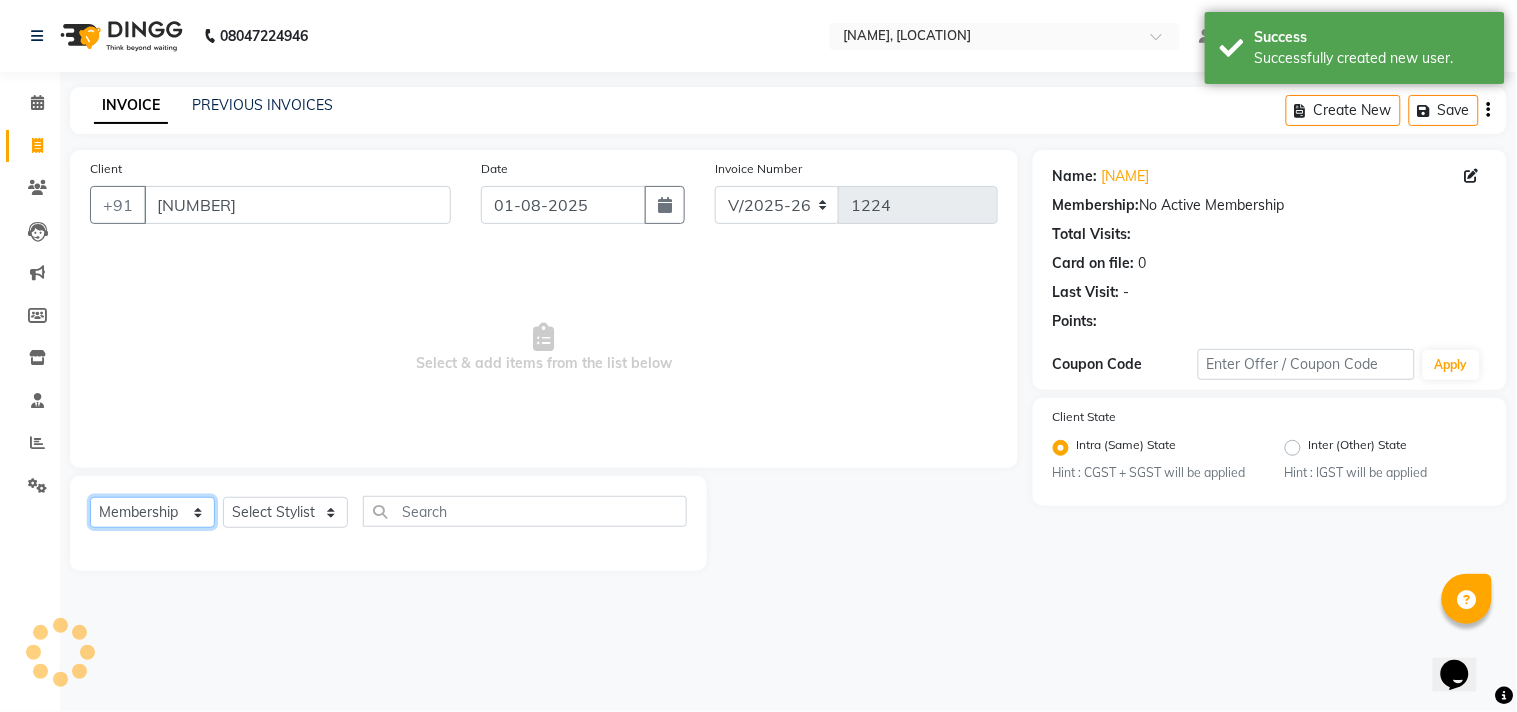 click on "Select  Service  Product  Membership  Package Voucher Prepaid Gift Card" 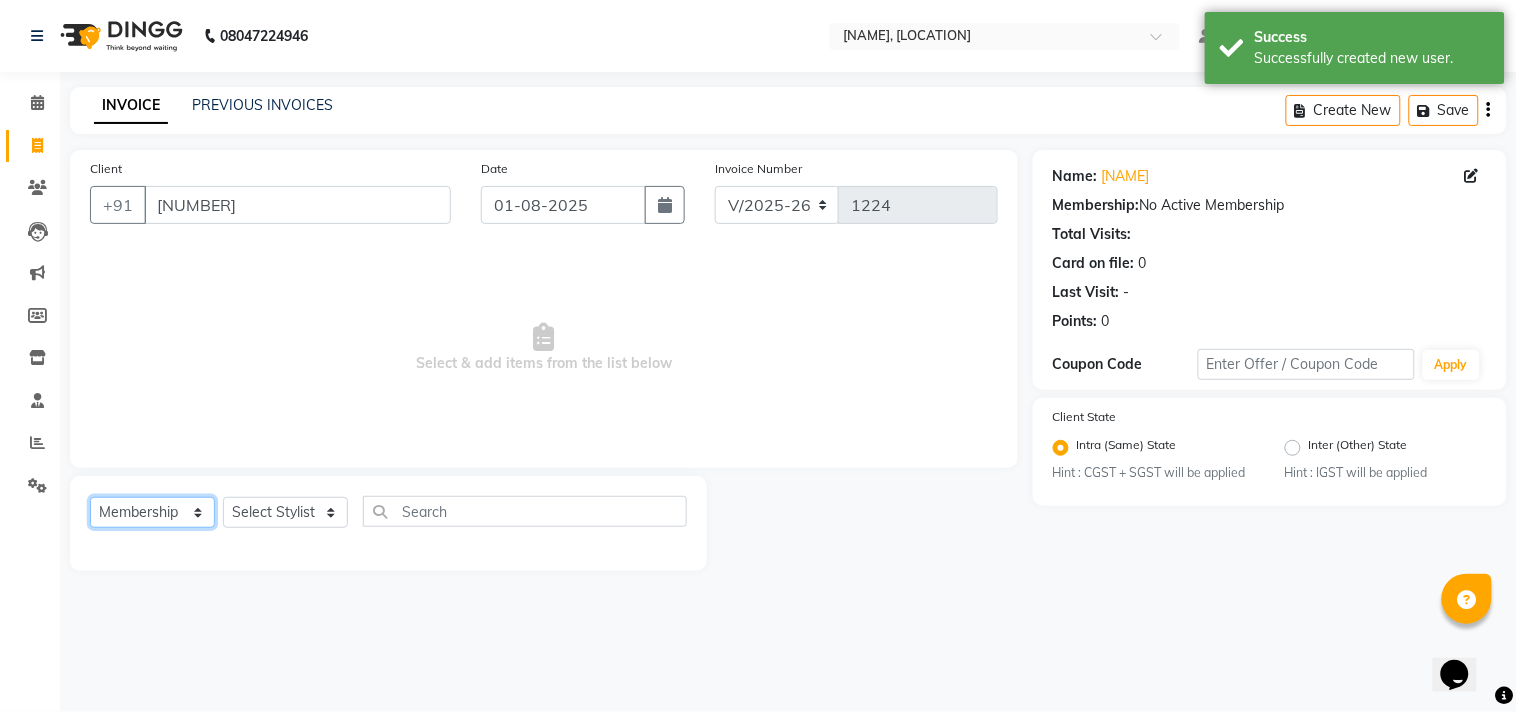 select on "service" 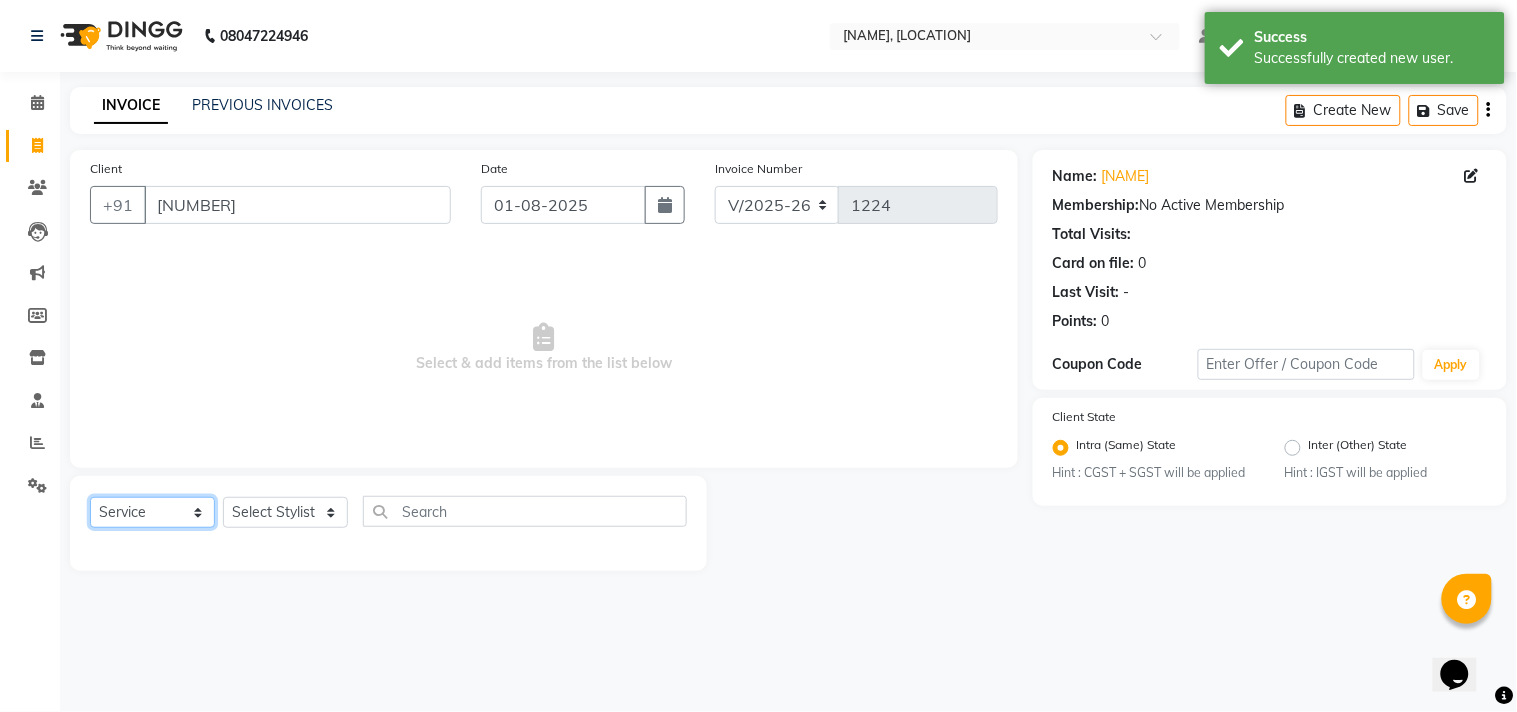 click on "Select  Service  Product  Membership  Package Voucher Prepaid Gift Card" 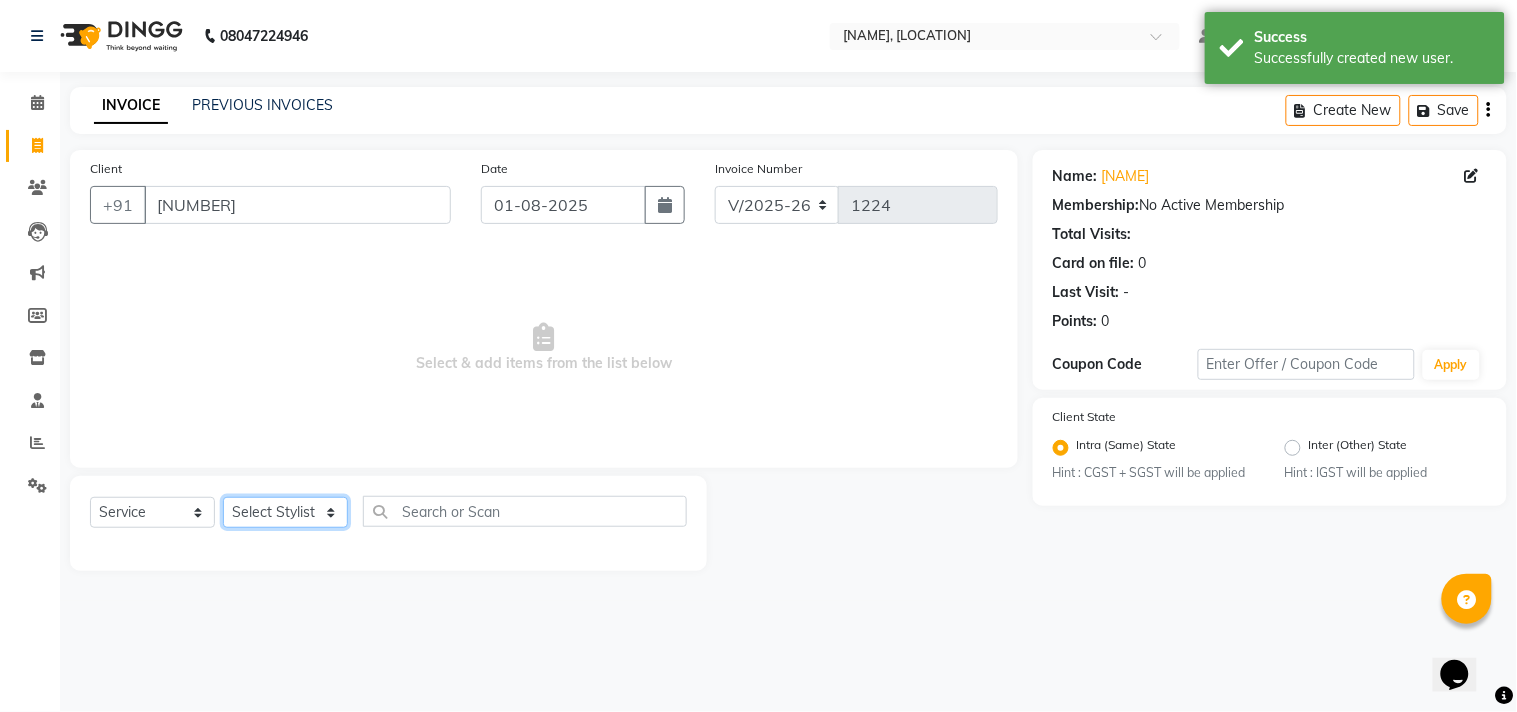 click on "Select Stylist [NAME] [FIRST] [LAST] [NAME]  [NAME] [NAME] [NAME] [NAME] [NAME] [NAME] [NAME]" 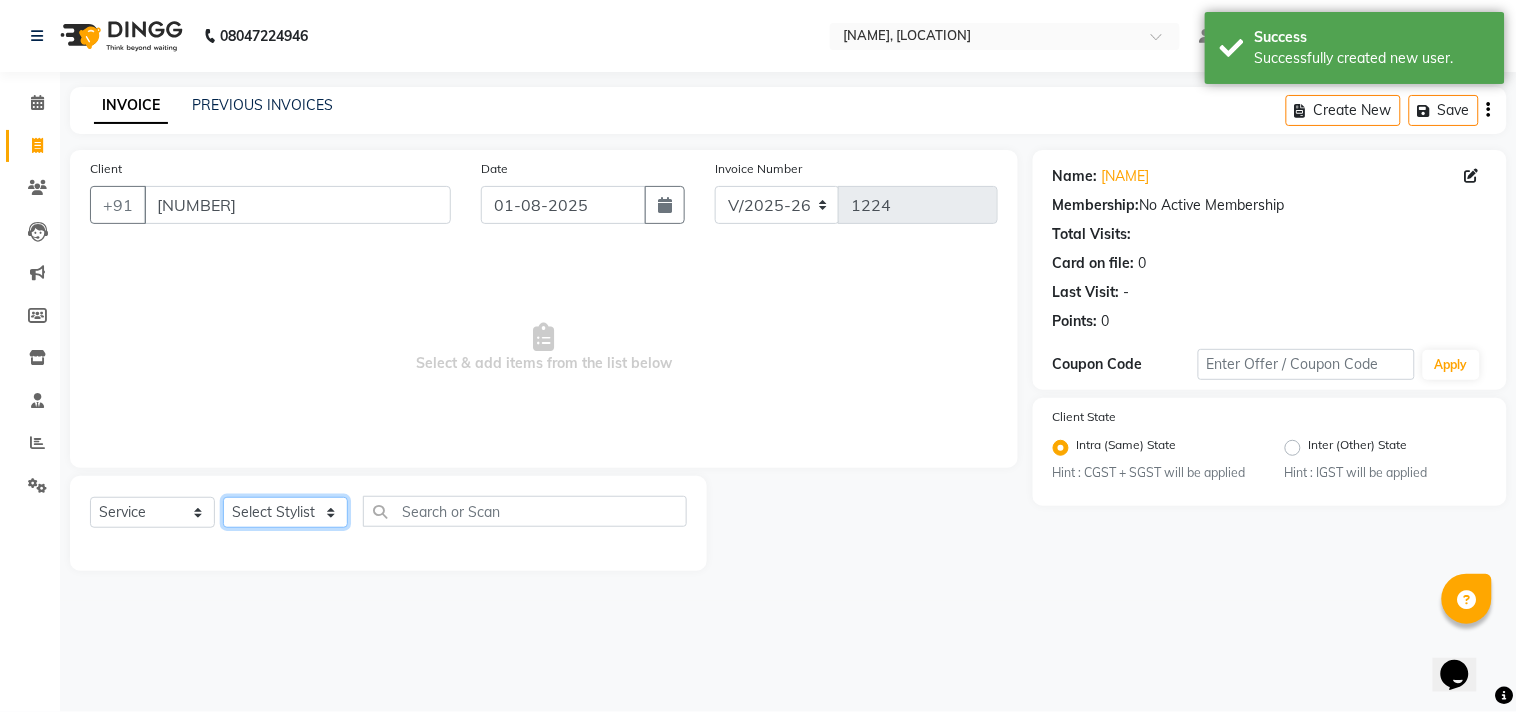 select on "[NUMBER]" 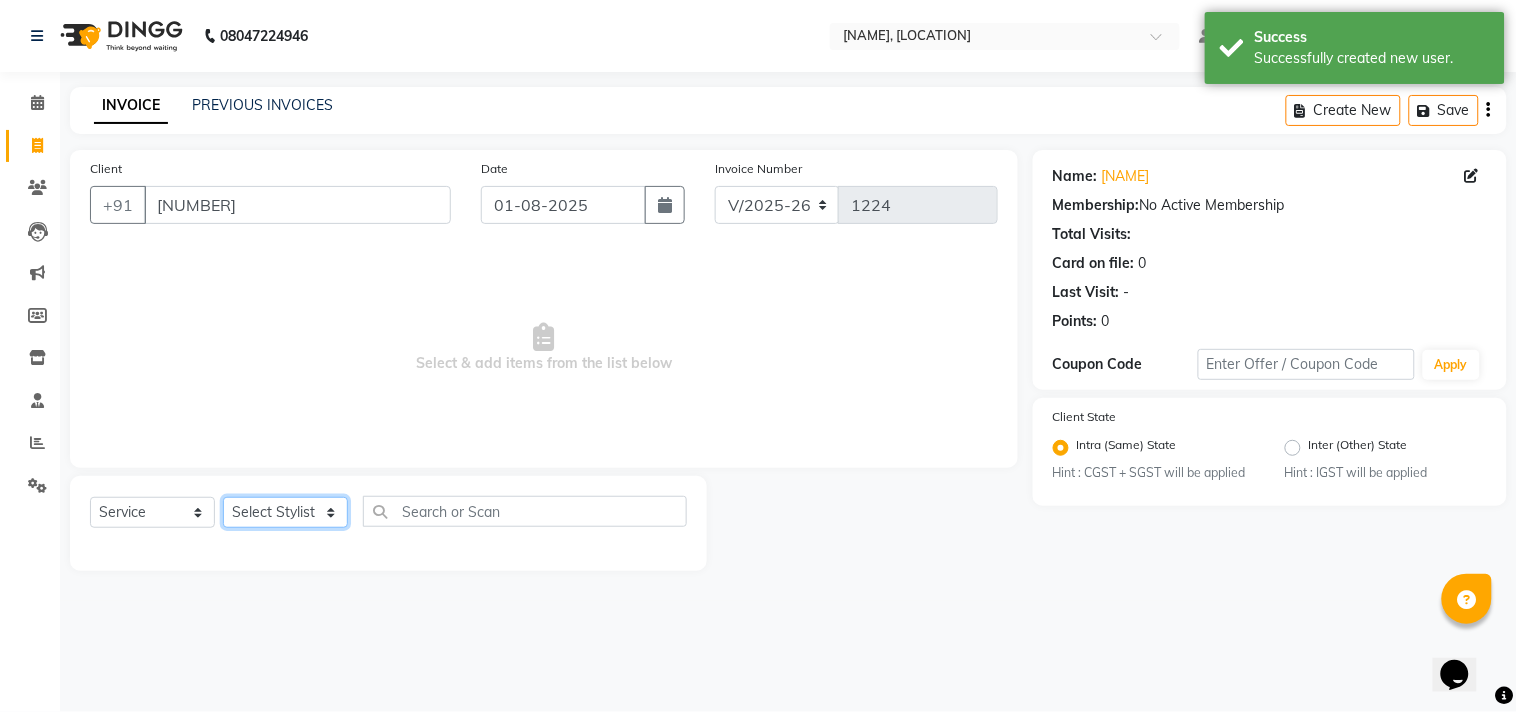 click on "Select Stylist [NAME] [FIRST] [LAST] [NAME]  [NAME] [NAME] [NAME] [NAME] [NAME] [NAME] [NAME]" 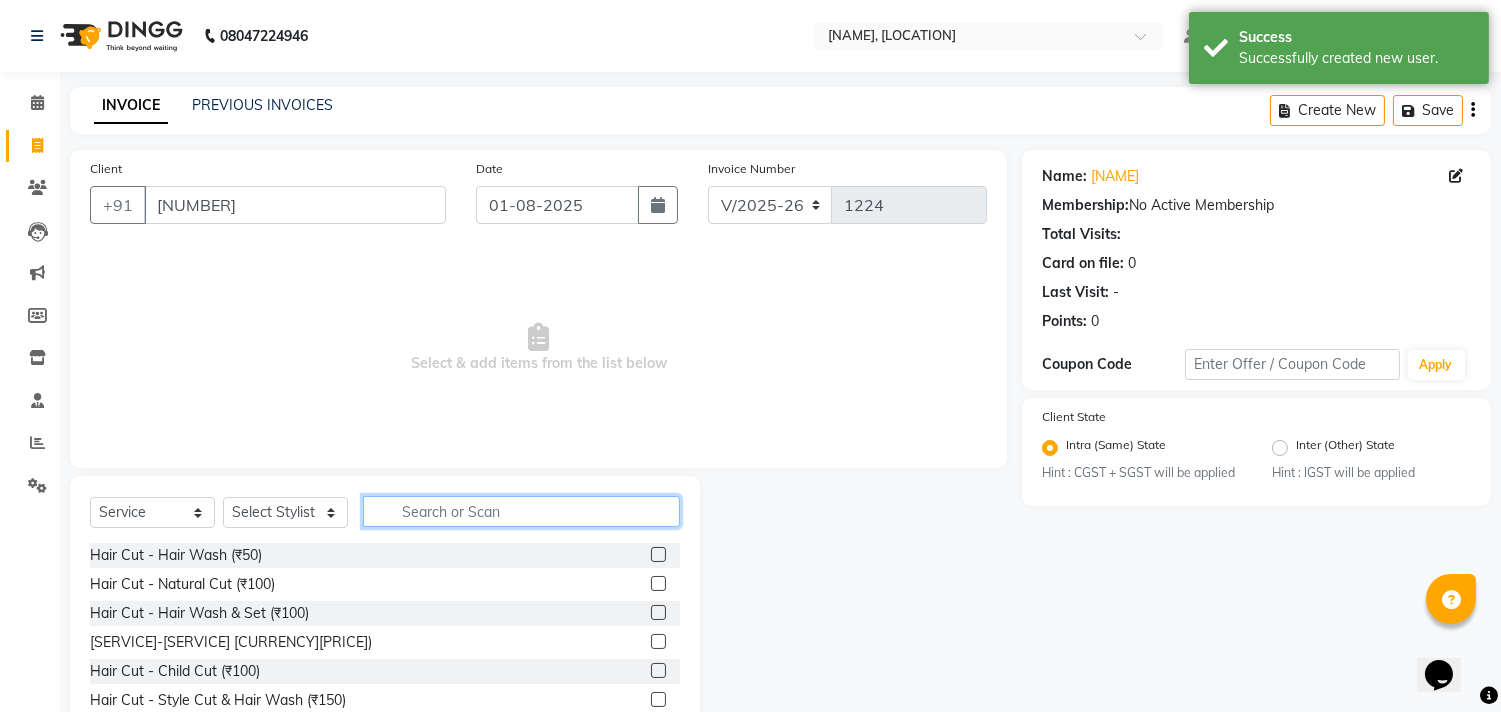 click 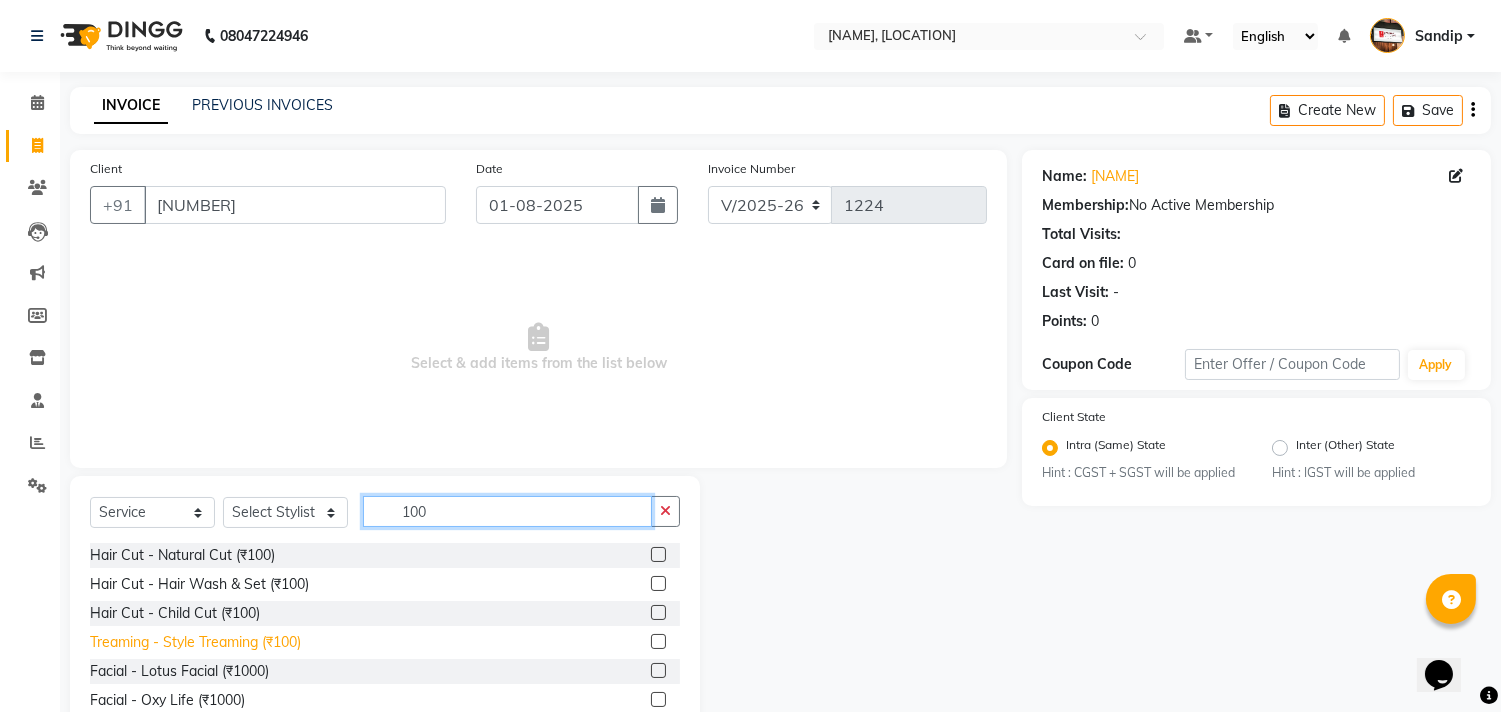 type on "100" 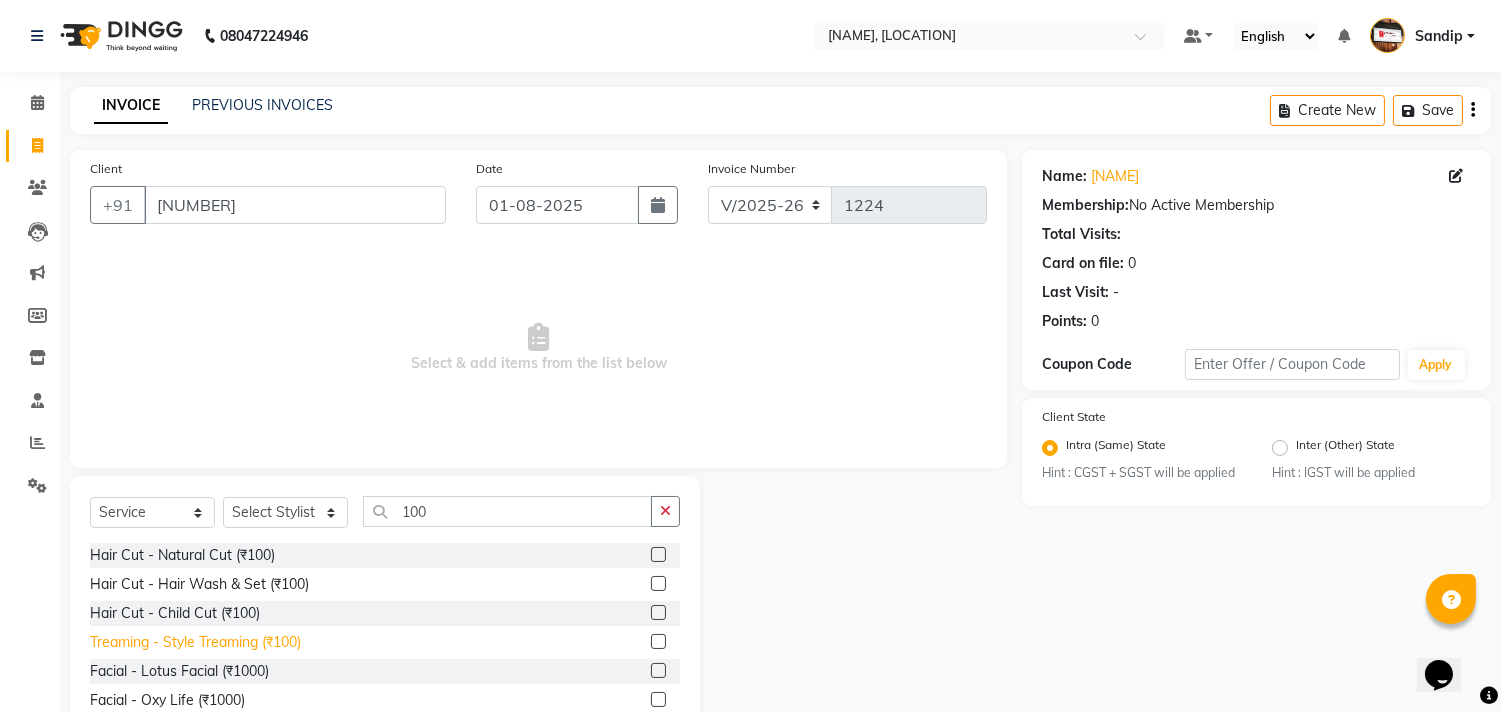 click on "Treaming - Style Treaming (₹100)" 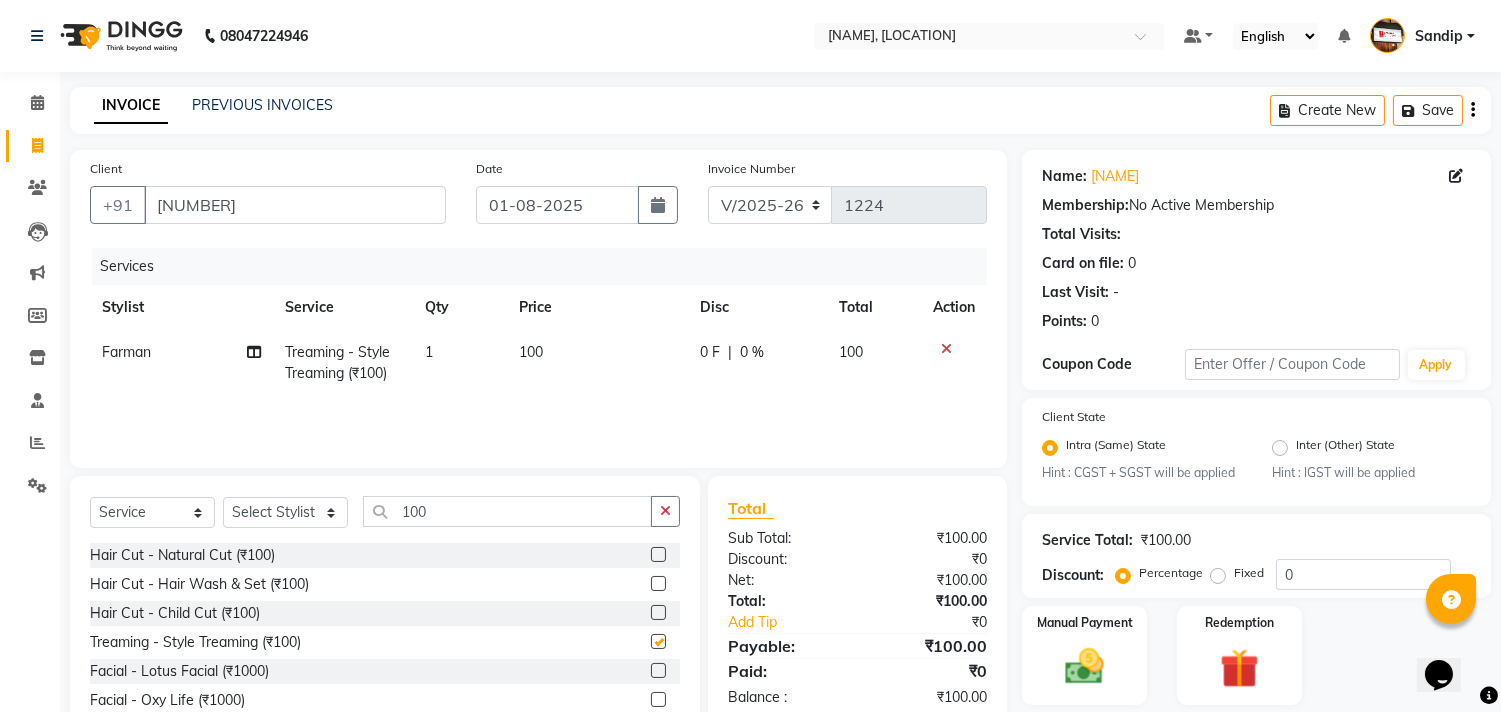 checkbox on "false" 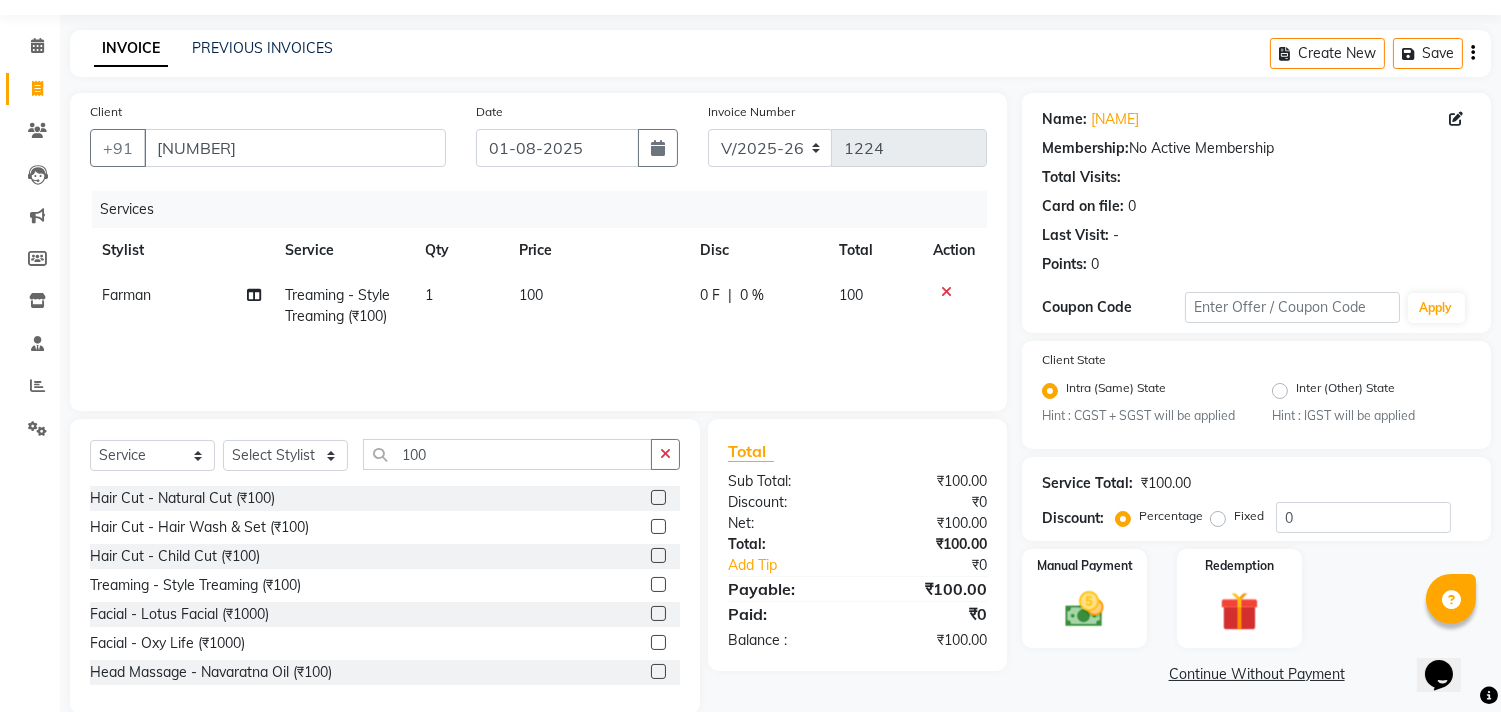 scroll, scrollTop: 88, scrollLeft: 0, axis: vertical 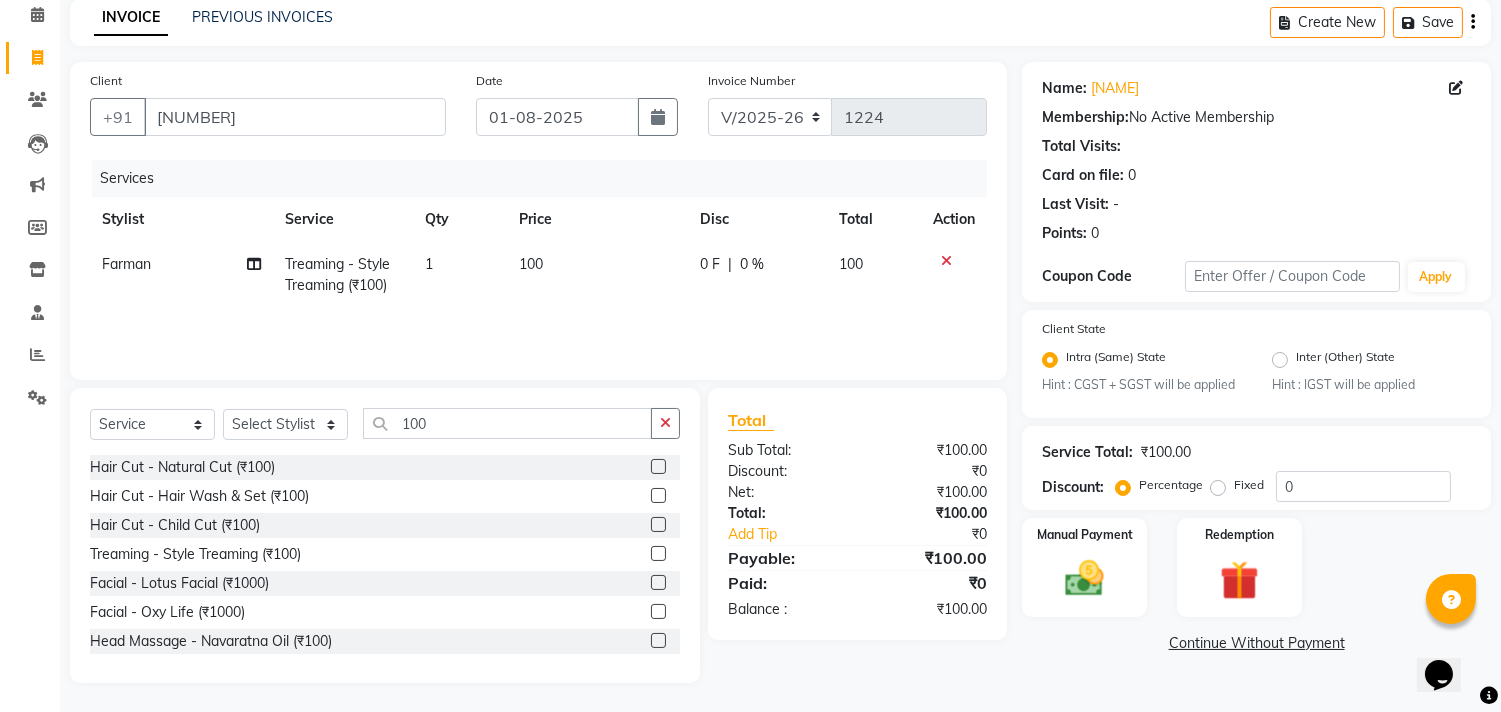click on "Continue Without Payment" 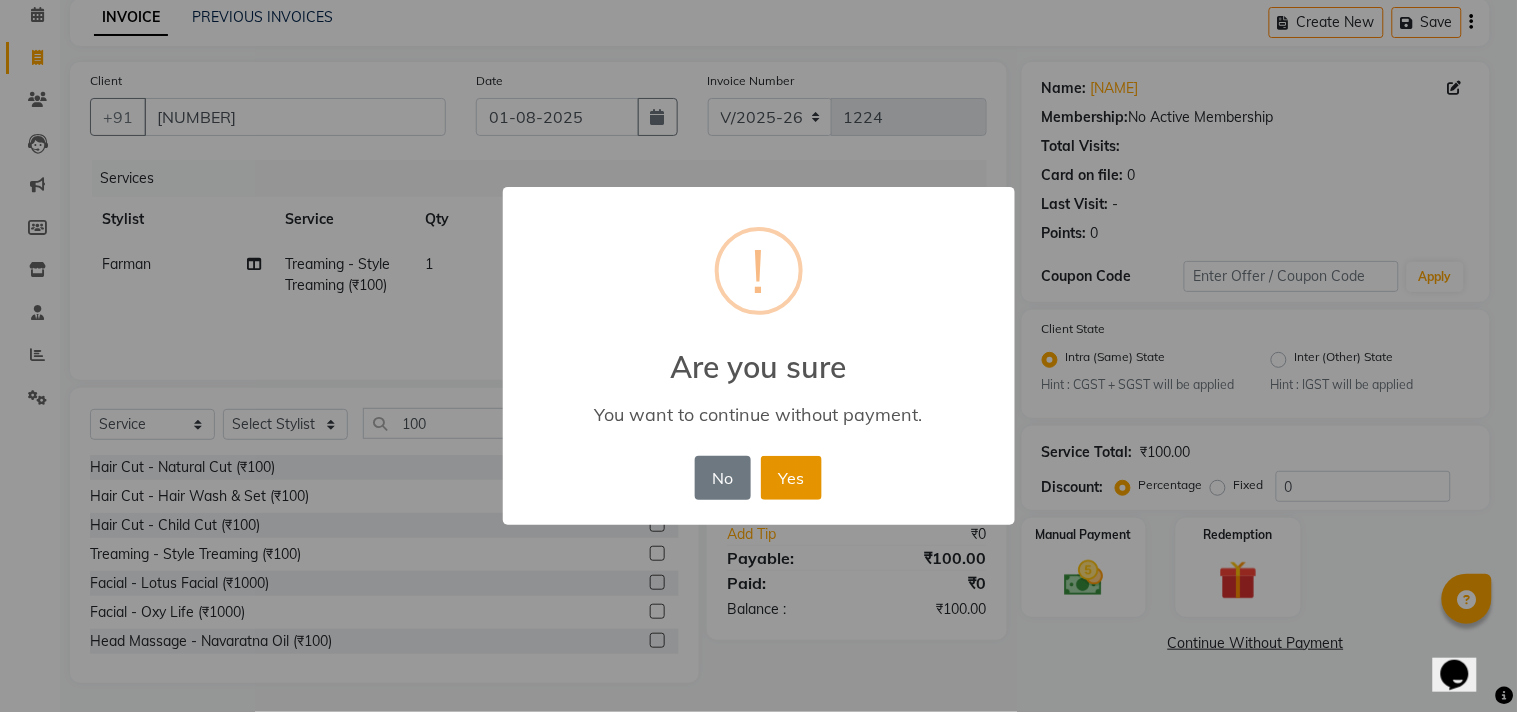 click on "Yes" at bounding box center [791, 478] 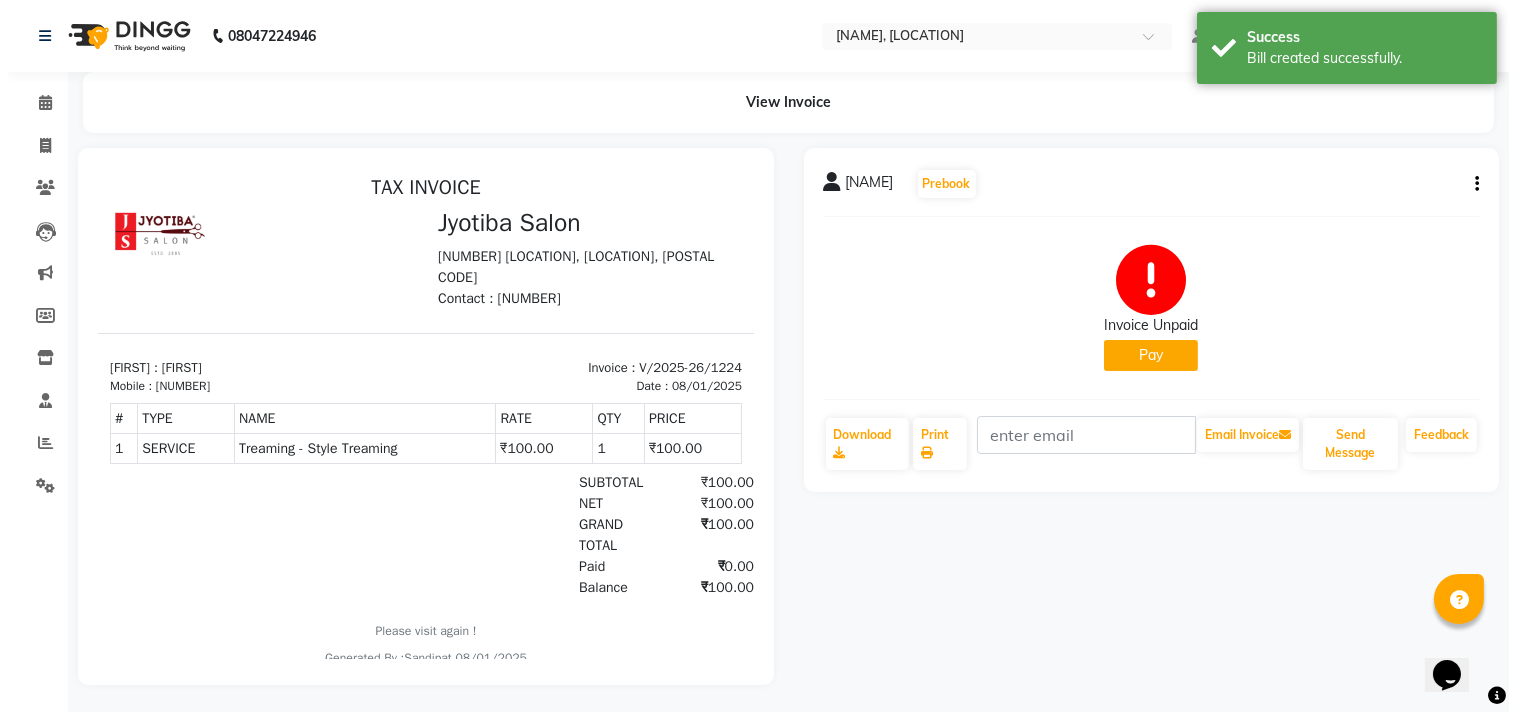 scroll, scrollTop: 0, scrollLeft: 0, axis: both 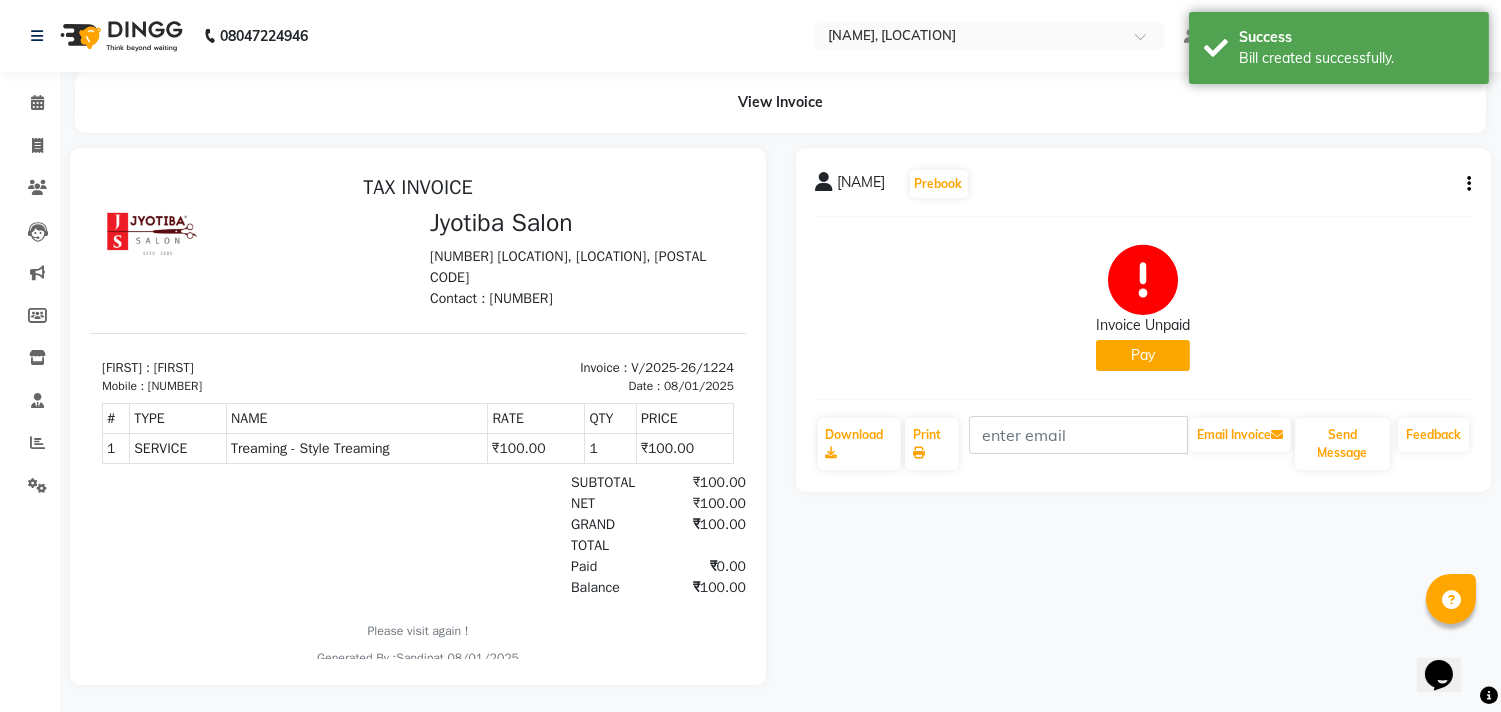 click on "Pay" 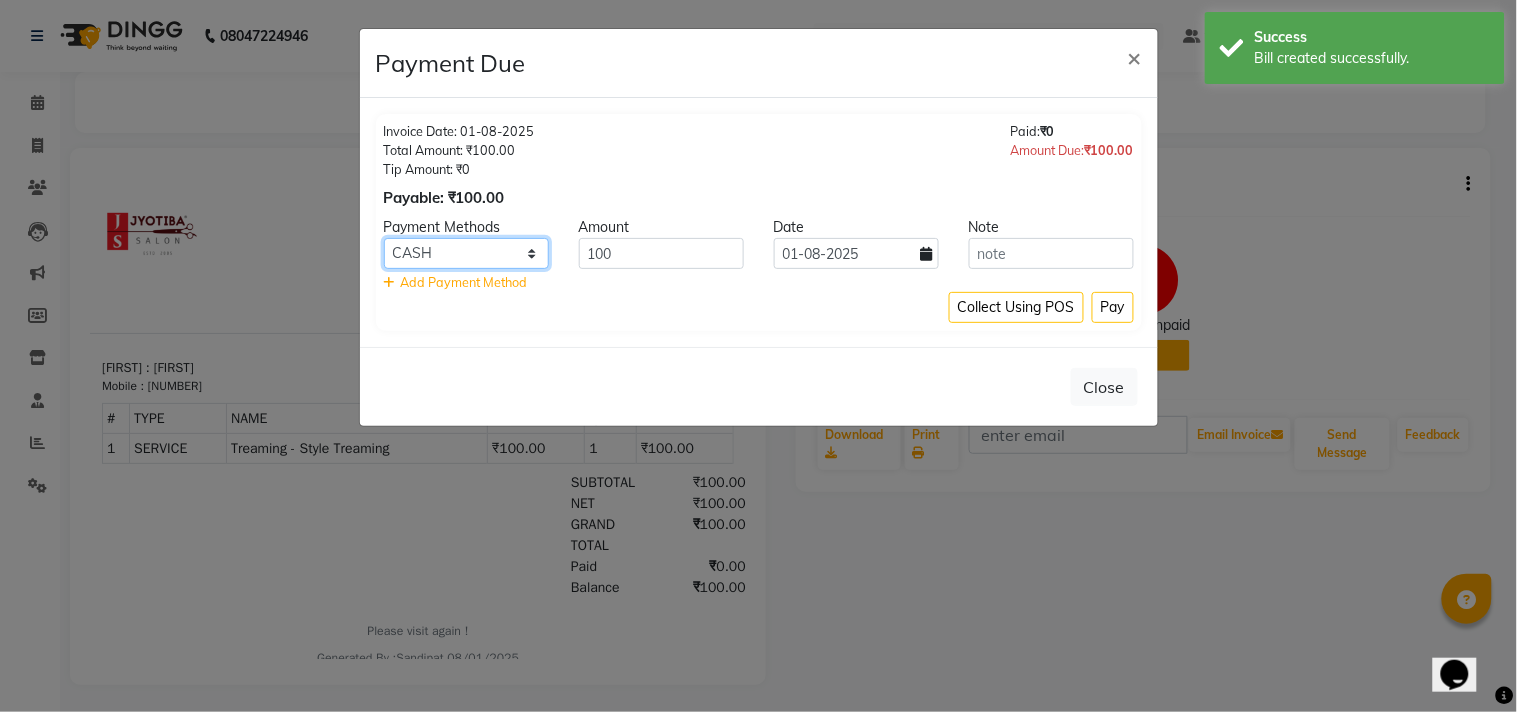 click on "CASH ONLINE CARD" 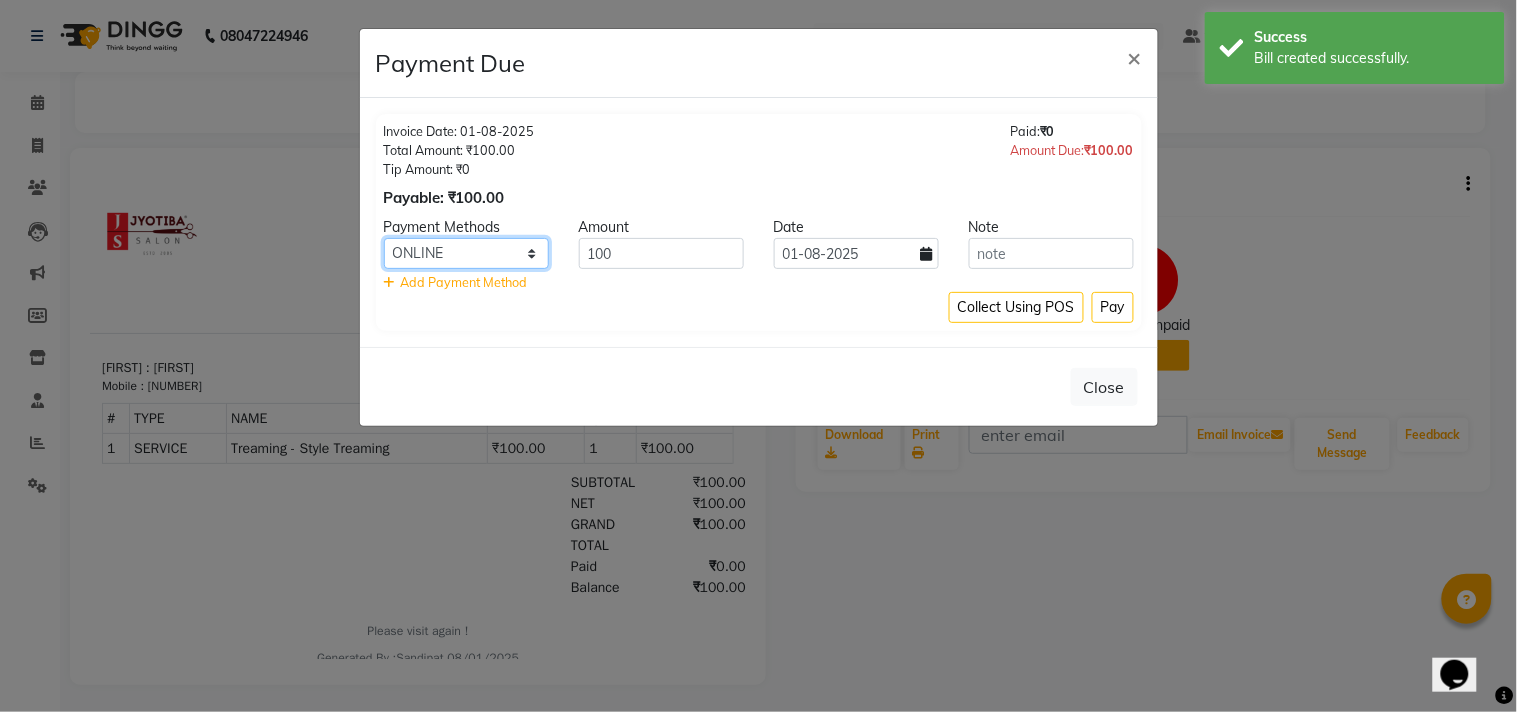 click on "CASH ONLINE CARD" 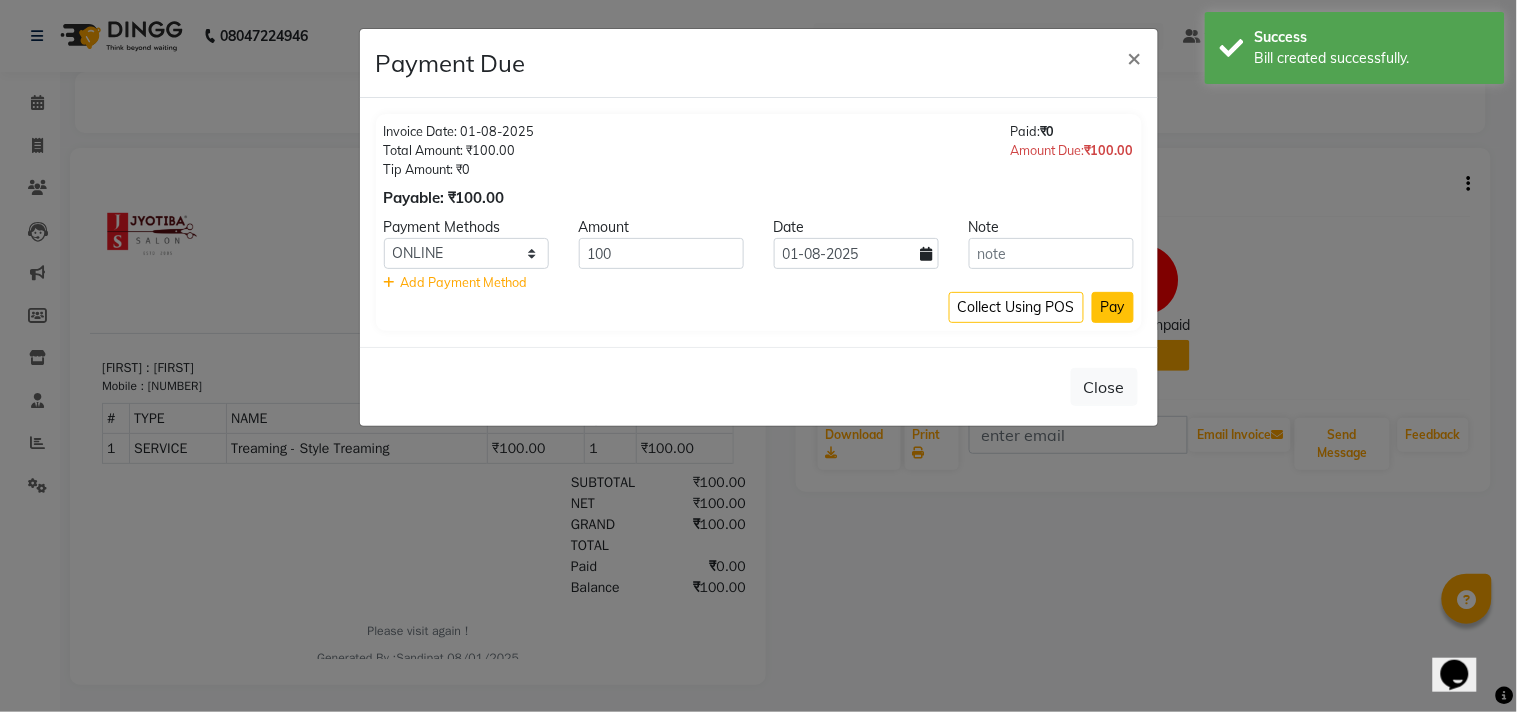 click on "Pay" 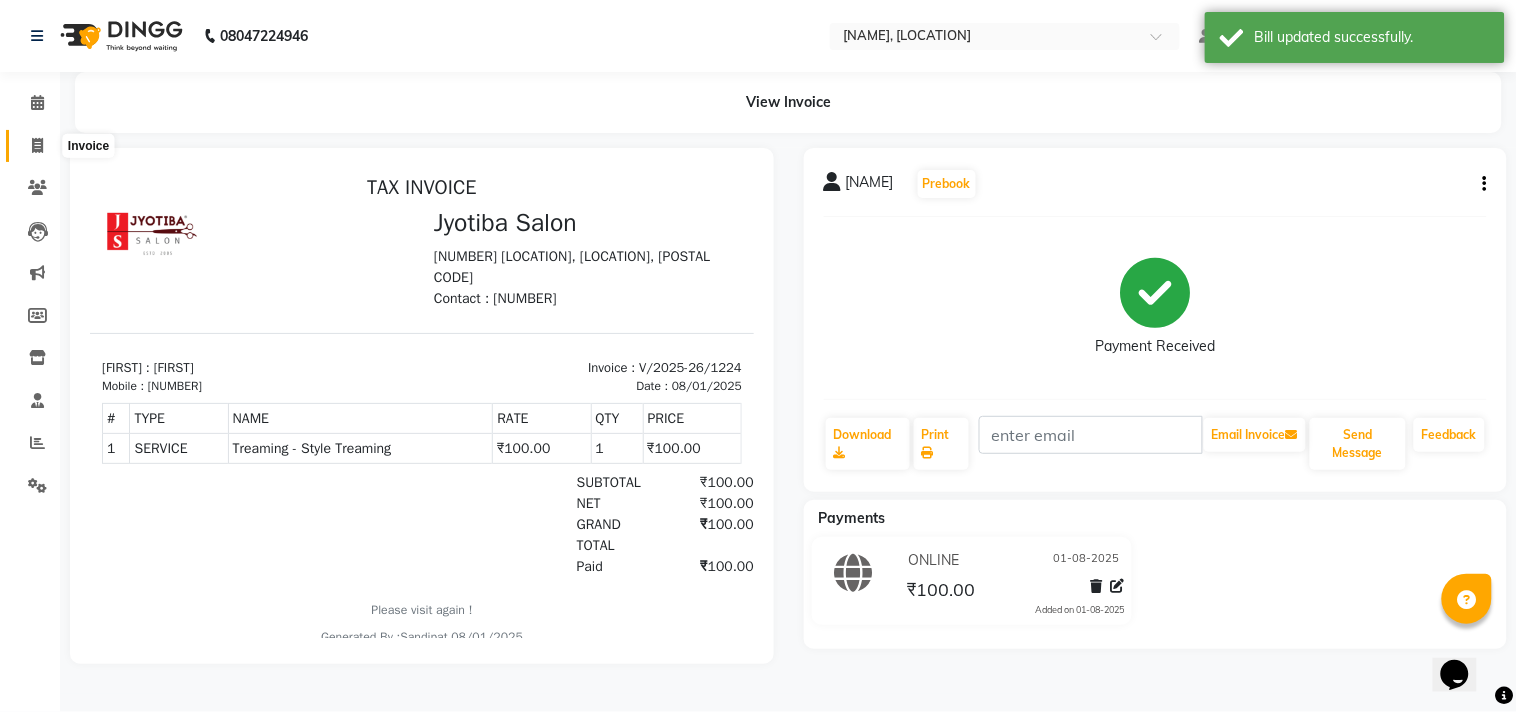 click 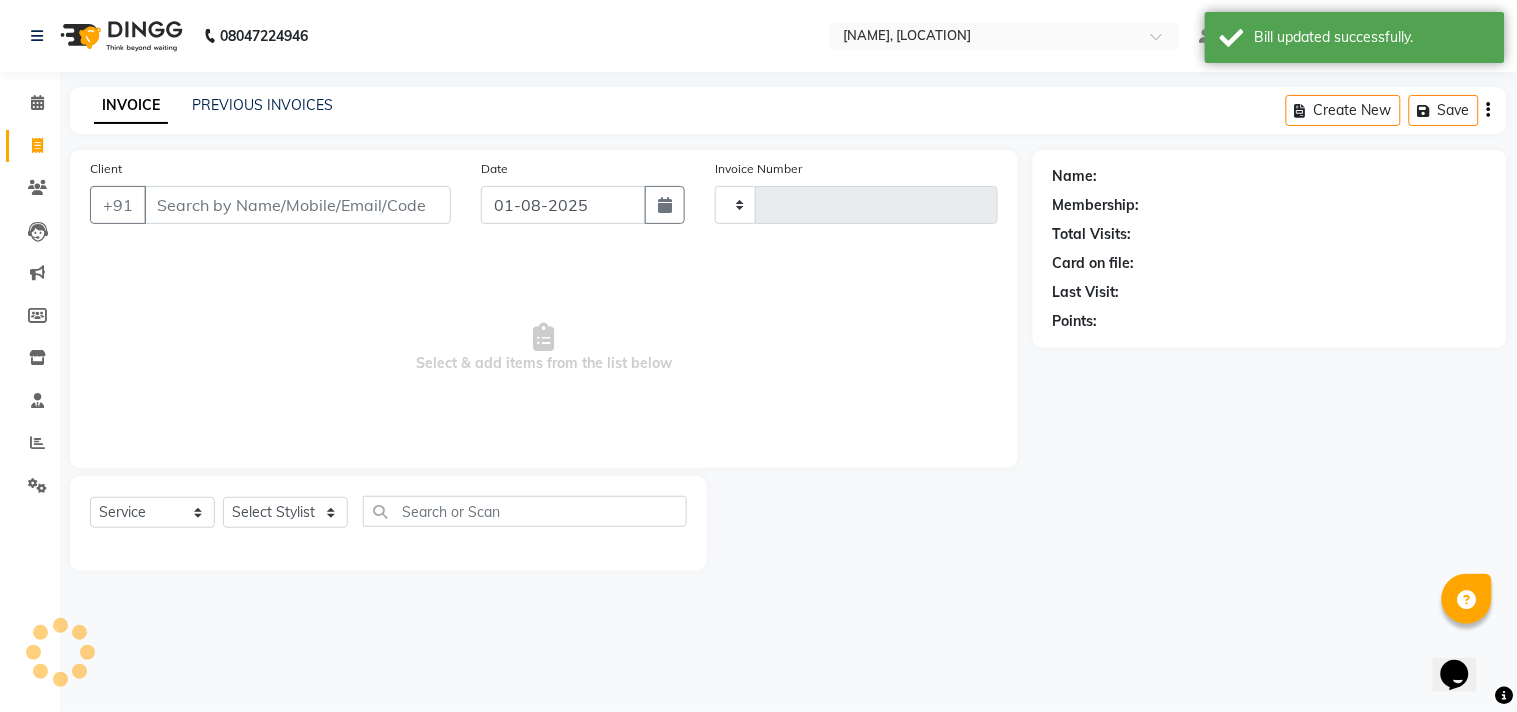 select on "membership" 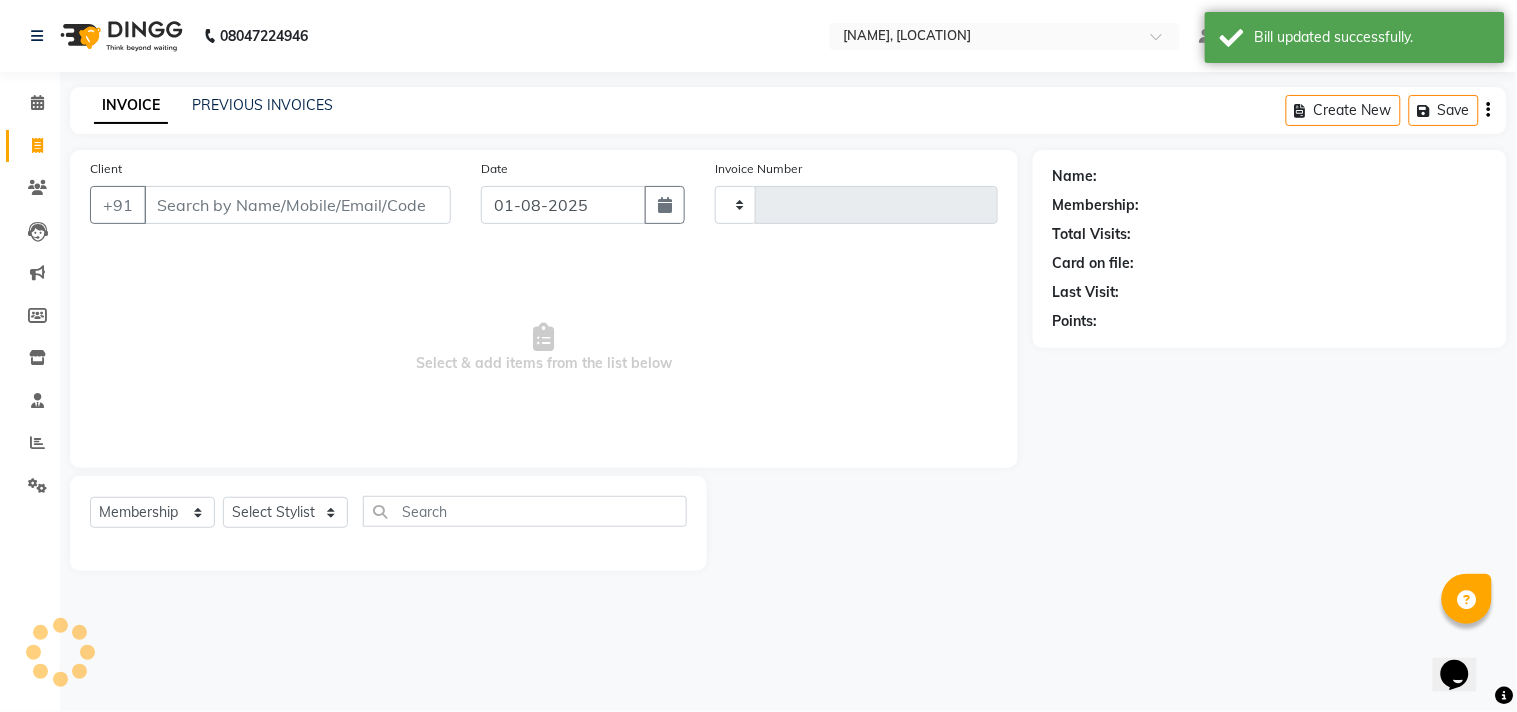 type on "1225" 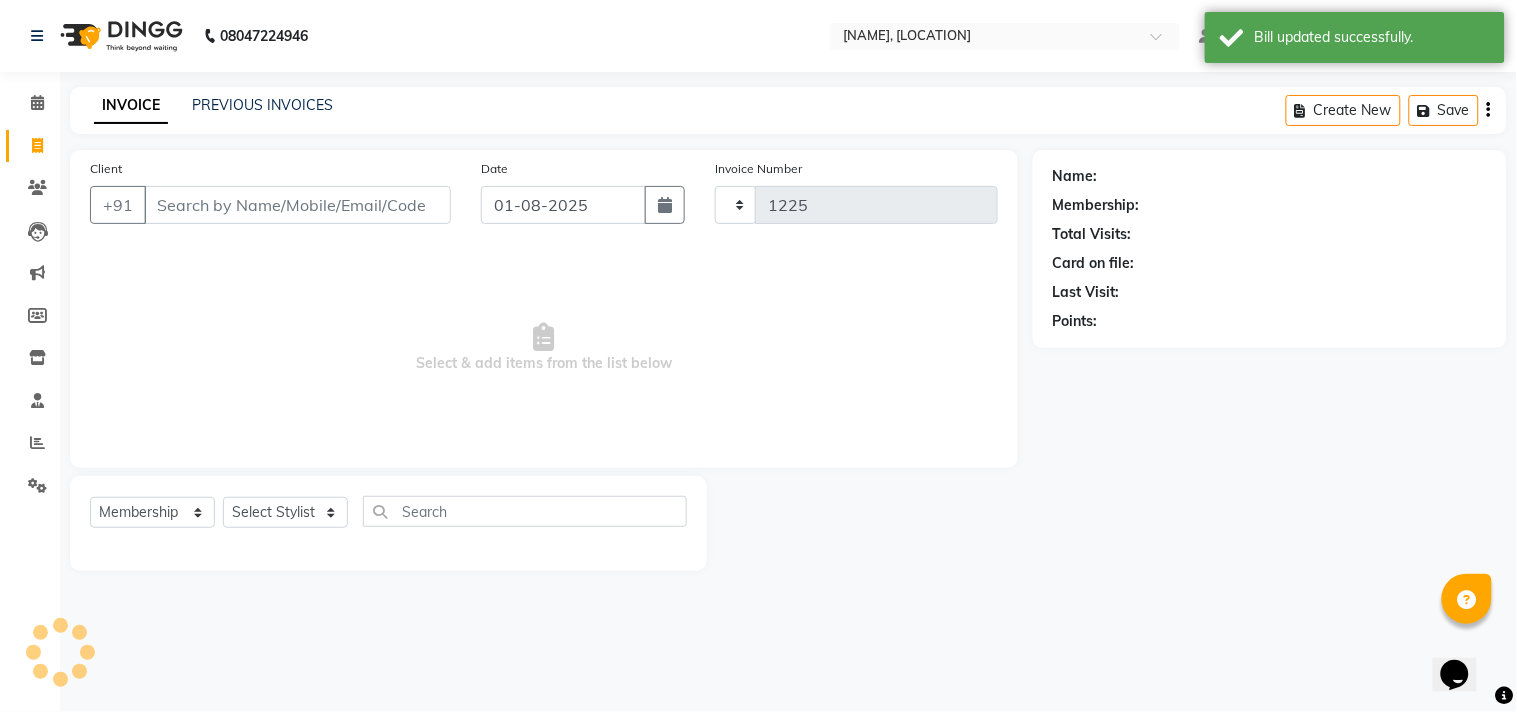 select on "556" 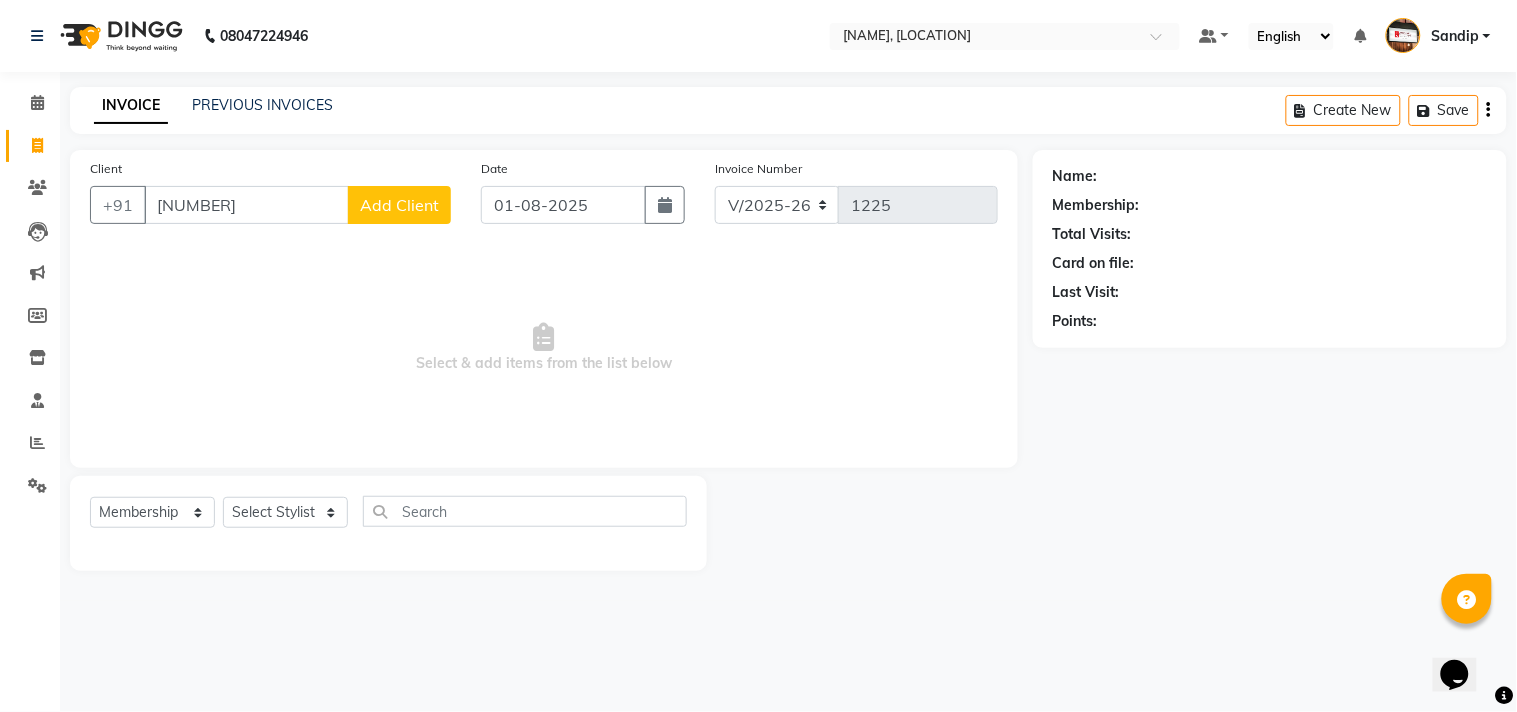 type on "[NUMBER]" 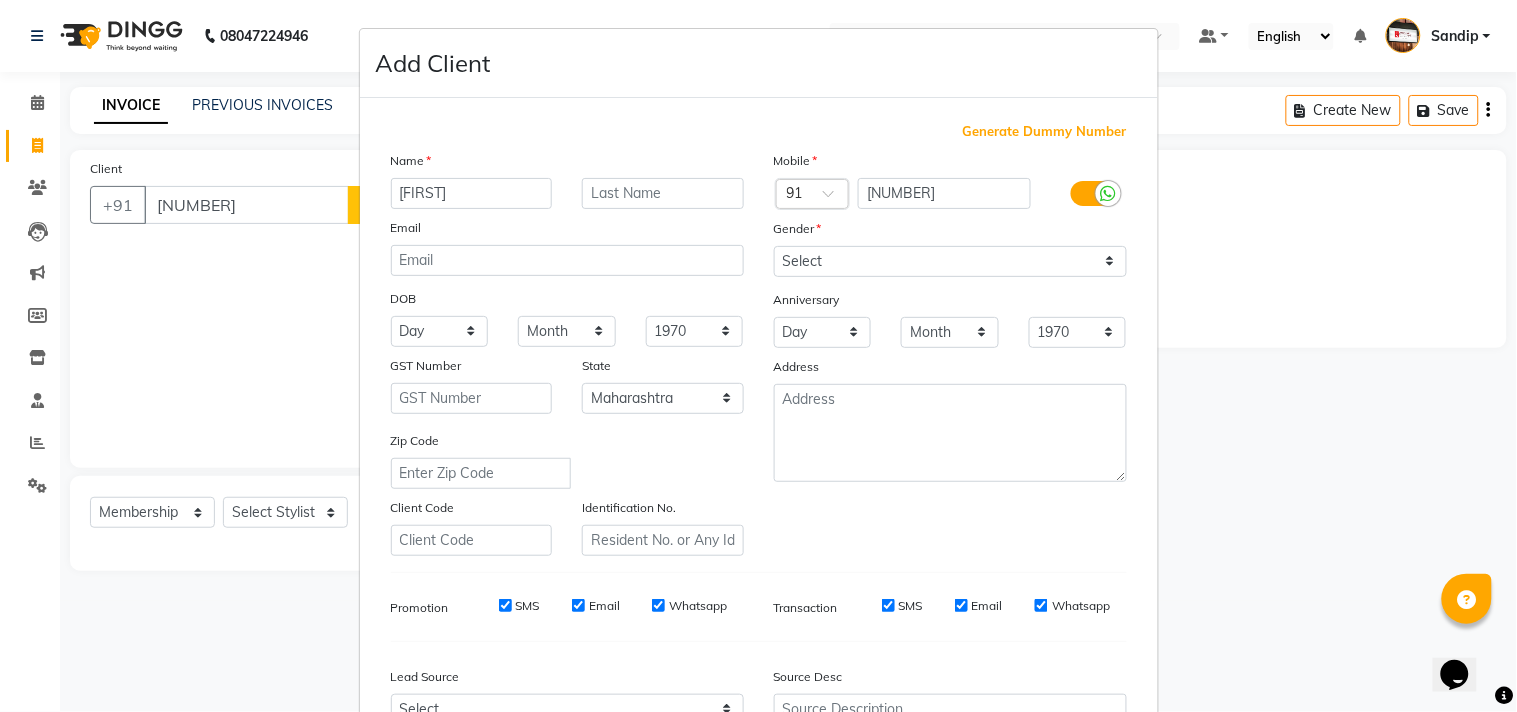 type on "[FIRST]" 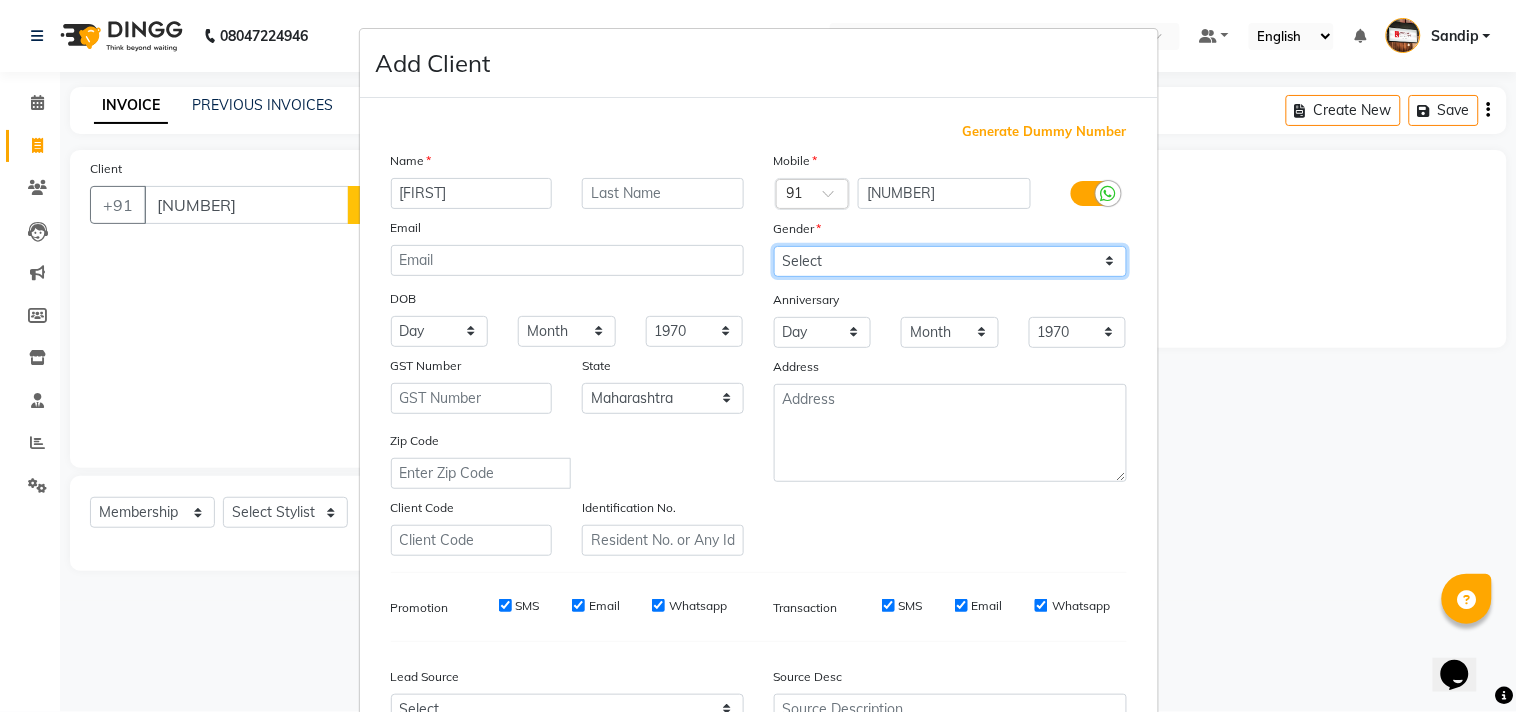 click on "Select Male Female Other Prefer Not To Say" at bounding box center (950, 261) 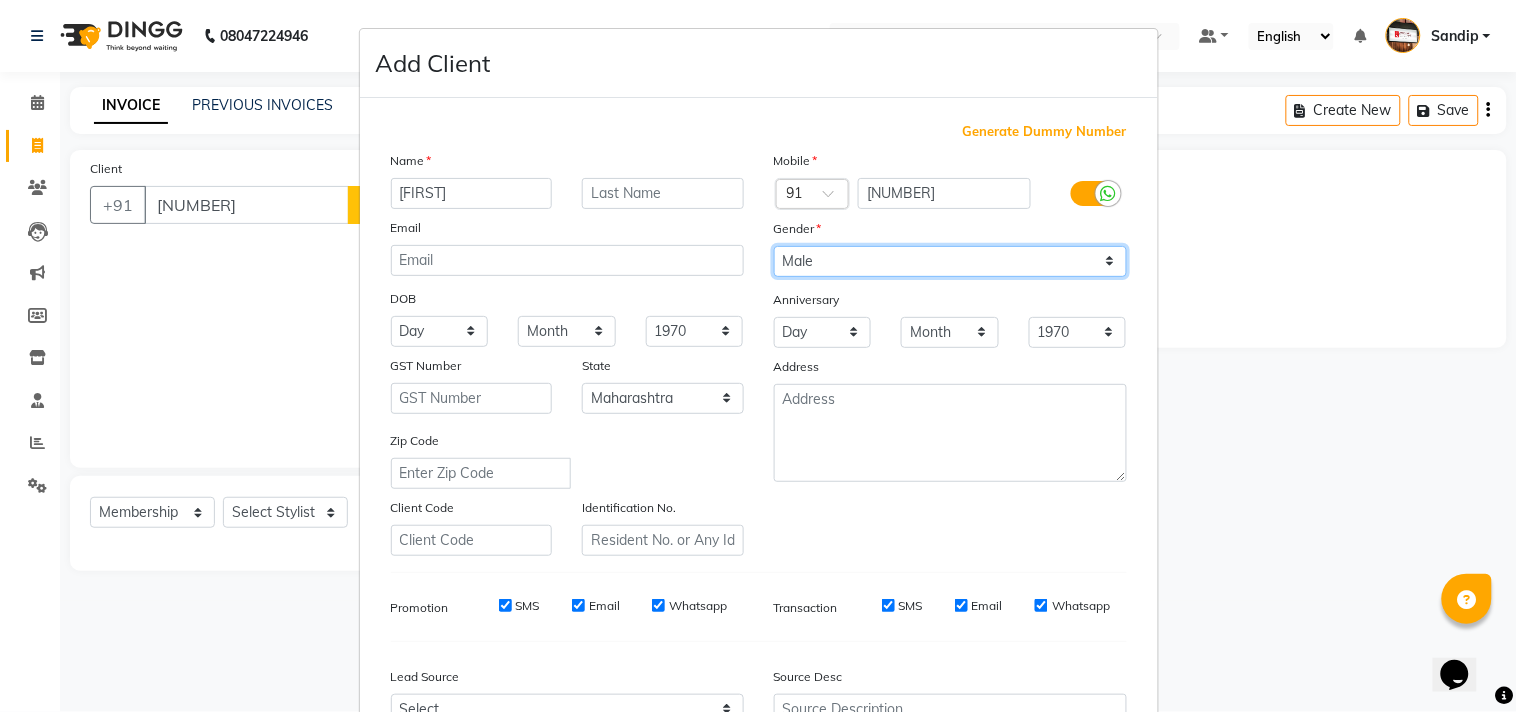 click on "Select Male Female Other Prefer Not To Say" at bounding box center (950, 261) 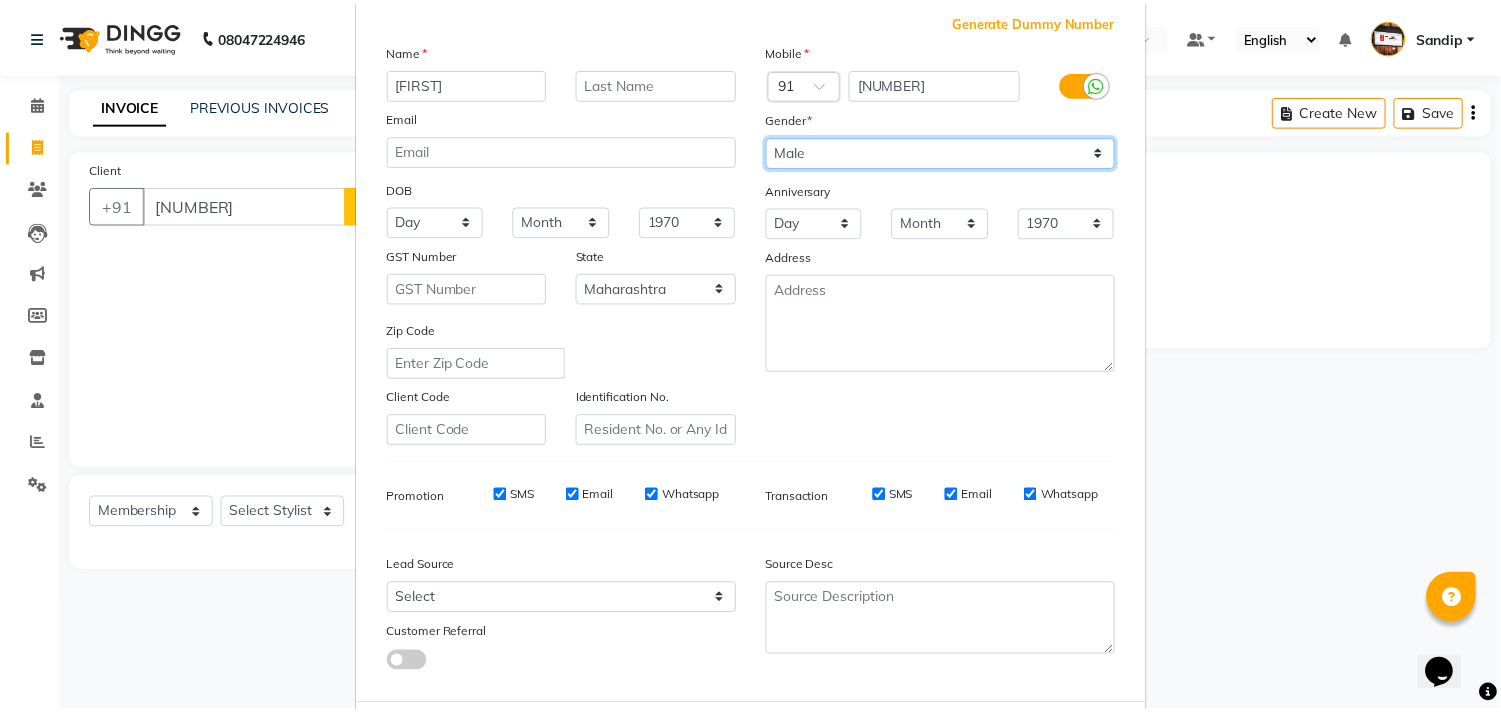 scroll, scrollTop: 212, scrollLeft: 0, axis: vertical 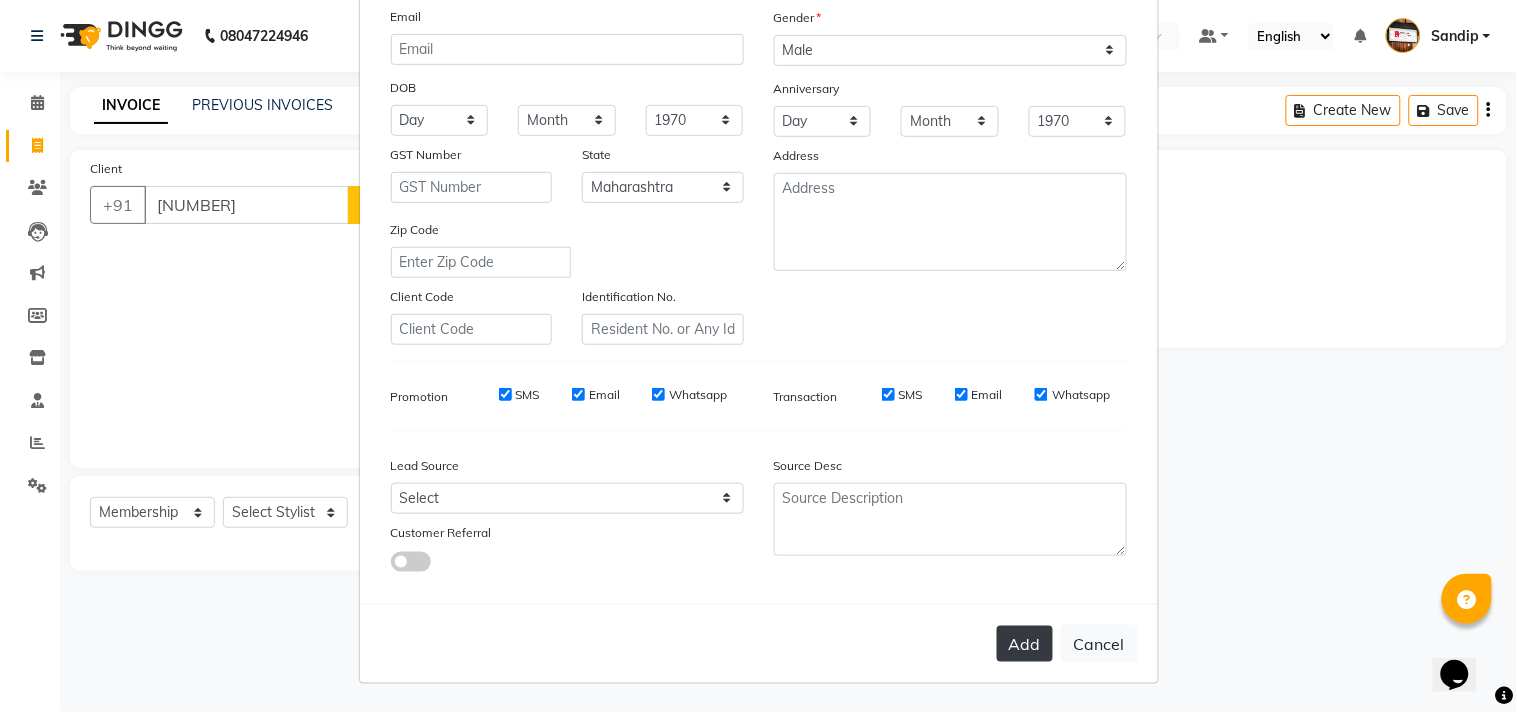 click on "Add" at bounding box center (1025, 644) 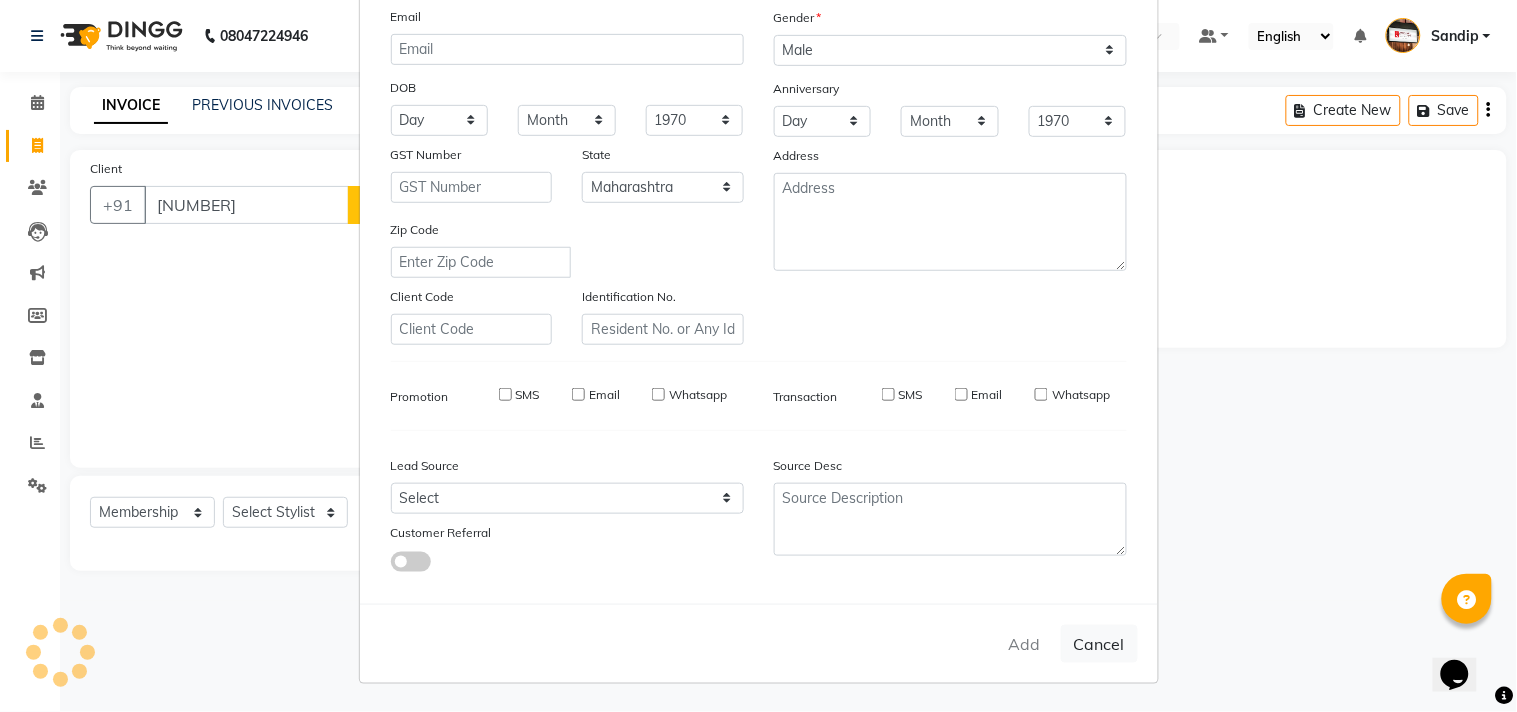 type 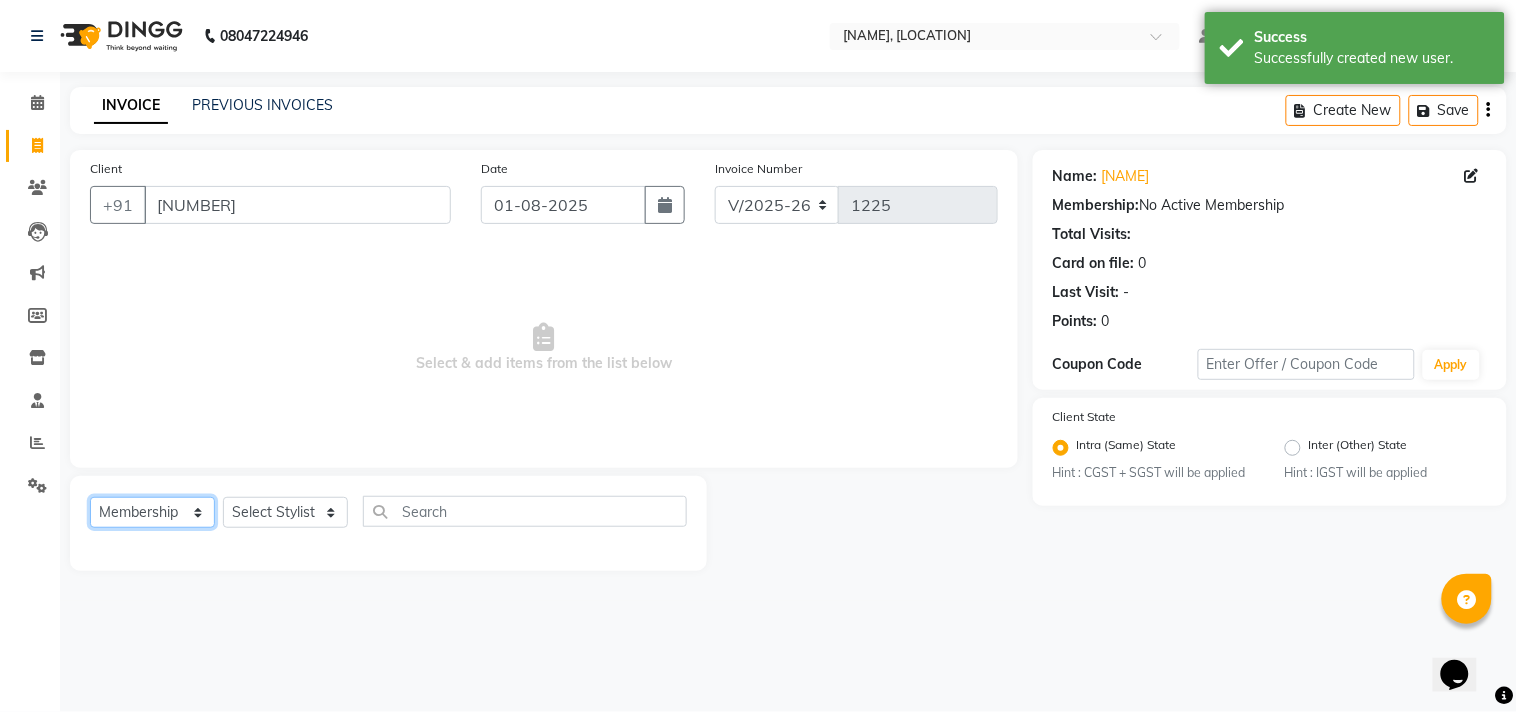 click on "Select  Service  Product  Membership  Package Voucher Prepaid Gift Card" 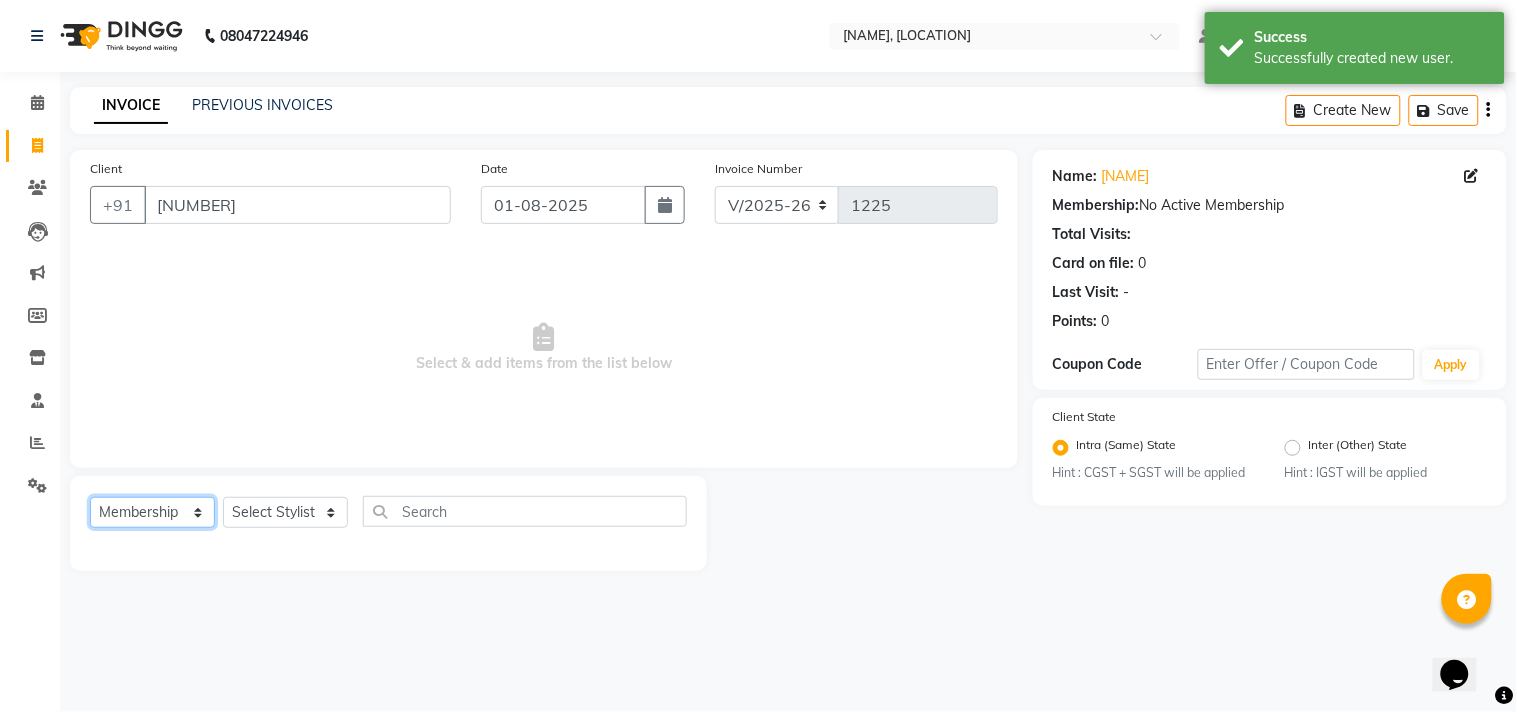 select on "service" 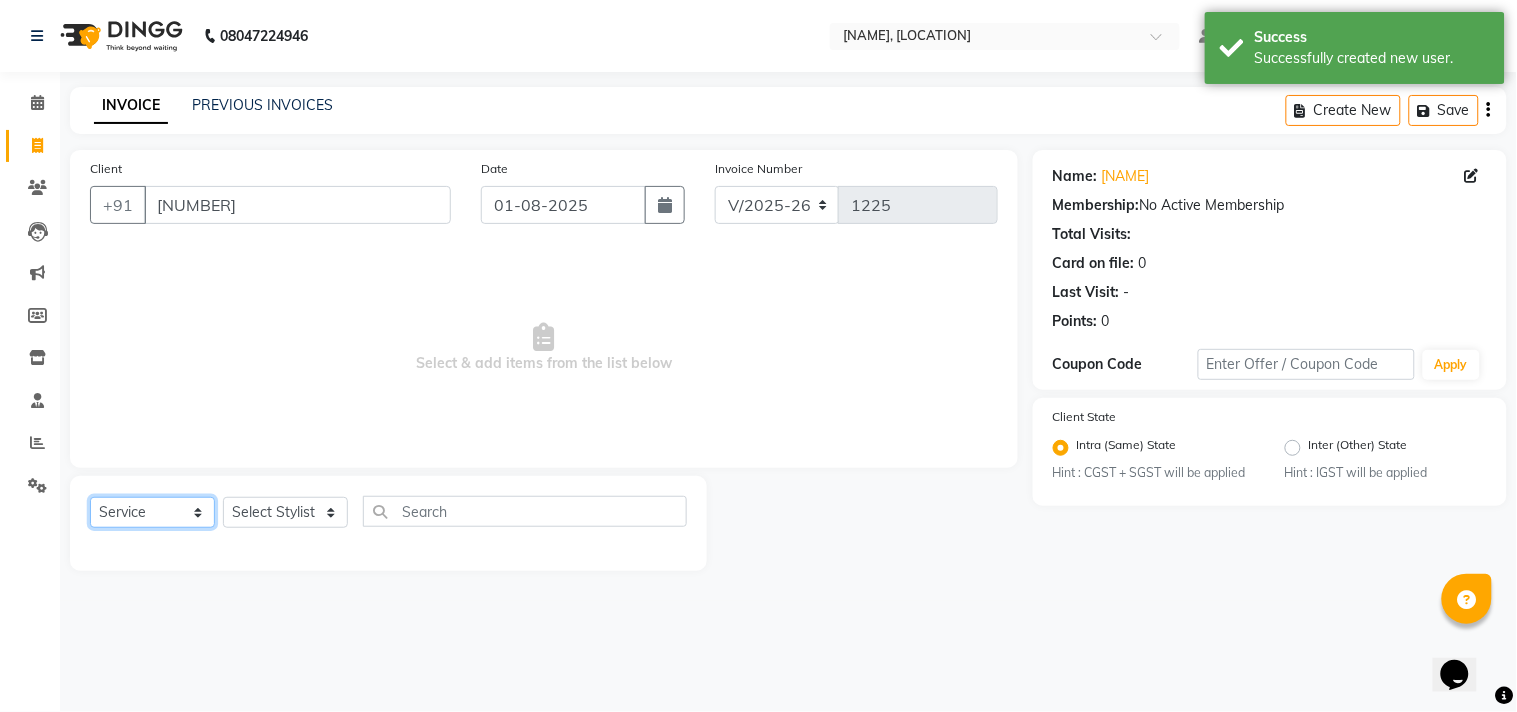 click on "Select  Service  Product  Membership  Package Voucher Prepaid Gift Card" 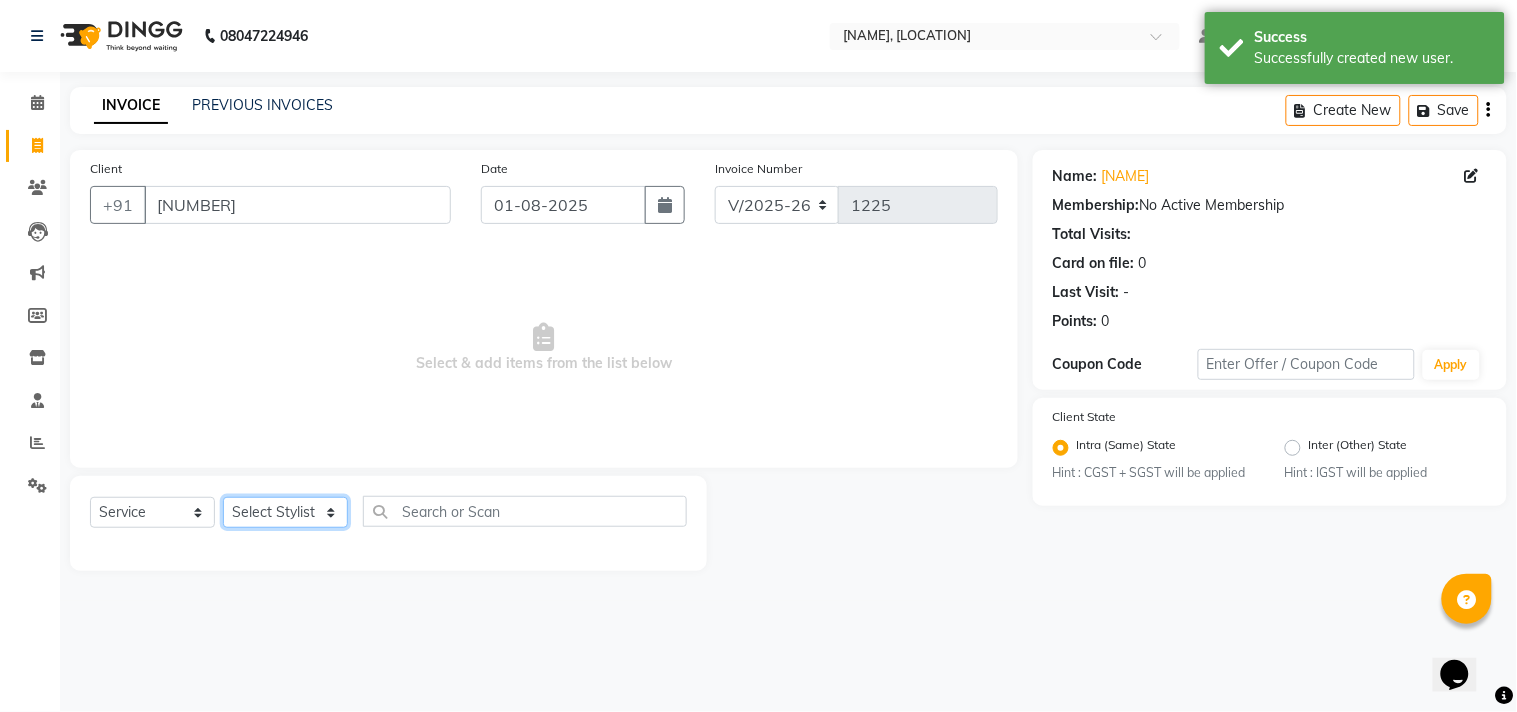 click on "Select Stylist [NAME] [FIRST] [LAST] [NAME]  [NAME] [NAME] [NAME] [NAME] [NAME] [NAME] [NAME]" 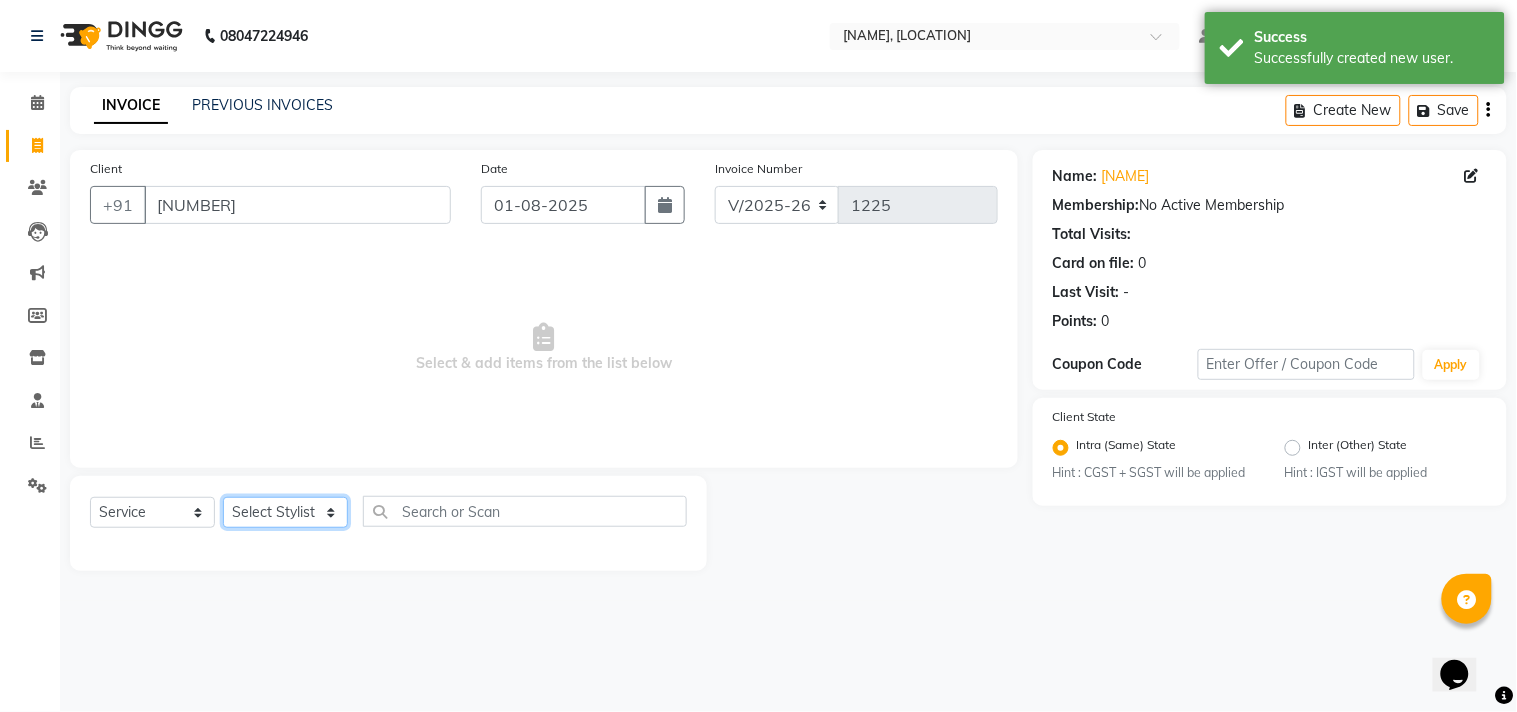 select on "[NUMBER]" 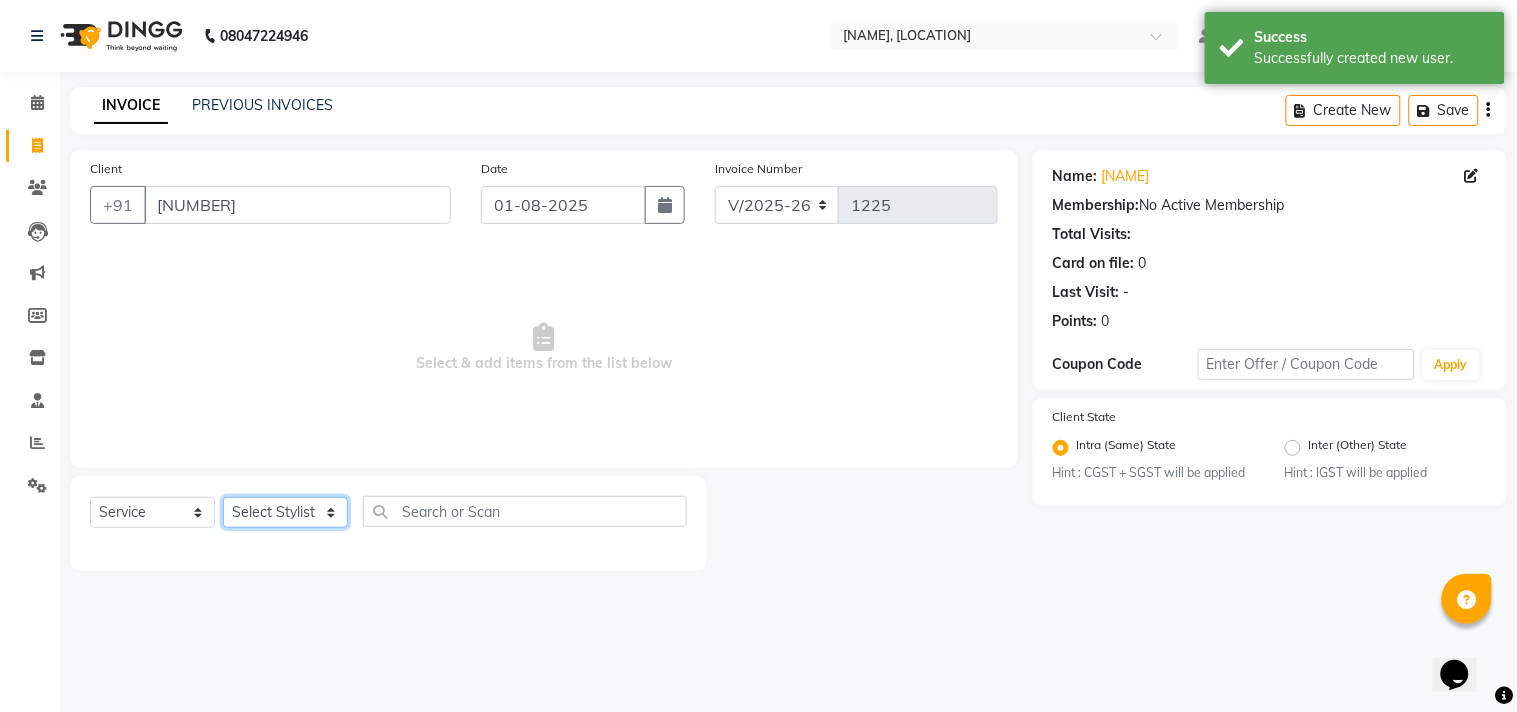 click on "Select Stylist [NAME] [FIRST] [LAST] [NAME]  [NAME] [NAME] [NAME] [NAME] [NAME] [NAME] [NAME]" 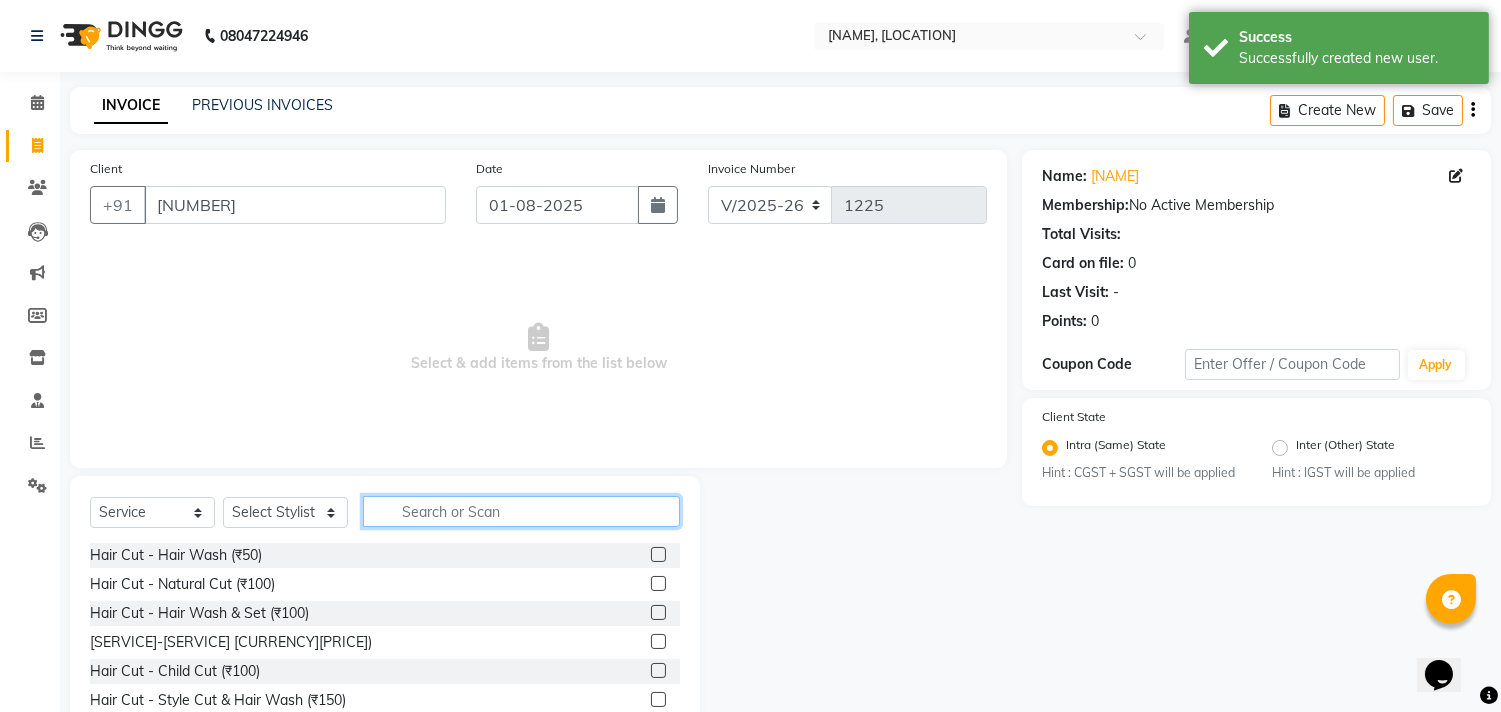 click 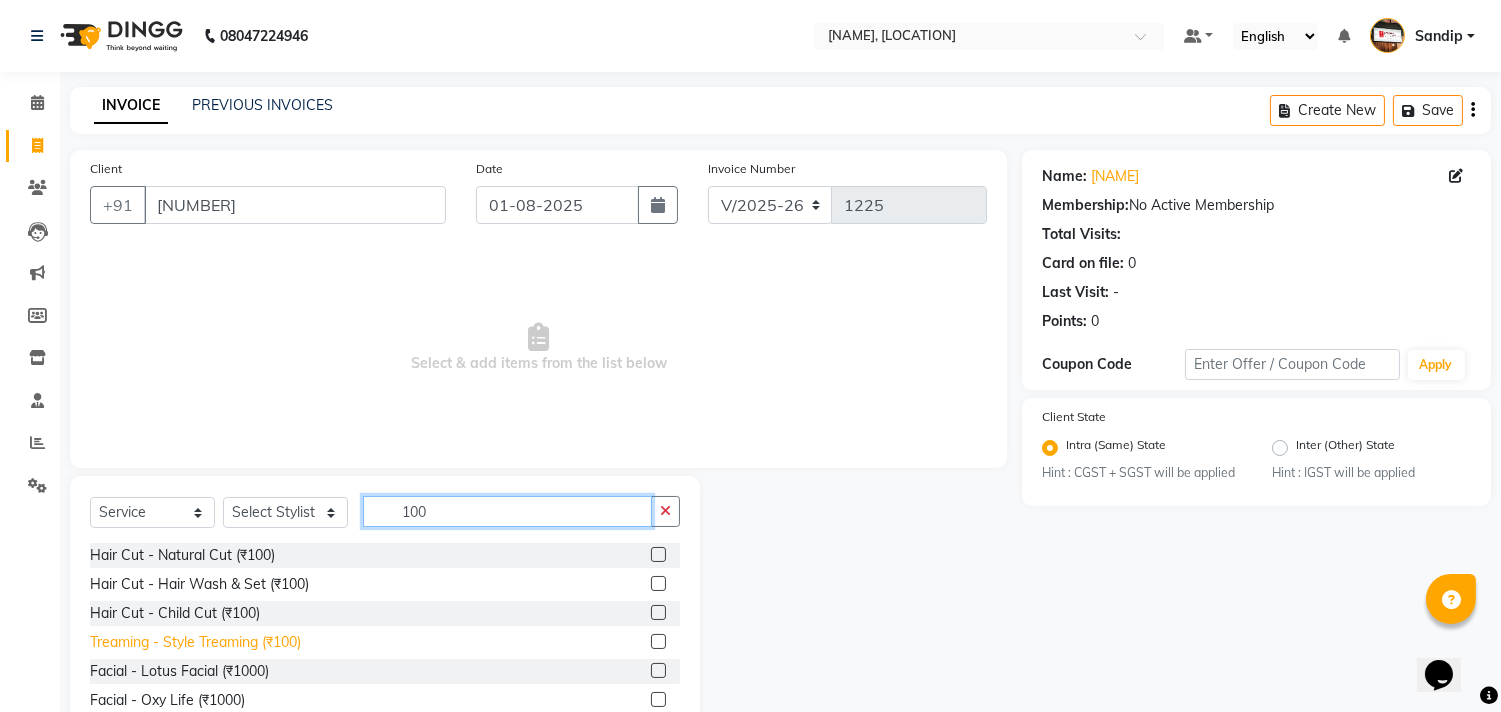 type on "100" 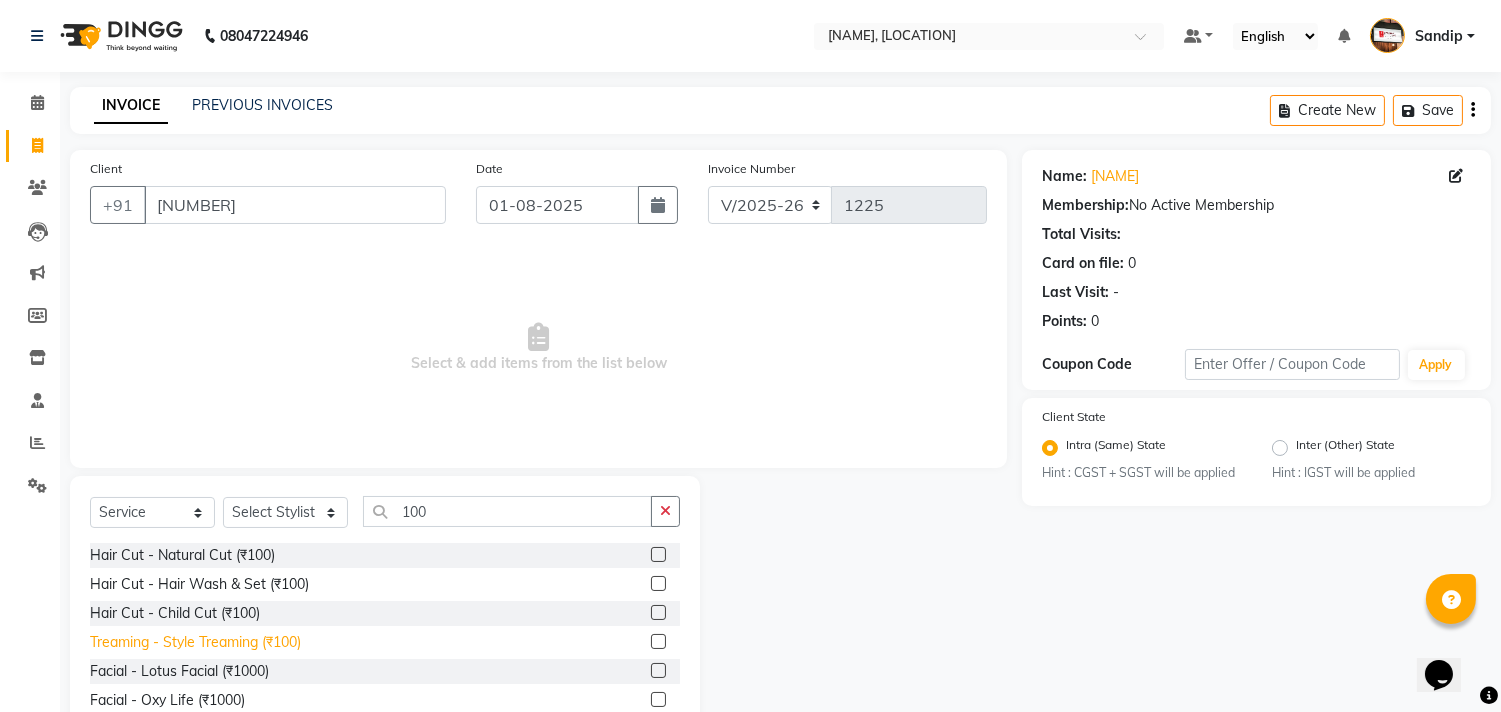 click on "Treaming - Style Treaming (₹100)" 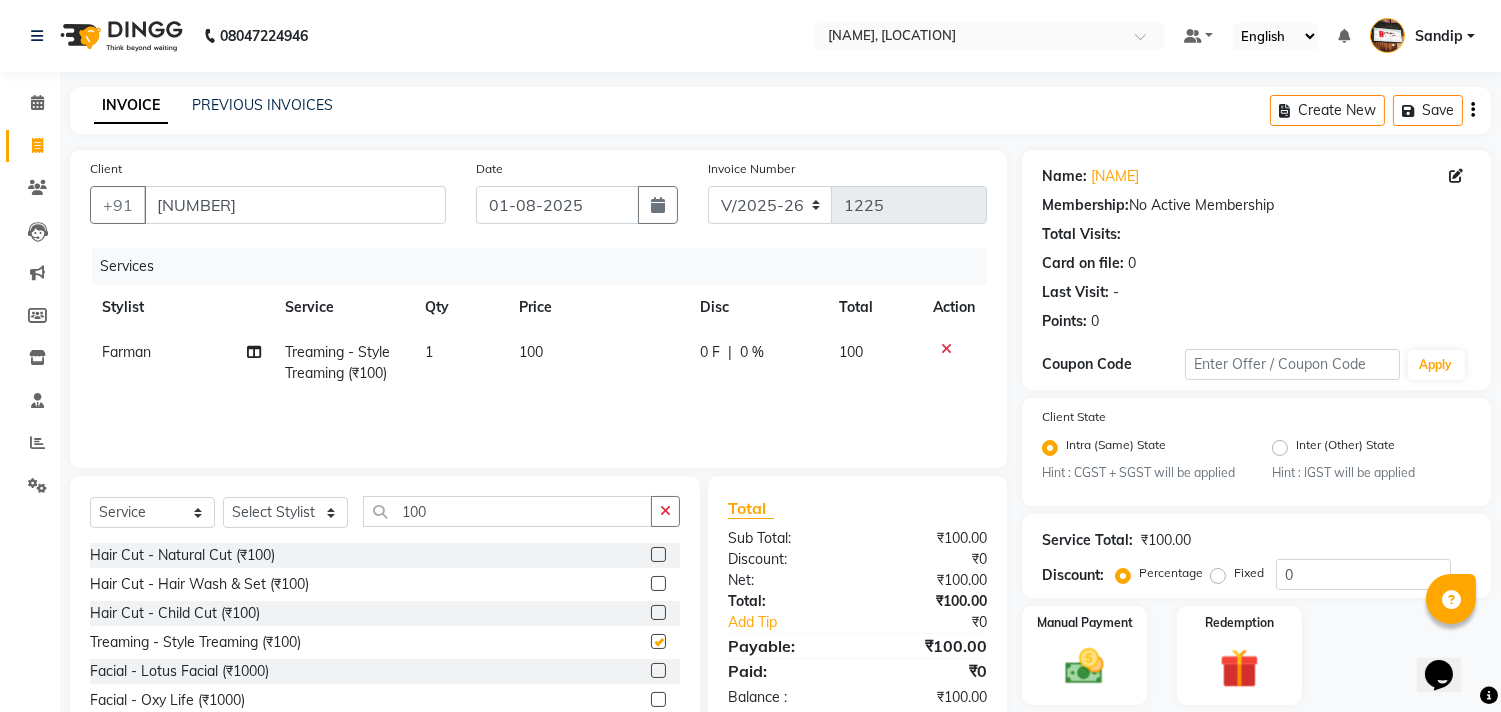 checkbox on "false" 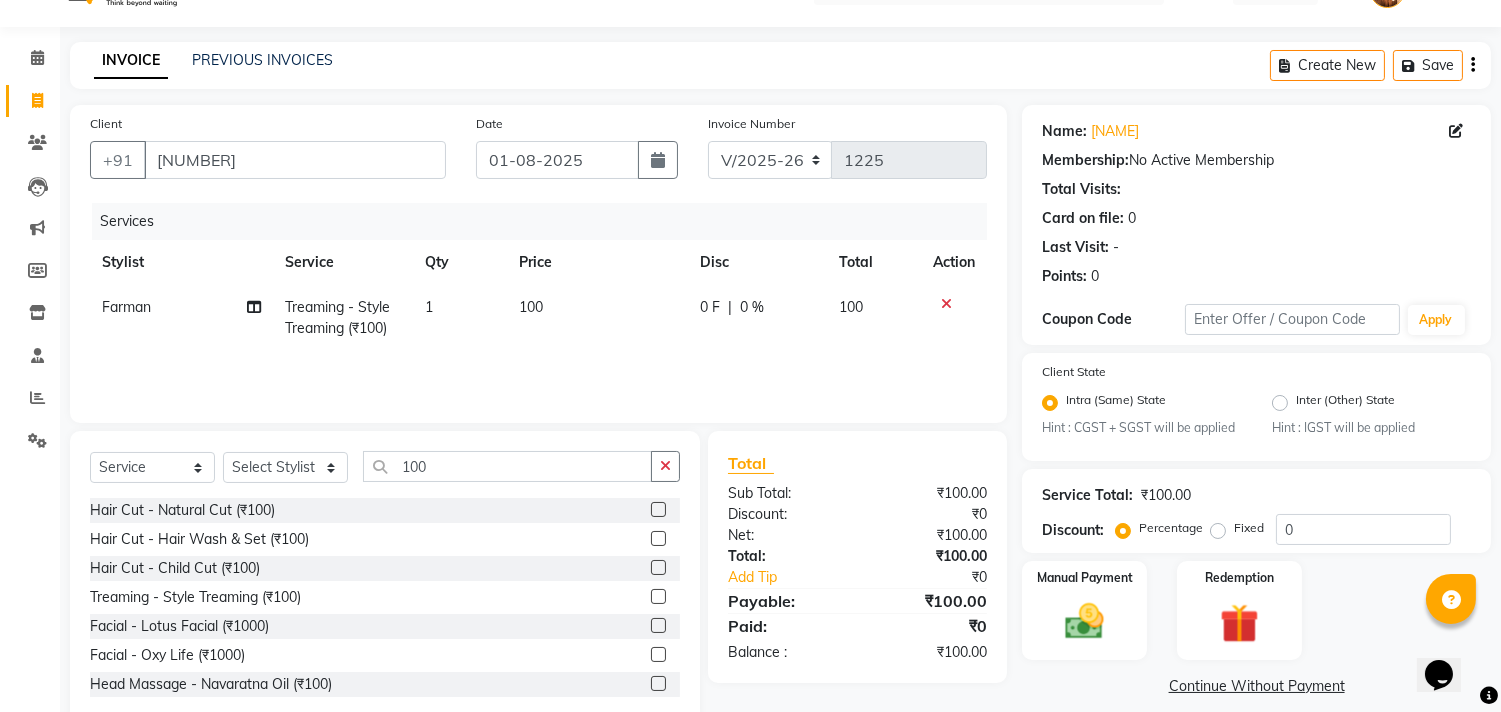 scroll, scrollTop: 88, scrollLeft: 0, axis: vertical 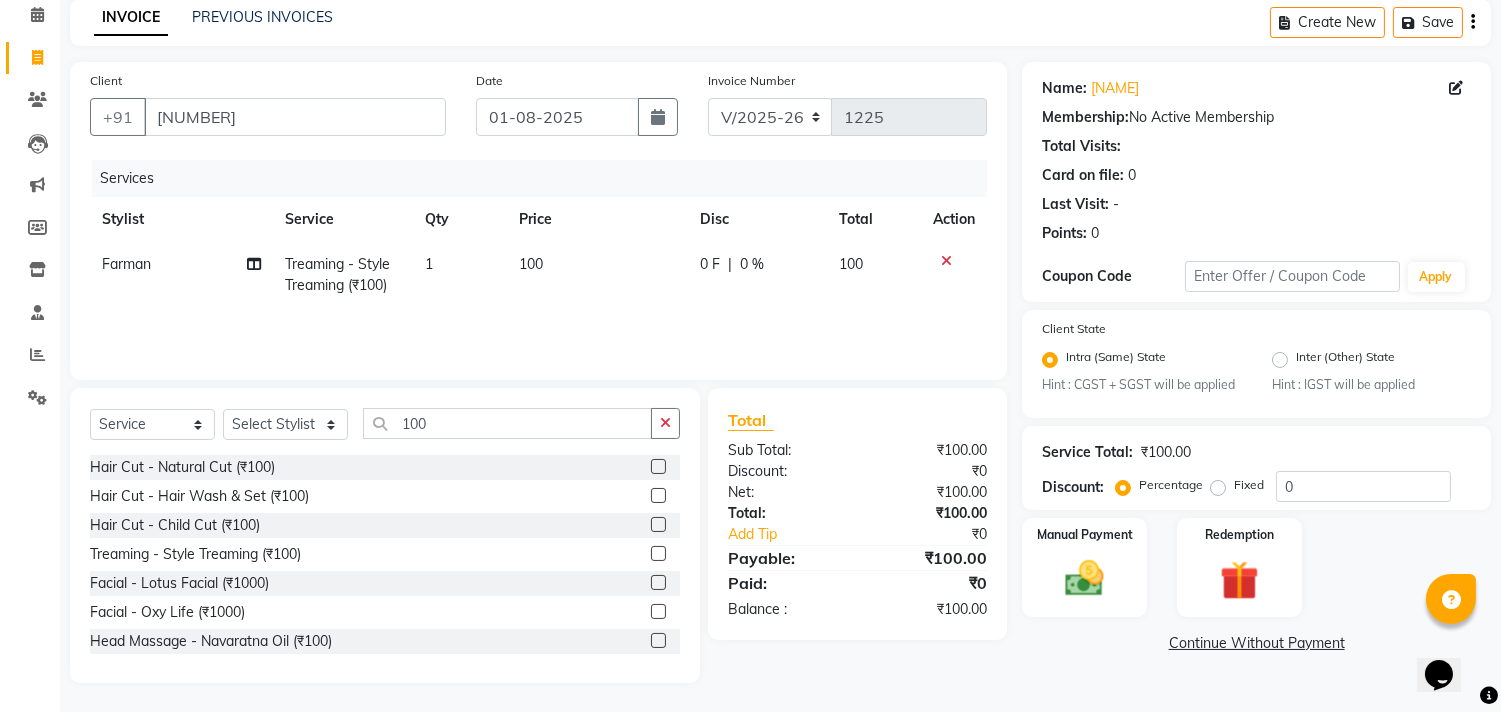 click on "Continue Without Payment" 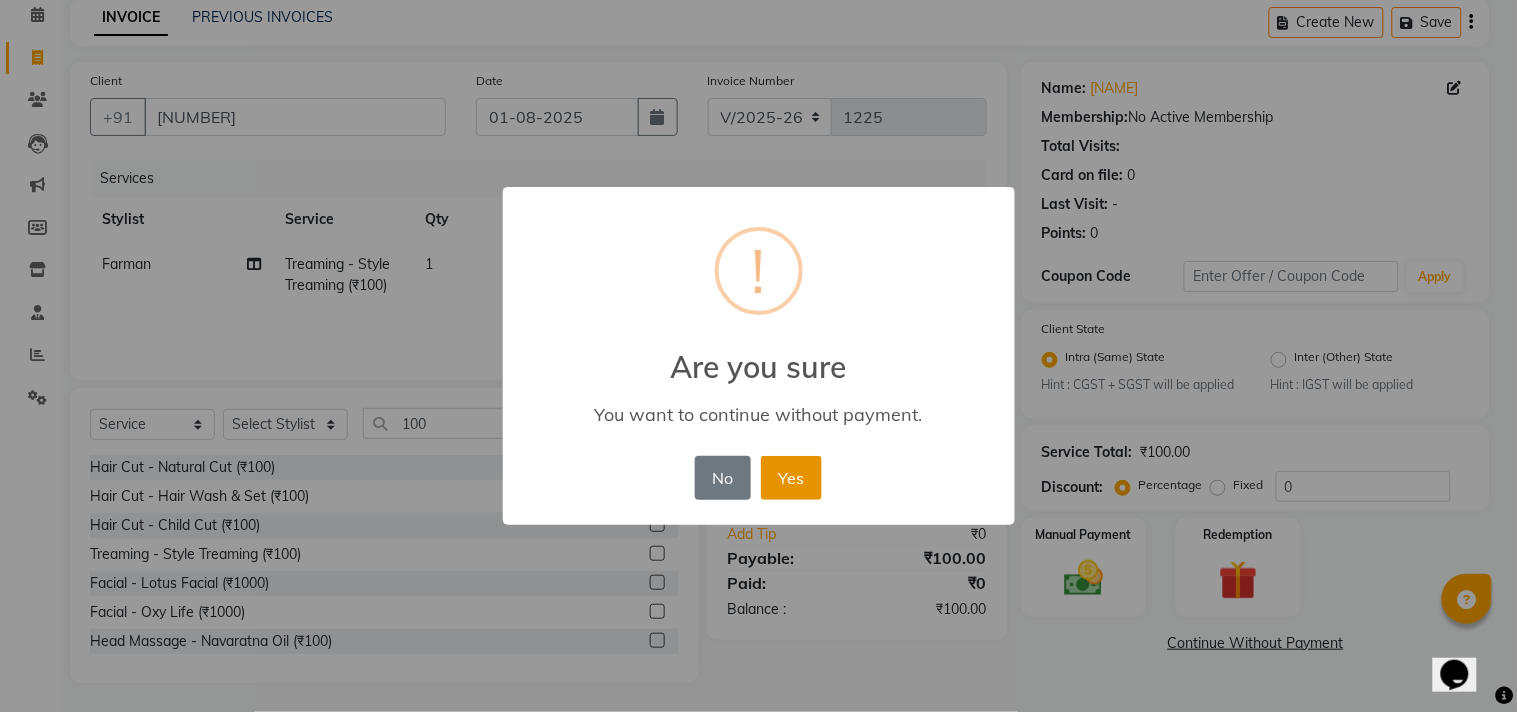 click on "Yes" at bounding box center [791, 478] 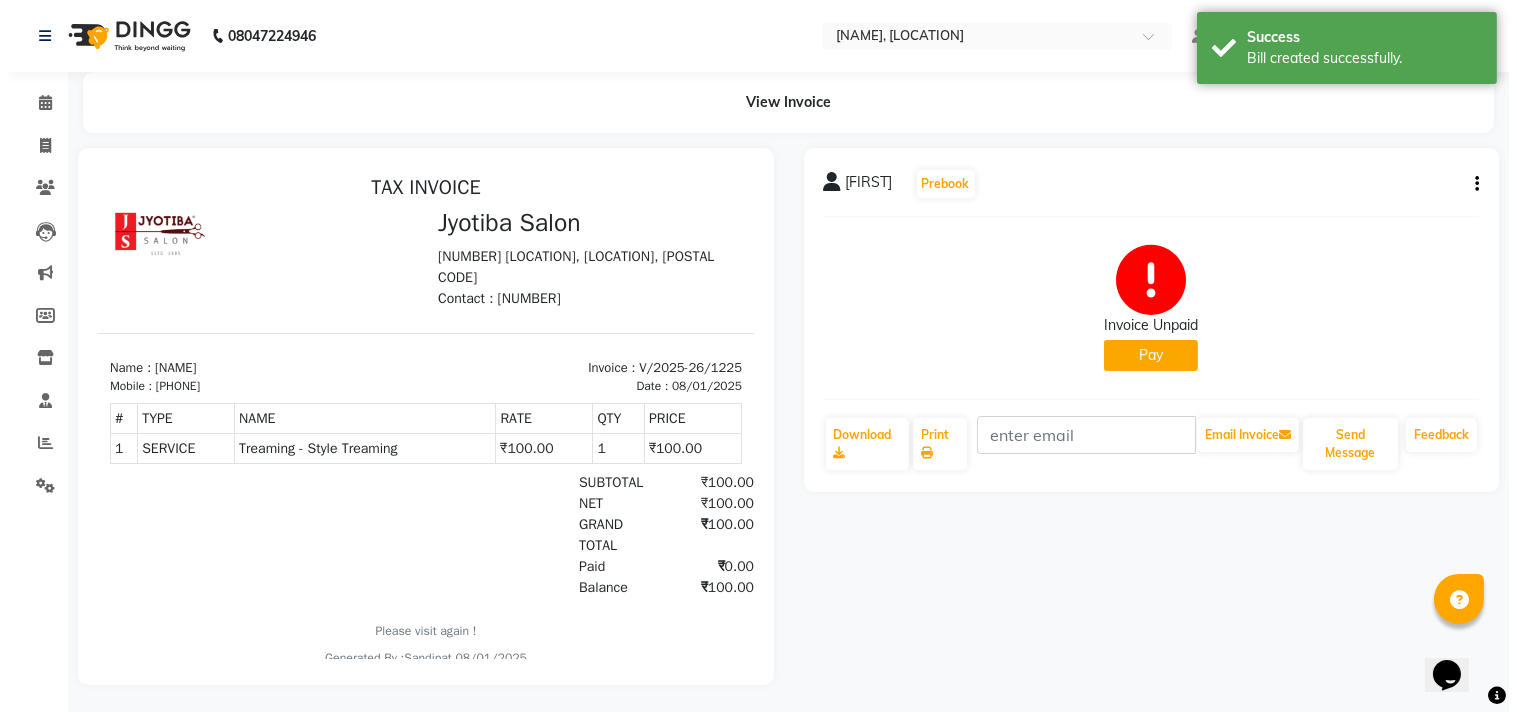 scroll, scrollTop: 0, scrollLeft: 0, axis: both 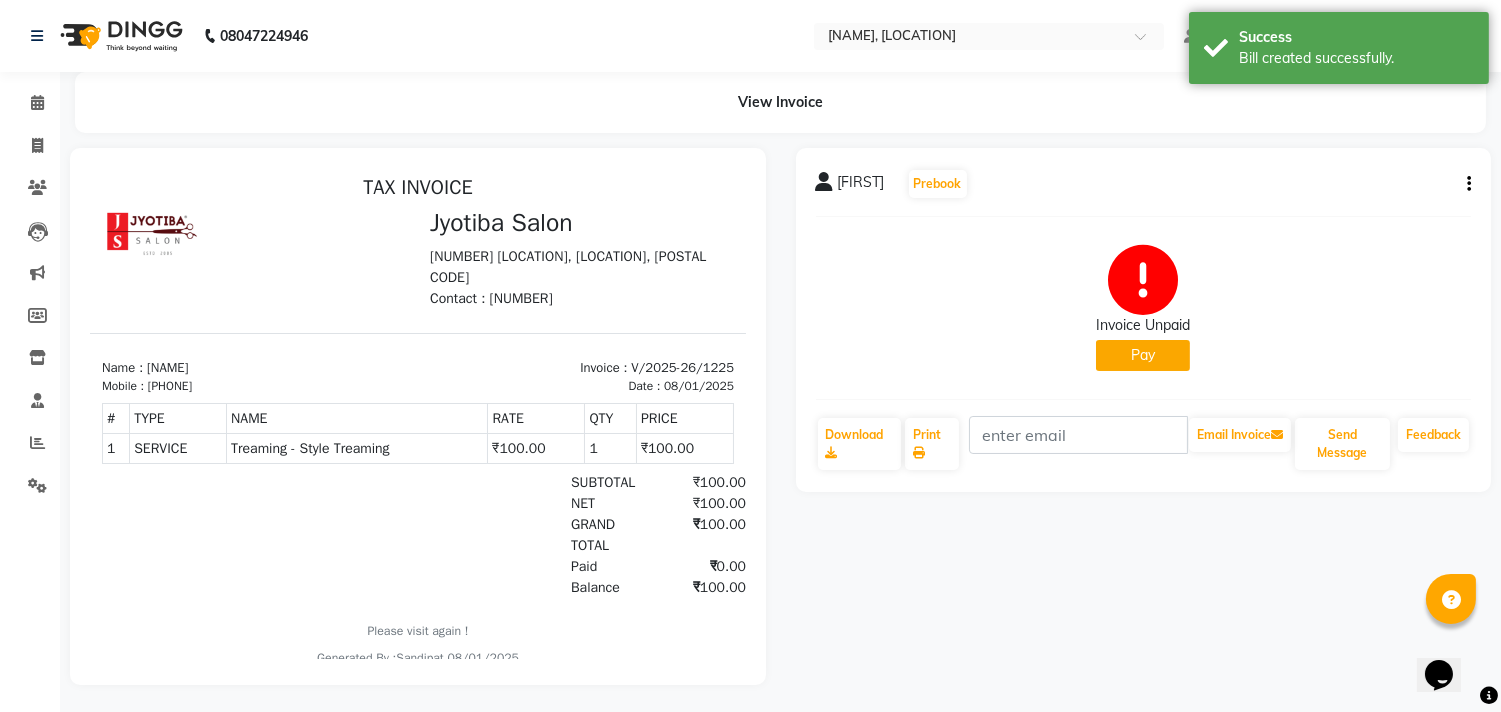 click on "Pay" 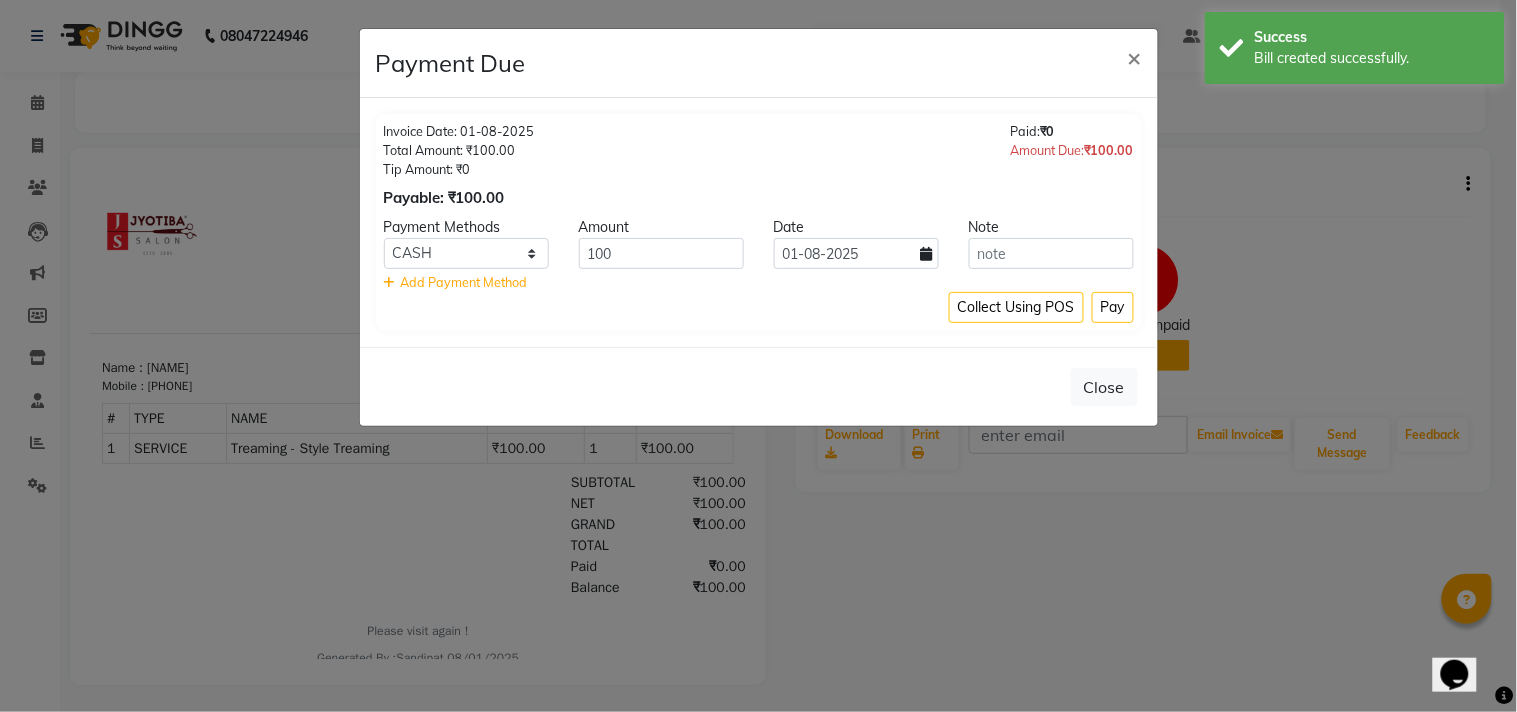 click on "Payment Methods" 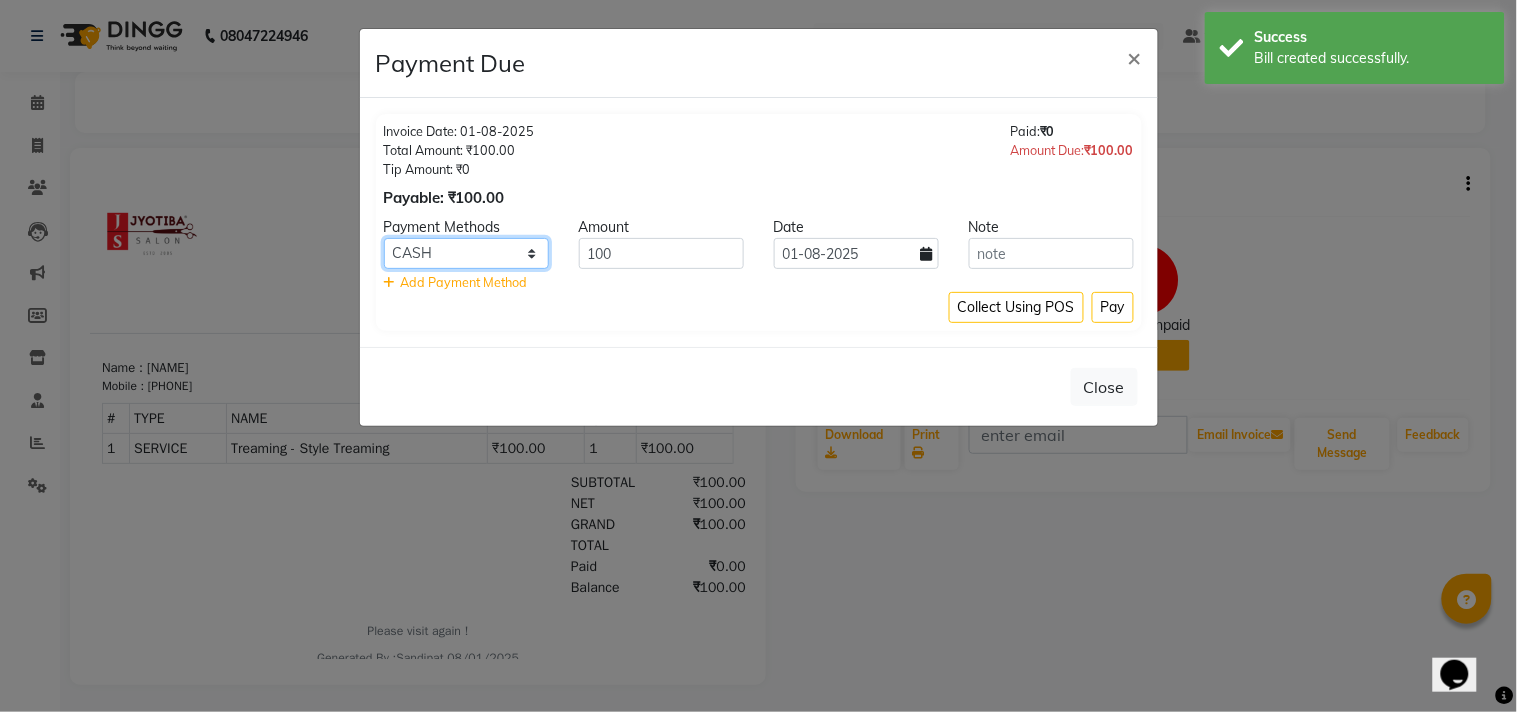click on "CASH ONLINE CARD" 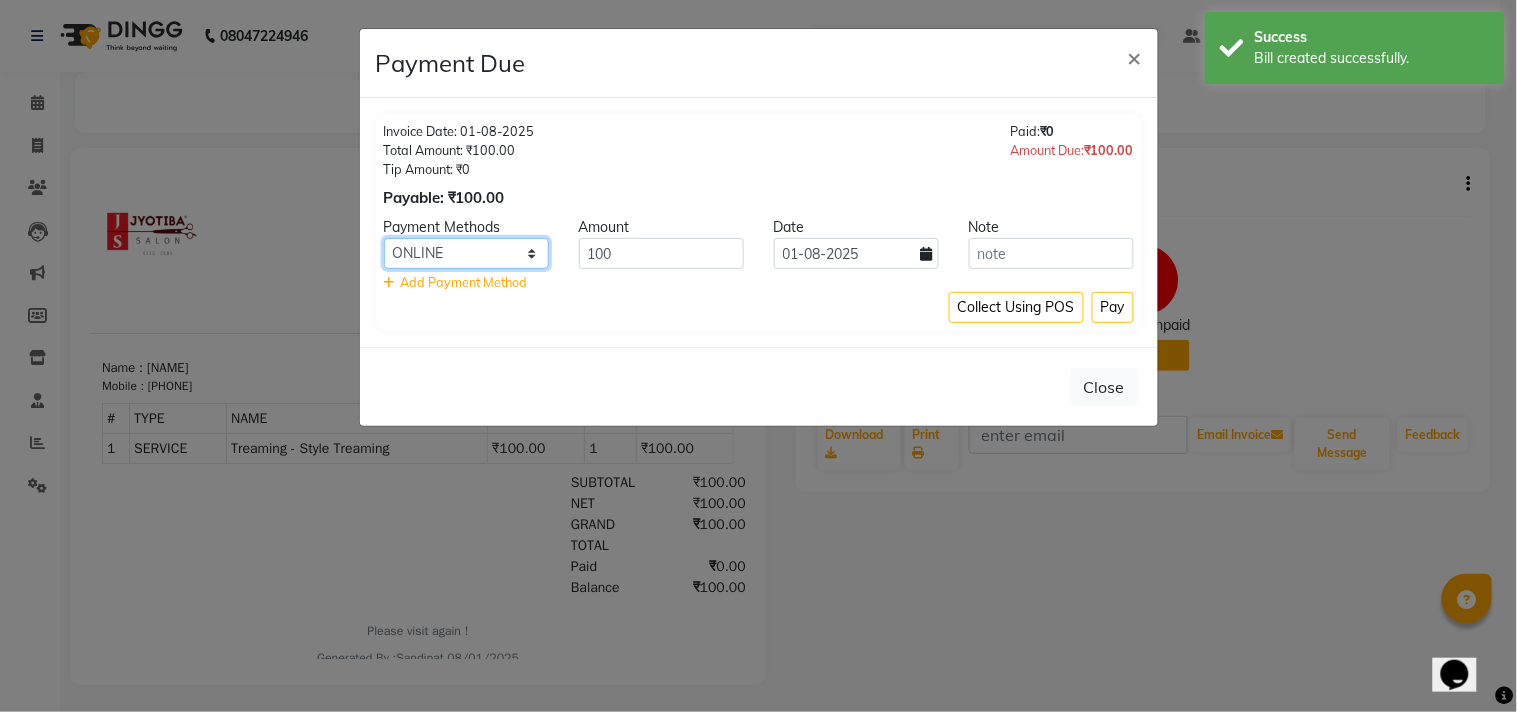 click on "CASH ONLINE CARD" 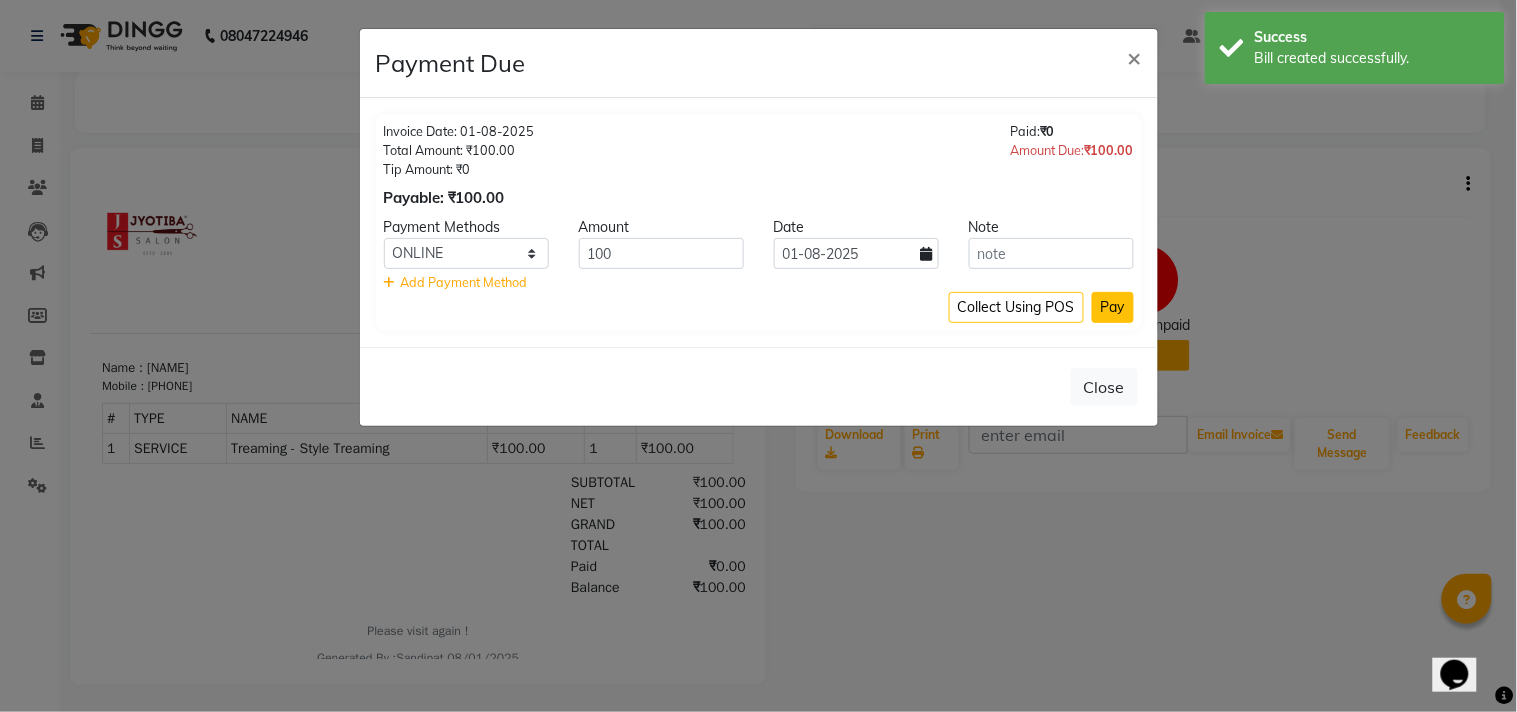 click on "Pay" 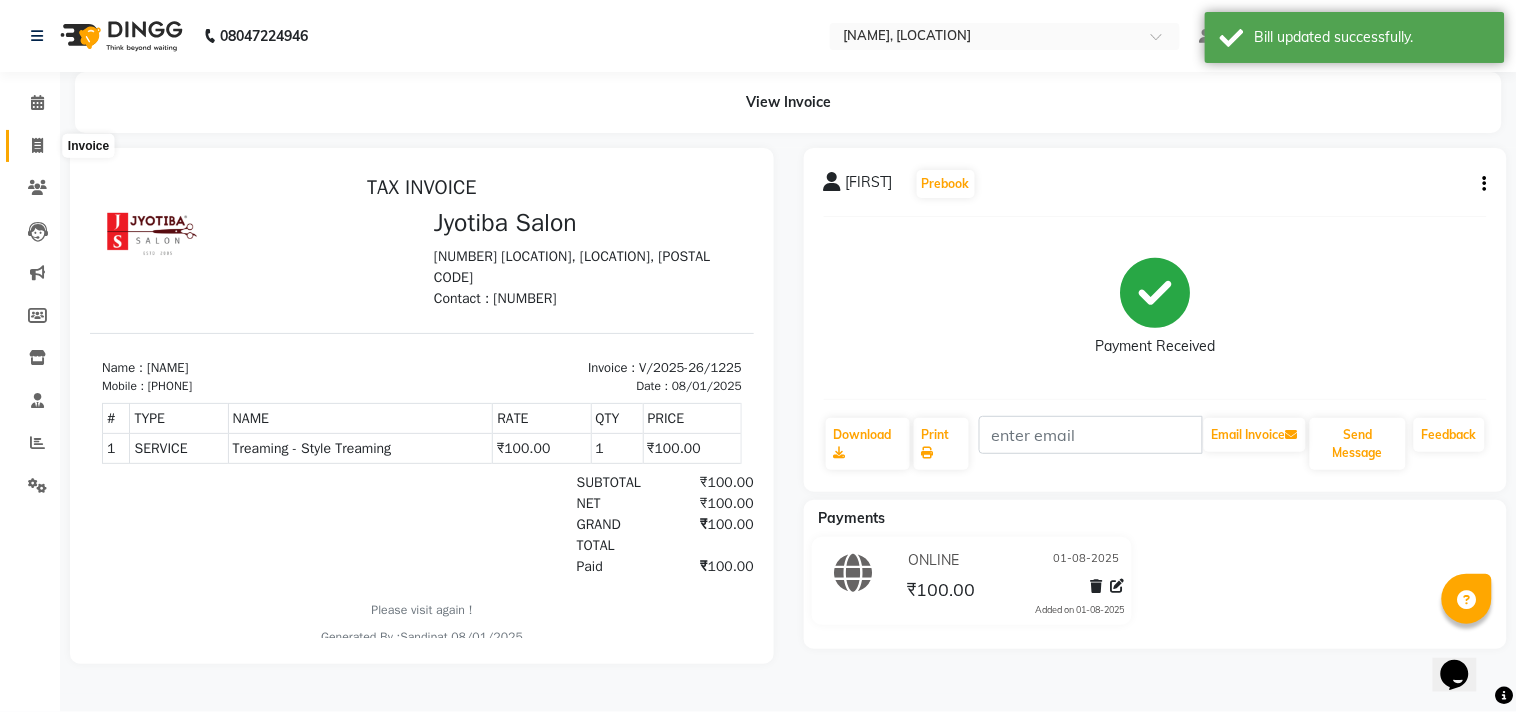 click 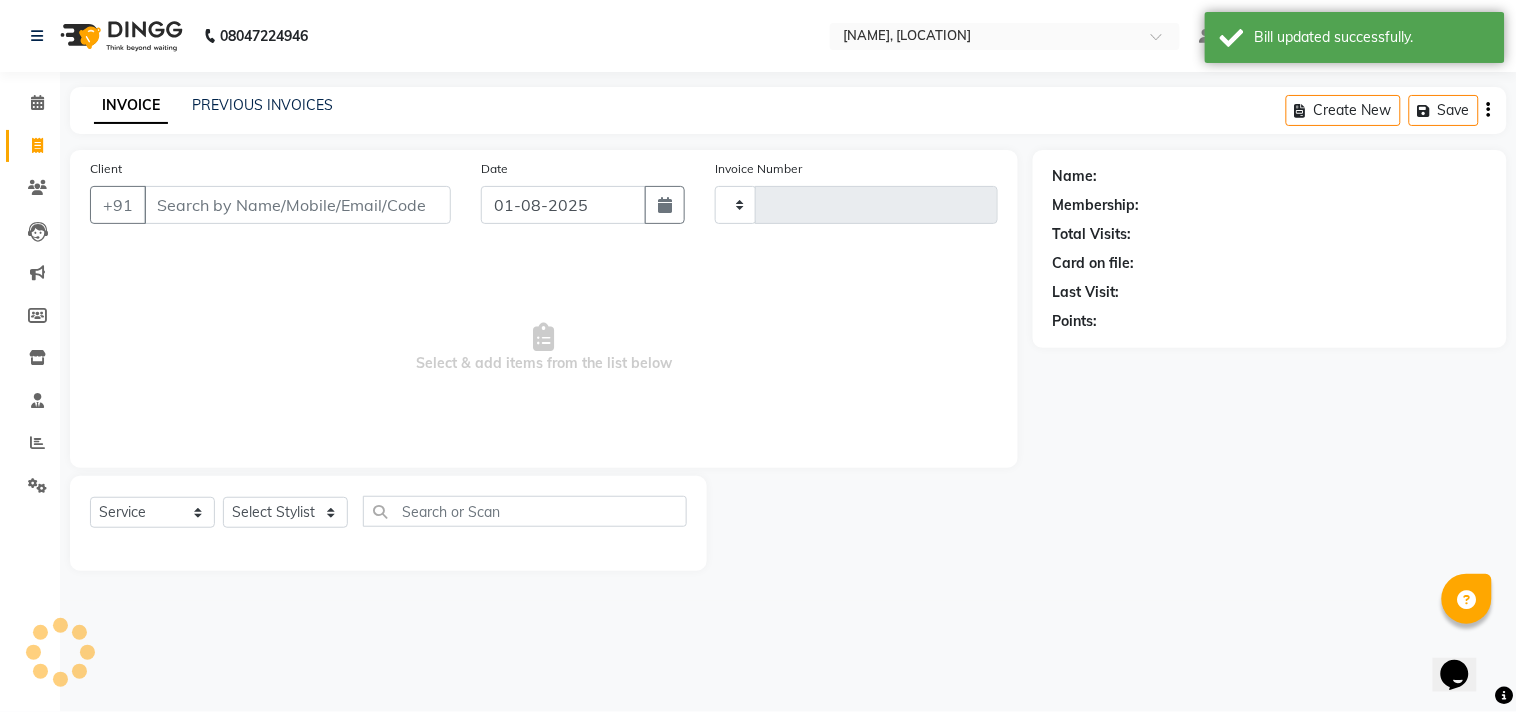 type on "1226" 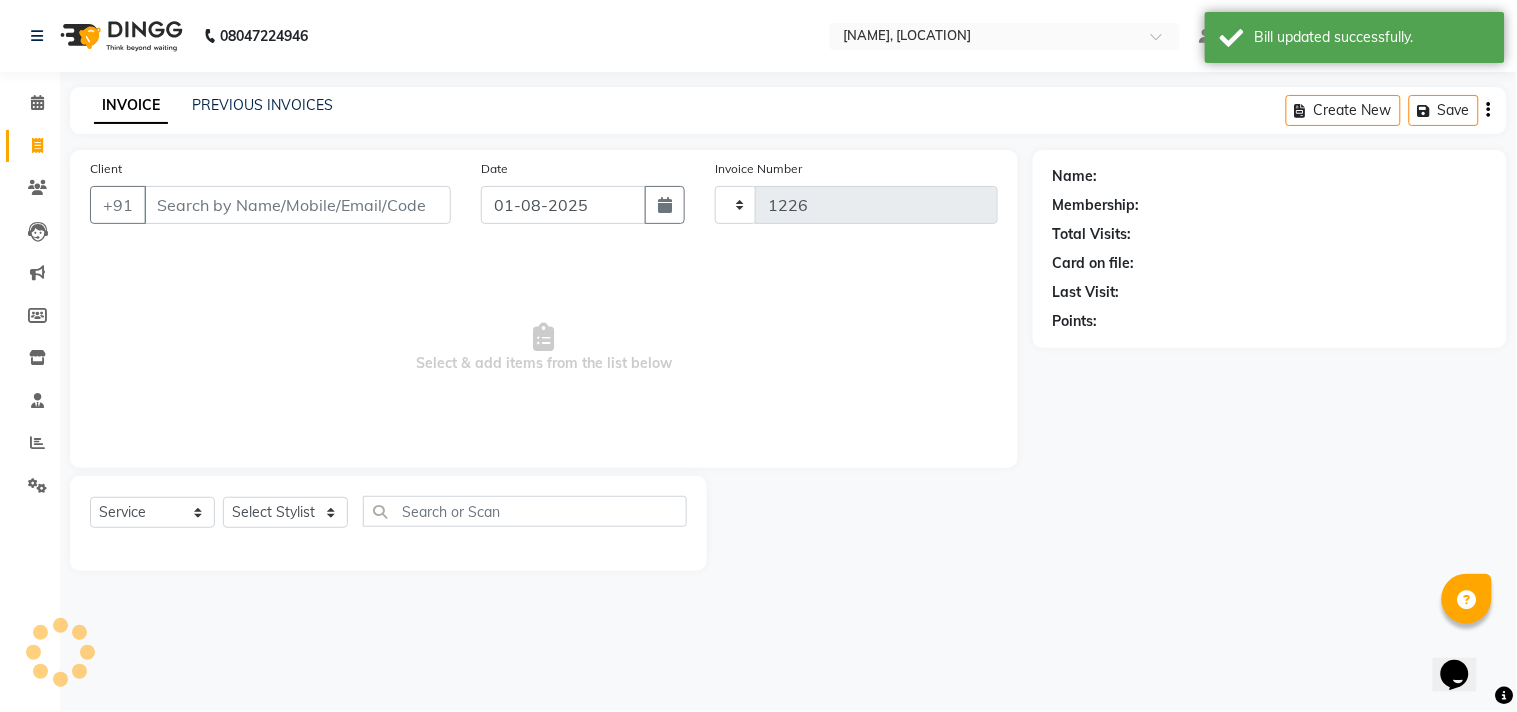 select on "556" 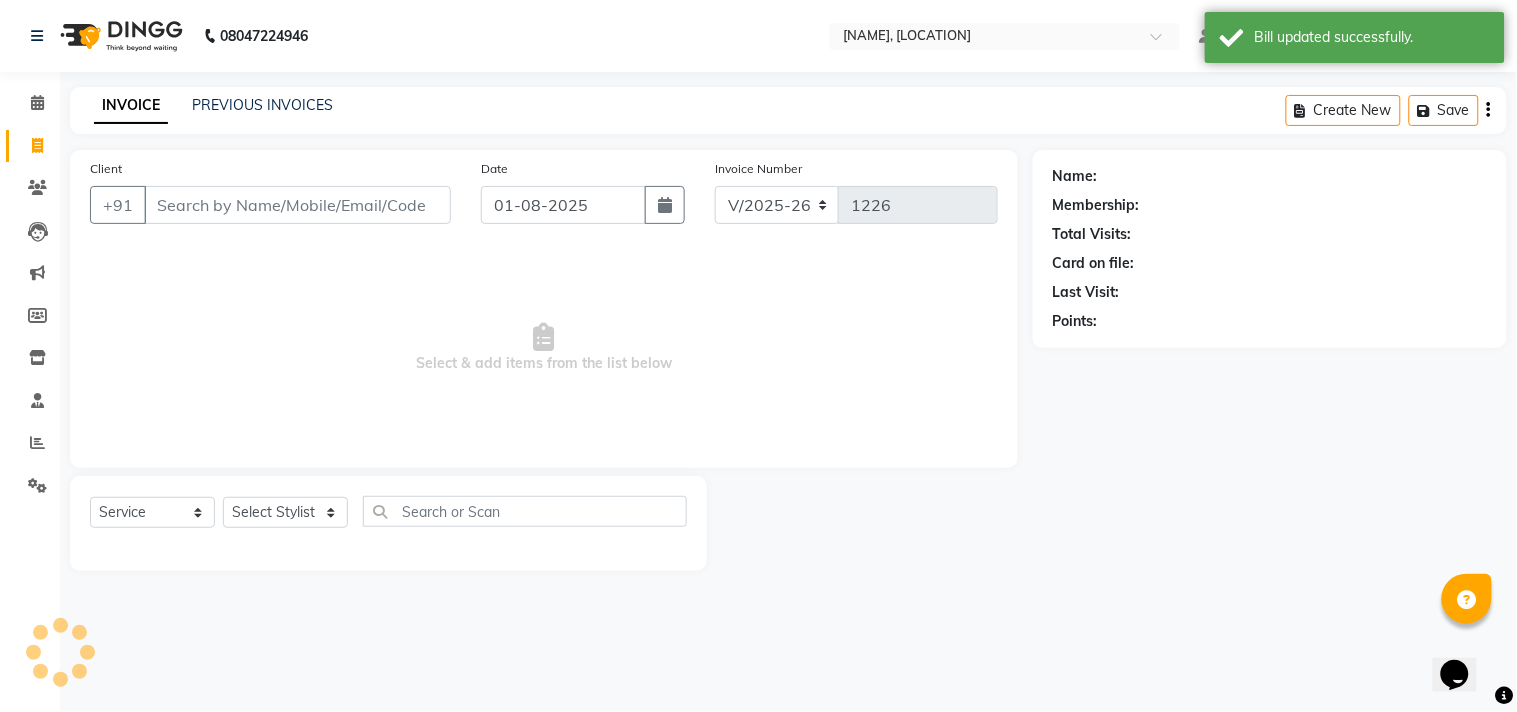 select on "membership" 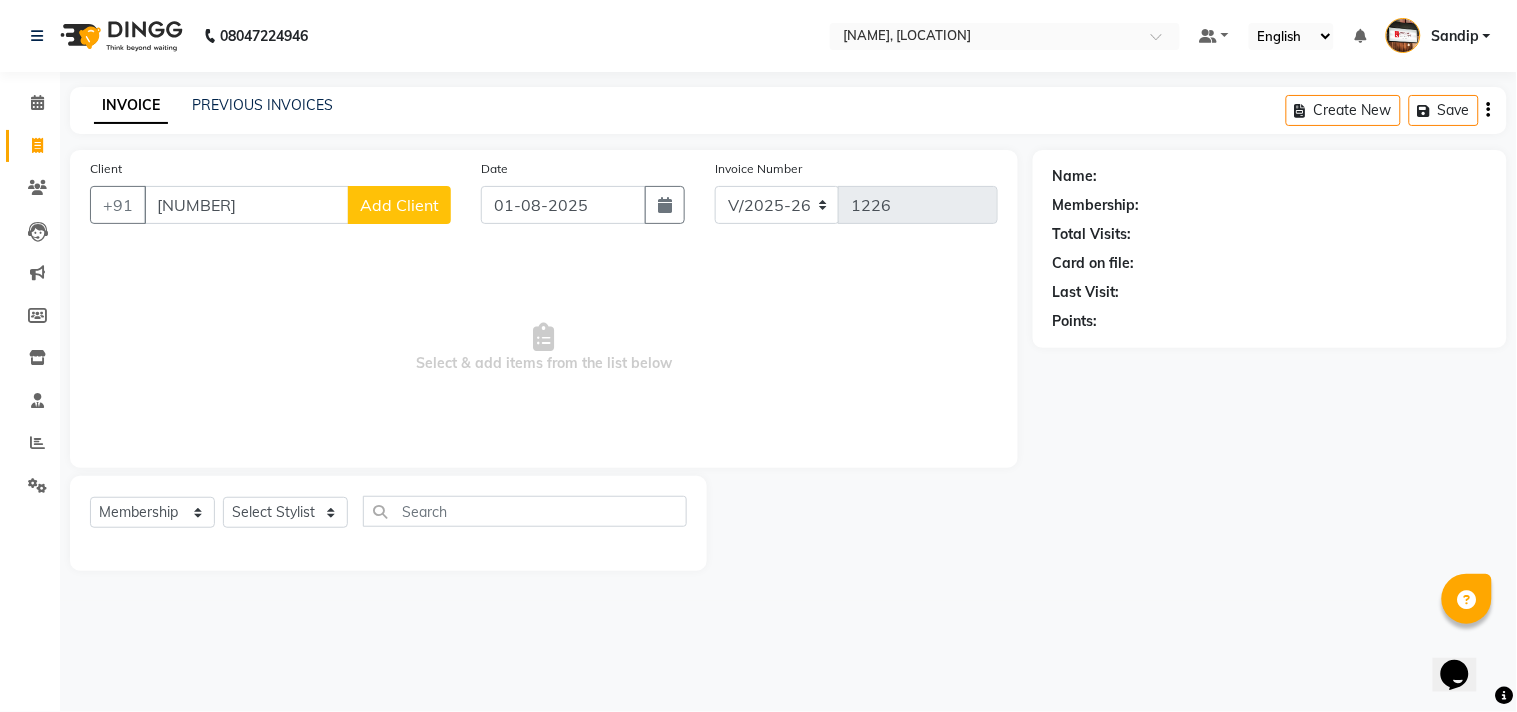 type on "[NUMBER]" 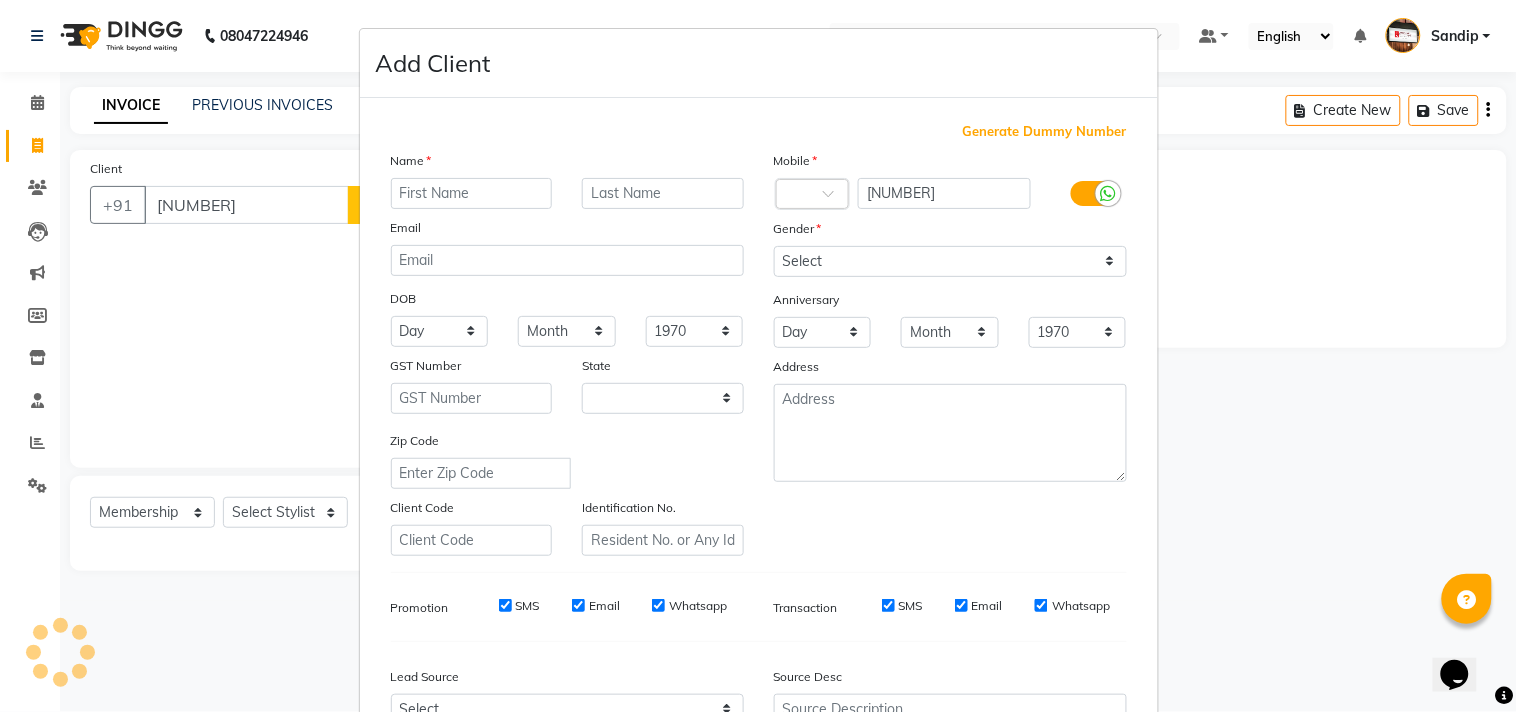 select on "22" 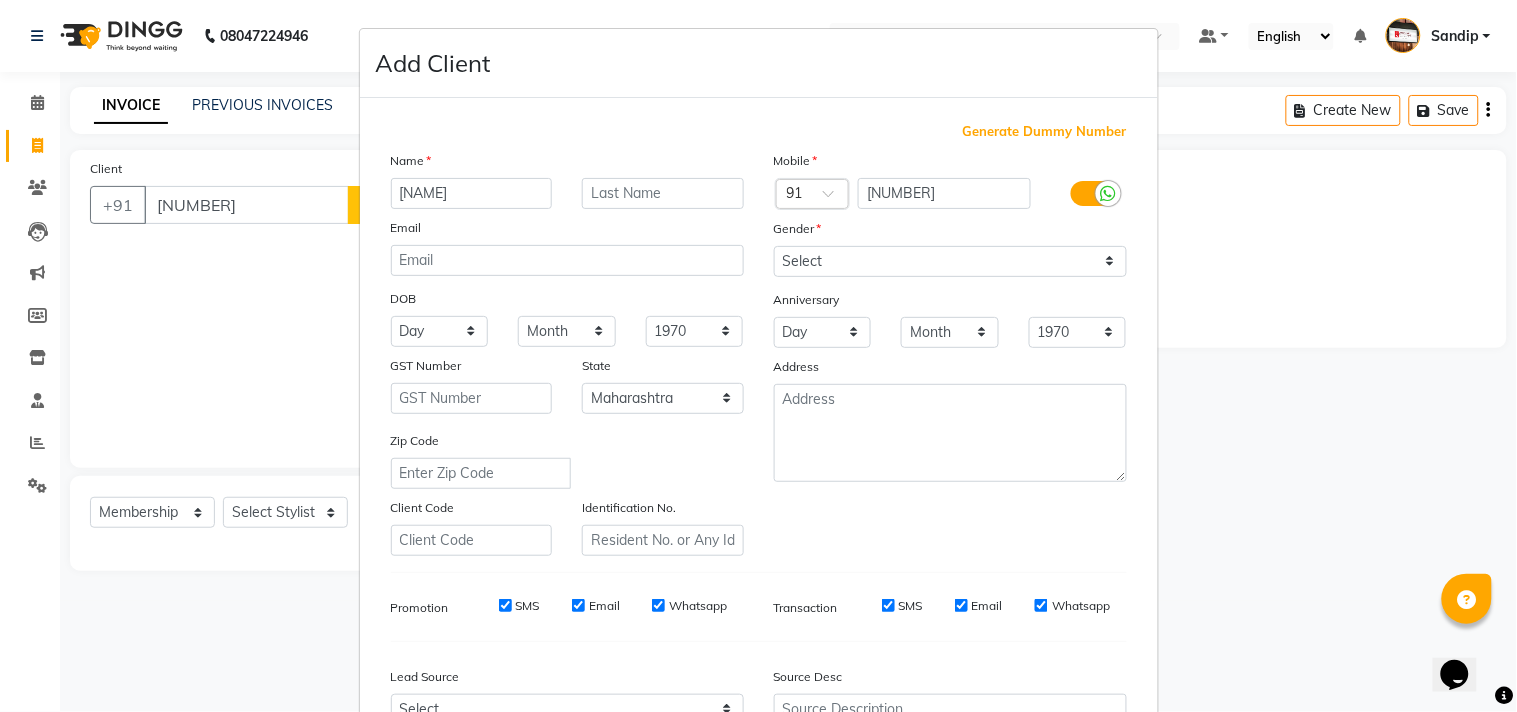 type on "[NAME]" 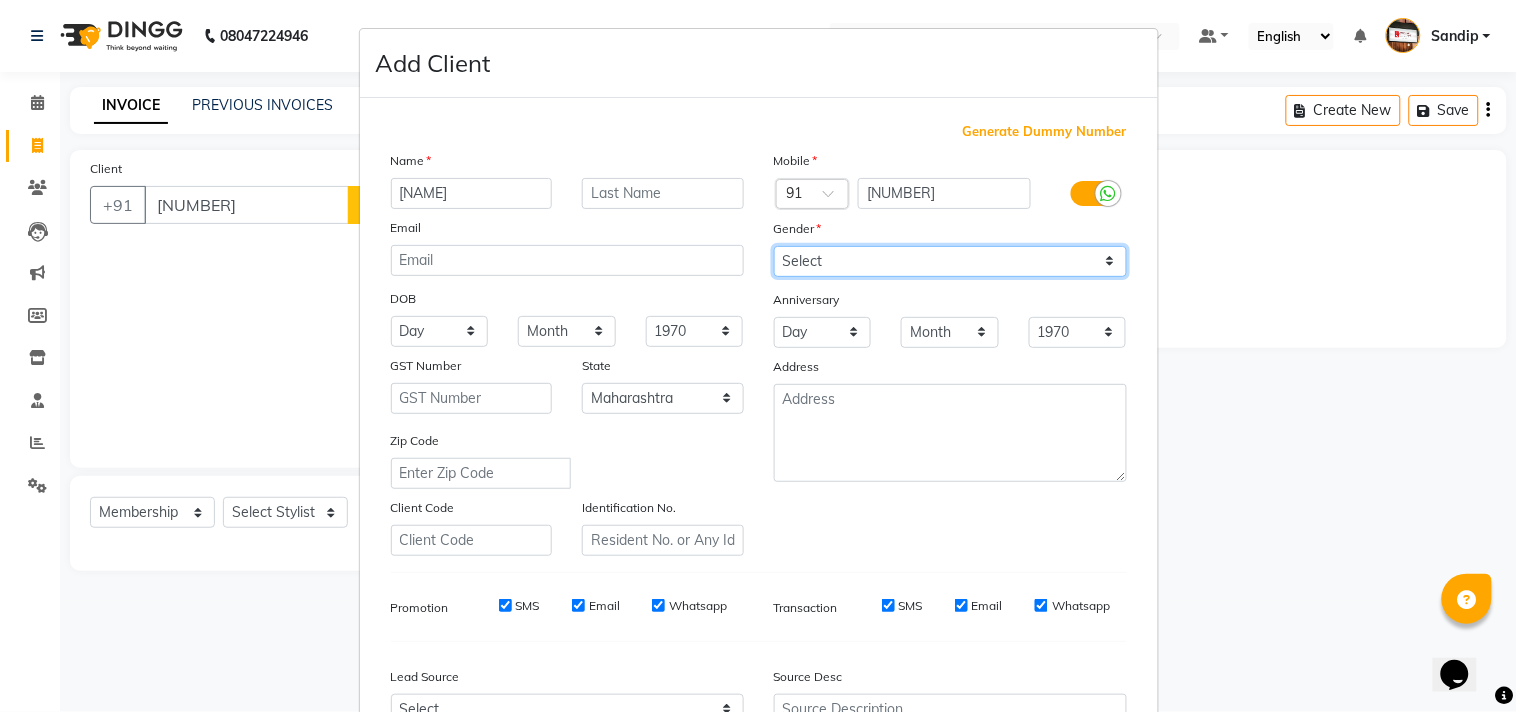 click on "Select Male Female Other Prefer Not To Say" at bounding box center (950, 261) 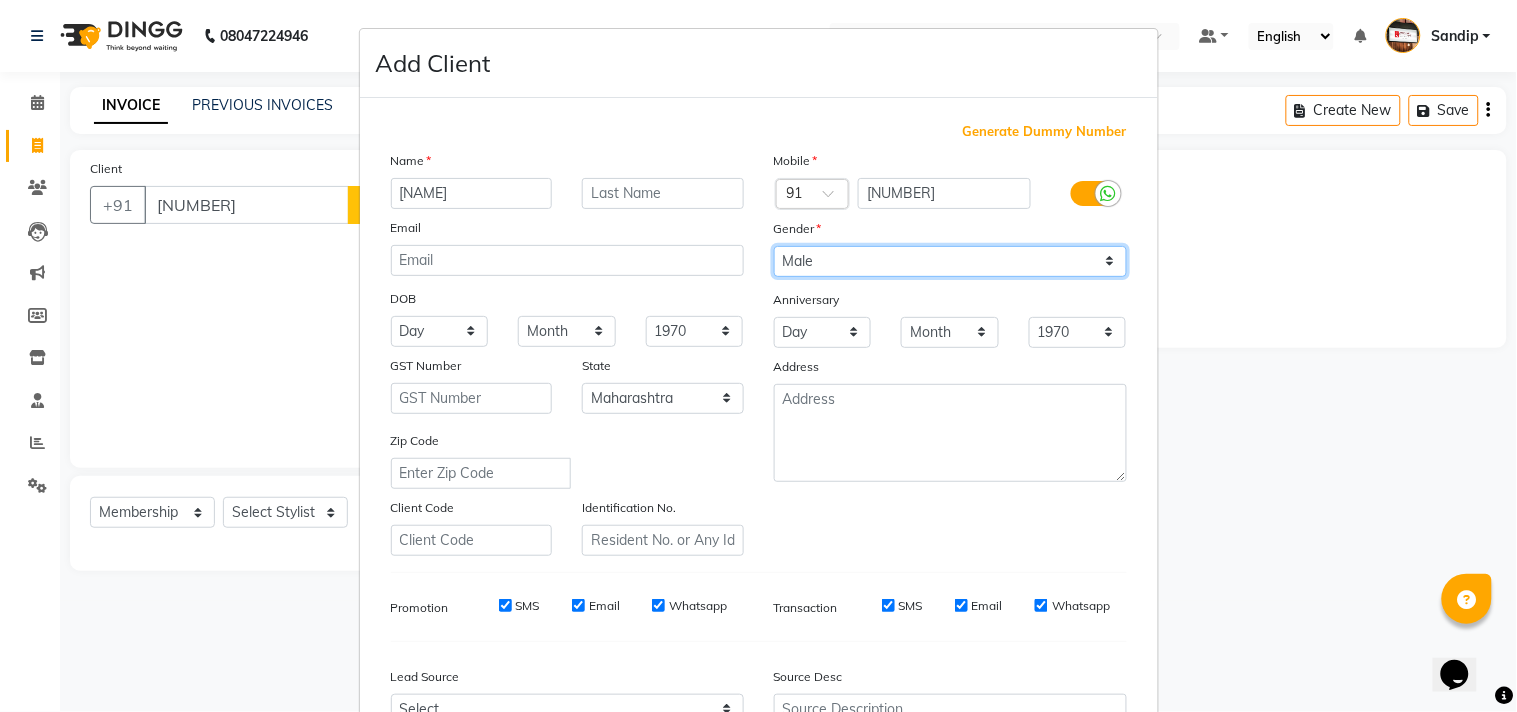 click on "Select Male Female Other Prefer Not To Say" at bounding box center [950, 261] 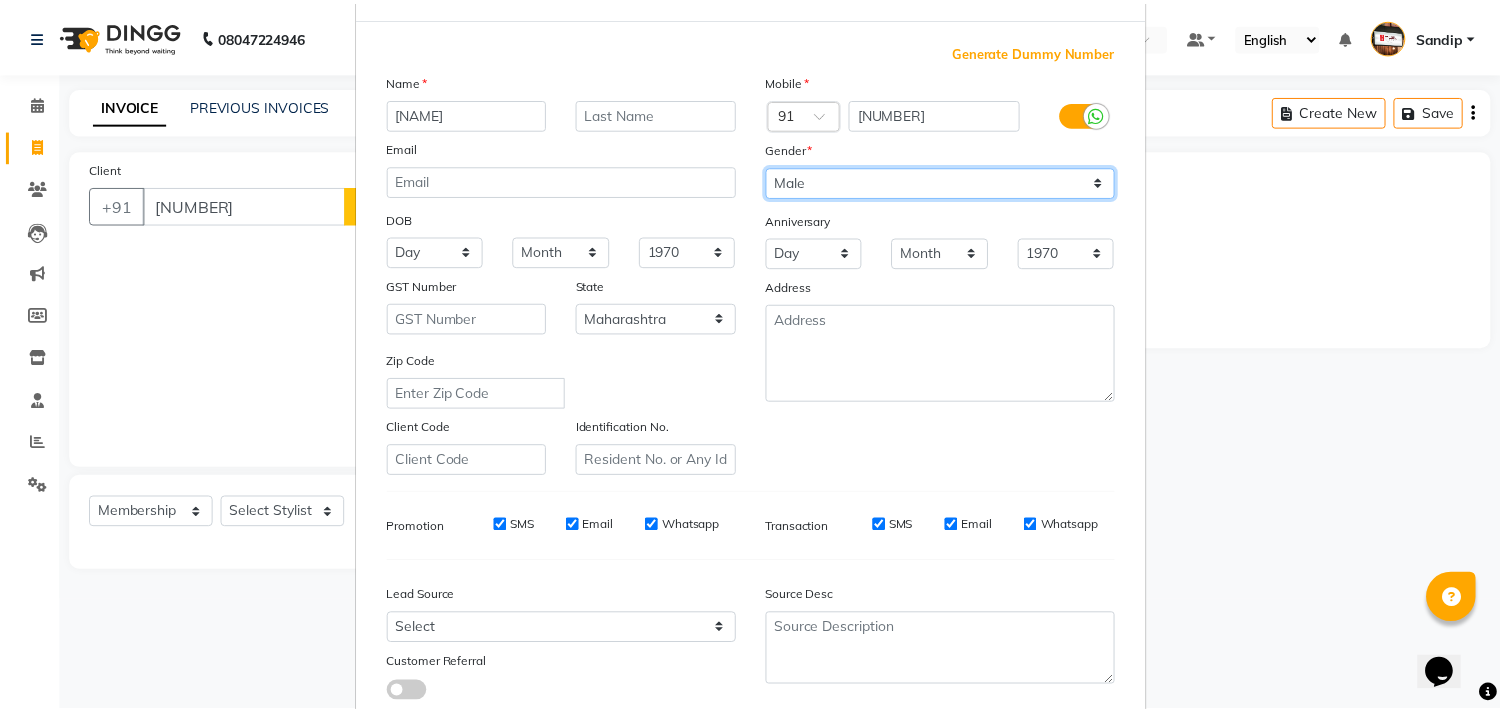 scroll, scrollTop: 212, scrollLeft: 0, axis: vertical 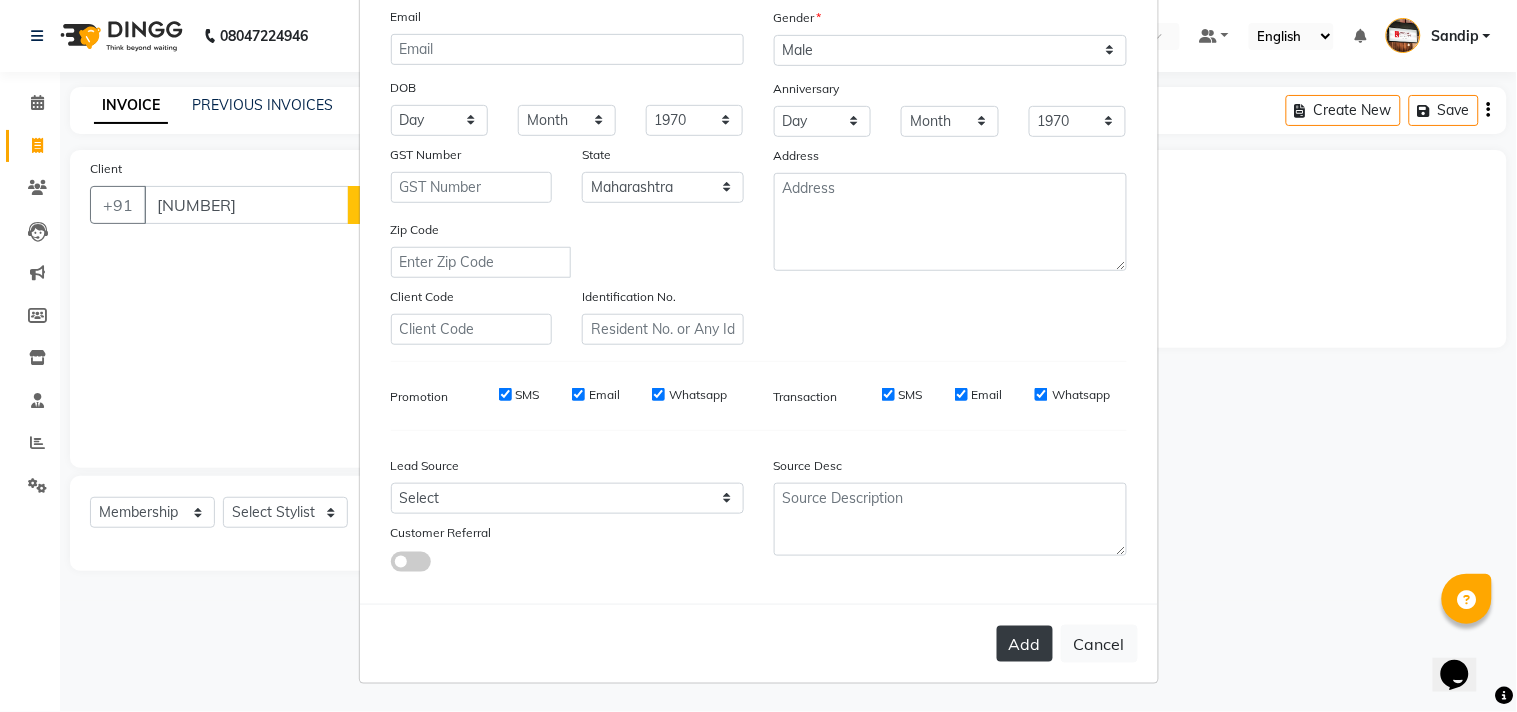 click on "Add" at bounding box center (1025, 644) 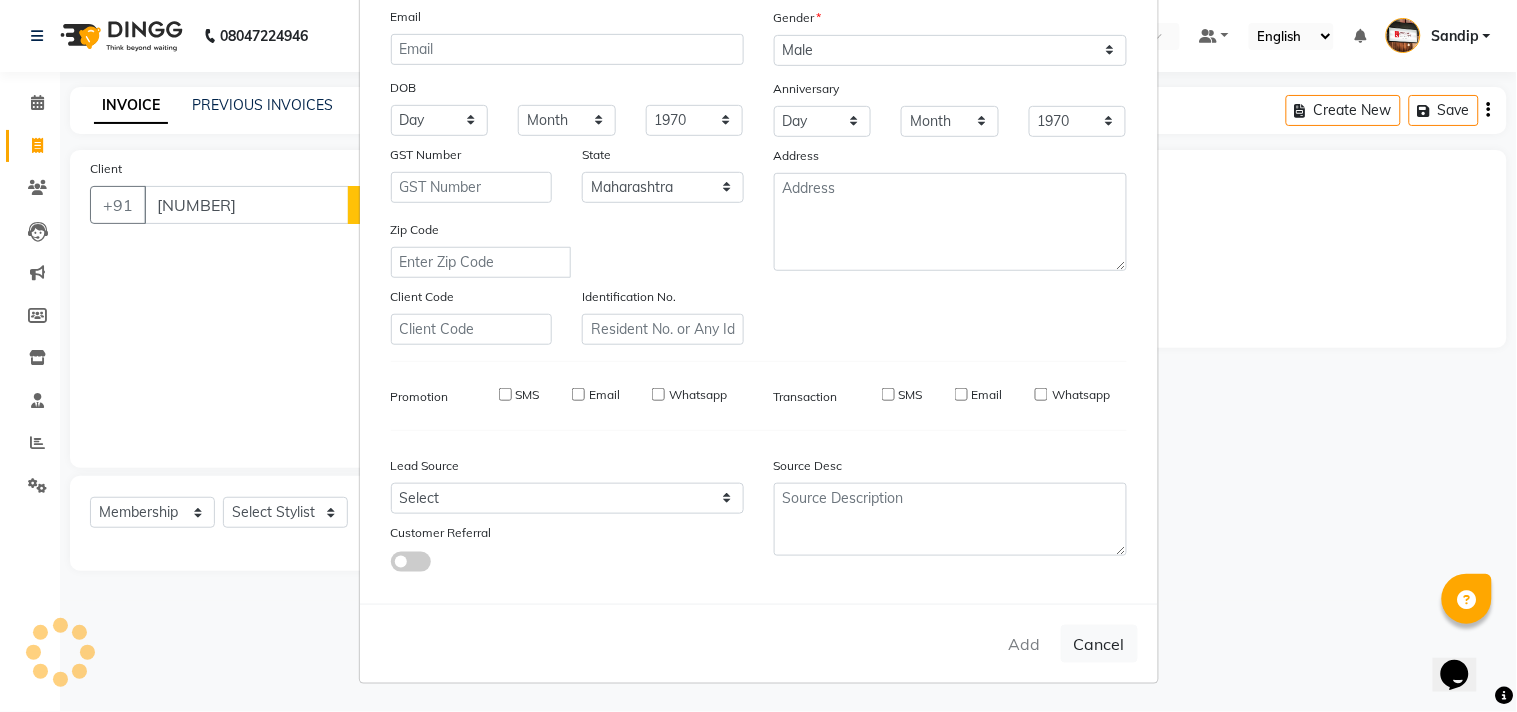 type 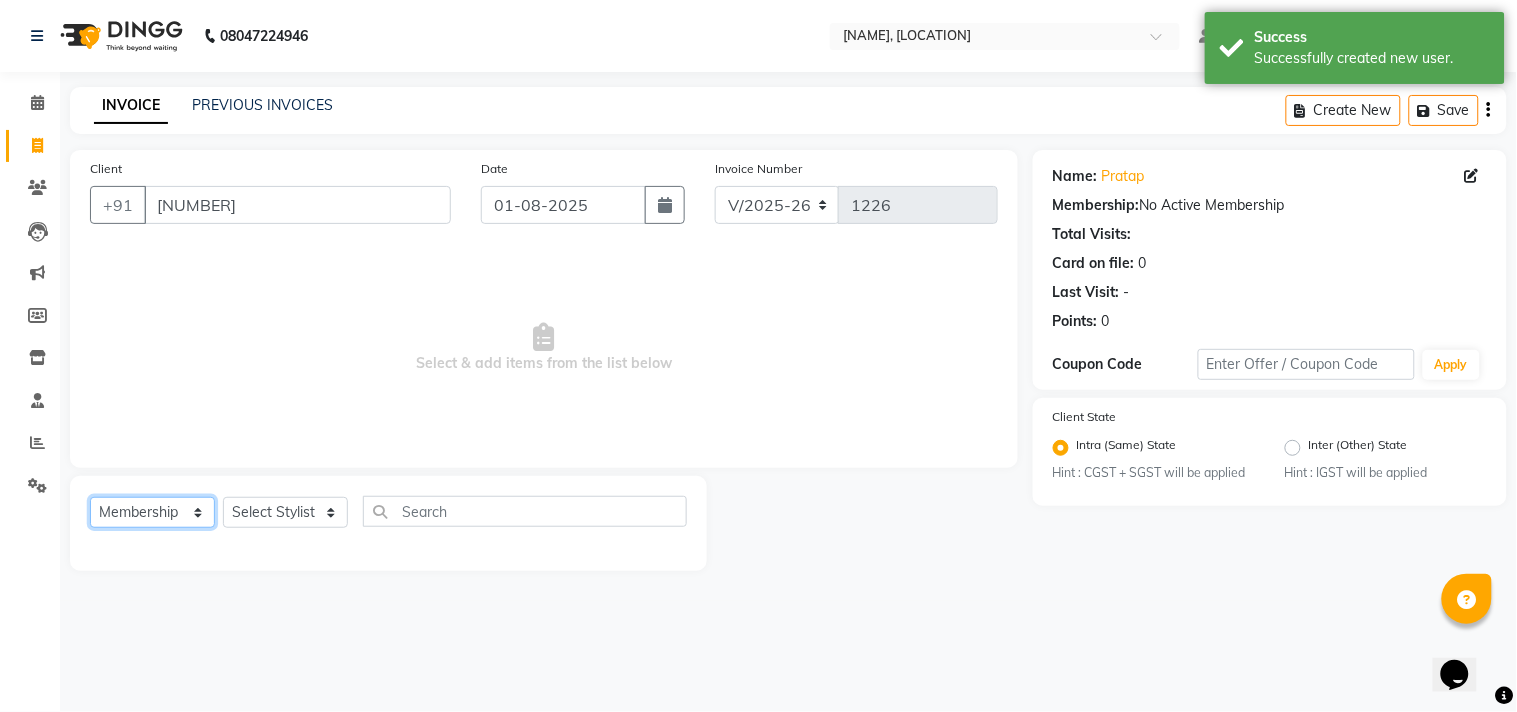 click on "Select  Service  Product  Membership  Package Voucher Prepaid Gift Card" 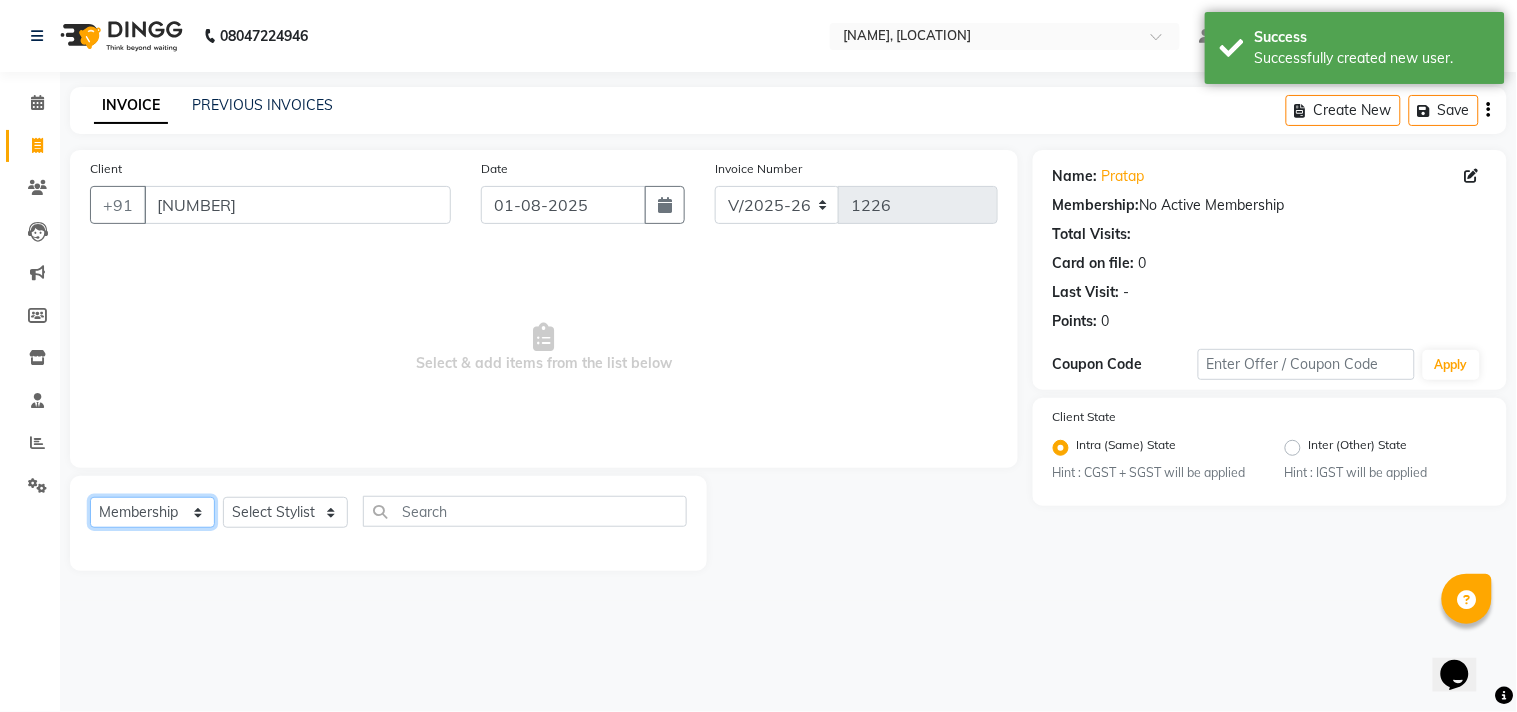 select on "service" 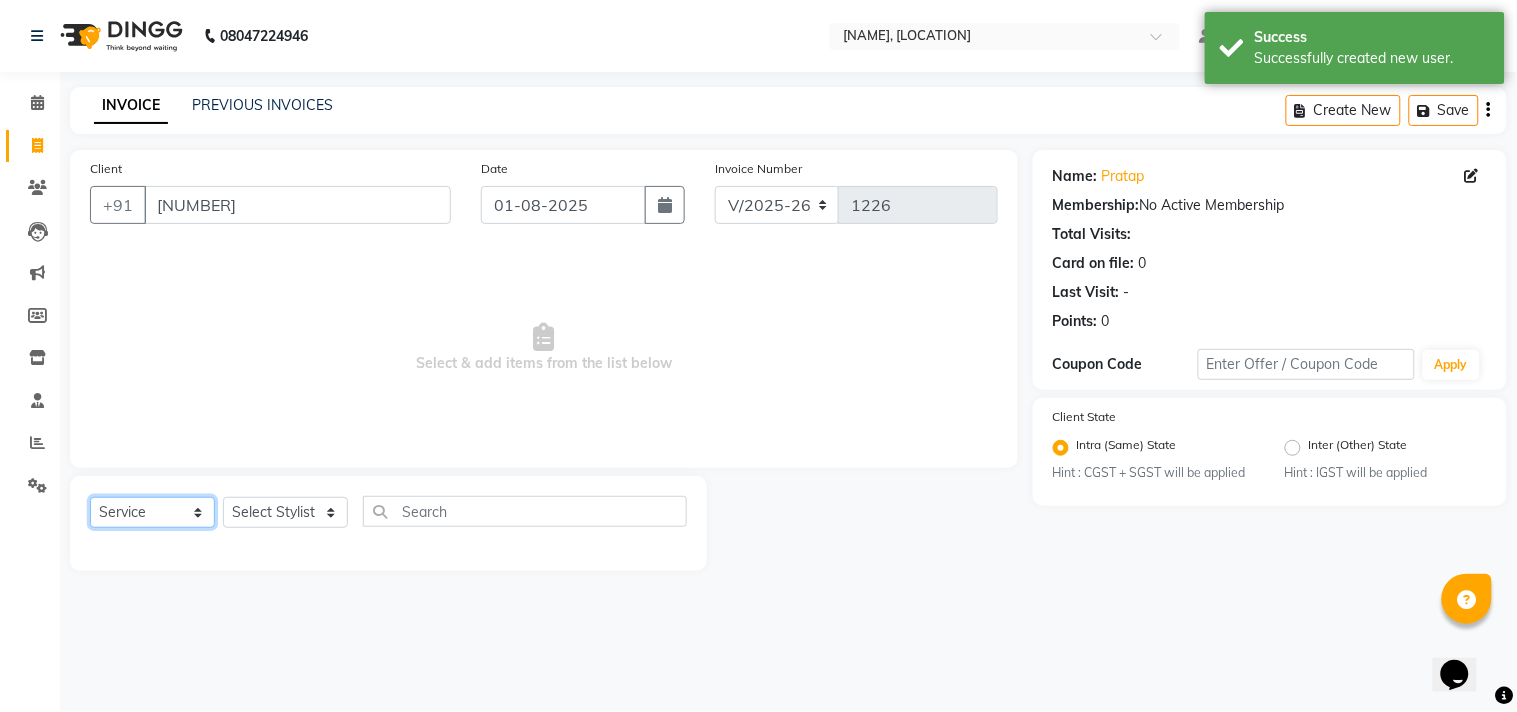 click on "Select  Service  Product  Membership  Package Voucher Prepaid Gift Card" 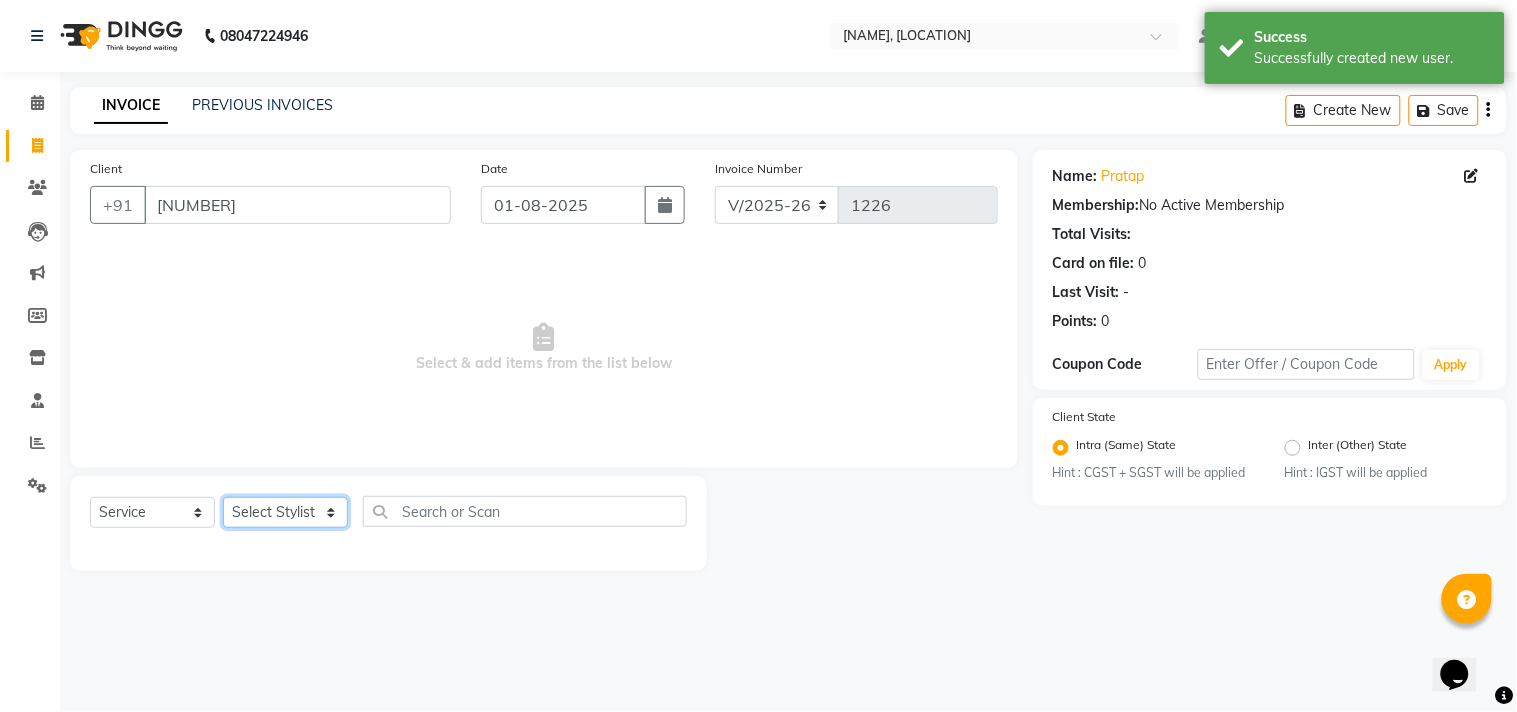 click on "Select Stylist [NAME] [FIRST] [LAST] [NAME]  [NAME] [NAME] [NAME] [NAME] [NAME] [NAME] [NAME]" 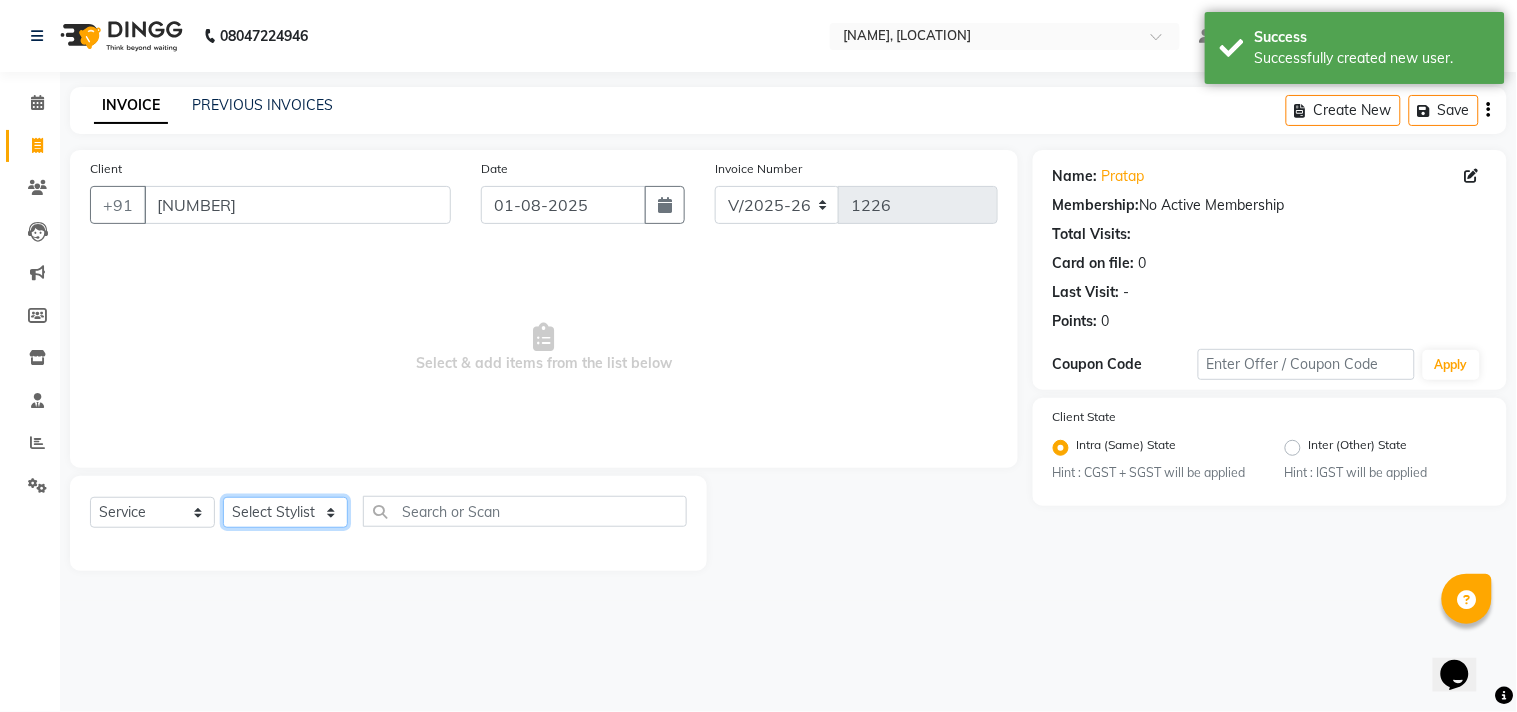 select on "[NUMBER]" 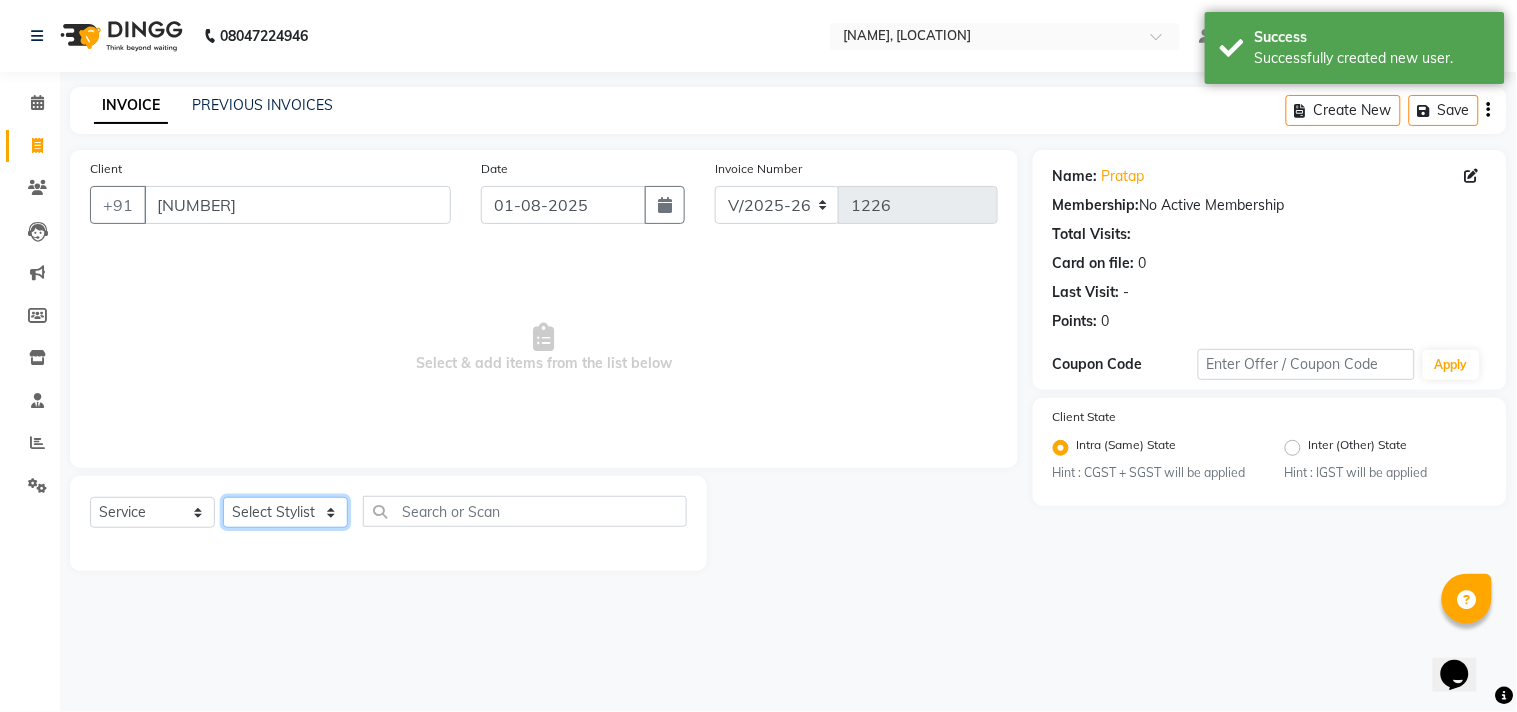 click on "Select Stylist [NAME] [FIRST] [LAST] [NAME]  [NAME] [NAME] [NAME] [NAME] [NAME] [NAME] [NAME]" 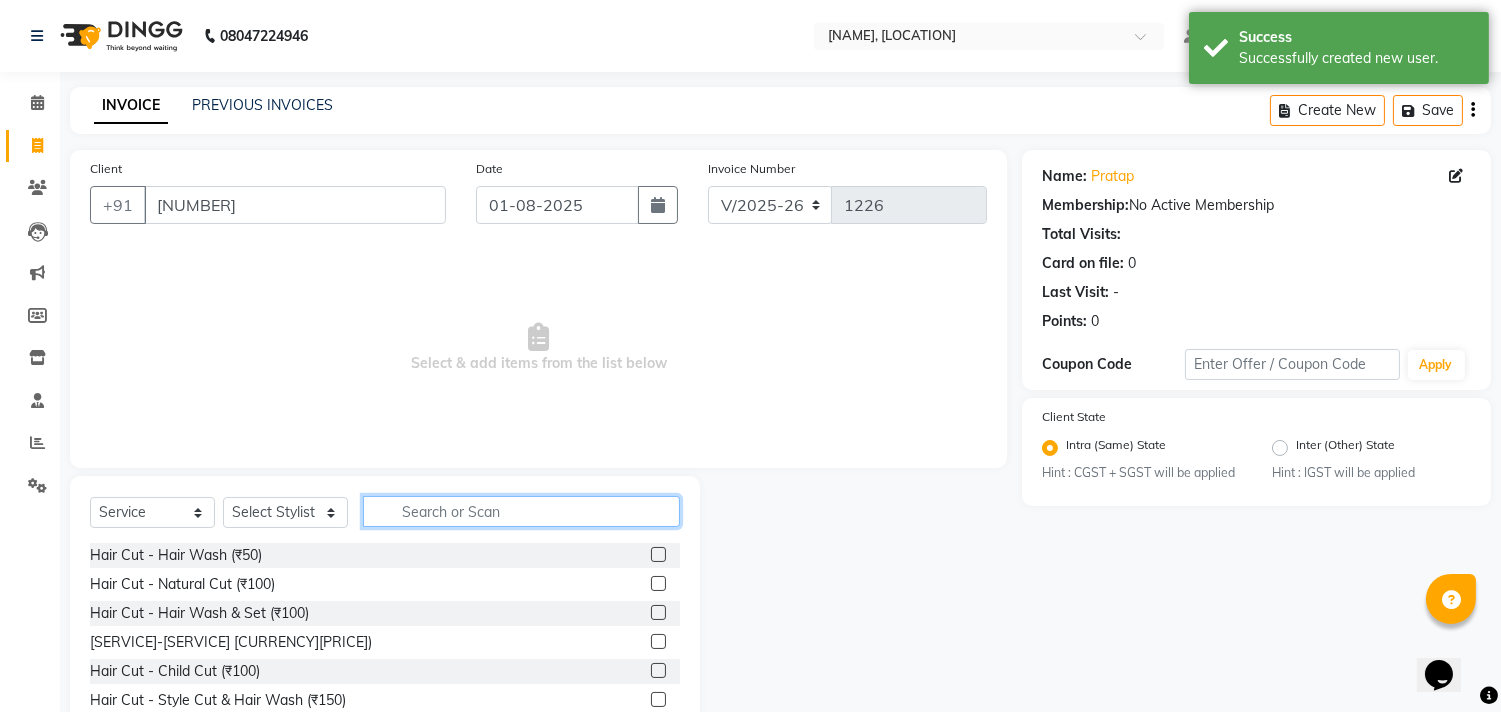 click 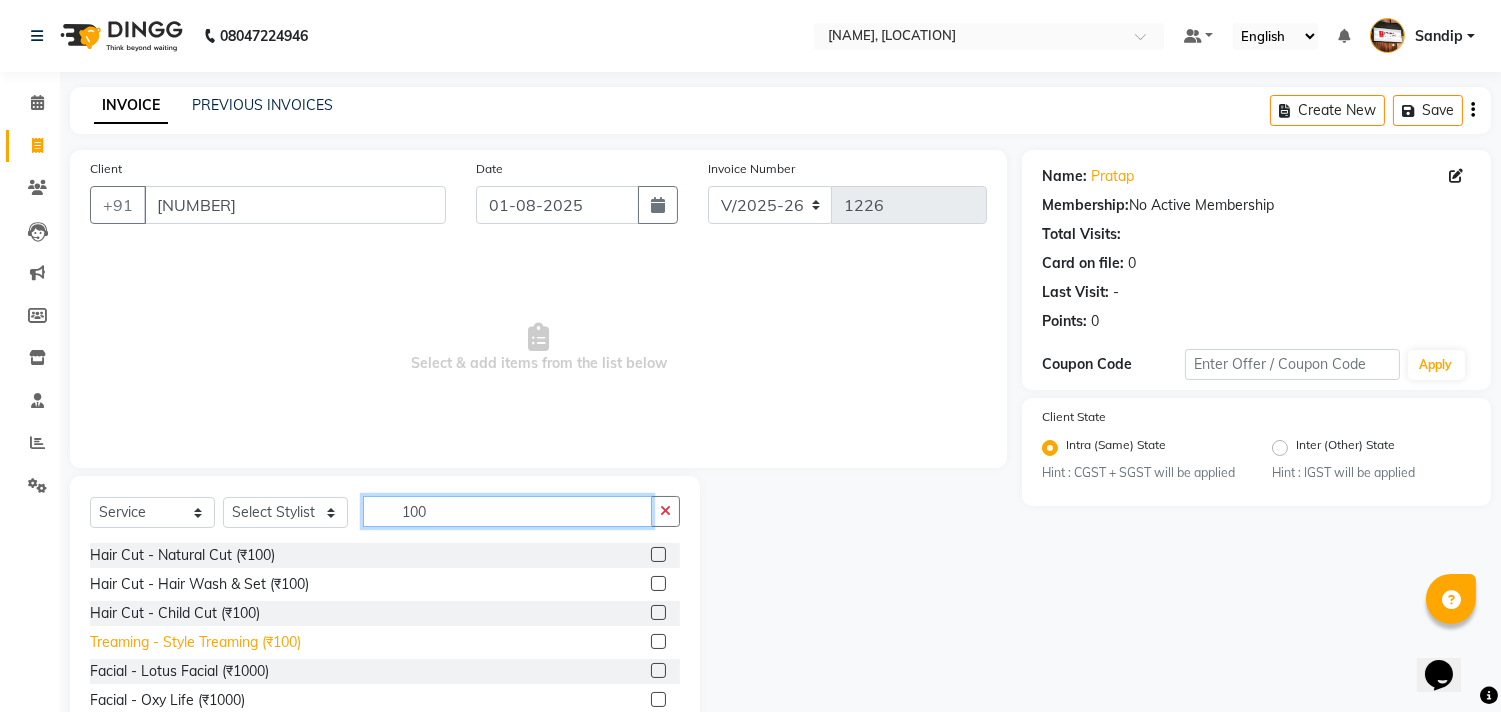 type on "100" 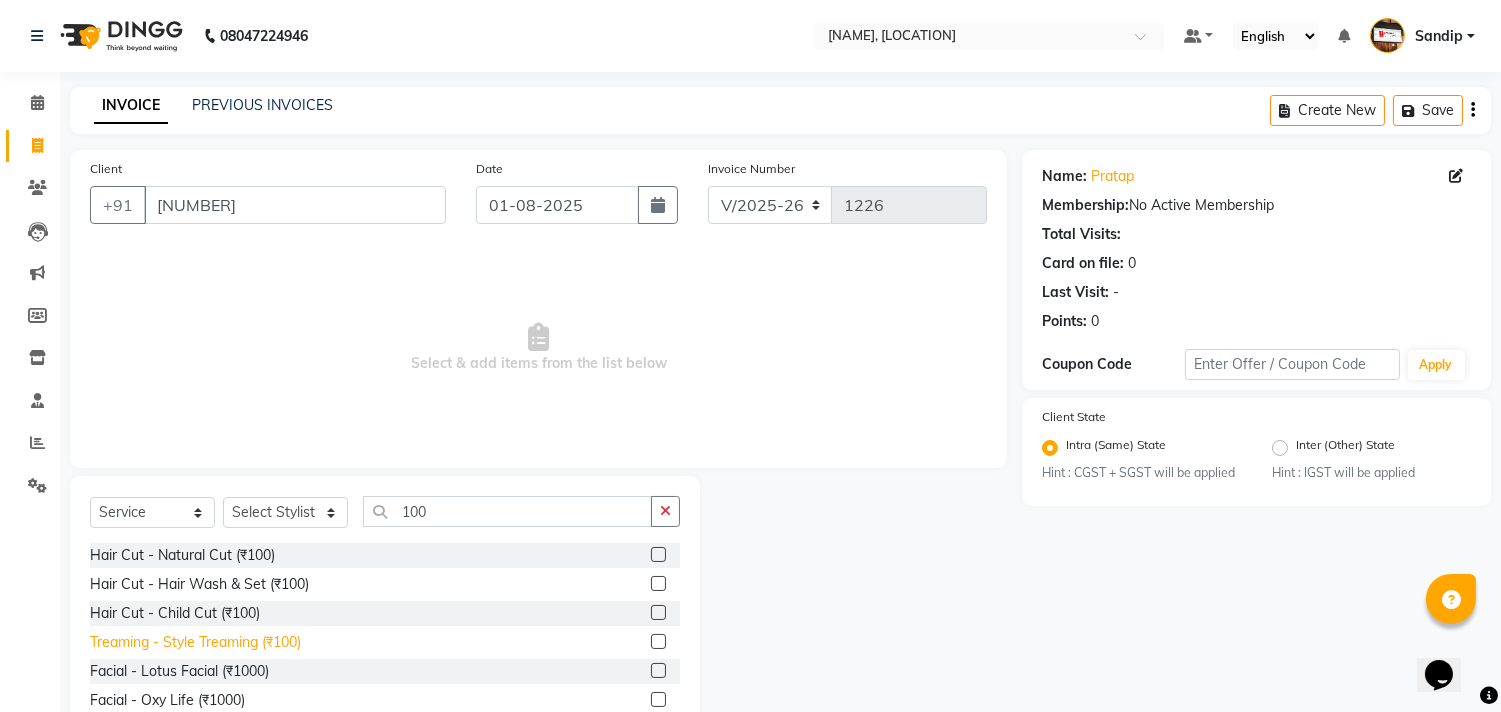 click on "Treaming - Style Treaming (₹100)" 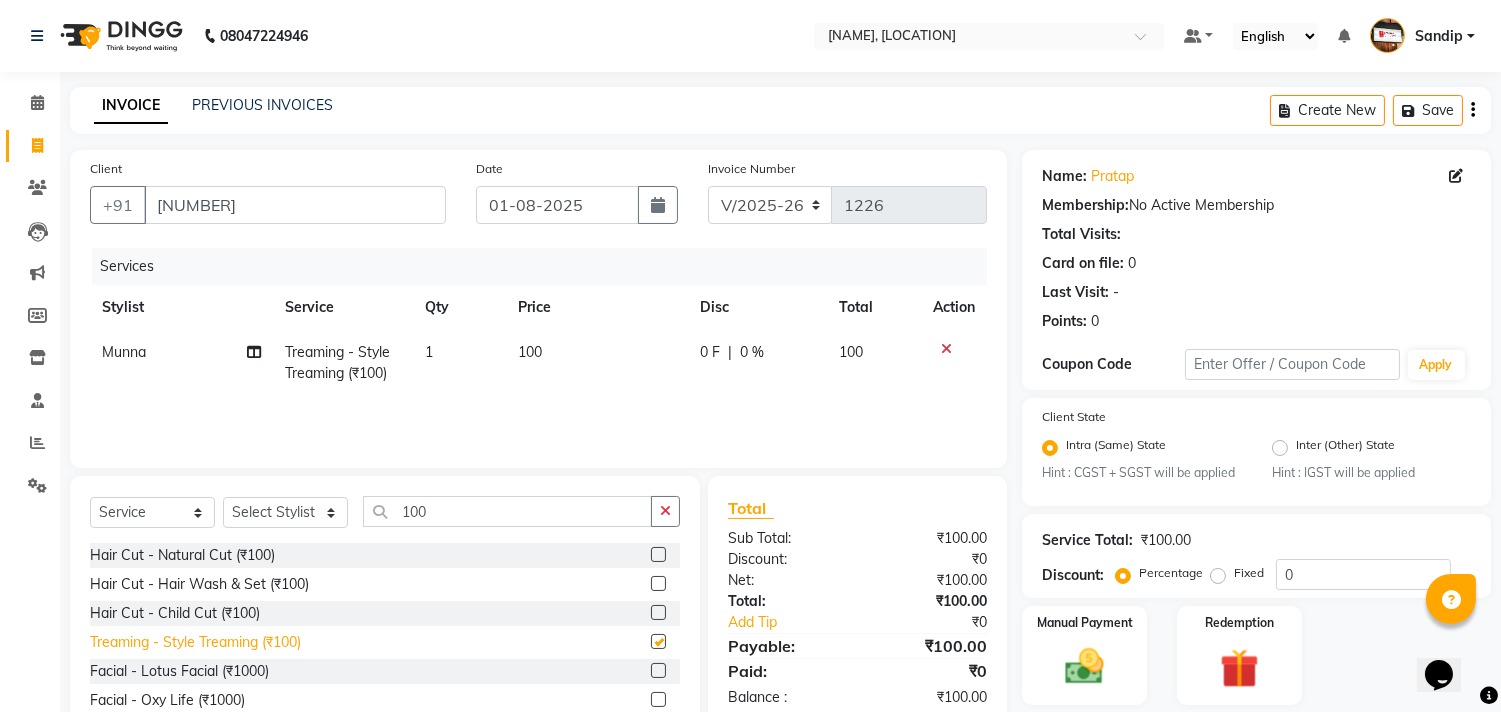 checkbox on "false" 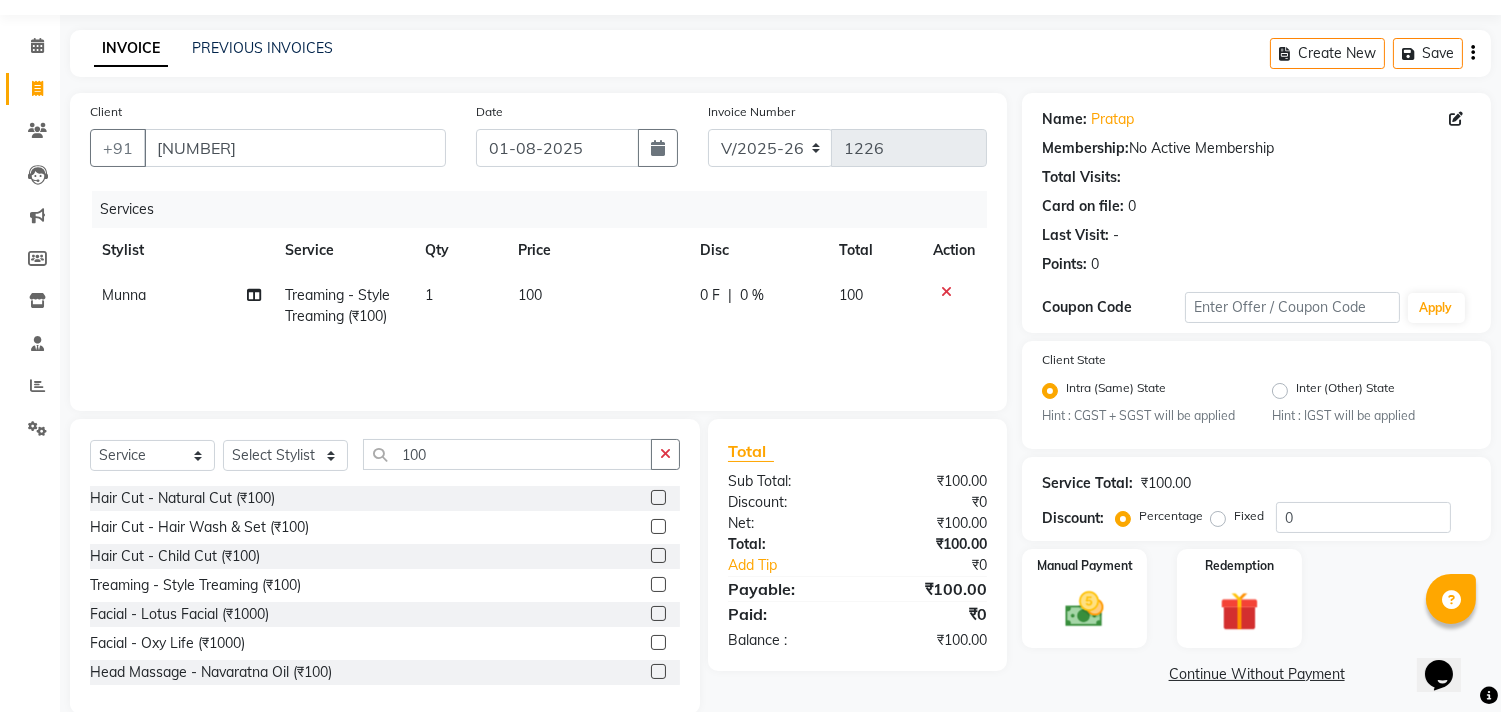 scroll, scrollTop: 88, scrollLeft: 0, axis: vertical 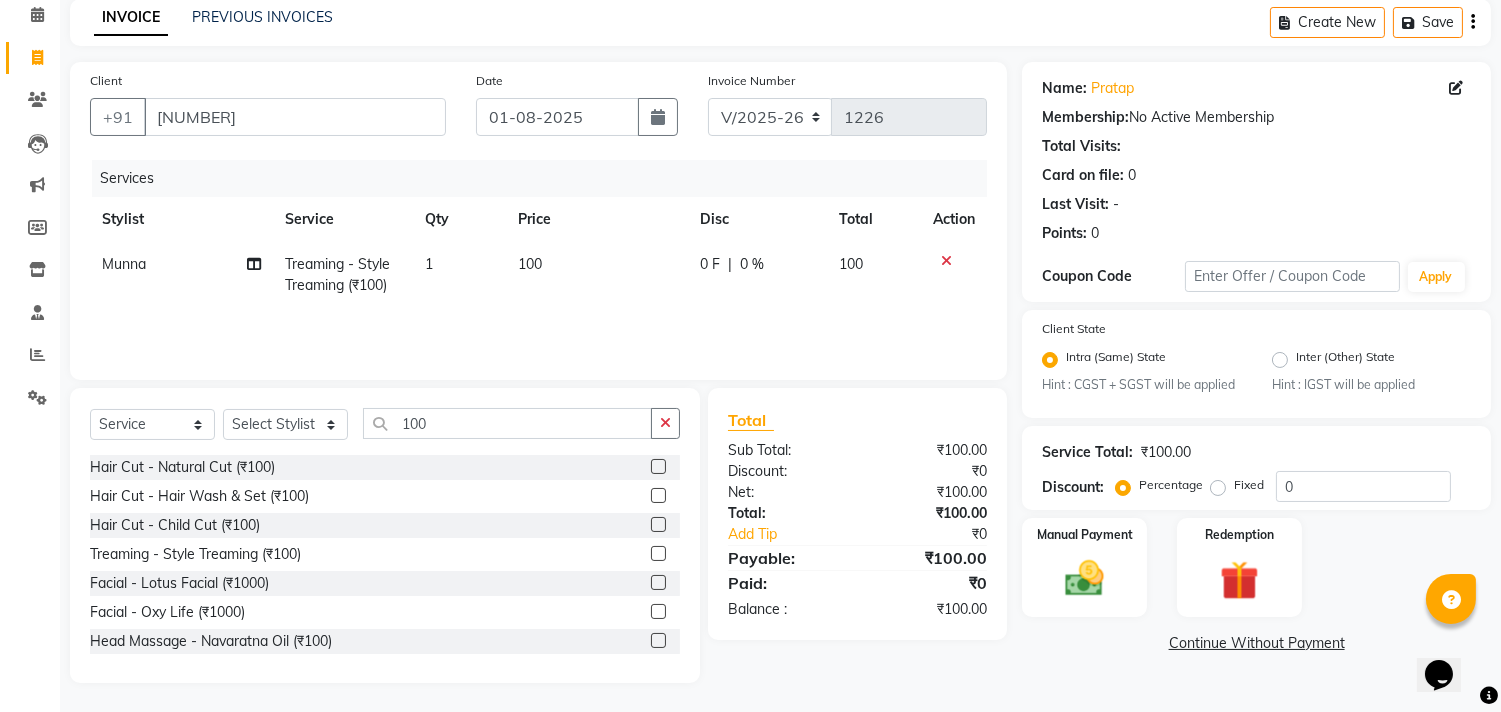 click on "Continue Without Payment" 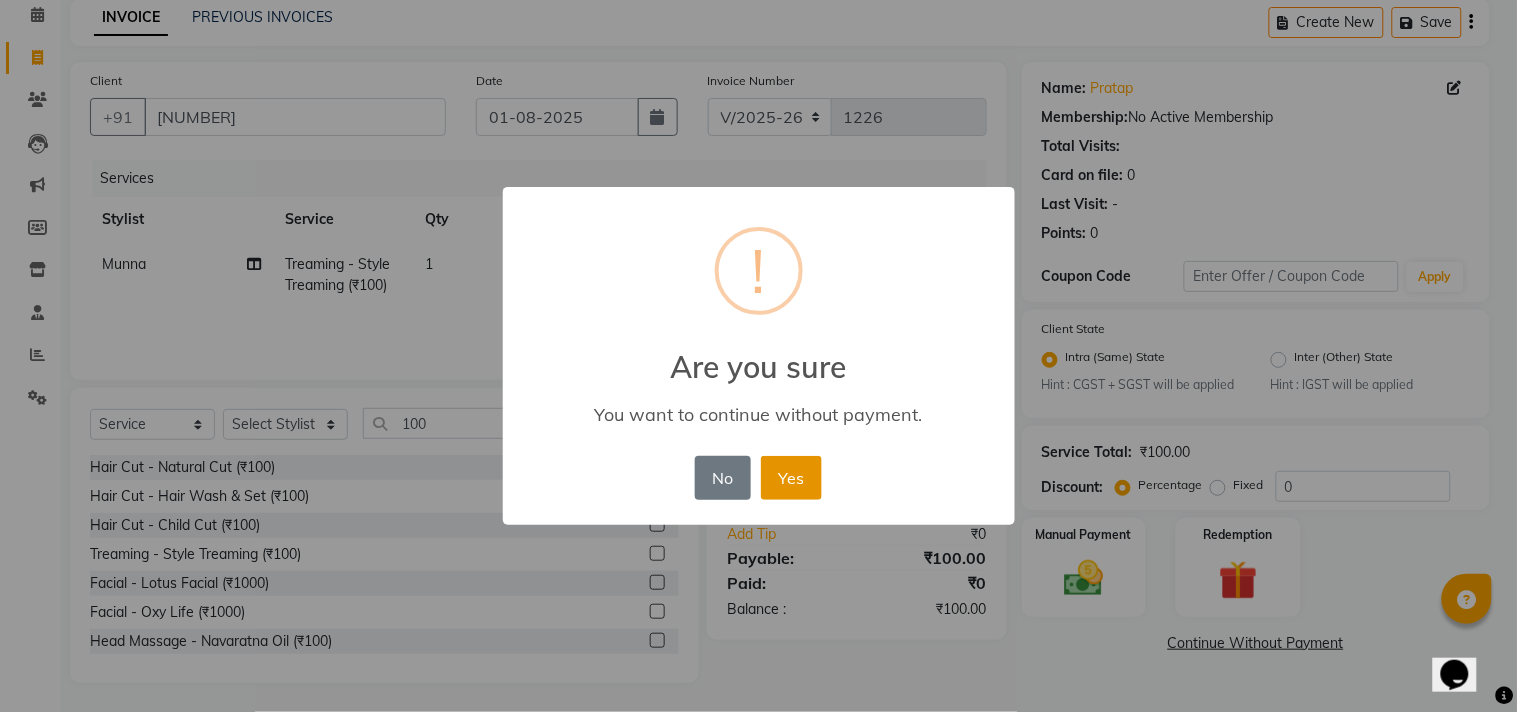click on "Yes" at bounding box center (791, 478) 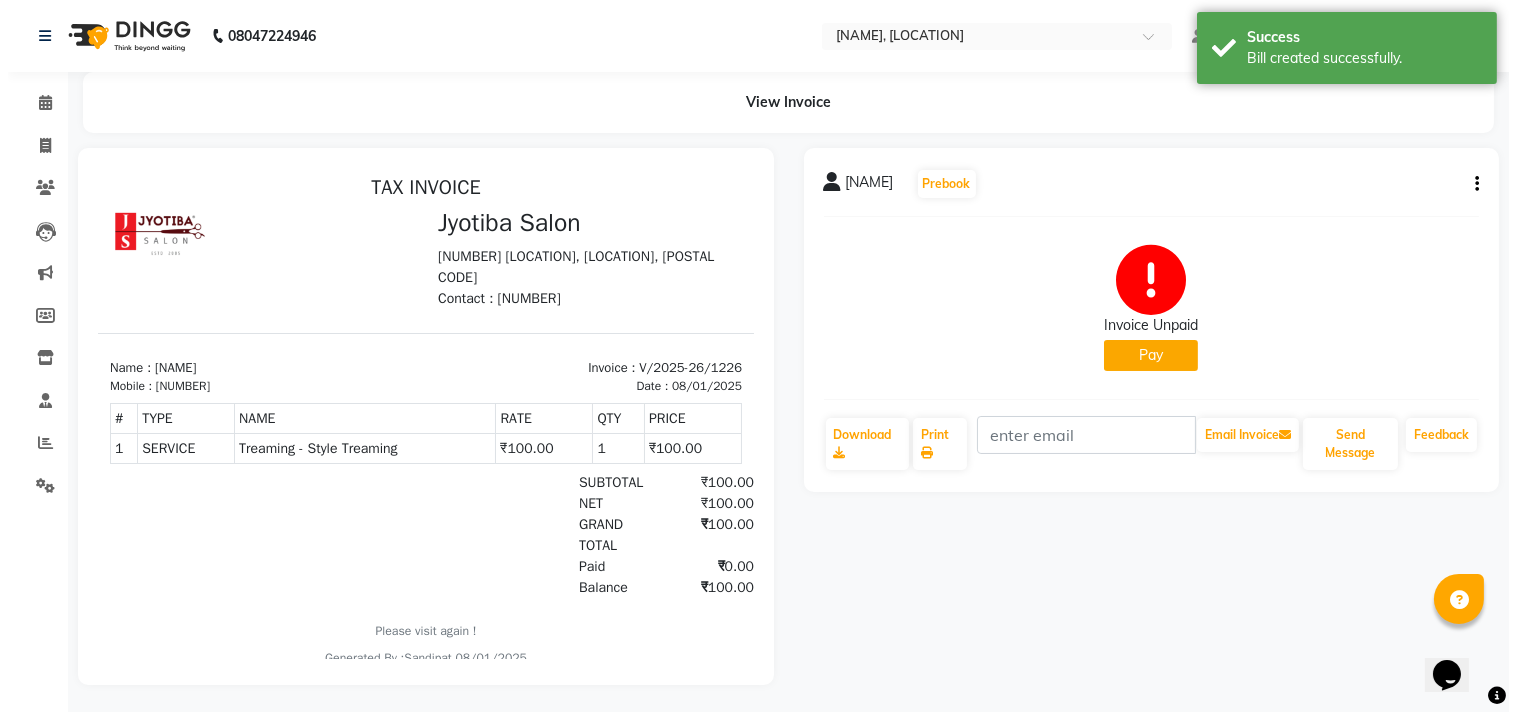 scroll, scrollTop: 0, scrollLeft: 0, axis: both 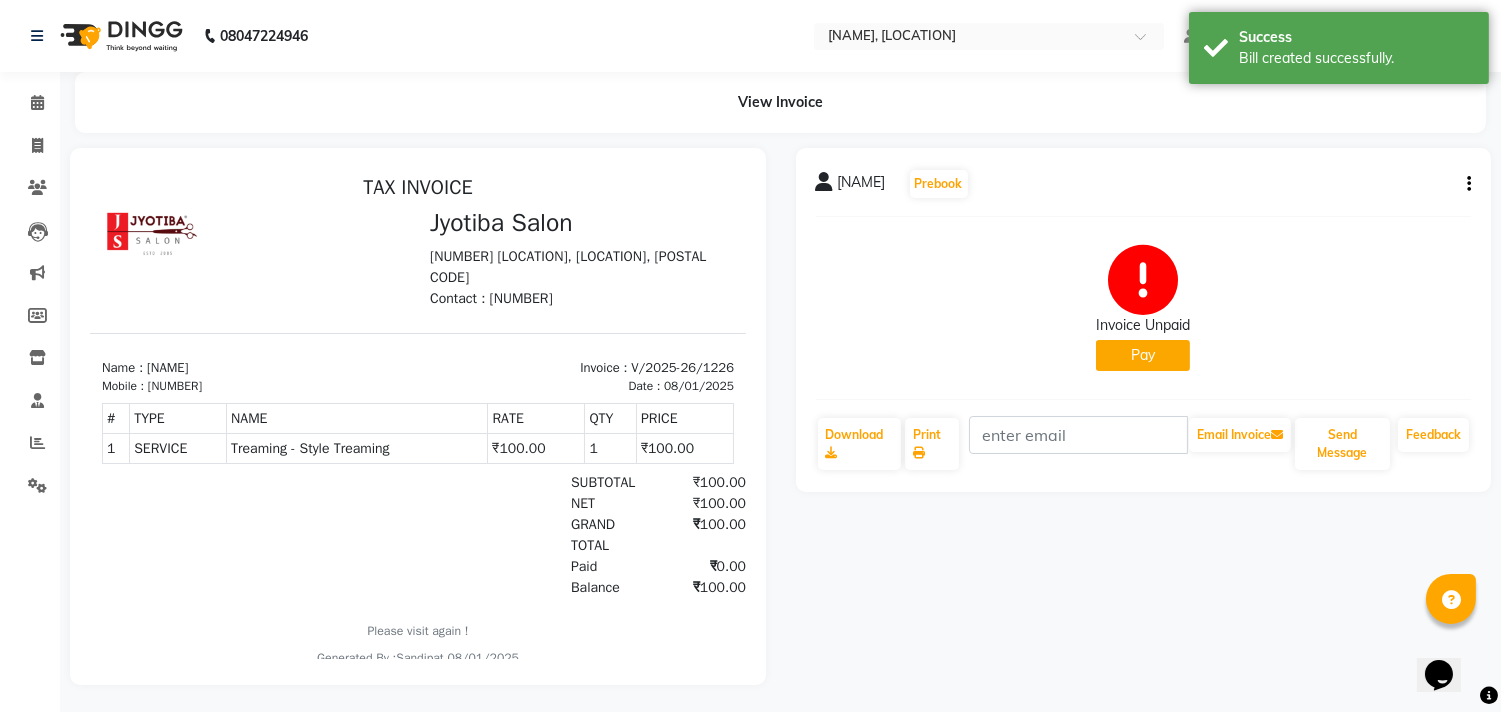 click on "Pay" 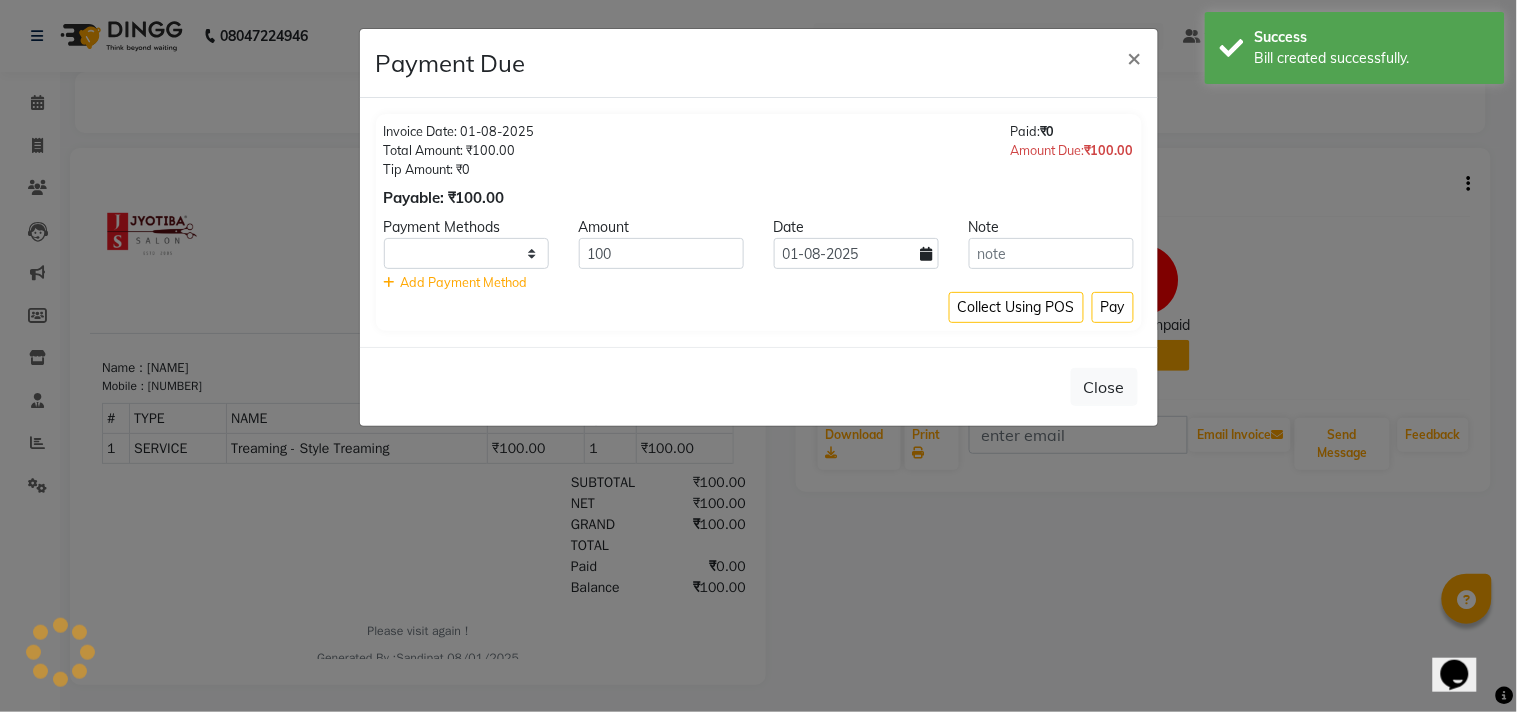 select on "1" 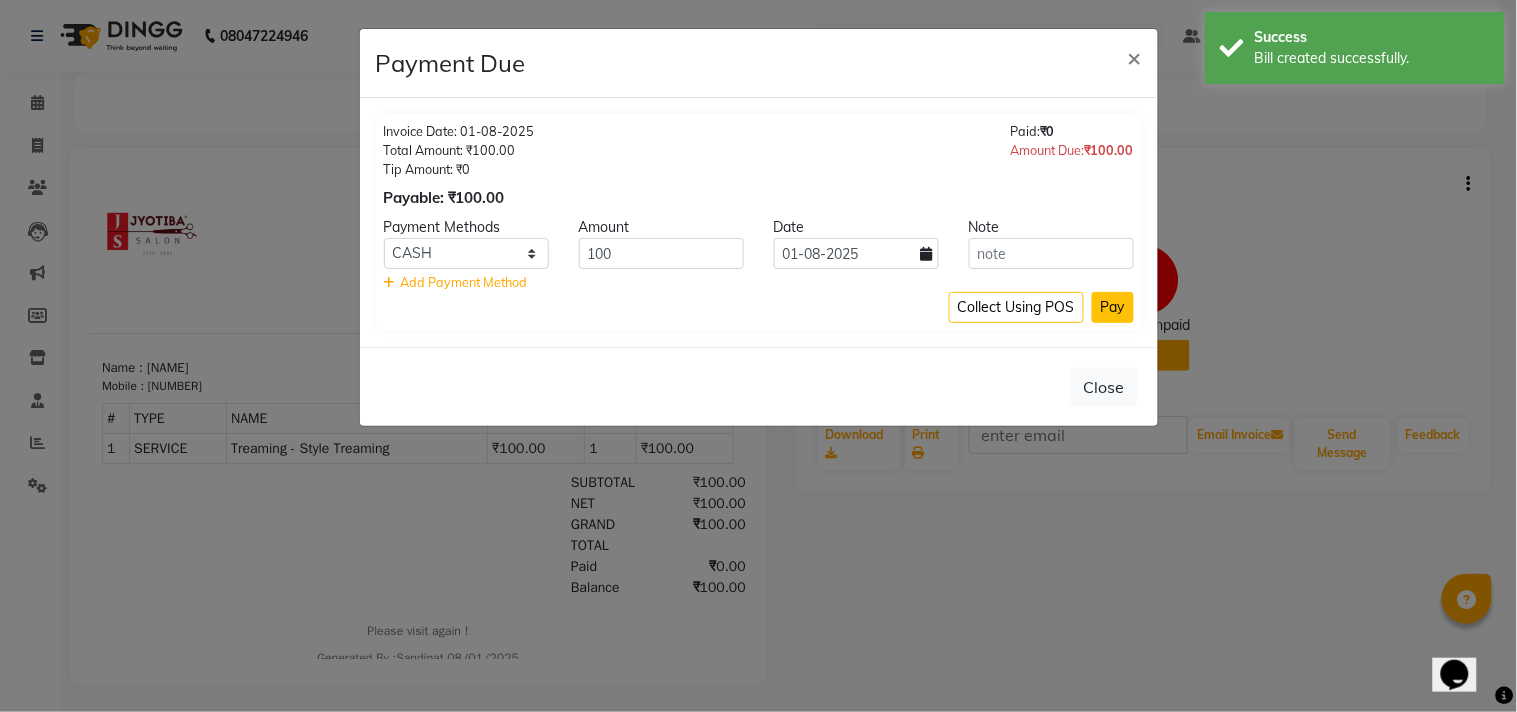 click on "Pay" 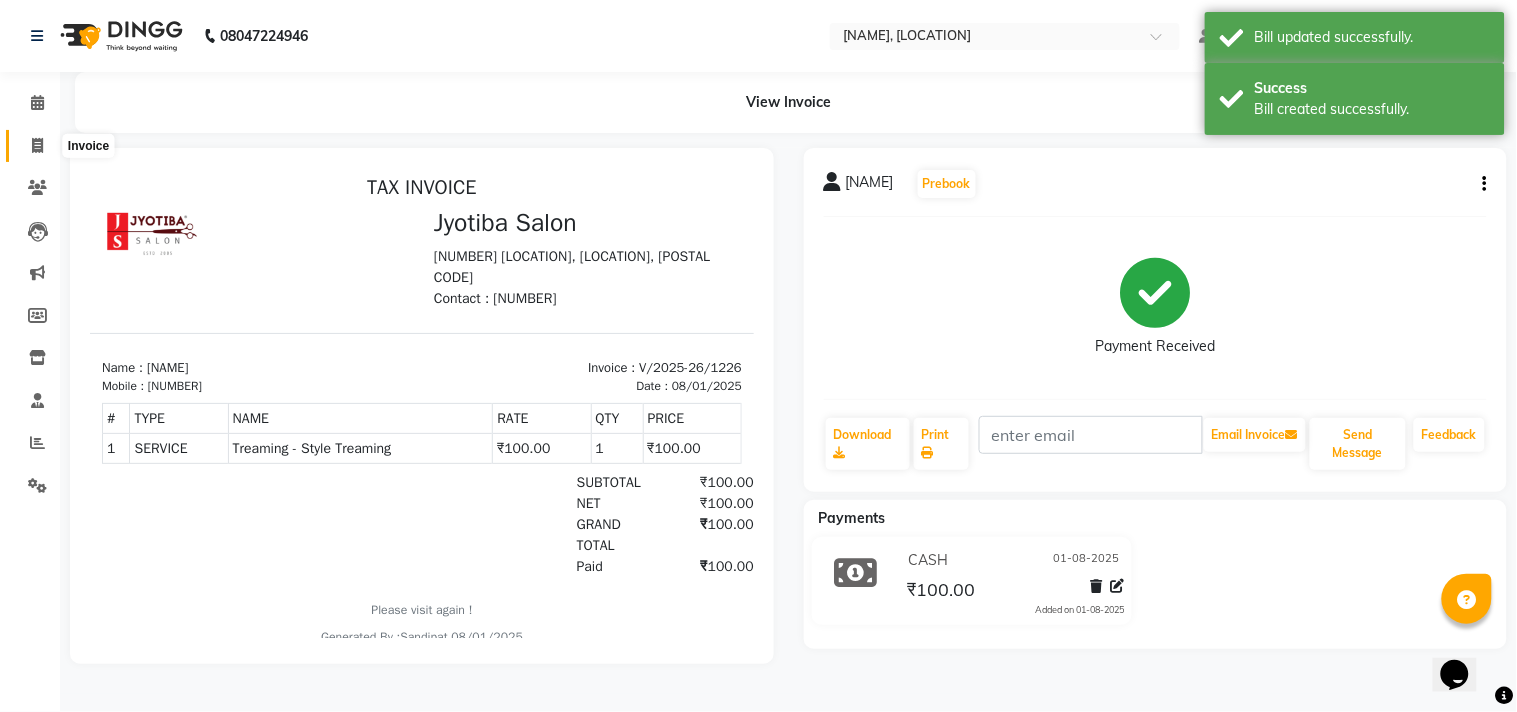 click 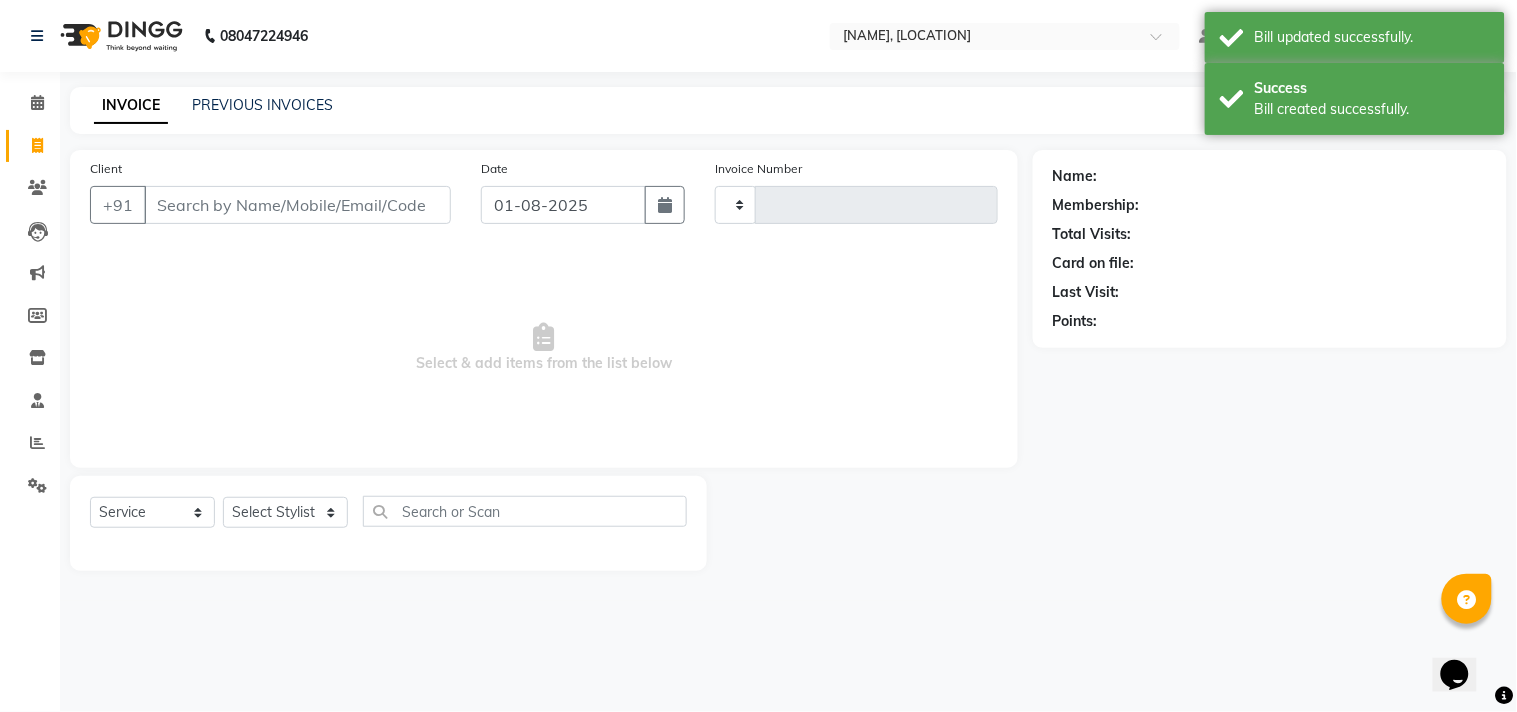 type on "1227" 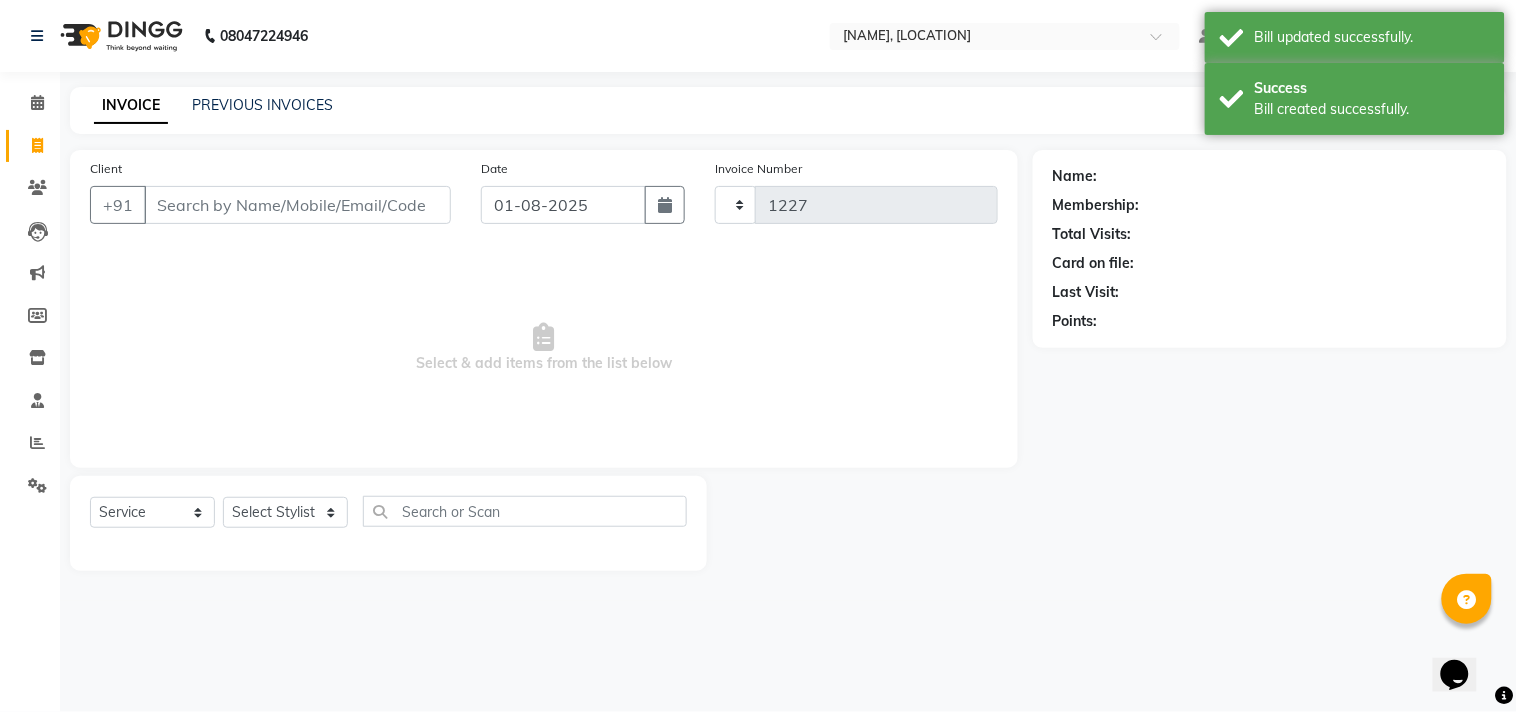 select on "556" 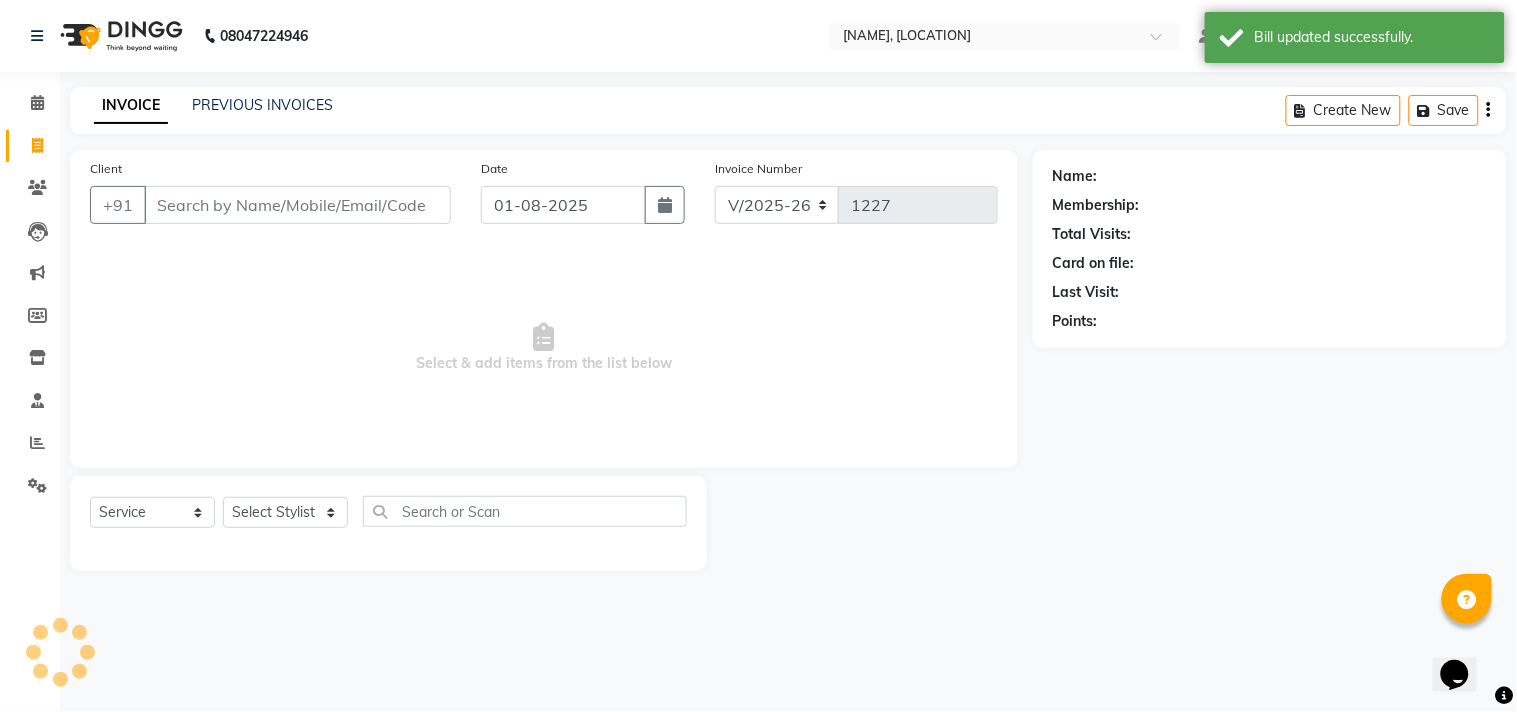 select on "membership" 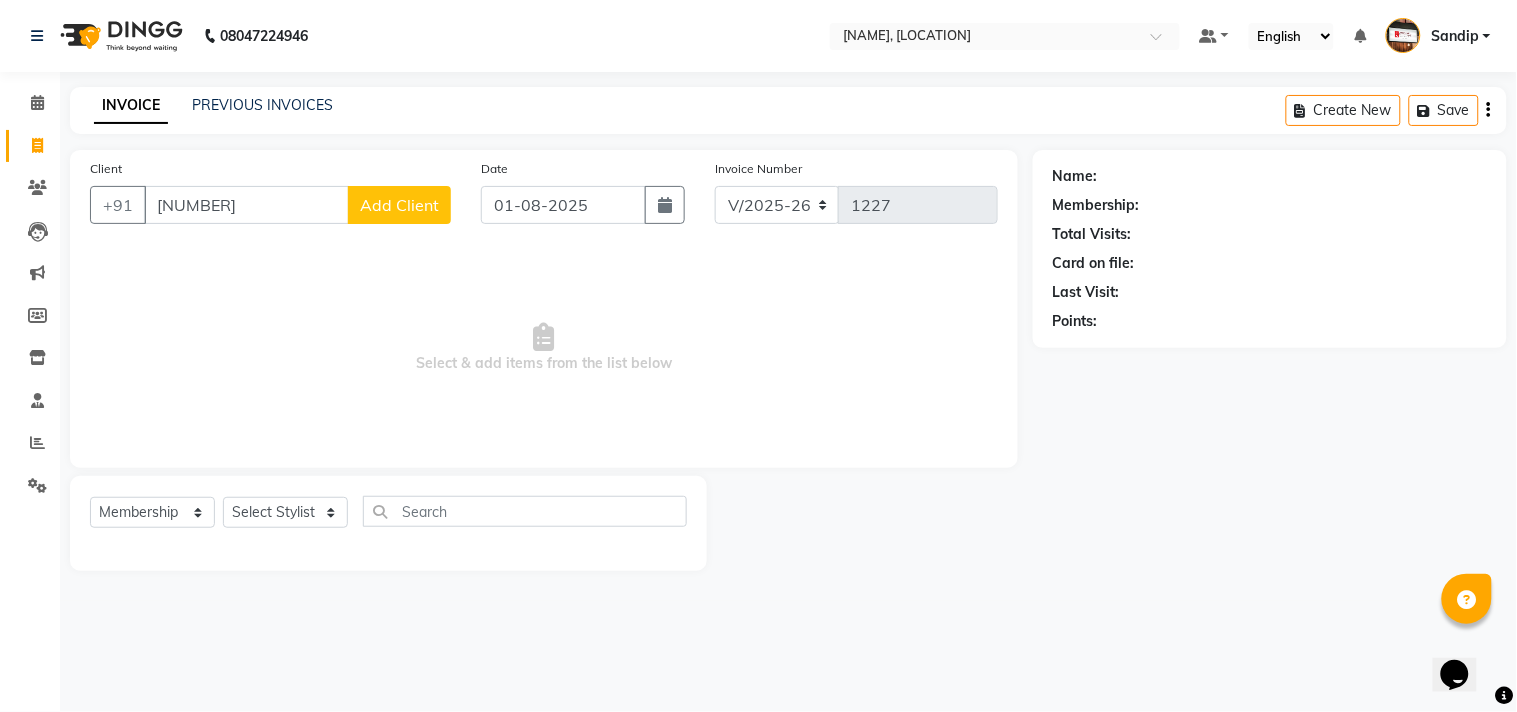 type on "[NUMBER]" 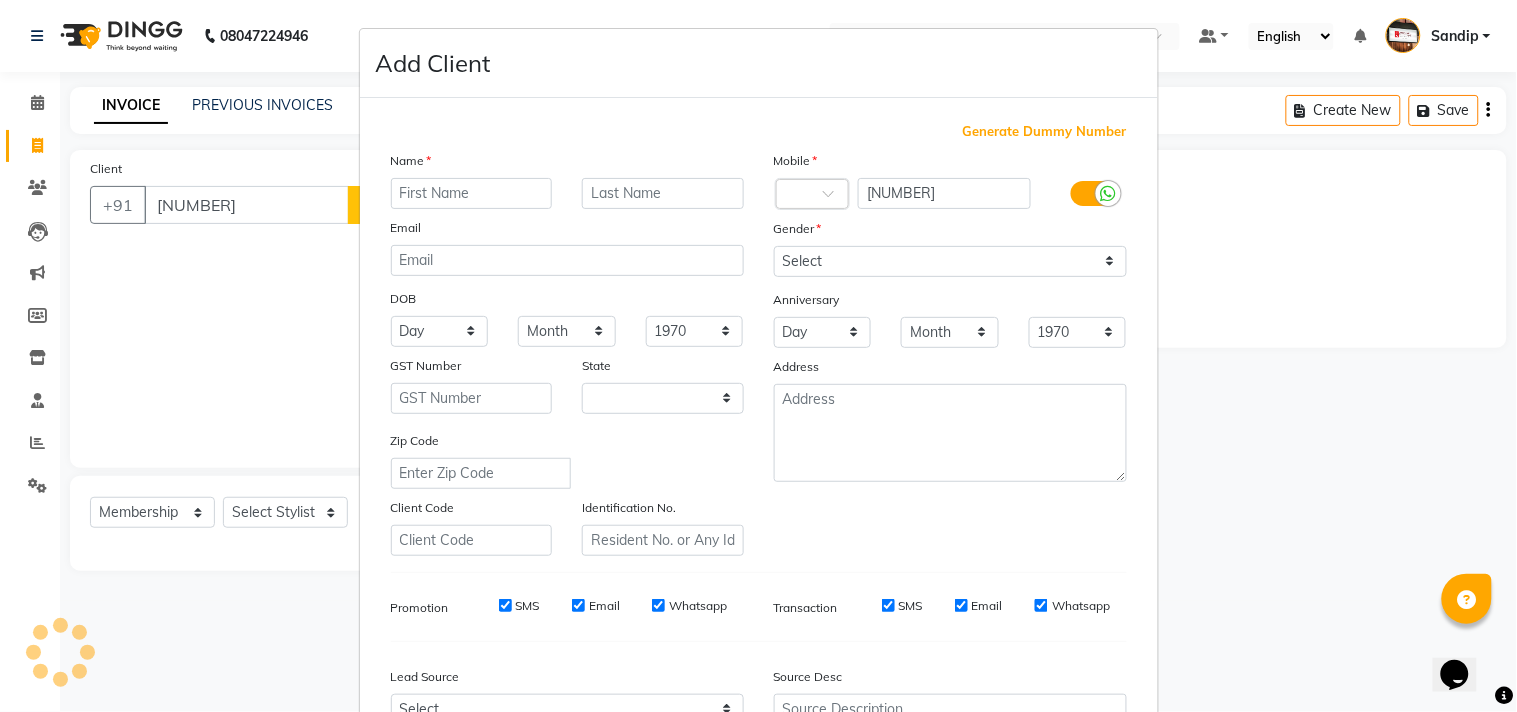 select on "22" 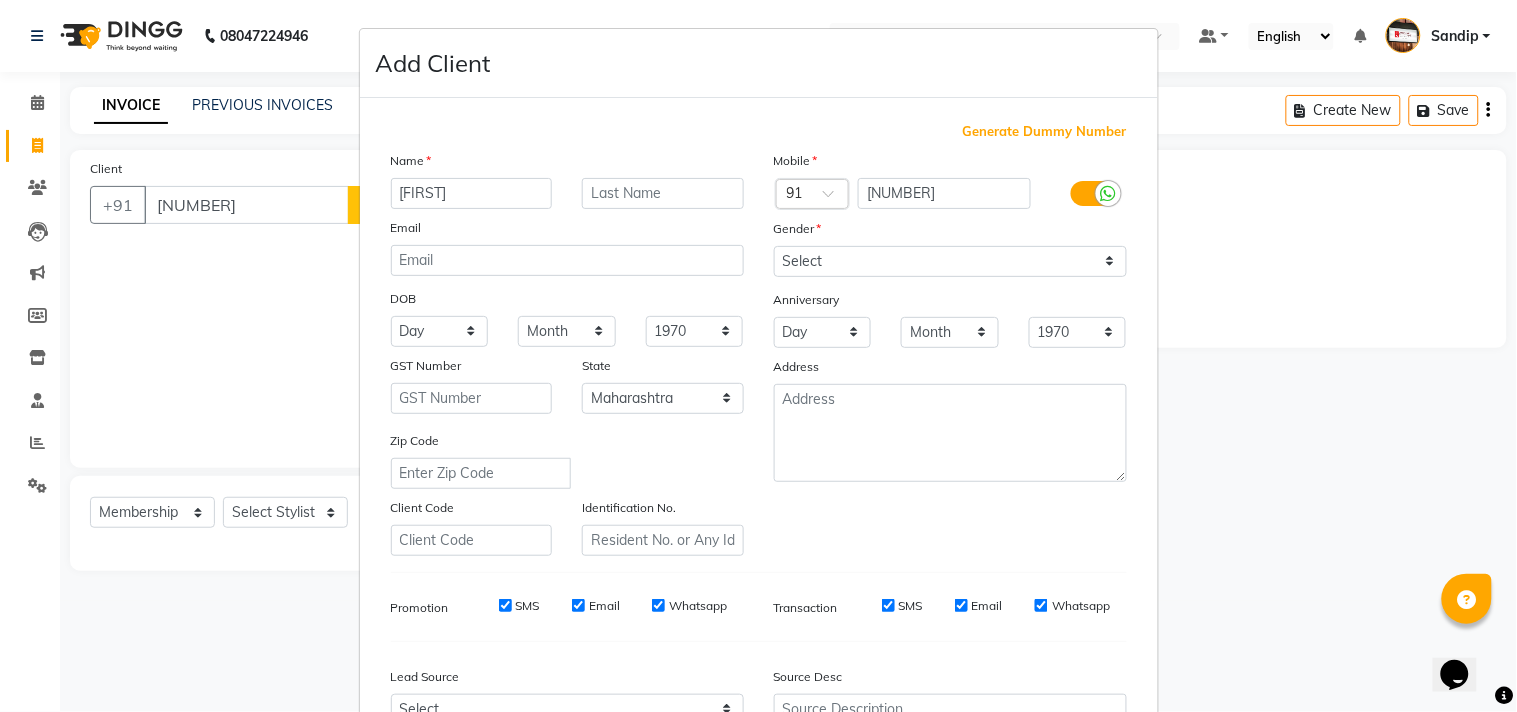 type on "[FIRST]" 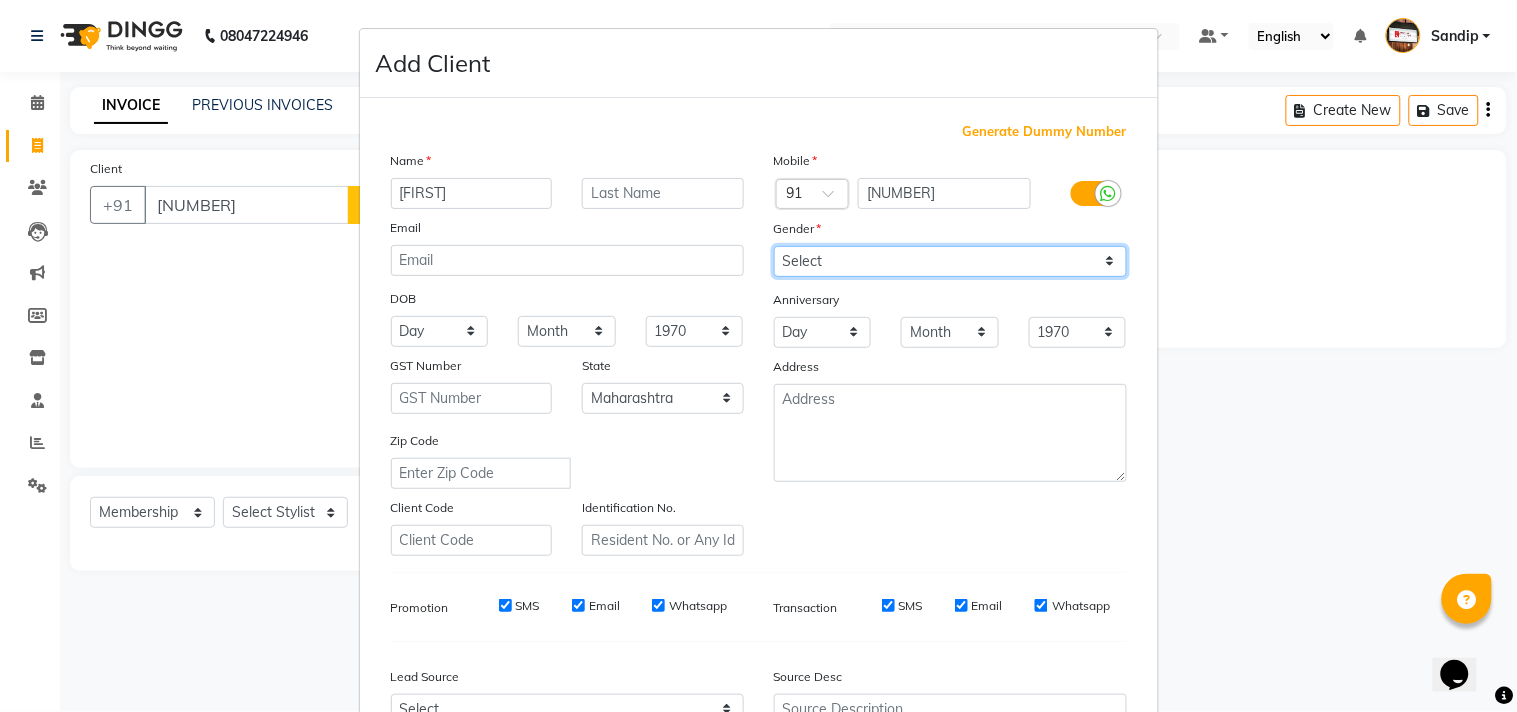 click on "Select Male Female Other Prefer Not To Say" at bounding box center (950, 261) 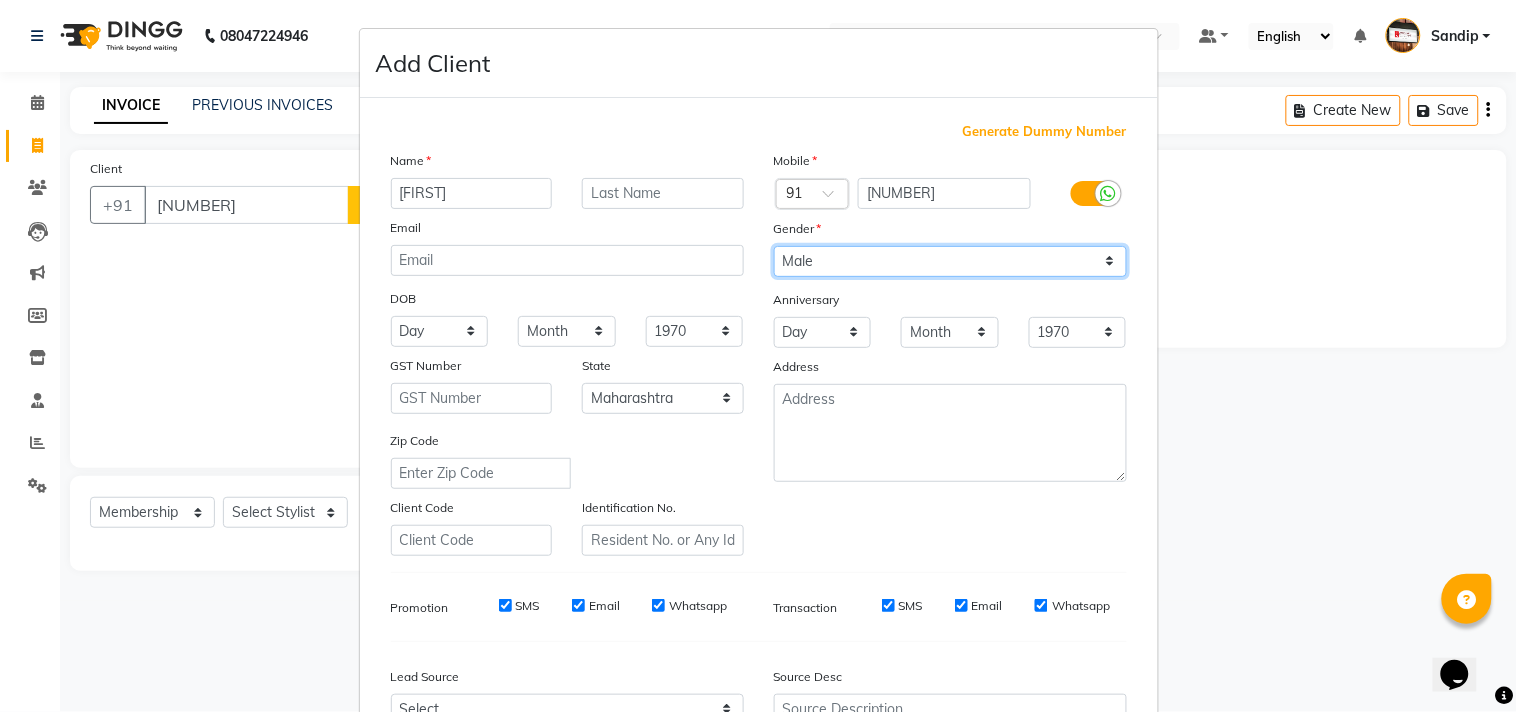 click on "Select Male Female Other Prefer Not To Say" at bounding box center [950, 261] 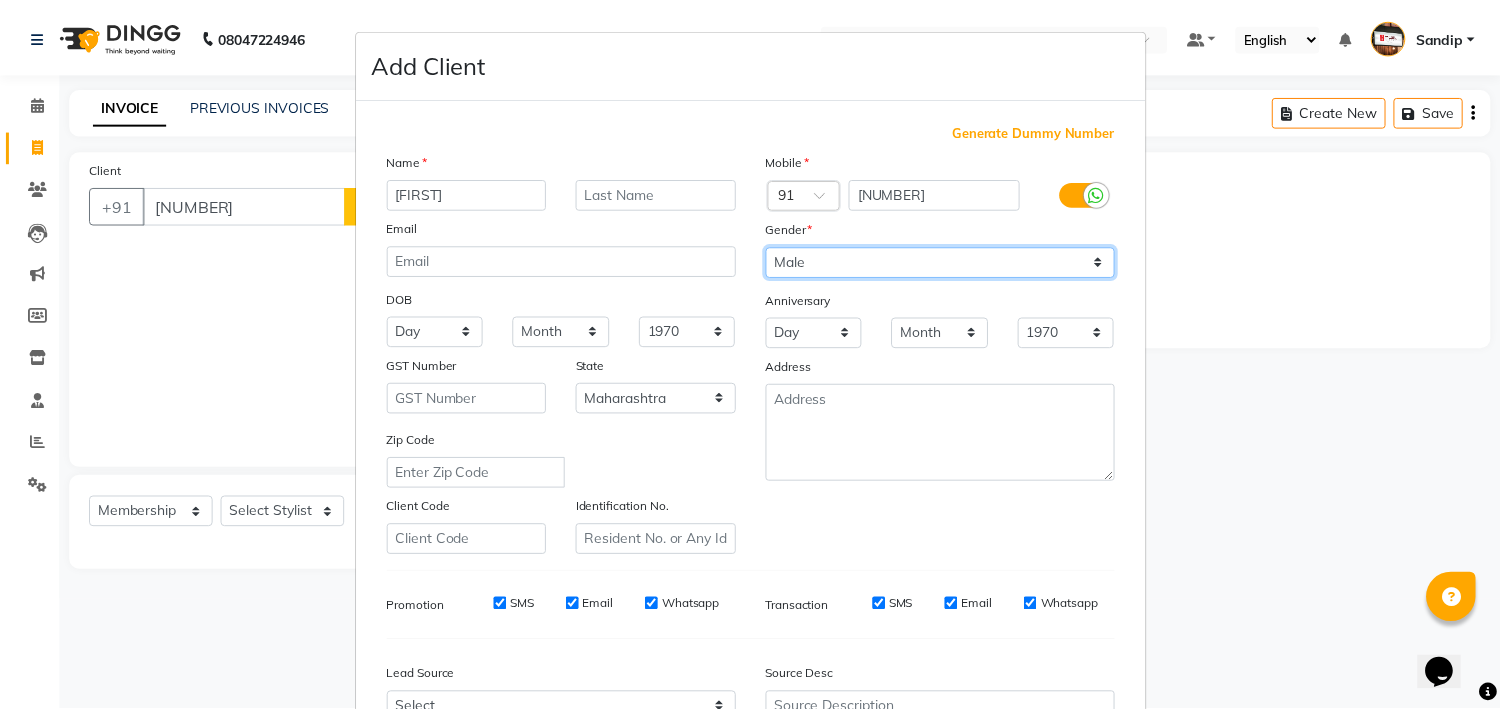 scroll, scrollTop: 212, scrollLeft: 0, axis: vertical 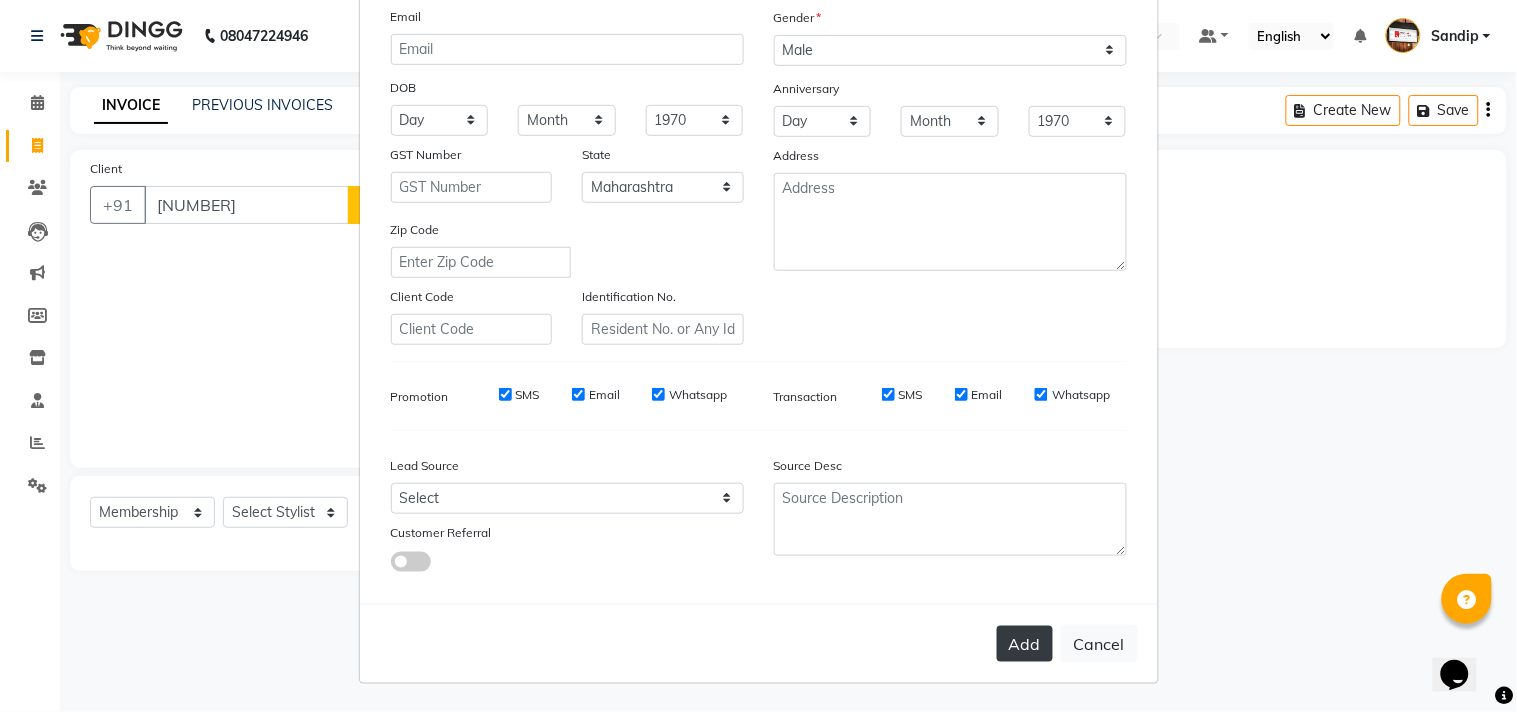 click on "Add" at bounding box center (1025, 644) 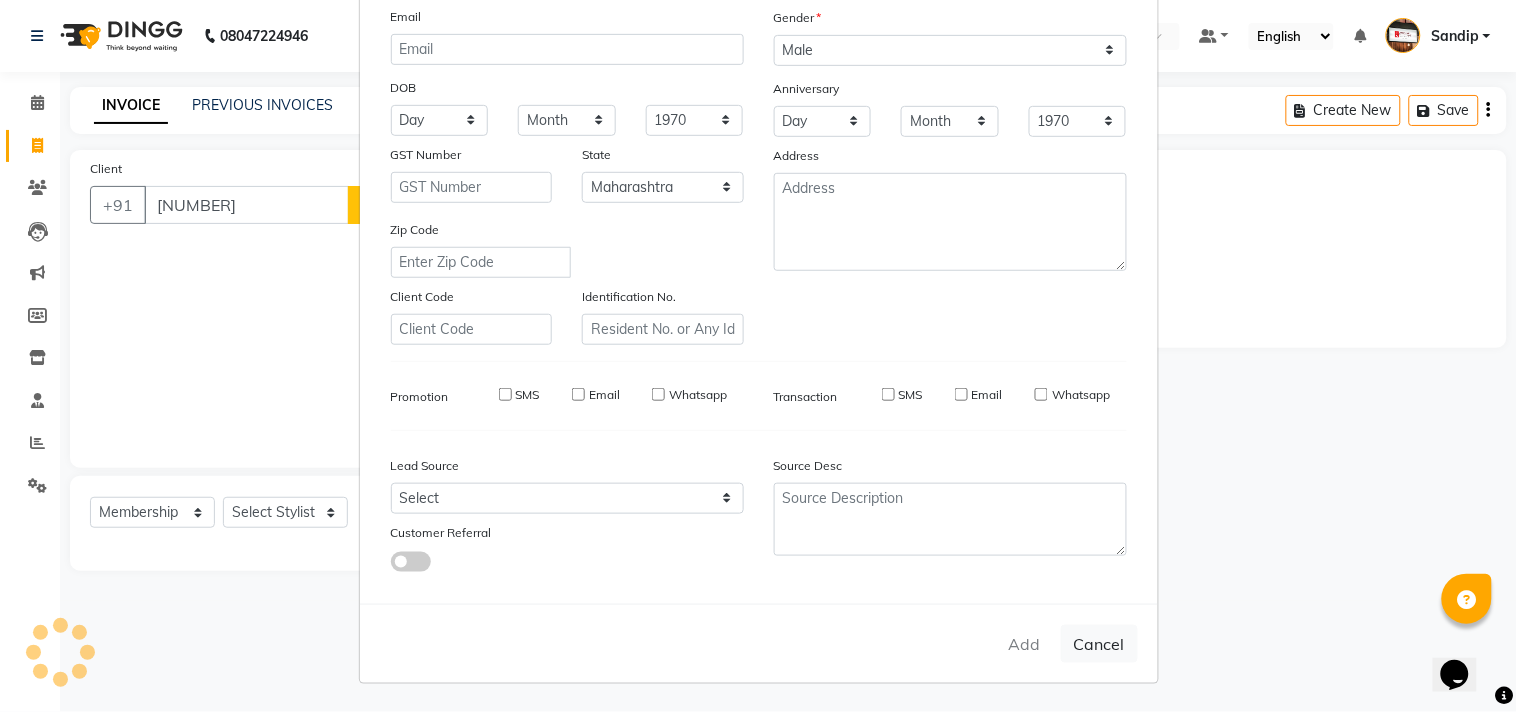 type 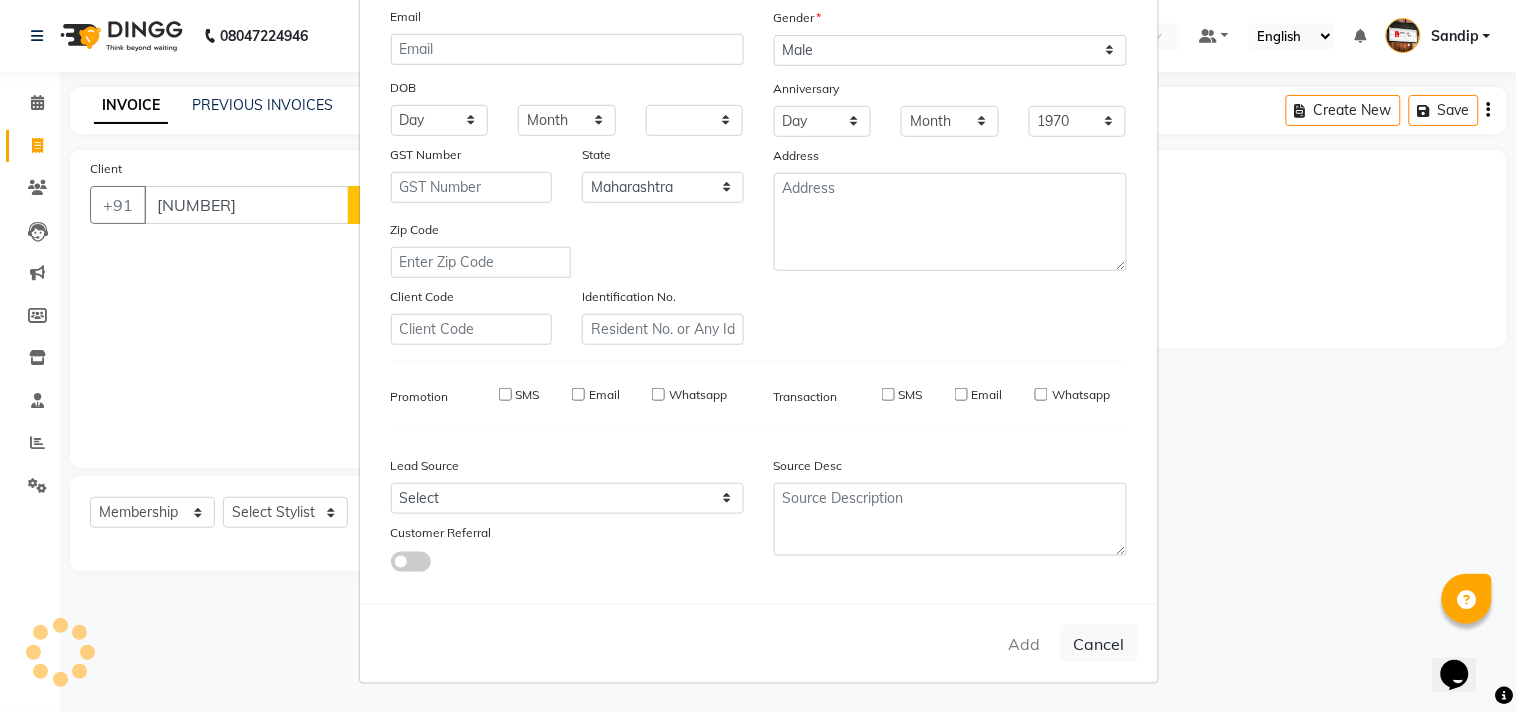 select on "null" 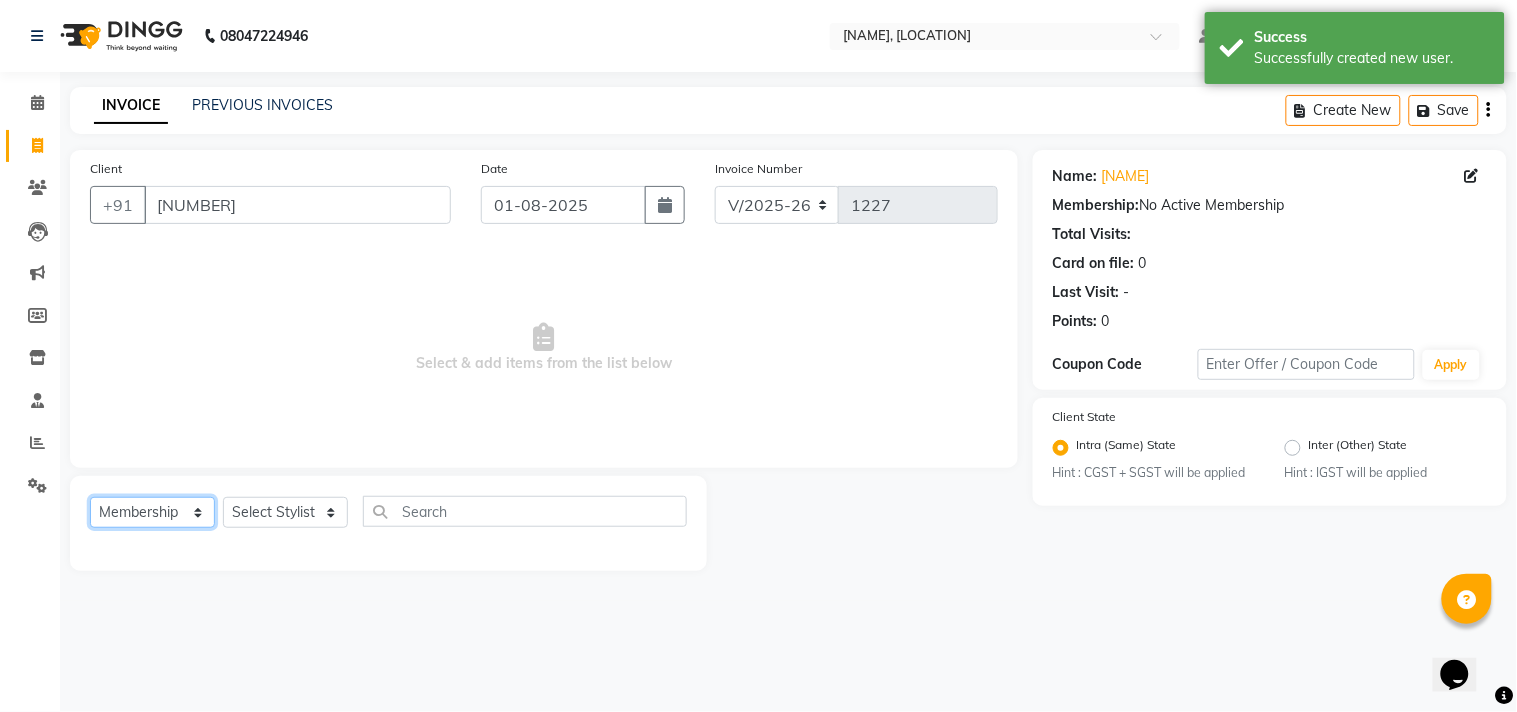click on "Select  Service  Product  Membership  Package Voucher Prepaid Gift Card" 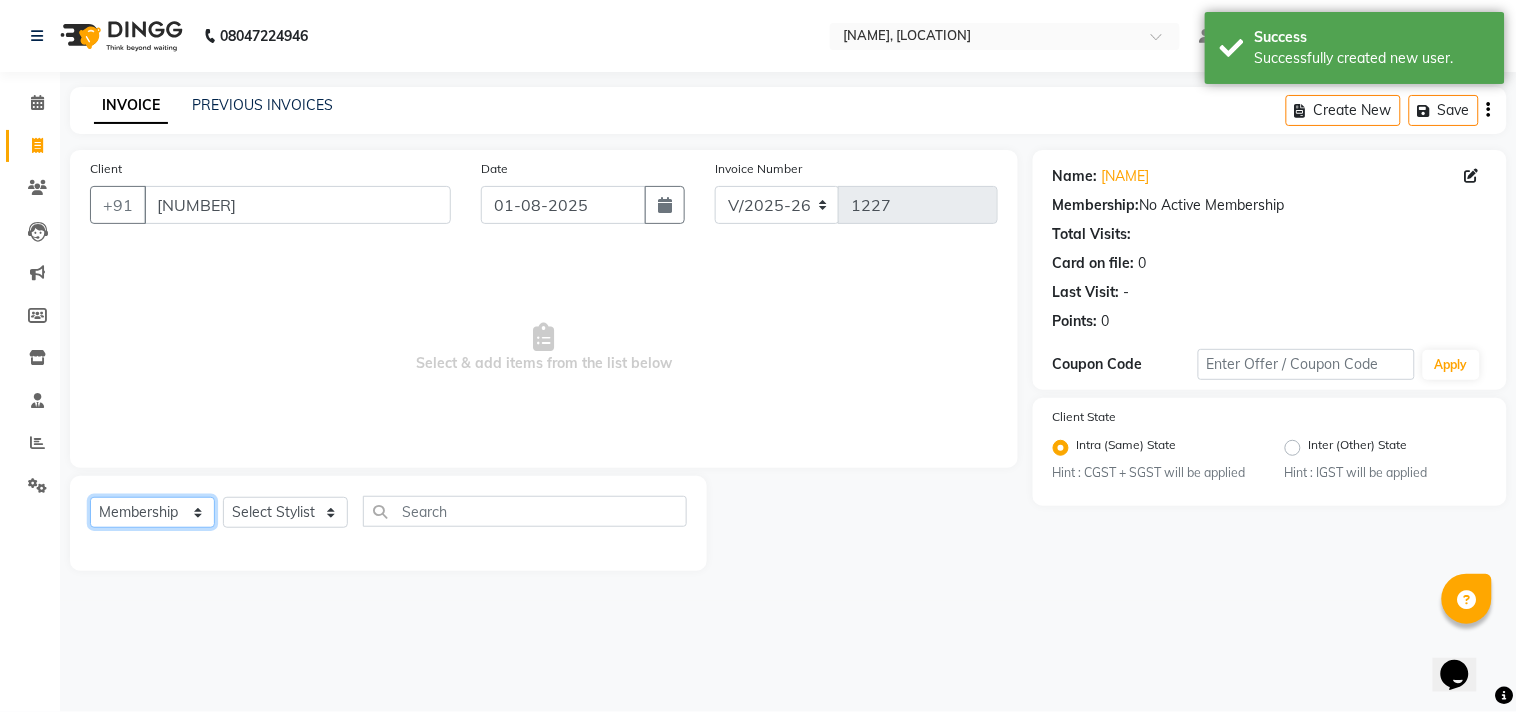 select on "service" 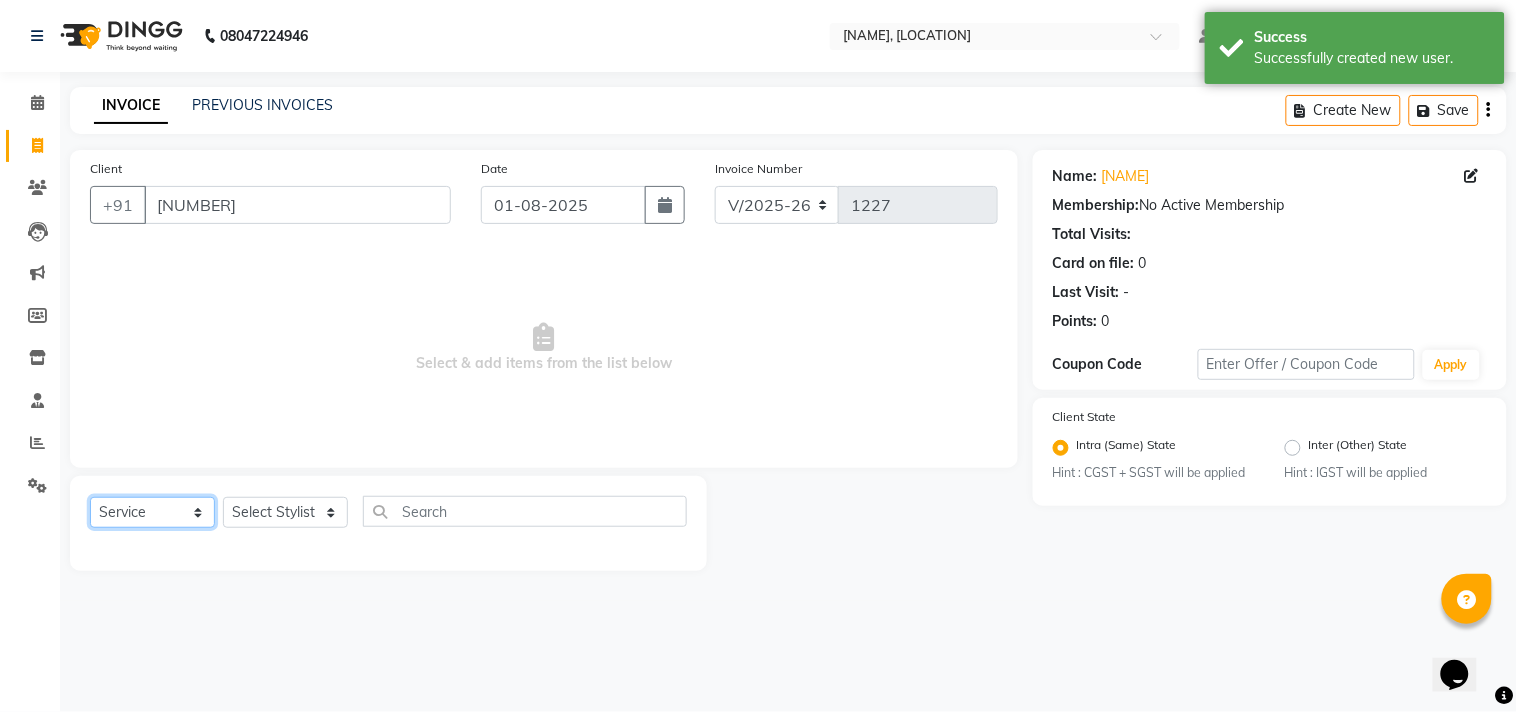click on "Select  Service  Product  Membership  Package Voucher Prepaid Gift Card" 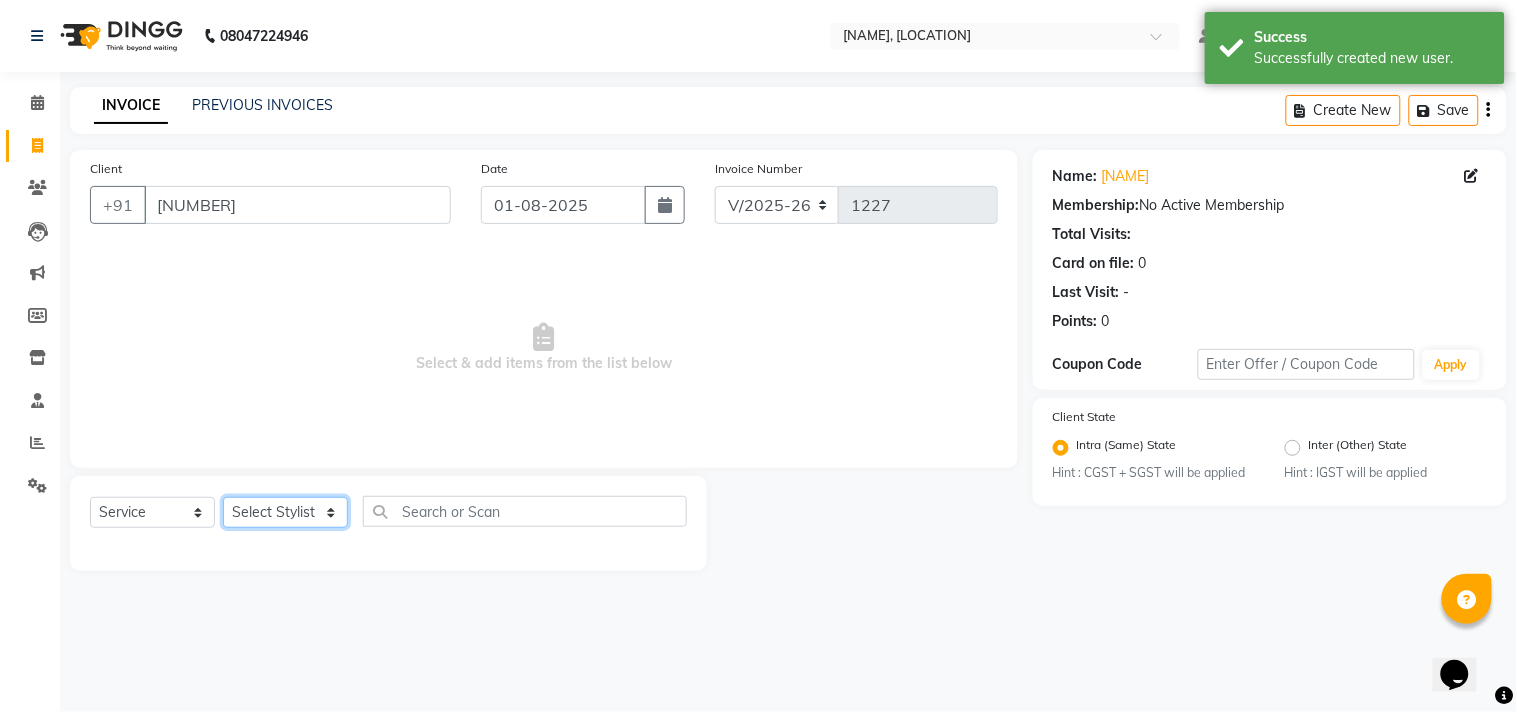click on "Select Stylist [NAME] [FIRST] [LAST] [NAME]  [NAME] [NAME] [NAME] [NAME] [NAME] [NAME] [NAME]" 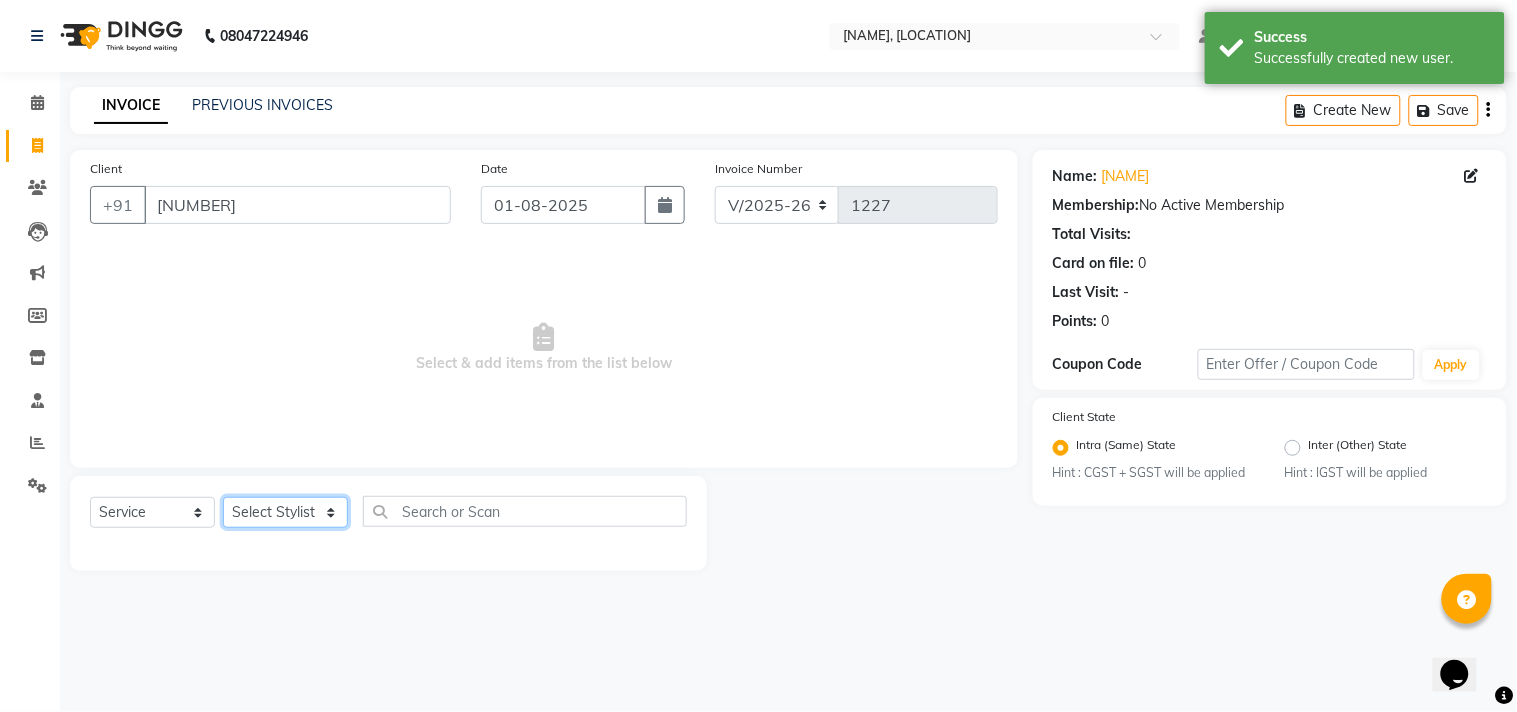 select on "36046" 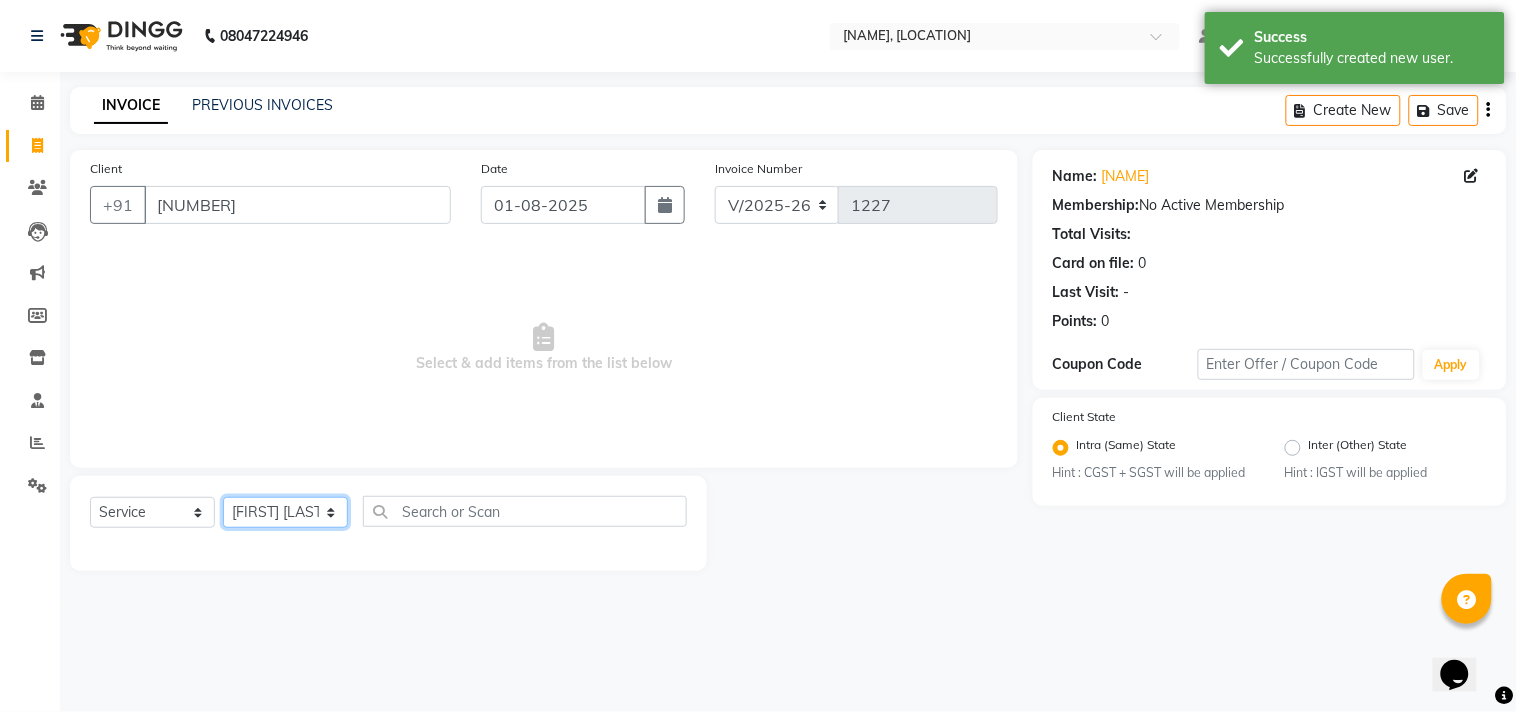click on "Select Stylist [NAME] [FIRST] [LAST] [NAME]  [NAME] [NAME] [NAME] [NAME] [NAME] [NAME] [NAME]" 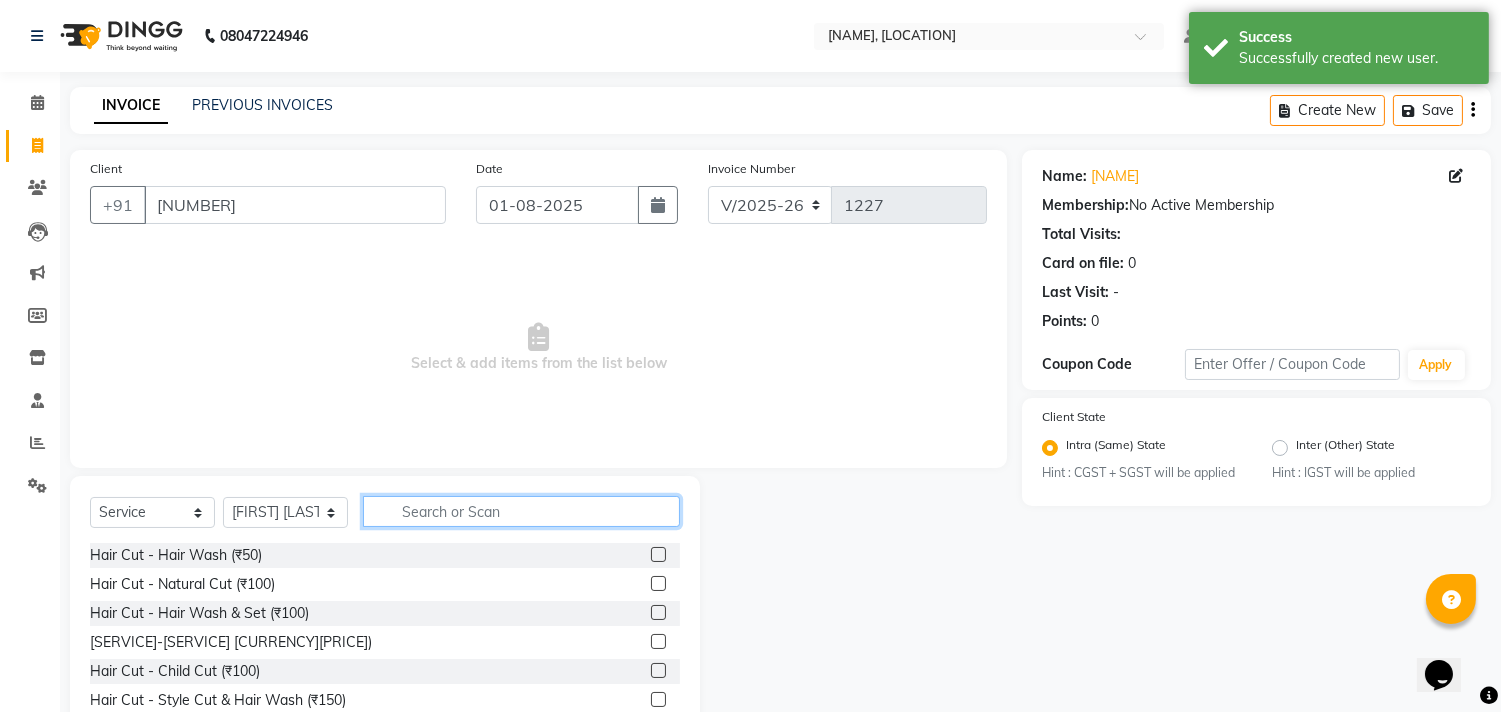 click 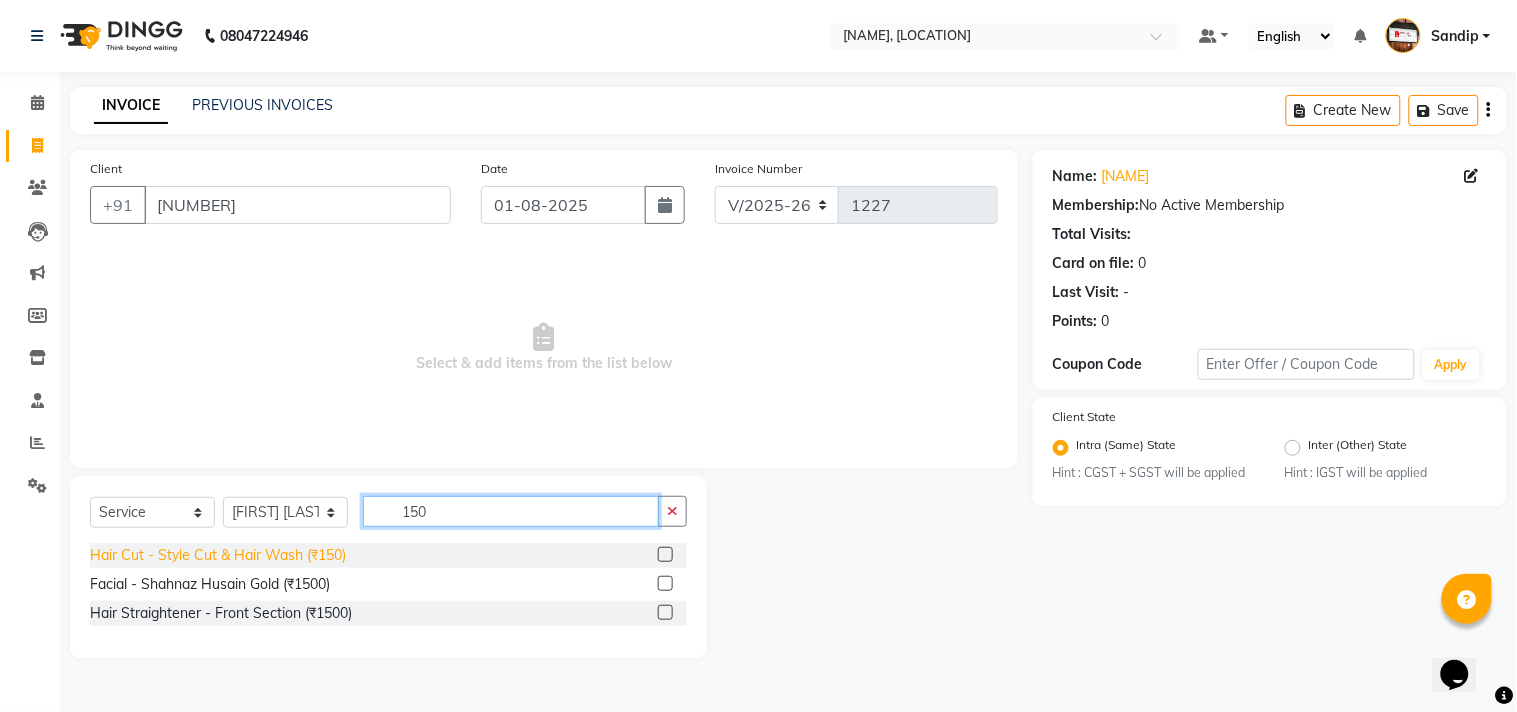 type on "150" 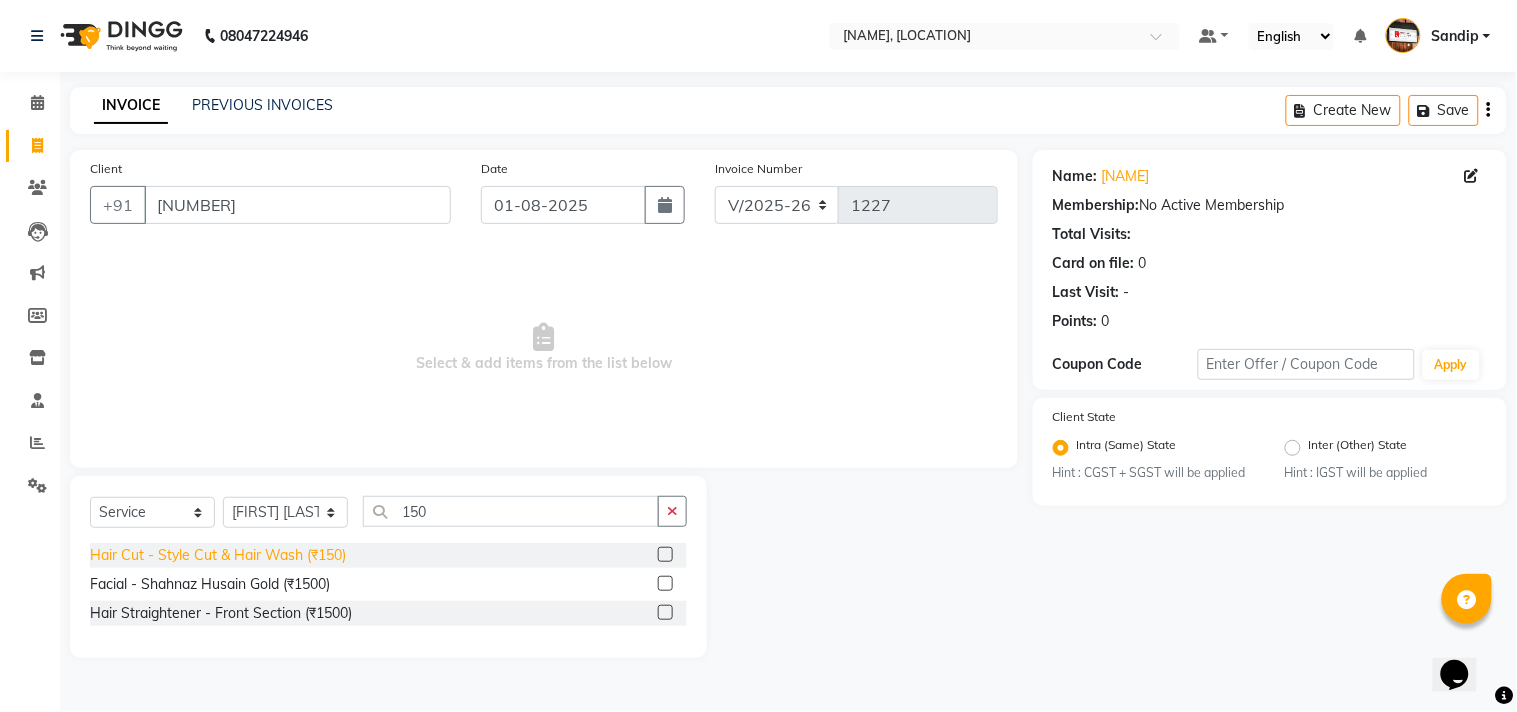 click on "Hair Cut - Style Cut & Hair Wash (₹150)" 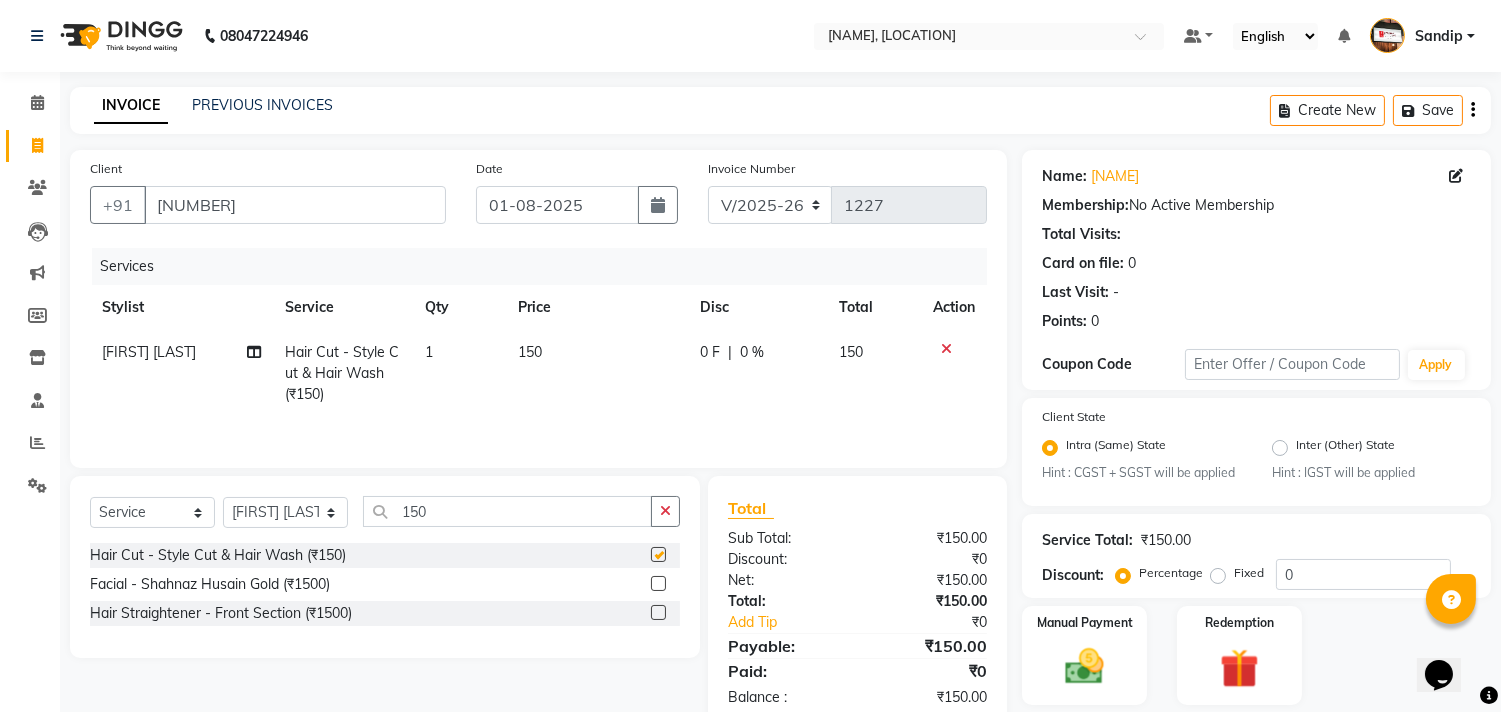 checkbox on "false" 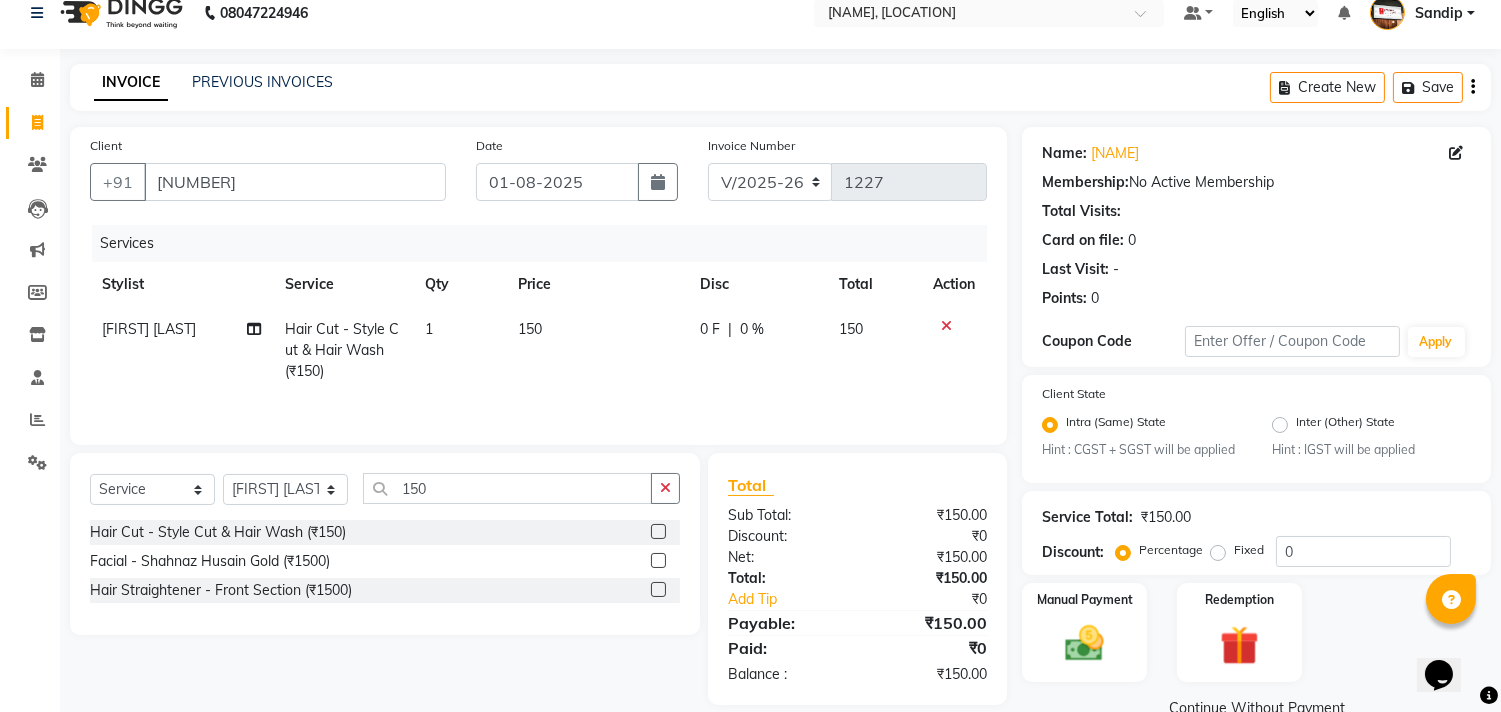 scroll, scrollTop: 63, scrollLeft: 0, axis: vertical 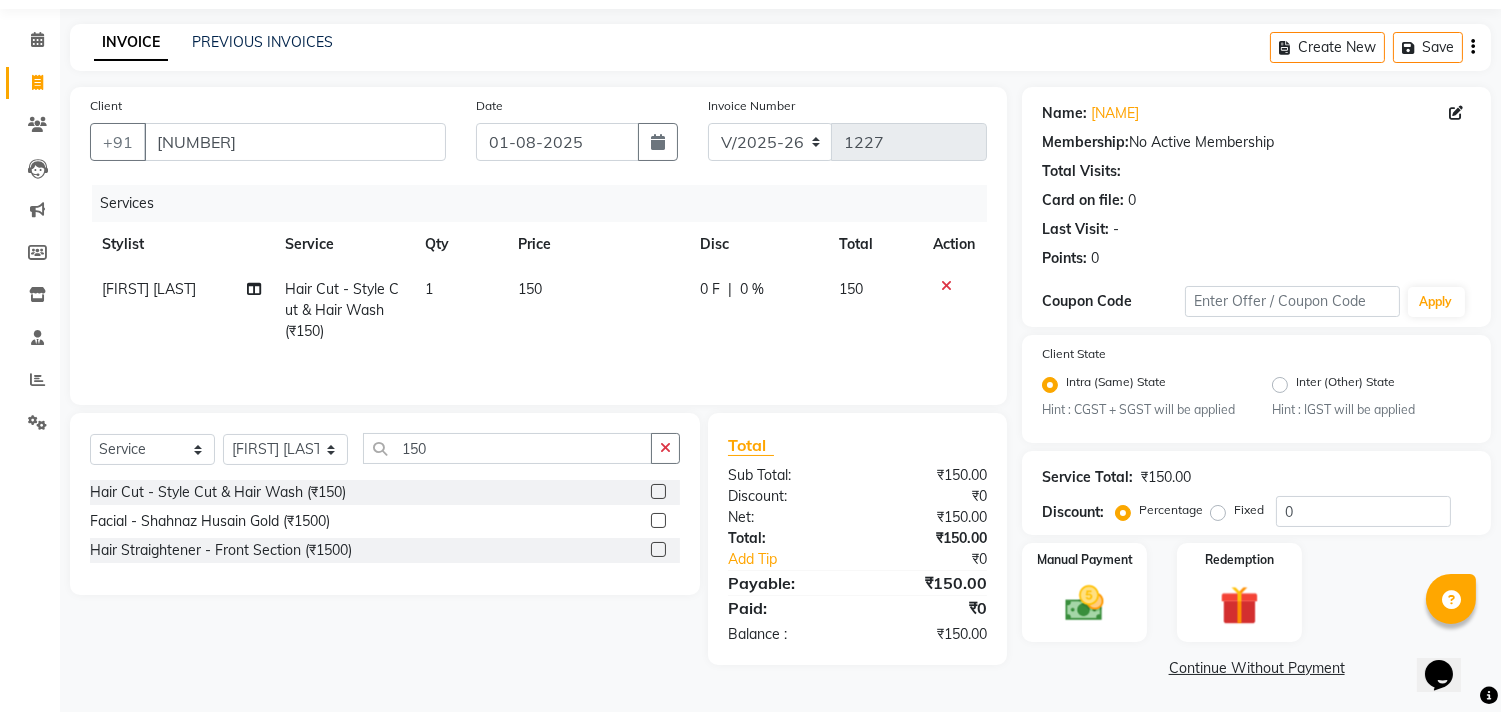 click on "Continue Without Payment" 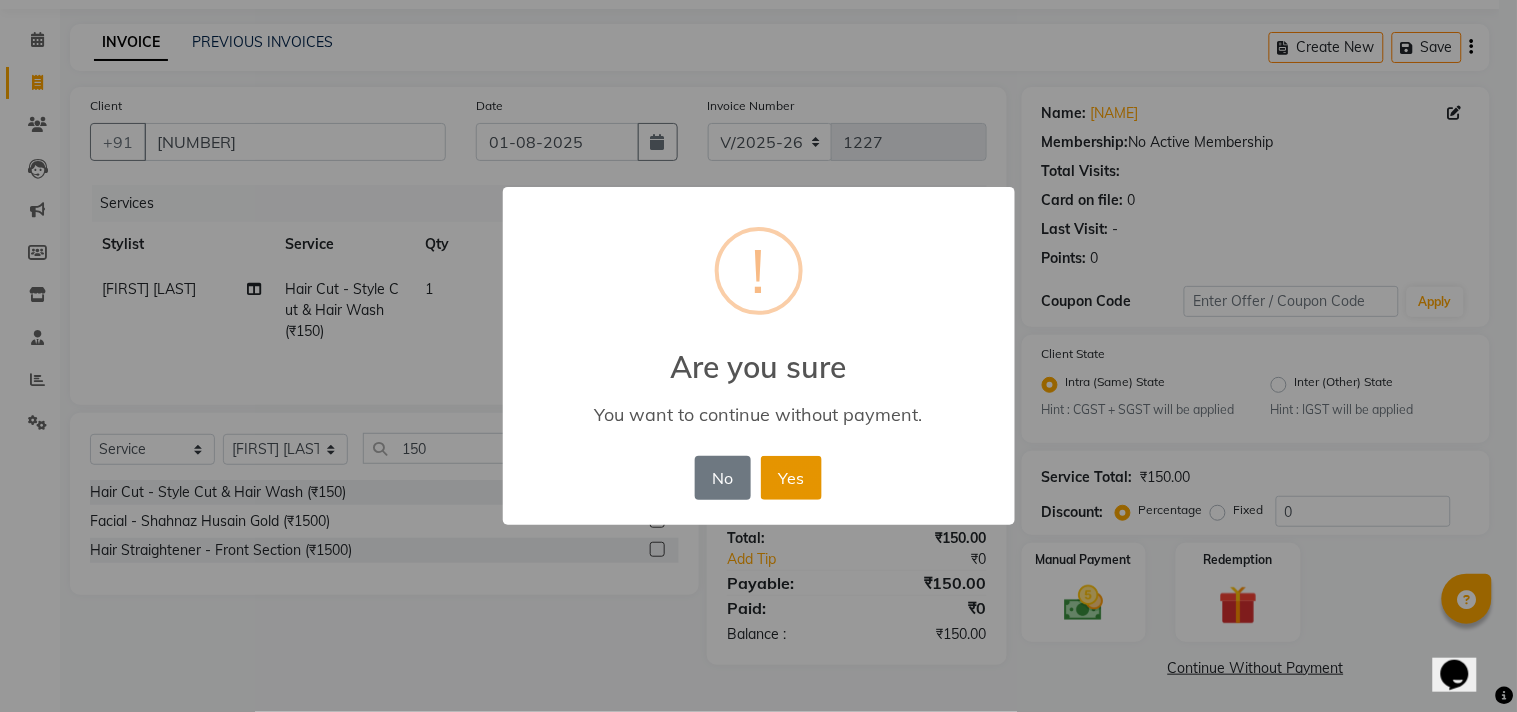 click on "Yes" at bounding box center (791, 478) 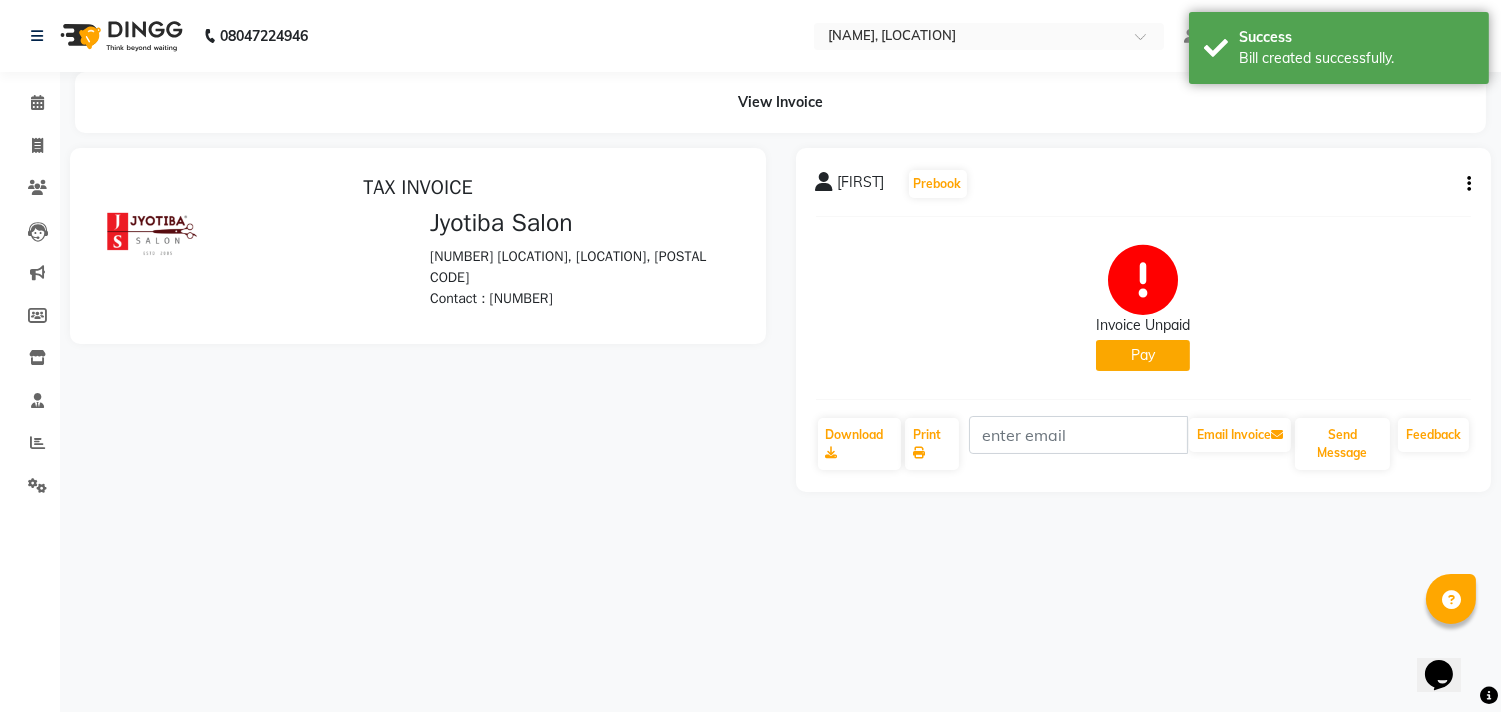 scroll, scrollTop: 0, scrollLeft: 0, axis: both 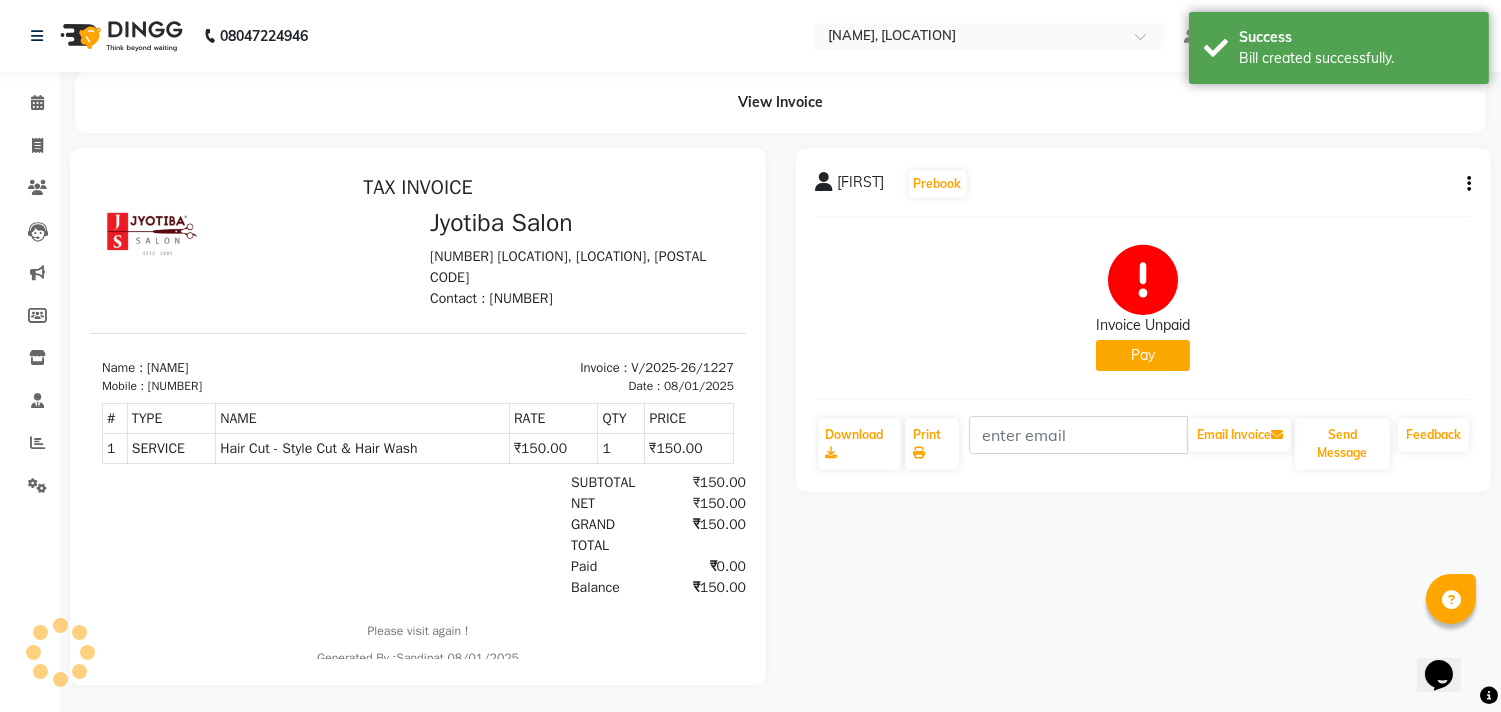click on "Pay" 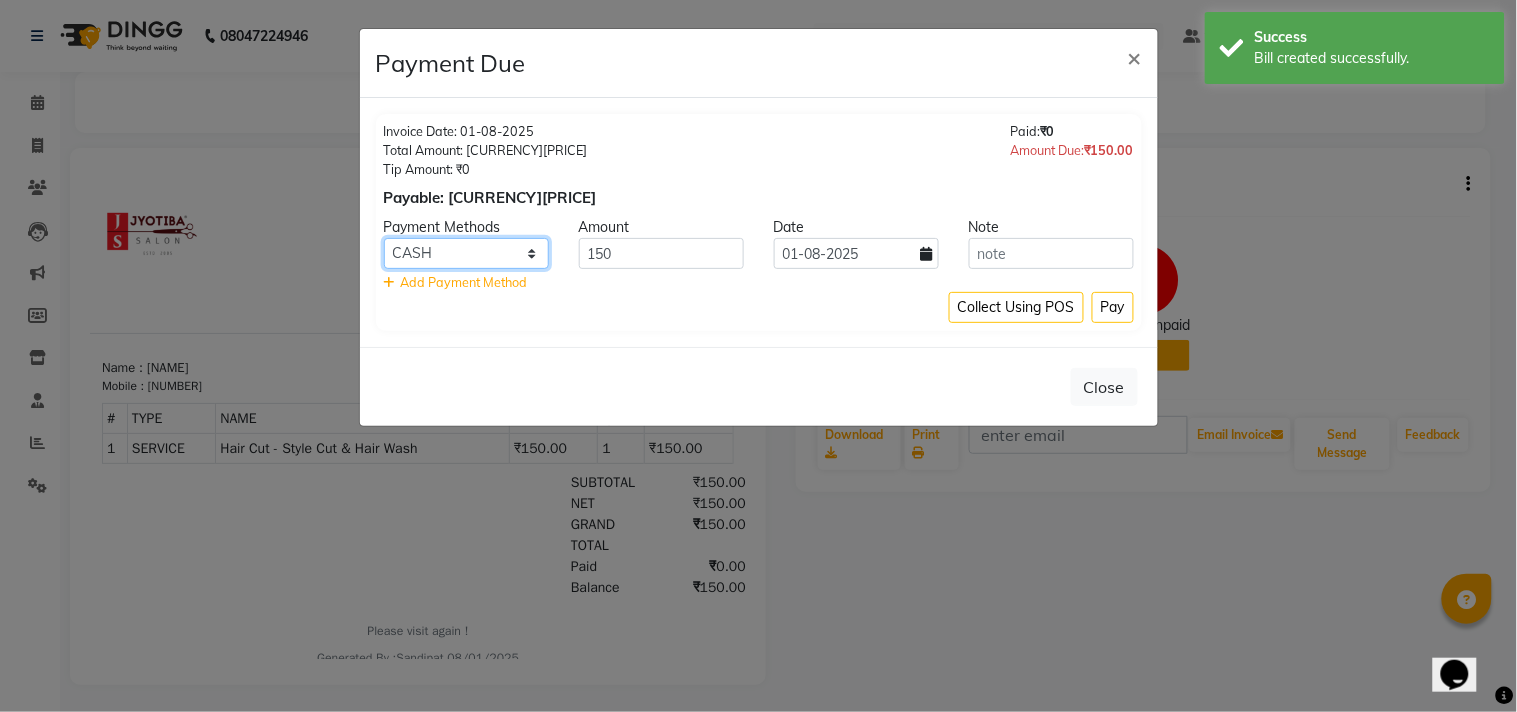 click on "CASH ONLINE CARD" 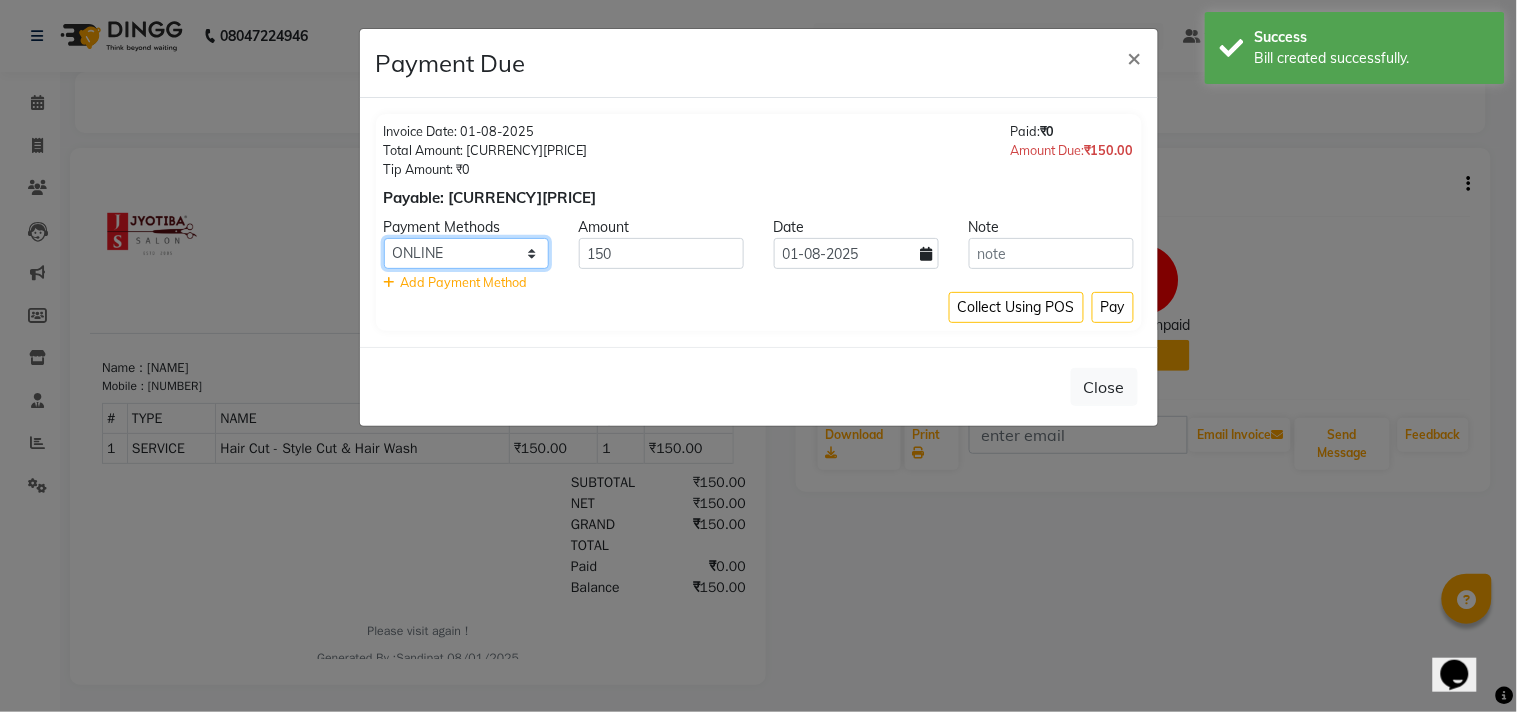 click on "CASH ONLINE CARD" 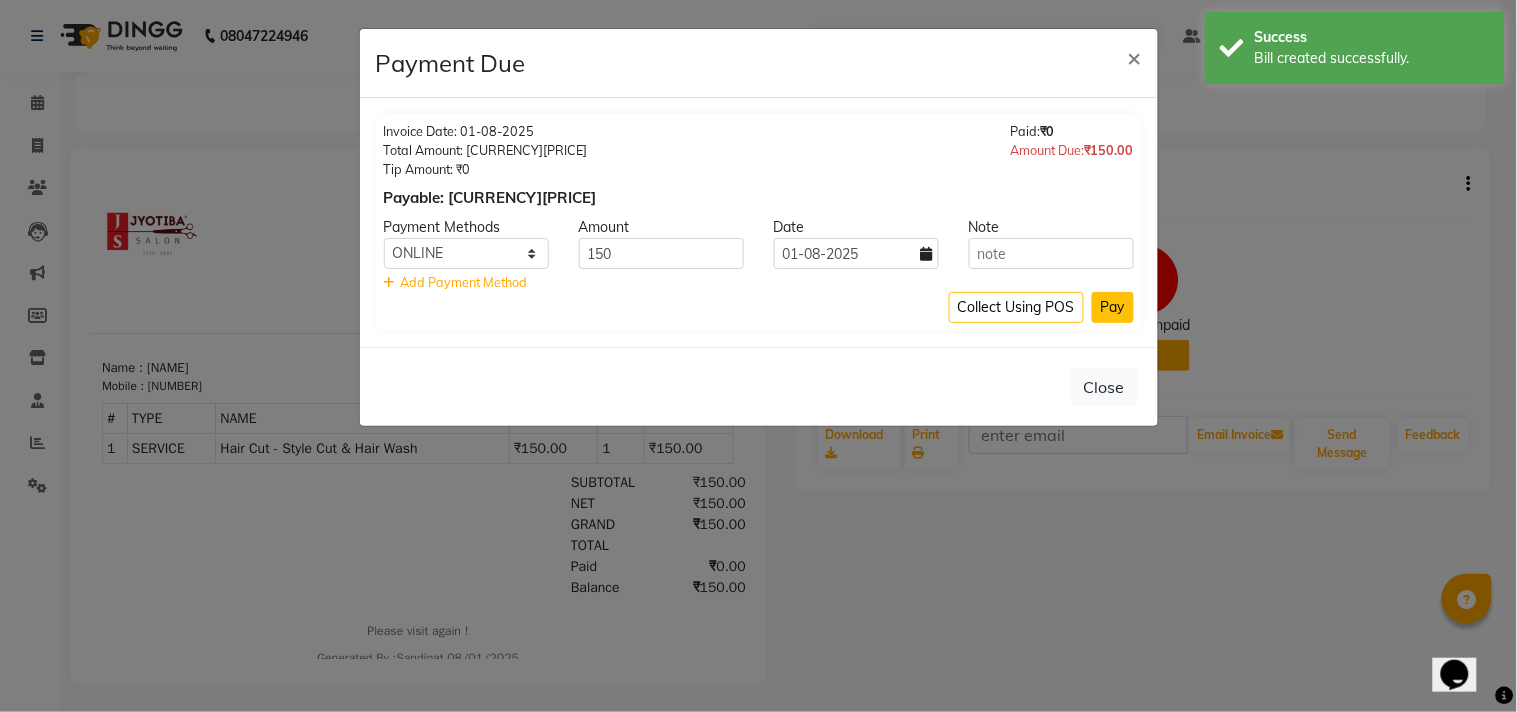click on "Pay" 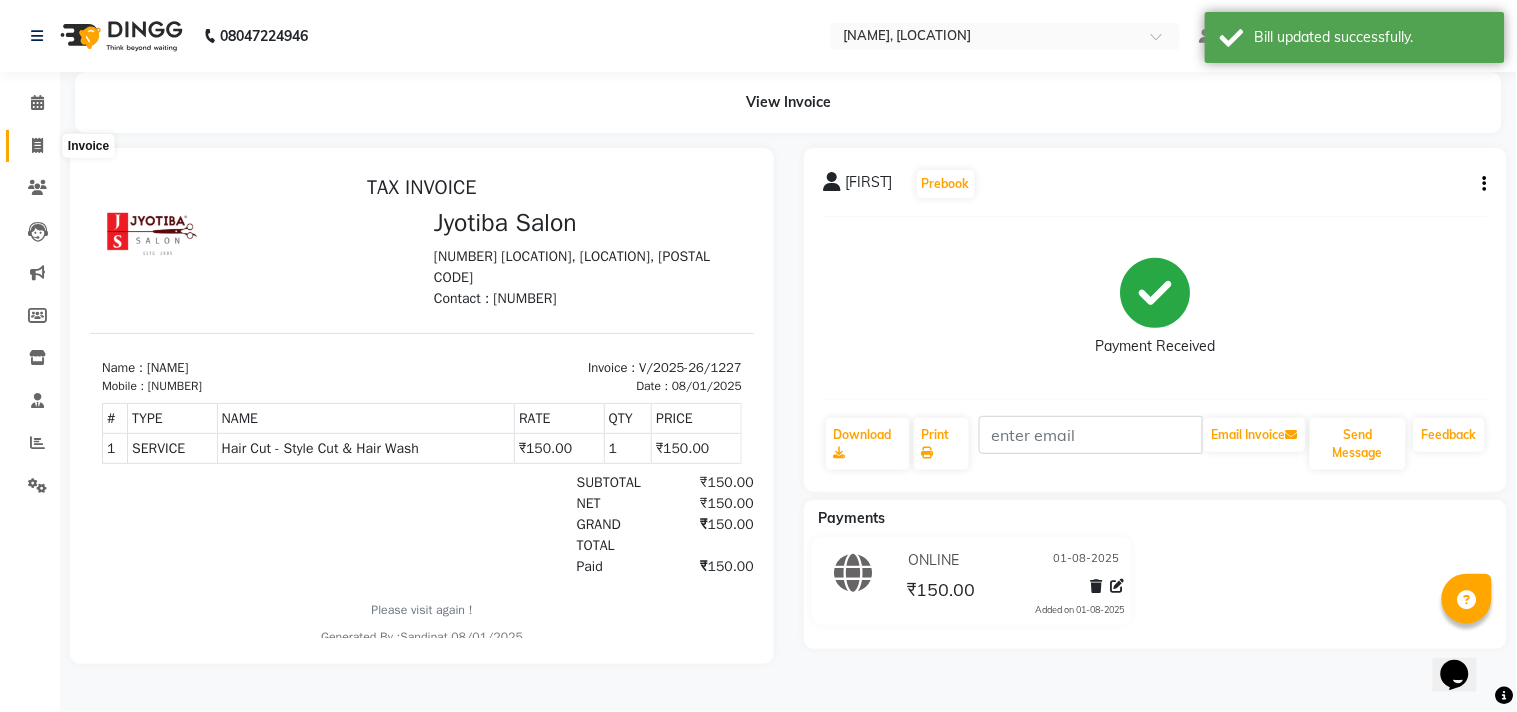 click 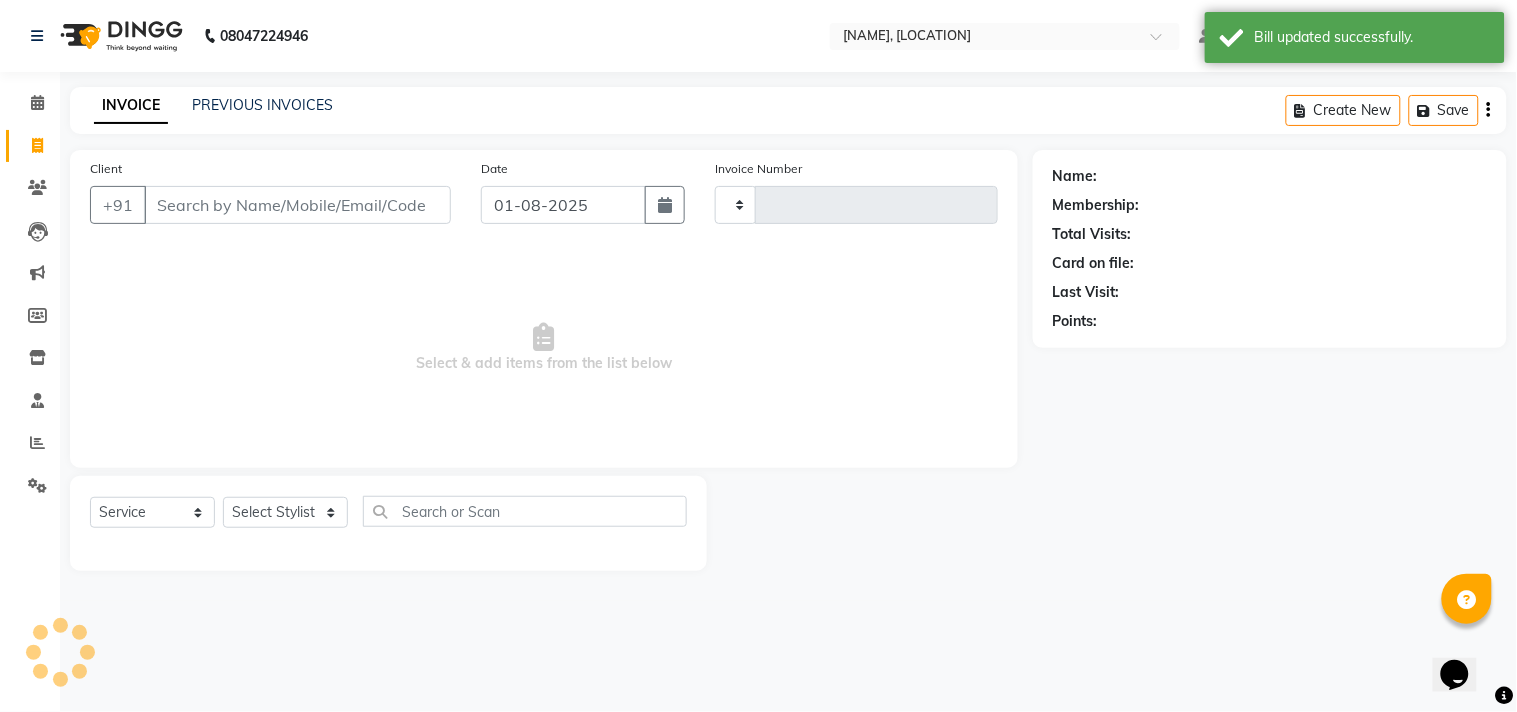 type on "1228" 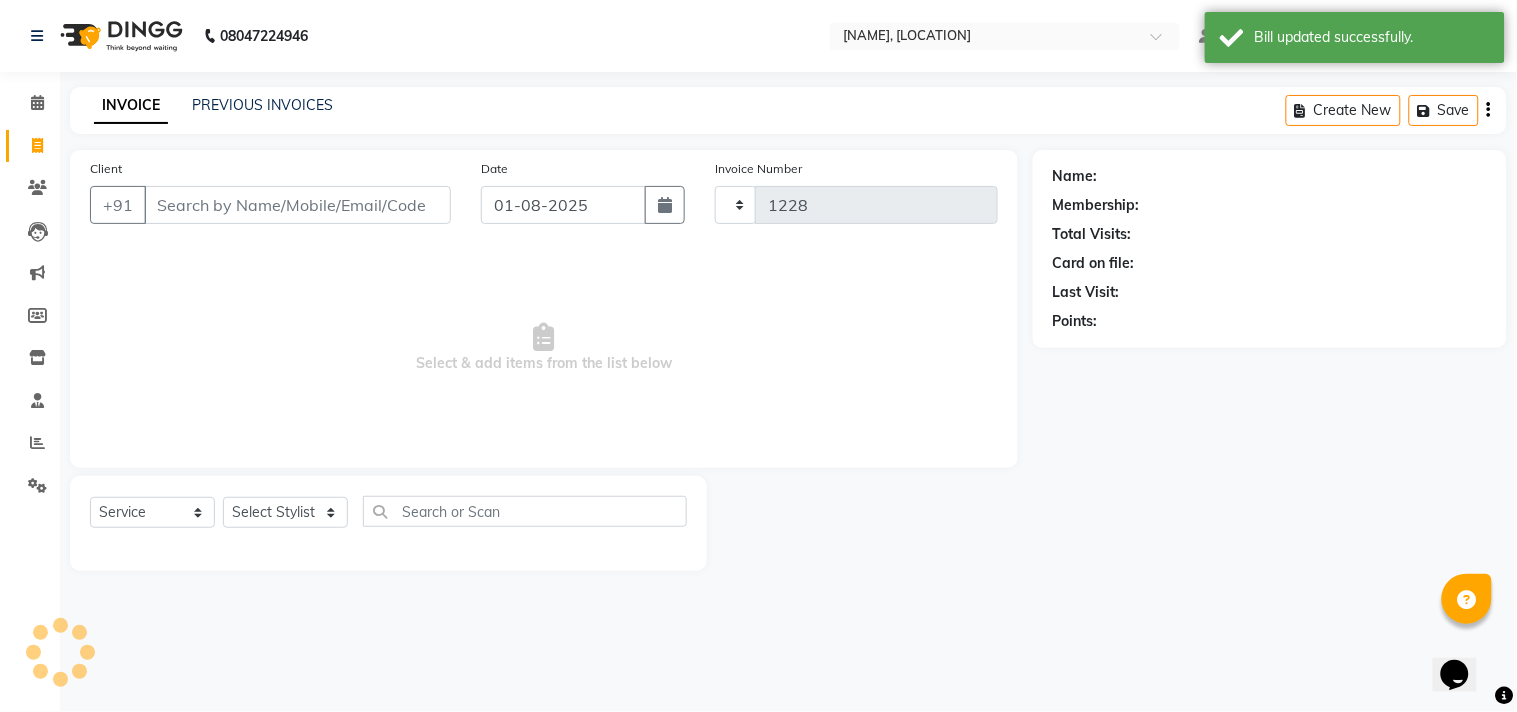 select on "556" 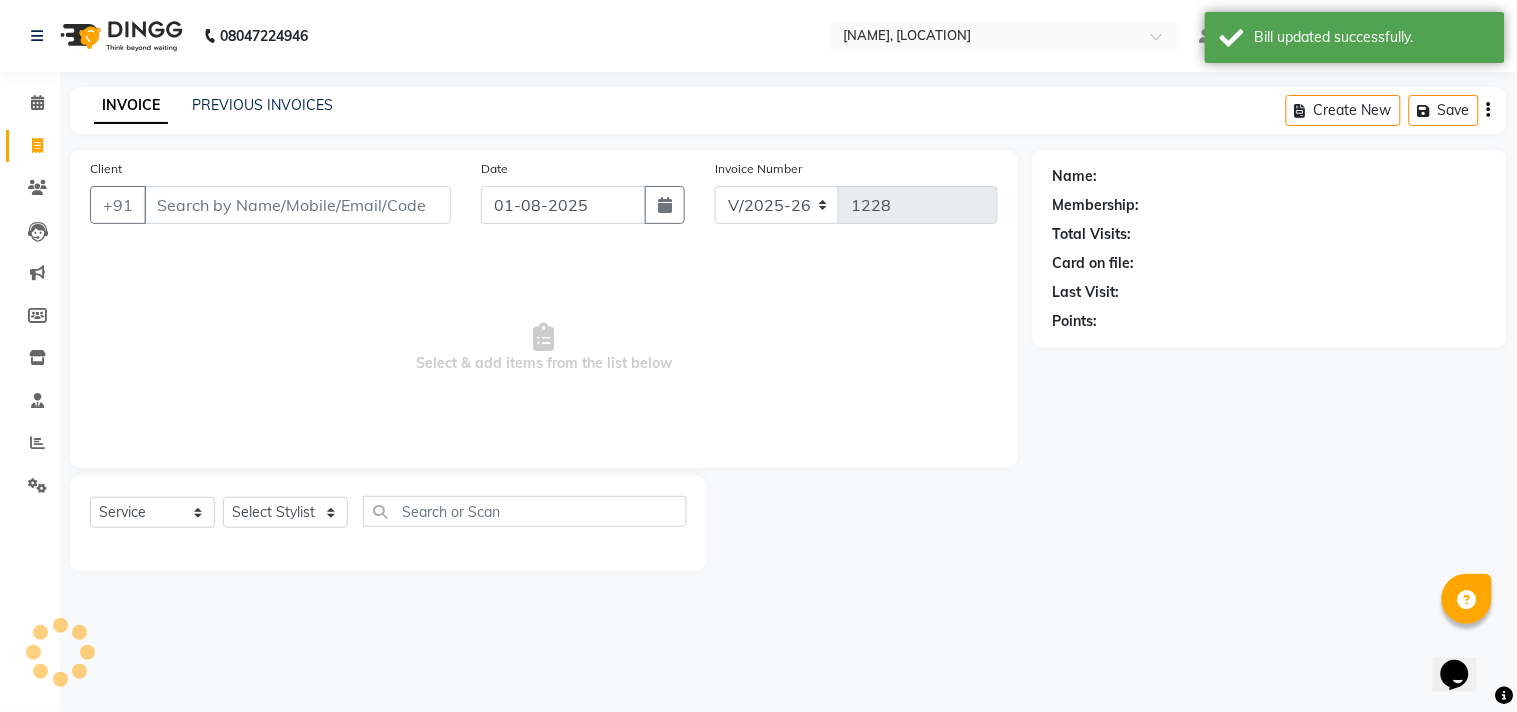 select on "membership" 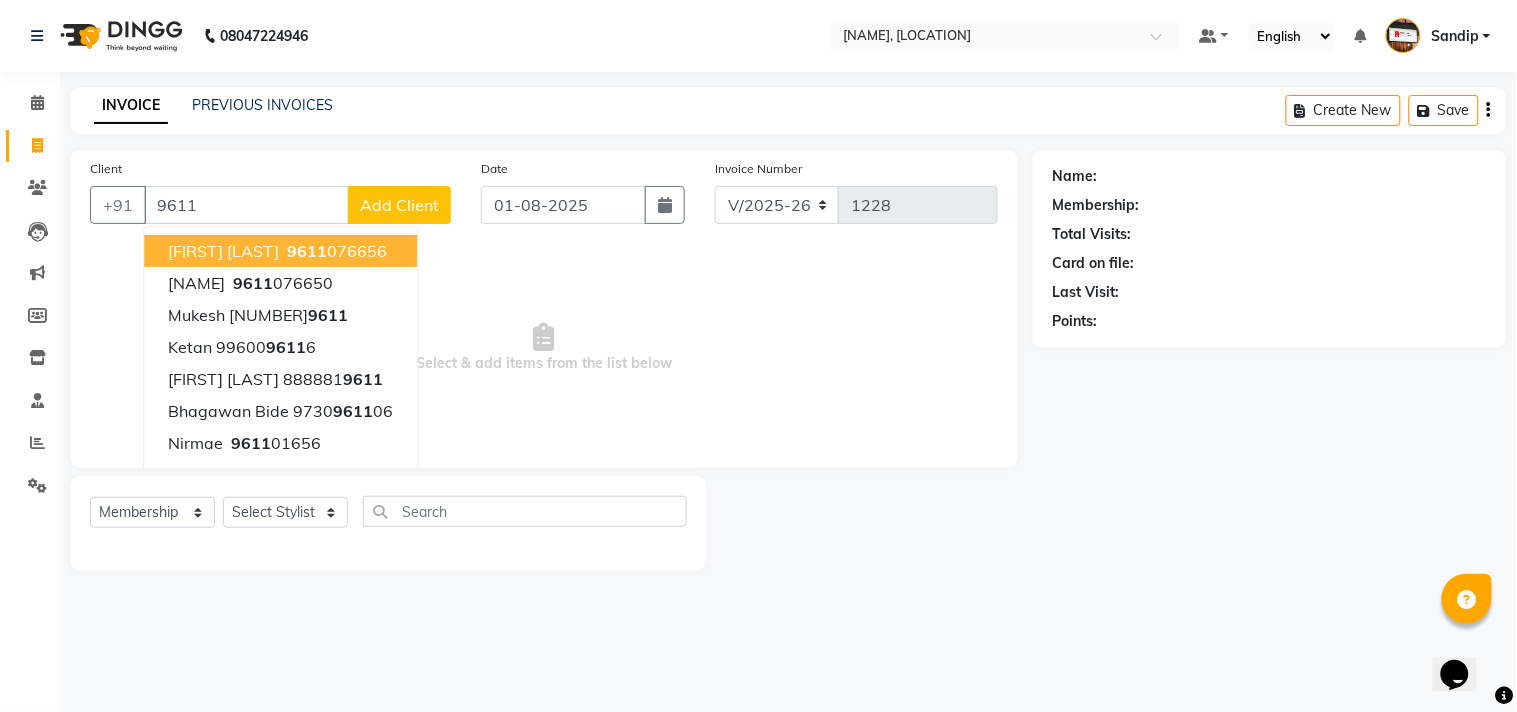 click on "9611 076656" at bounding box center [335, 251] 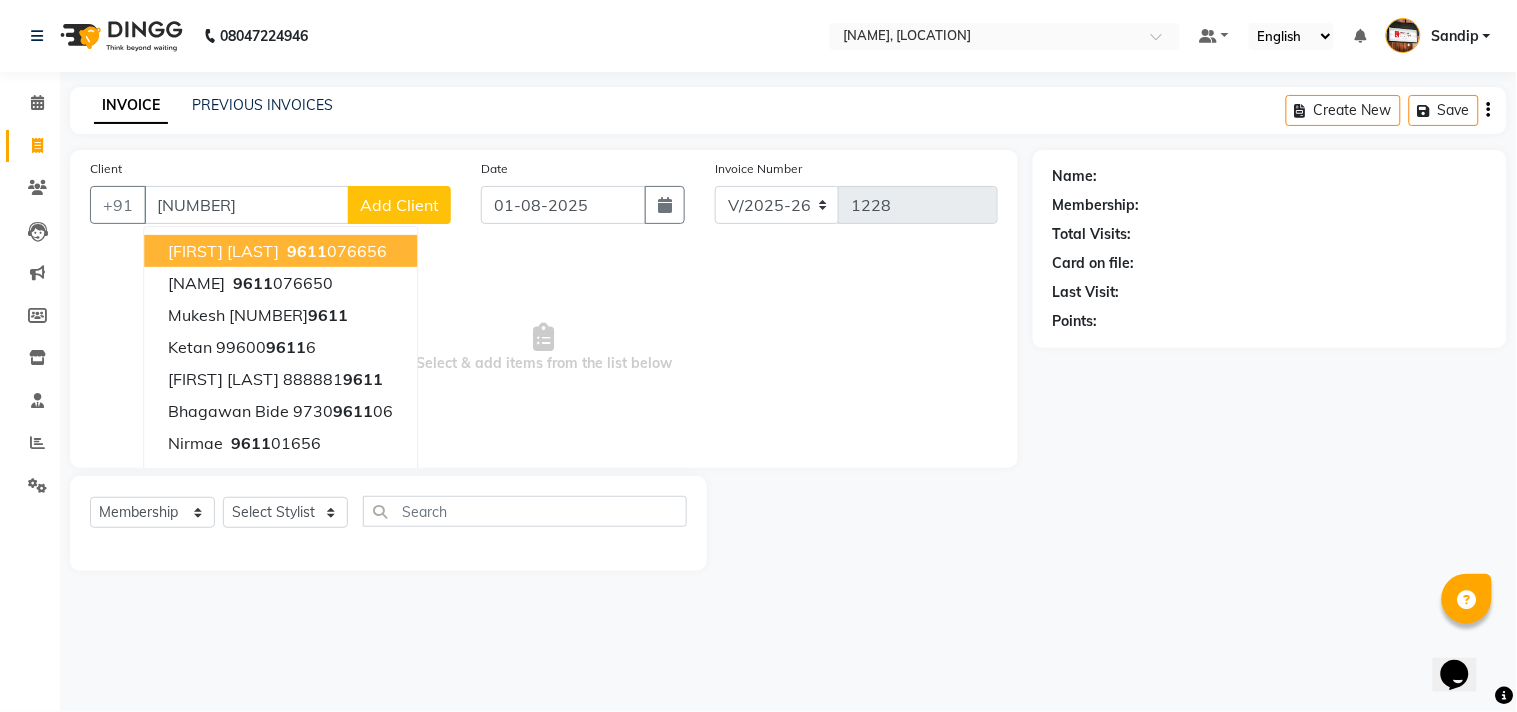 type on "[NUMBER]" 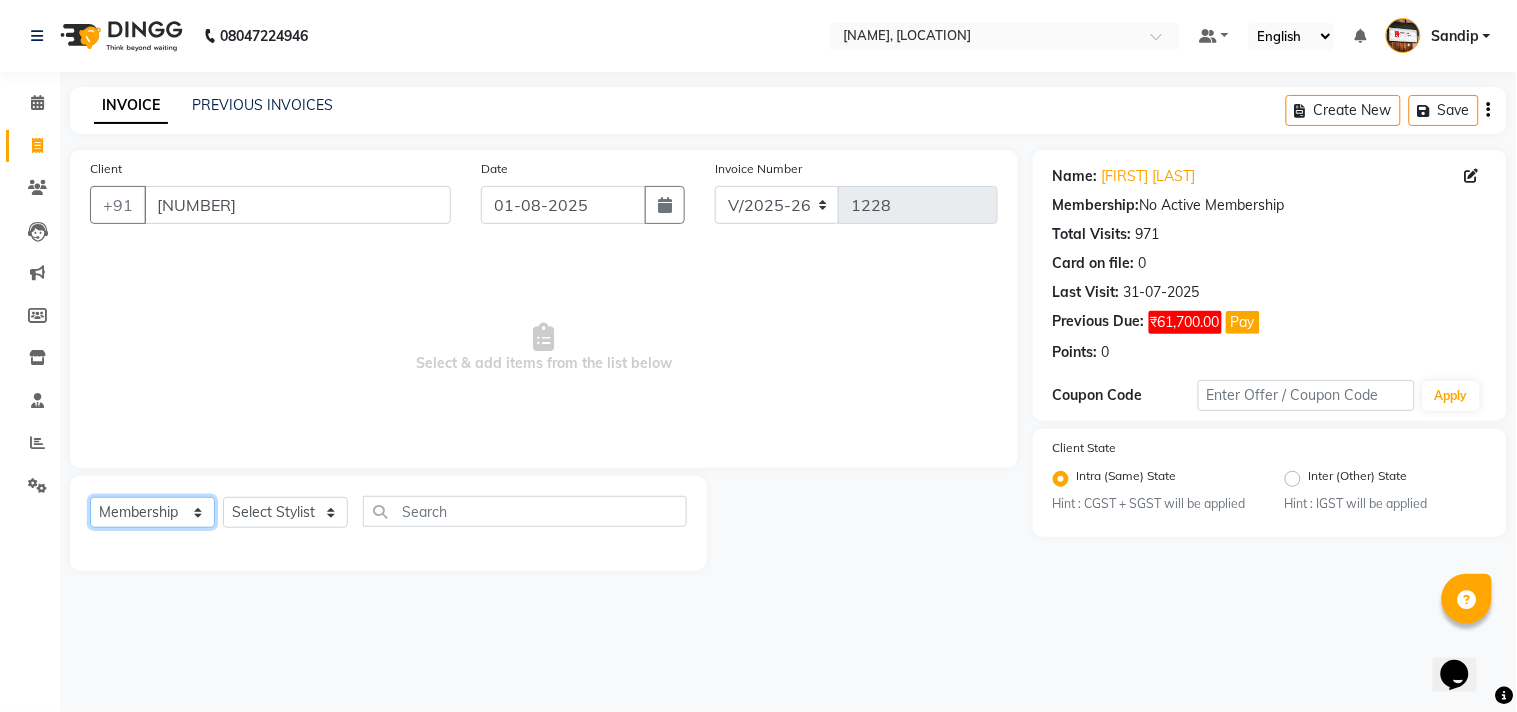 click on "Select  Service  Product  Membership  Package Voucher Prepaid Gift Card" 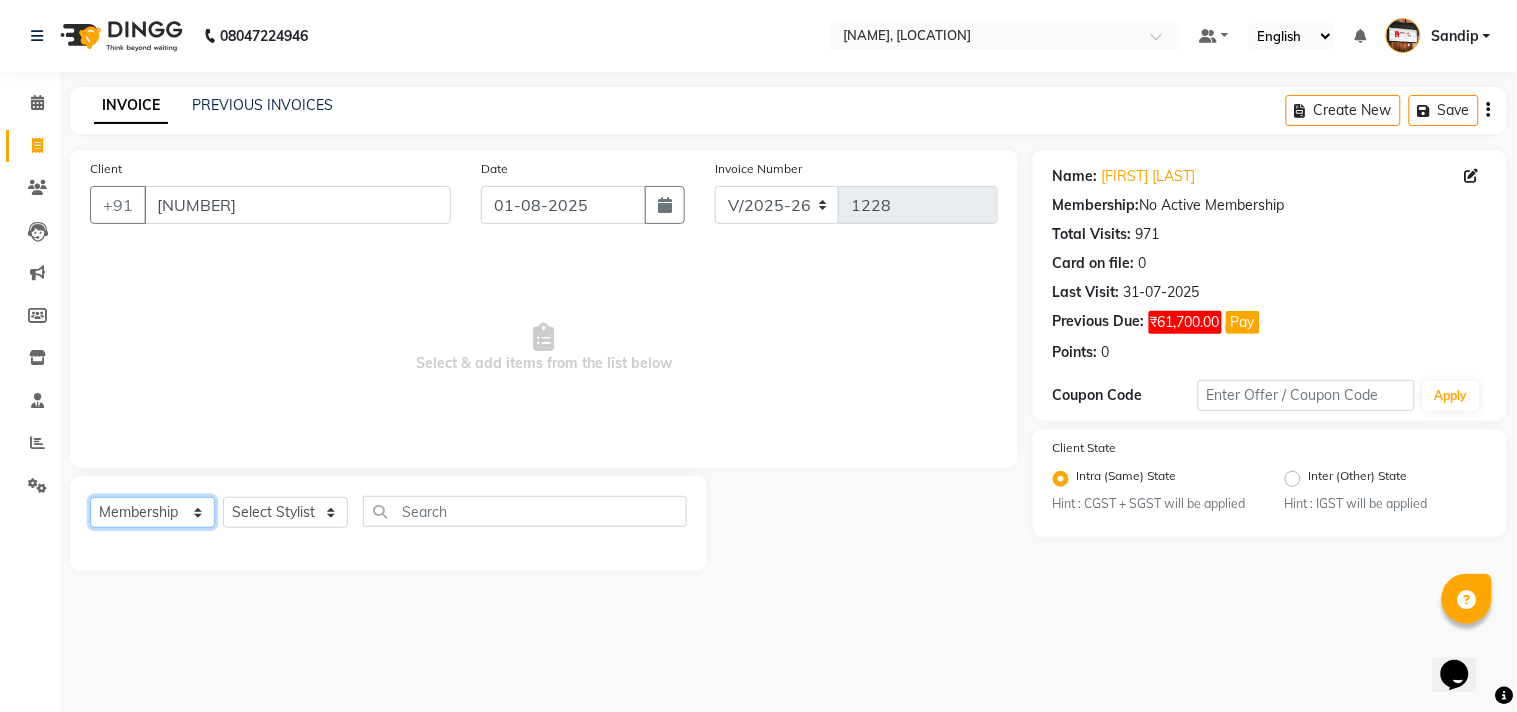 select on "service" 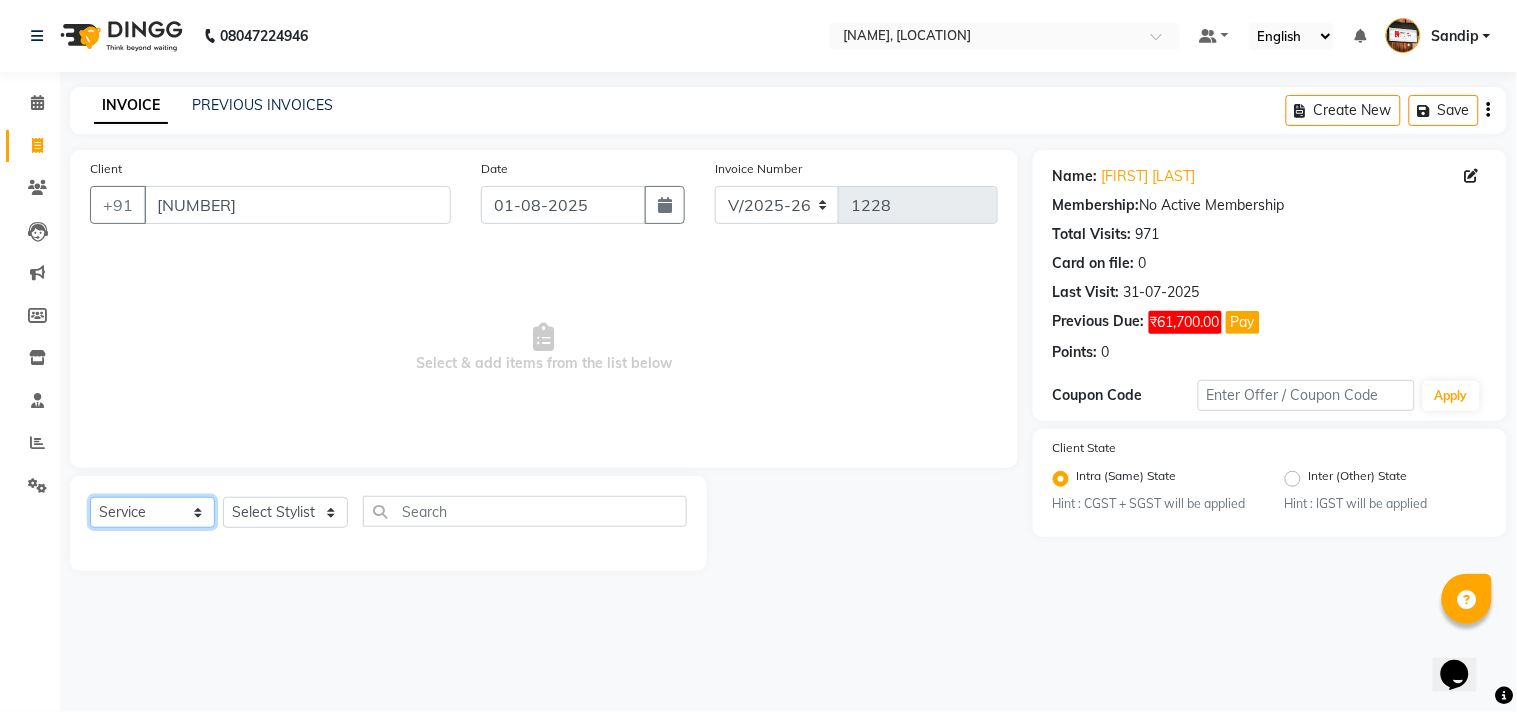 click on "Select  Service  Product  Membership  Package Voucher Prepaid Gift Card" 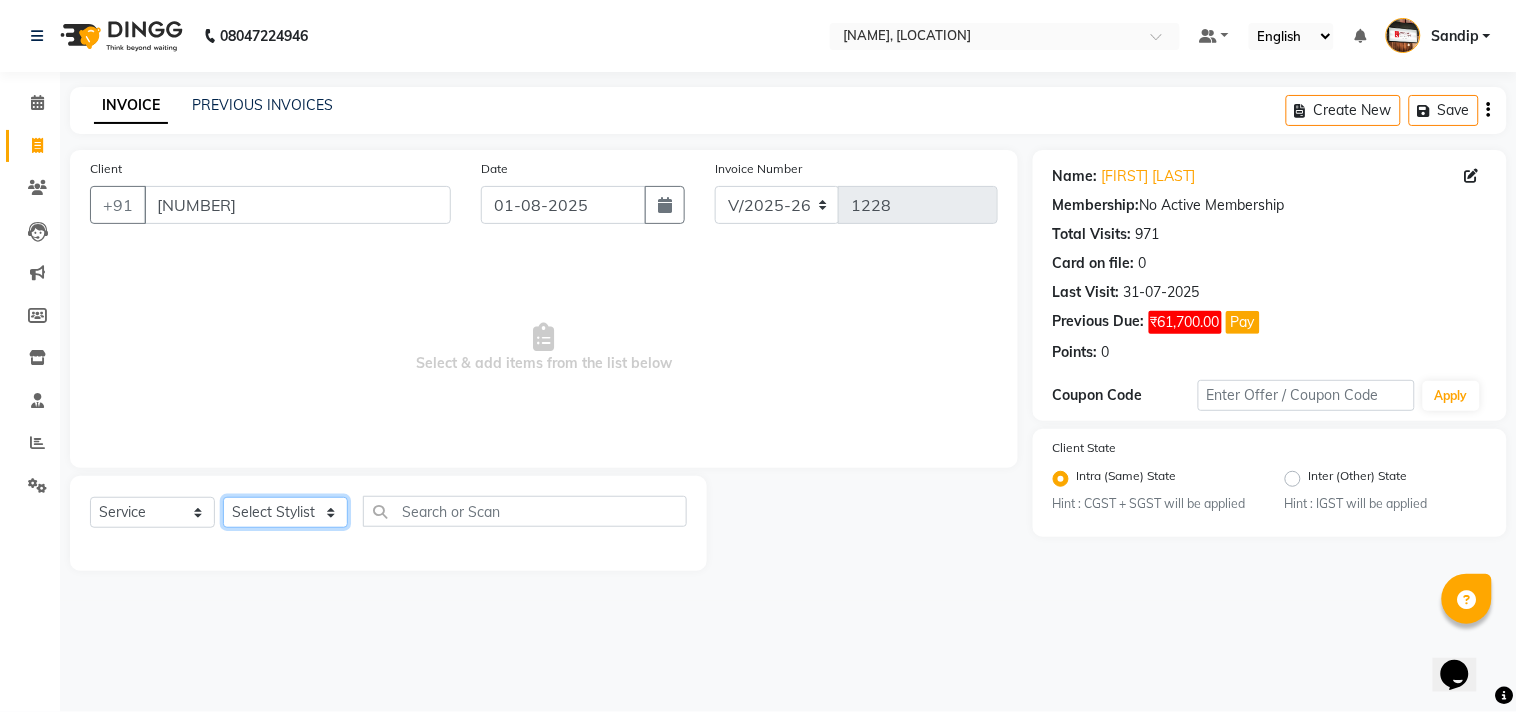 click on "Select Stylist [NAME] [FIRST] [LAST] [NAME]  [NAME] [NAME] [NAME] [NAME] [NAME] [NAME] [NAME]" 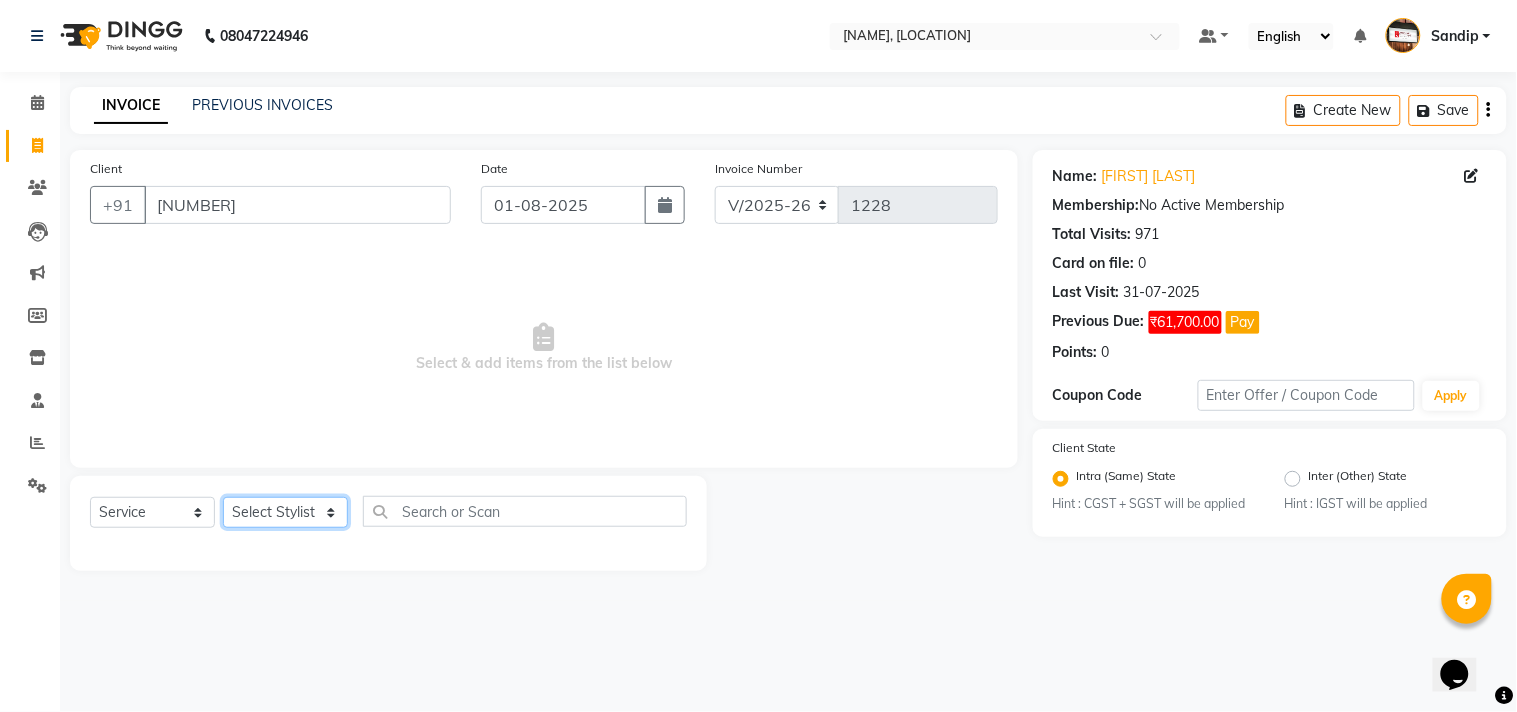 select on "7207" 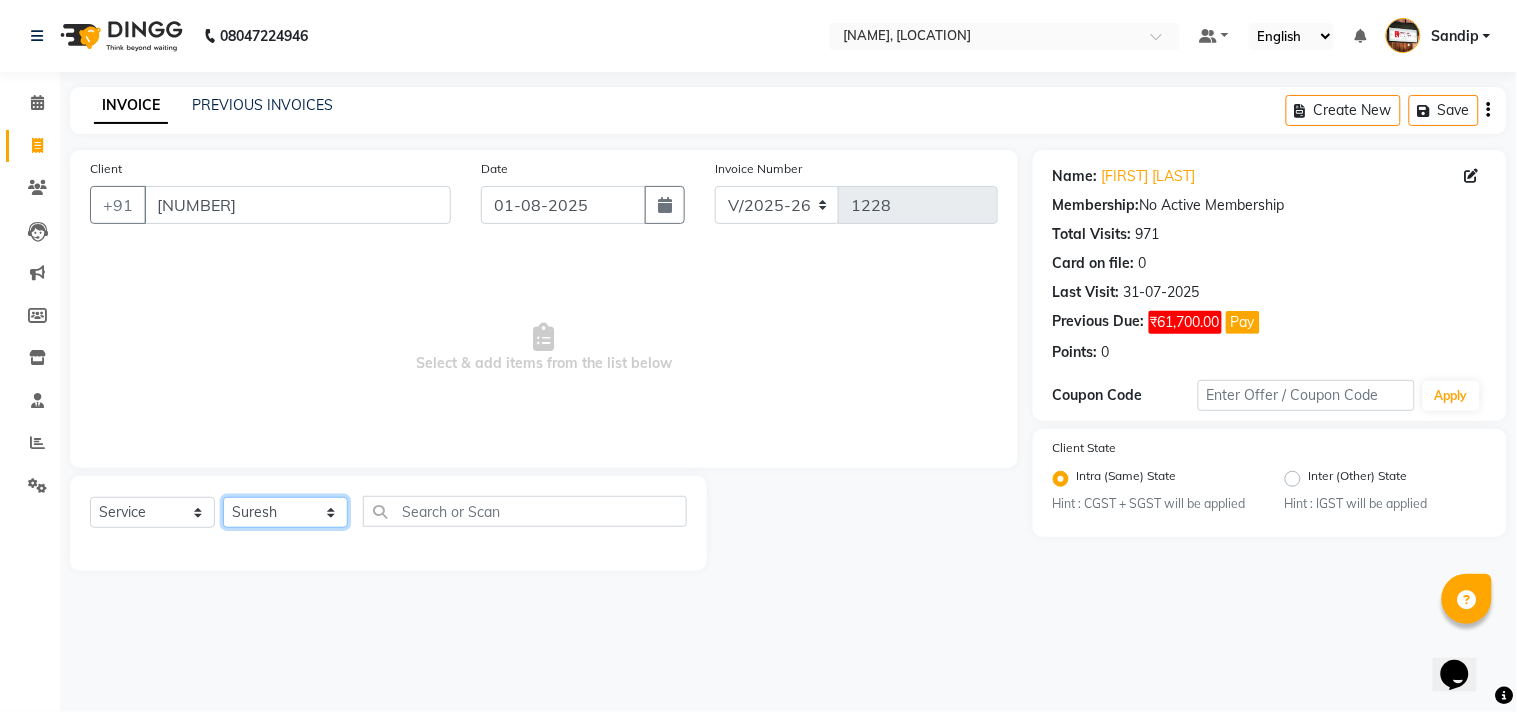 click on "Select Stylist [NAME] [FIRST] [LAST] [NAME]  [NAME] [NAME] [NAME] [NAME] [NAME] [NAME] [NAME]" 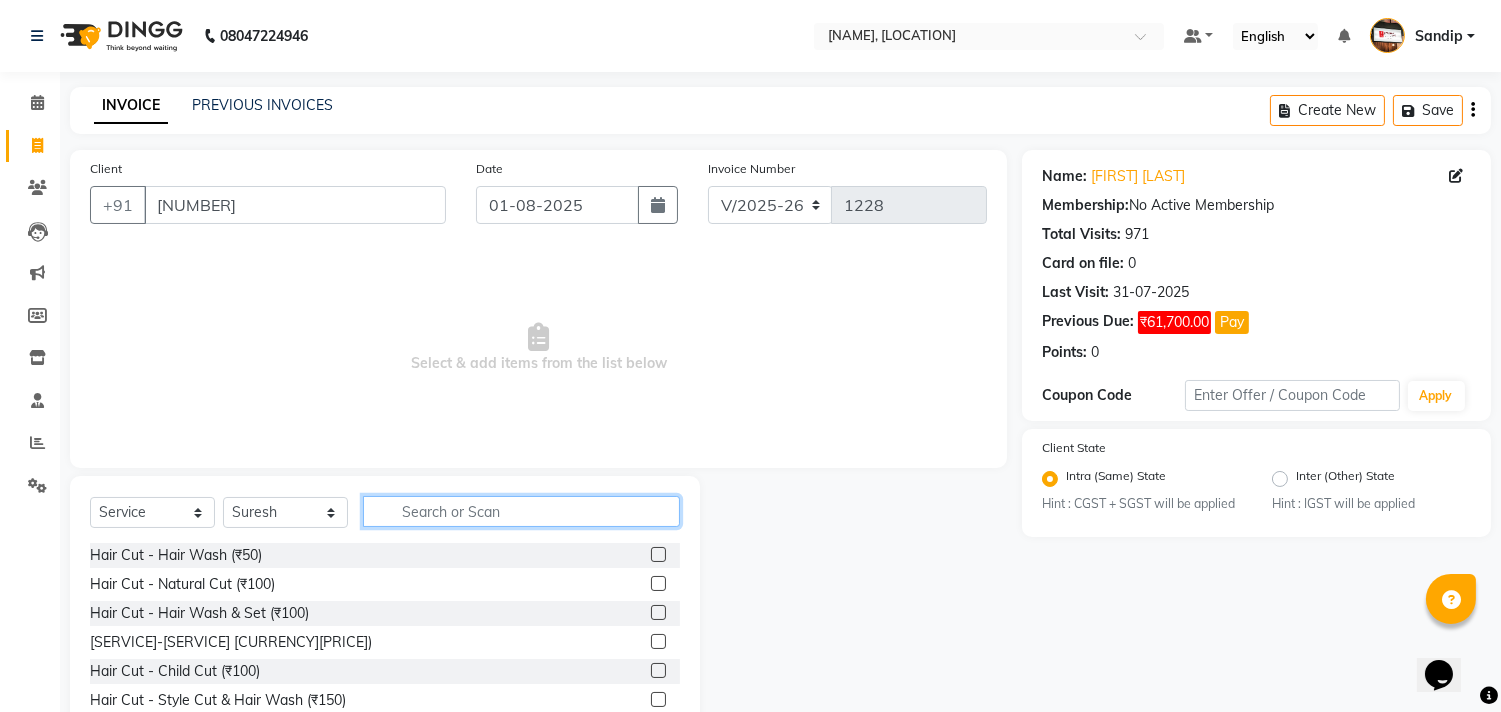 click 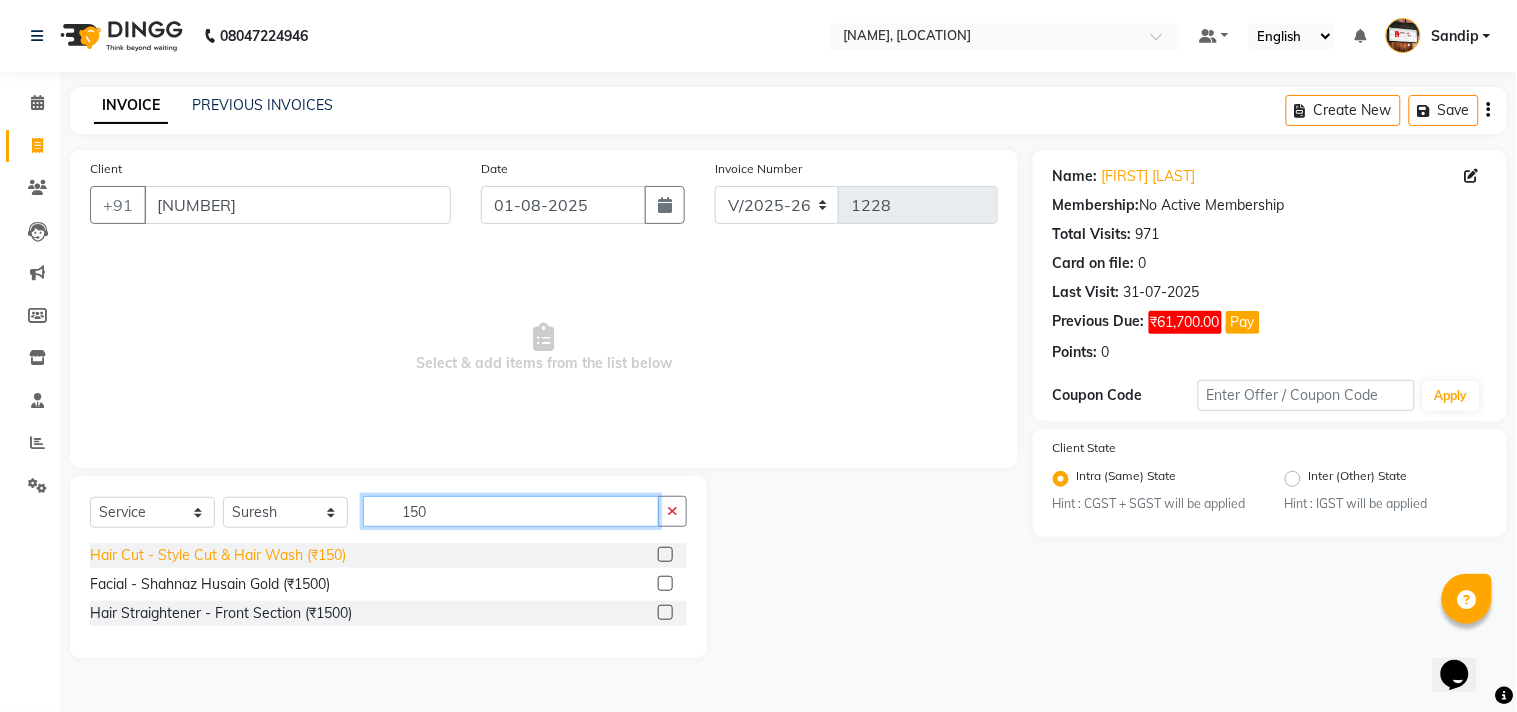 type on "150" 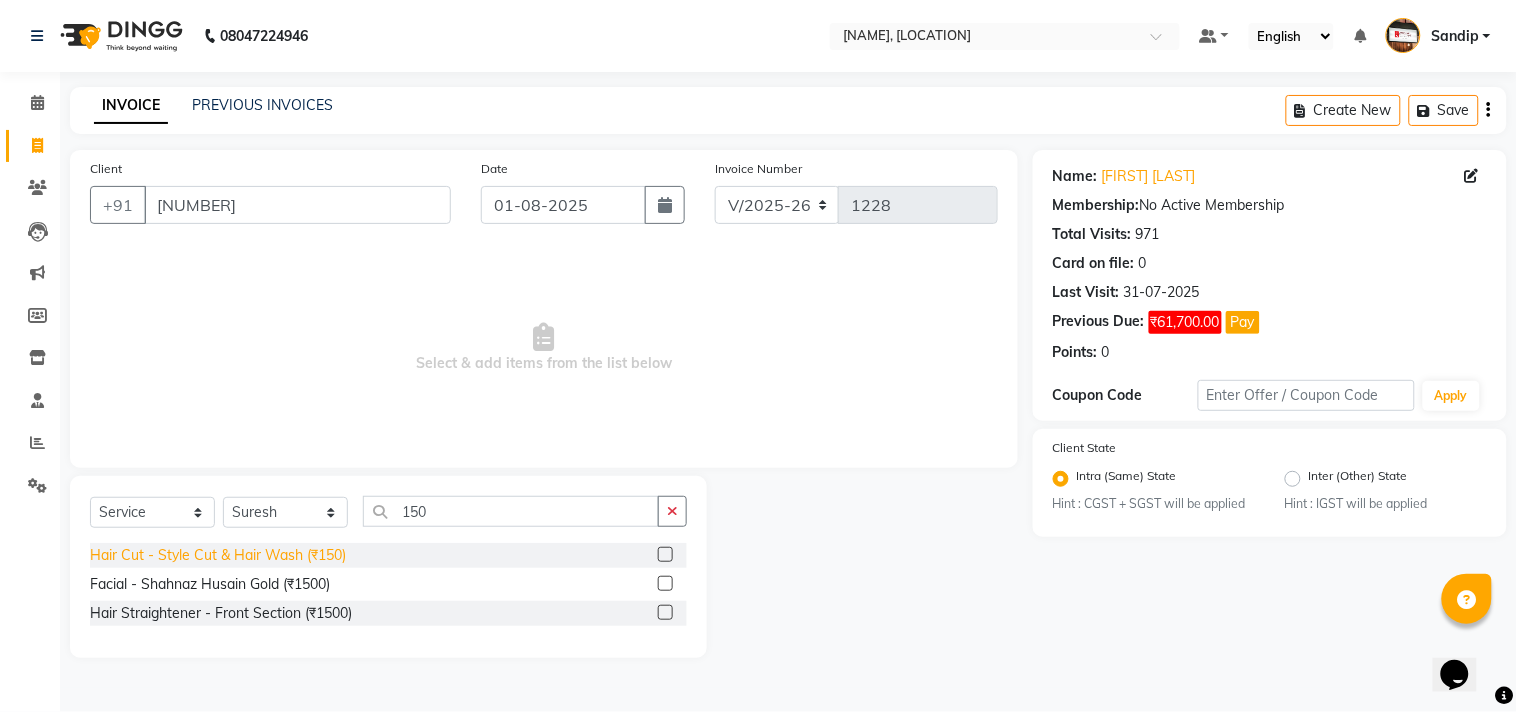 click on "Hair Cut - Style Cut & Hair Wash (₹150)" 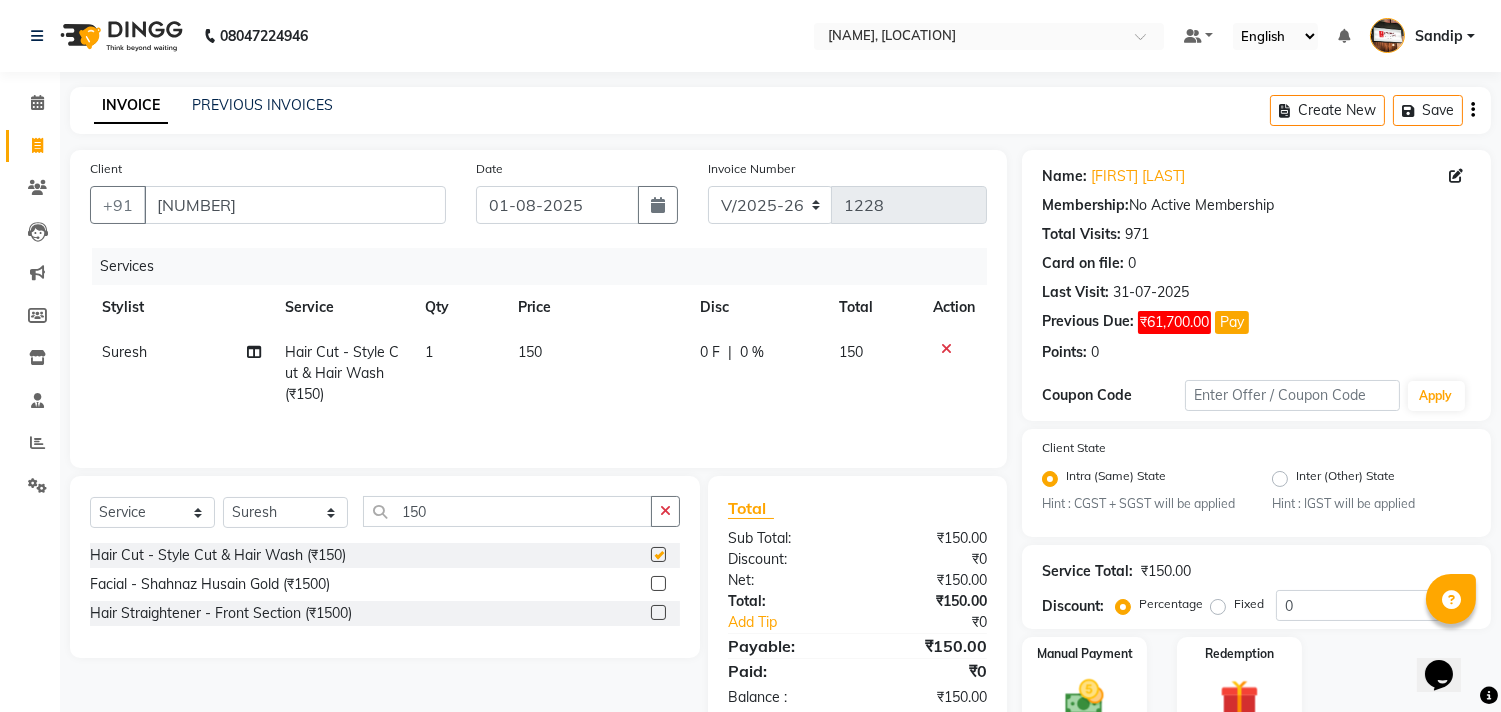 checkbox on "false" 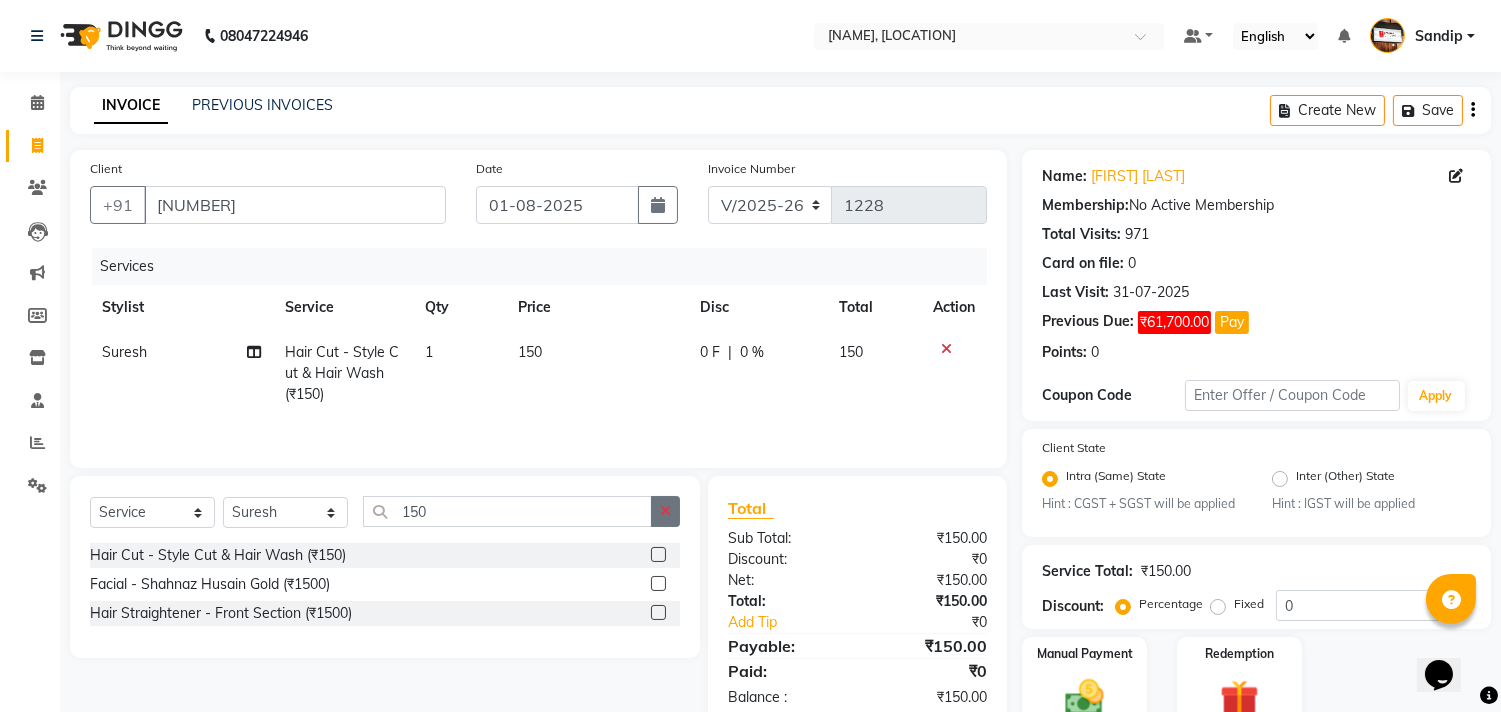 click 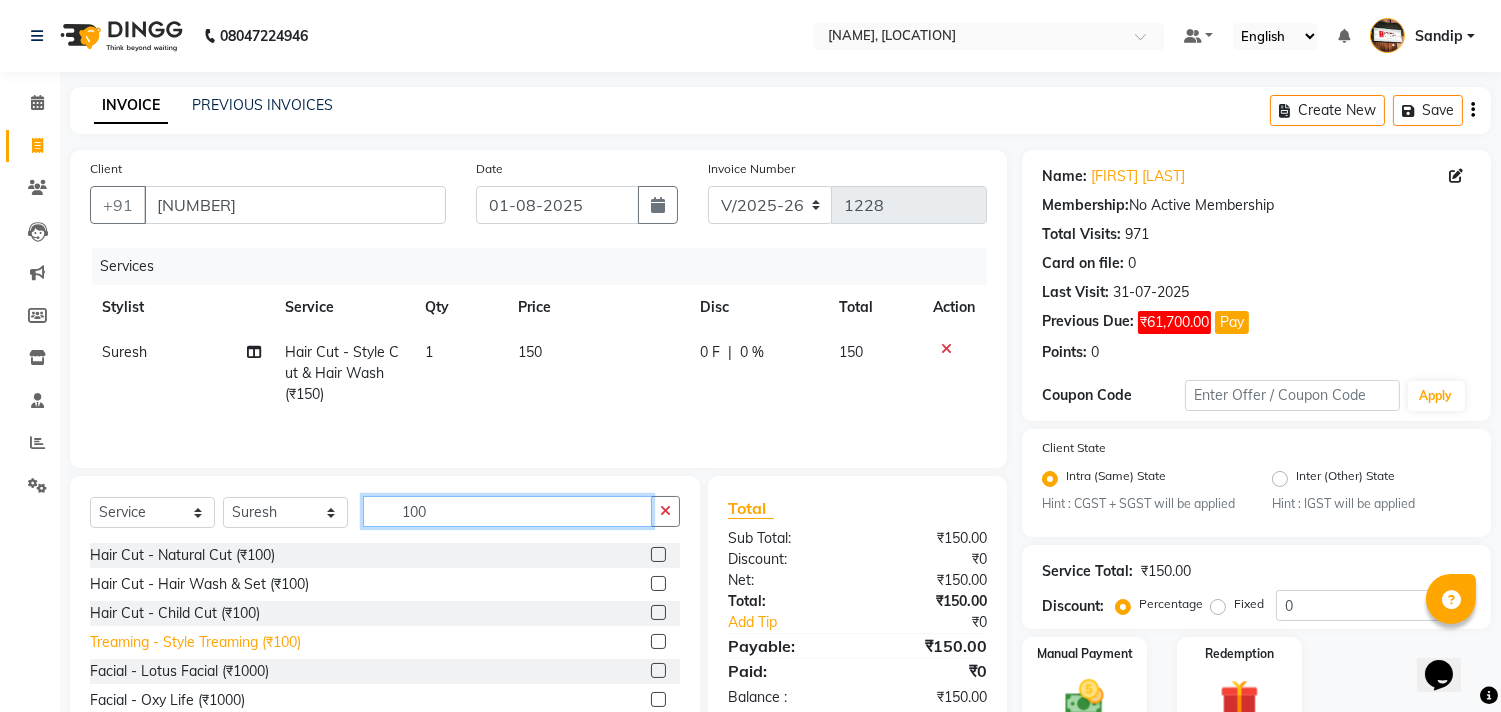 type on "100" 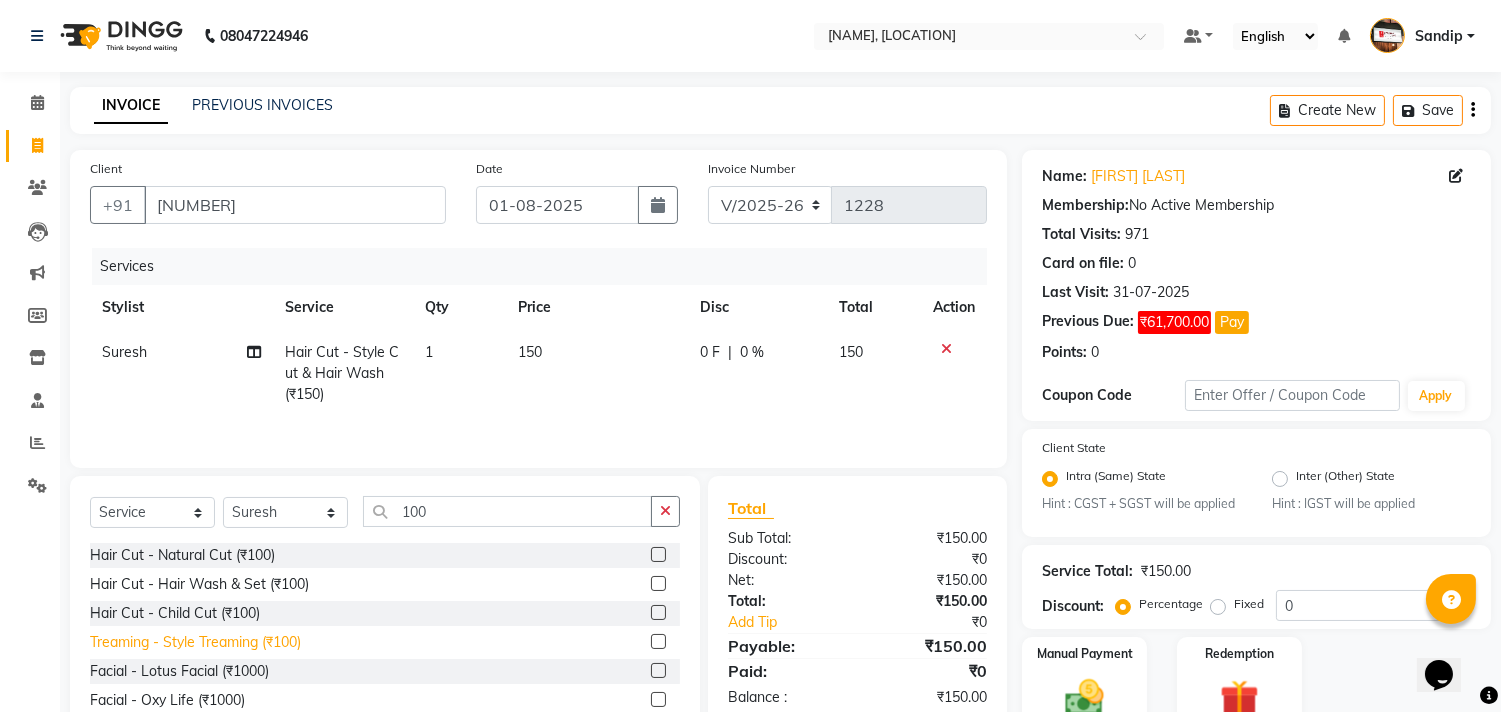 click on "Treaming - Style Treaming (₹100)" 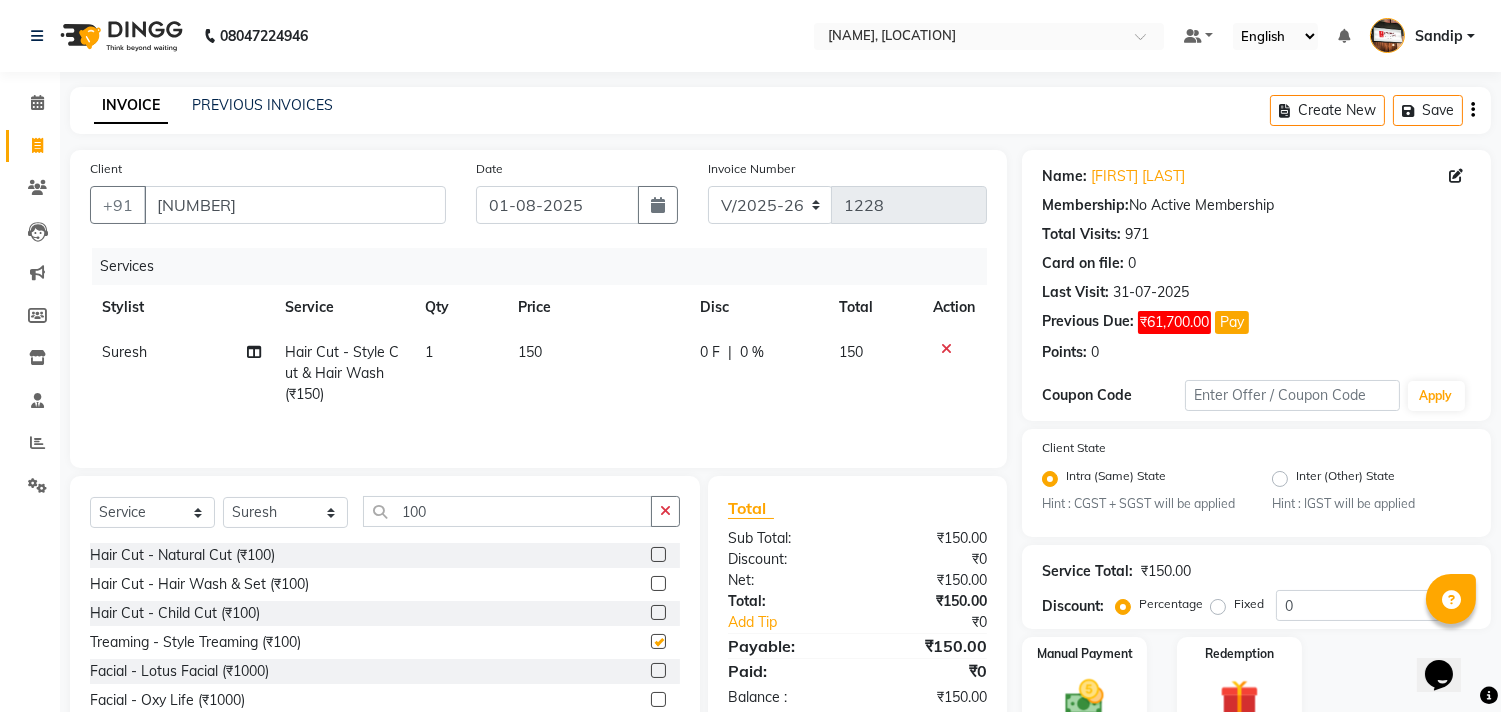 checkbox on "false" 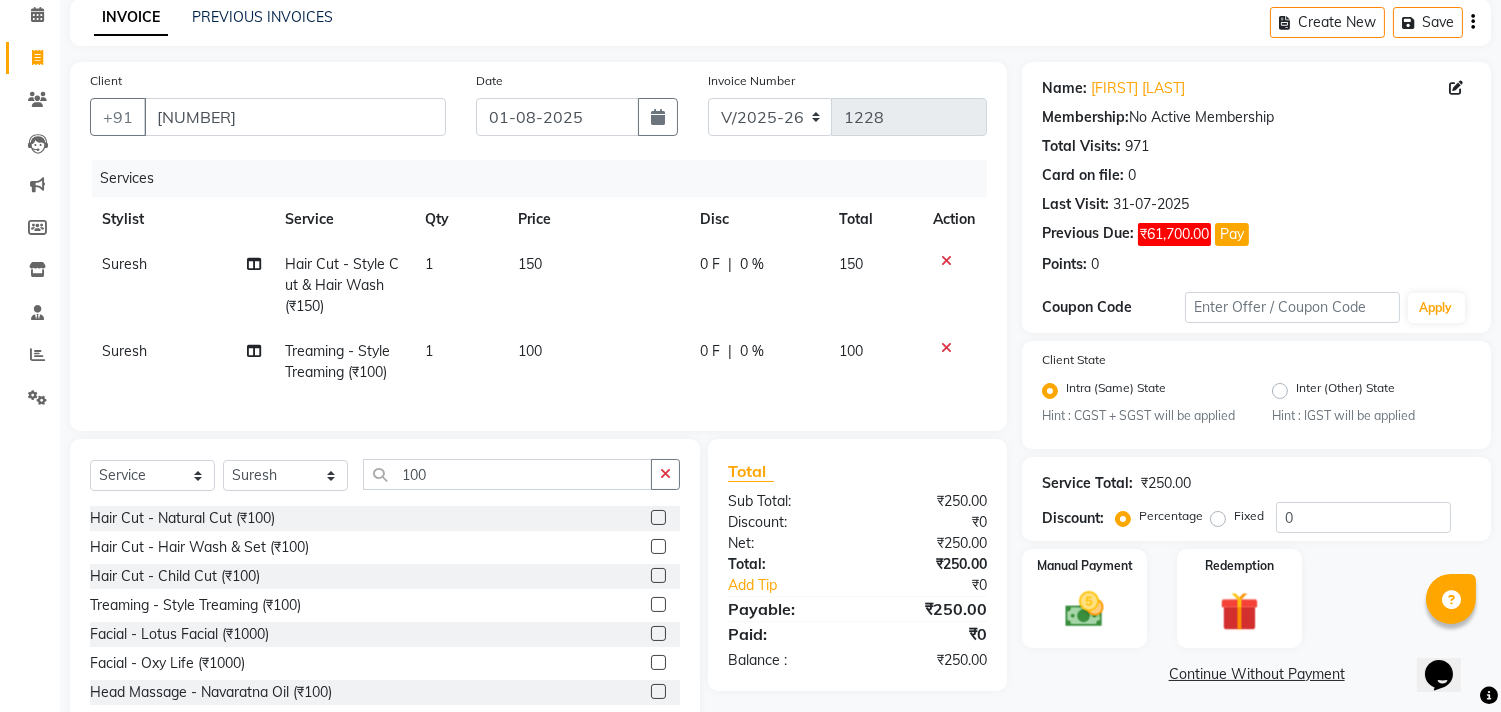 scroll, scrollTop: 156, scrollLeft: 0, axis: vertical 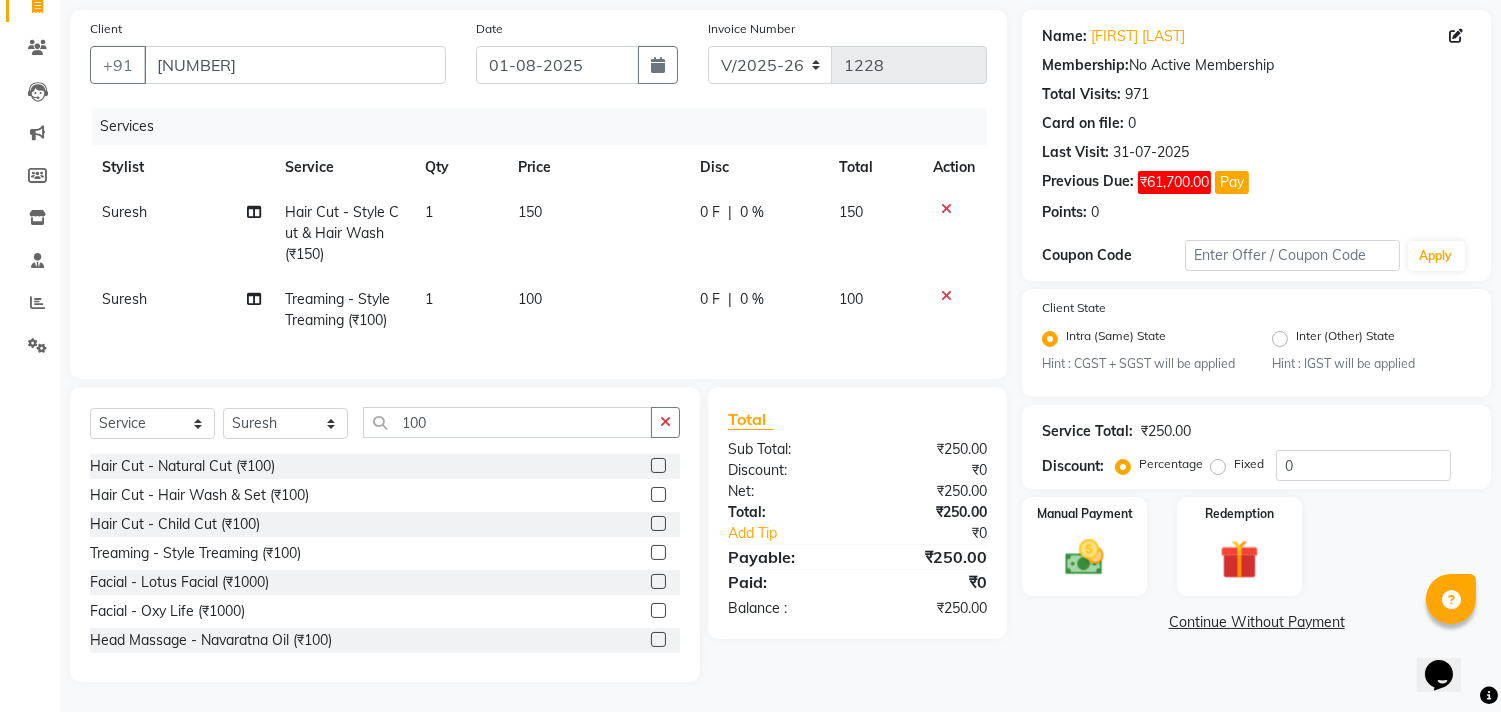 click on "Continue Without Payment" 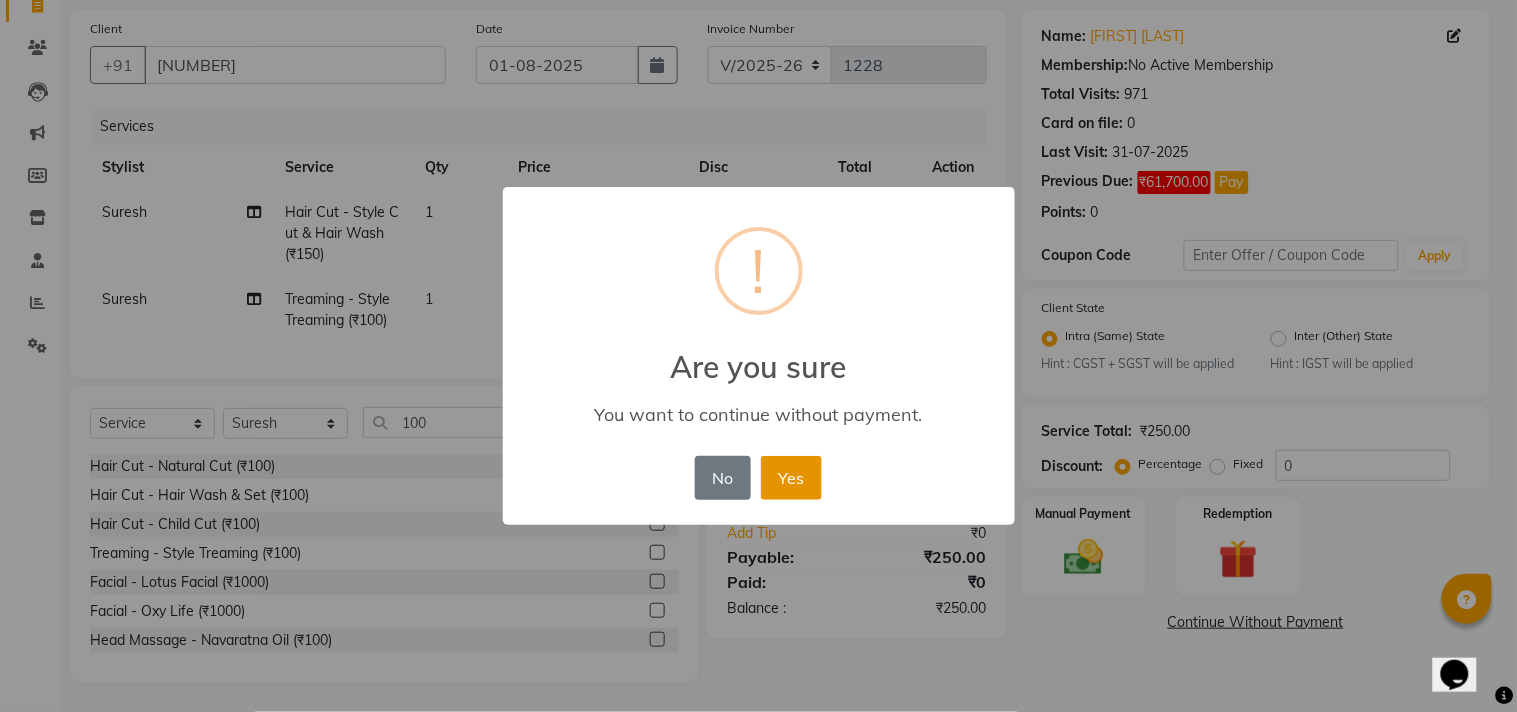 click on "Yes" at bounding box center [791, 478] 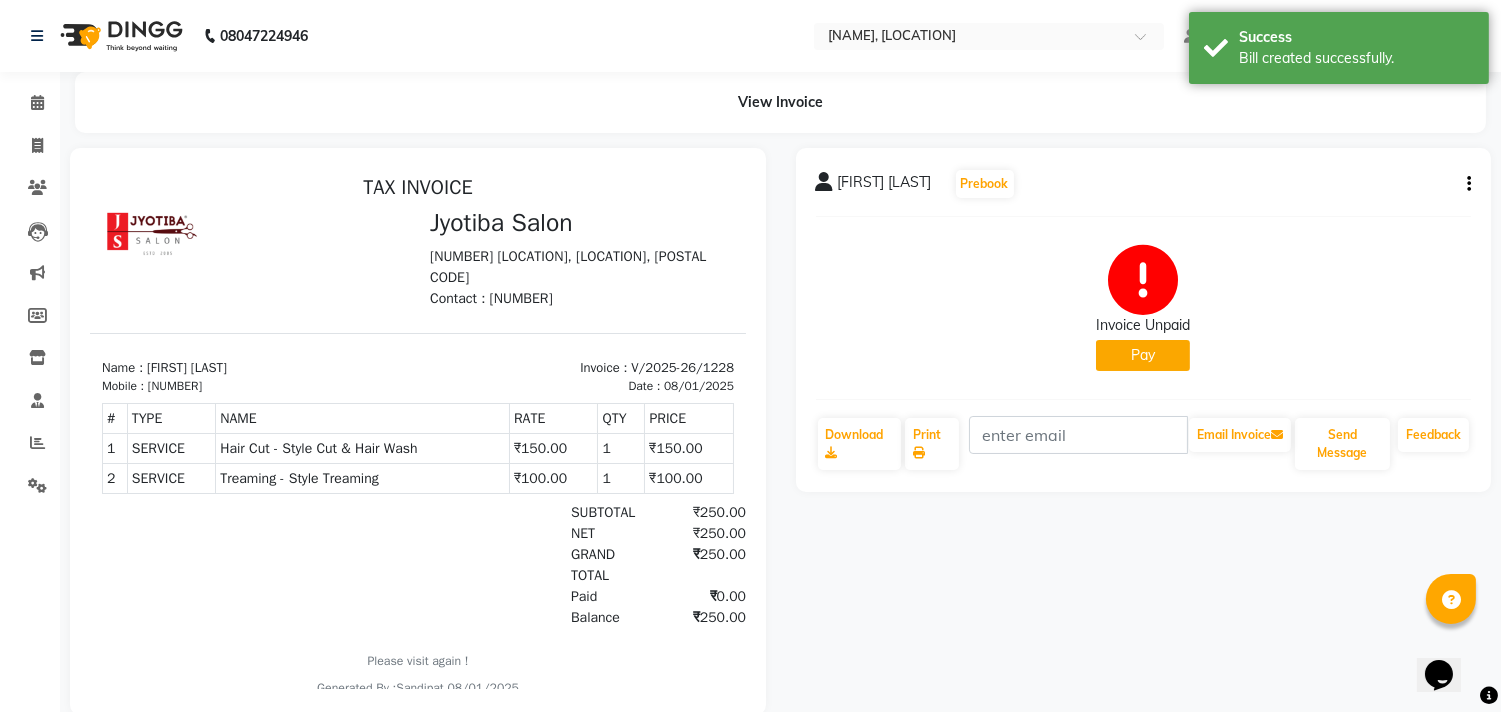 scroll, scrollTop: 0, scrollLeft: 0, axis: both 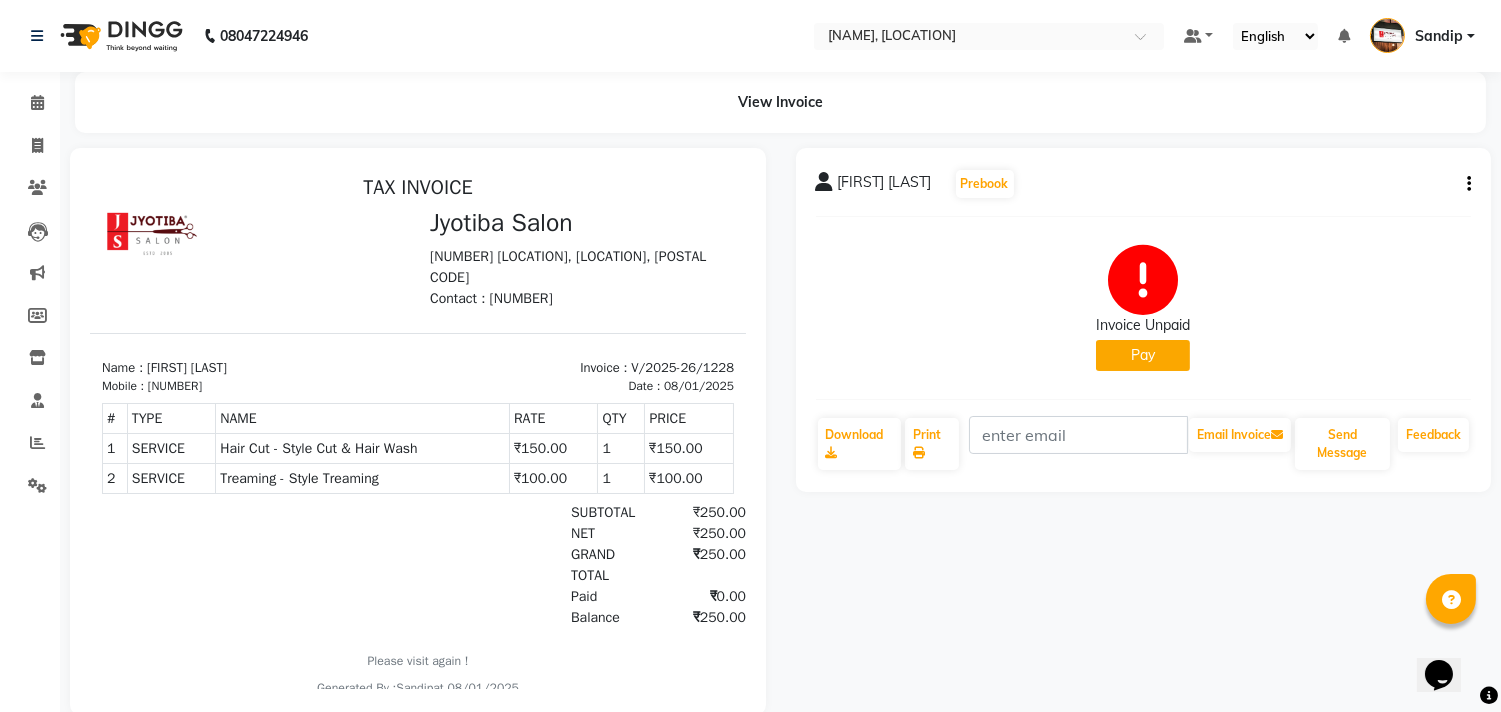 click on "Pay" 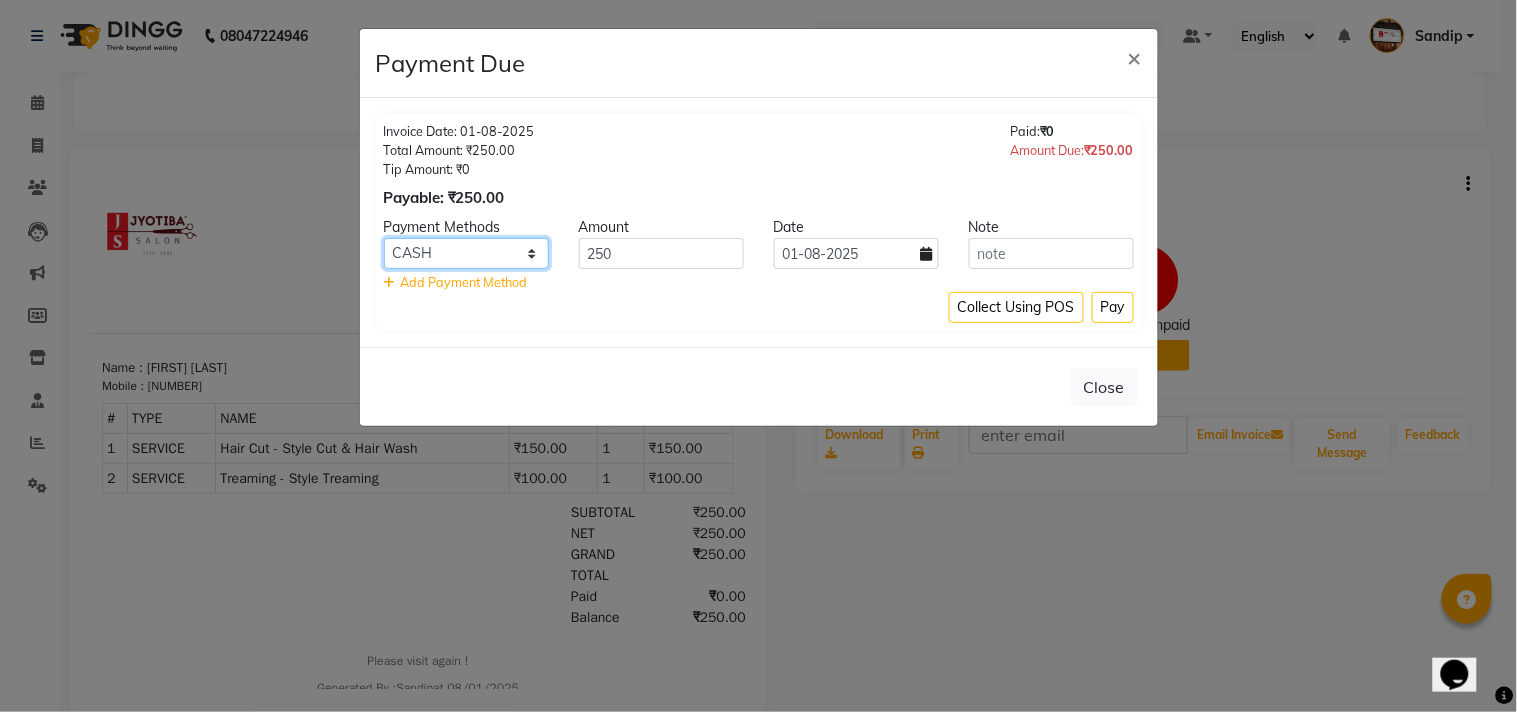 click on "CASH ONLINE CARD" 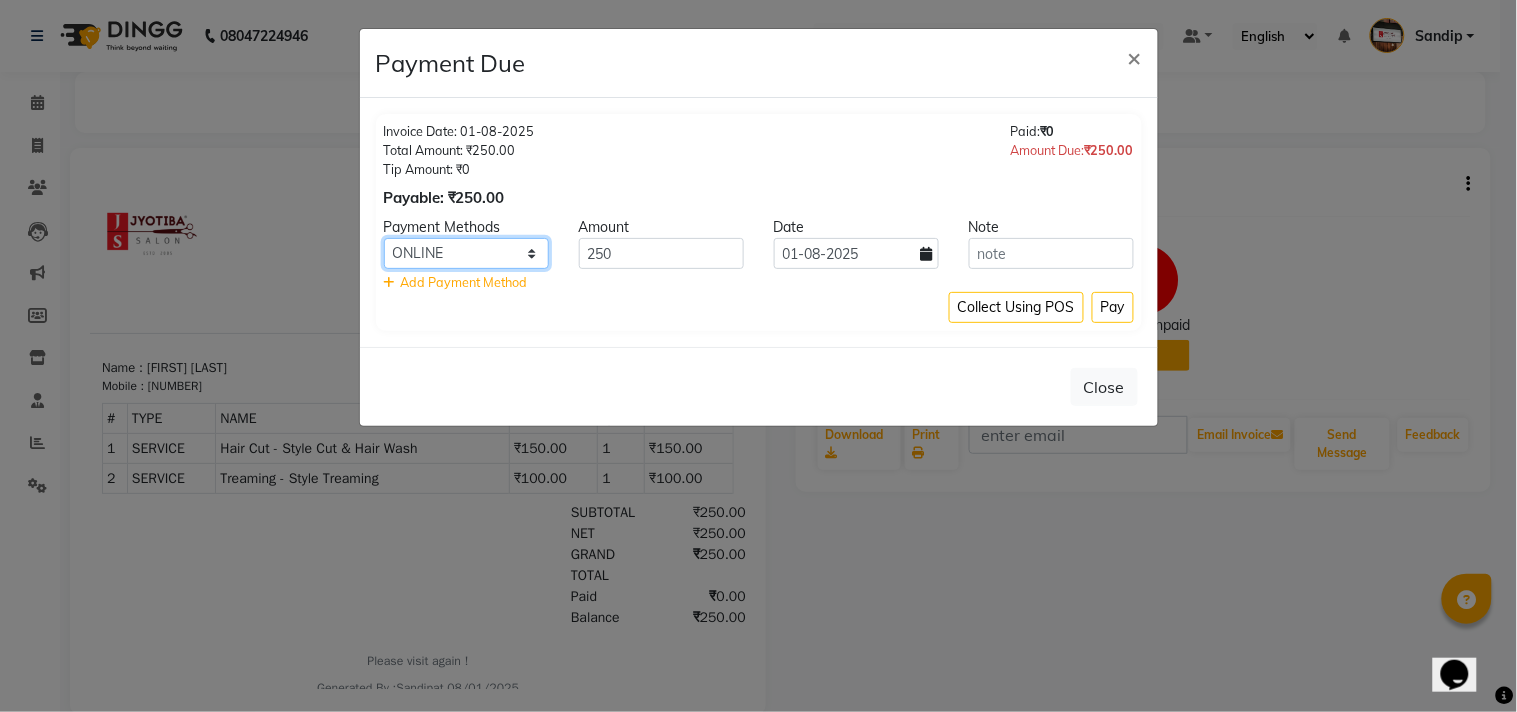 click on "CASH ONLINE CARD" 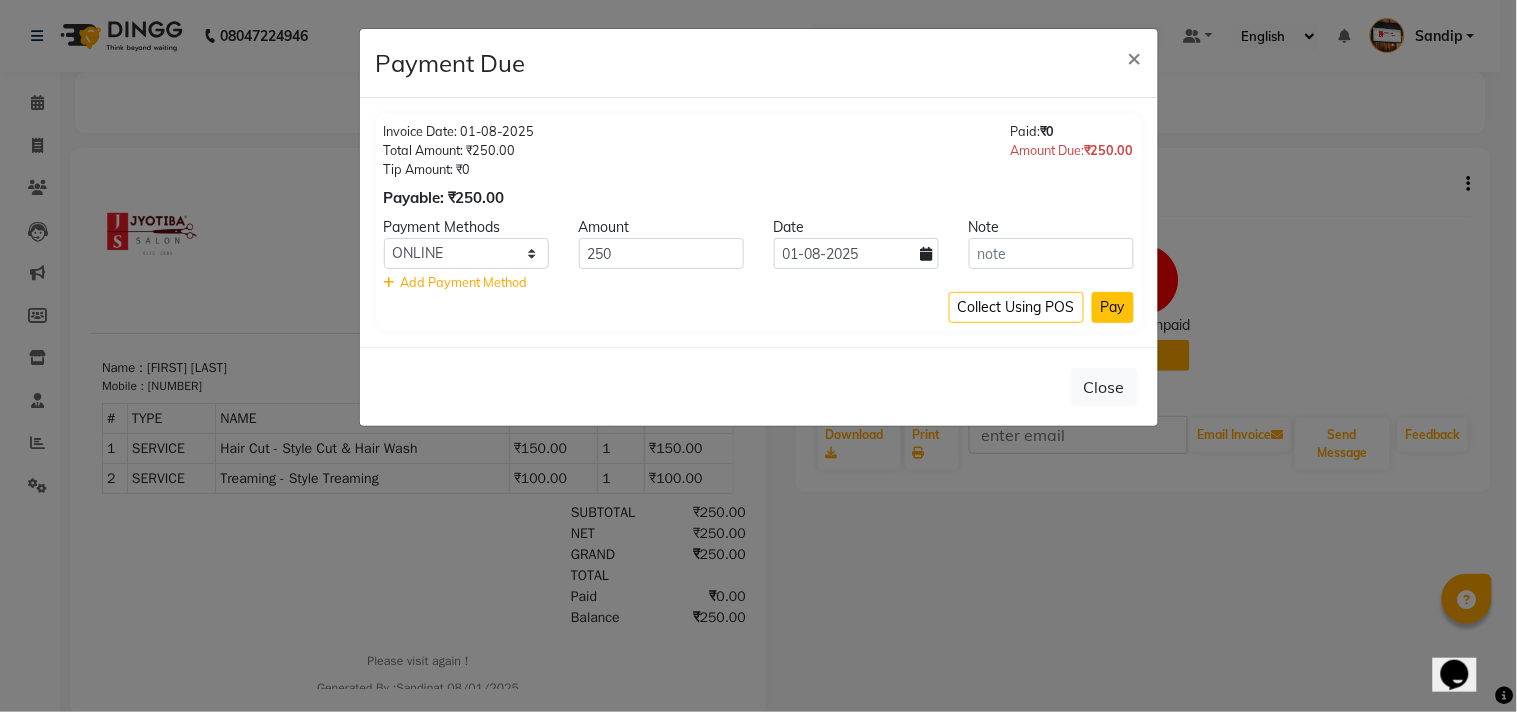 click on "Pay" 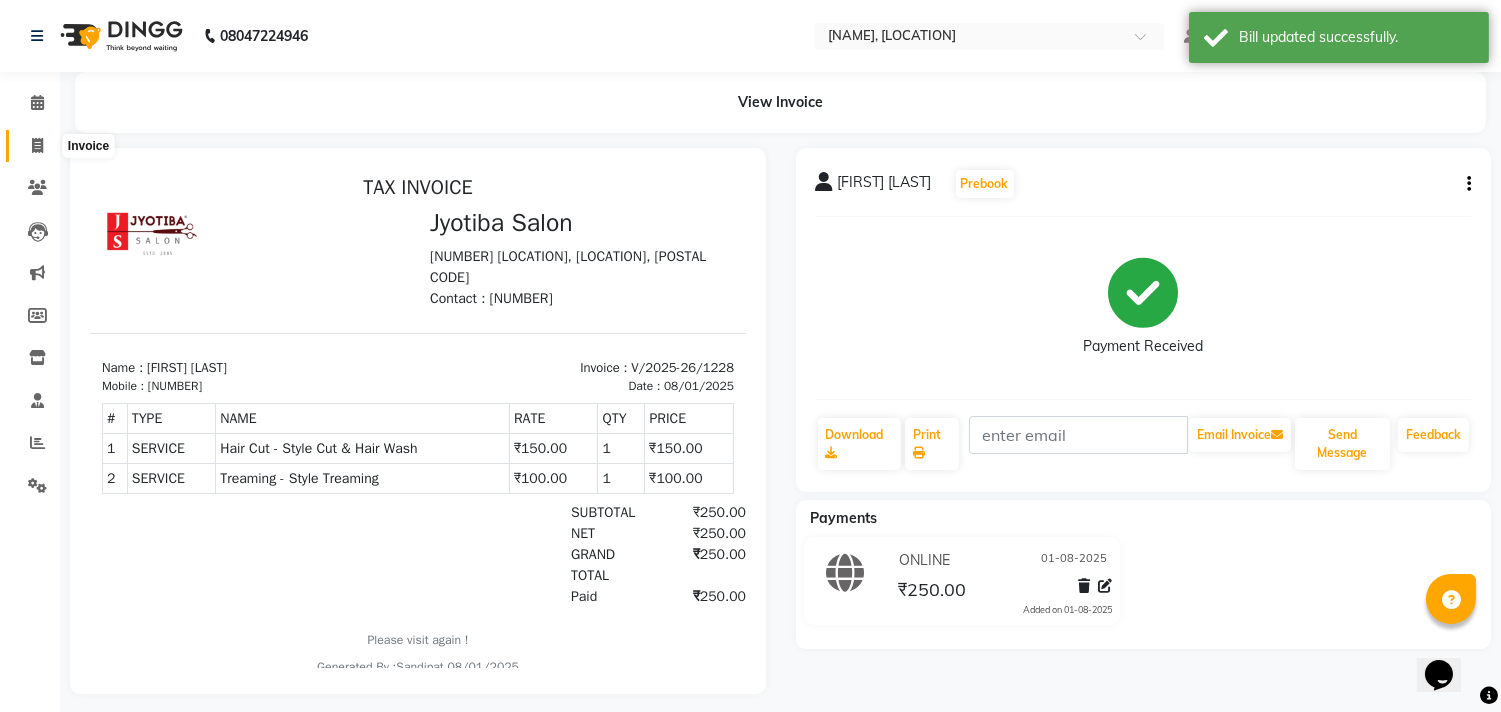 click 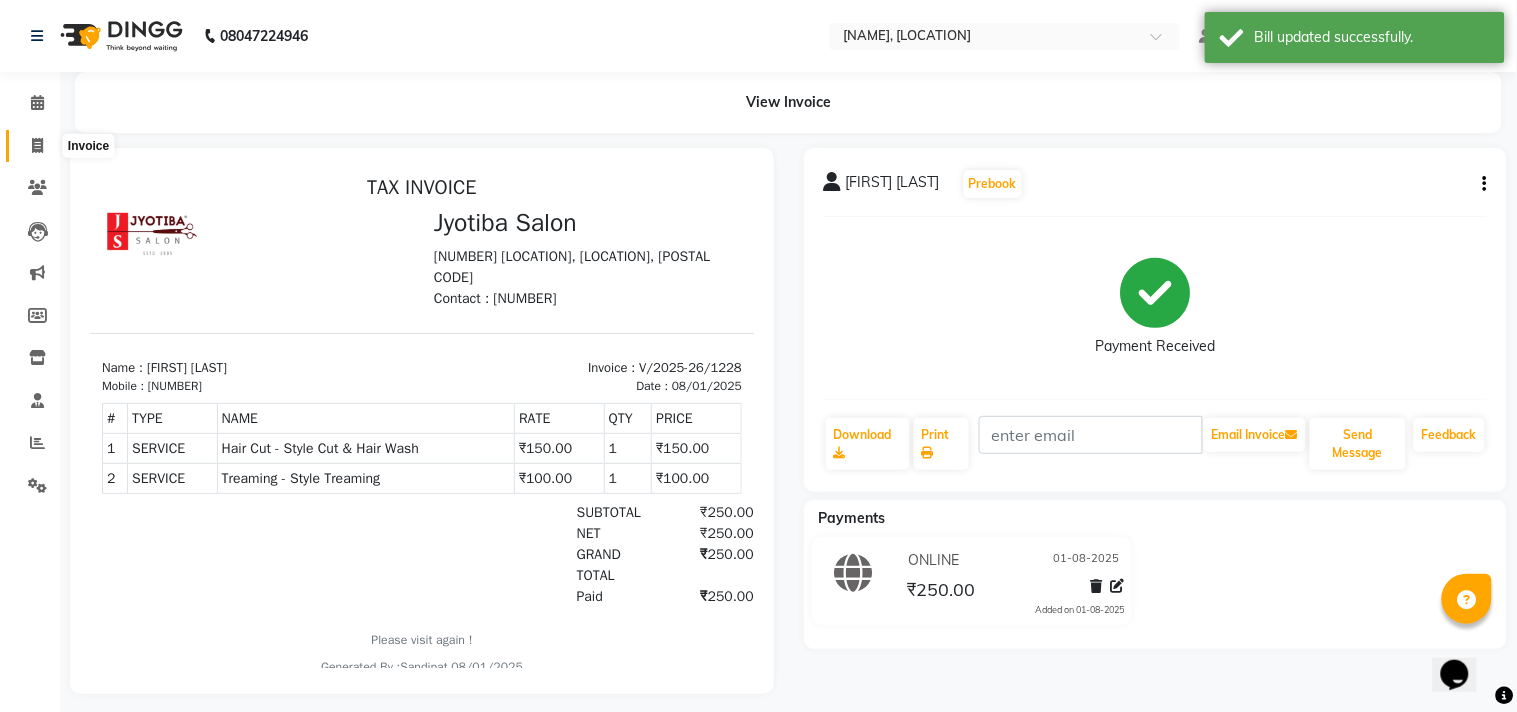 select on "556" 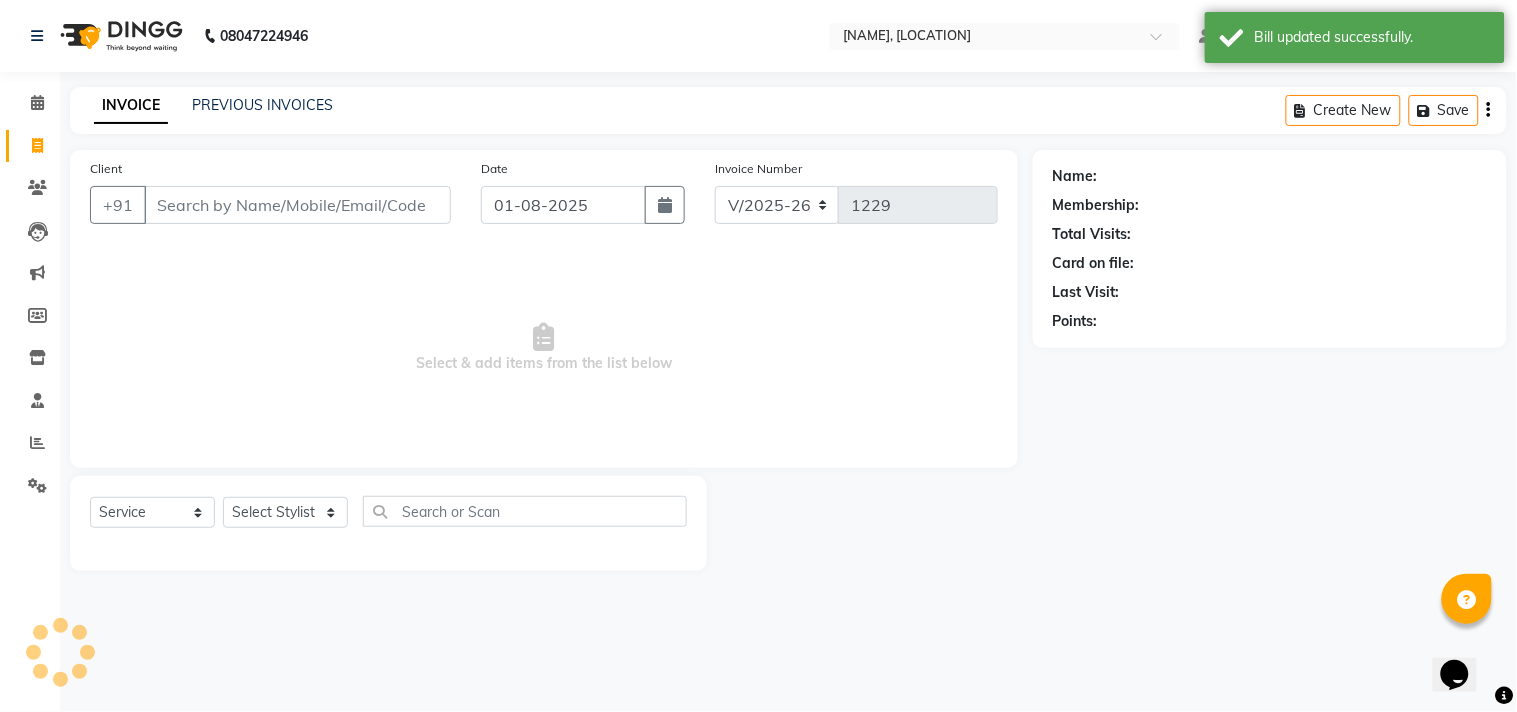 select on "membership" 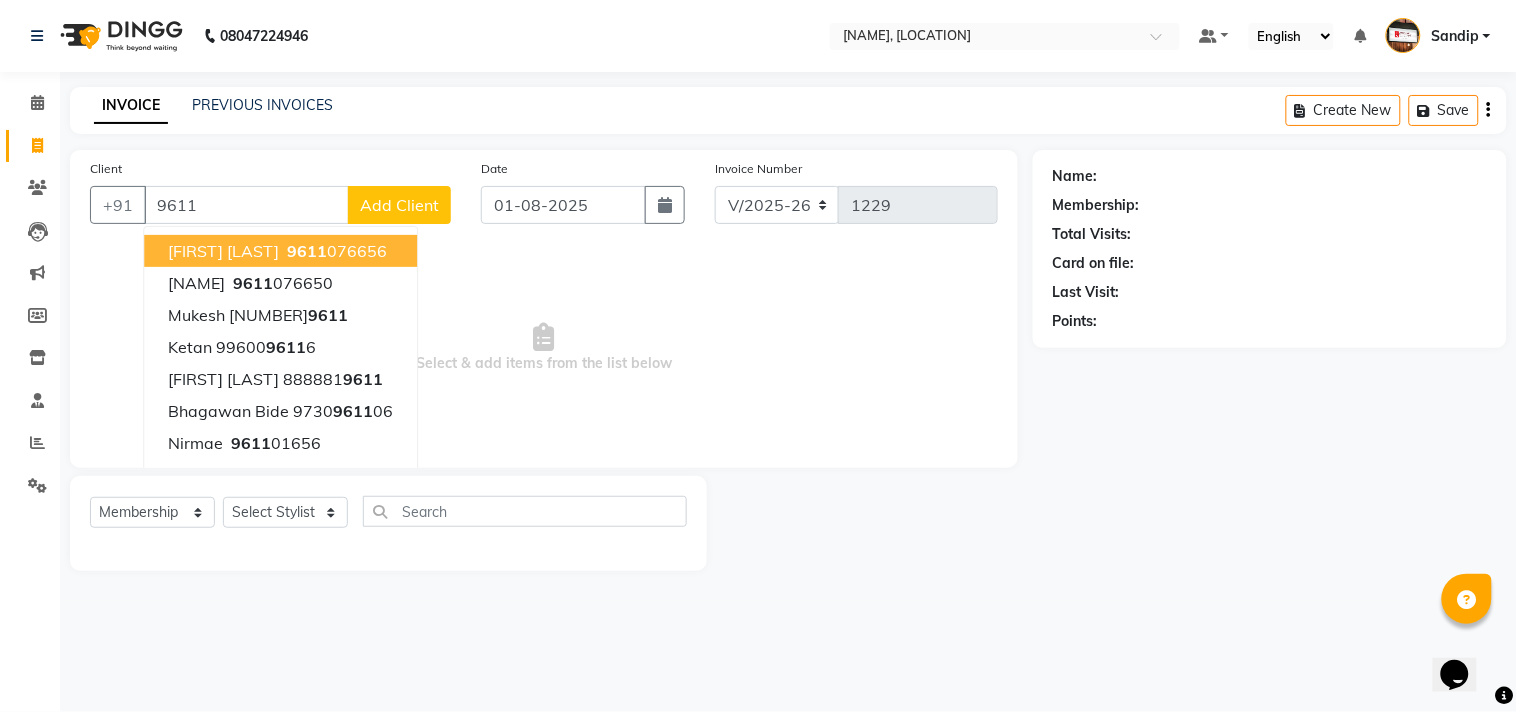 click on "[FIRST] [LAST]" at bounding box center [223, 251] 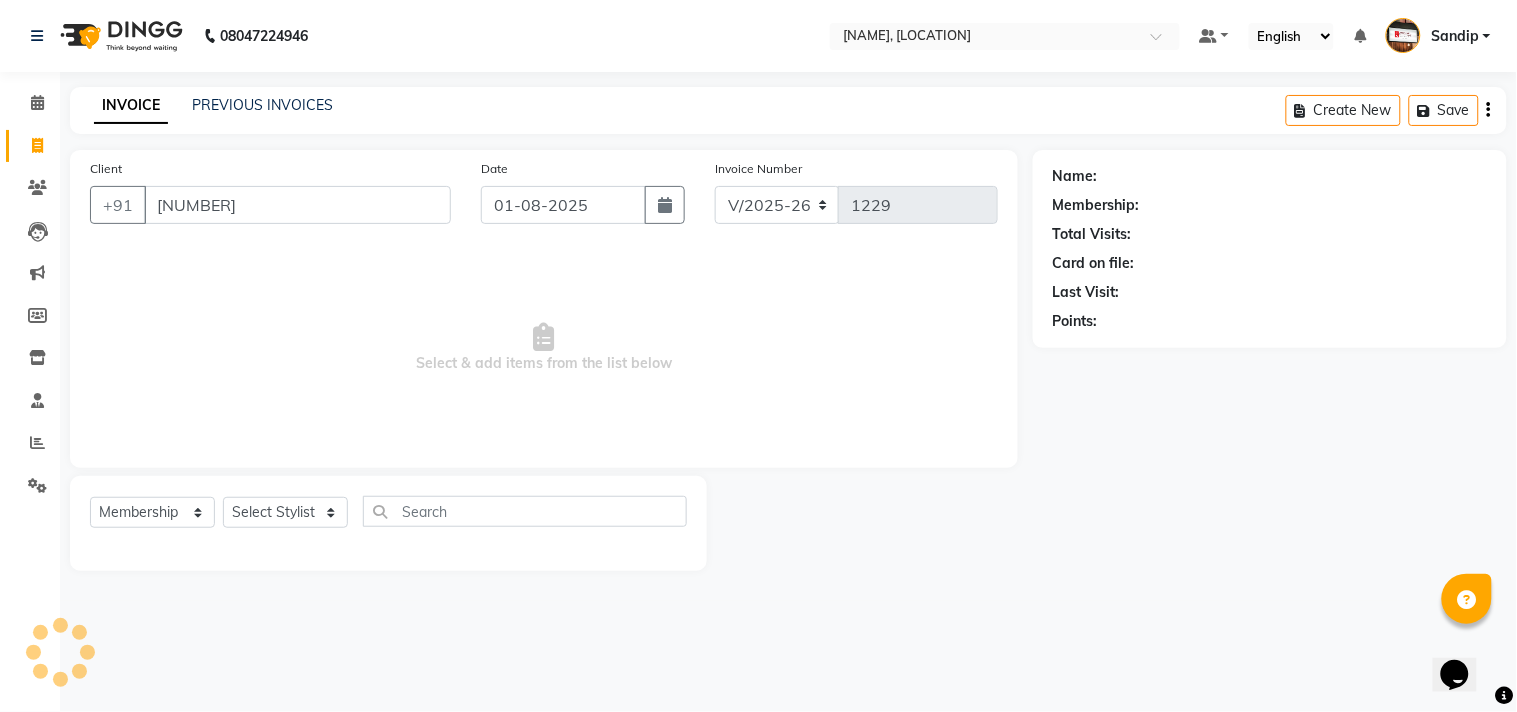 type on "[NUMBER]" 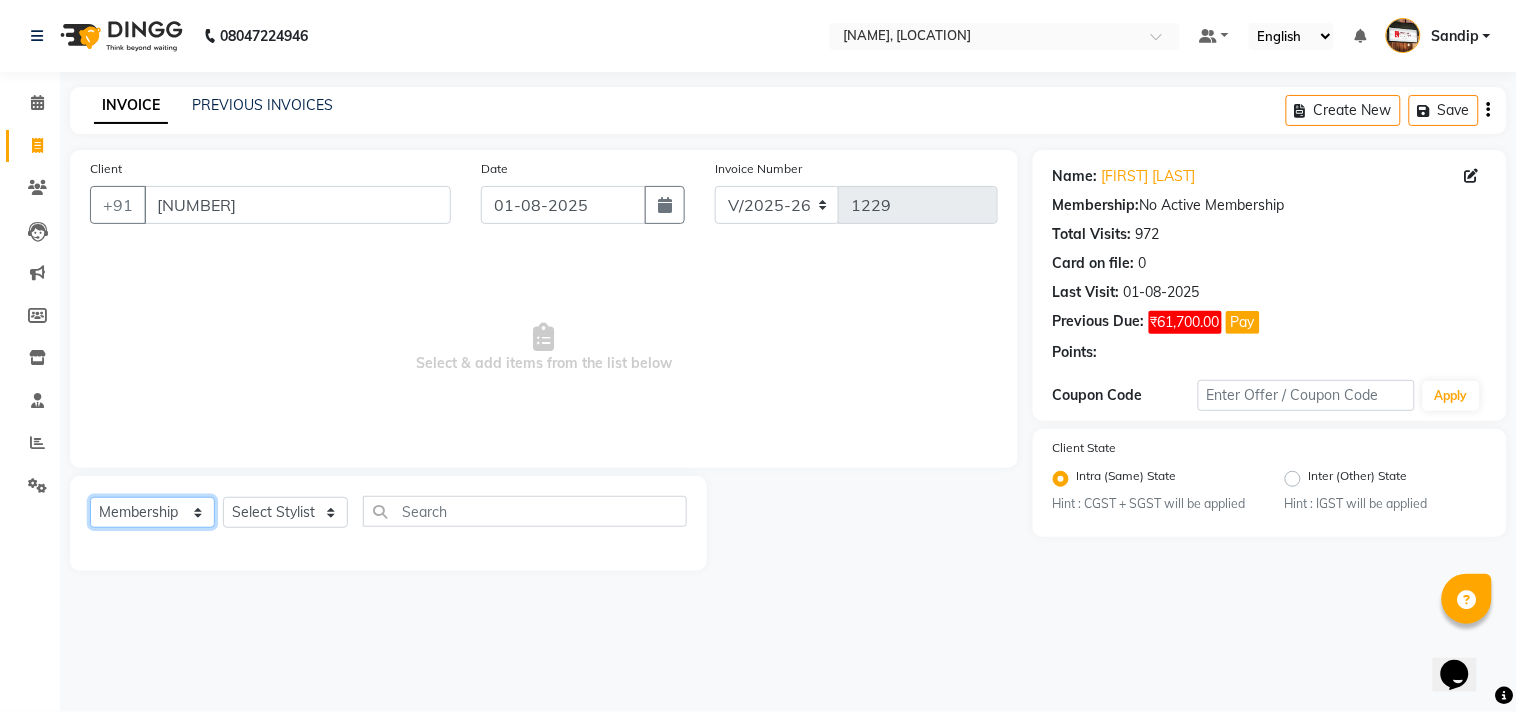 click on "Select  Service  Product  Membership  Package Voucher Prepaid Gift Card" 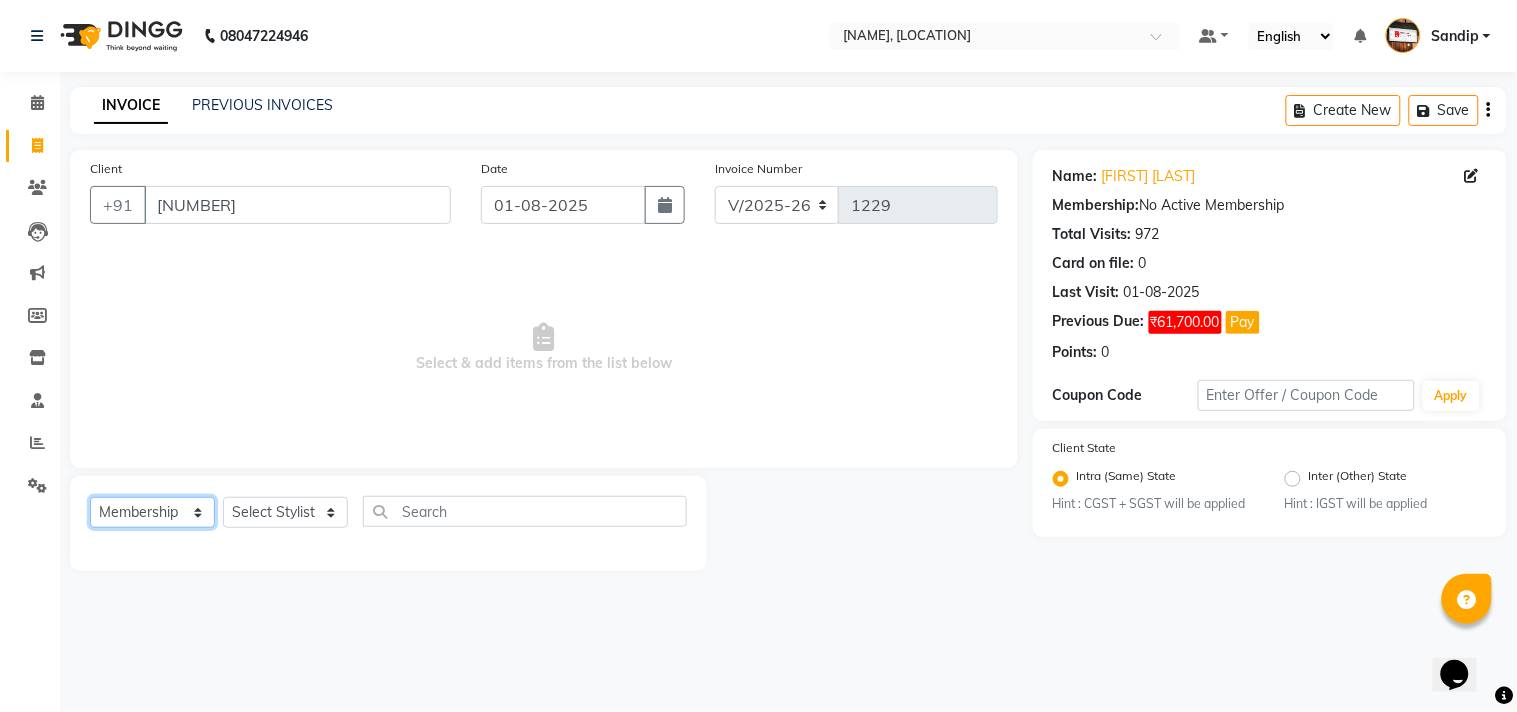 select on "product" 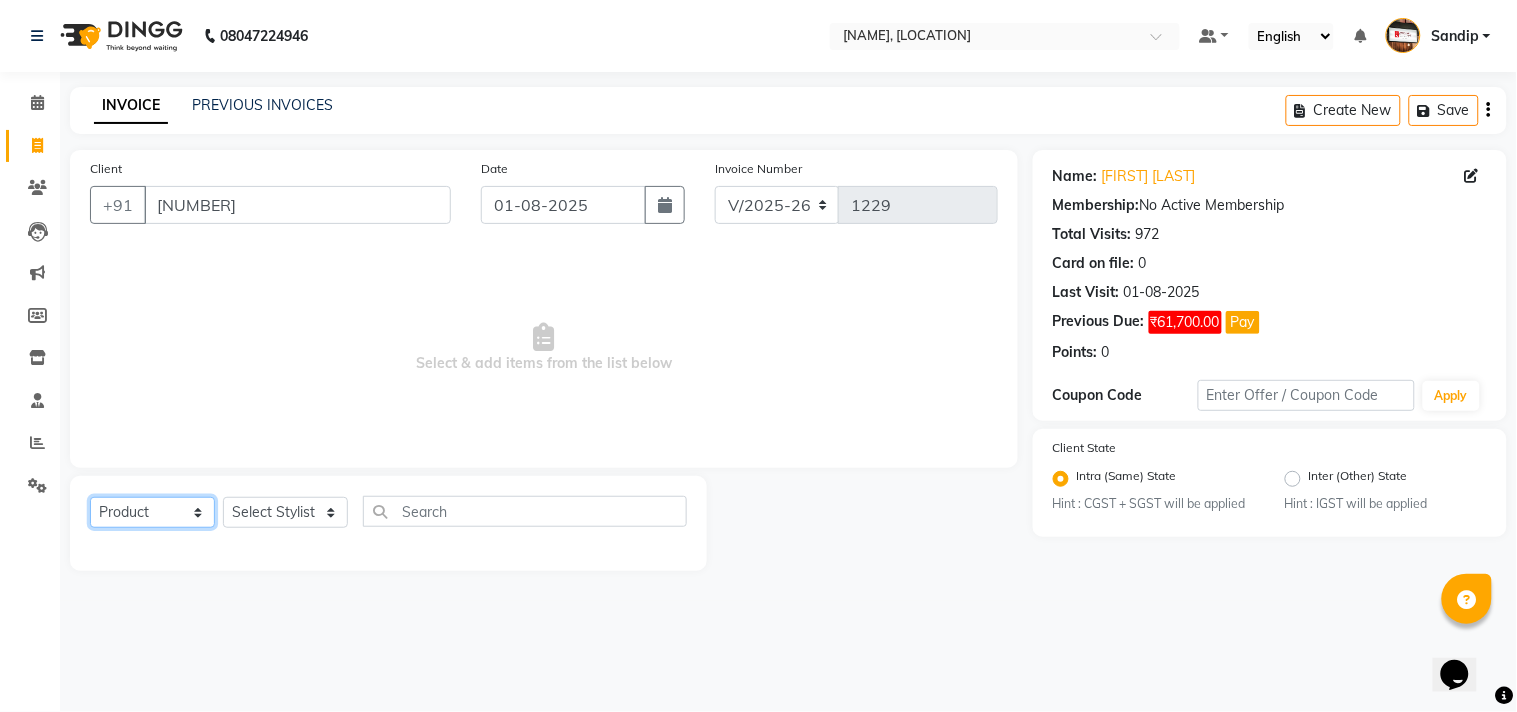 click on "Select  Service  Product  Membership  Package Voucher Prepaid Gift Card" 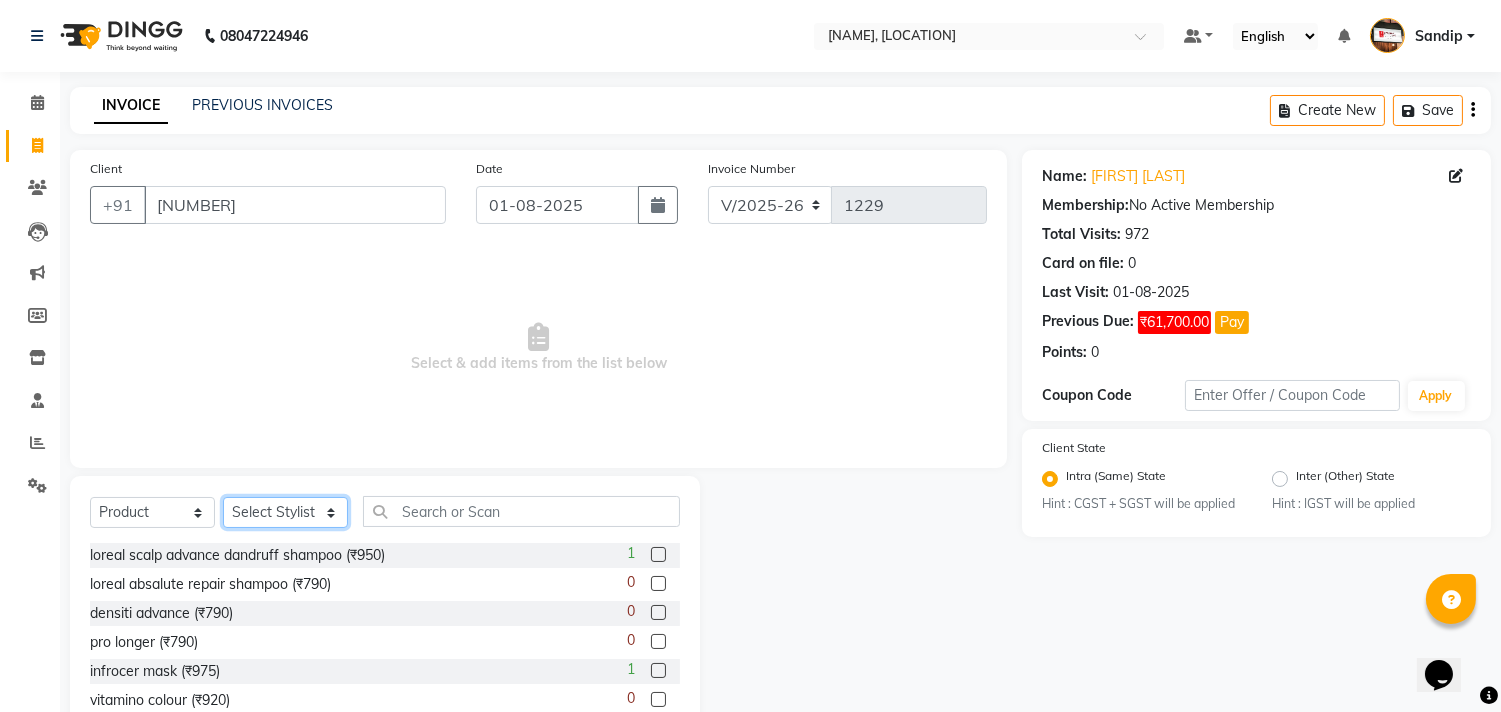 click on "Select Stylist [NAME] [FIRST] [LAST] [NAME]  [NAME] [NAME] [NAME] [NAME] [NAME] [NAME] [NAME]" 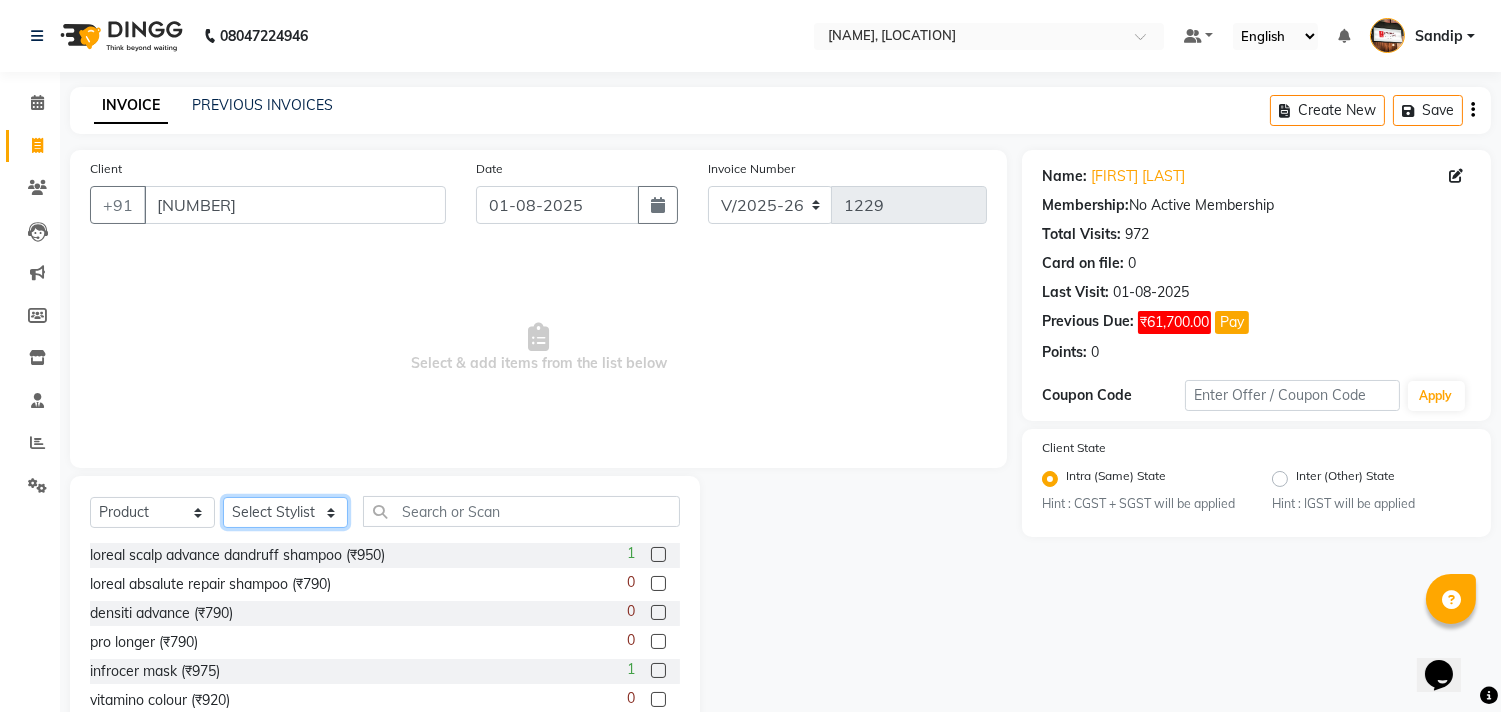 select on "7207" 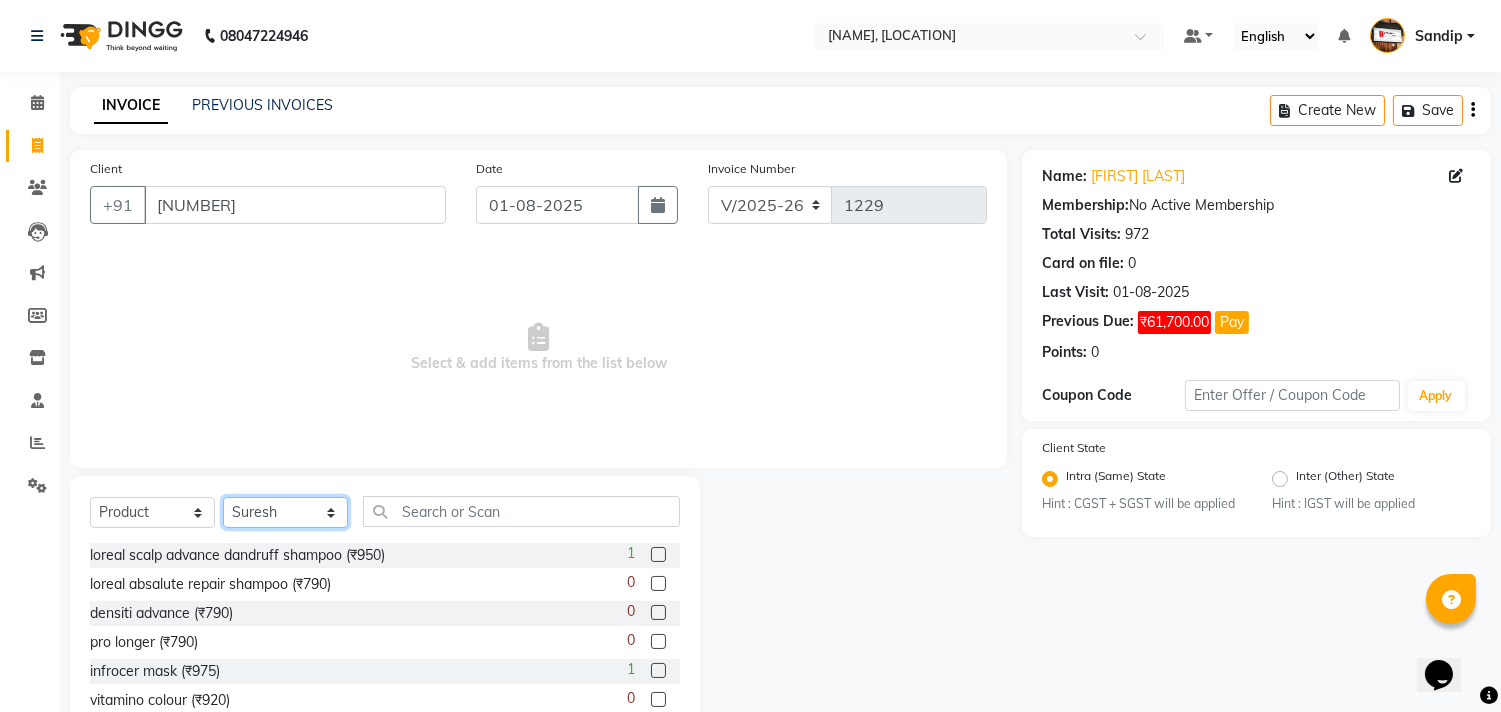 click on "Select Stylist [NAME] [FIRST] [LAST] [NAME]  [NAME] [NAME] [NAME] [NAME] [NAME] [NAME] [NAME]" 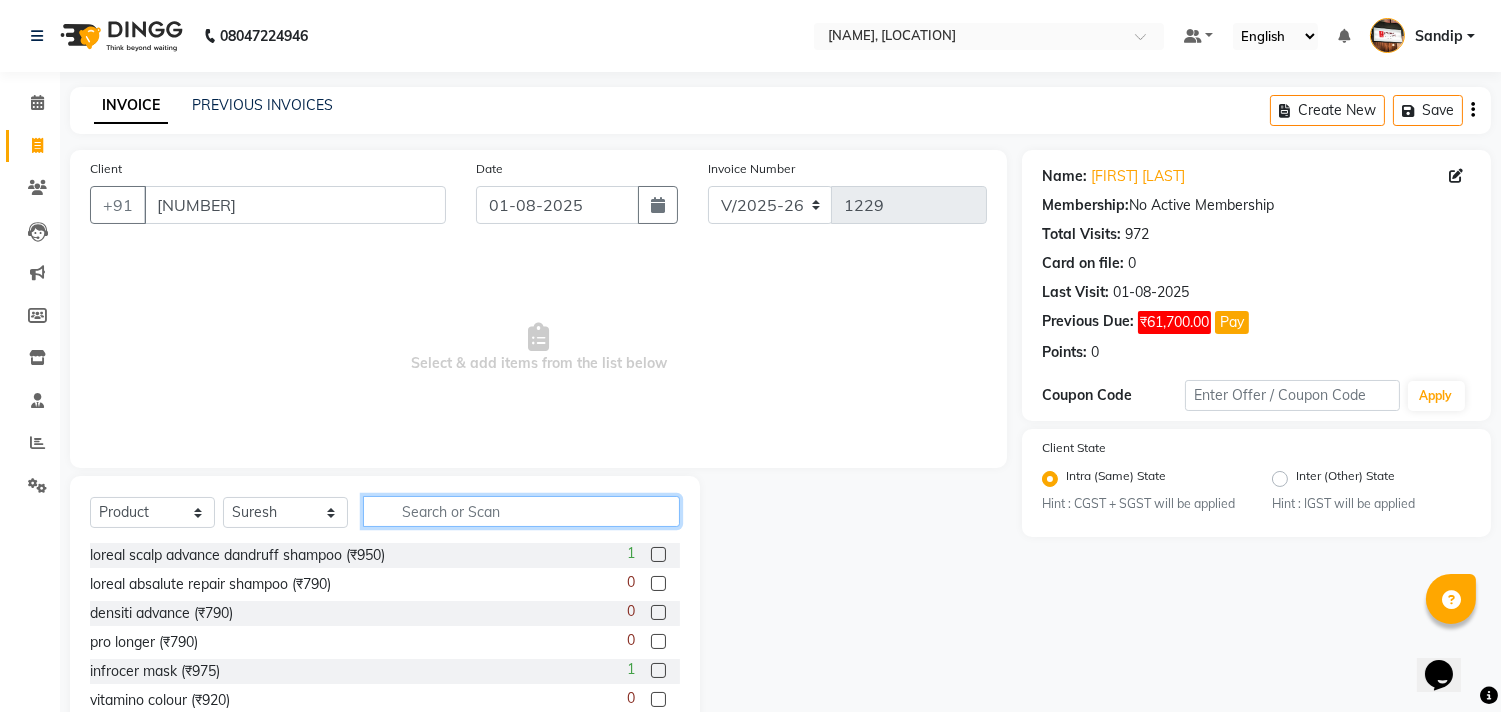 click 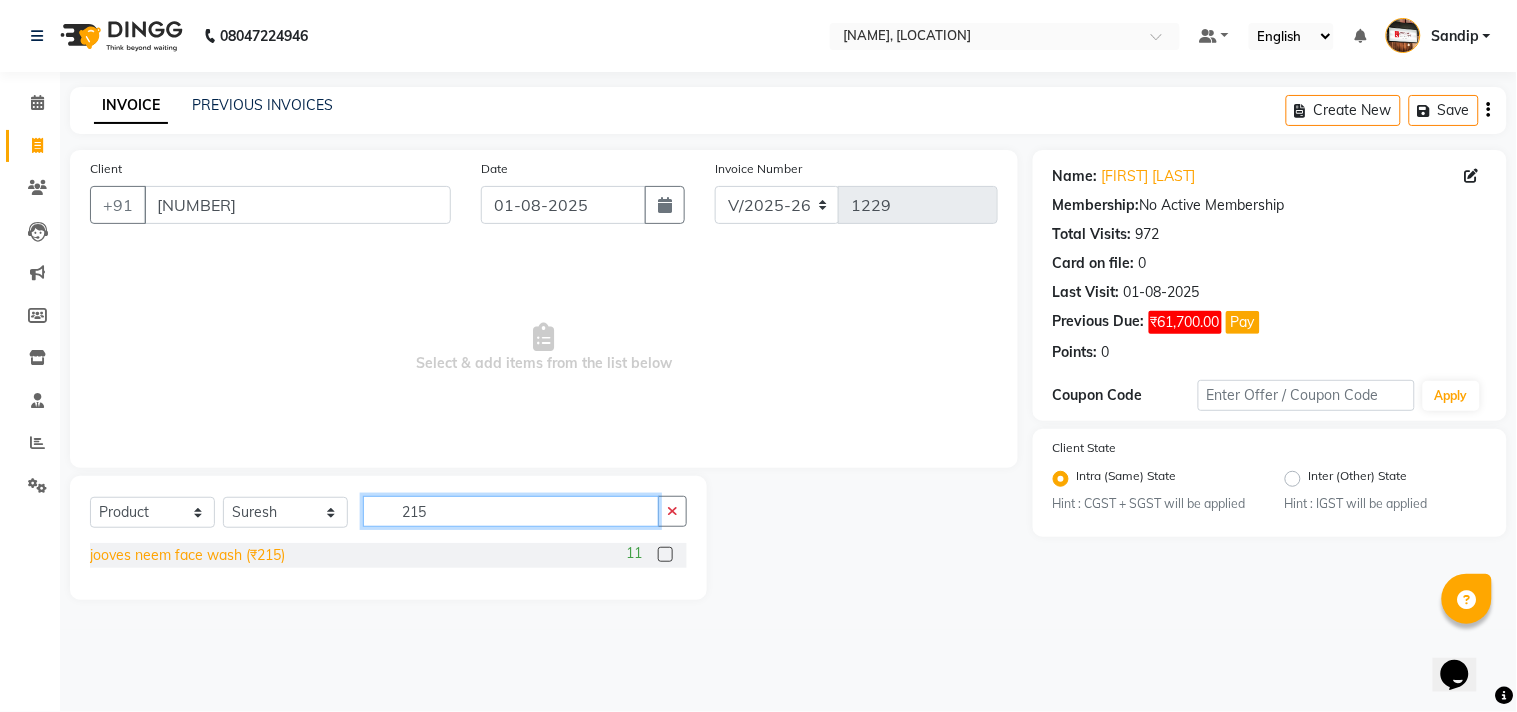 type on "215" 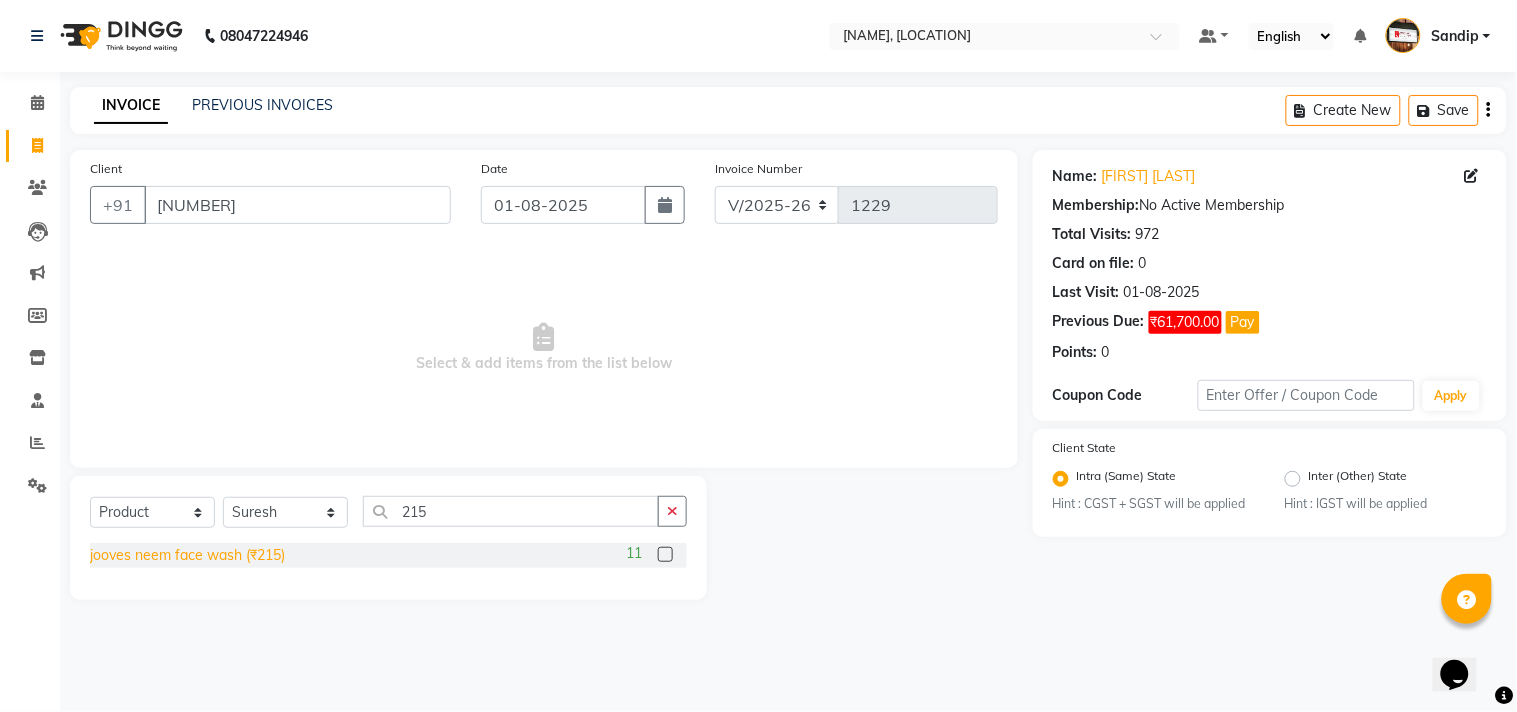 click on "jooves neem face wash (₹215)" 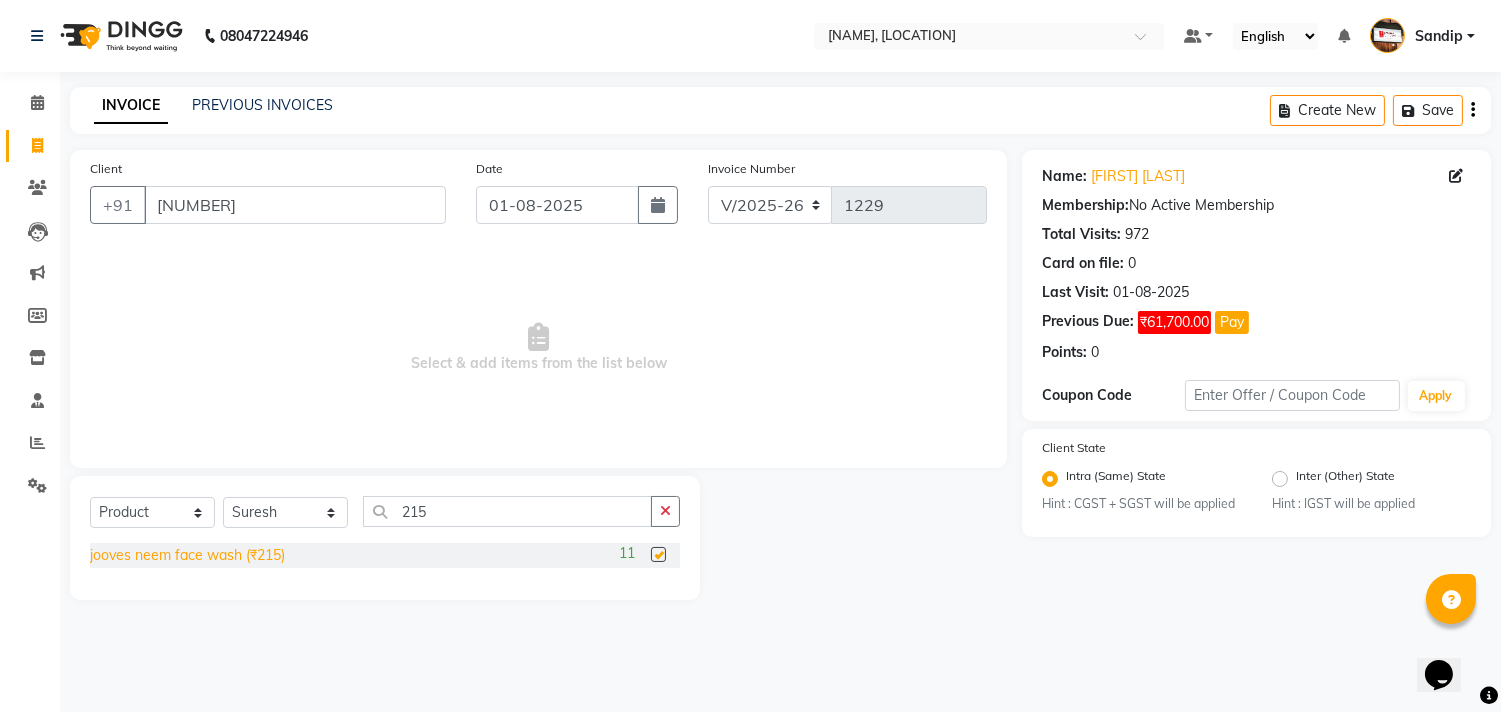 checkbox on "false" 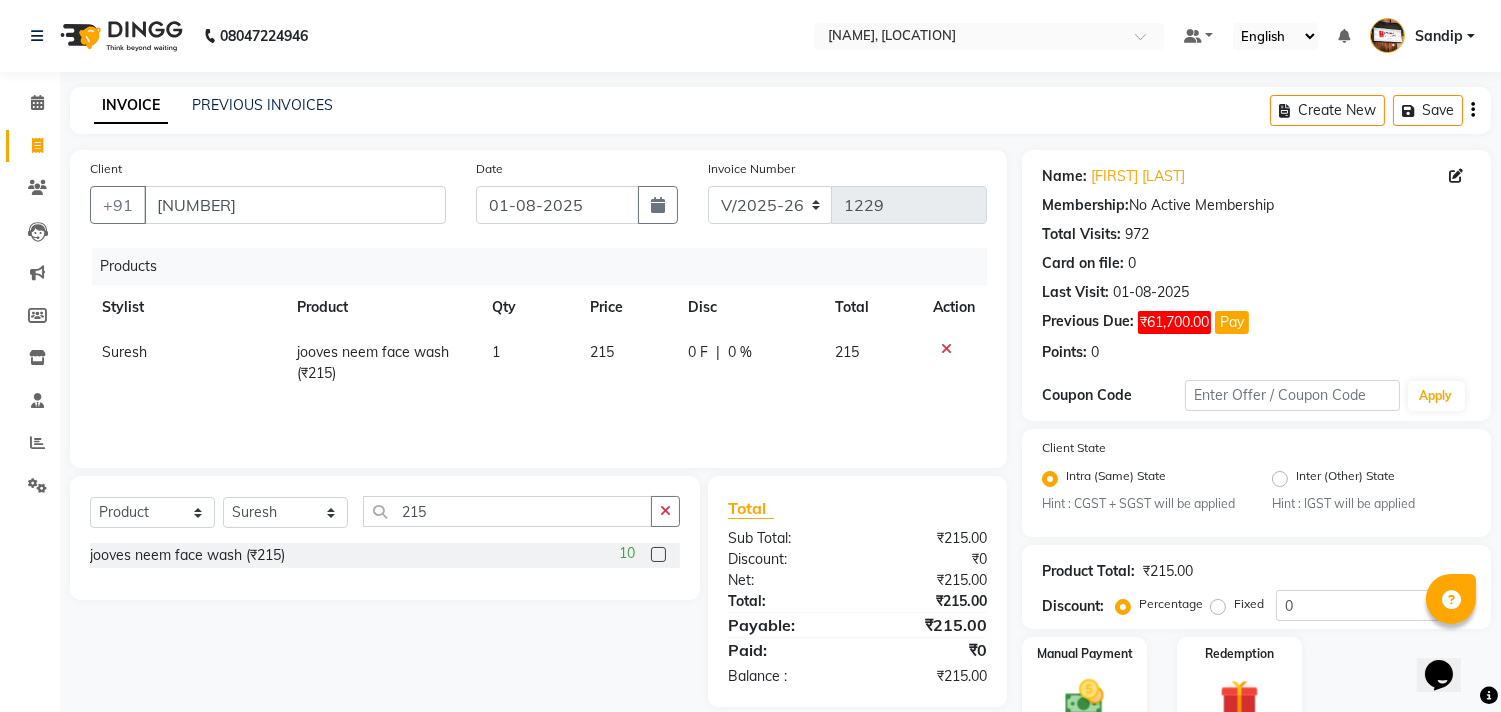 click on "0 F | 0 %" 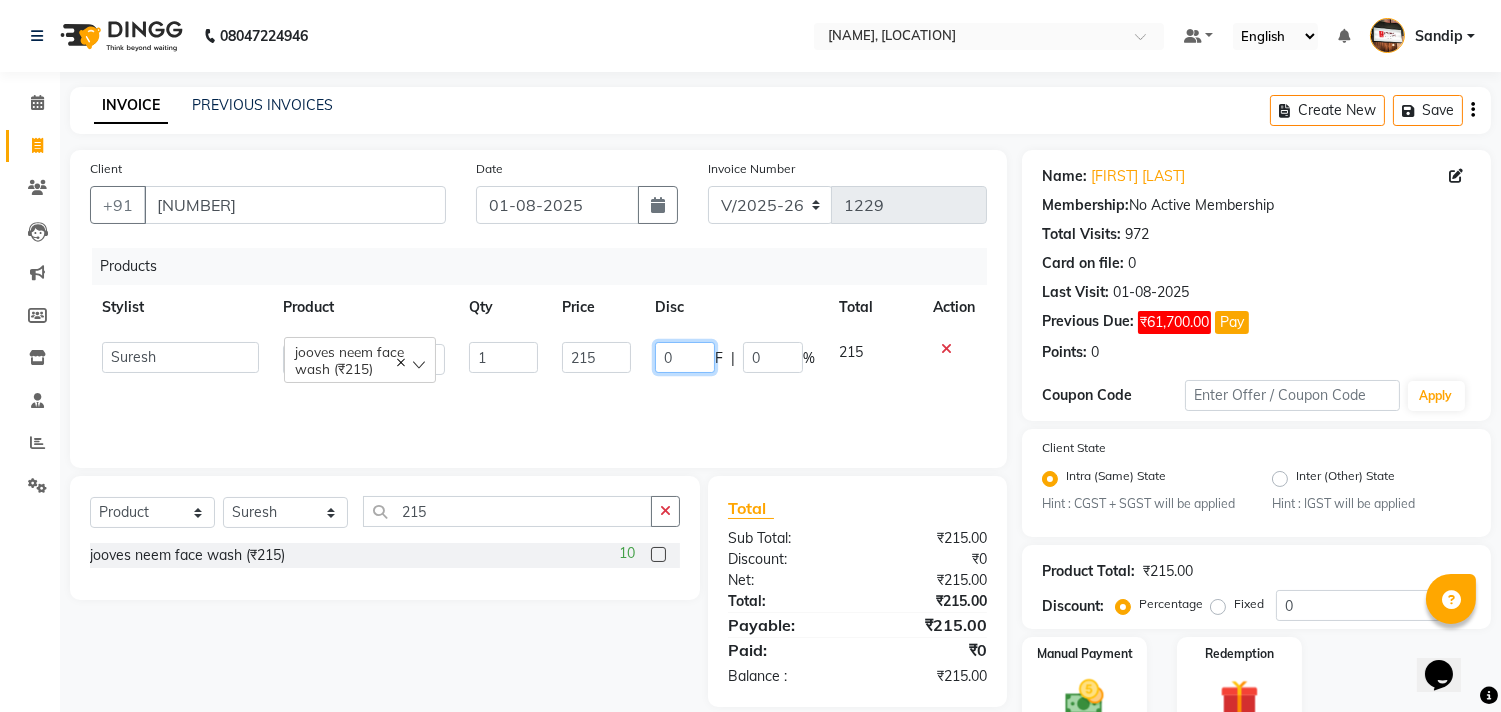 click on "0" 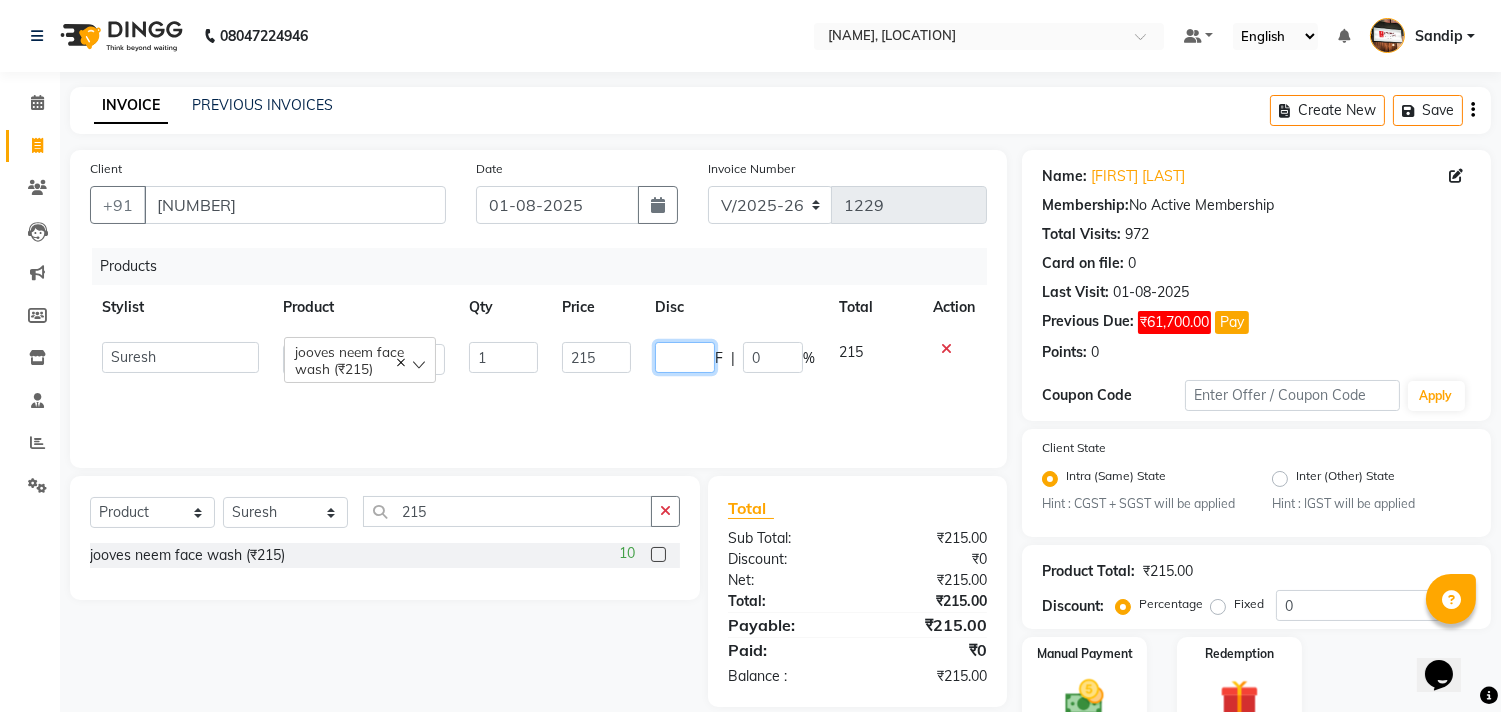 type on "5" 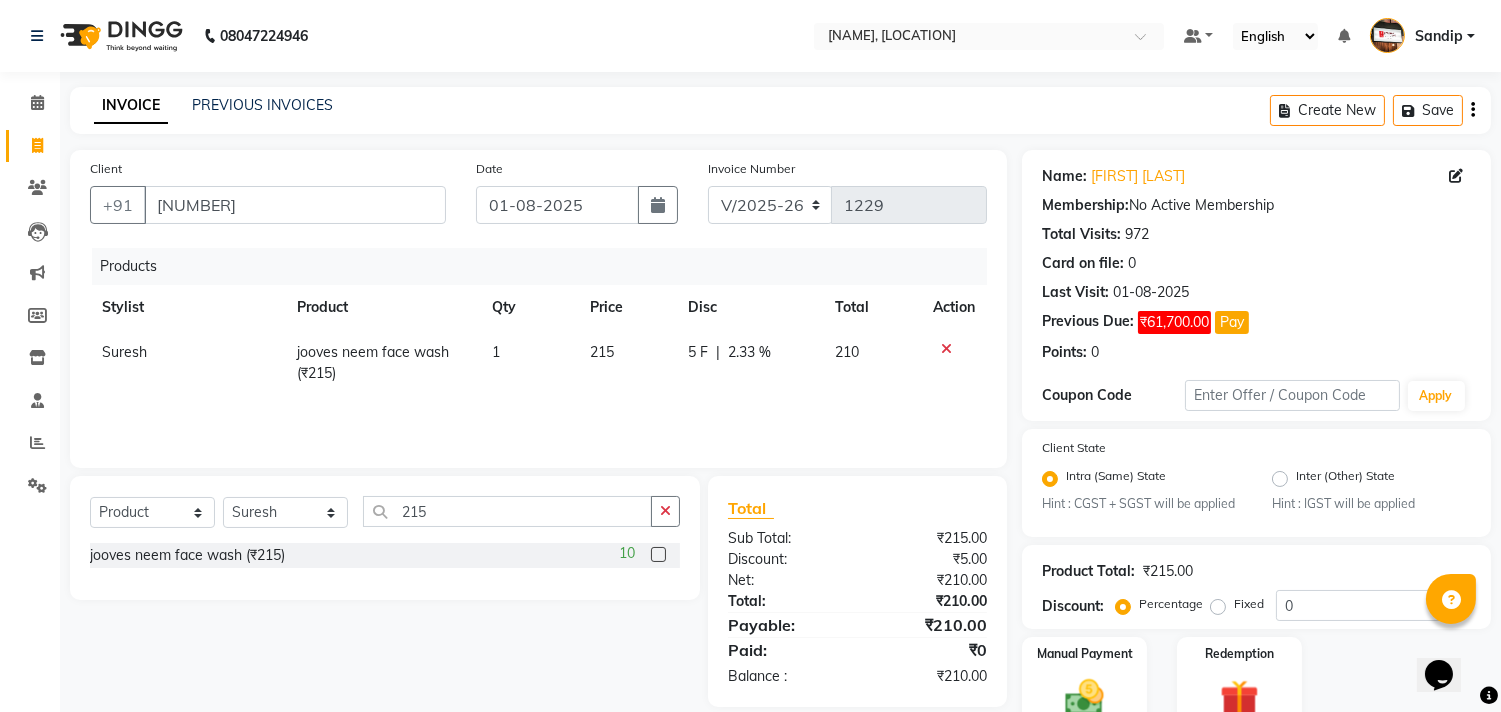 click on "[PRODUCT] [PRODUCT] [PRODUCT] [PRODUCT] ([CURRENCY][PRICE]) [NUMBER] [NUMBER] [PRICE] [PRICE] [PERCENT] [PRICE]" 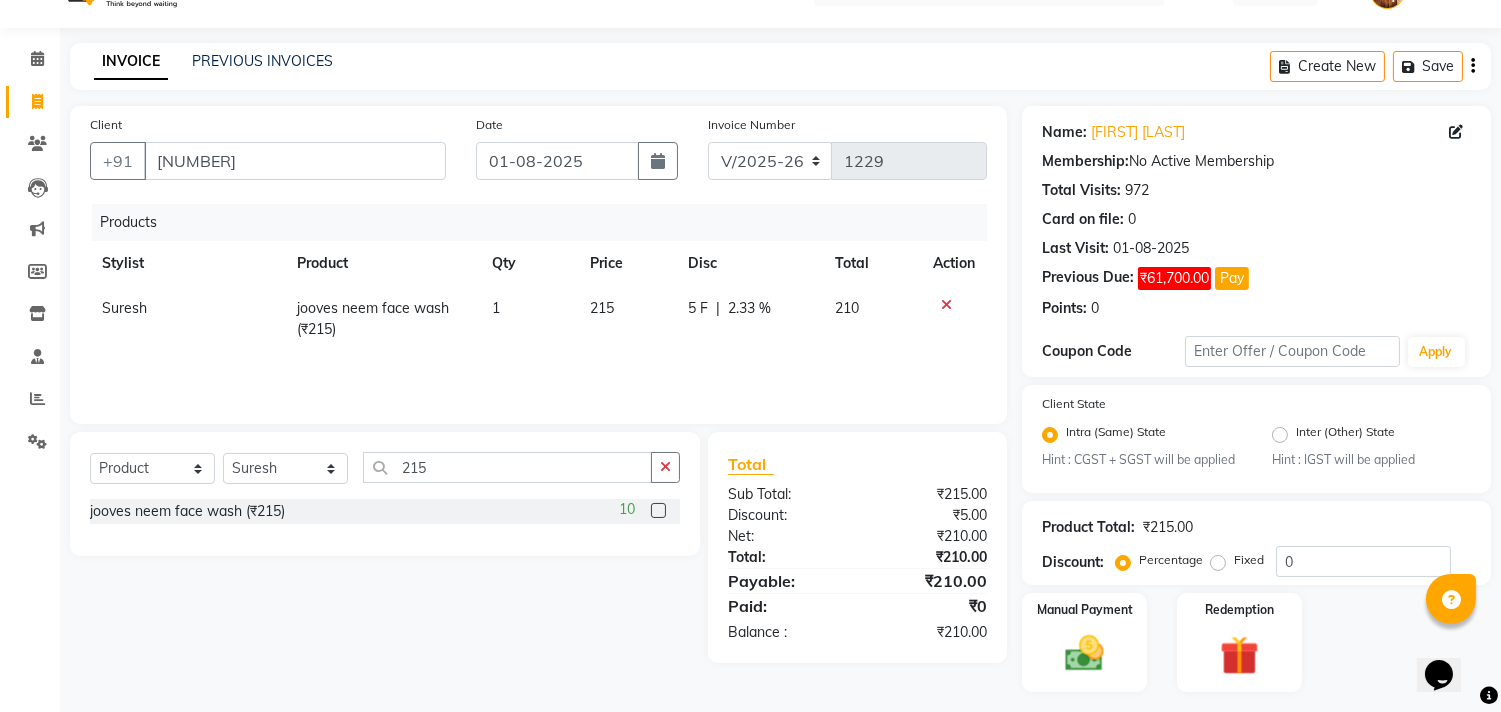 scroll, scrollTop: 94, scrollLeft: 0, axis: vertical 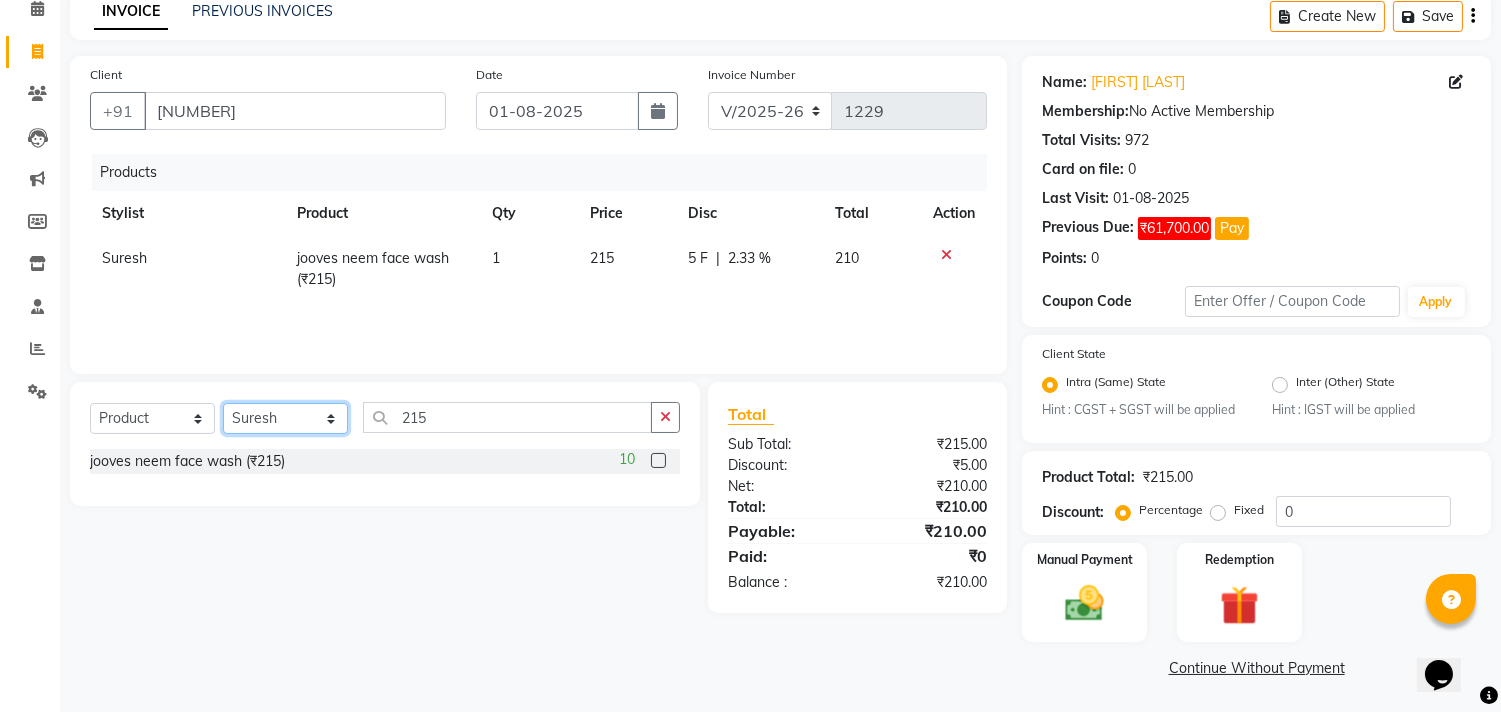 click on "Select Stylist [NAME] [FIRST] [LAST] [NAME]  [NAME] [NAME] [NAME] [NAME] [NAME] [NAME] [NAME]" 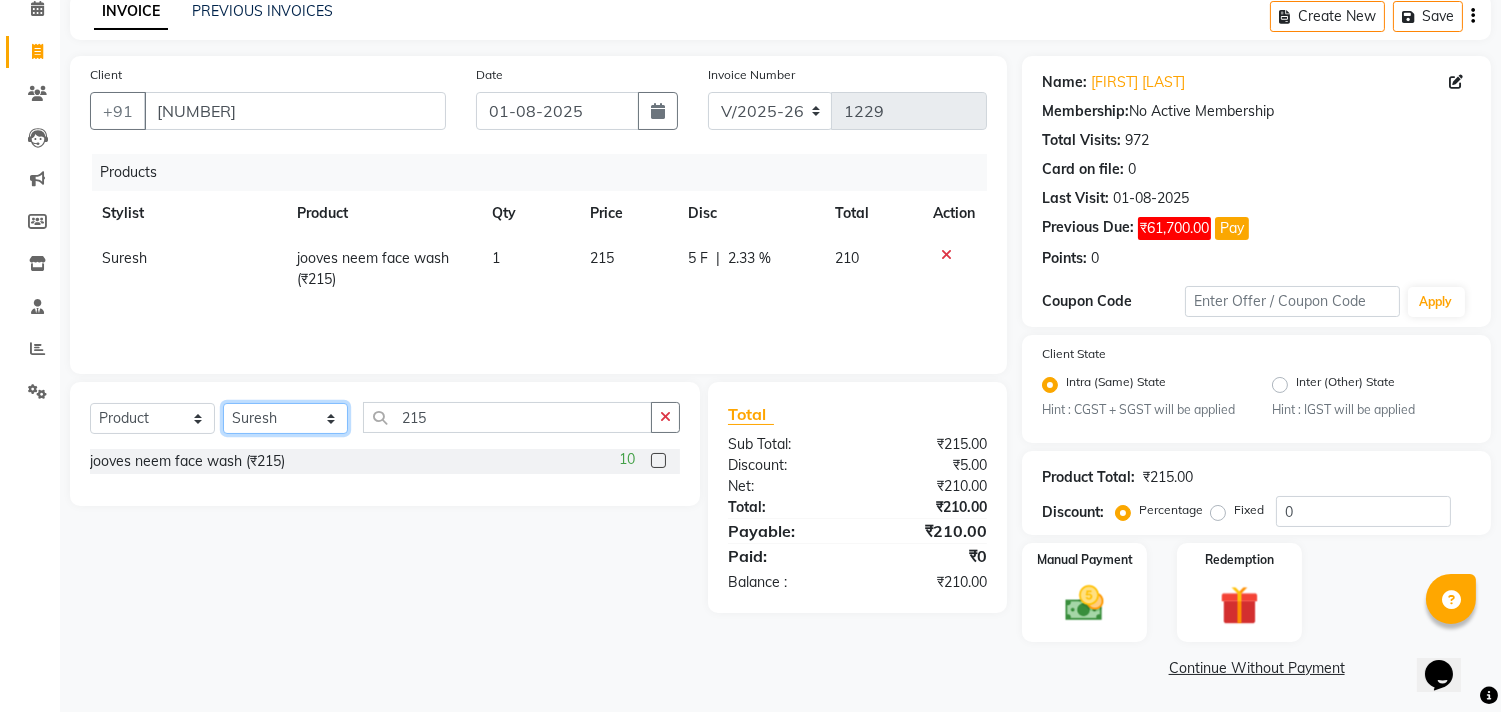 select on "12016" 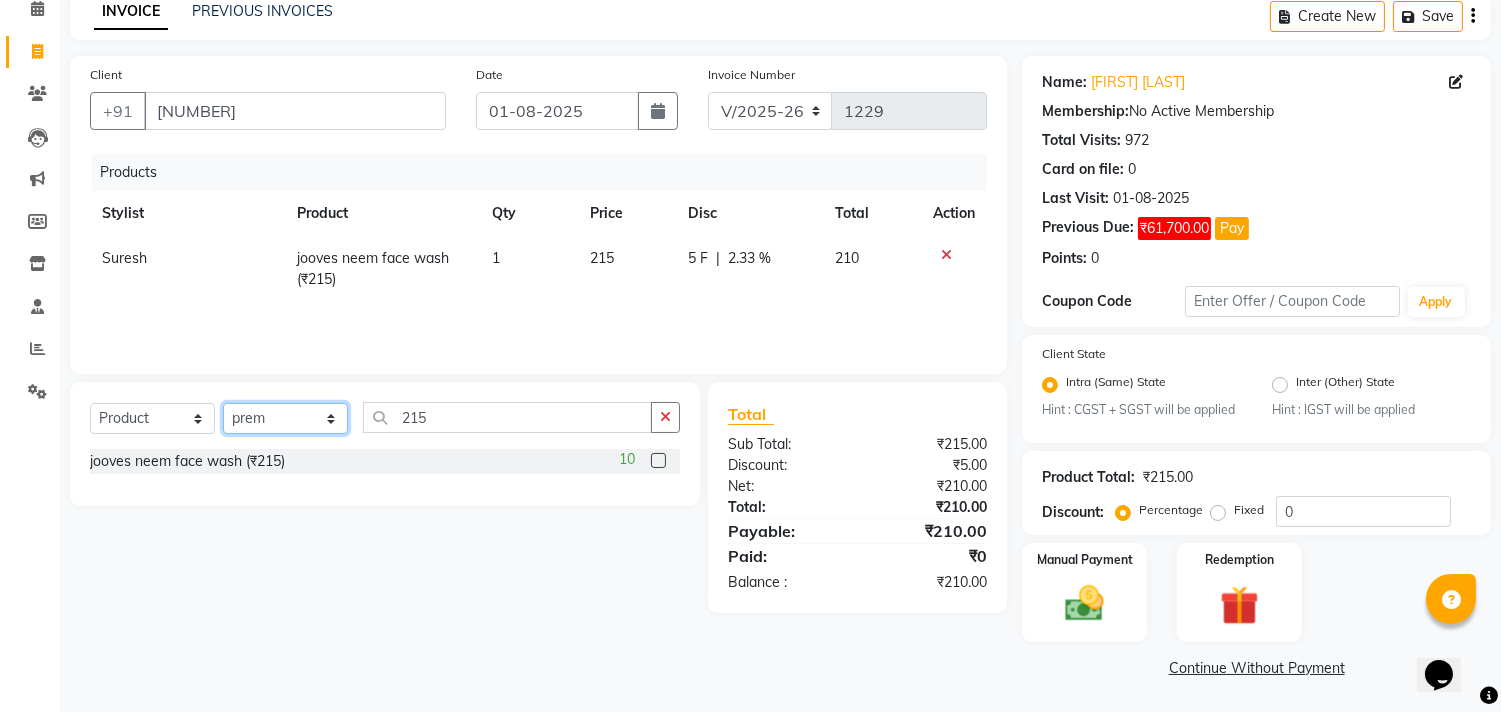 click on "Select Stylist [NAME] [FIRST] [LAST] [NAME]  [NAME] [NAME] [NAME] [NAME] [NAME] [NAME] [NAME]" 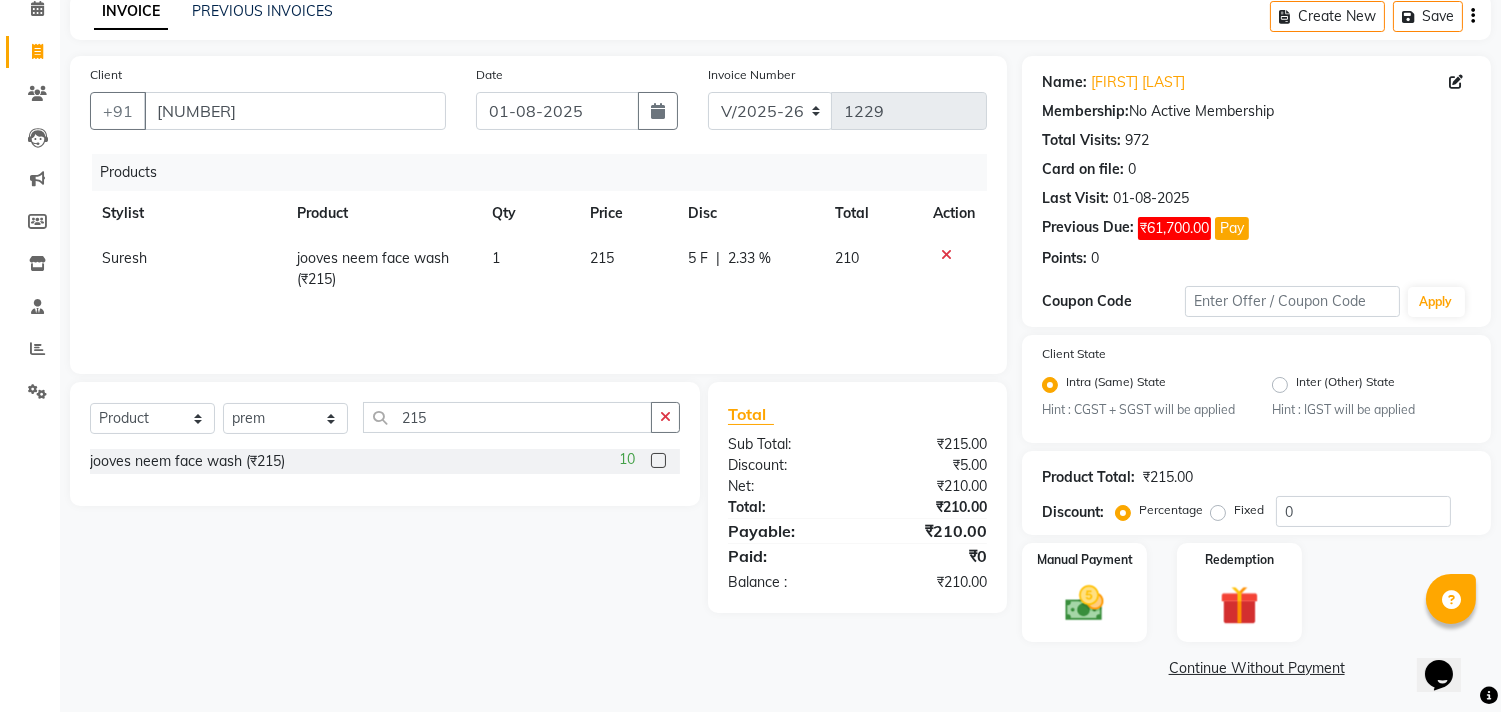 click on "Continue Without Payment" 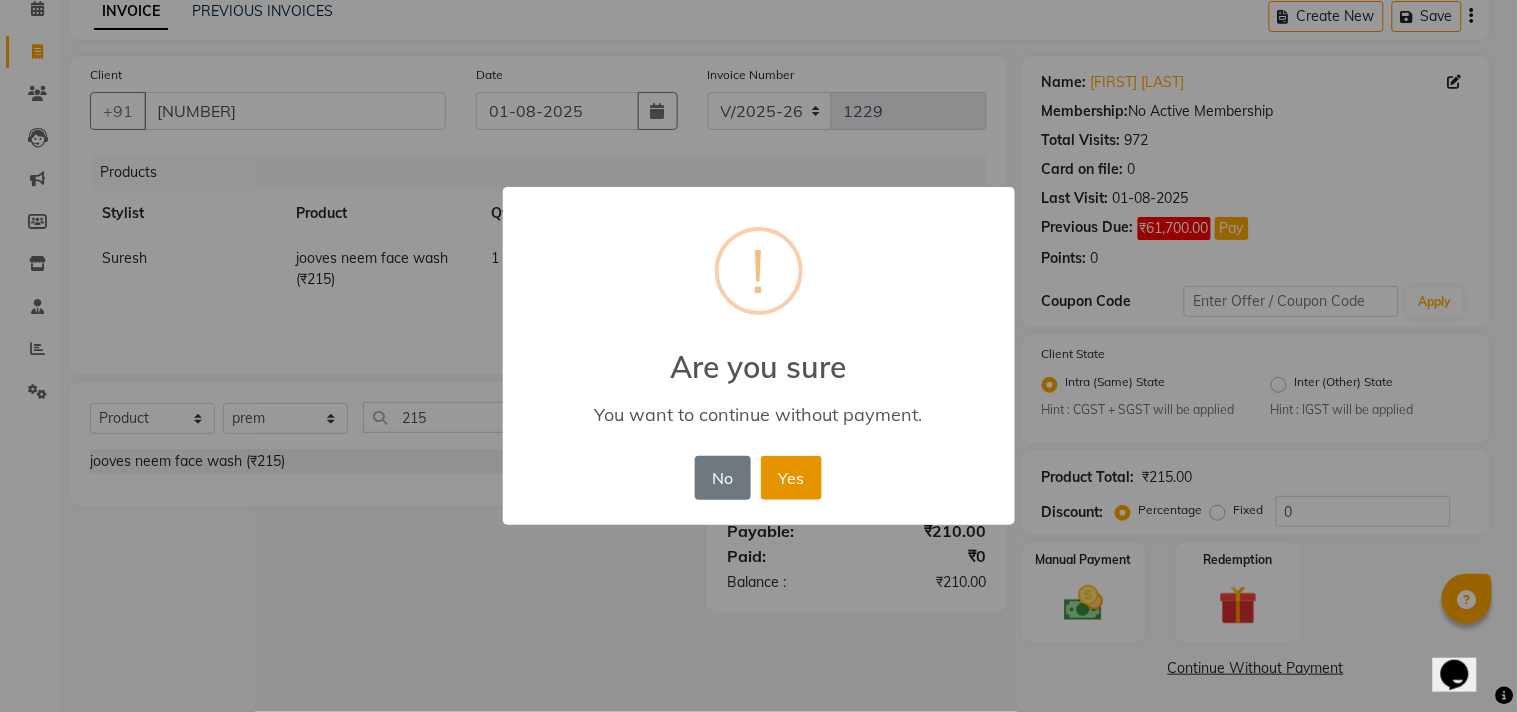 click on "Yes" at bounding box center [791, 478] 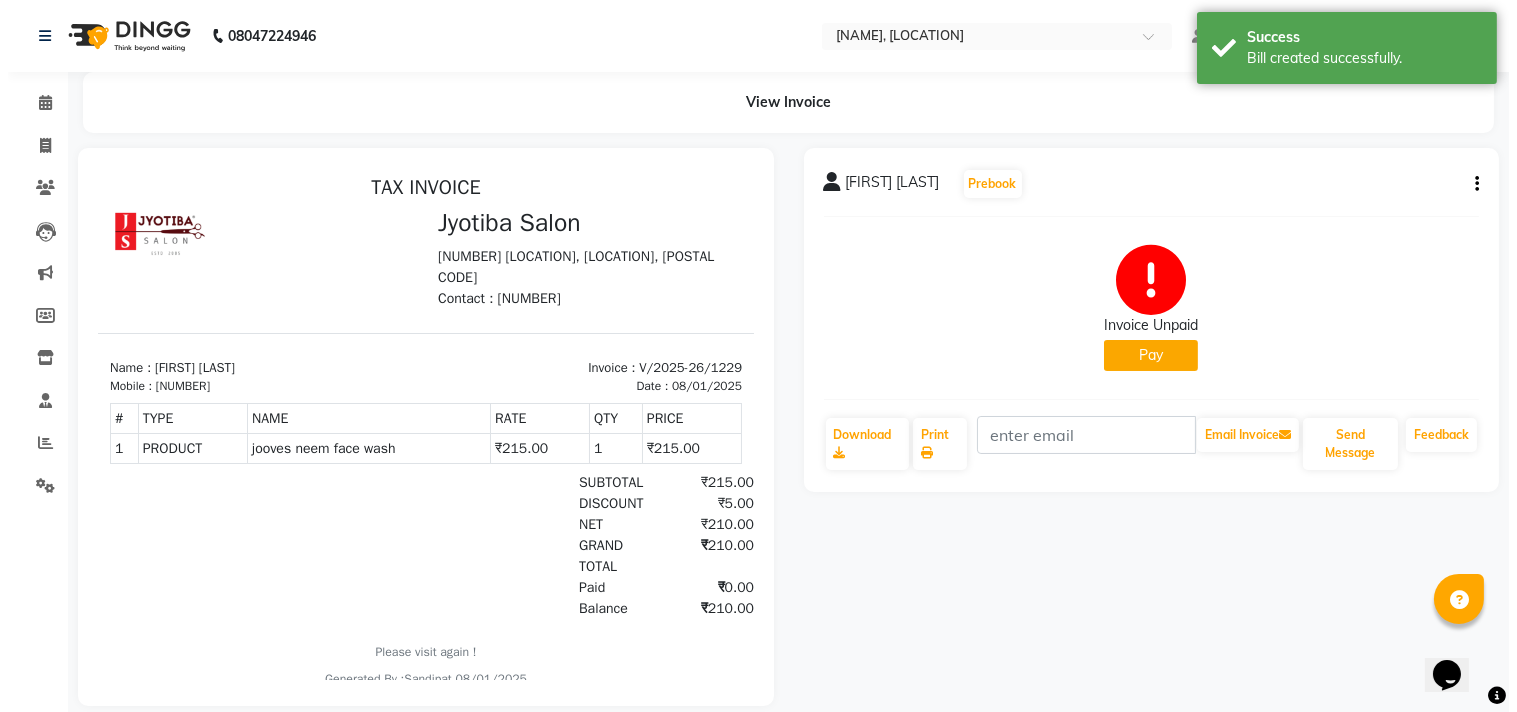 scroll, scrollTop: 0, scrollLeft: 0, axis: both 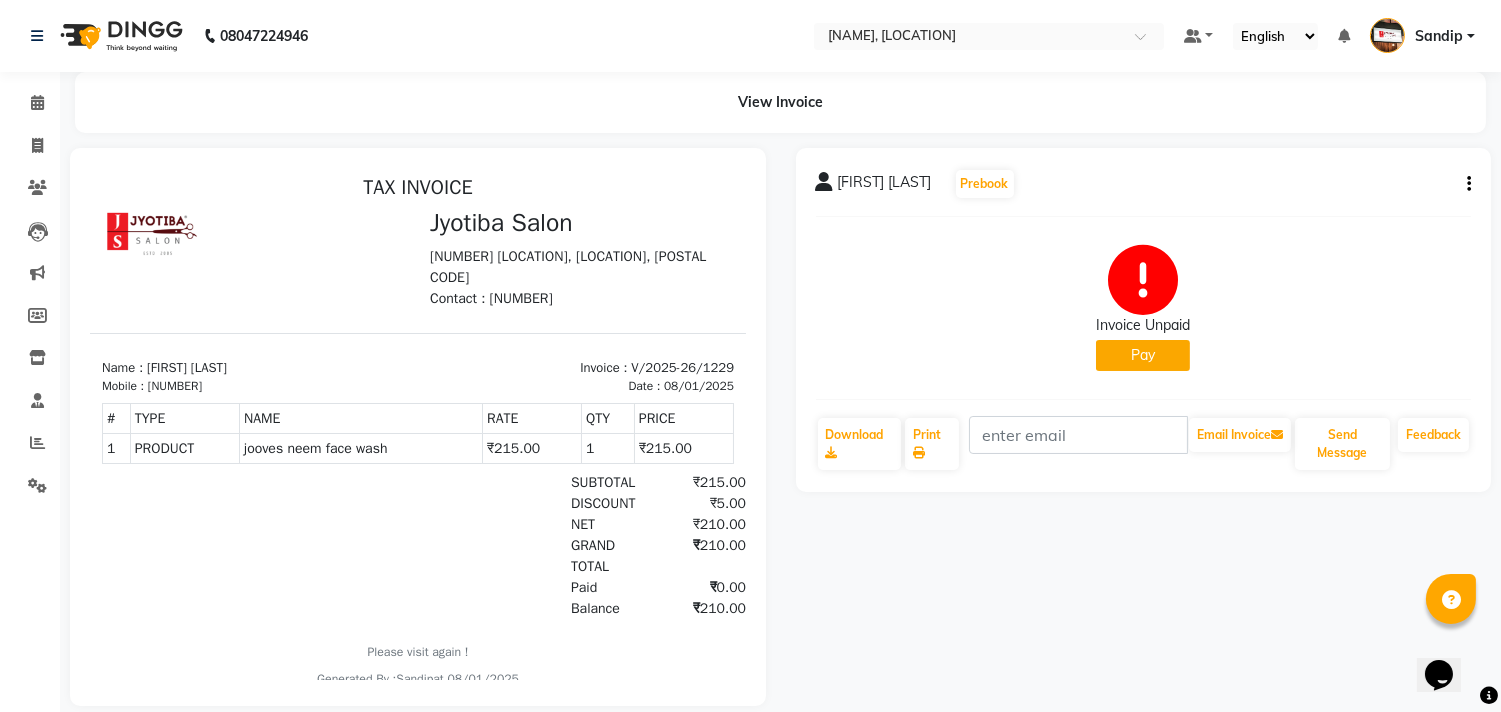 click on "Pay" 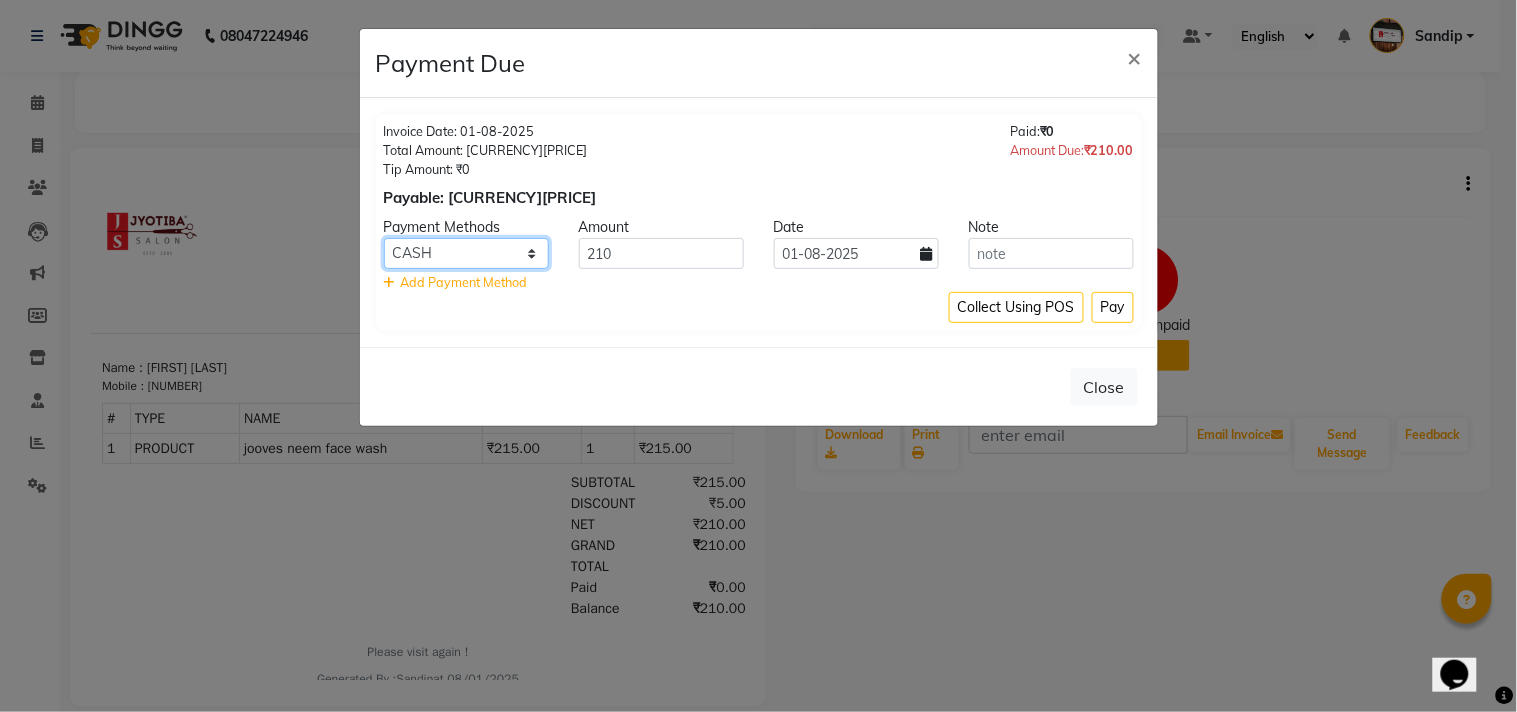 click on "CASH ONLINE CARD" 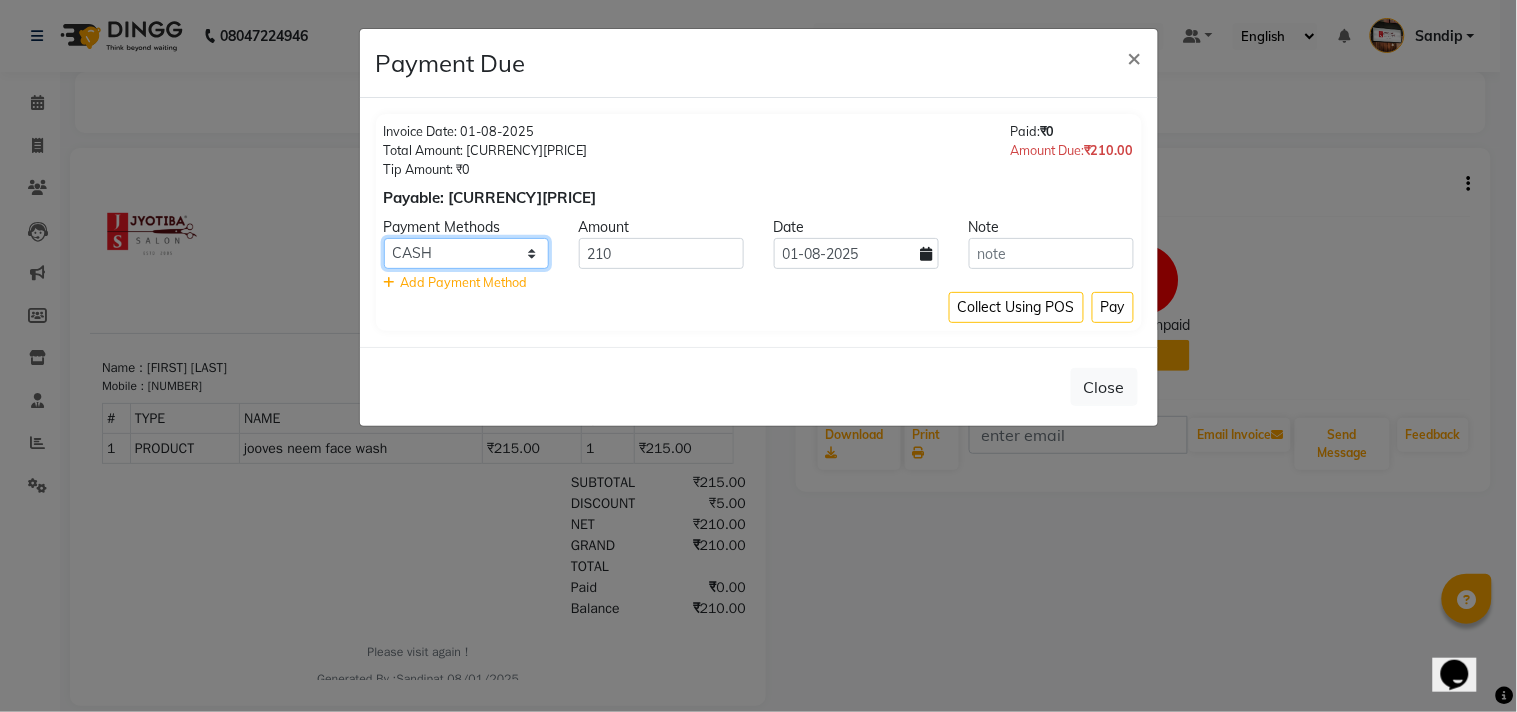 select on "3" 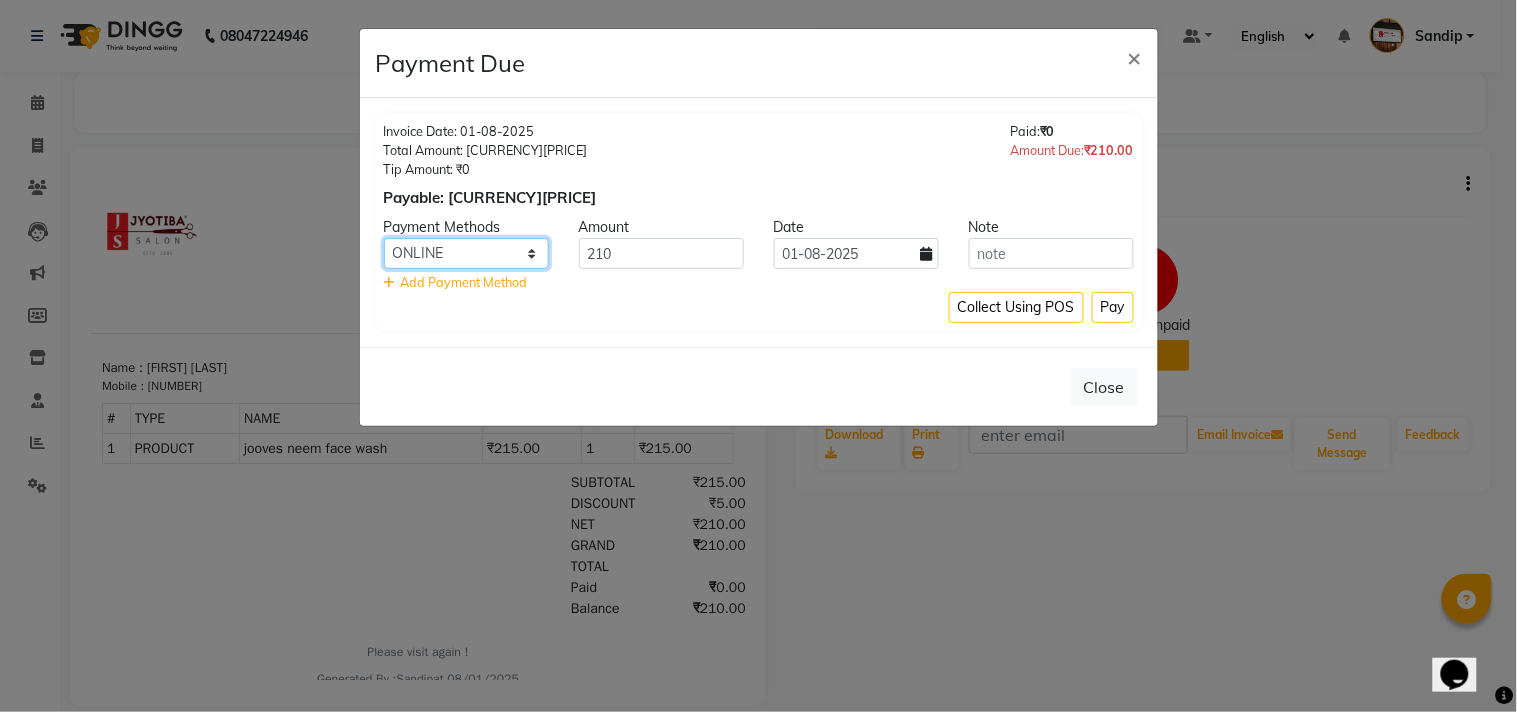 click on "CASH ONLINE CARD" 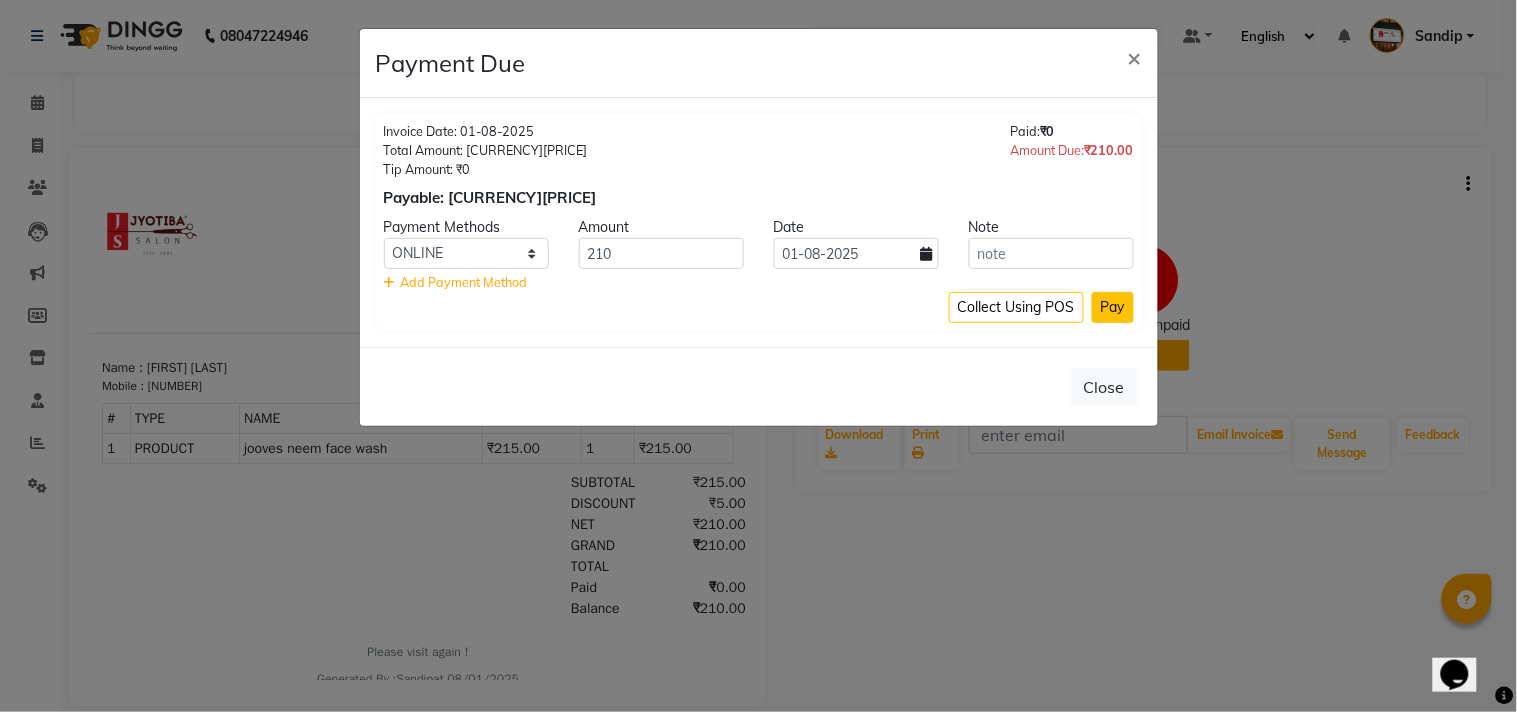 click on "Pay" 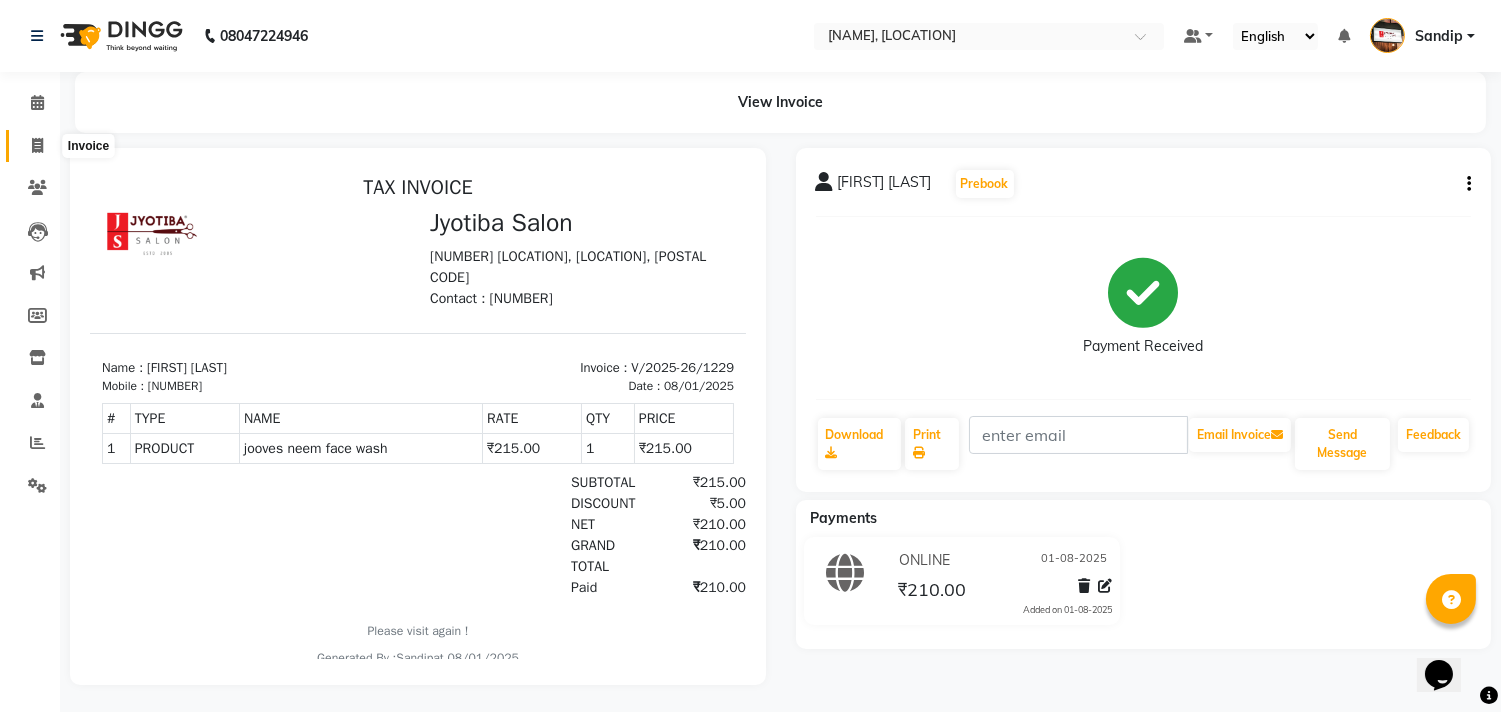 click 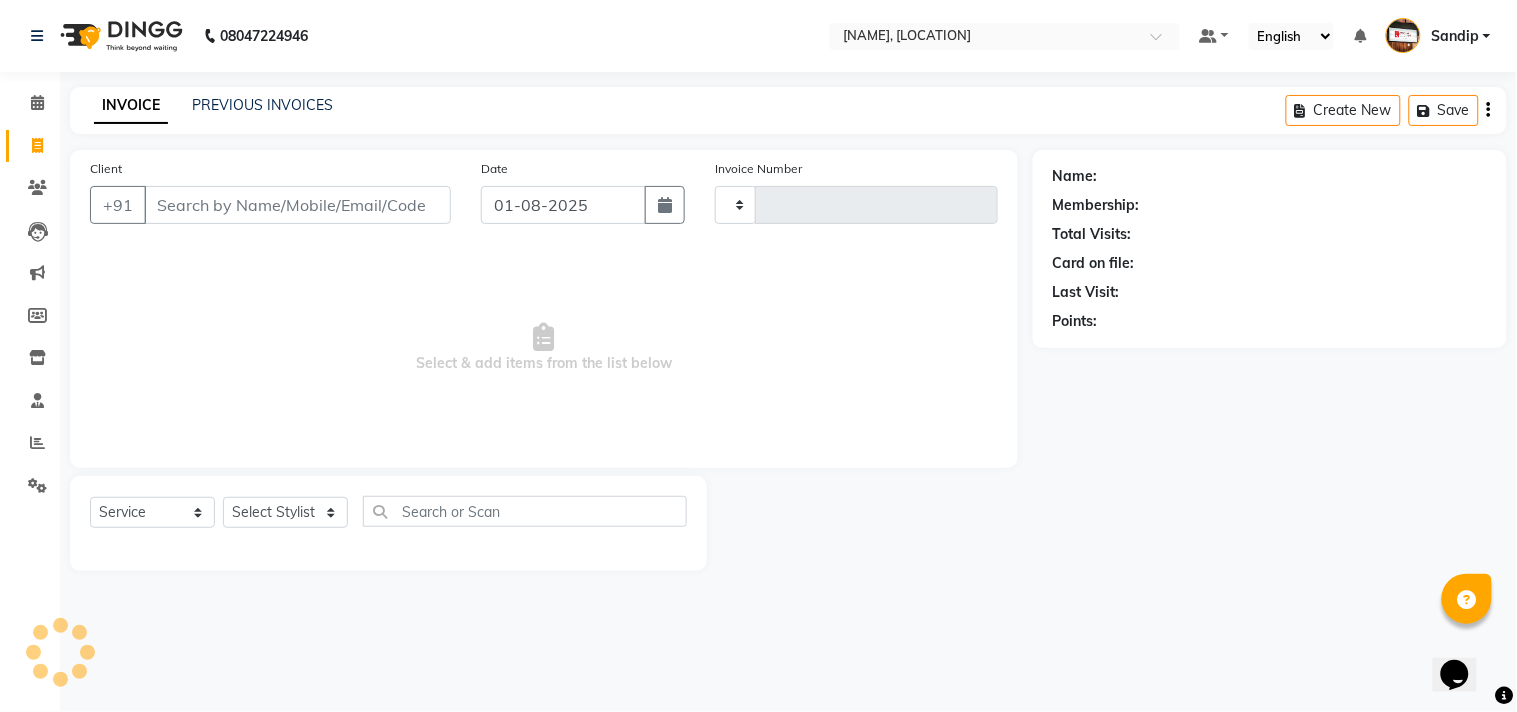 type on "1230" 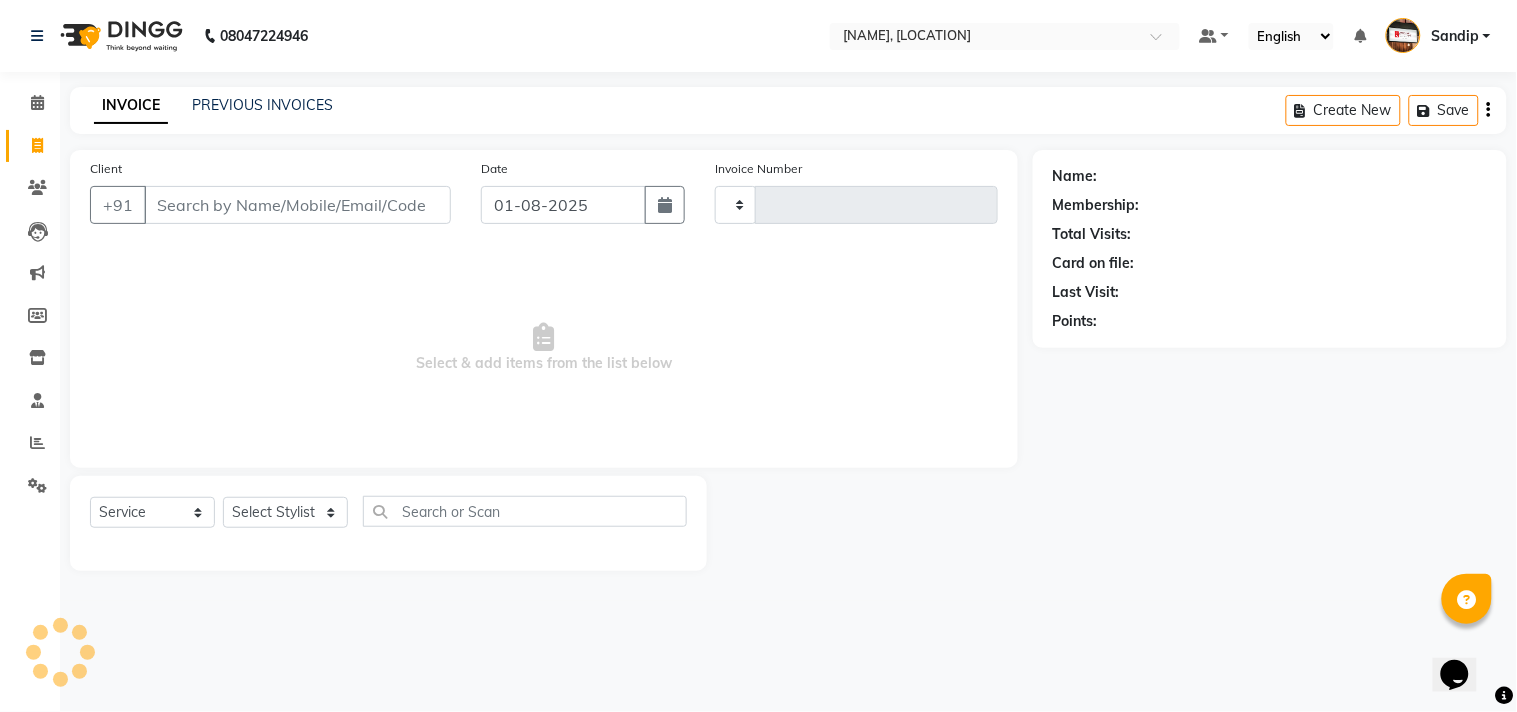 select on "556" 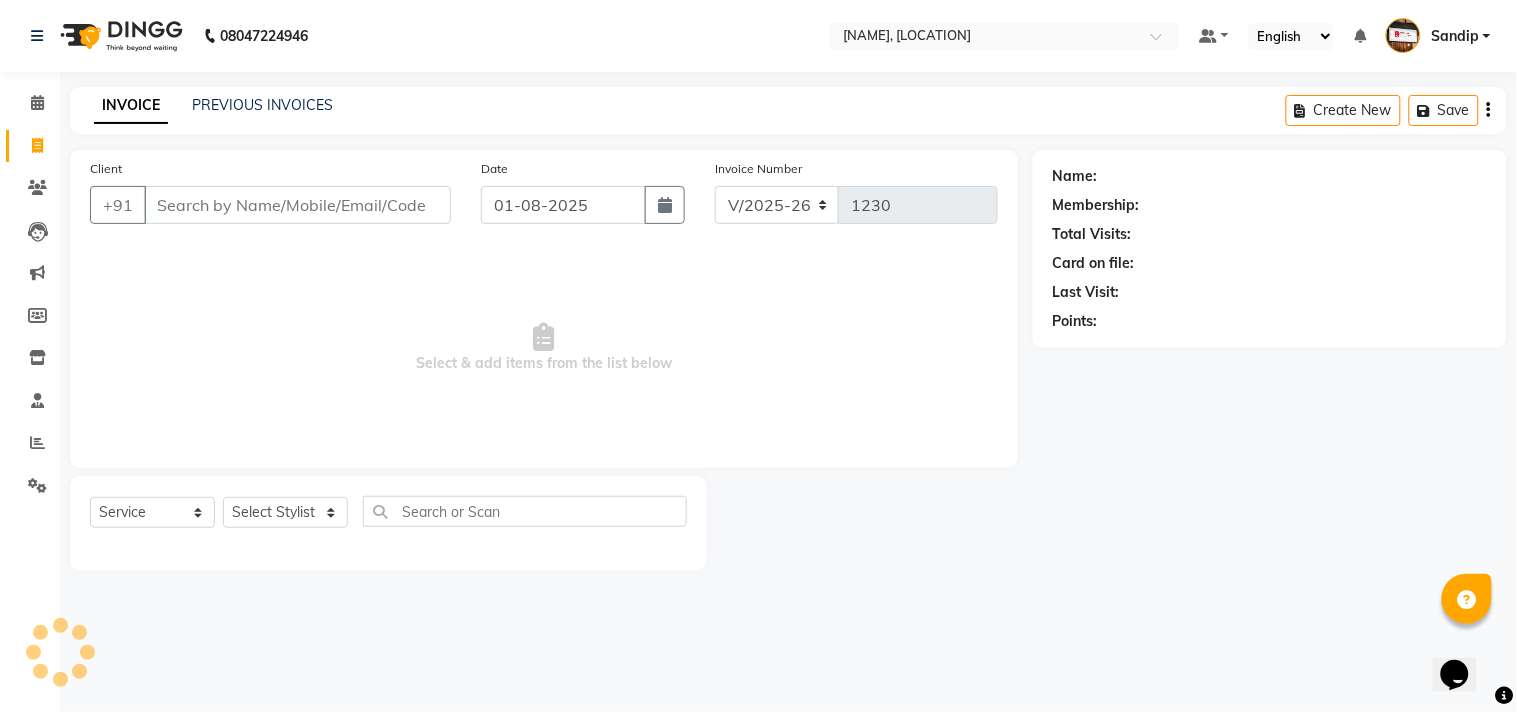 select on "membership" 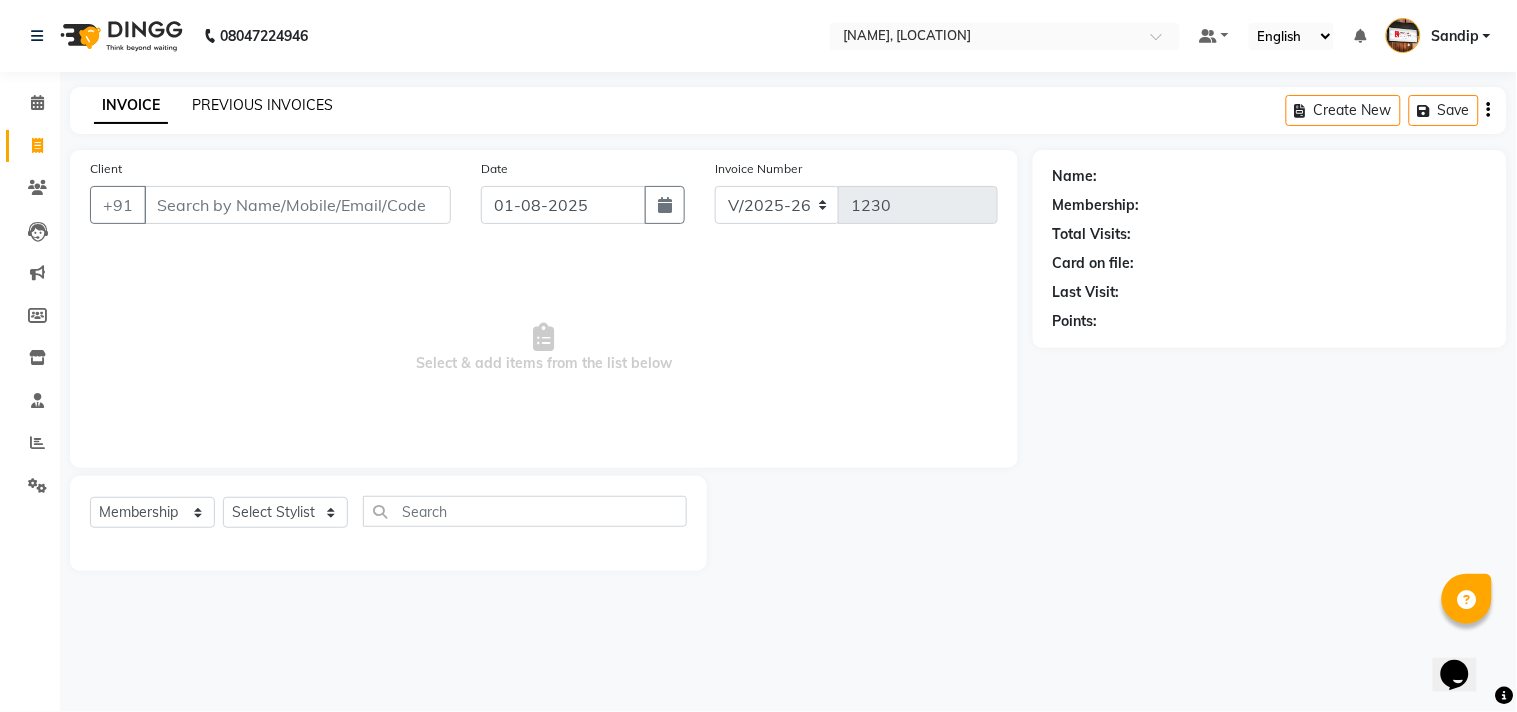 click on "PREVIOUS INVOICES" 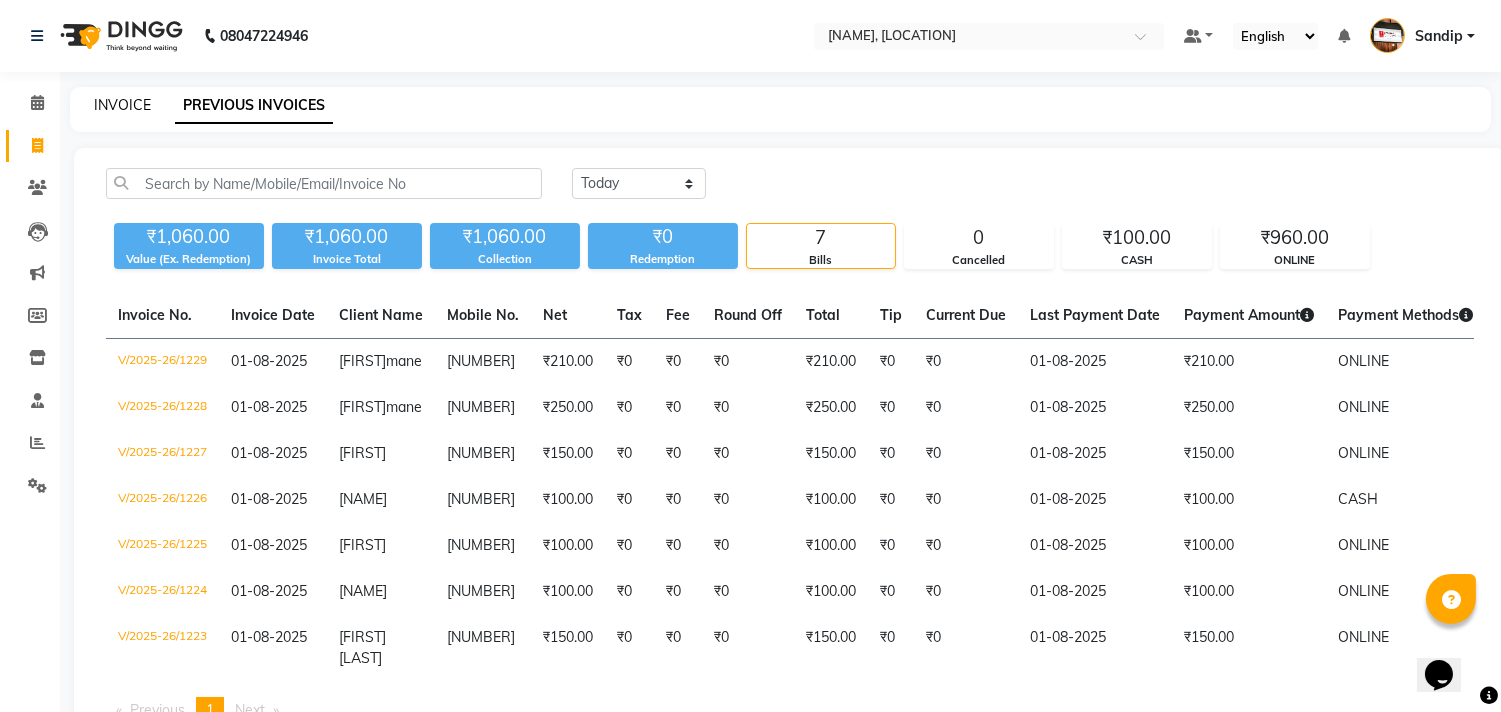 click on "INVOICE" 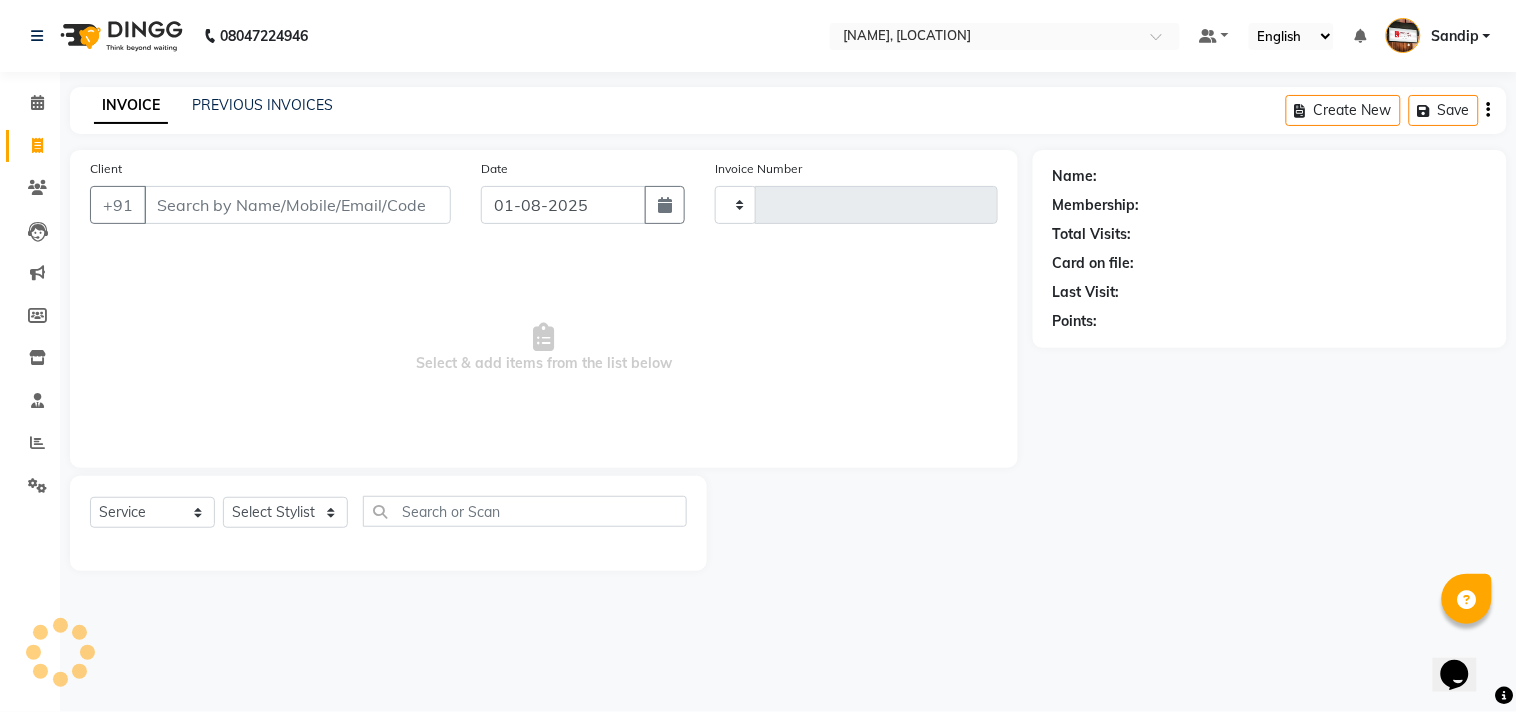 type on "1230" 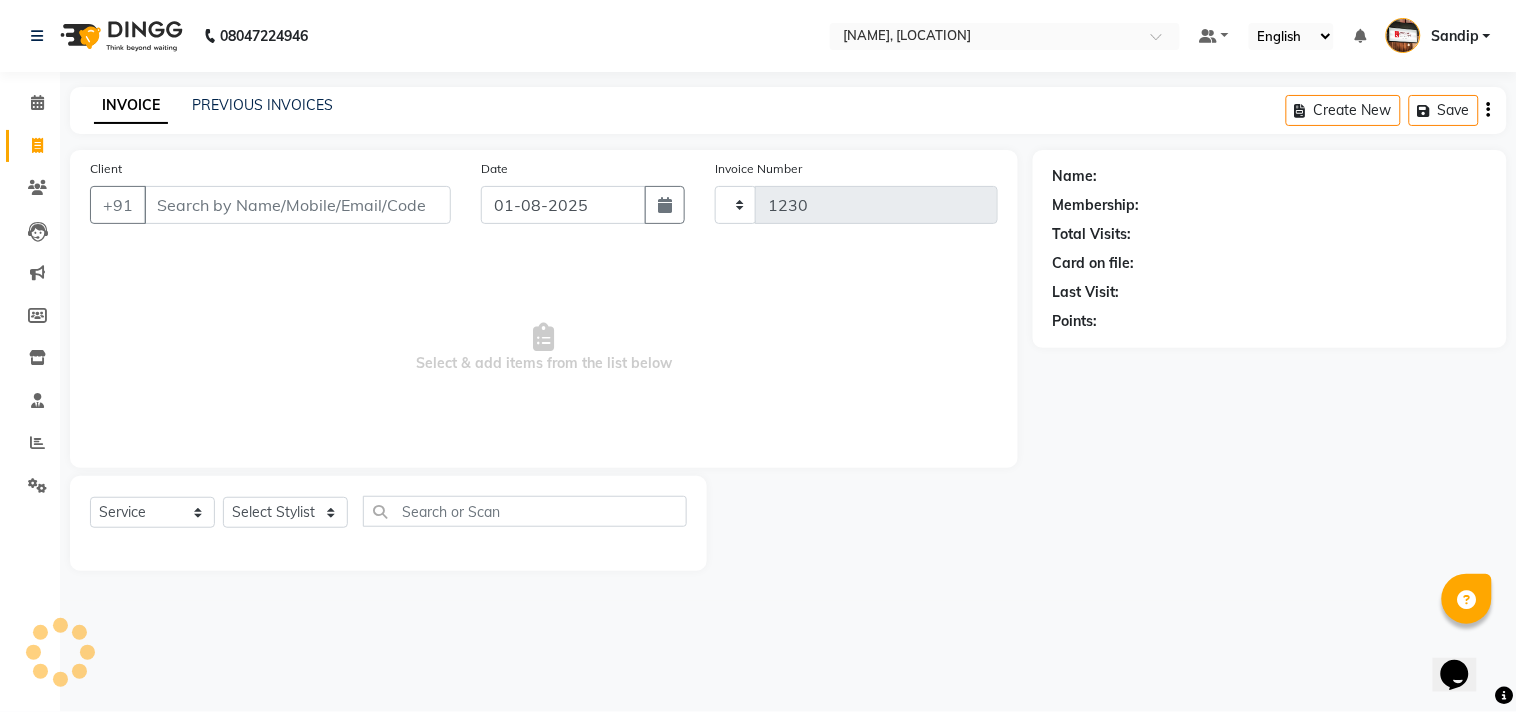select on "556" 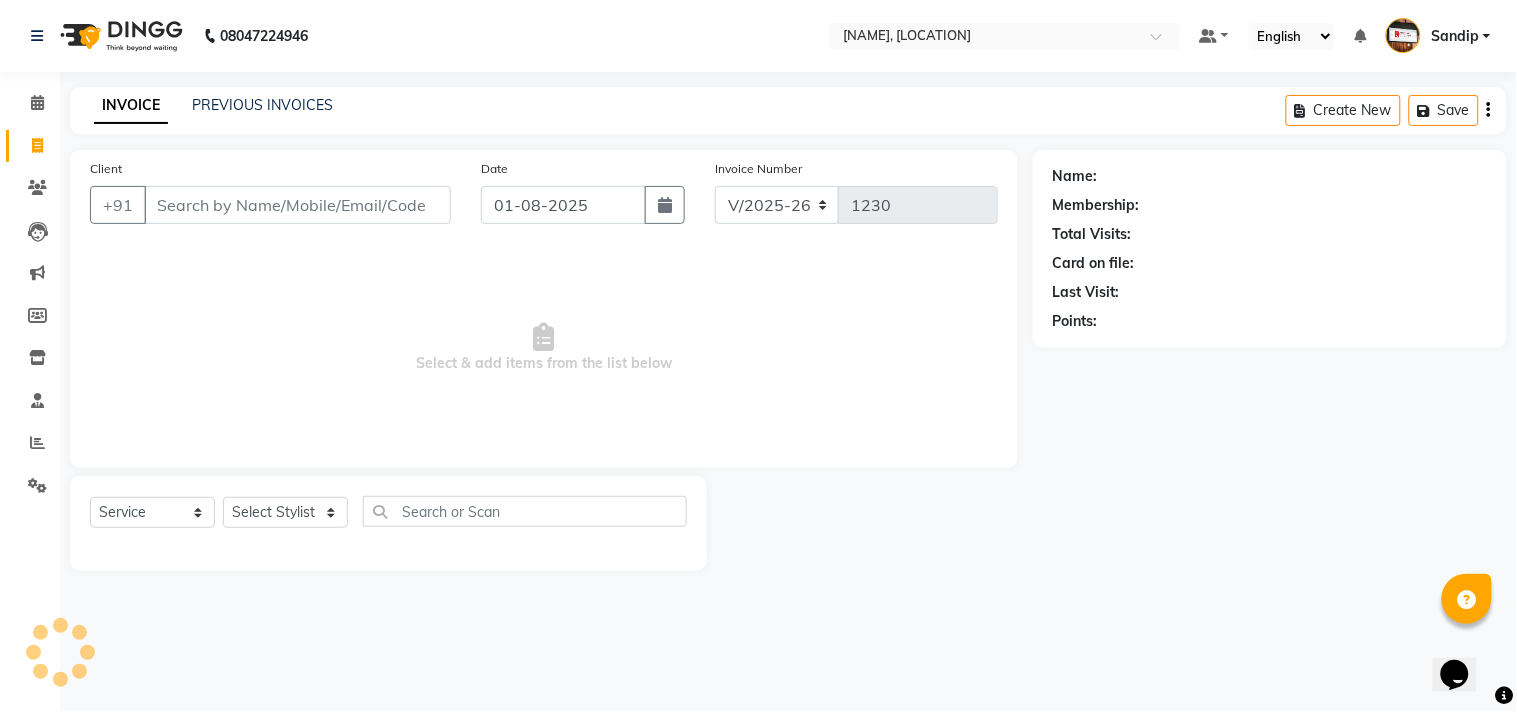 select on "membership" 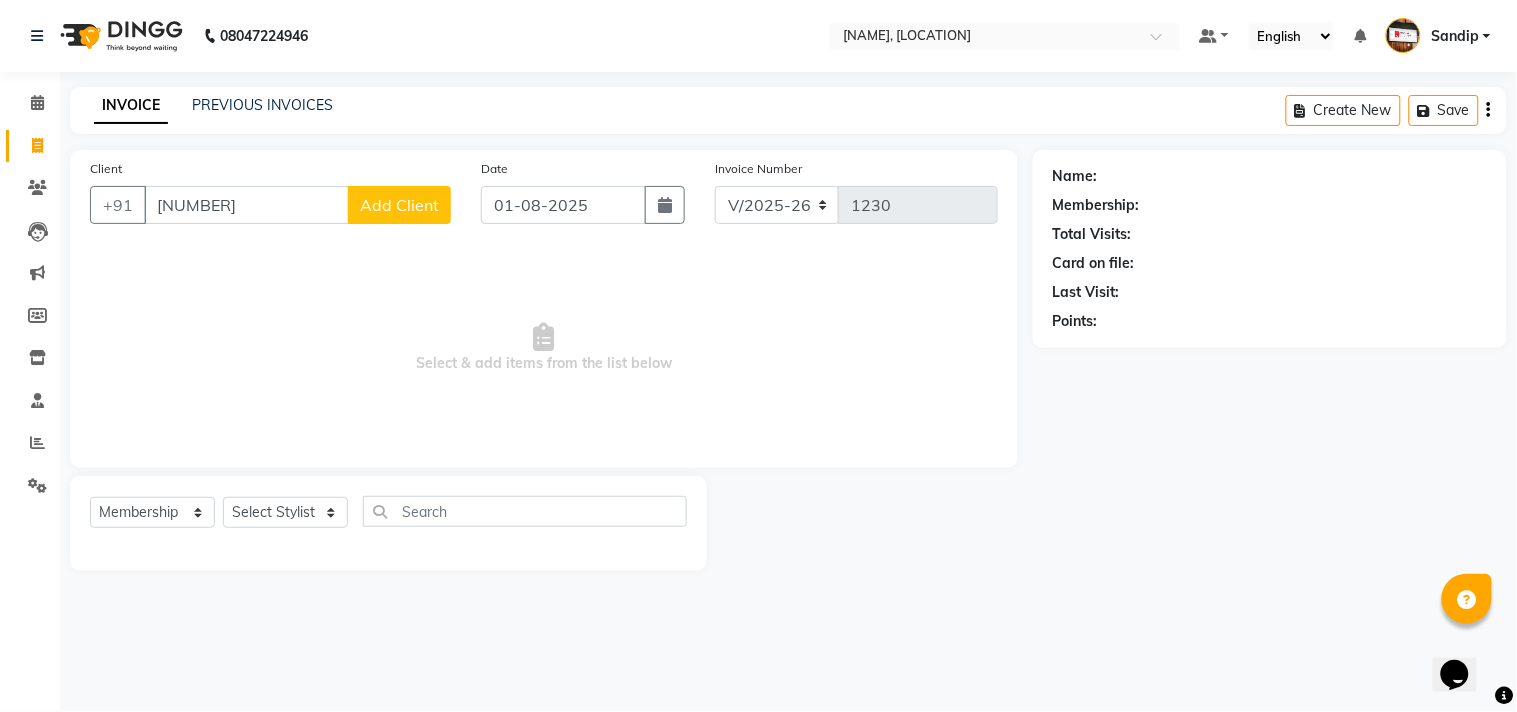 type on "[NUMBER]" 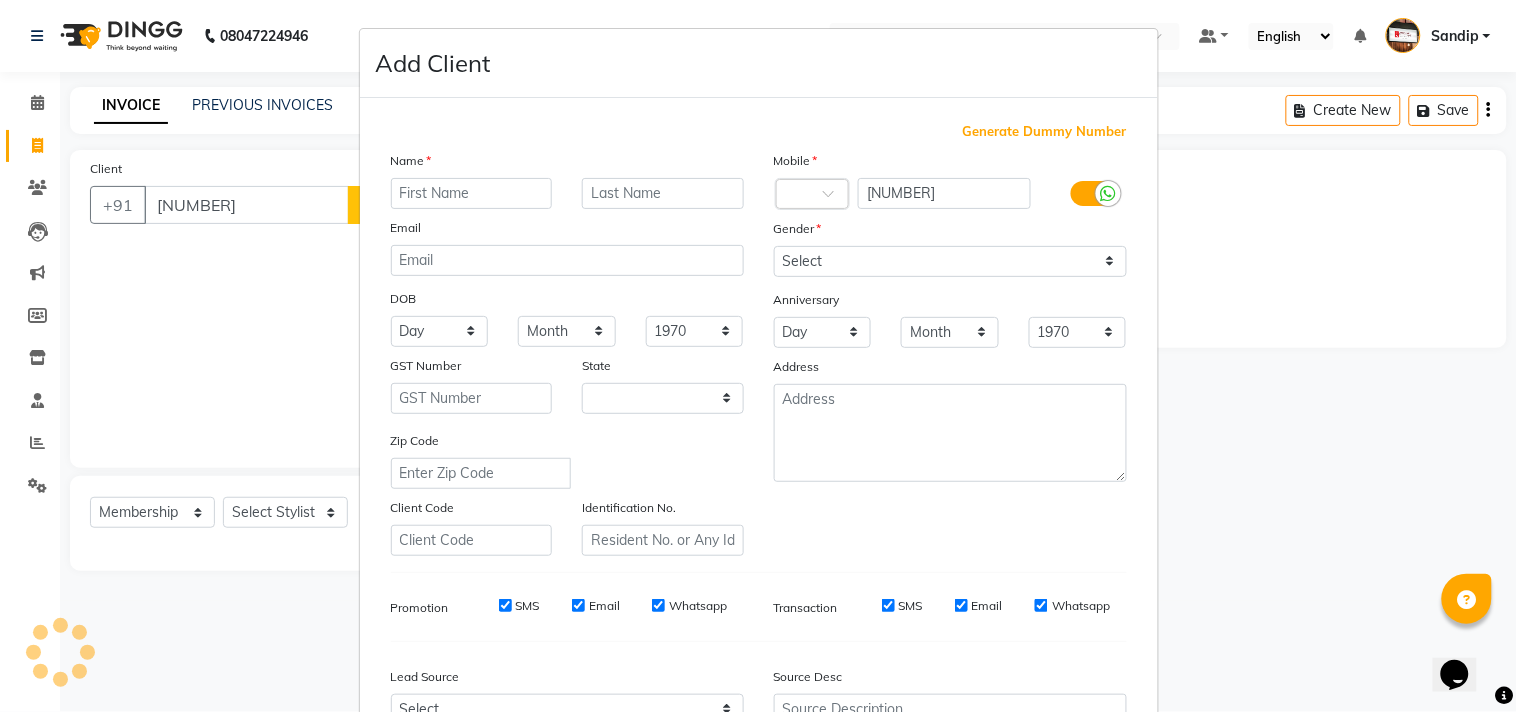 select on "22" 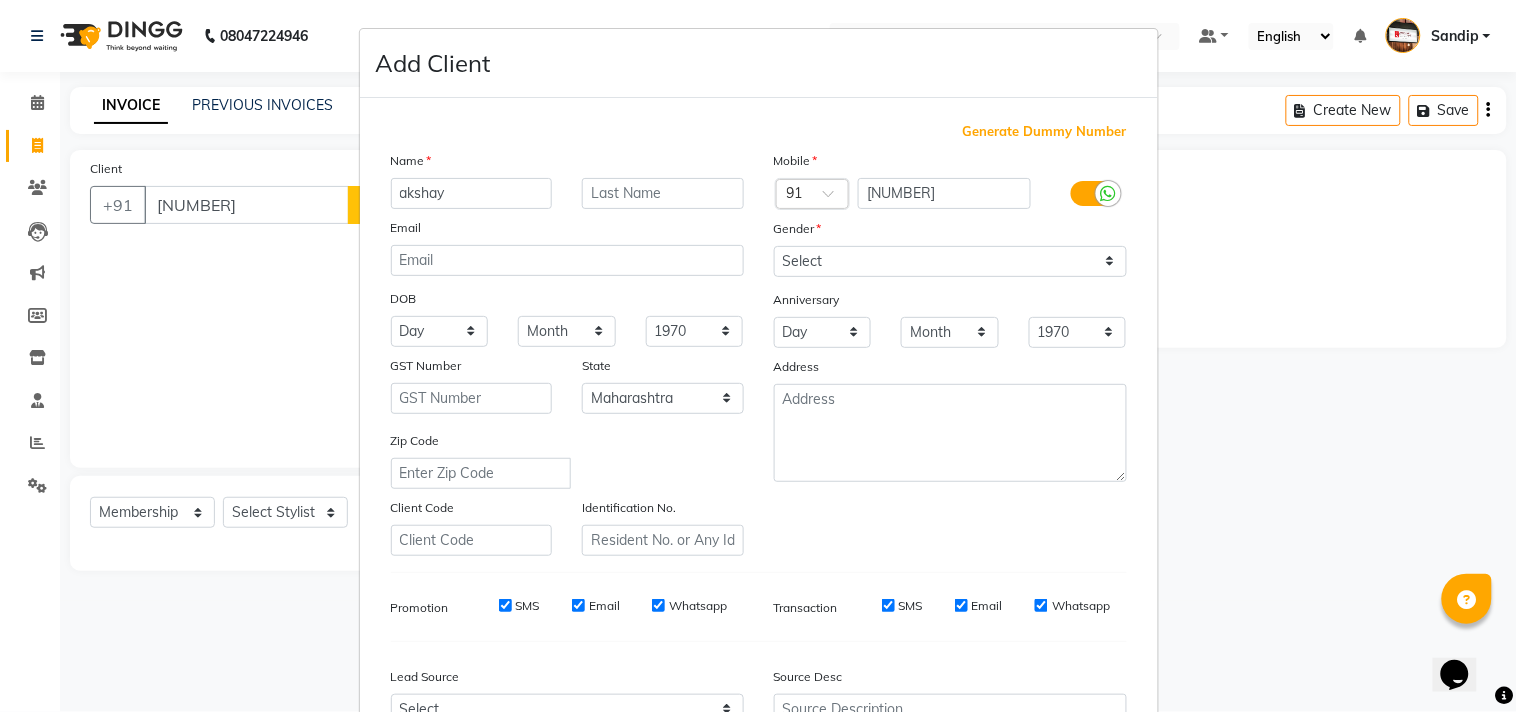 type on "akshay" 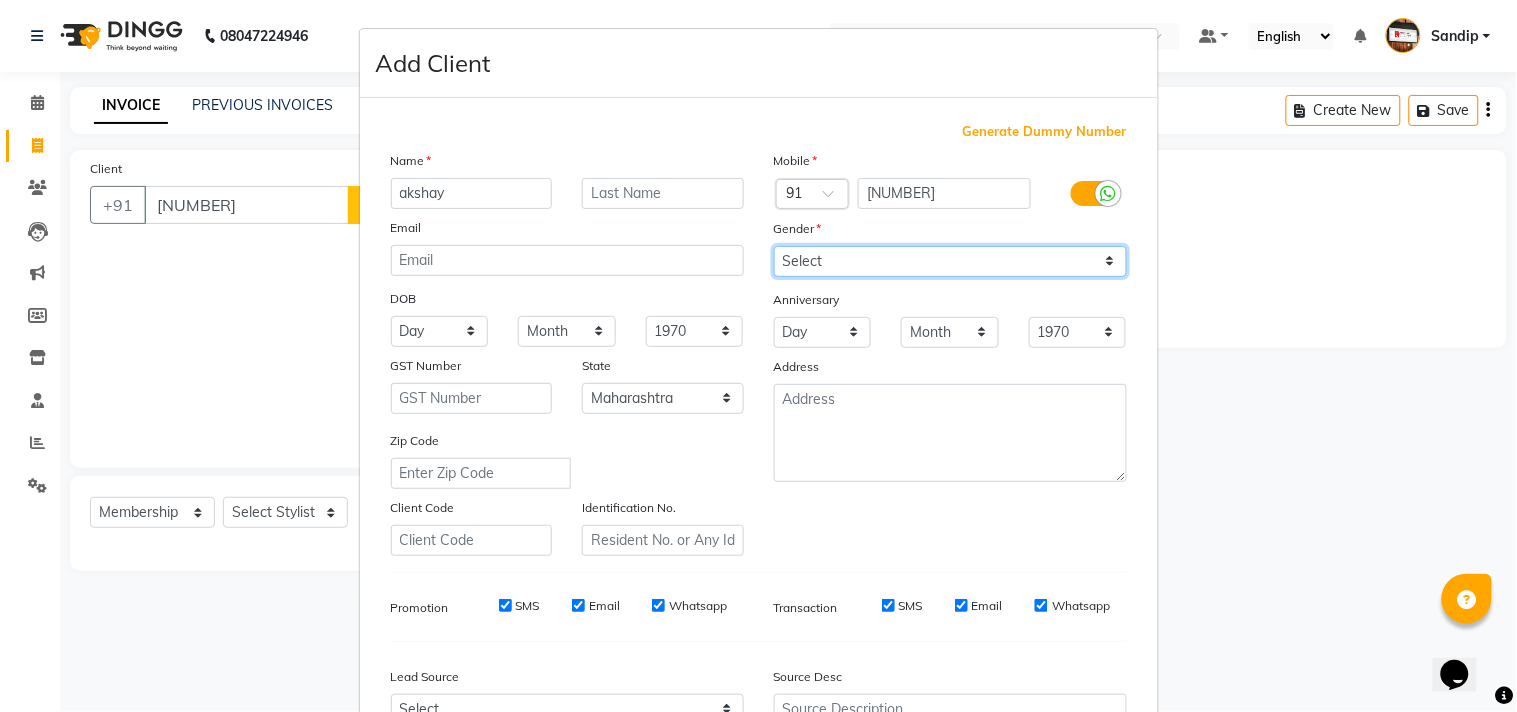 click on "Select Male Female Other Prefer Not To Say" at bounding box center [950, 261] 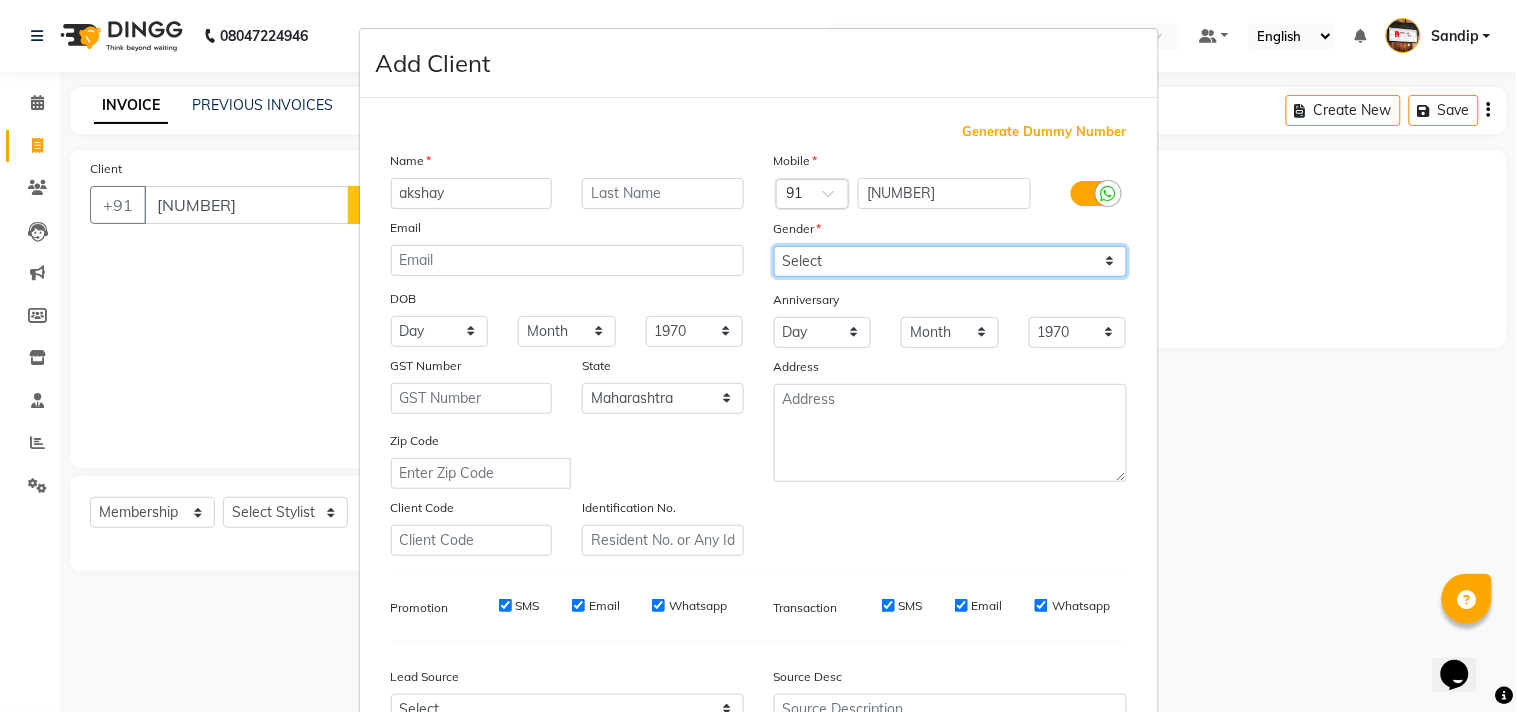 select on "male" 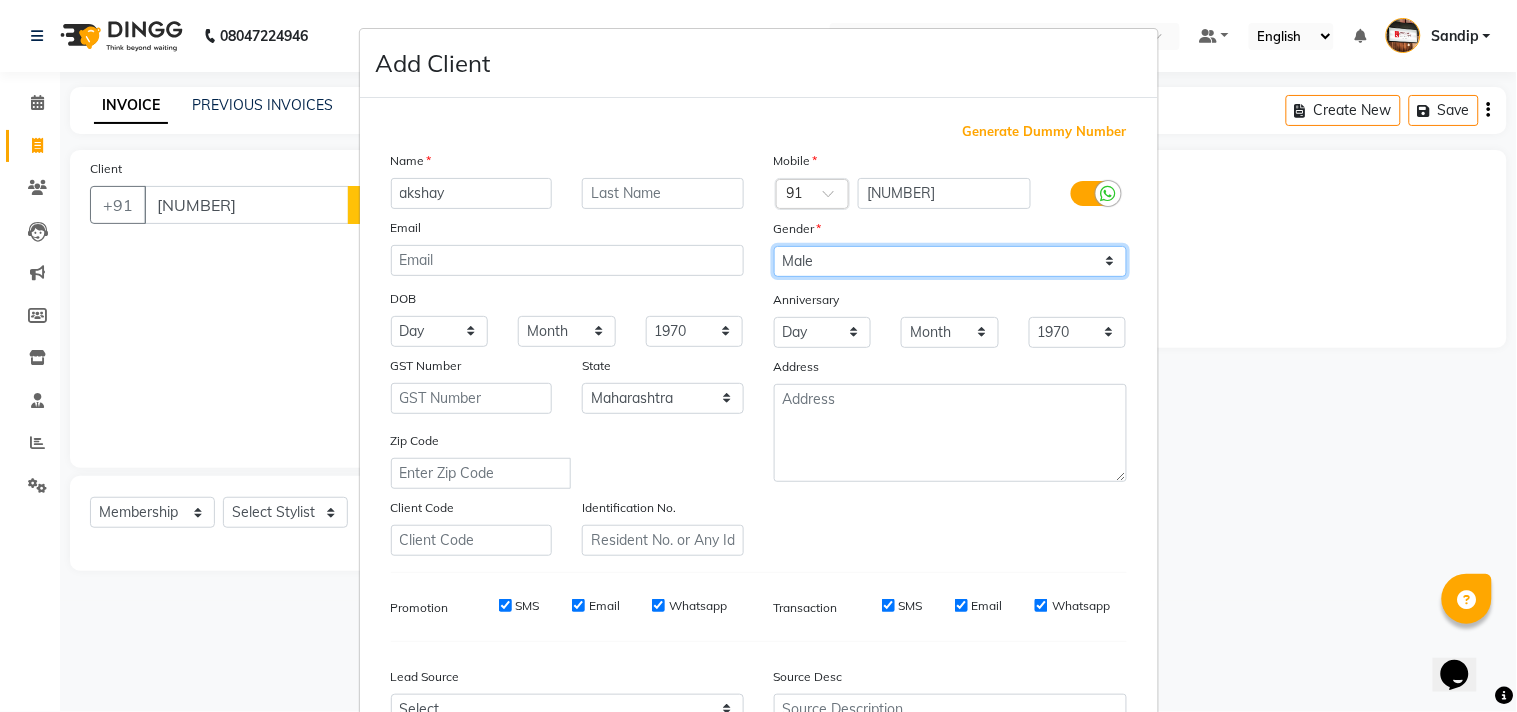 click on "Select Male Female Other Prefer Not To Say" at bounding box center (950, 261) 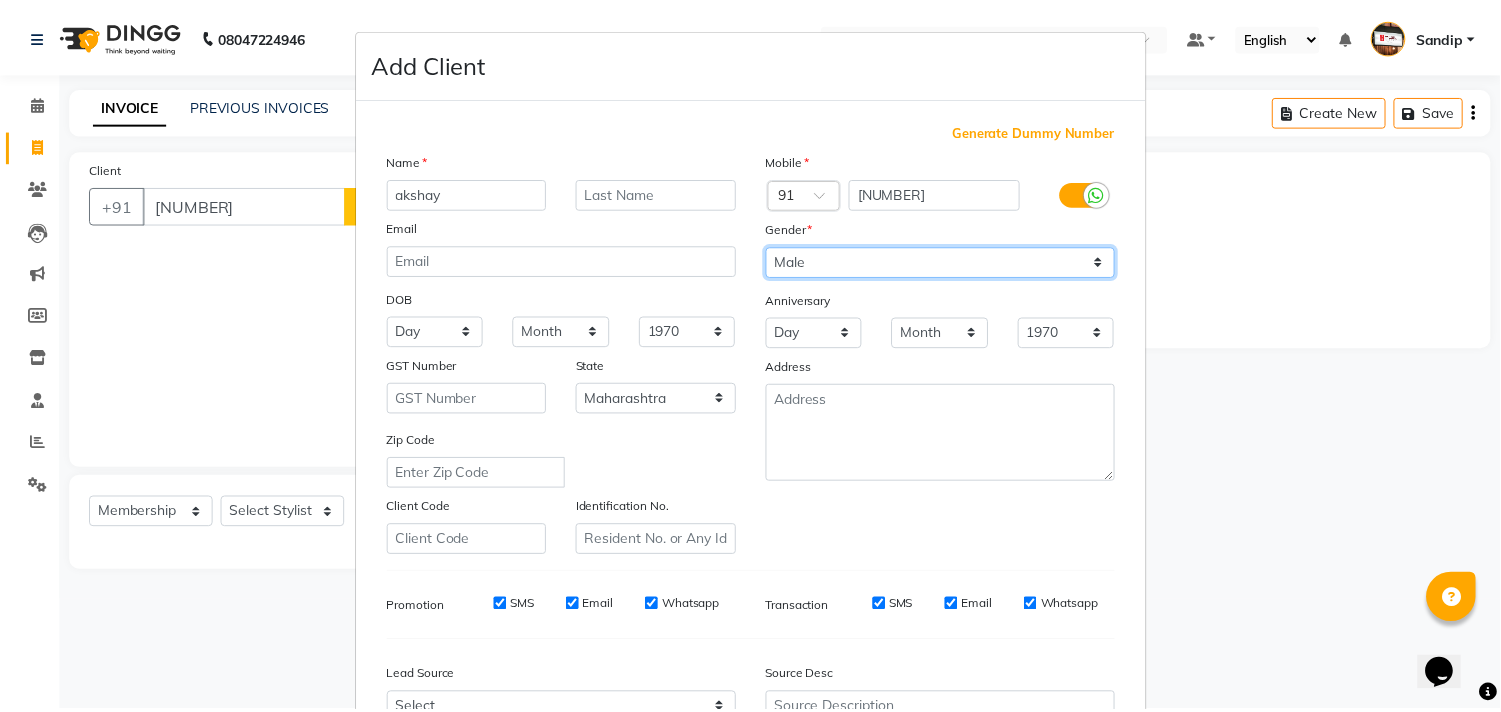 scroll, scrollTop: 212, scrollLeft: 0, axis: vertical 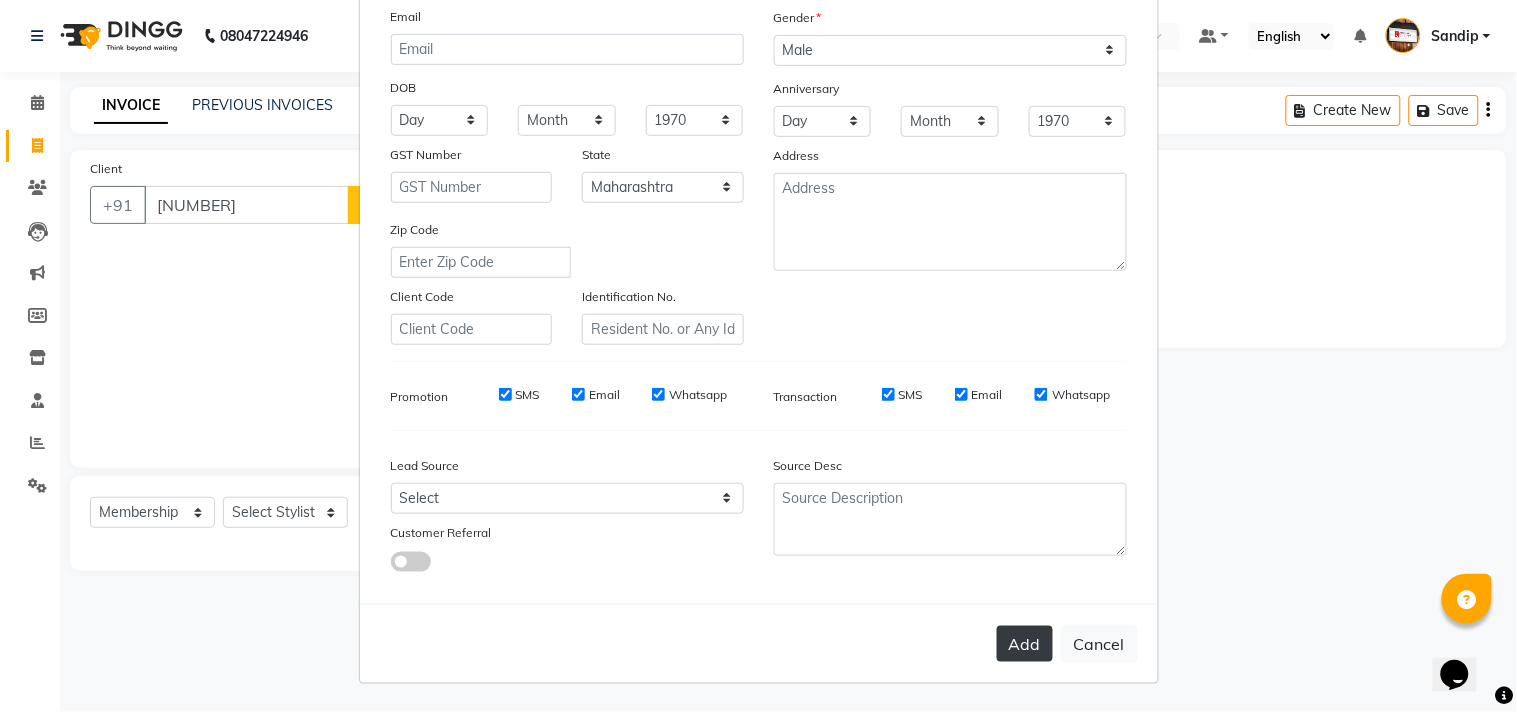 click on "Add" at bounding box center (1025, 644) 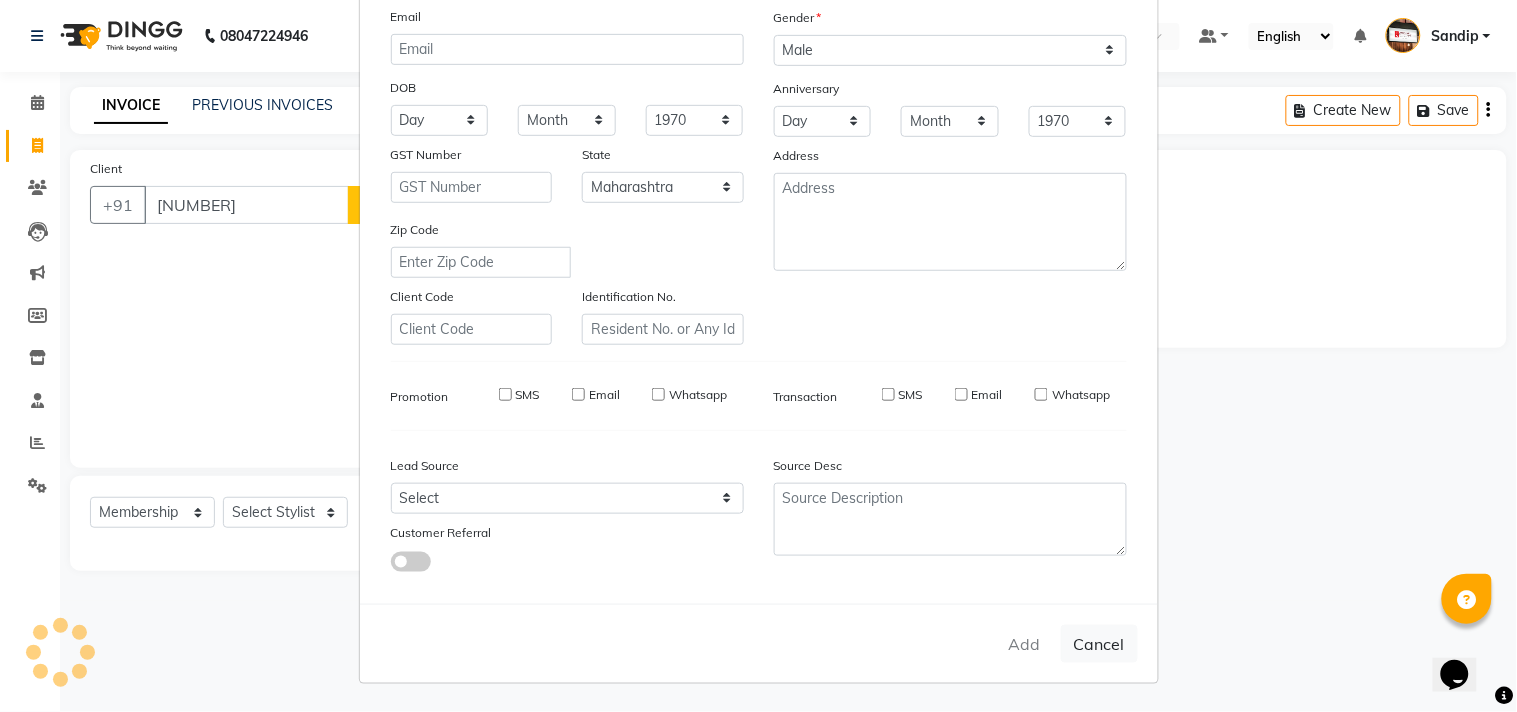 type 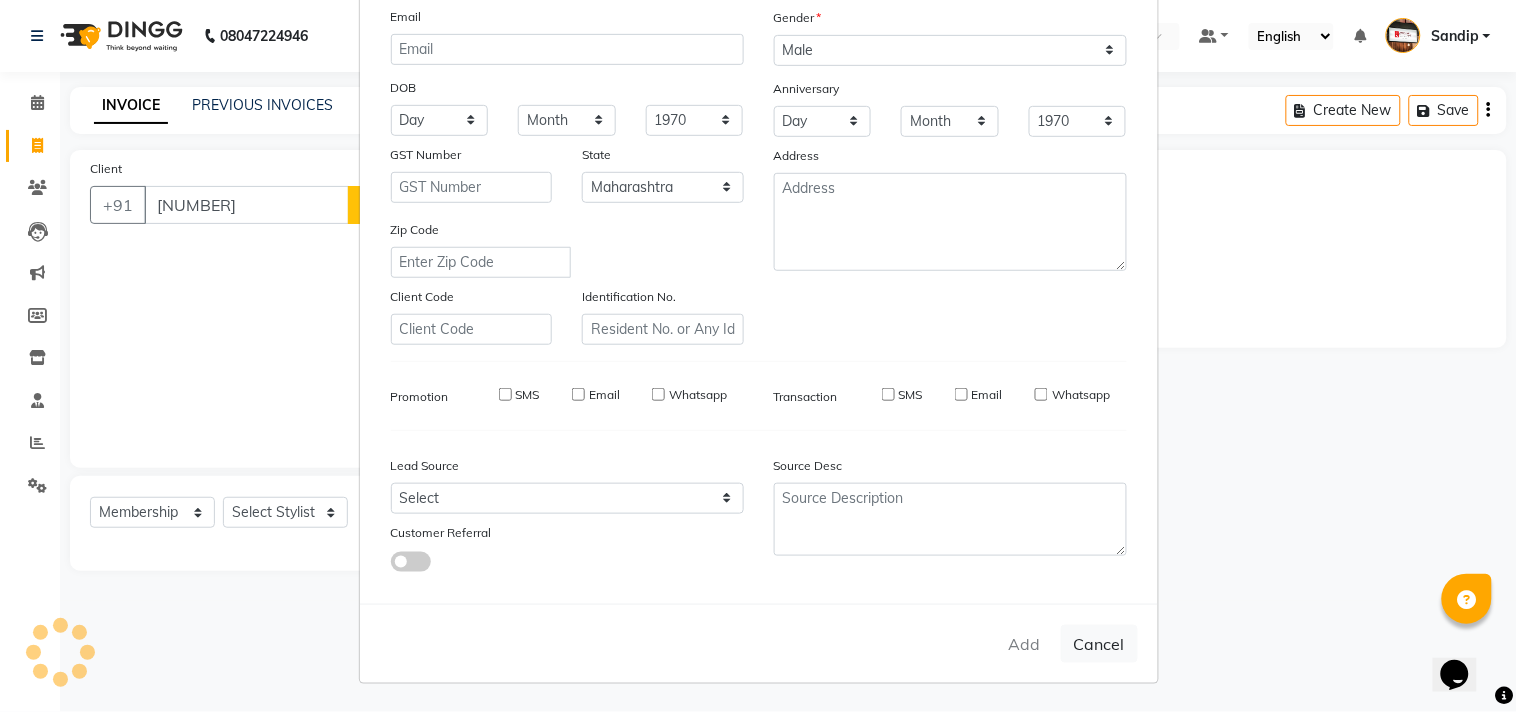 select 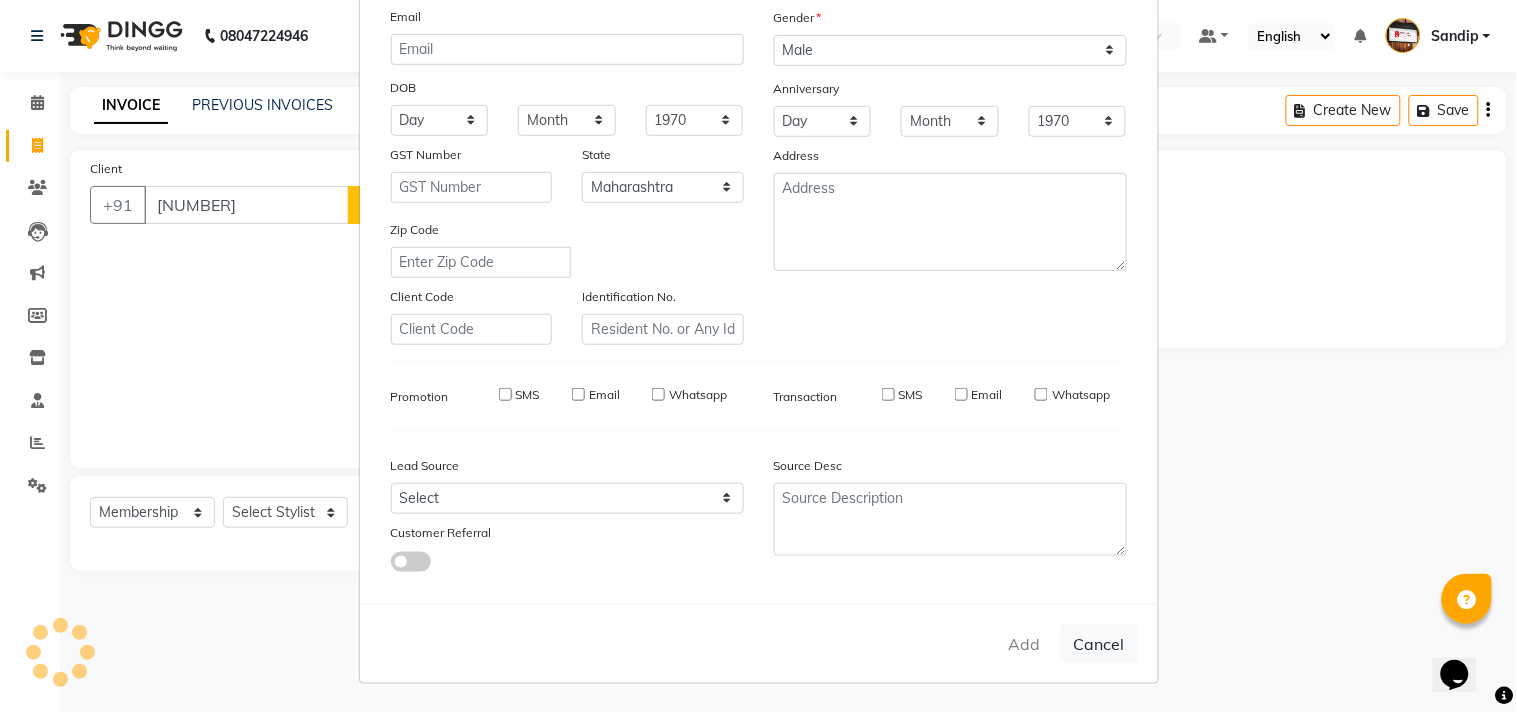 select 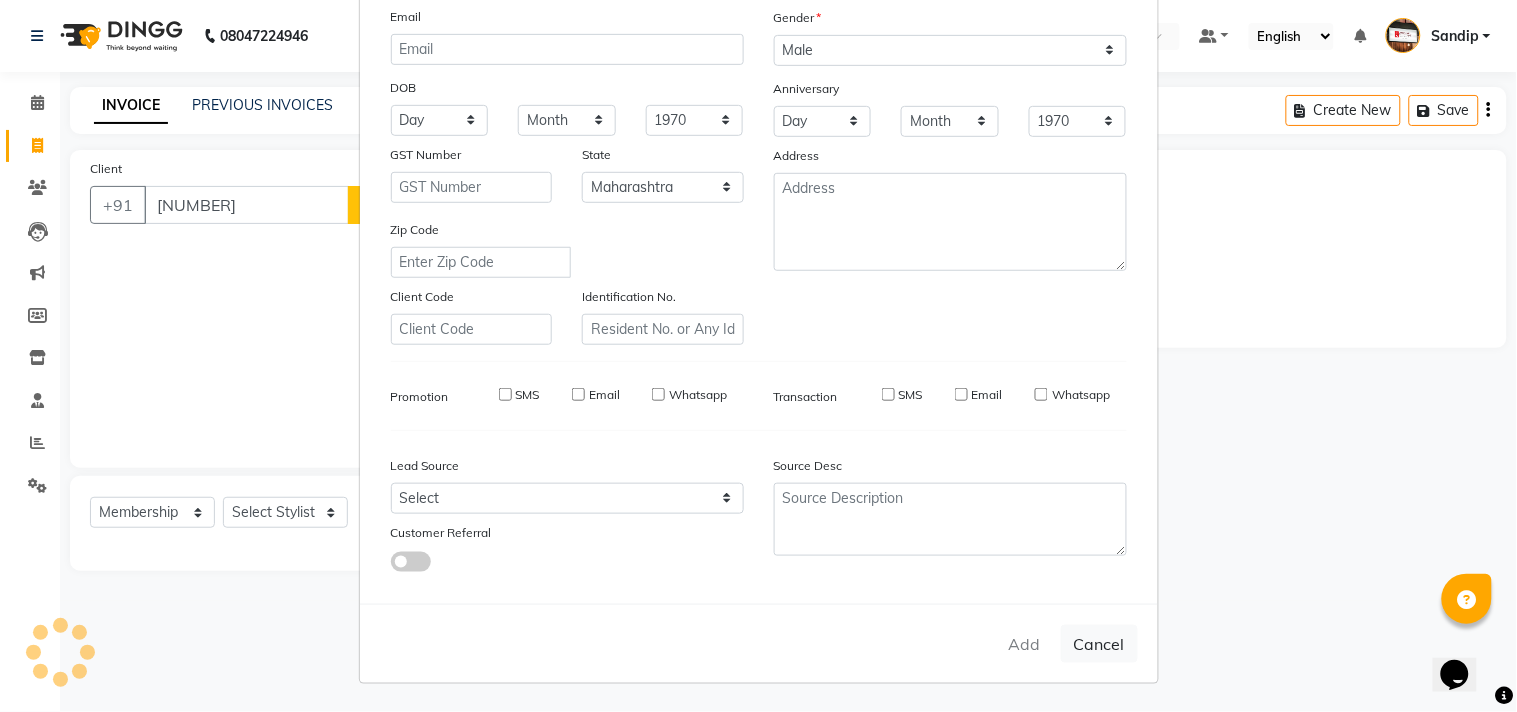 select 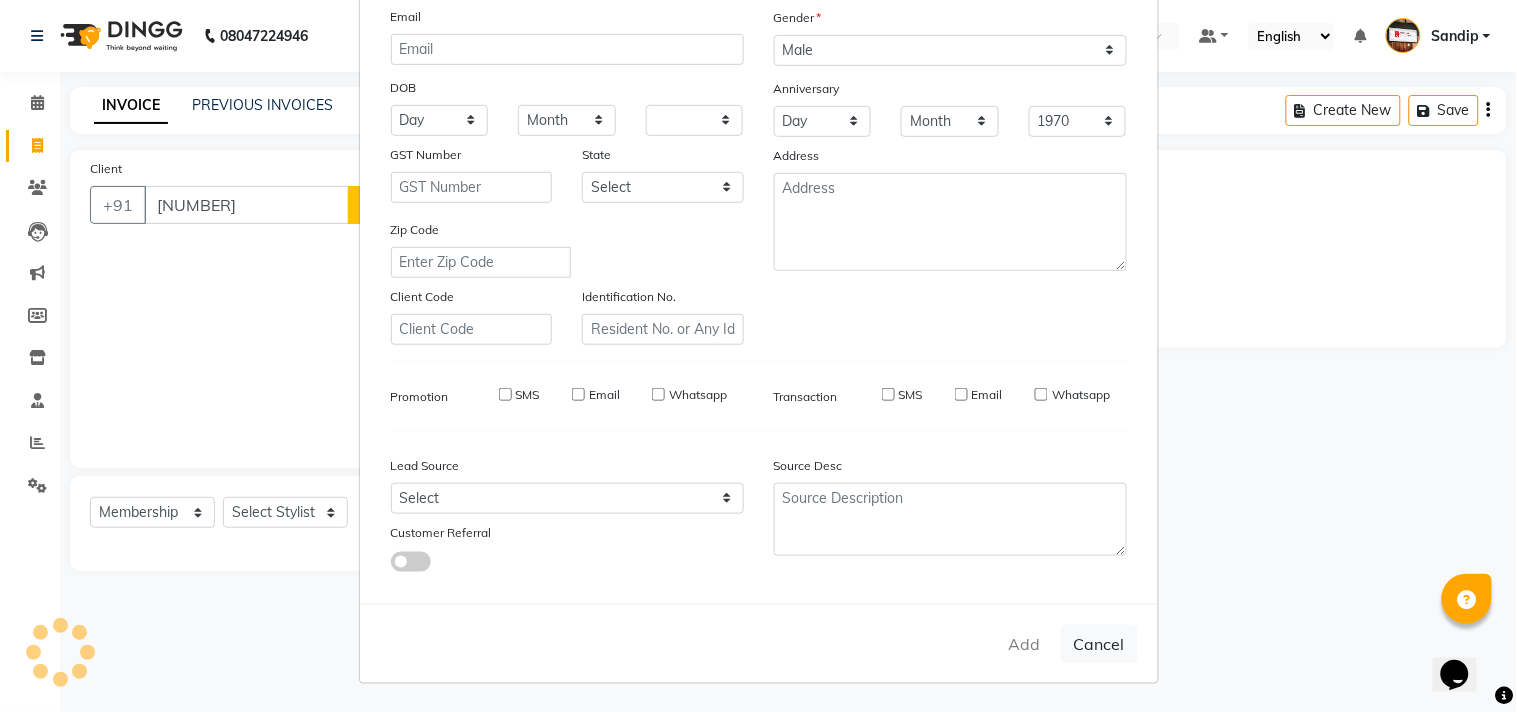 select 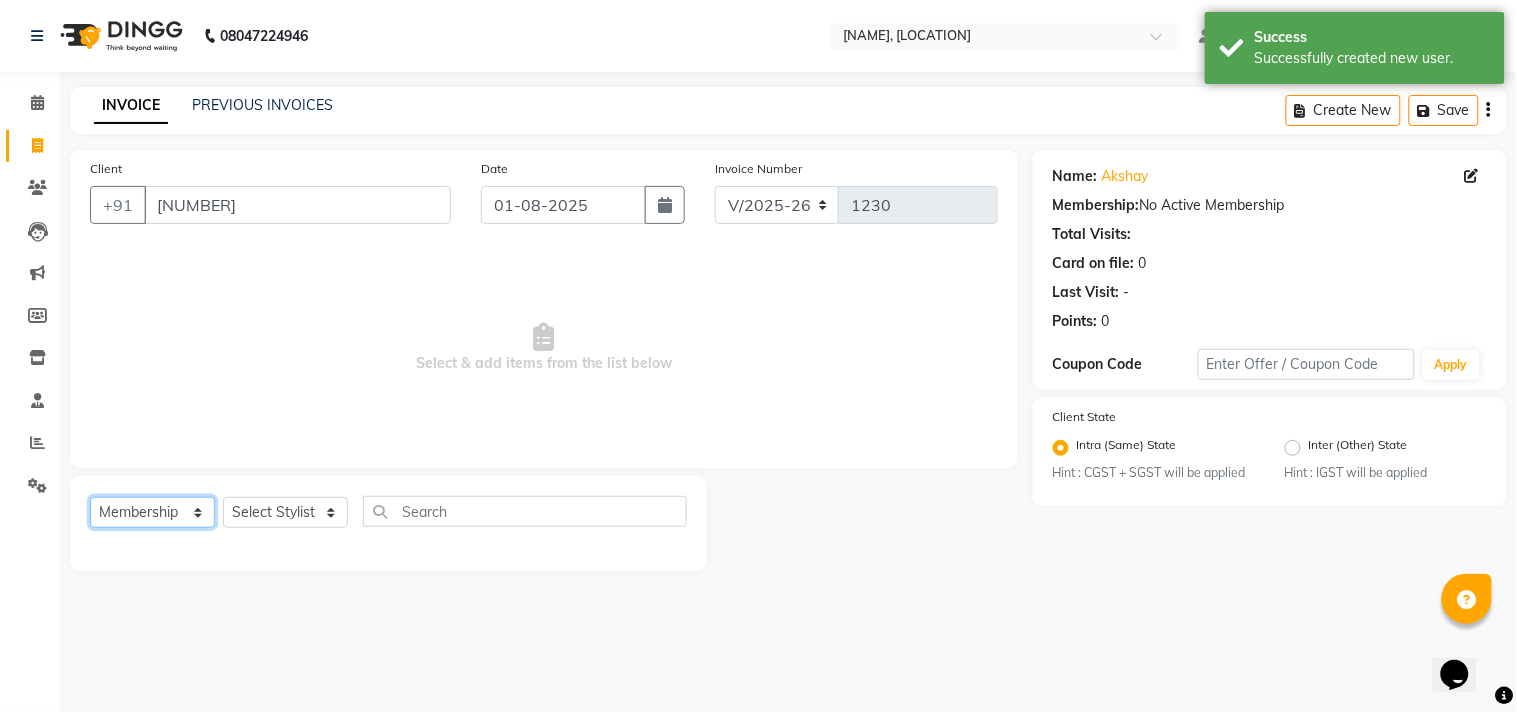 click on "Select  Service  Product  Membership  Package Voucher Prepaid Gift Card" 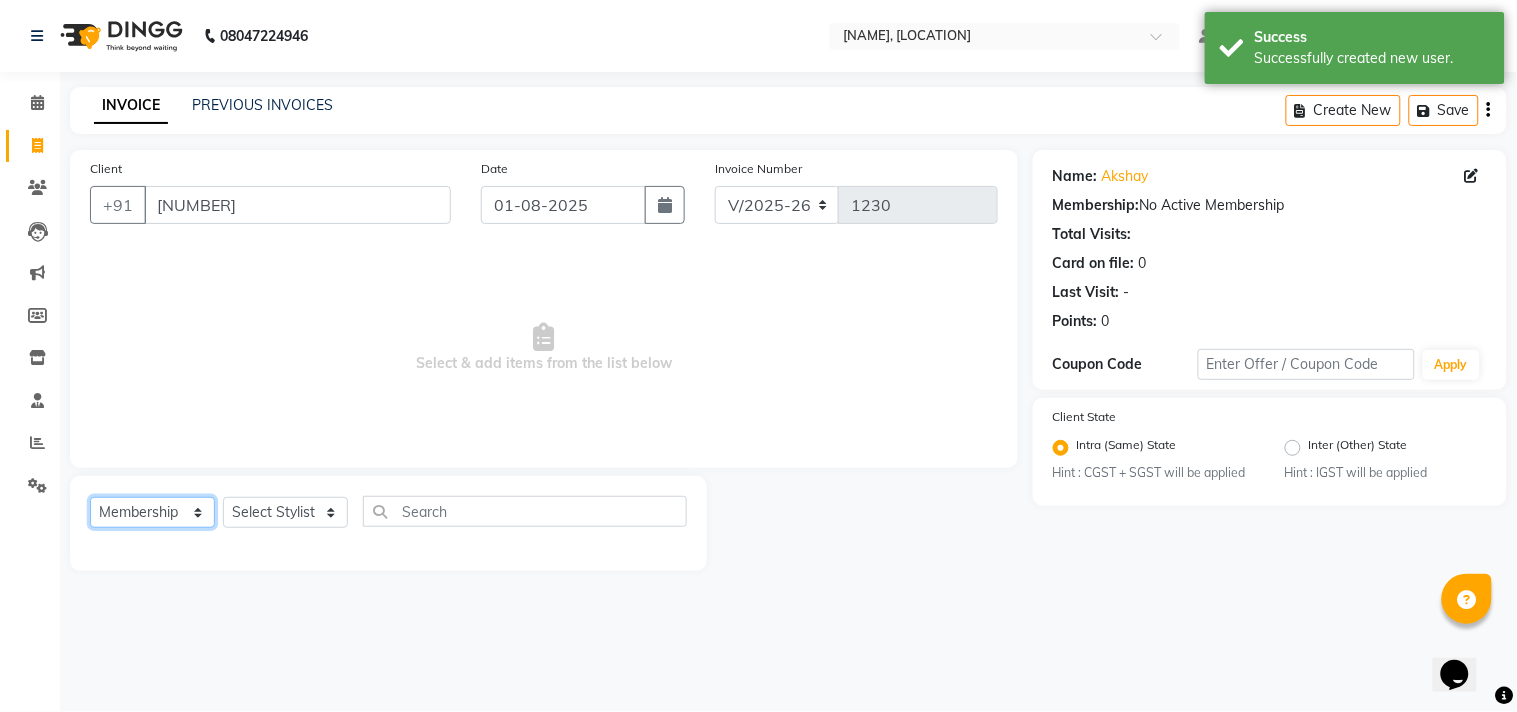 select on "service" 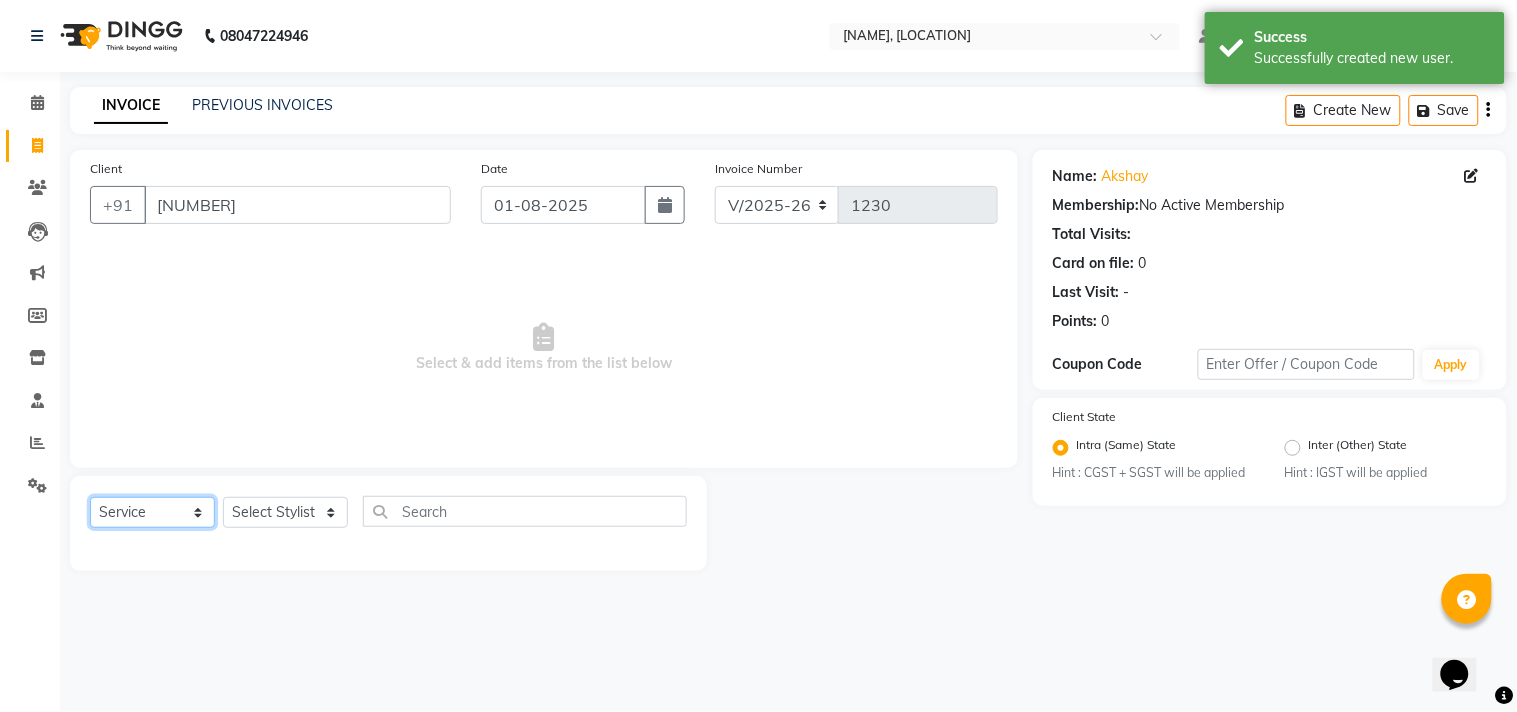 click on "Select  Service  Product  Membership  Package Voucher Prepaid Gift Card" 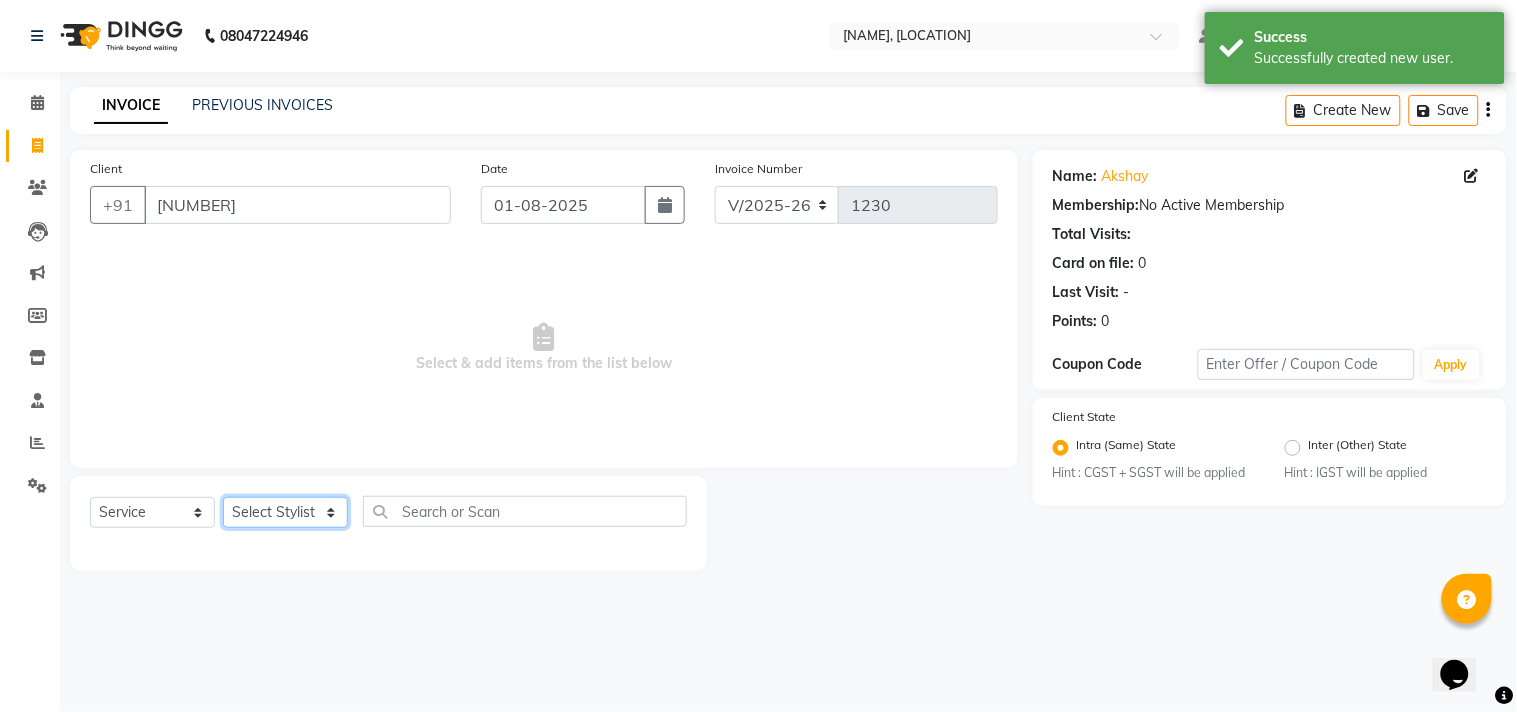 click on "Select Stylist [NAME] [FIRST] [LAST] [NAME]  [NAME] [NAME] [NAME] [NAME] [NAME] [NAME] [NAME]" 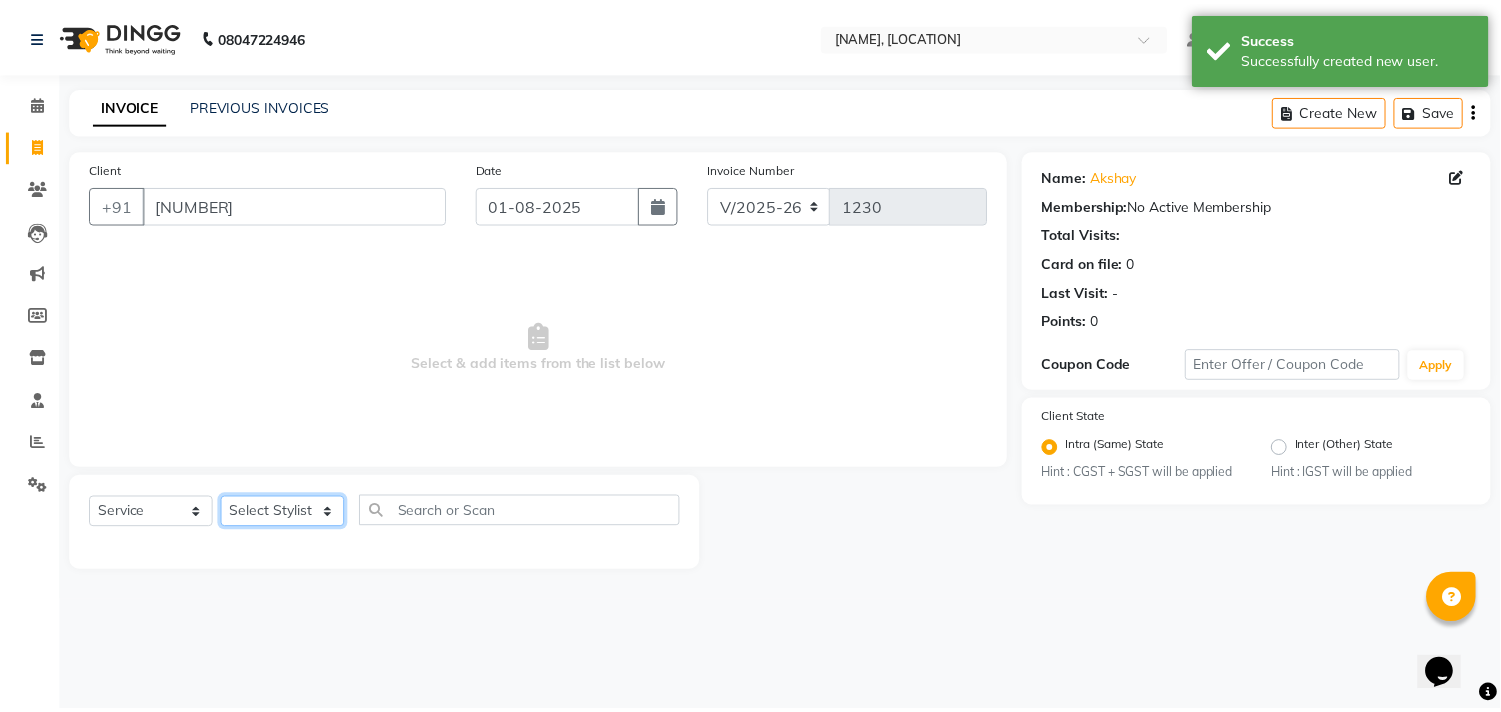type 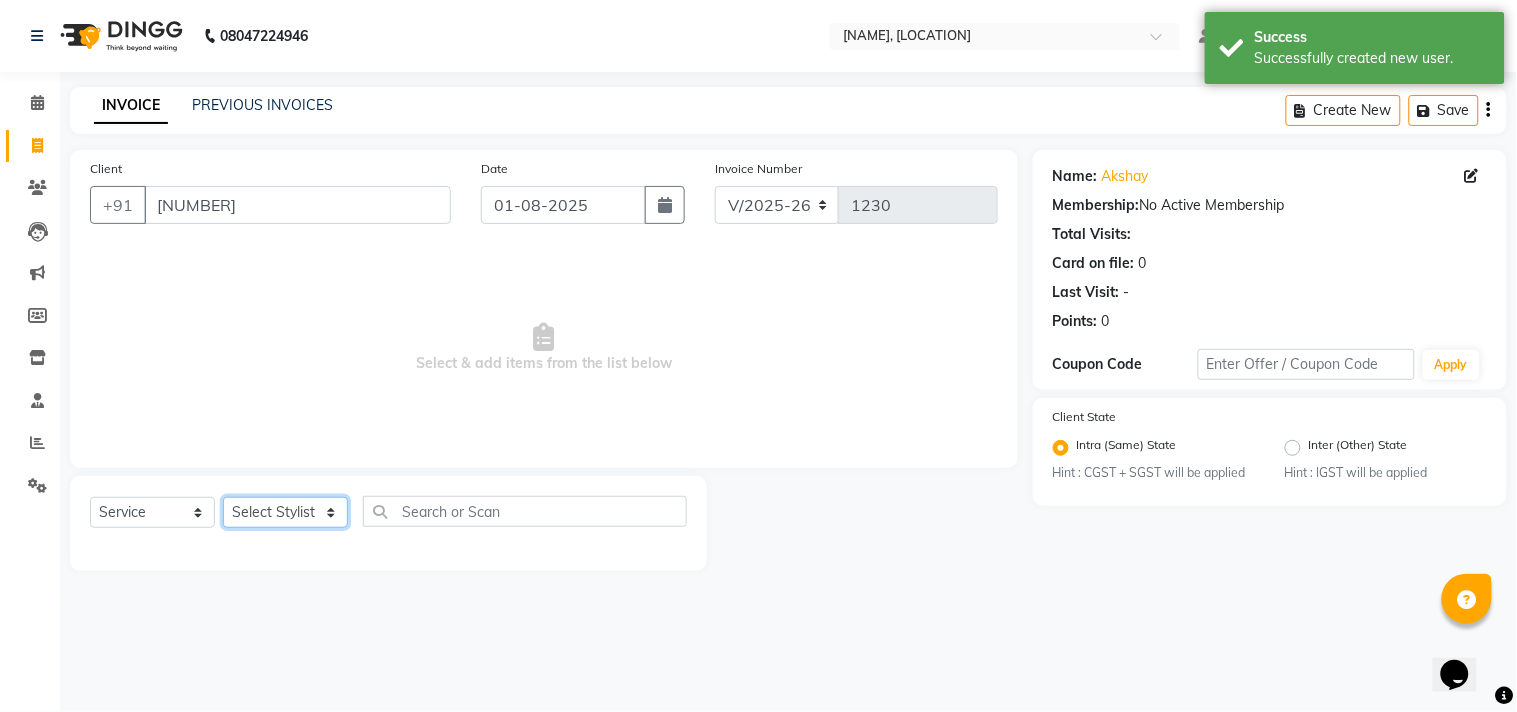click on "Select Stylist [NAME] [FIRST] [LAST] [NAME]  [NAME] [NAME] [NAME] [NAME] [NAME] [NAME] [NAME]" 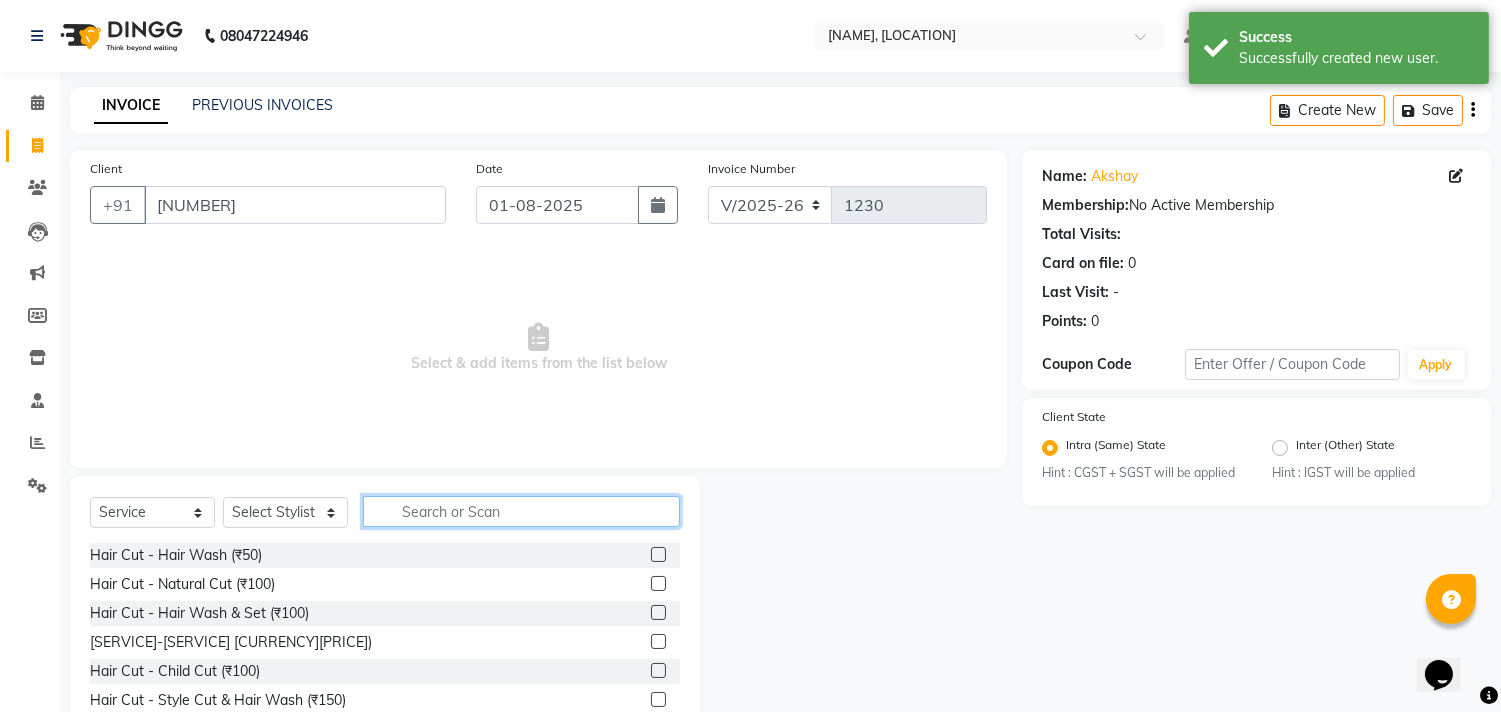 click 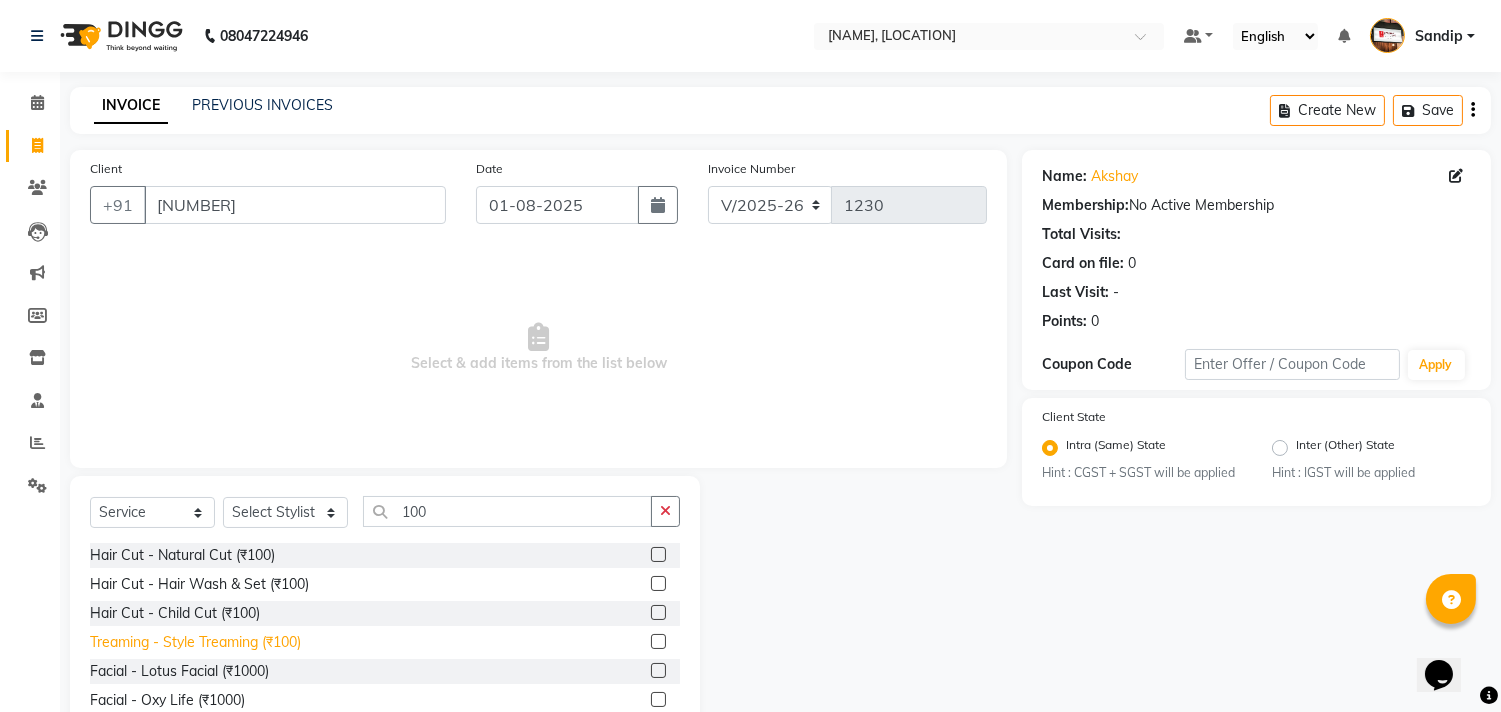 click on "Treaming - Style Treaming (₹100)" 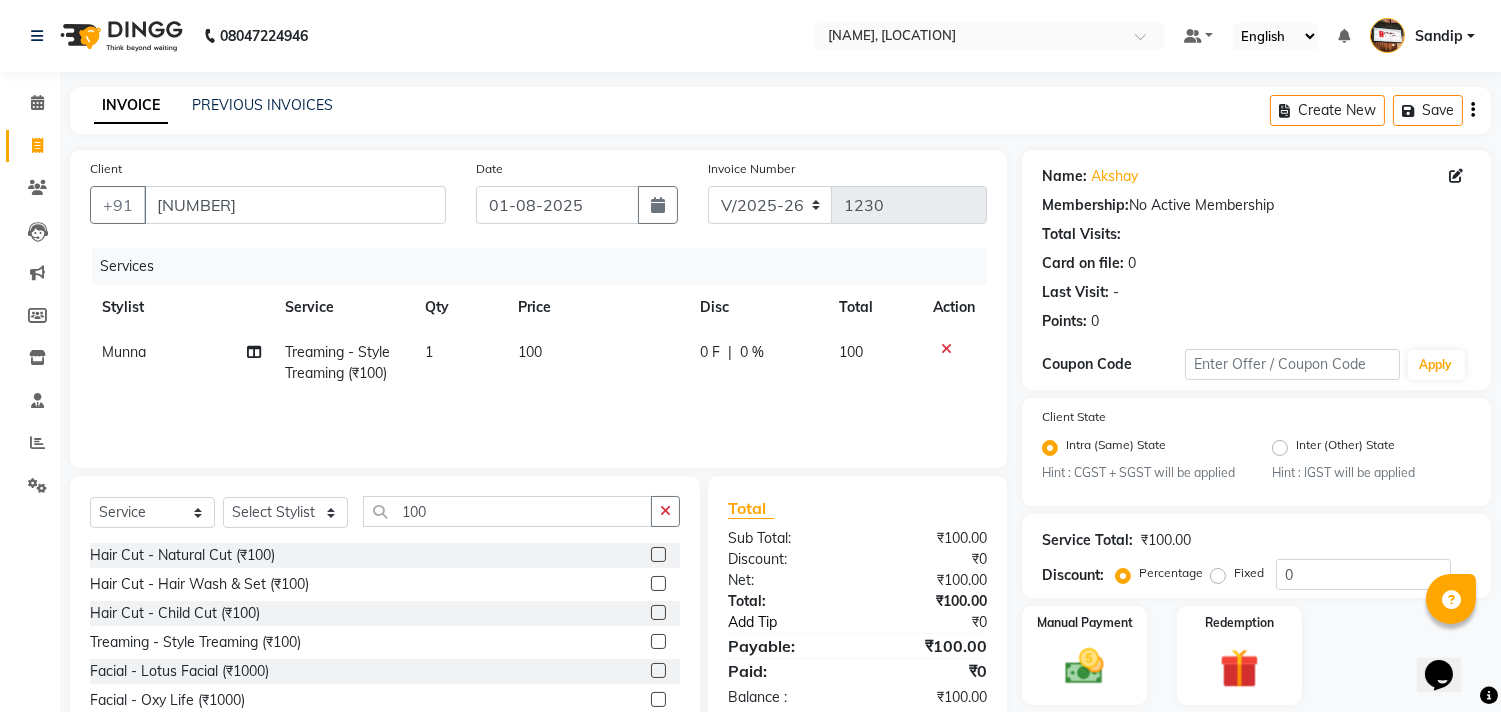 scroll, scrollTop: 88, scrollLeft: 0, axis: vertical 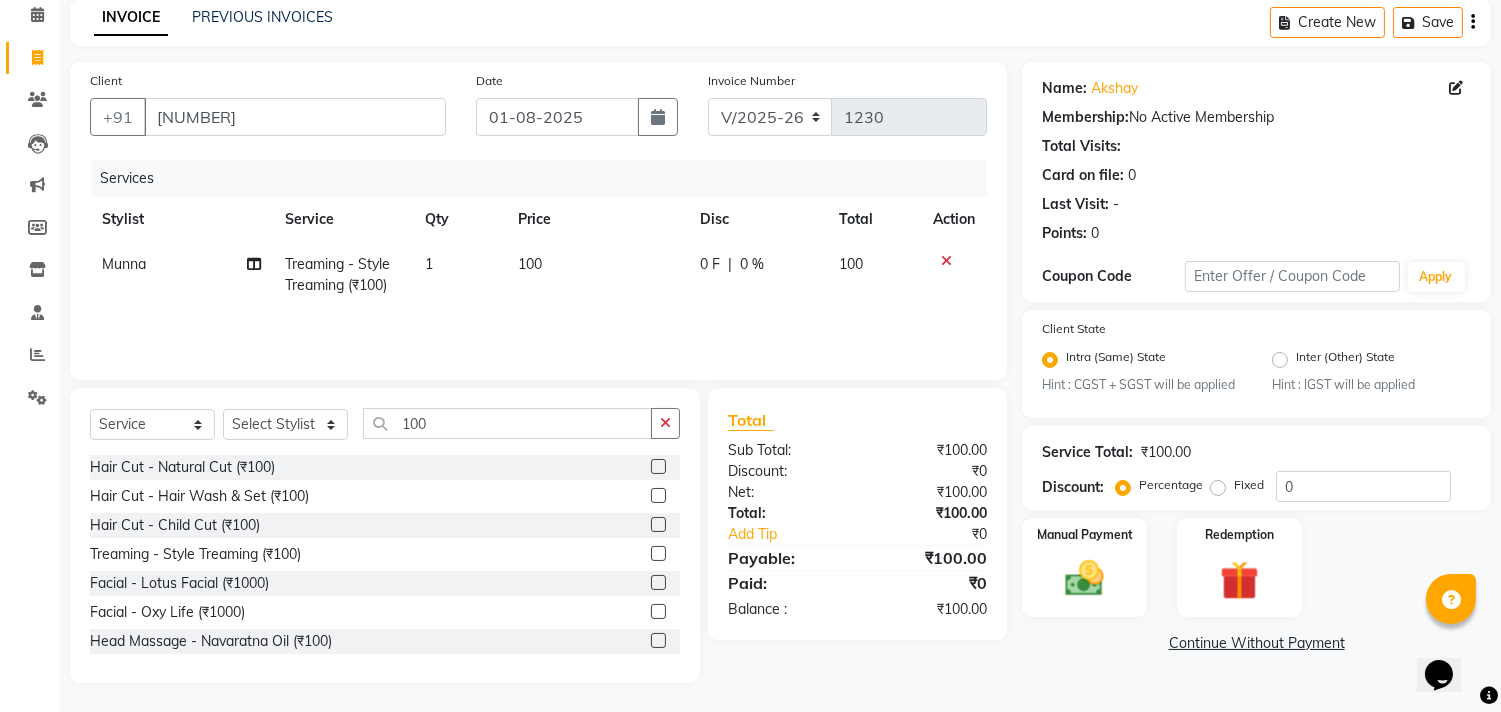 click on "Continue Without Payment" 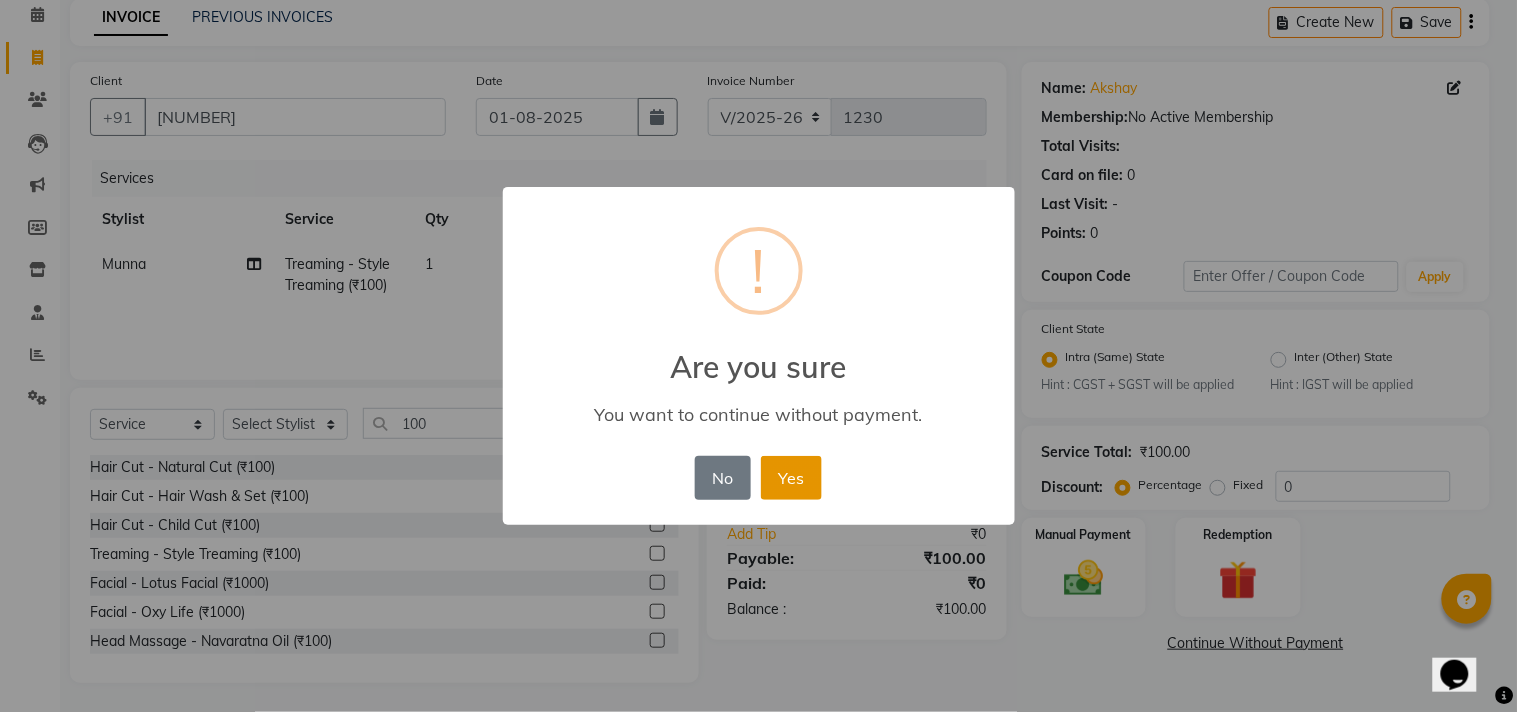 click on "Yes" at bounding box center (791, 478) 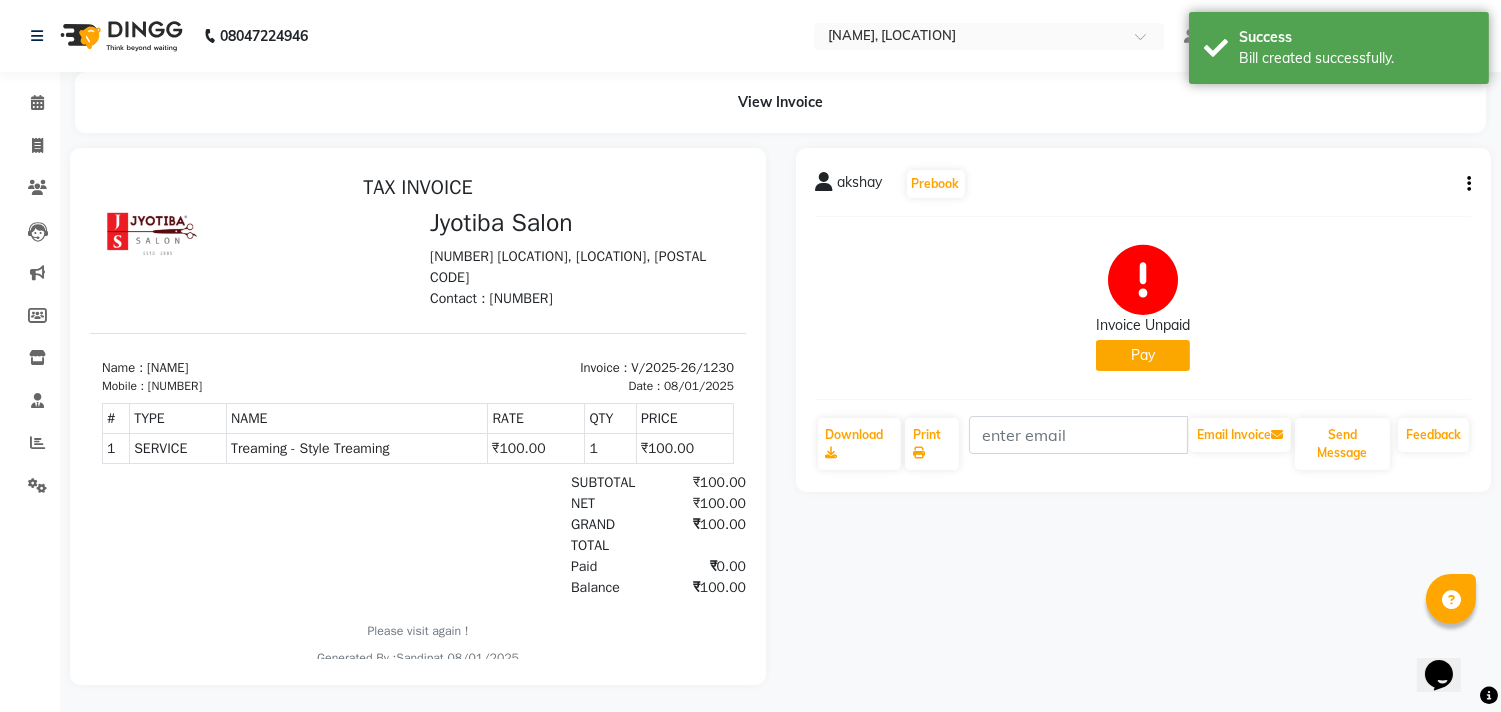 scroll, scrollTop: 0, scrollLeft: 0, axis: both 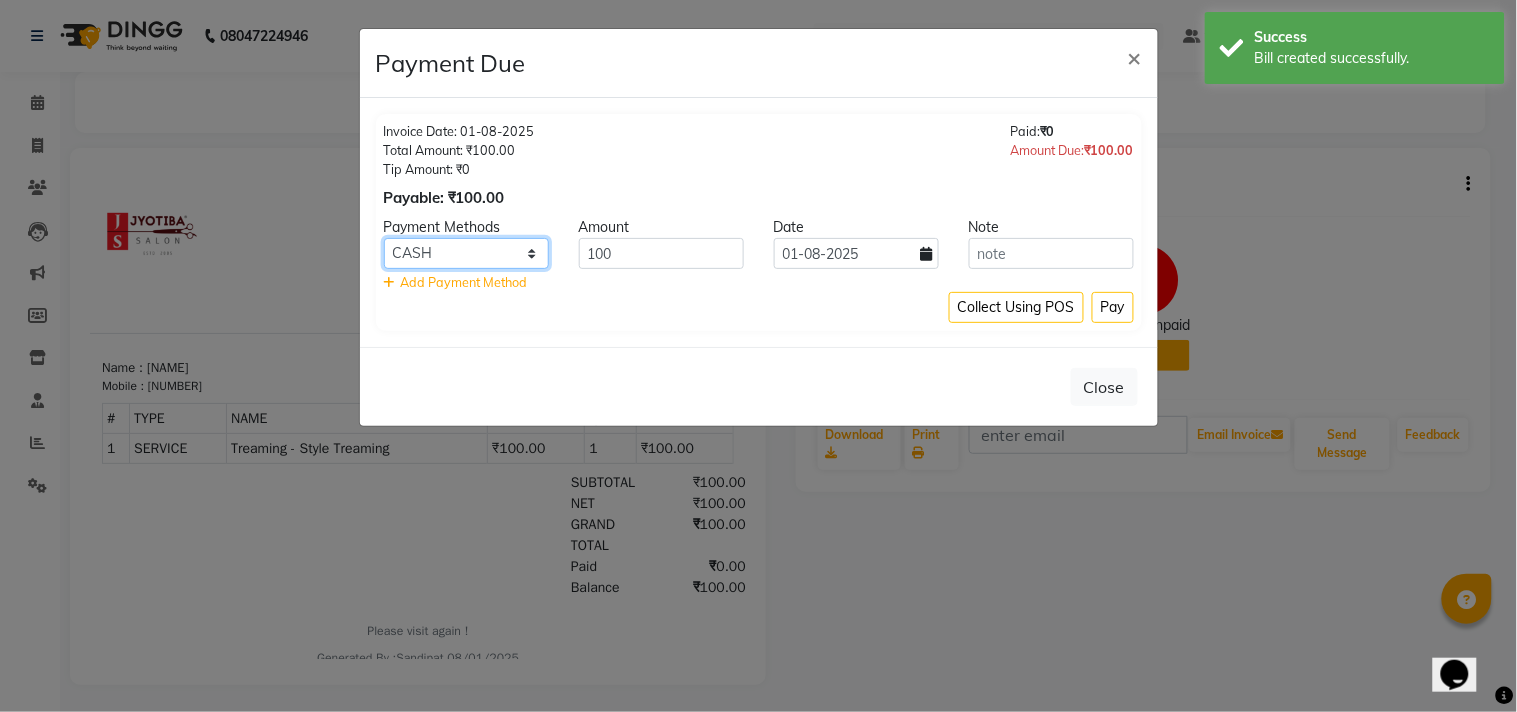 click on "CASH ONLINE CARD" 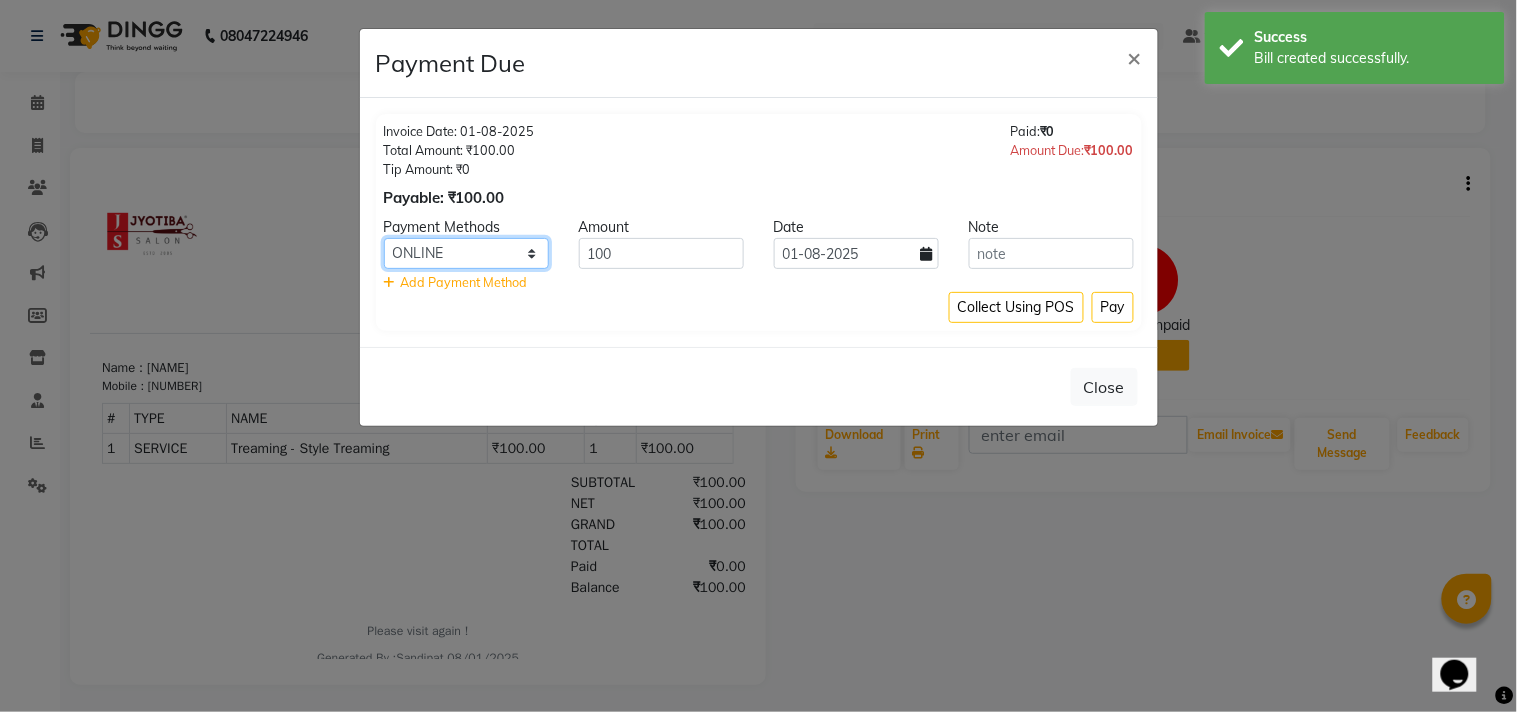 click on "CASH ONLINE CARD" 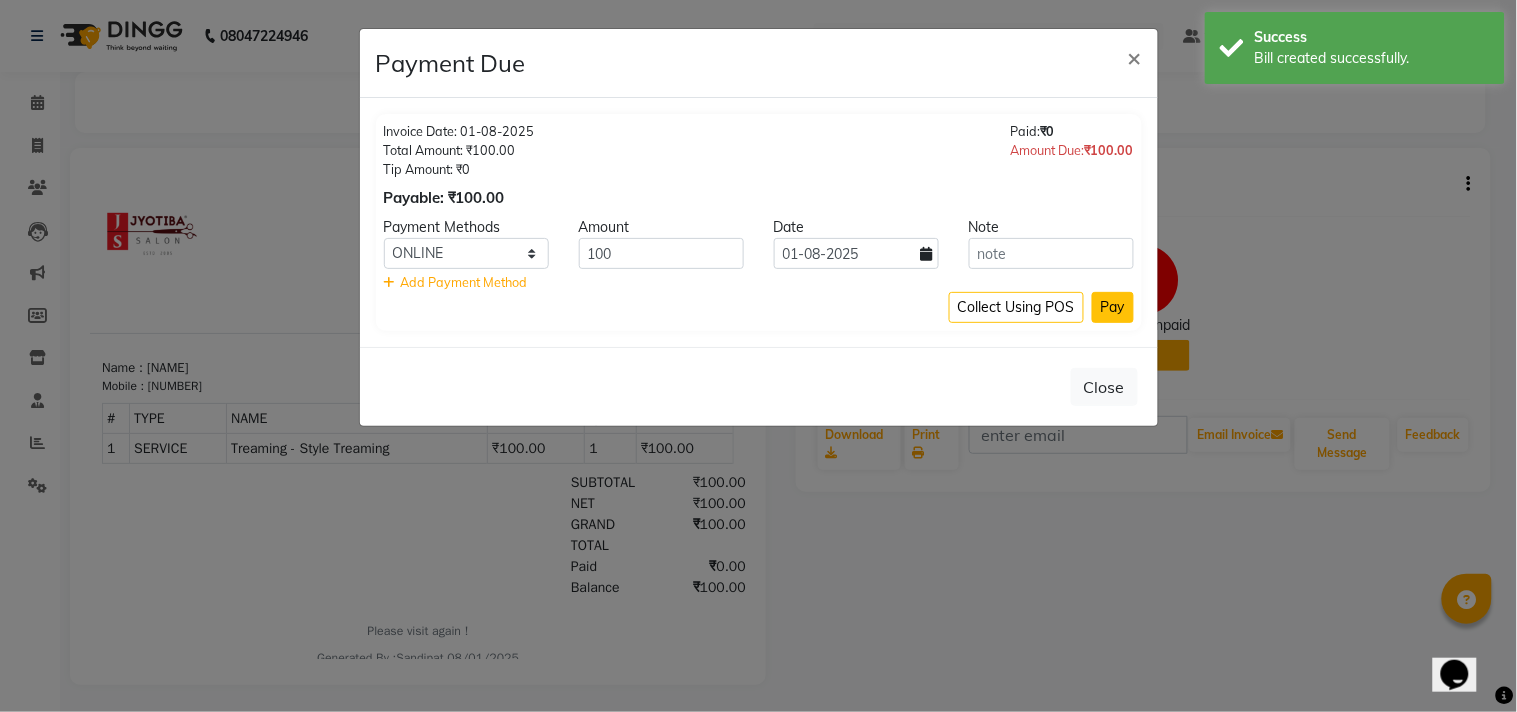 click on "Pay" 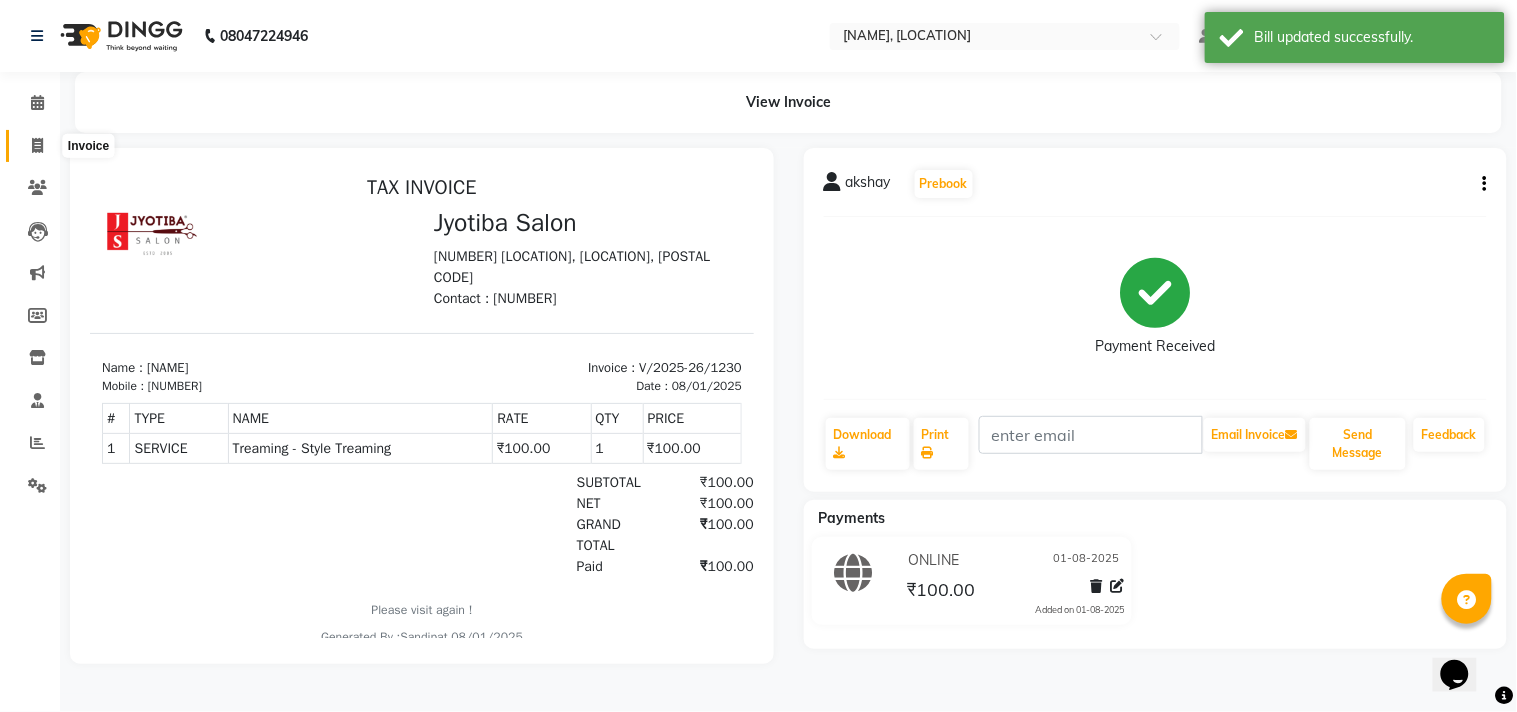click 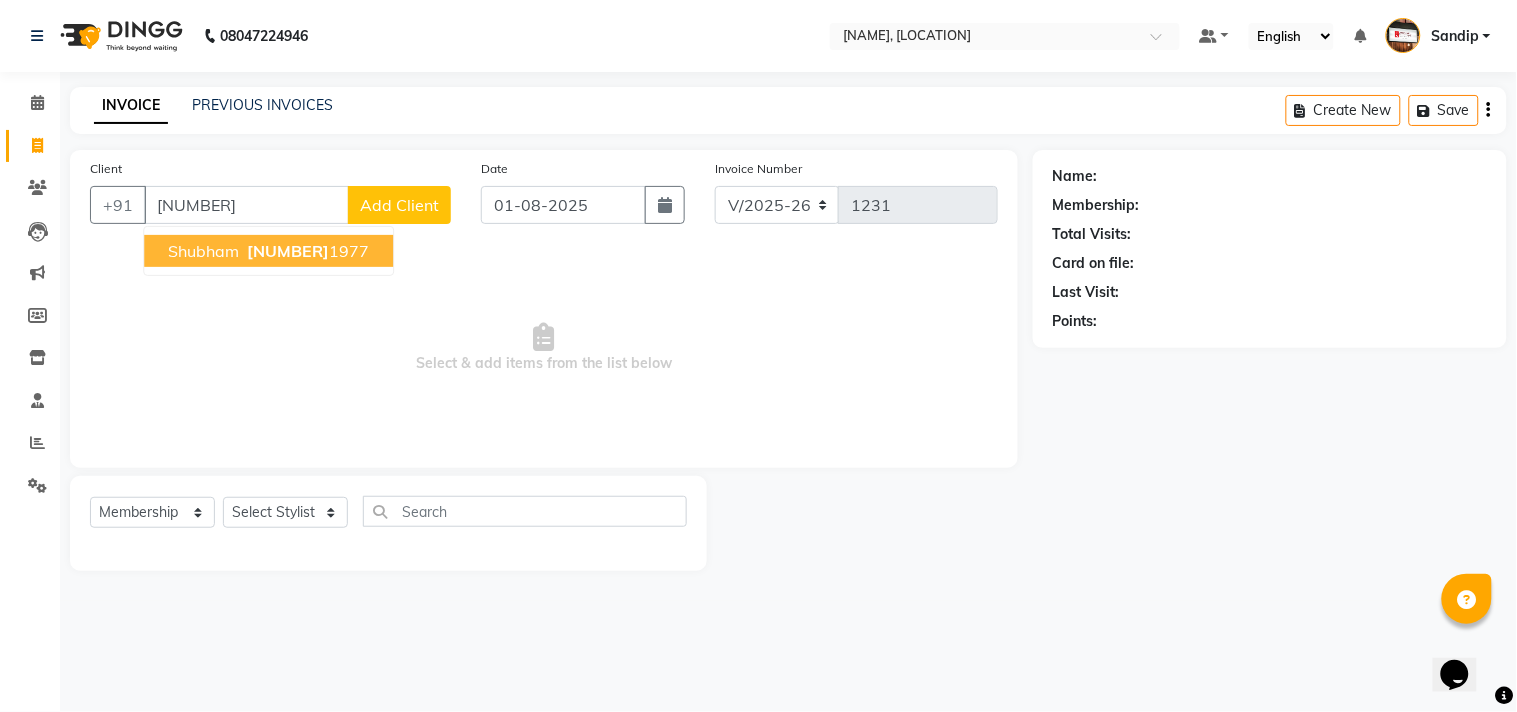 click on "[NUMBER]" at bounding box center [306, 251] 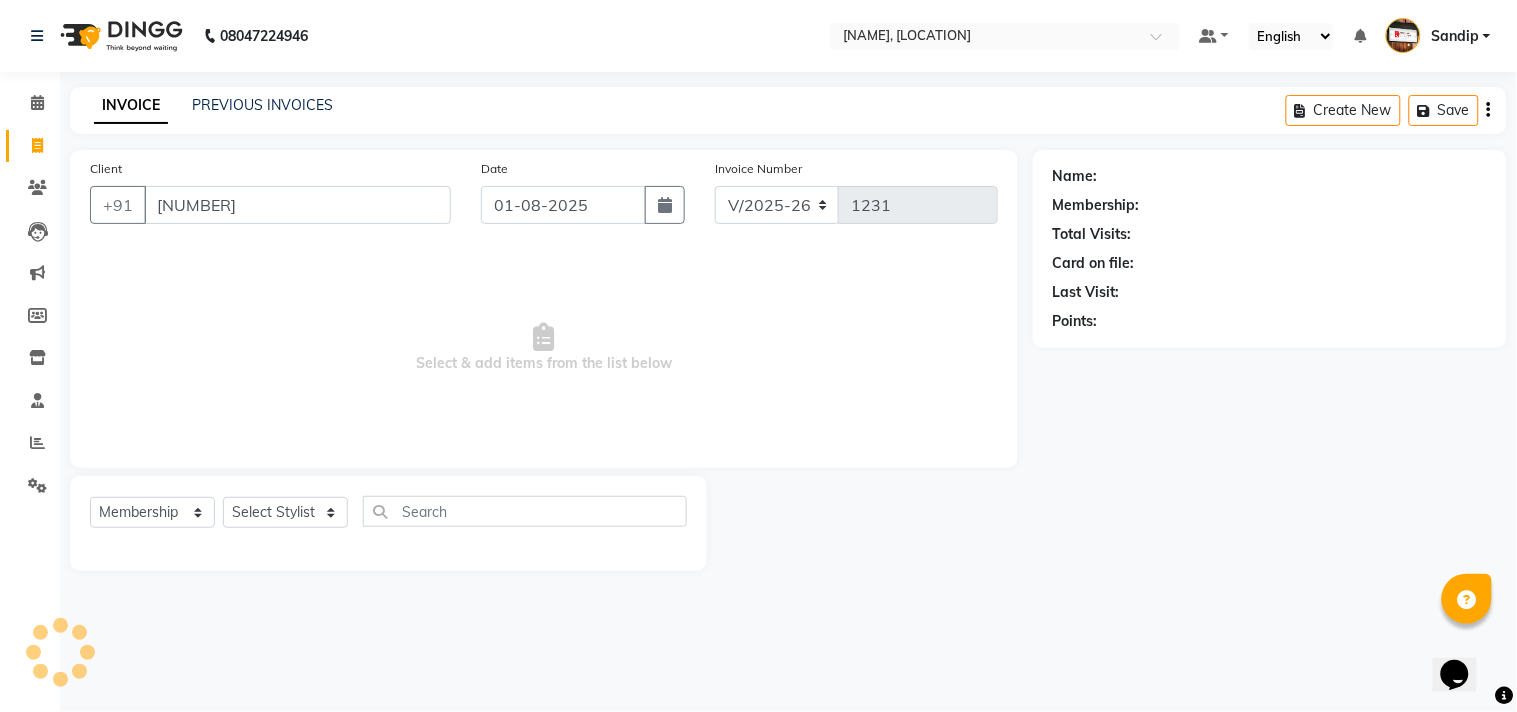 click on "Select & add items from the list below" at bounding box center (544, 348) 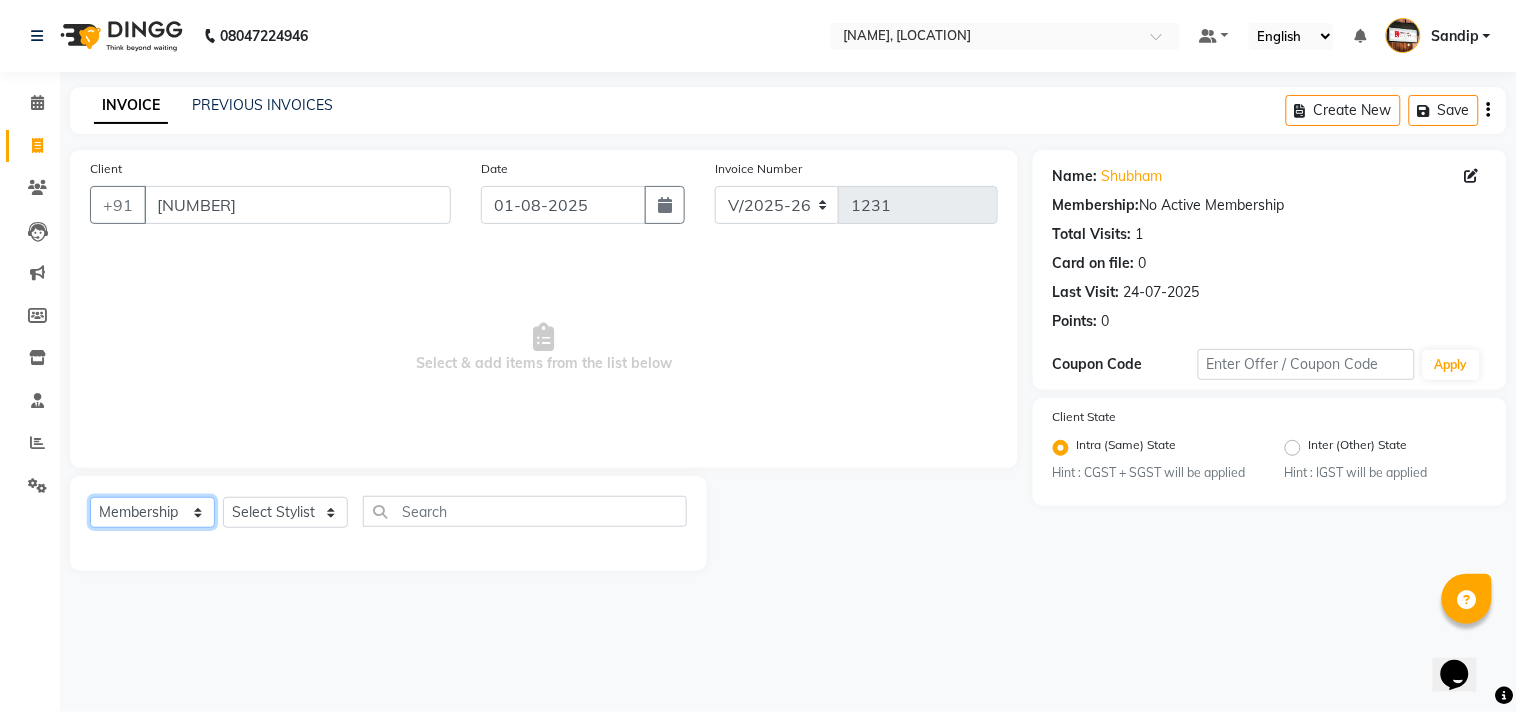 click on "Select  Service  Product  Membership  Package Voucher Prepaid Gift Card" 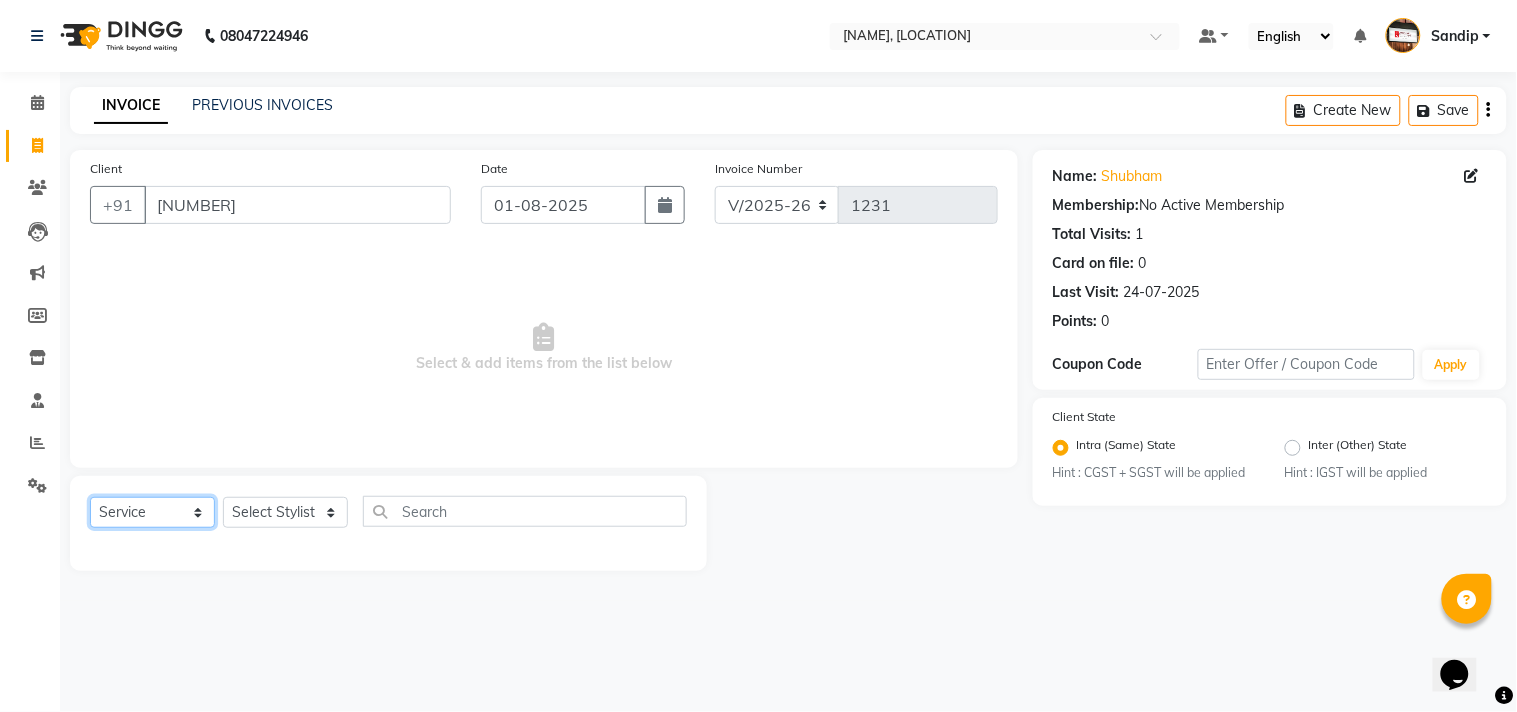 click on "Select  Service  Product  Membership  Package Voucher Prepaid Gift Card" 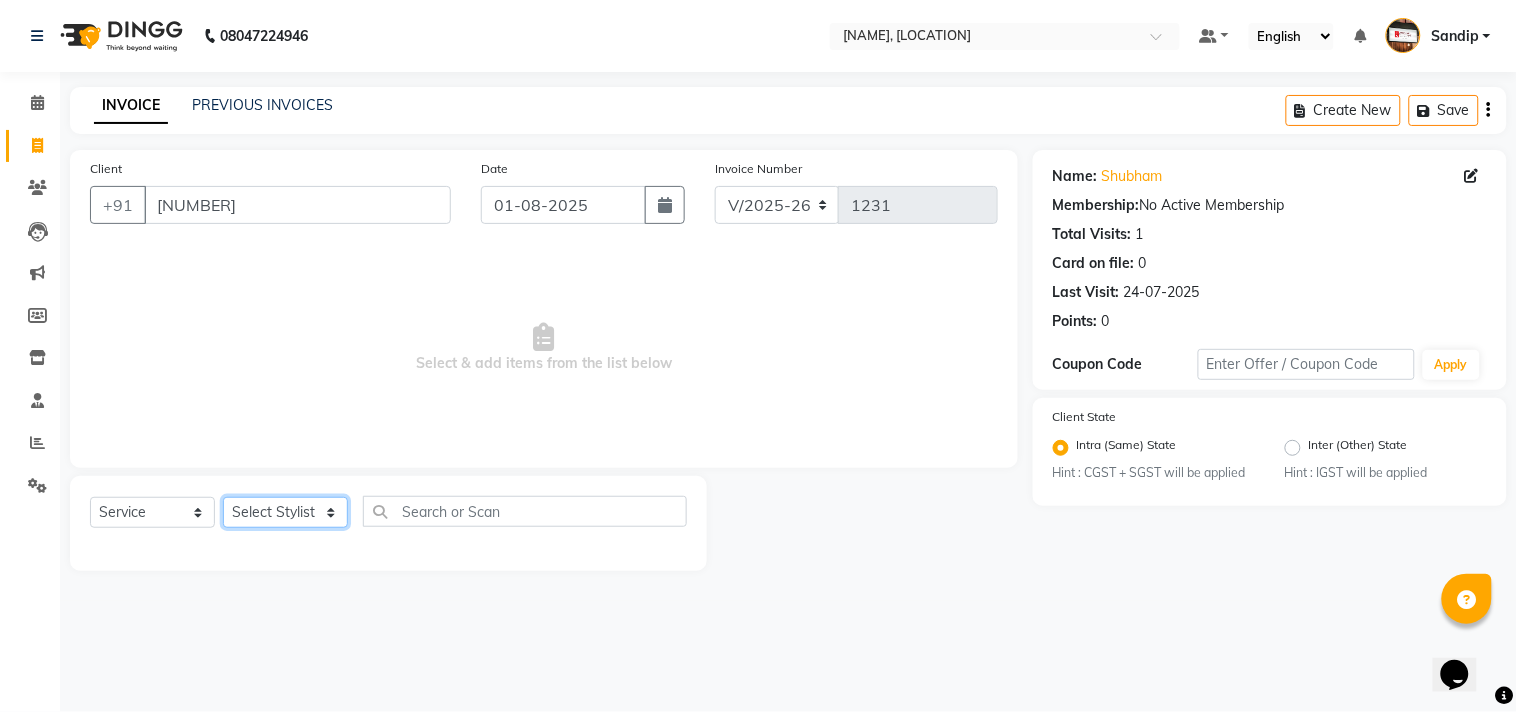 click on "Select Stylist [NAME] [FIRST] [LAST] [NAME]  [NAME] [NAME] [NAME] [NAME] [NAME] [NAME] [NAME]" 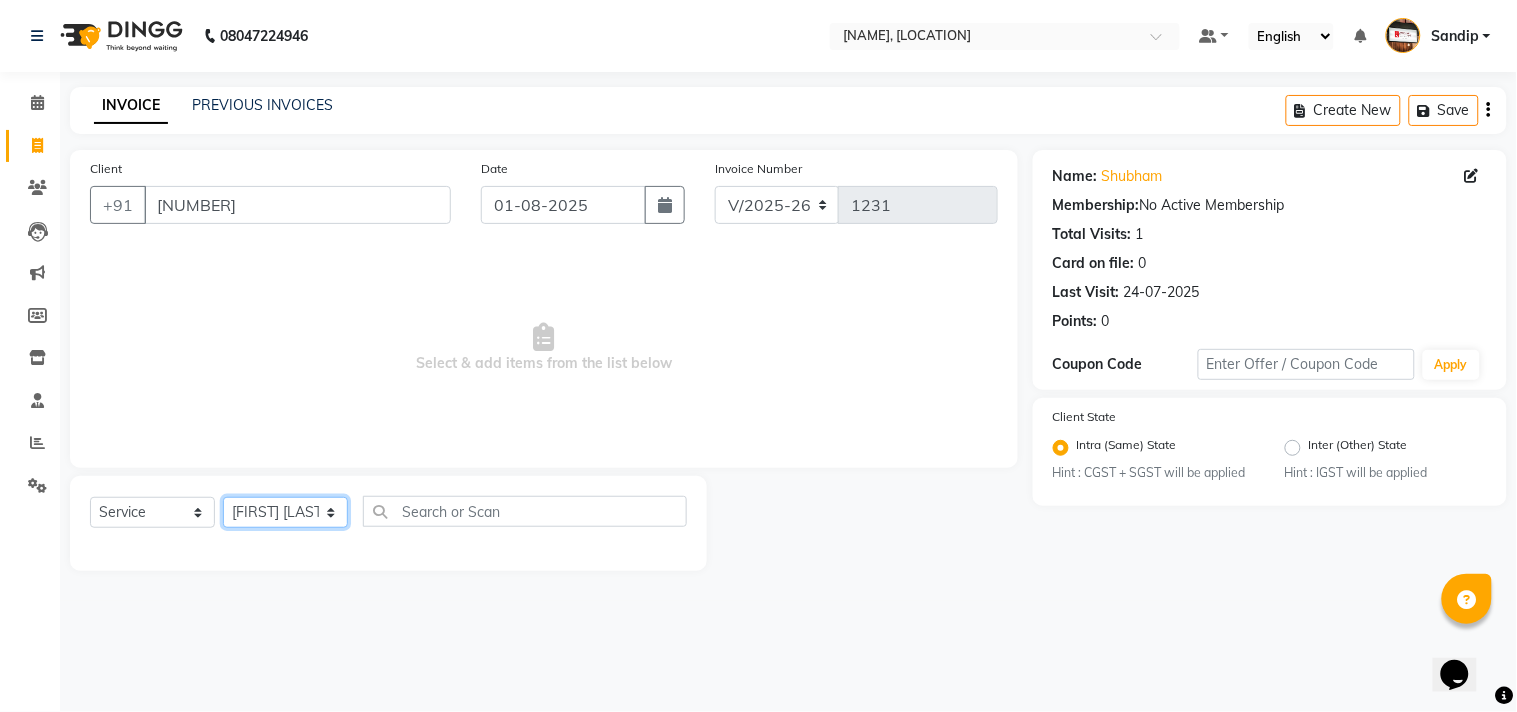 click on "Select Stylist [NAME] [FIRST] [LAST] [NAME]  [NAME] [NAME] [NAME] [NAME] [NAME] [NAME] [NAME]" 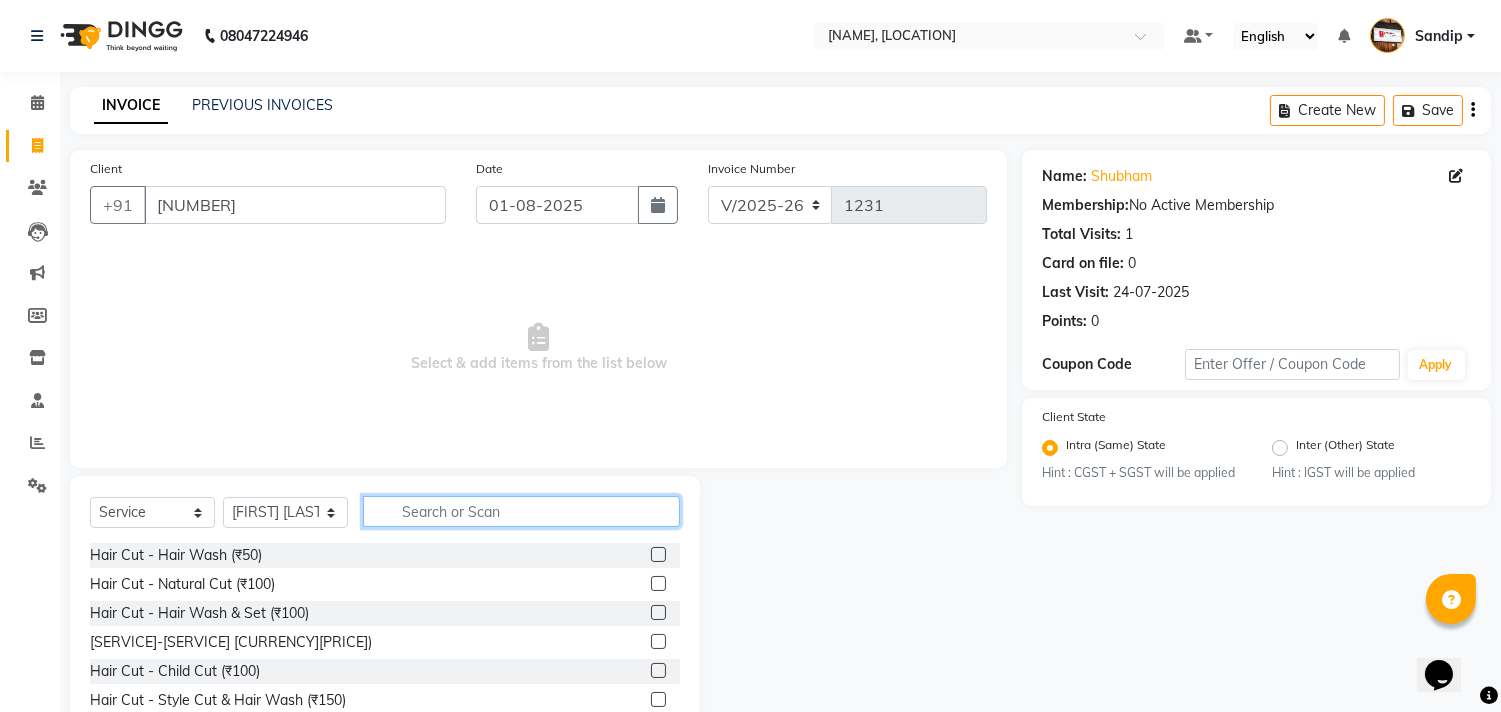 click 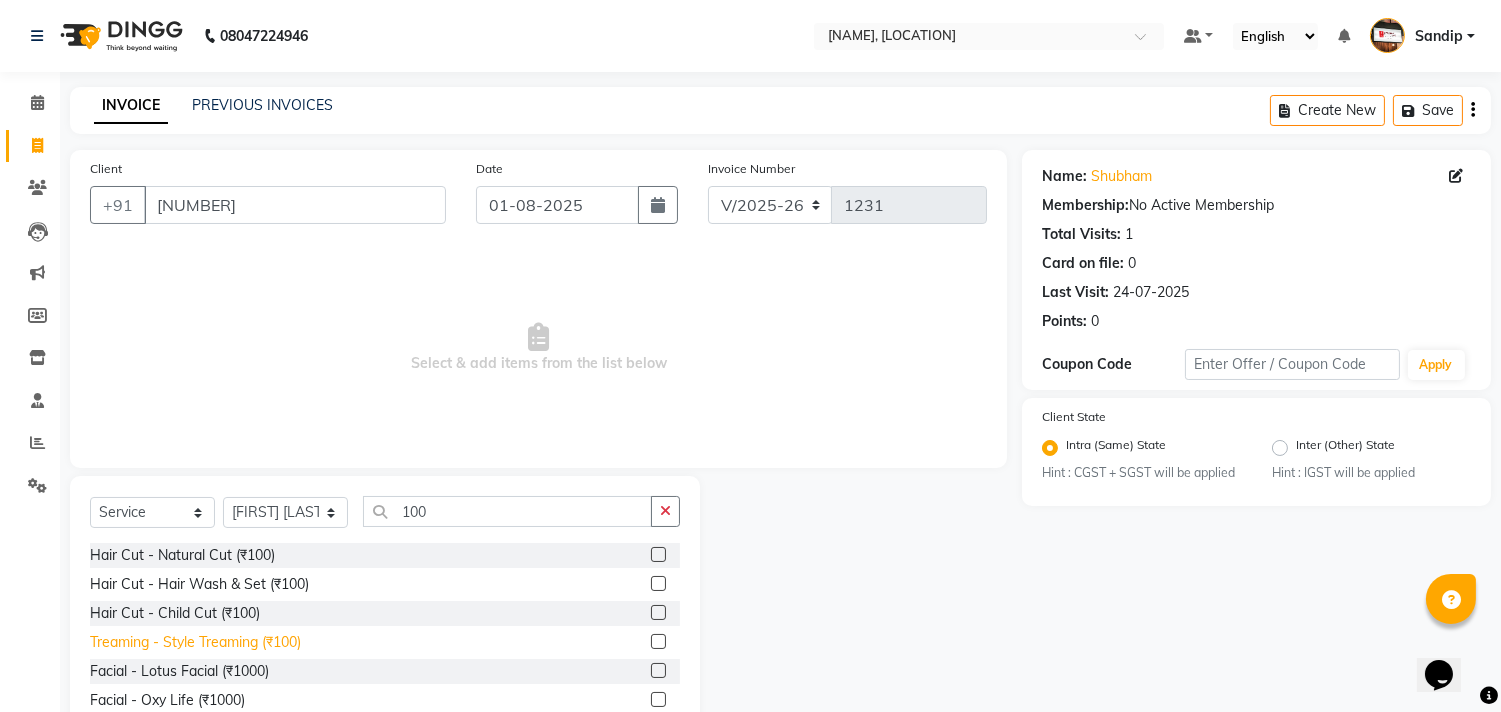 click on "Treaming - Style Treaming (₹100)" 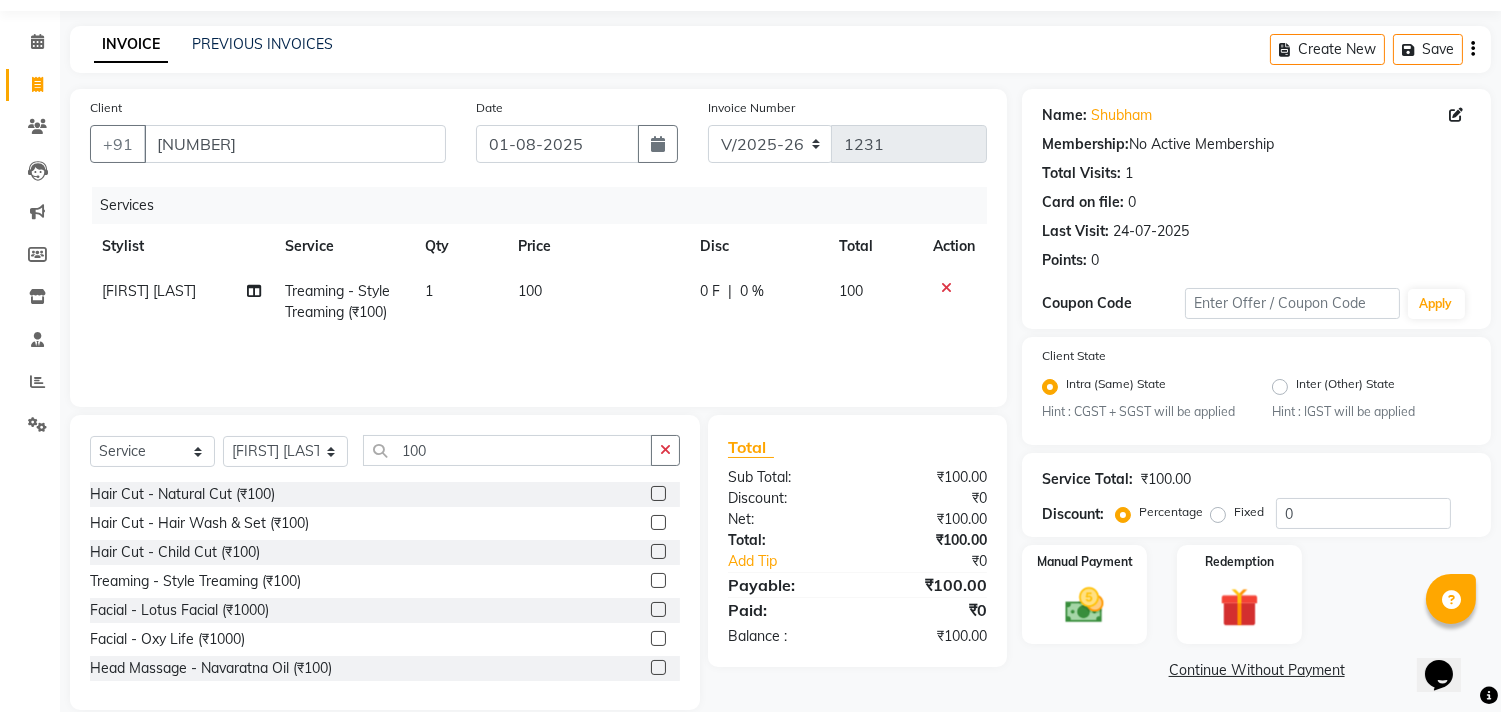scroll, scrollTop: 88, scrollLeft: 0, axis: vertical 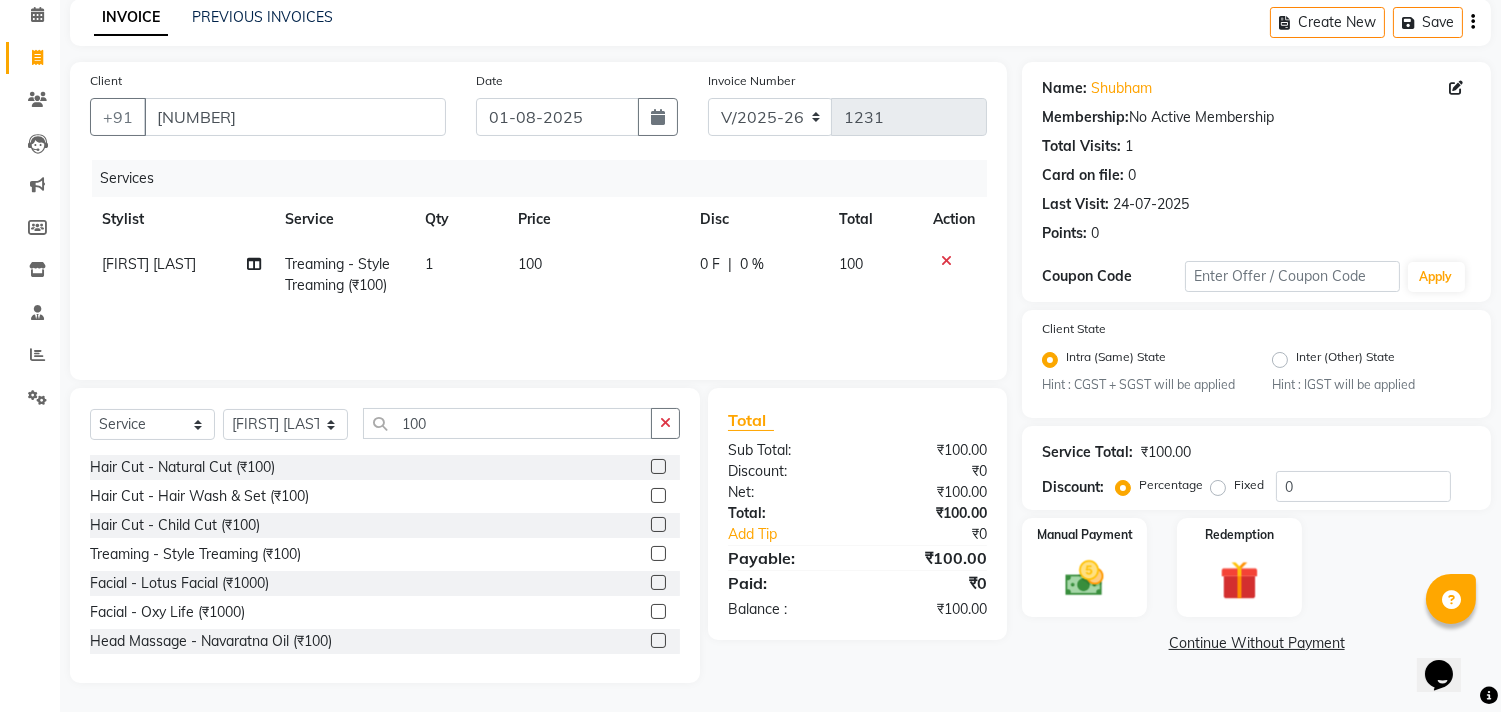 click on "Continue Without Payment" 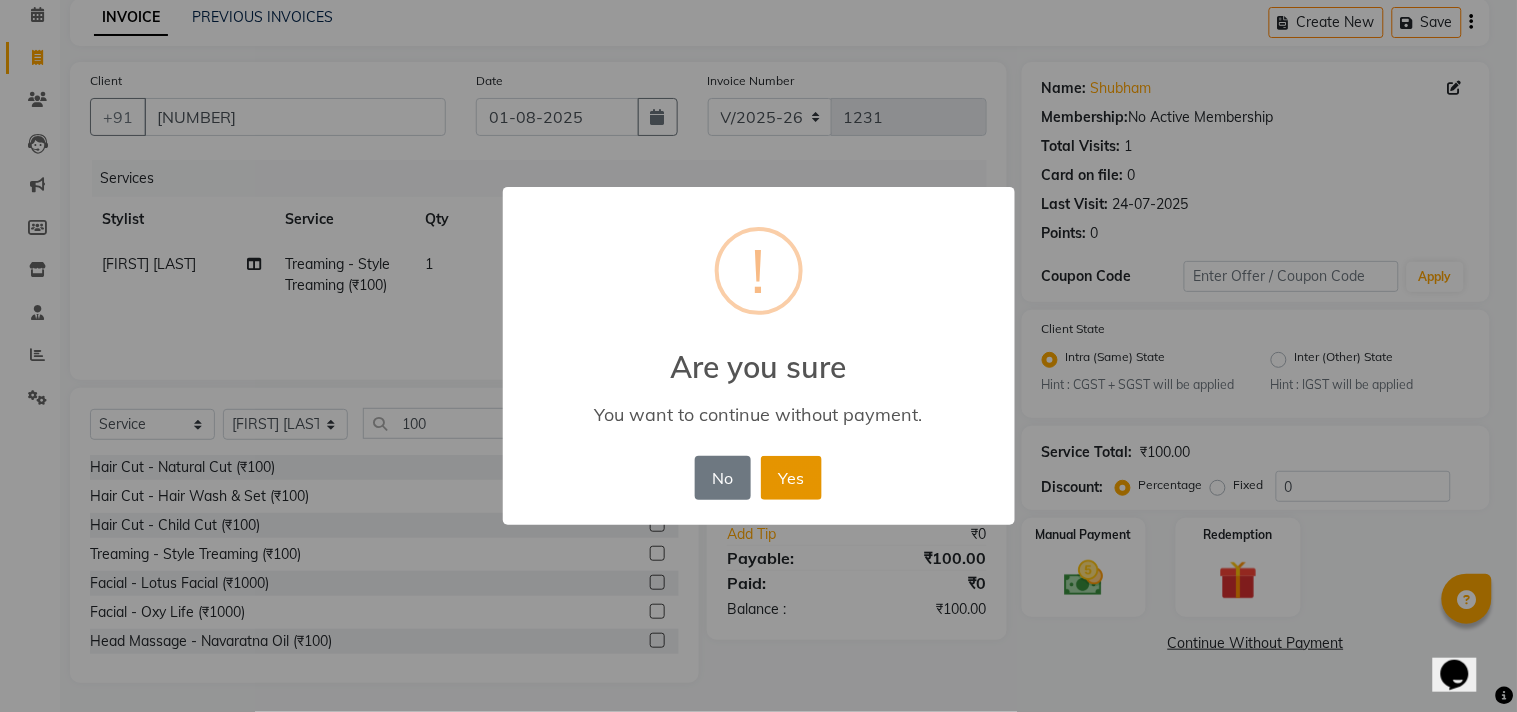 click on "Yes" at bounding box center [791, 478] 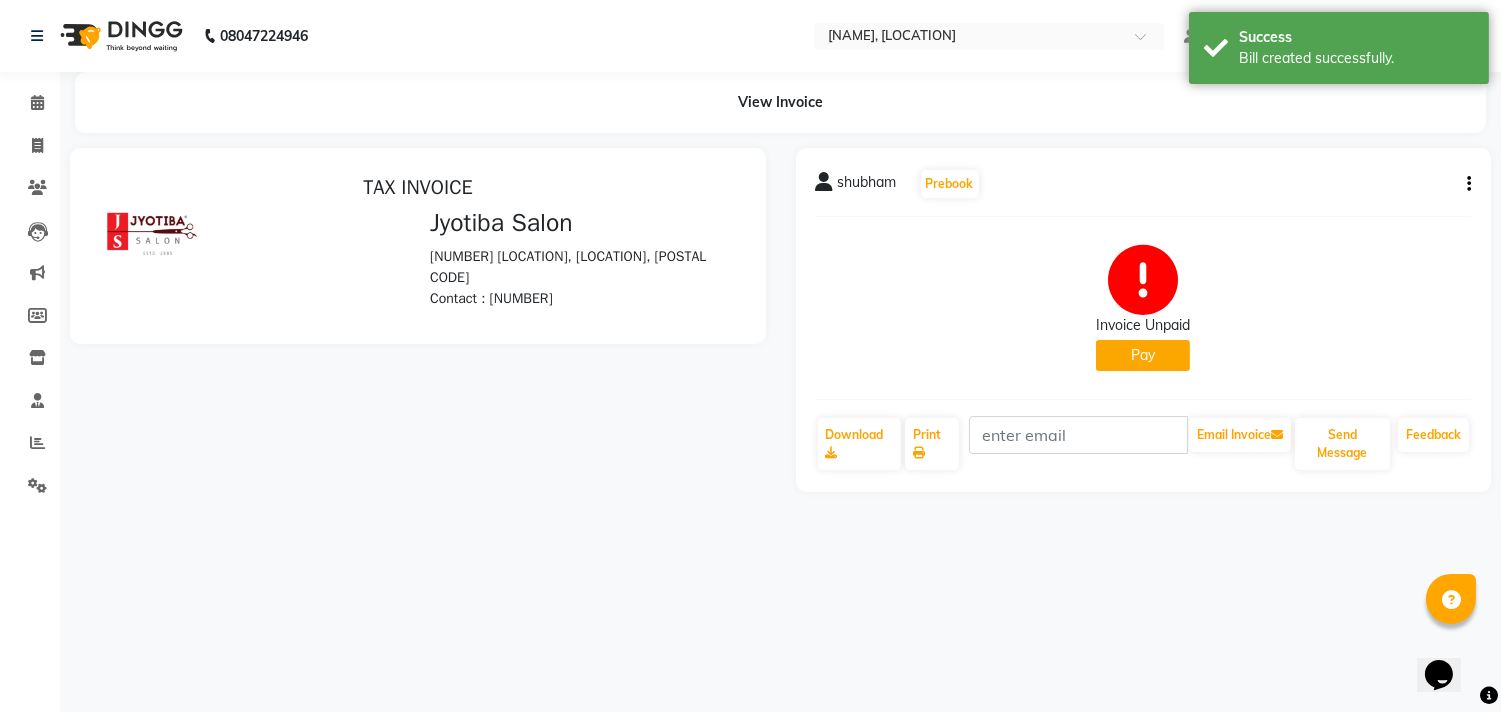 scroll, scrollTop: 0, scrollLeft: 0, axis: both 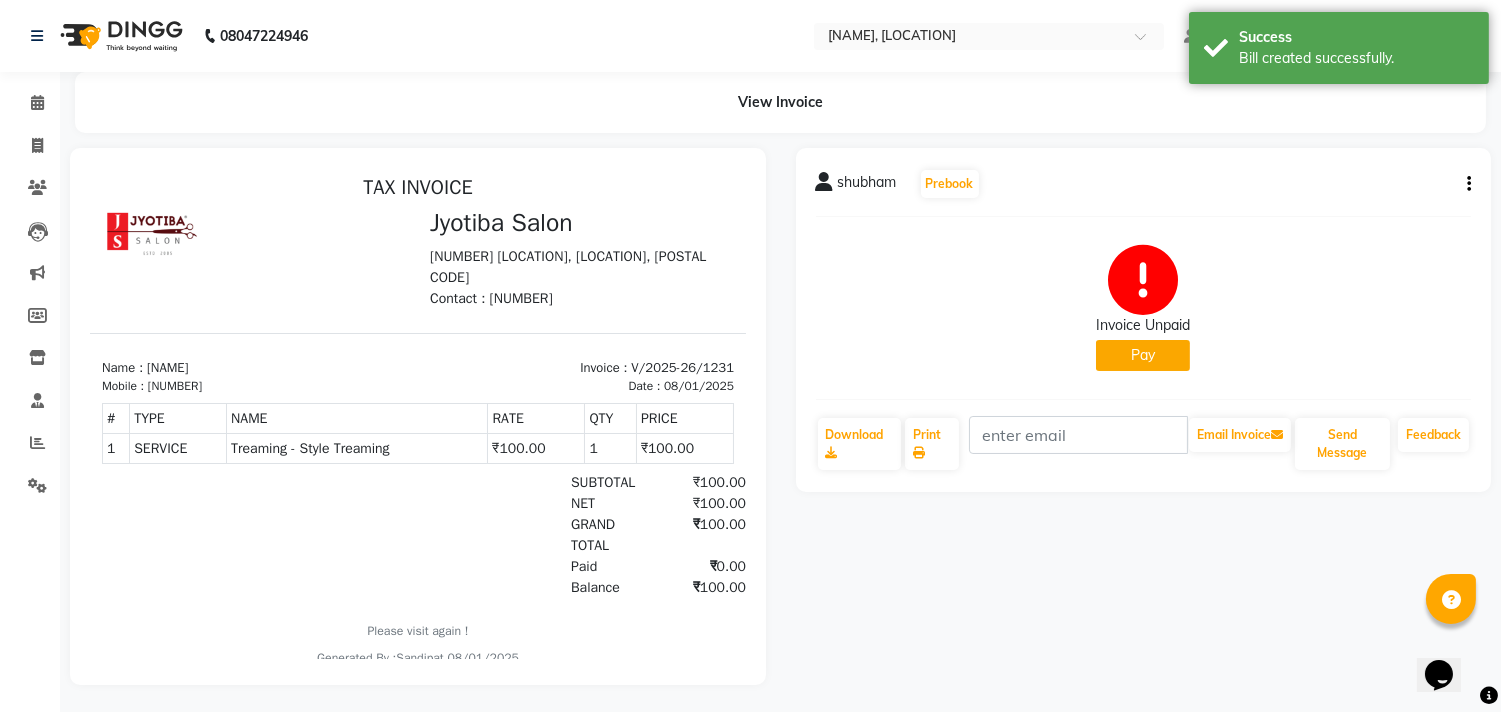 click on "Pay" 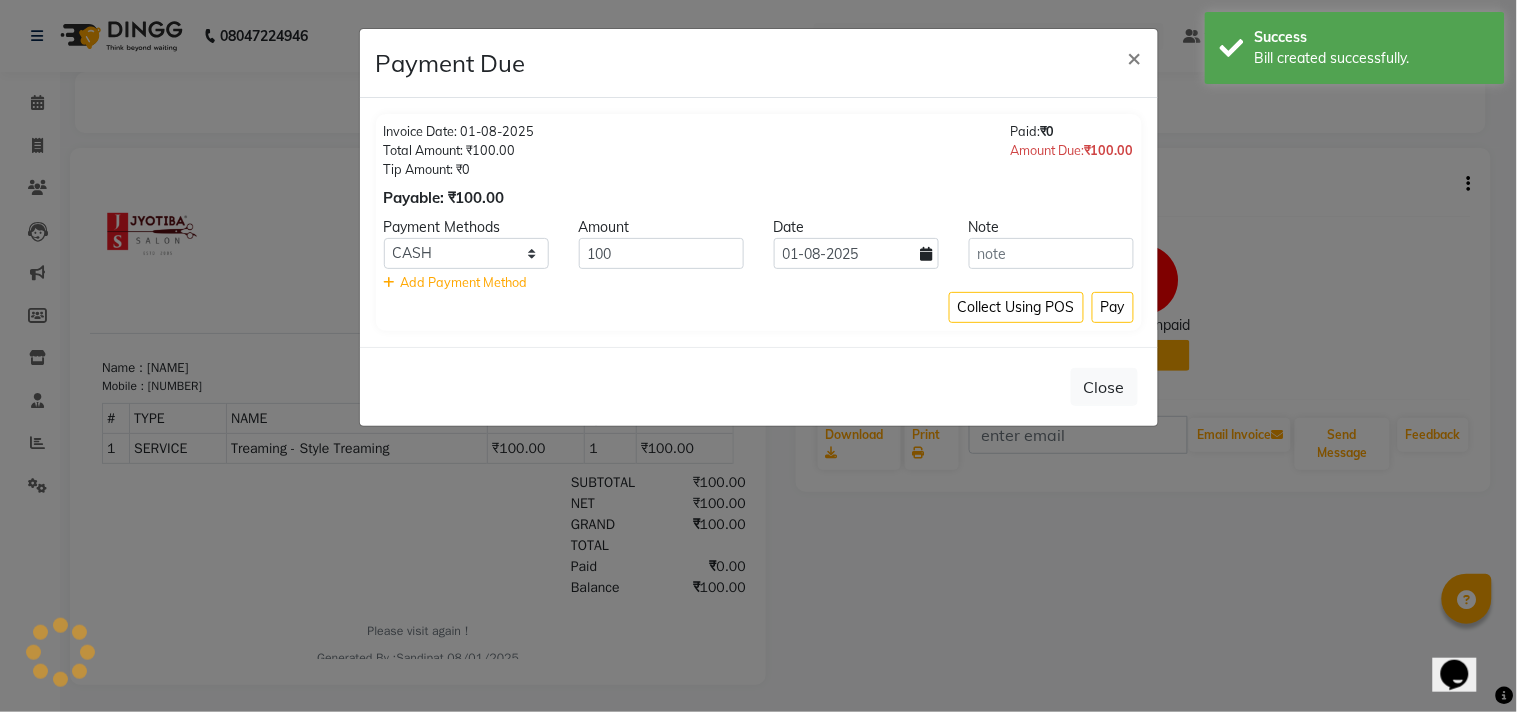 click on "Close" 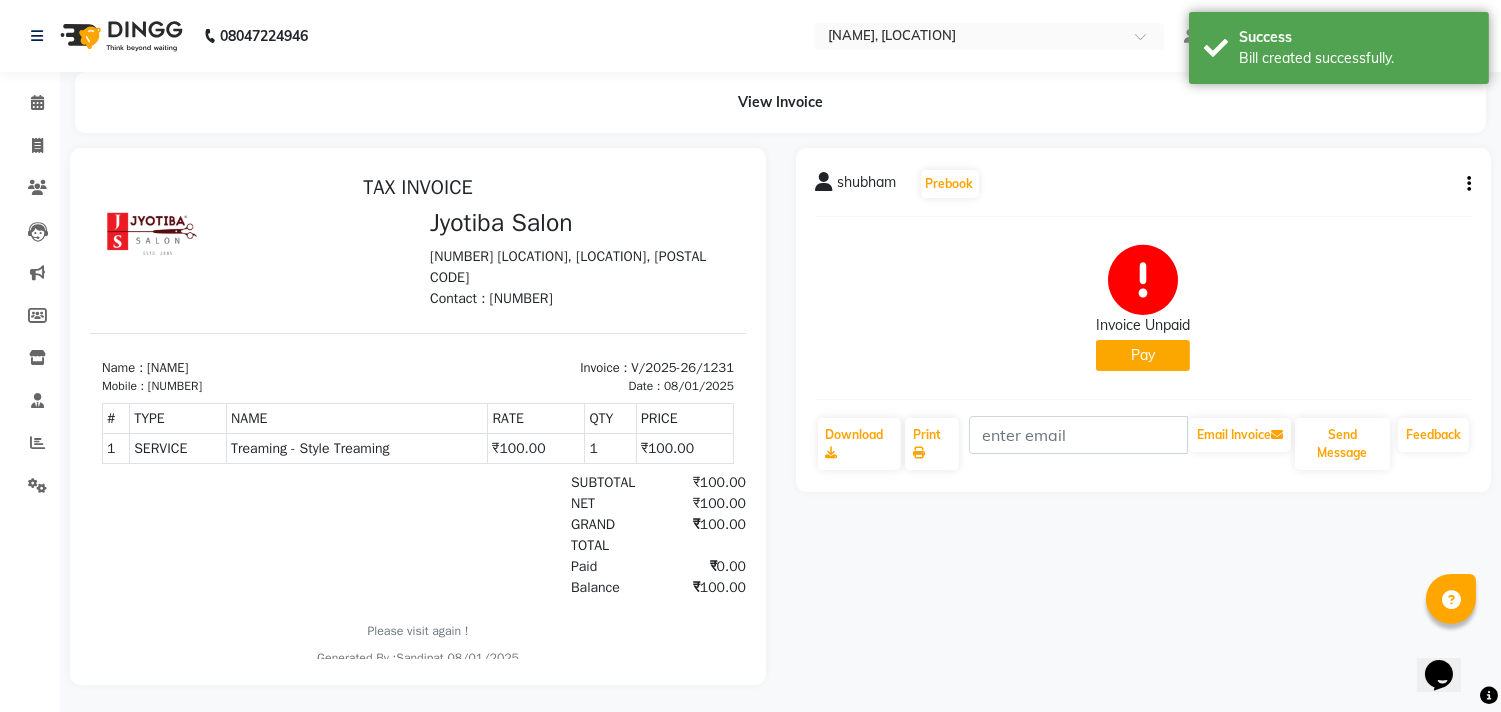 click on "Pay" 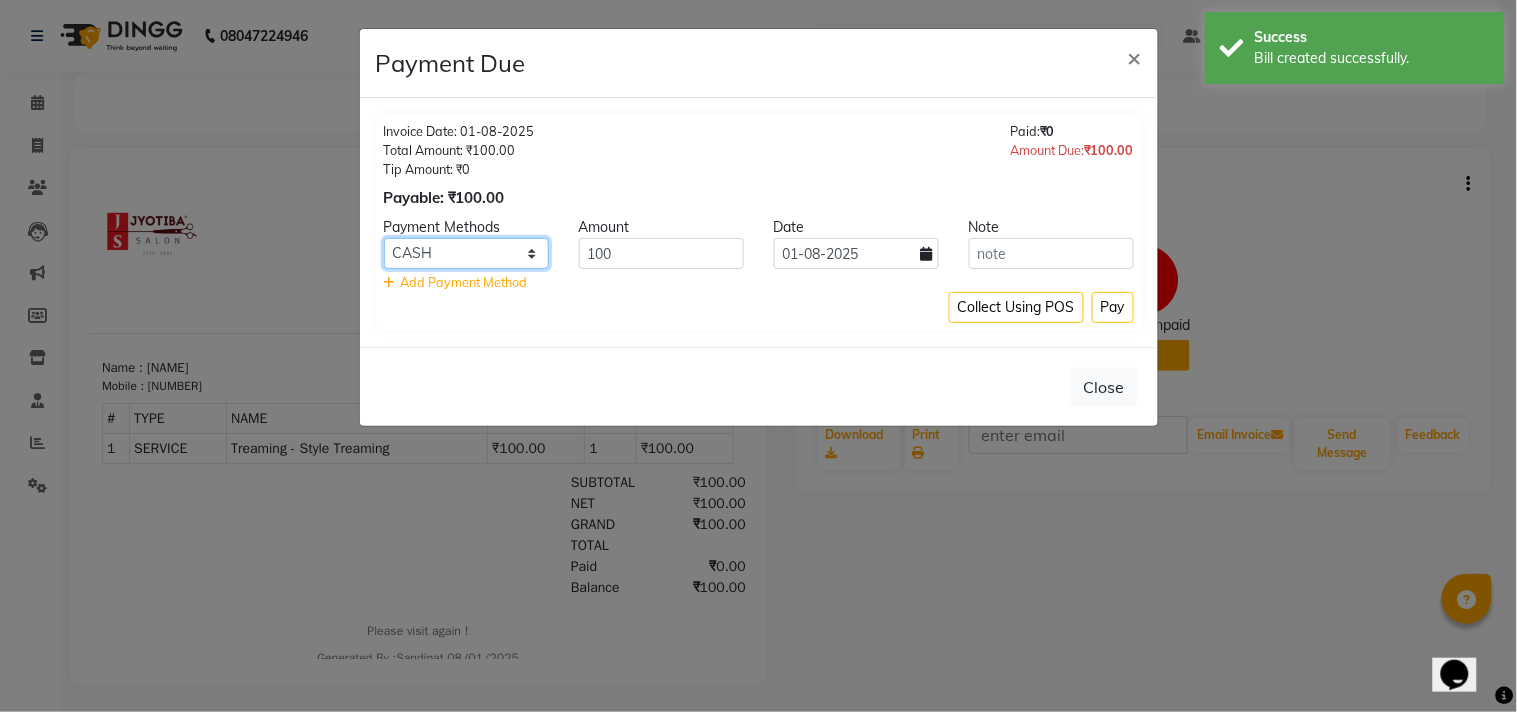 click on "CASH ONLINE CARD" 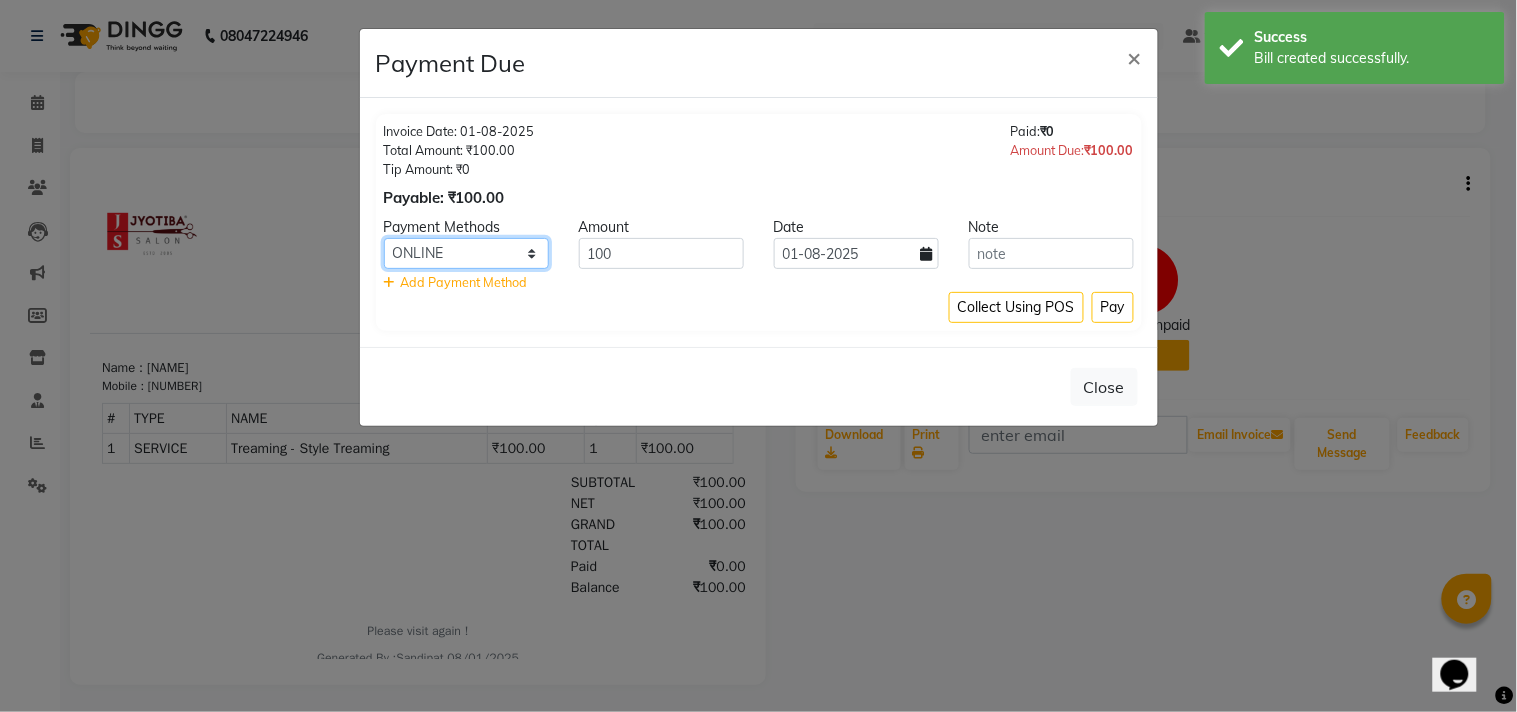 click on "CASH ONLINE CARD" 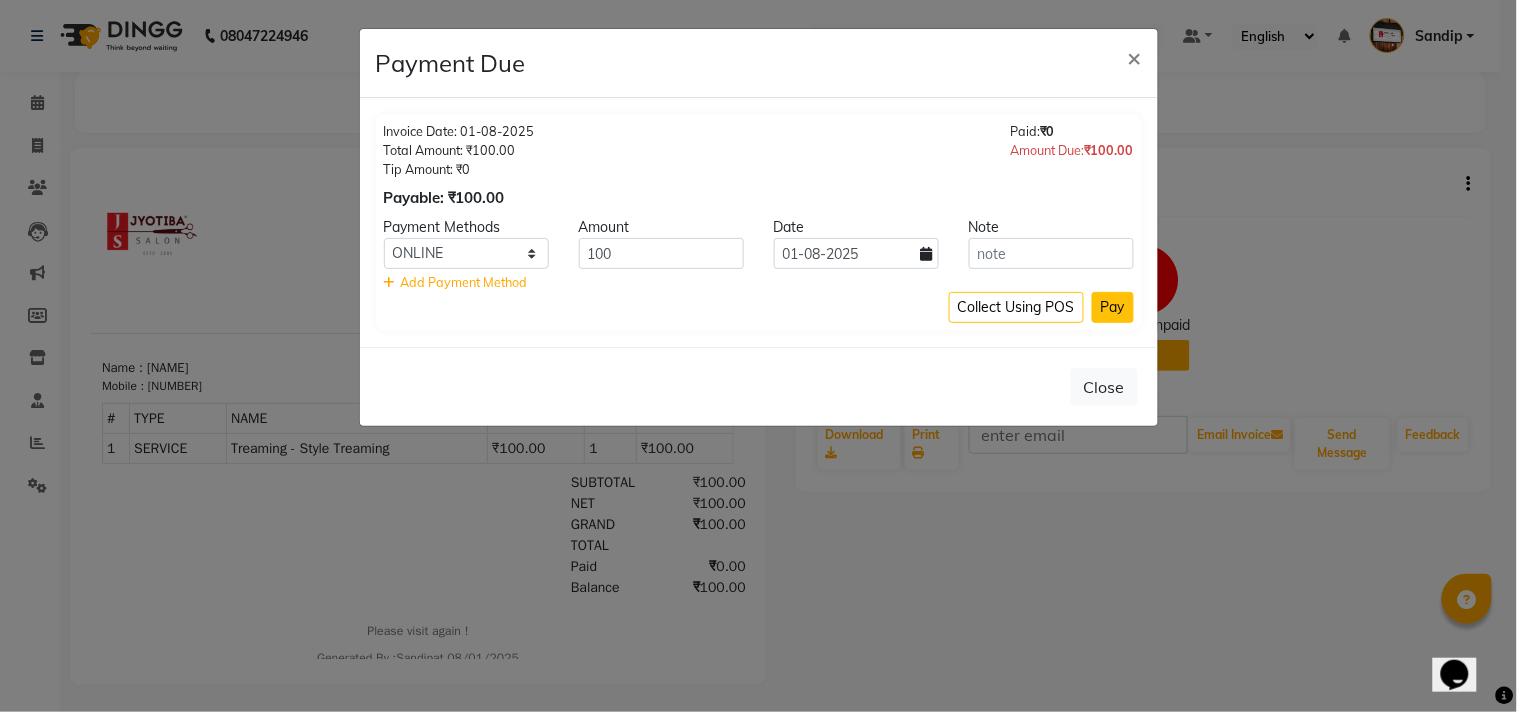 click on "Pay" 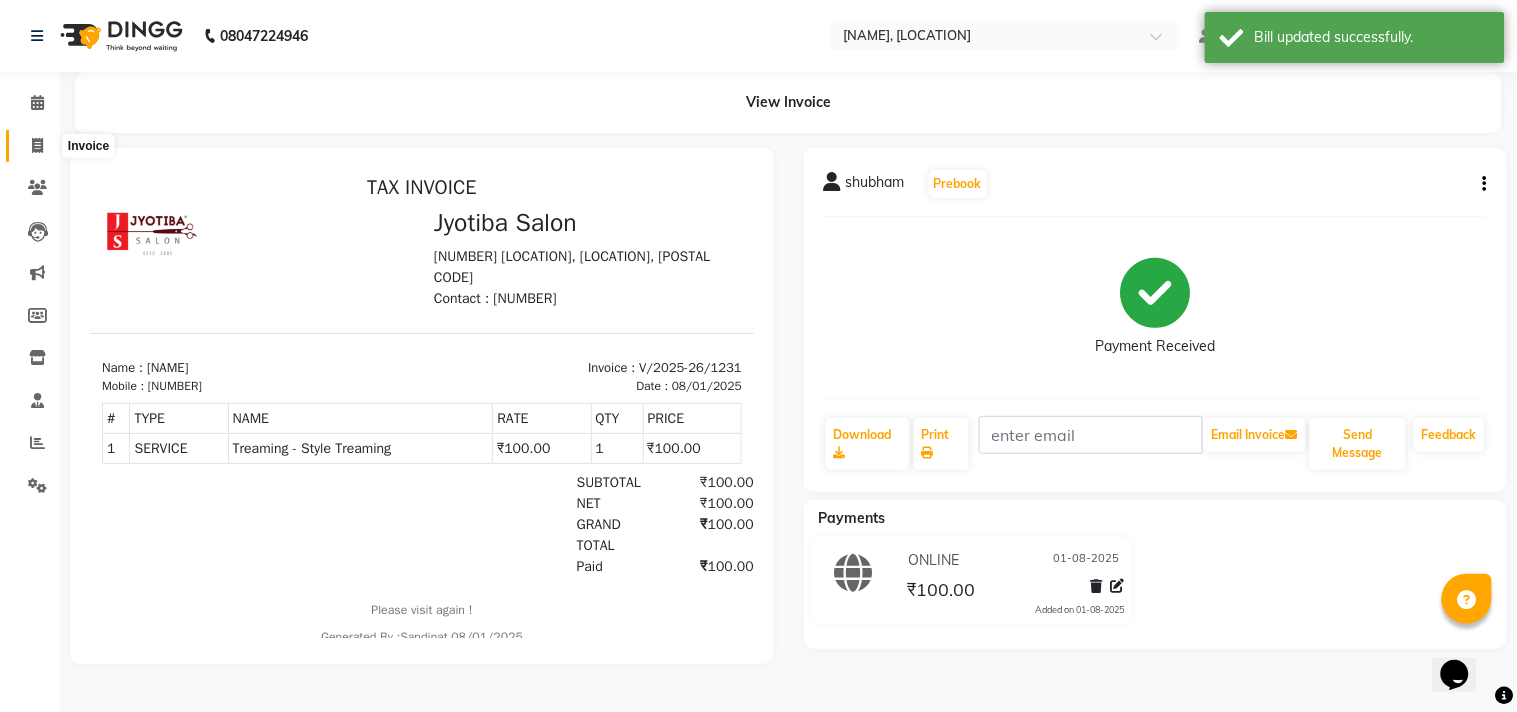 click 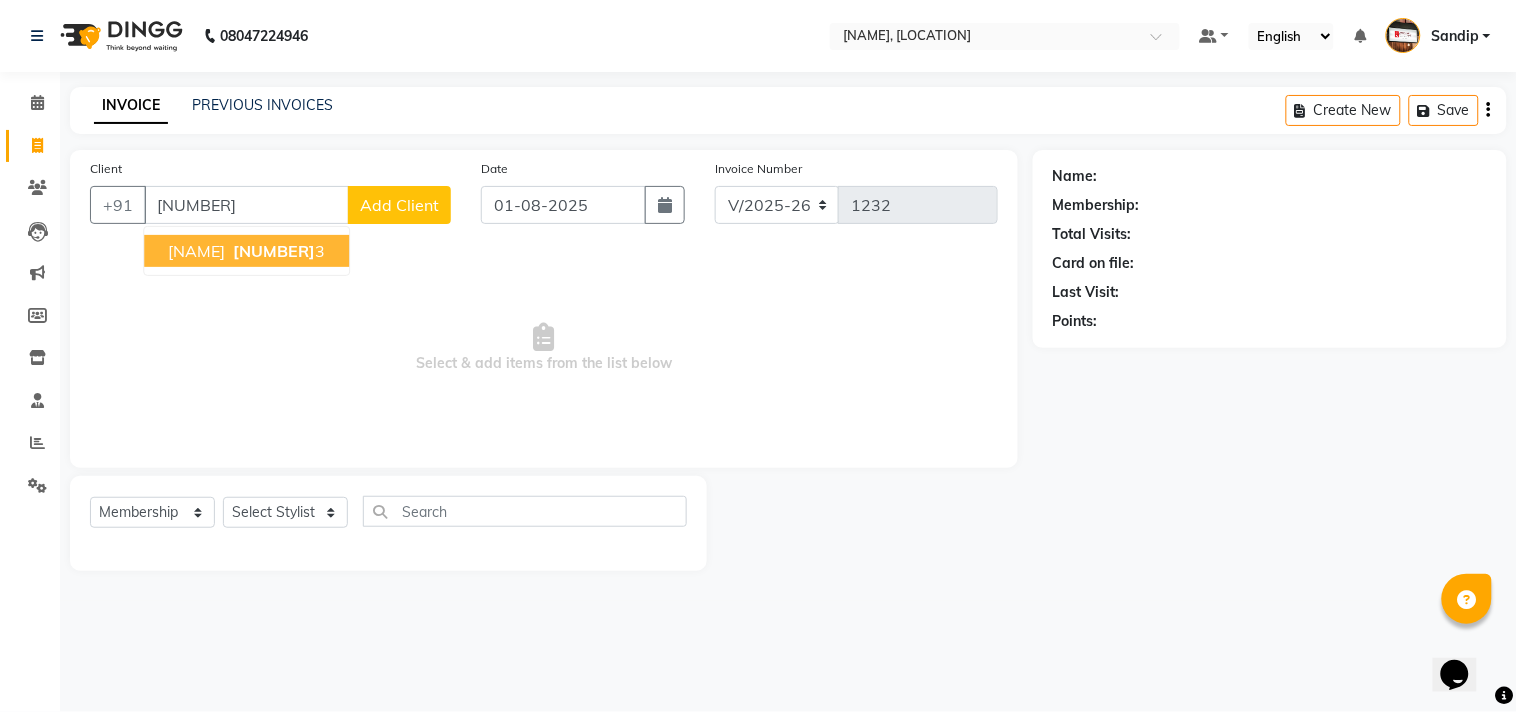click on "[NUMBER]" at bounding box center (274, 251) 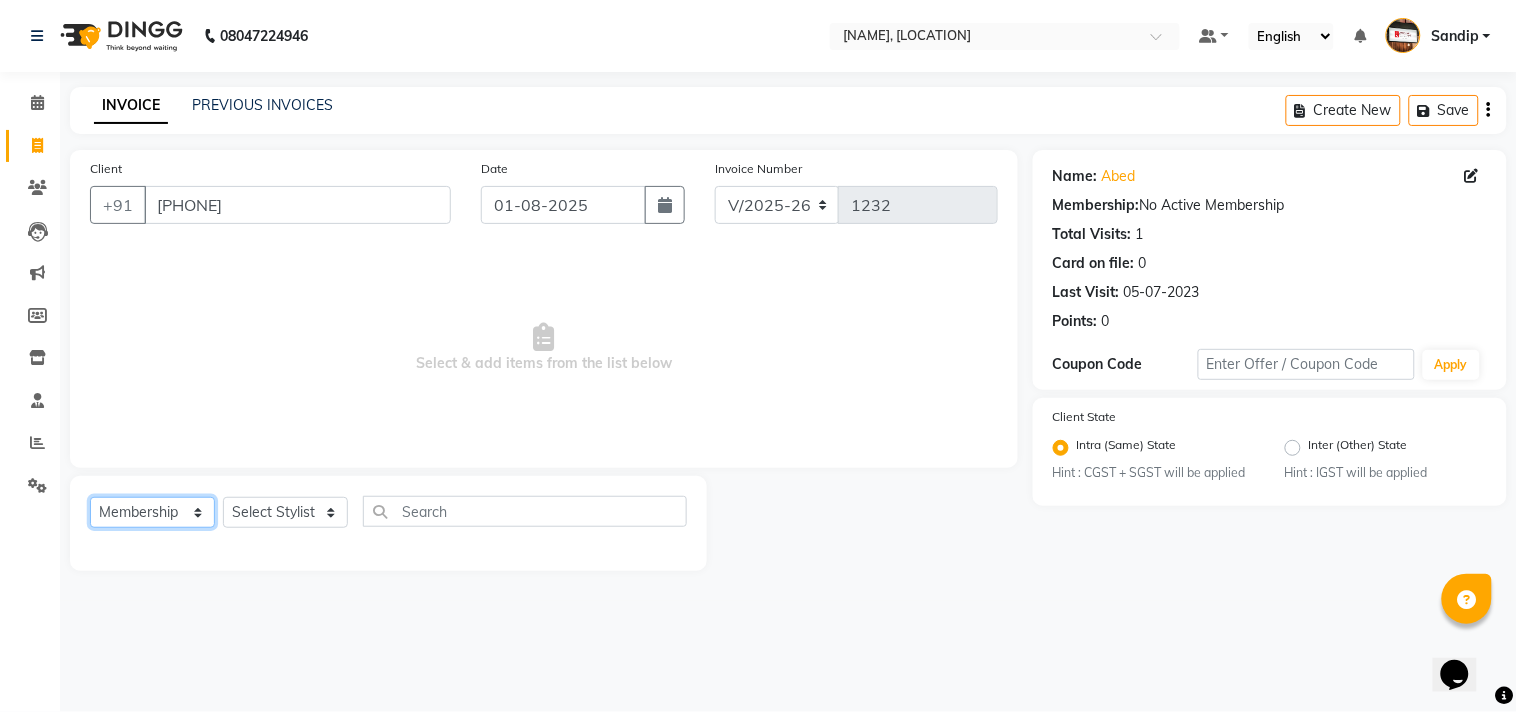 click on "Select  Service  Product  Membership  Package Voucher Prepaid Gift Card" 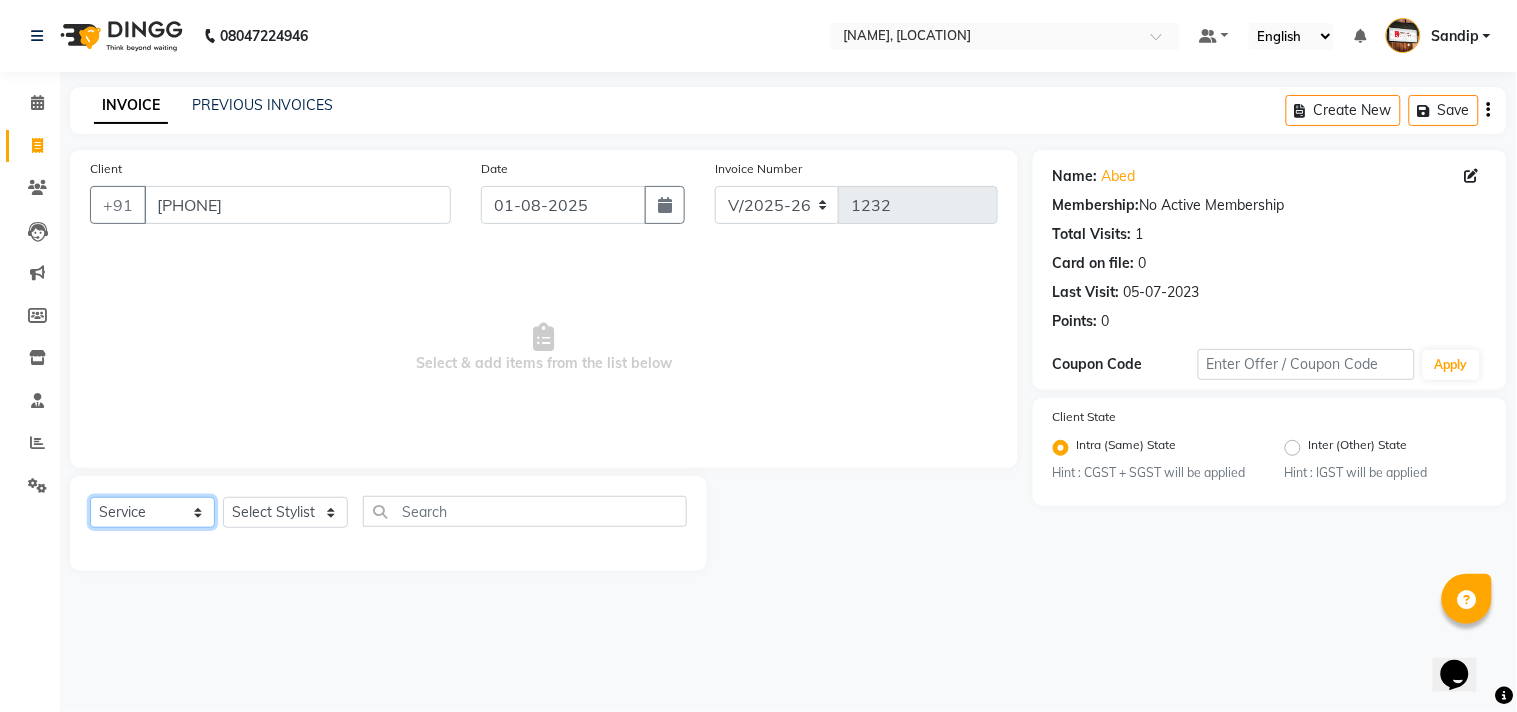 click on "Select  Service  Product  Membership  Package Voucher Prepaid Gift Card" 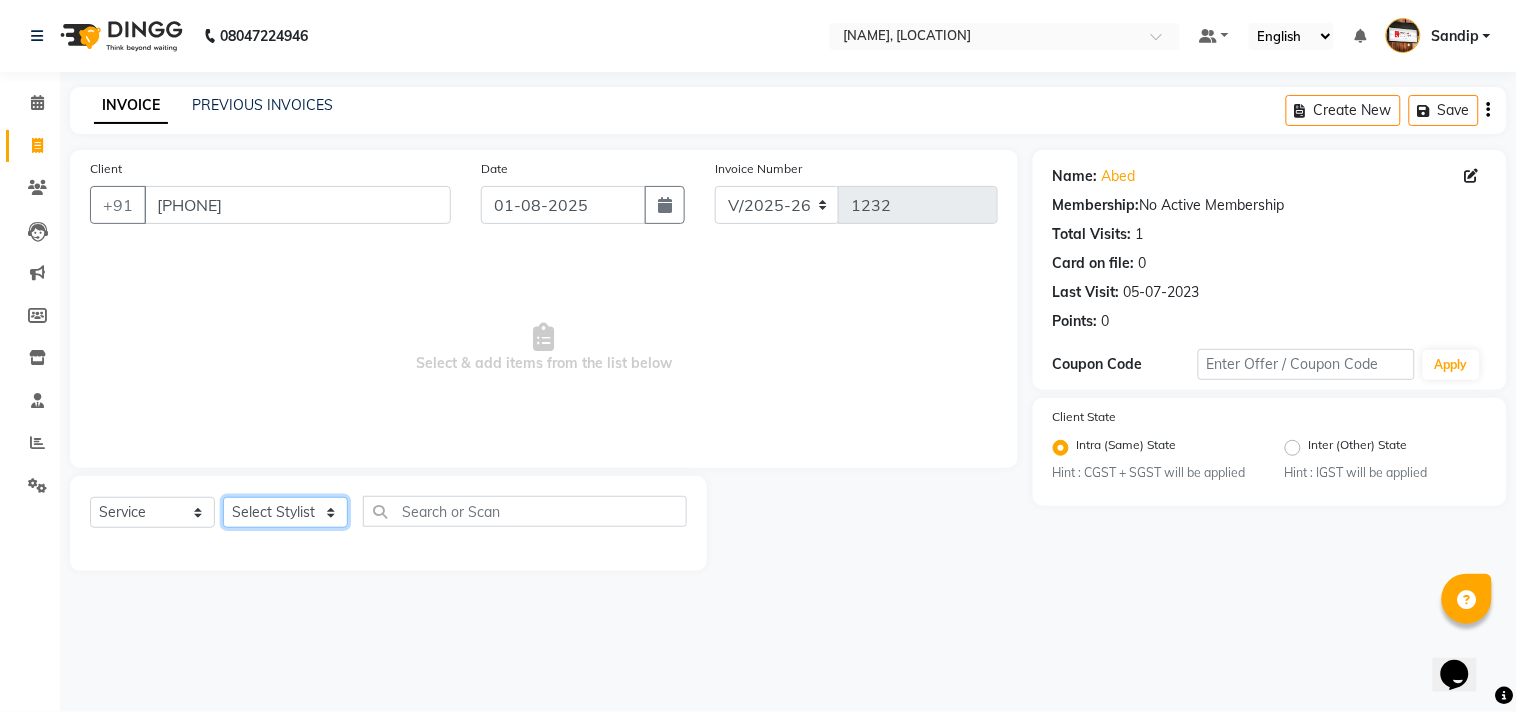 click on "Select Stylist [NAME] [FIRST] [LAST] [NAME]  [NAME] [NAME] [NAME] [NAME] [NAME] [NAME] [NAME]" 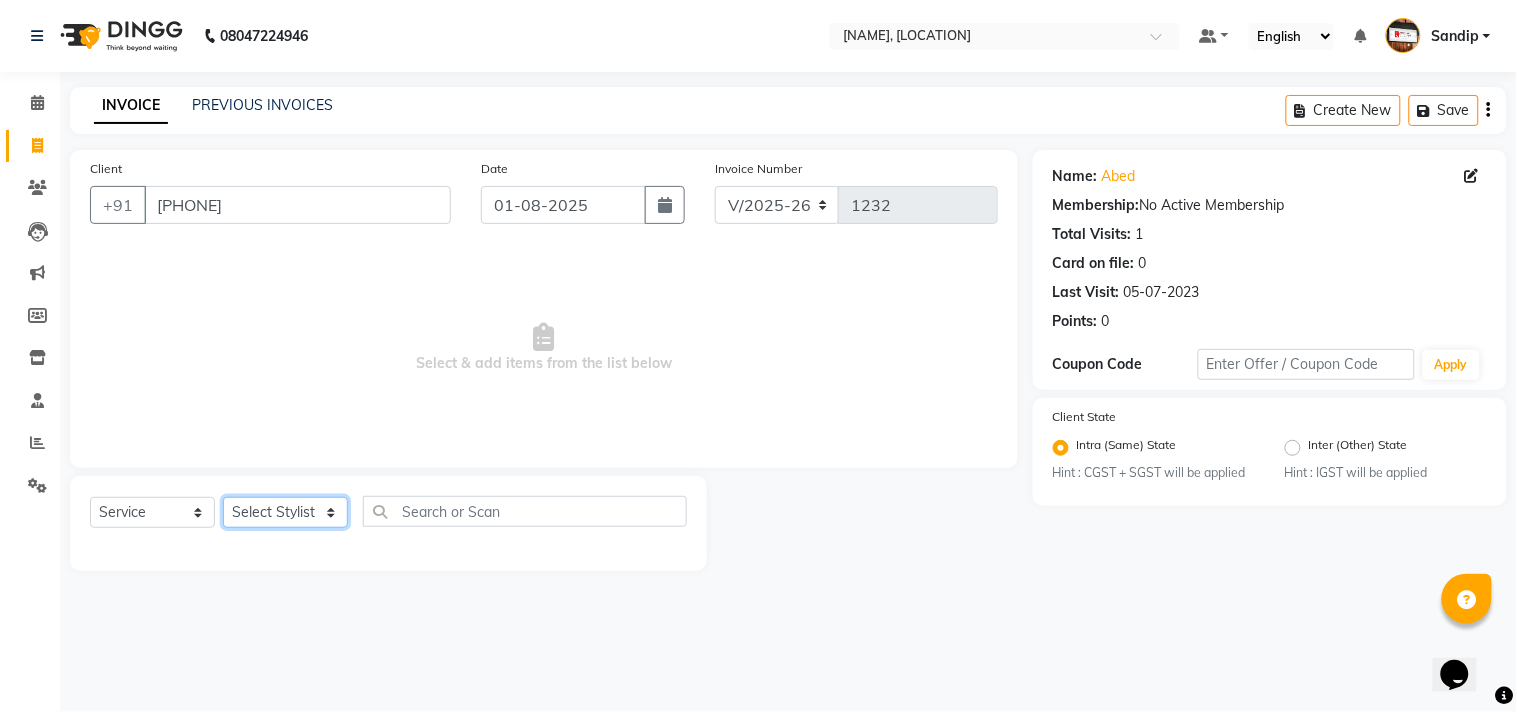 click on "Select Stylist [NAME] [FIRST] [LAST] [NAME]  [NAME] [NAME] [NAME] [NAME] [NAME] [NAME] [NAME]" 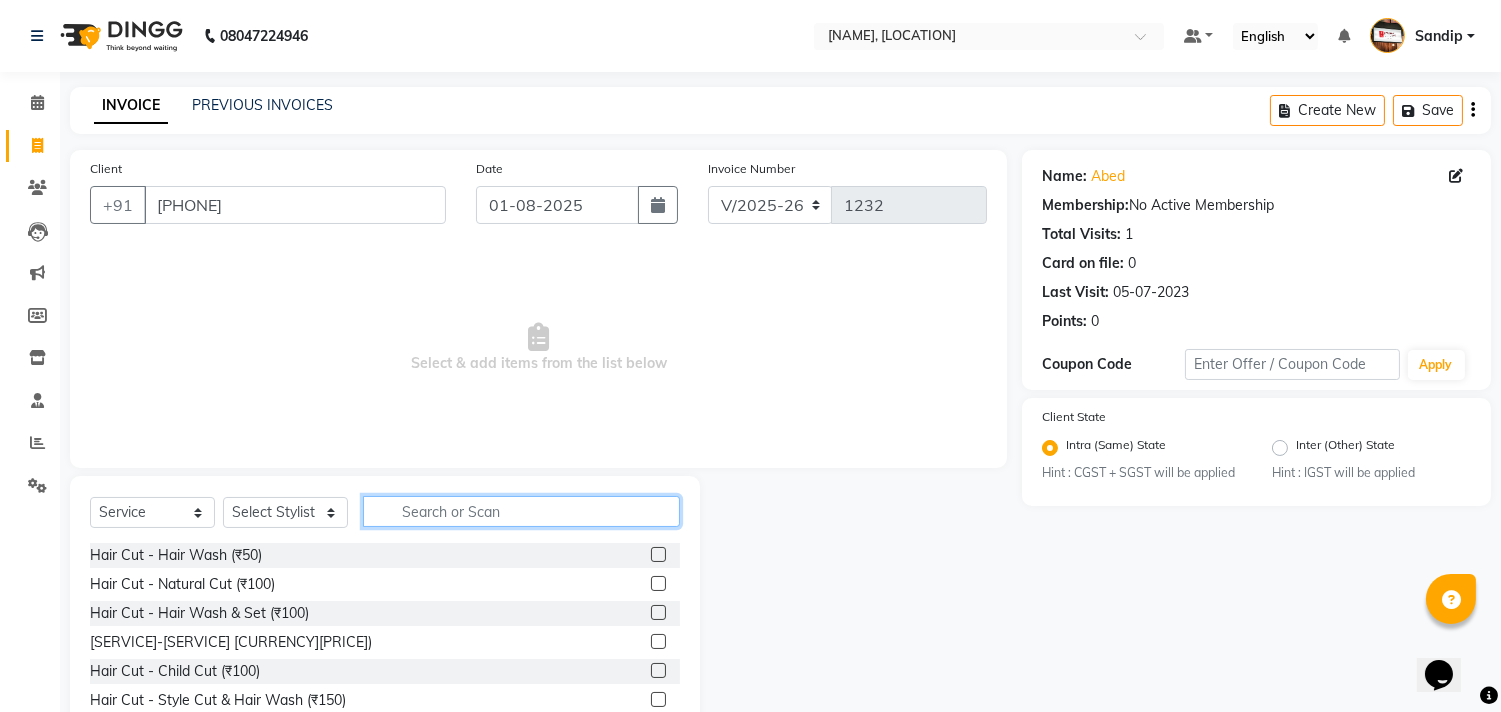 click 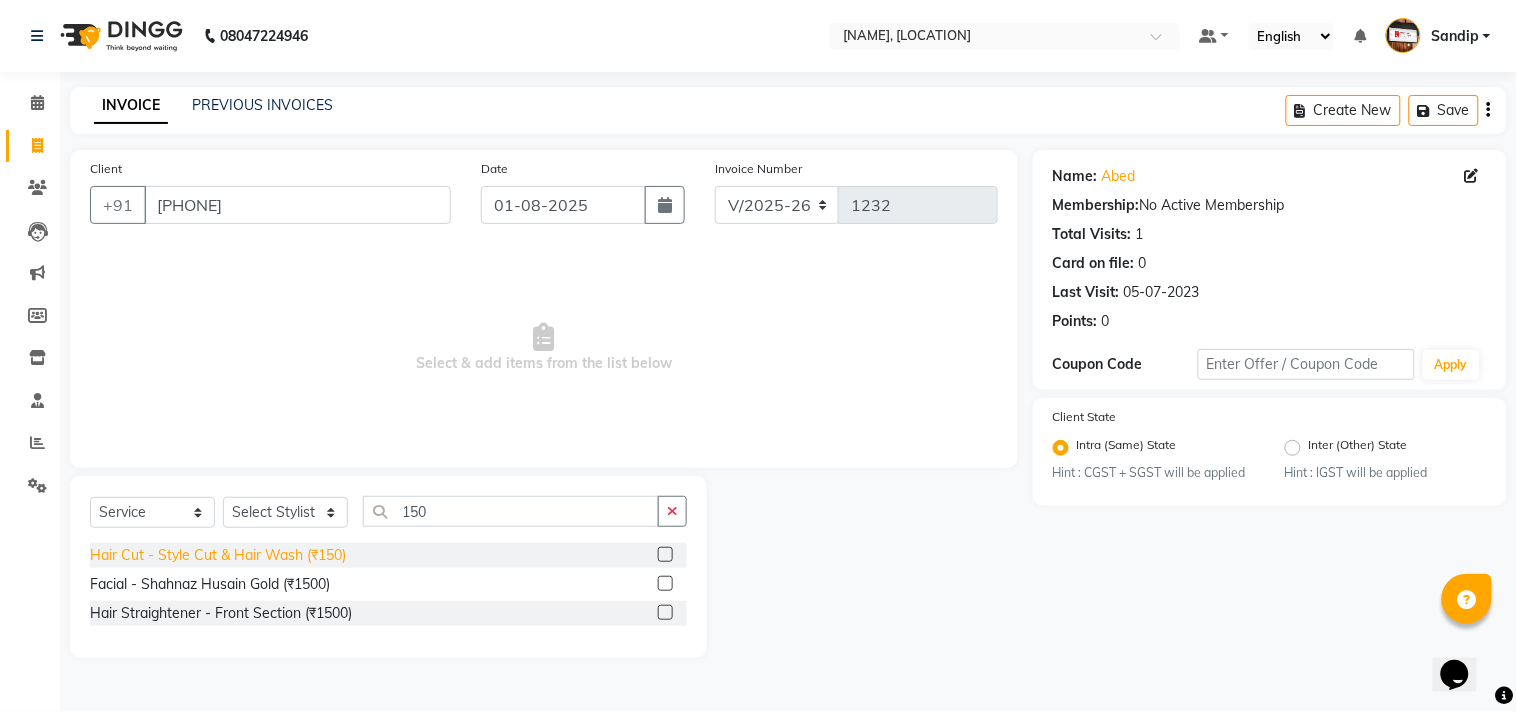 click on "Hair Cut - Style Cut & Hair Wash (₹150)" 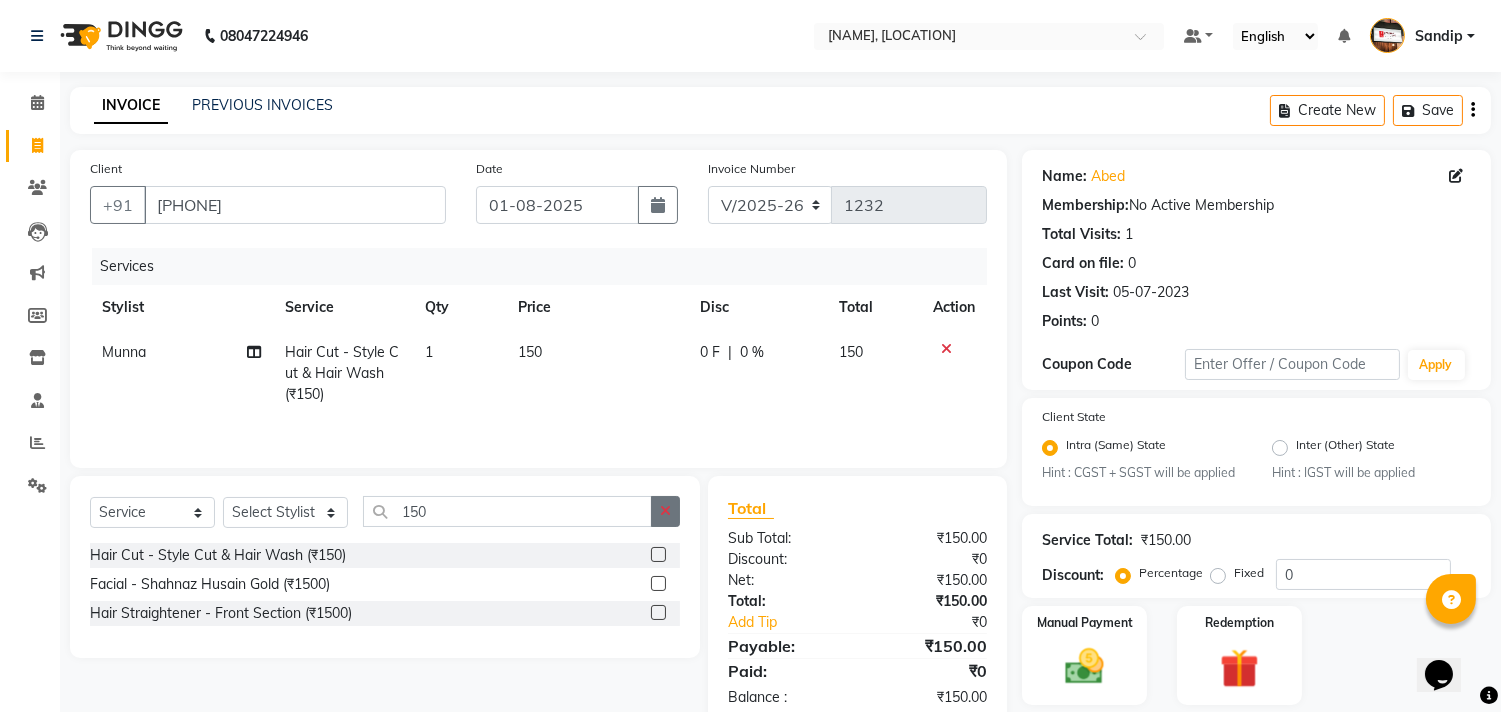 click 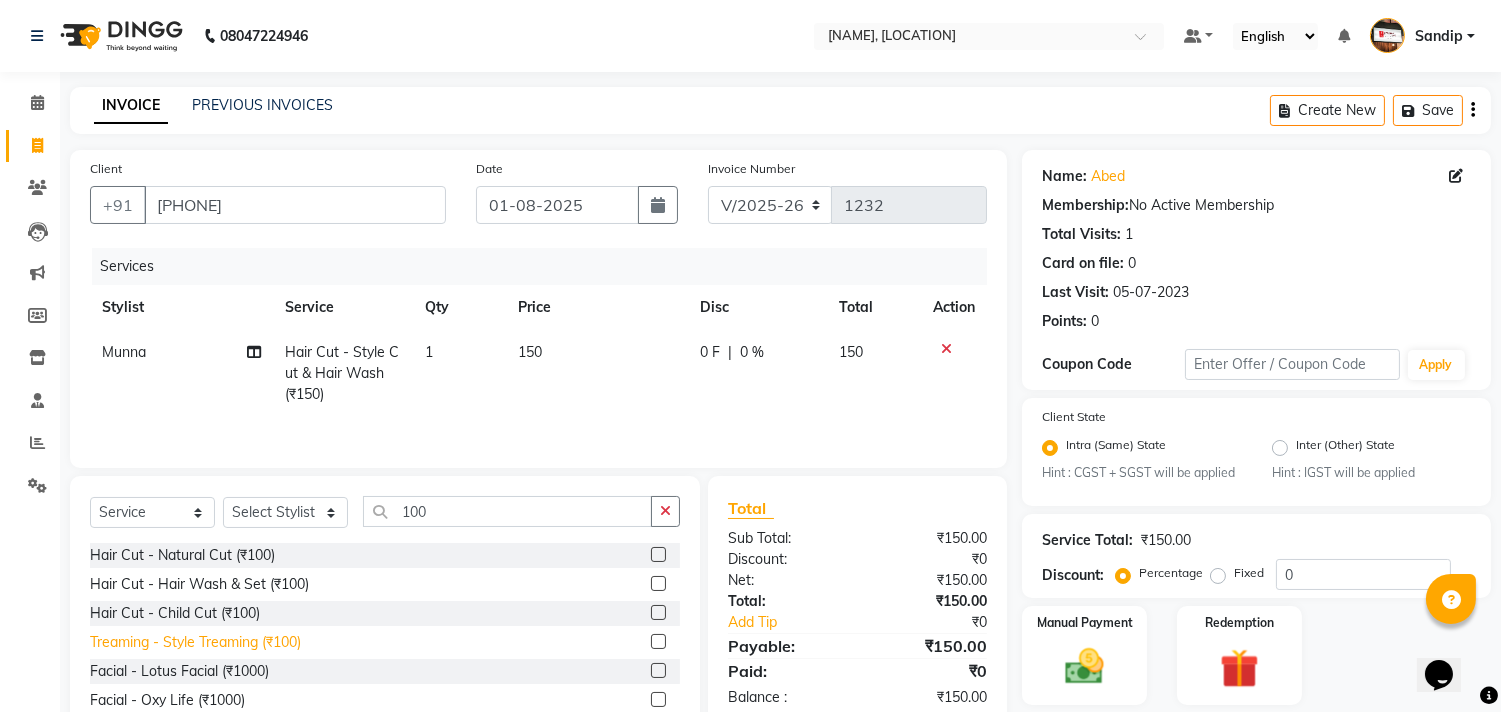 click on "Treaming - Style Treaming (₹100)" 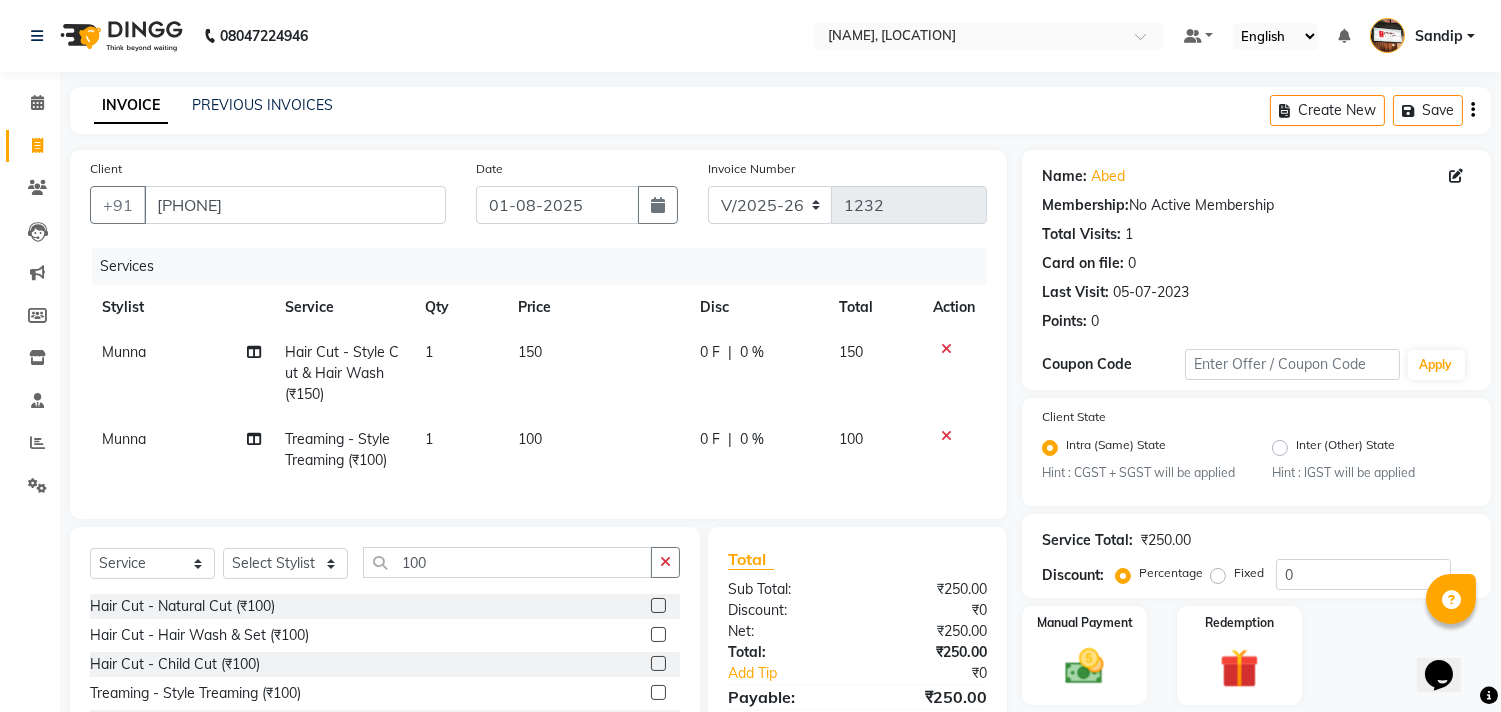 scroll, scrollTop: 156, scrollLeft: 0, axis: vertical 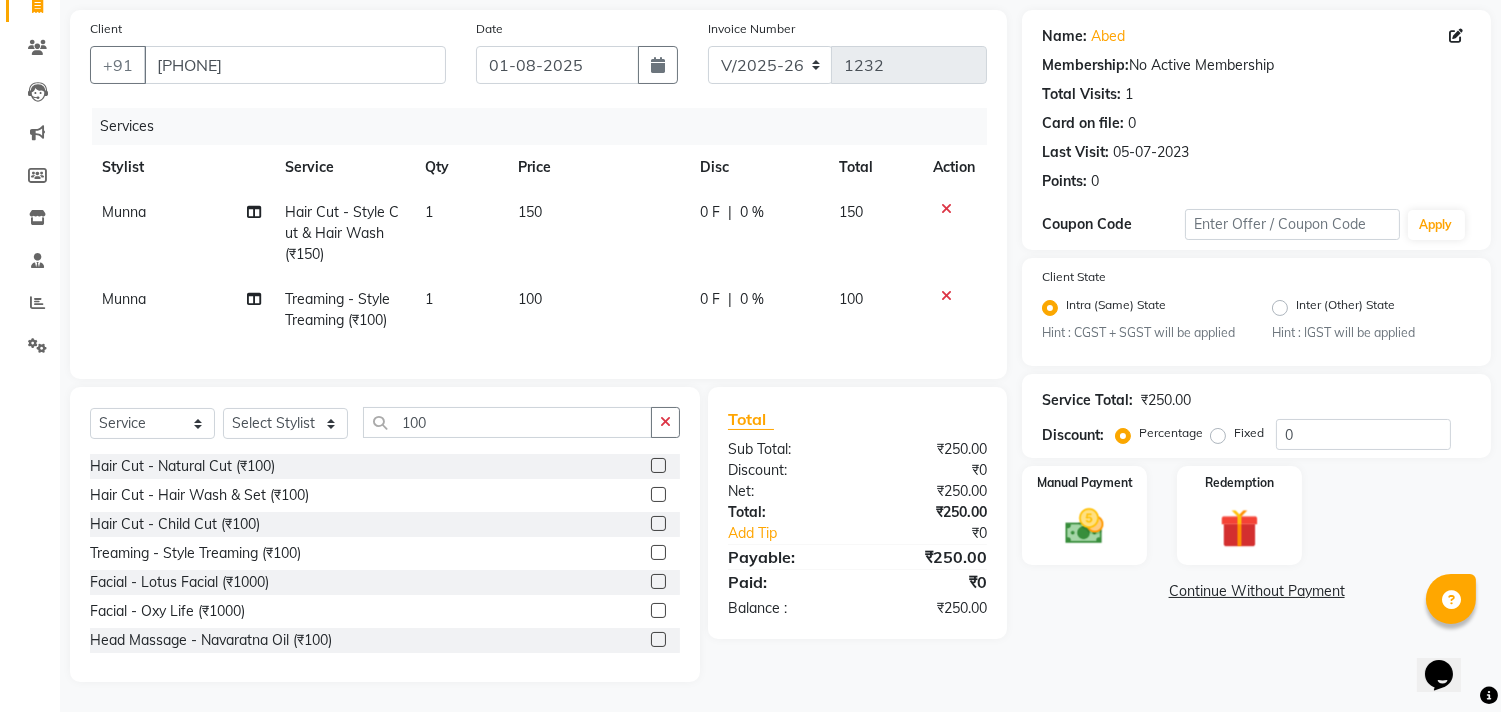 click on "Continue Without Payment" 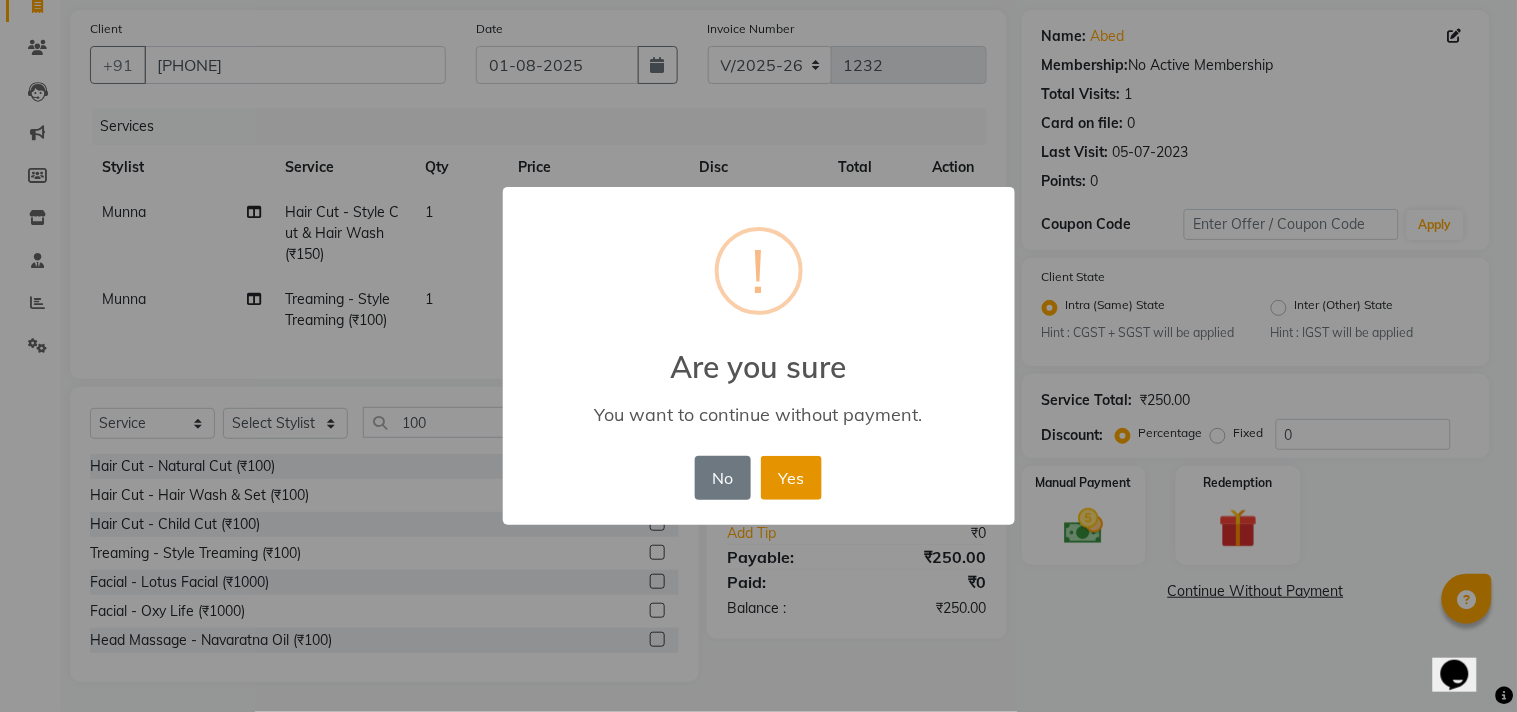 click on "Yes" at bounding box center (791, 478) 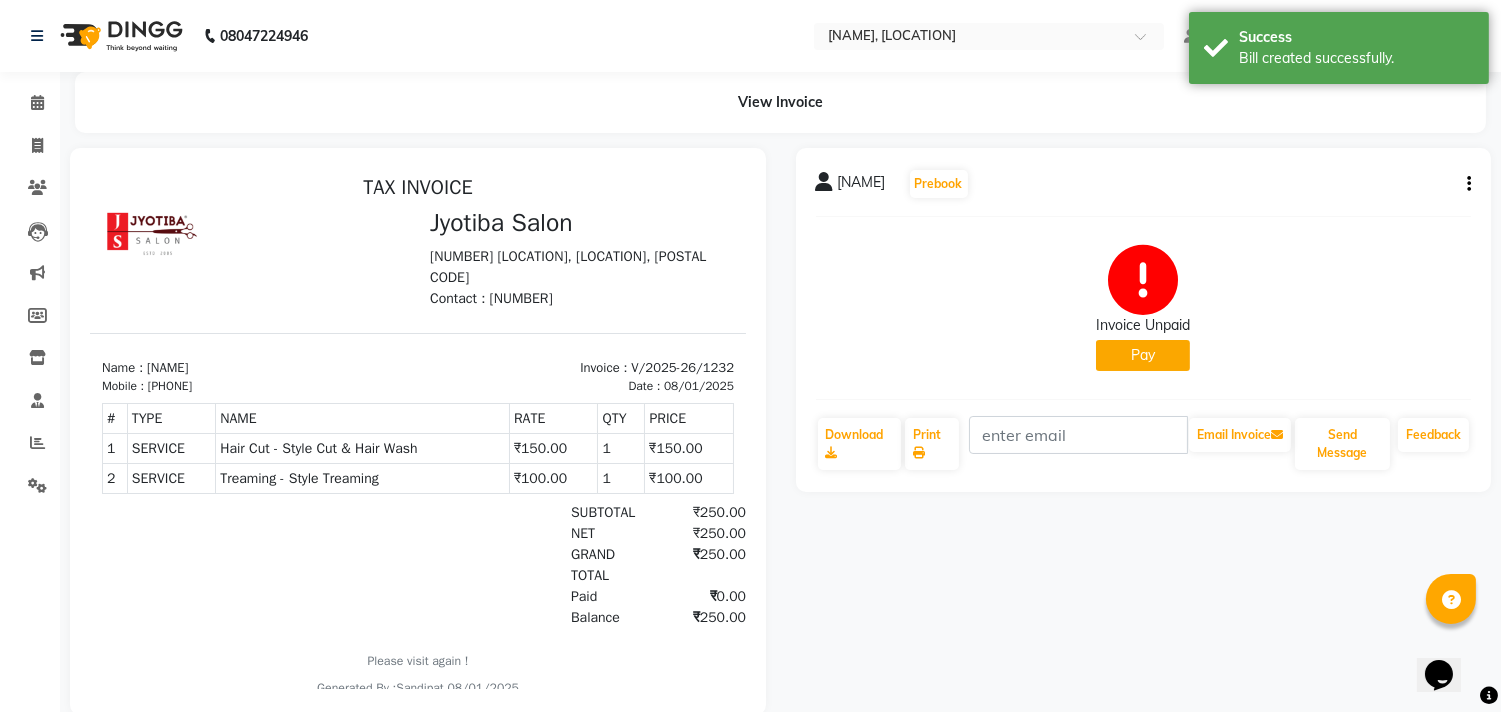 scroll, scrollTop: 0, scrollLeft: 0, axis: both 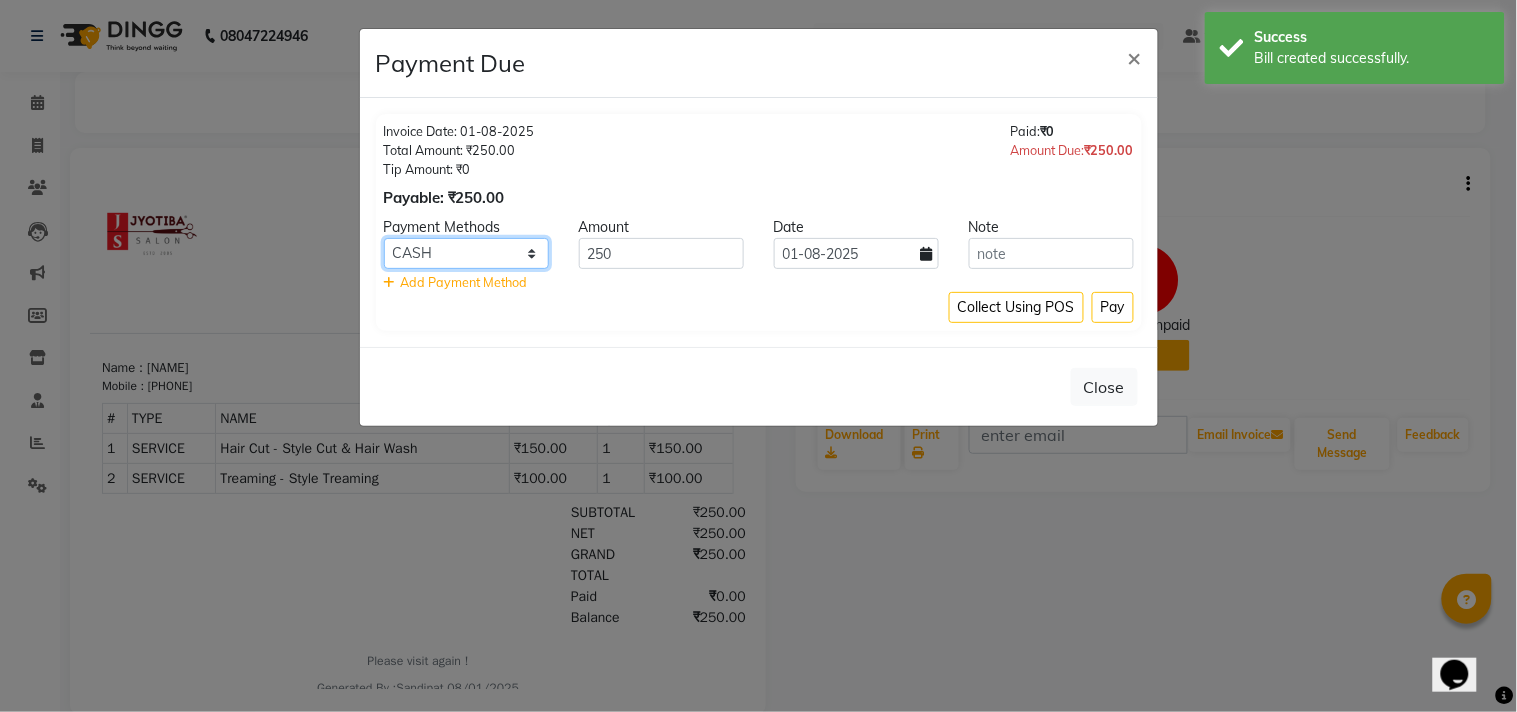 click on "CASH ONLINE CARD" 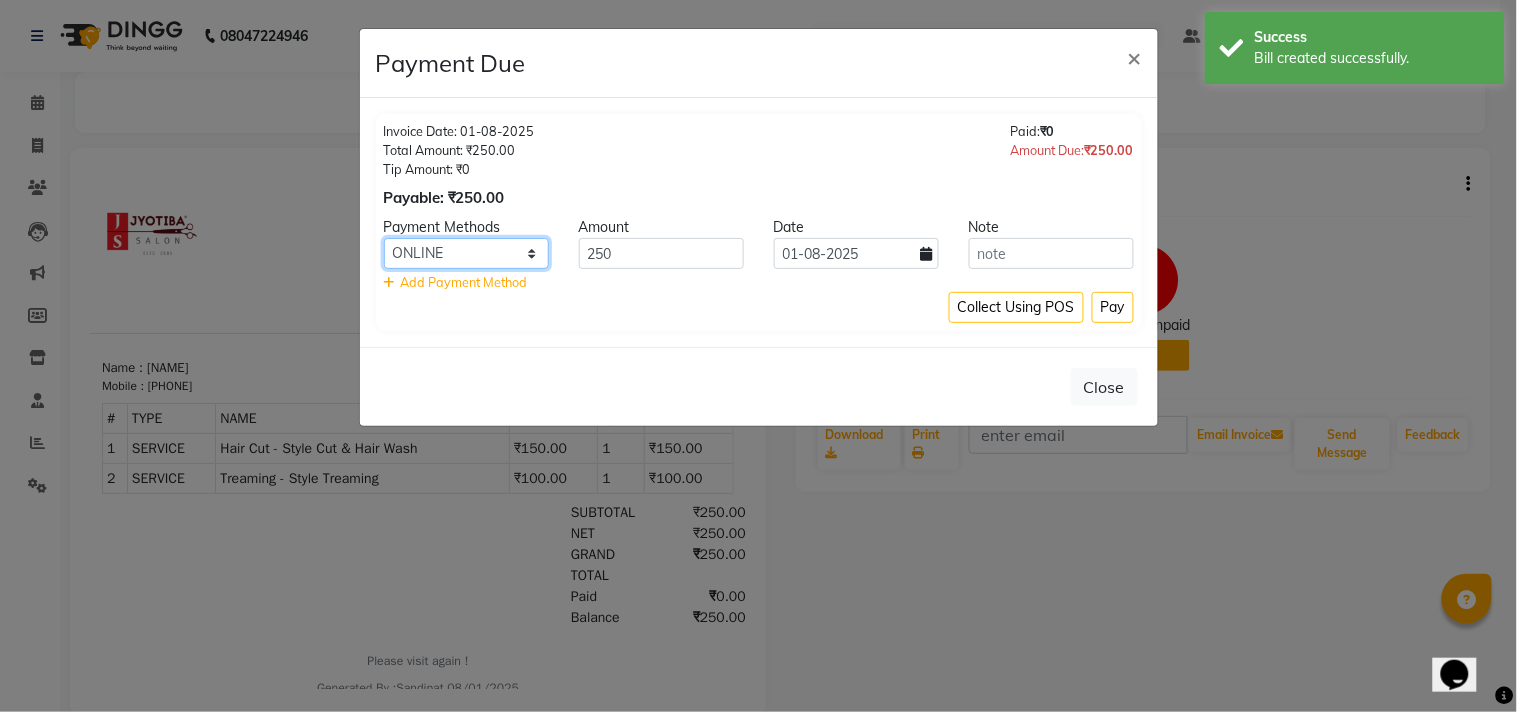 click on "CASH ONLINE CARD" 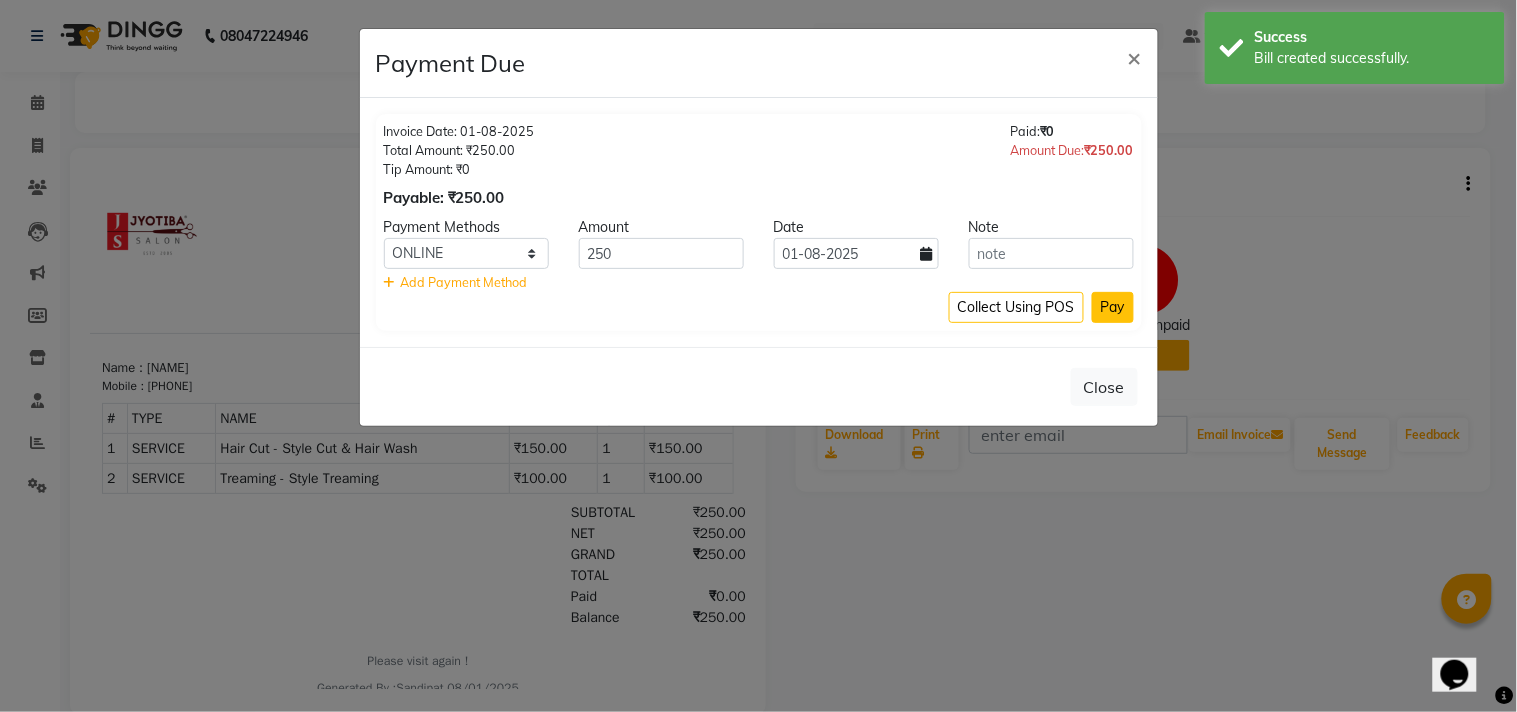 click on "Pay" 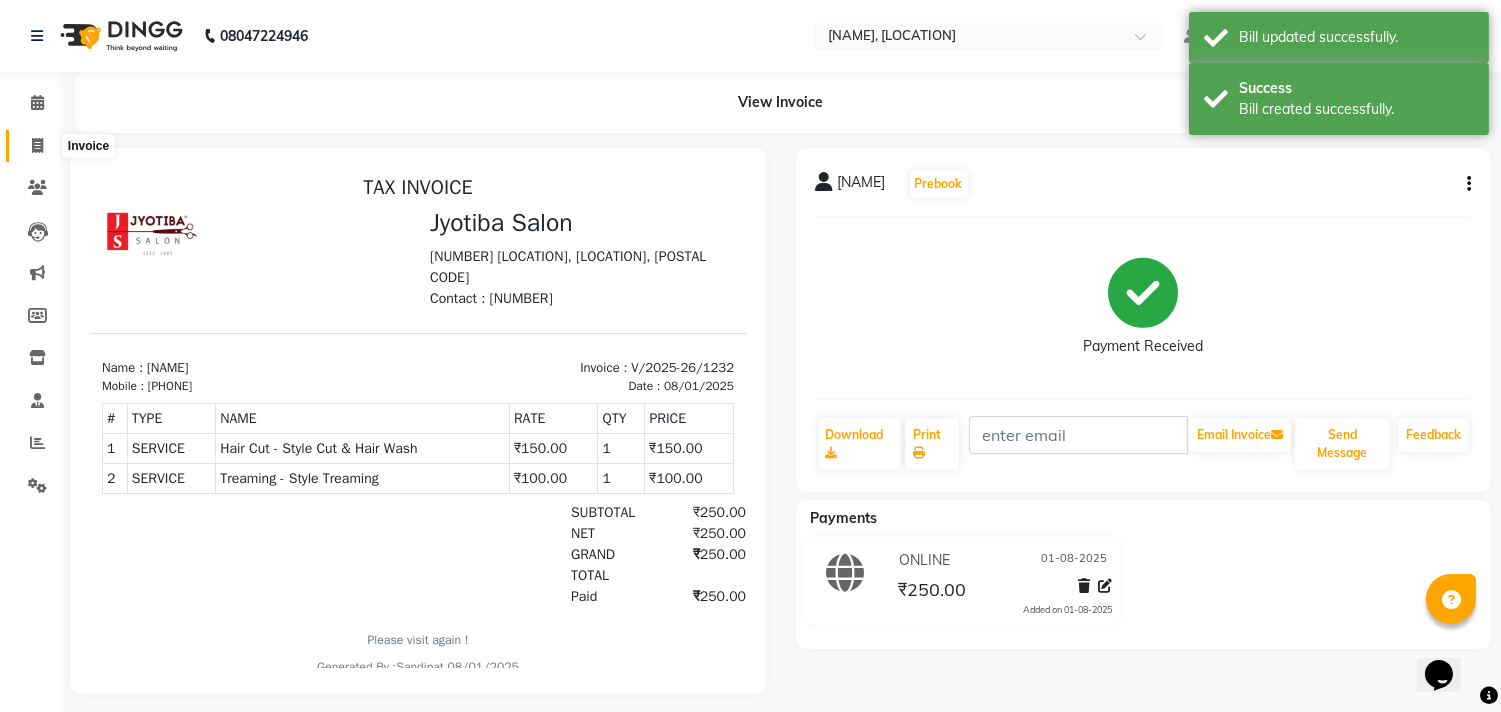 click 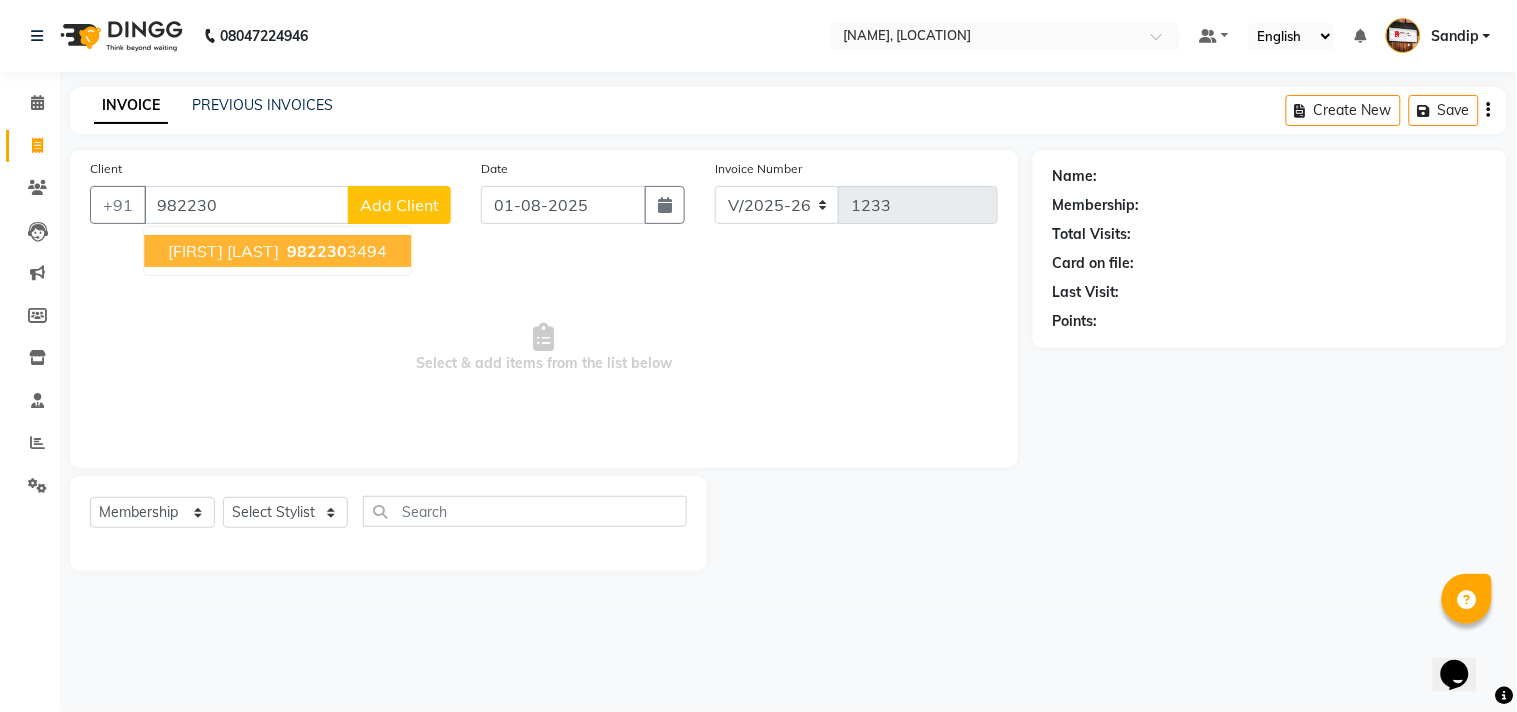click on "982230" at bounding box center (317, 251) 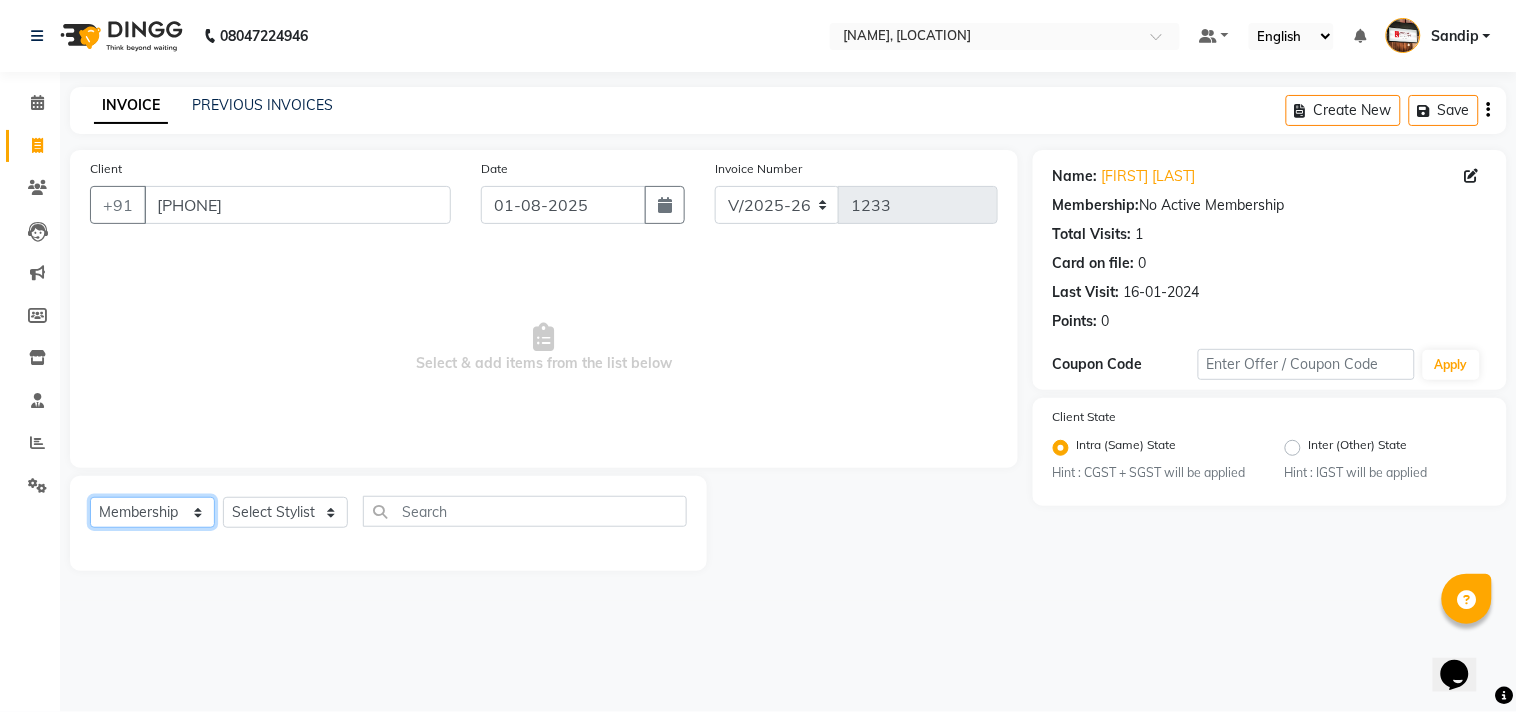 click on "Select  Service  Product  Membership  Package Voucher Prepaid Gift Card" 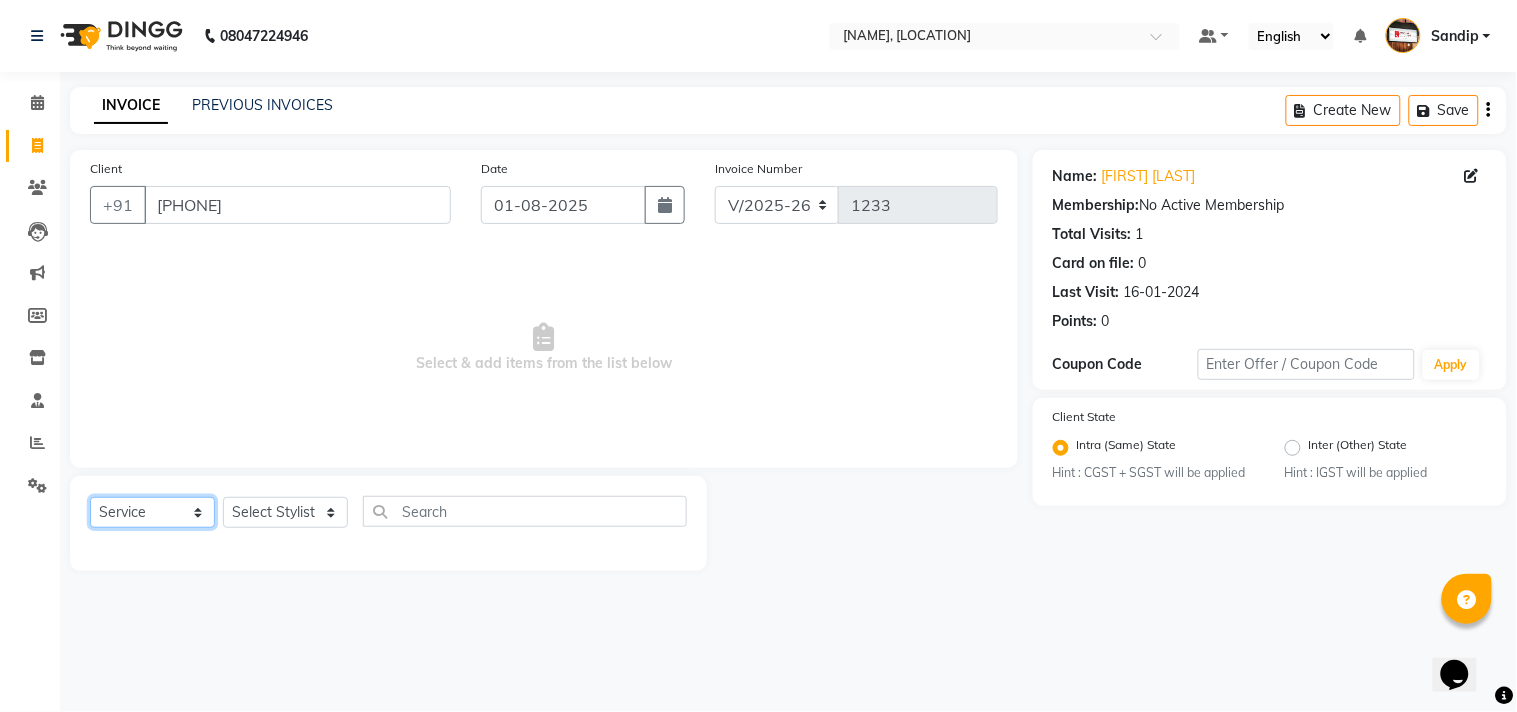 click on "Select  Service  Product  Membership  Package Voucher Prepaid Gift Card" 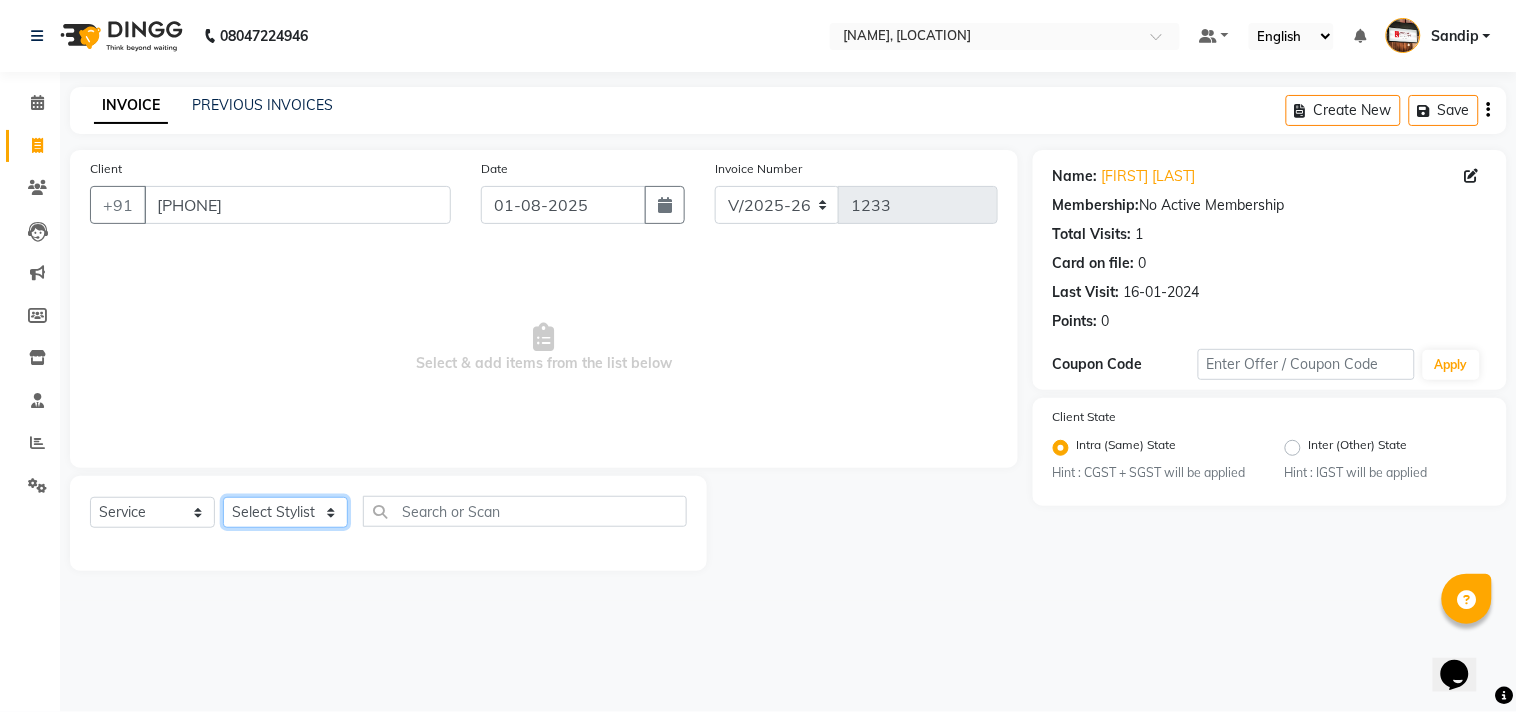 click on "Select Stylist [NAME] [FIRST] [LAST] [NAME]  [NAME] [NAME] [NAME] [NAME] [NAME] [NAME] [NAME]" 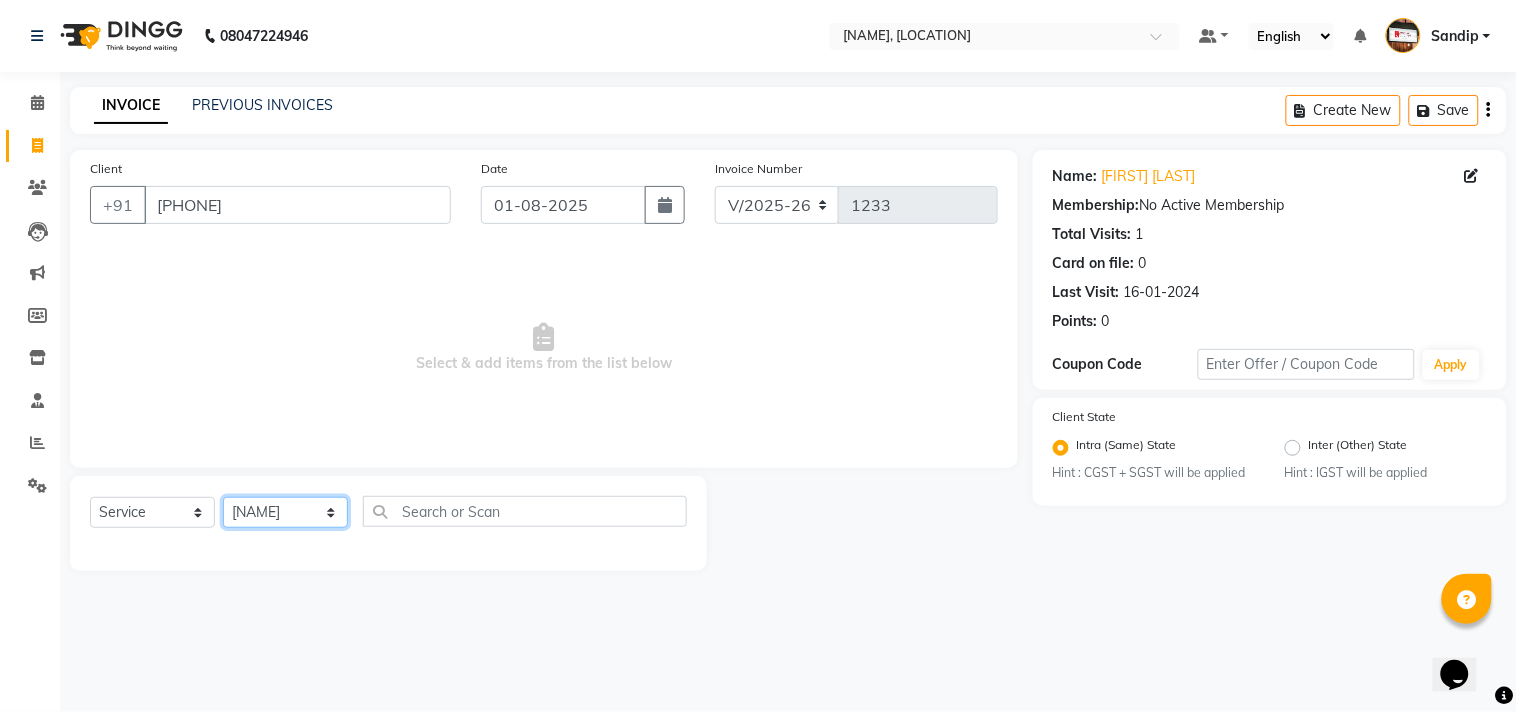 click on "Select Stylist [NAME] [FIRST] [LAST] [NAME]  [NAME] [NAME] [NAME] [NAME] [NAME] [NAME] [NAME]" 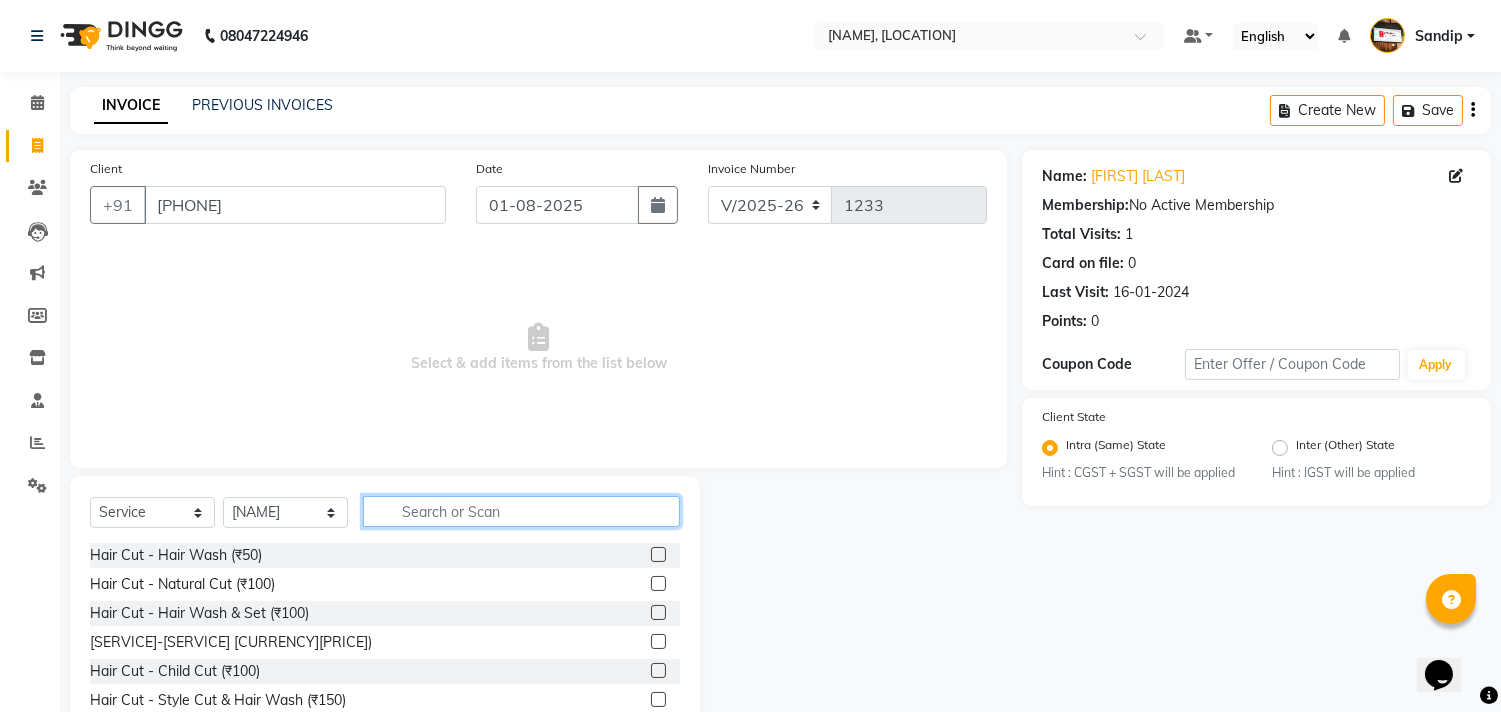 click 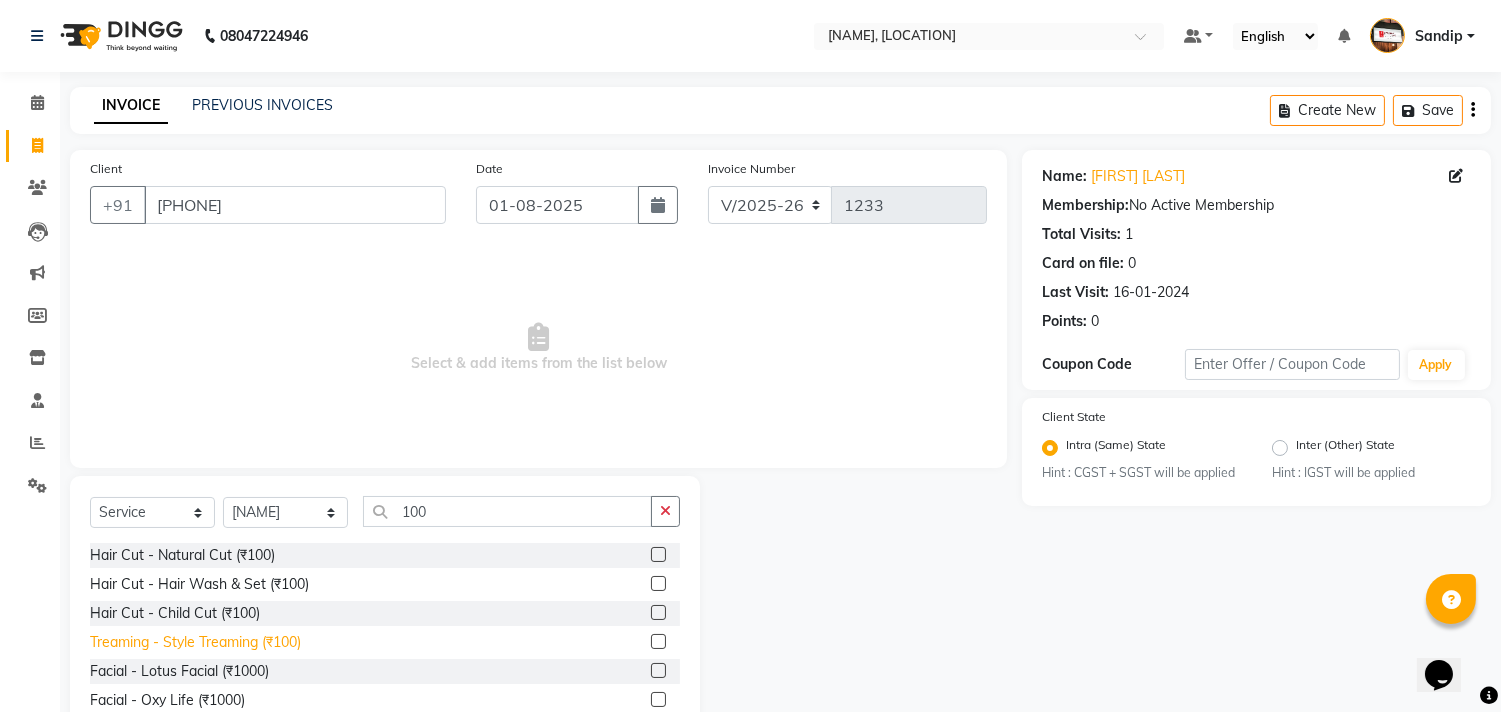 click on "Treaming - Style Treaming (₹100)" 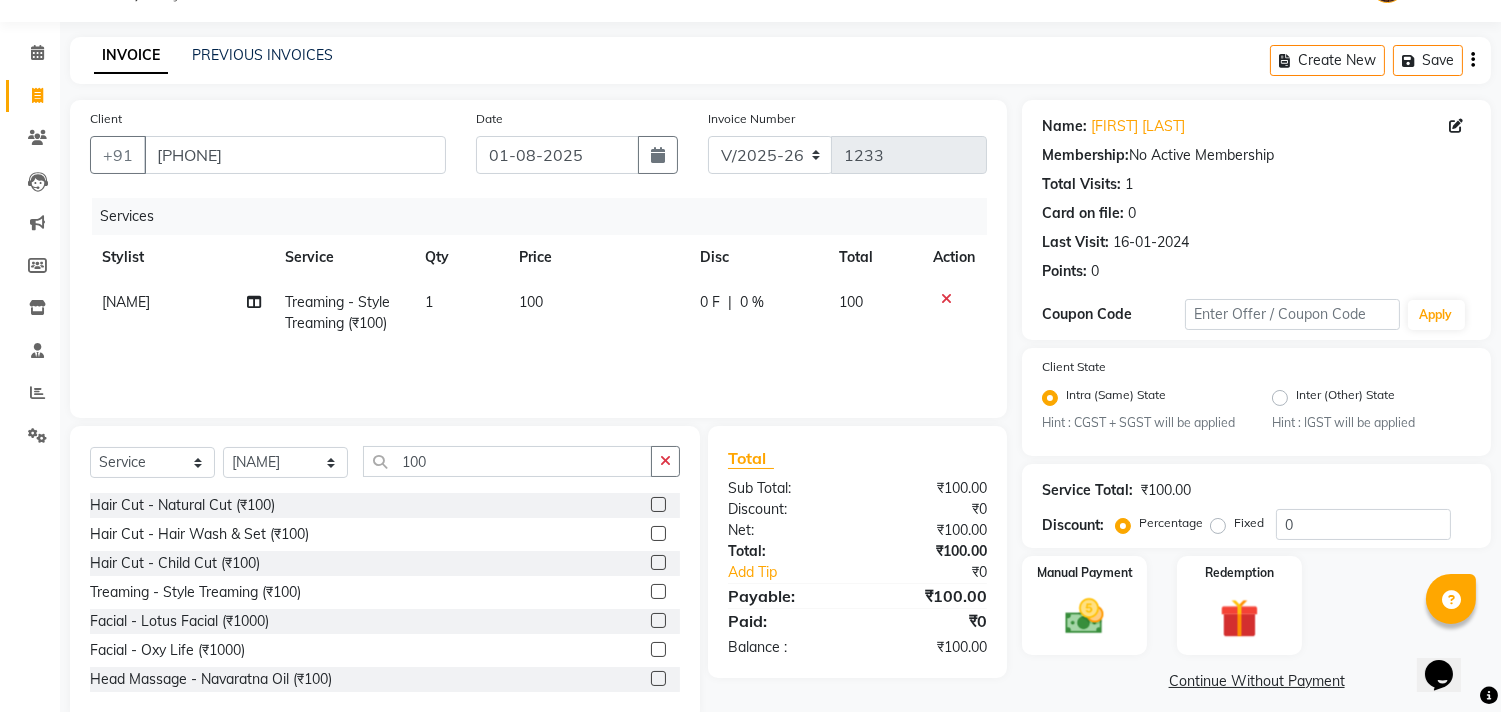 scroll, scrollTop: 88, scrollLeft: 0, axis: vertical 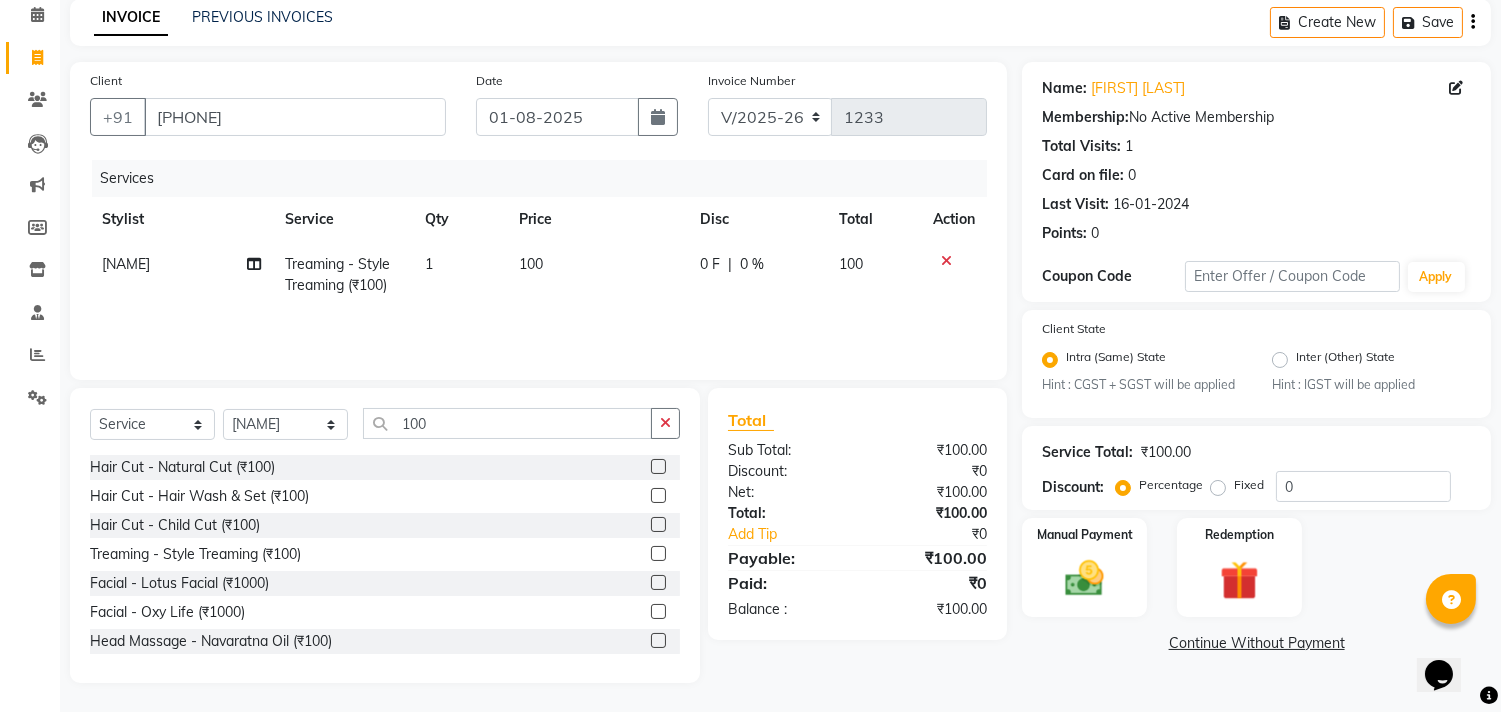 click on "Continue Without Payment" 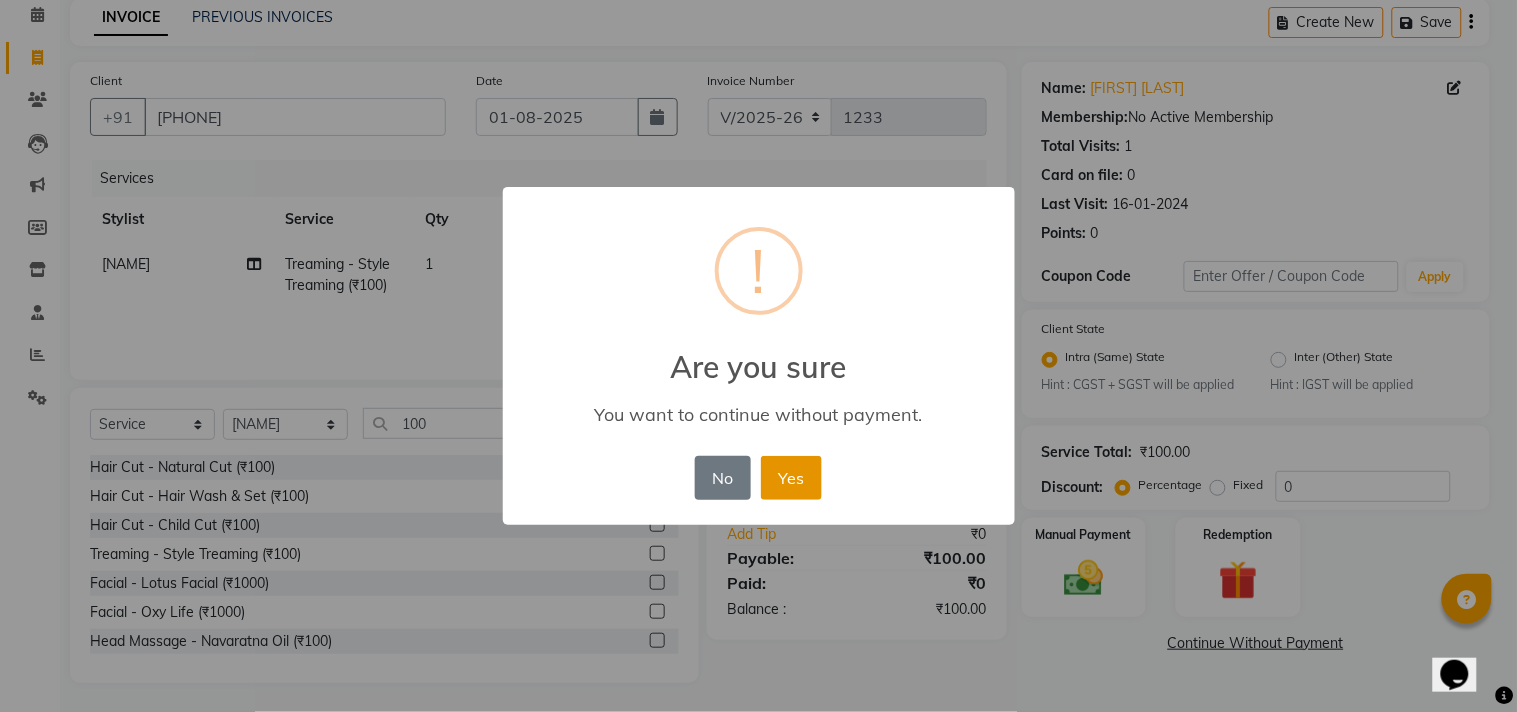 click on "Yes" at bounding box center (791, 478) 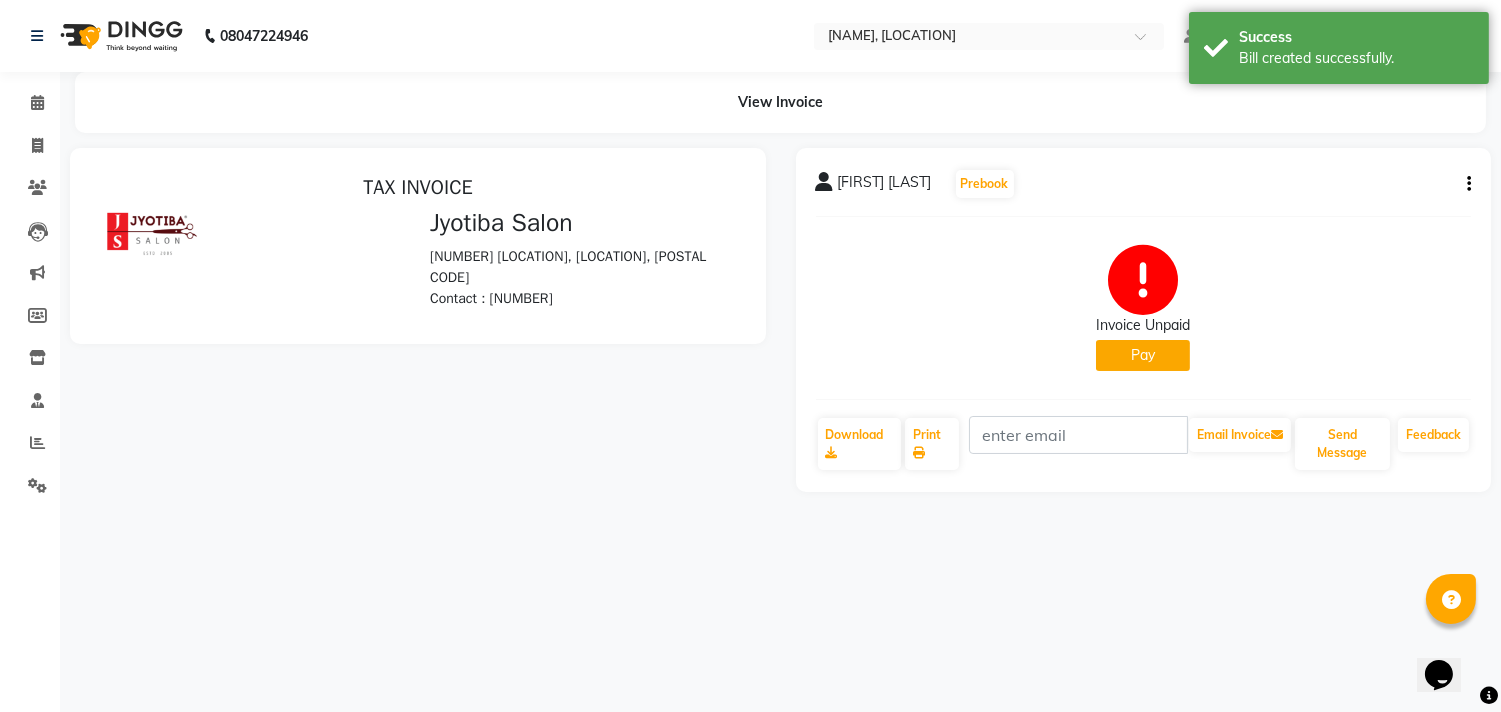 scroll, scrollTop: 0, scrollLeft: 0, axis: both 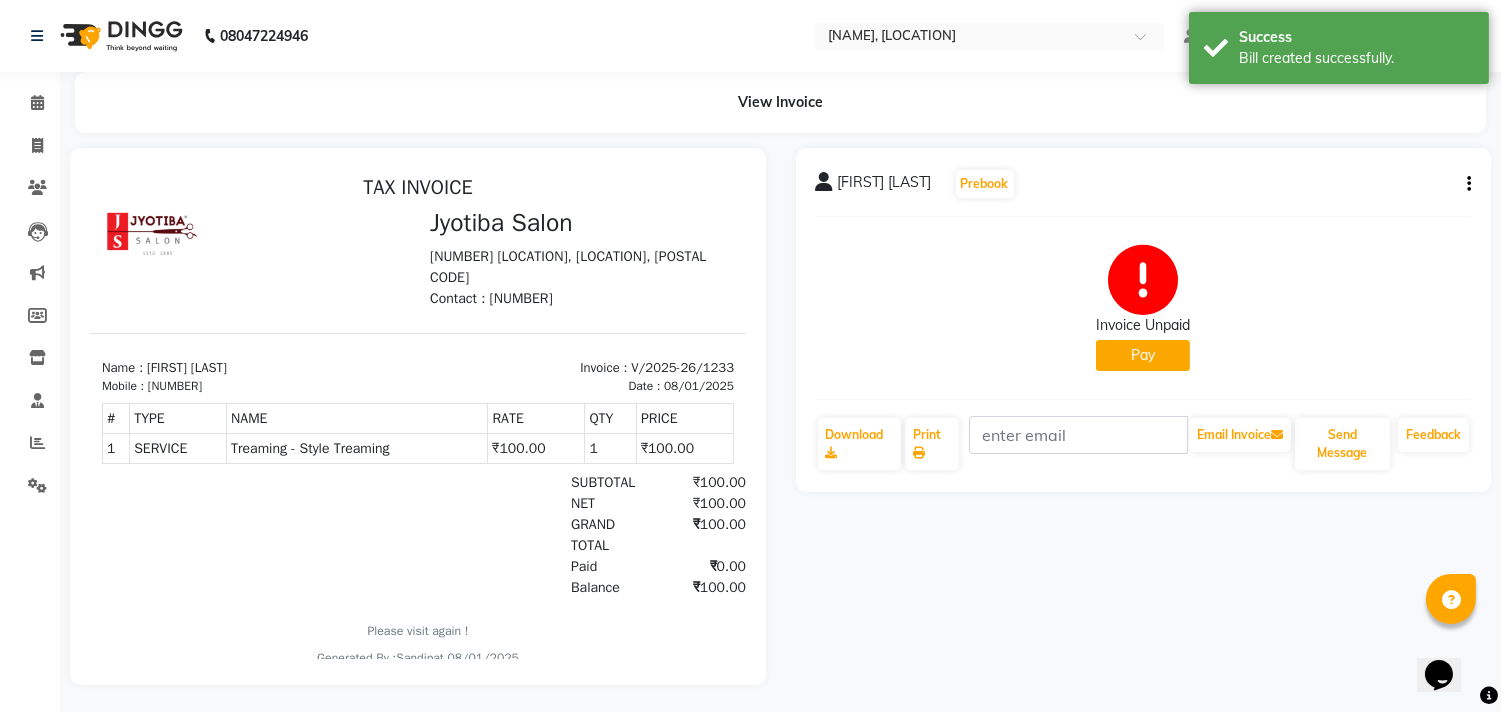 click on "Pay" 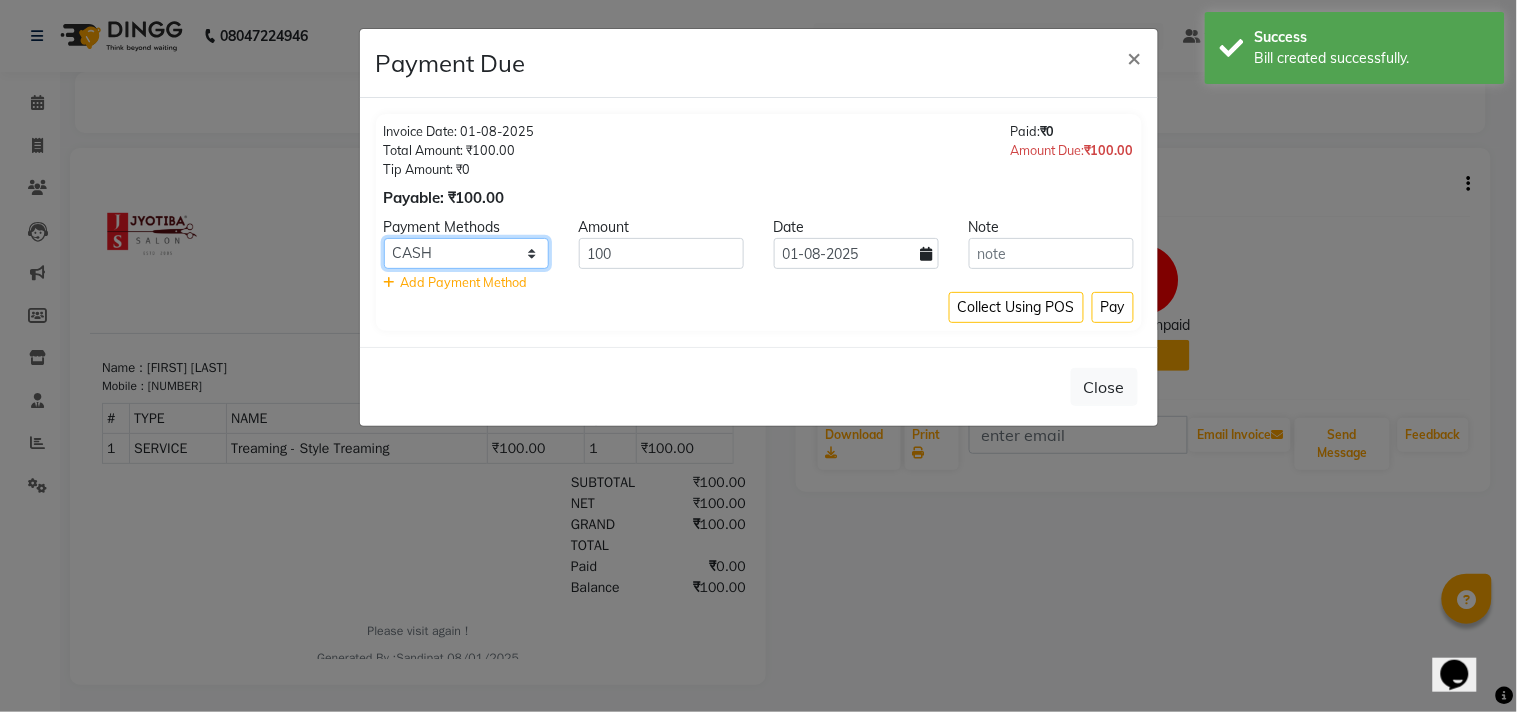 click on "CASH ONLINE CARD" 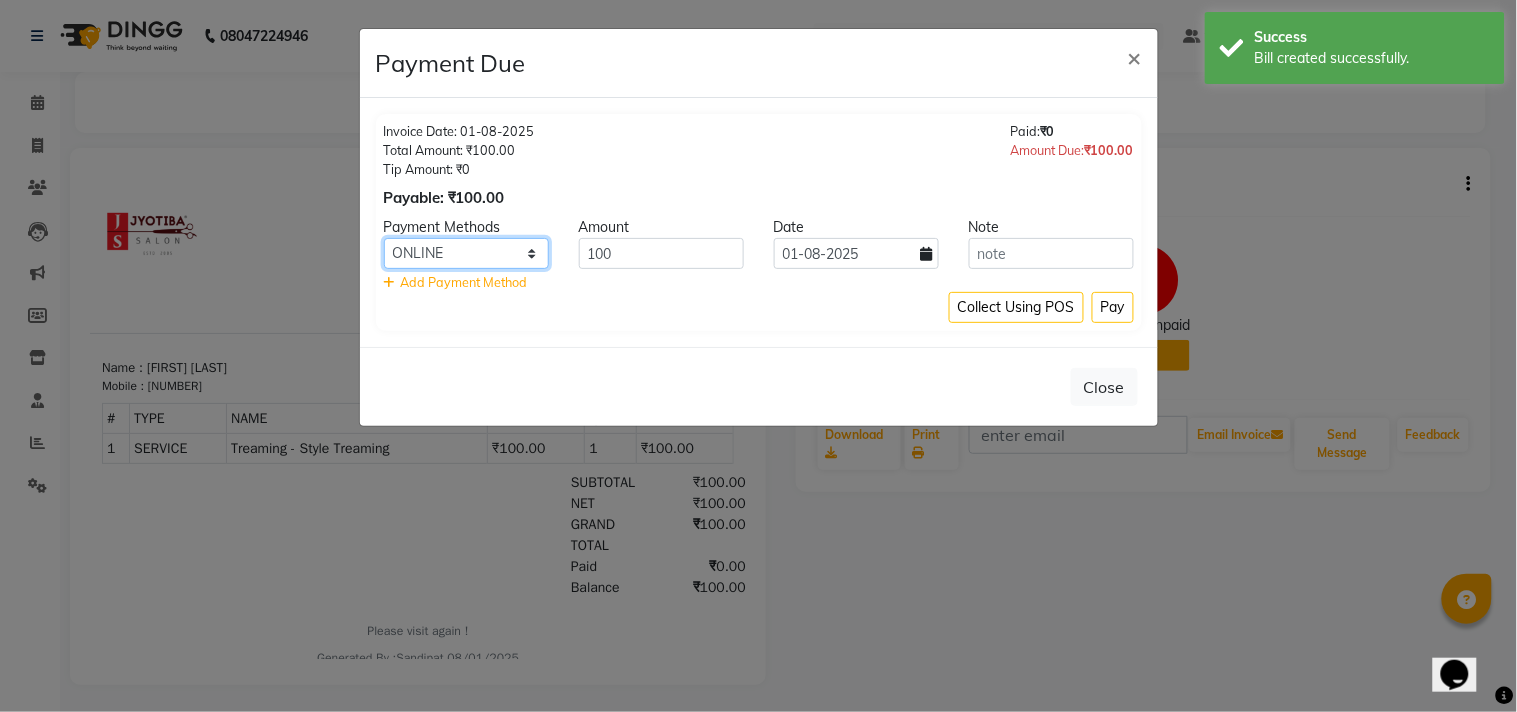 click on "CASH ONLINE CARD" 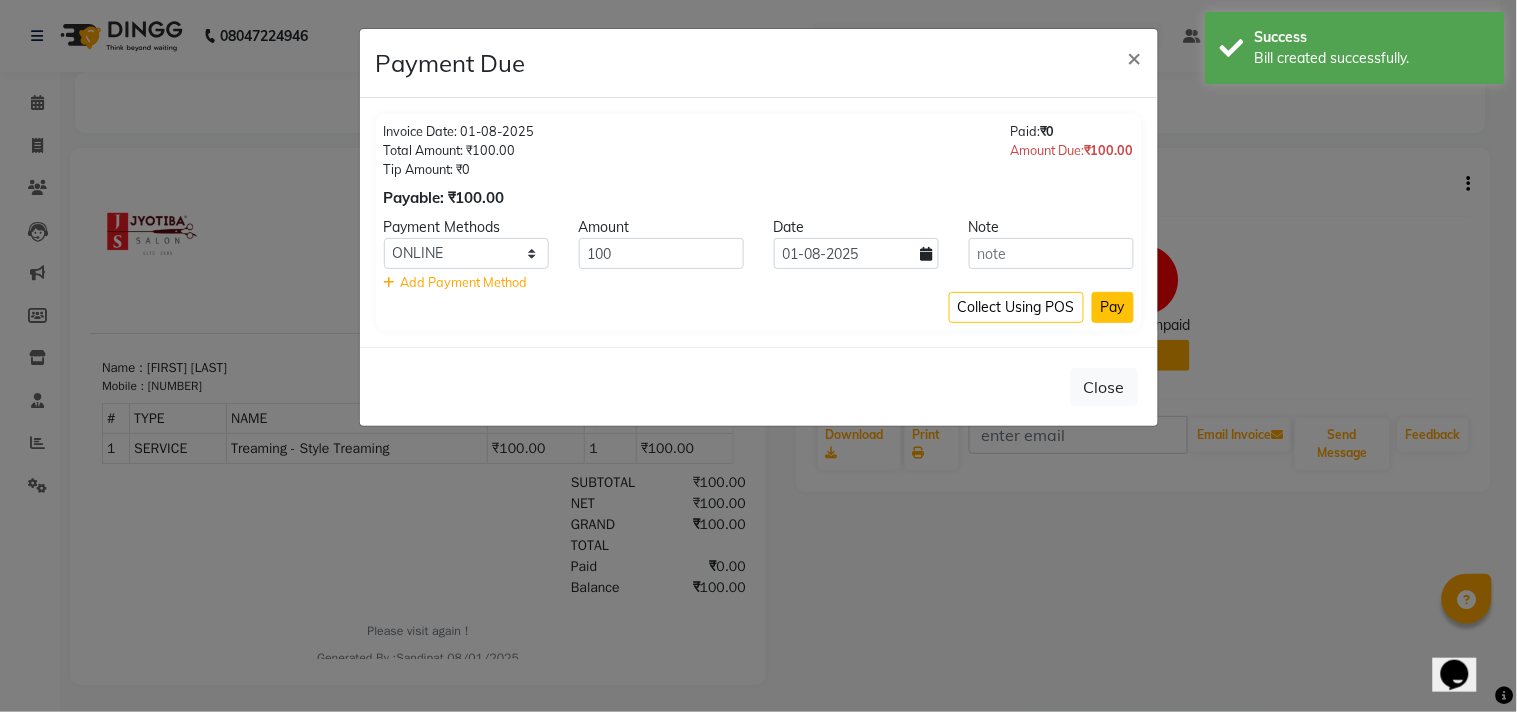 click on "Pay" 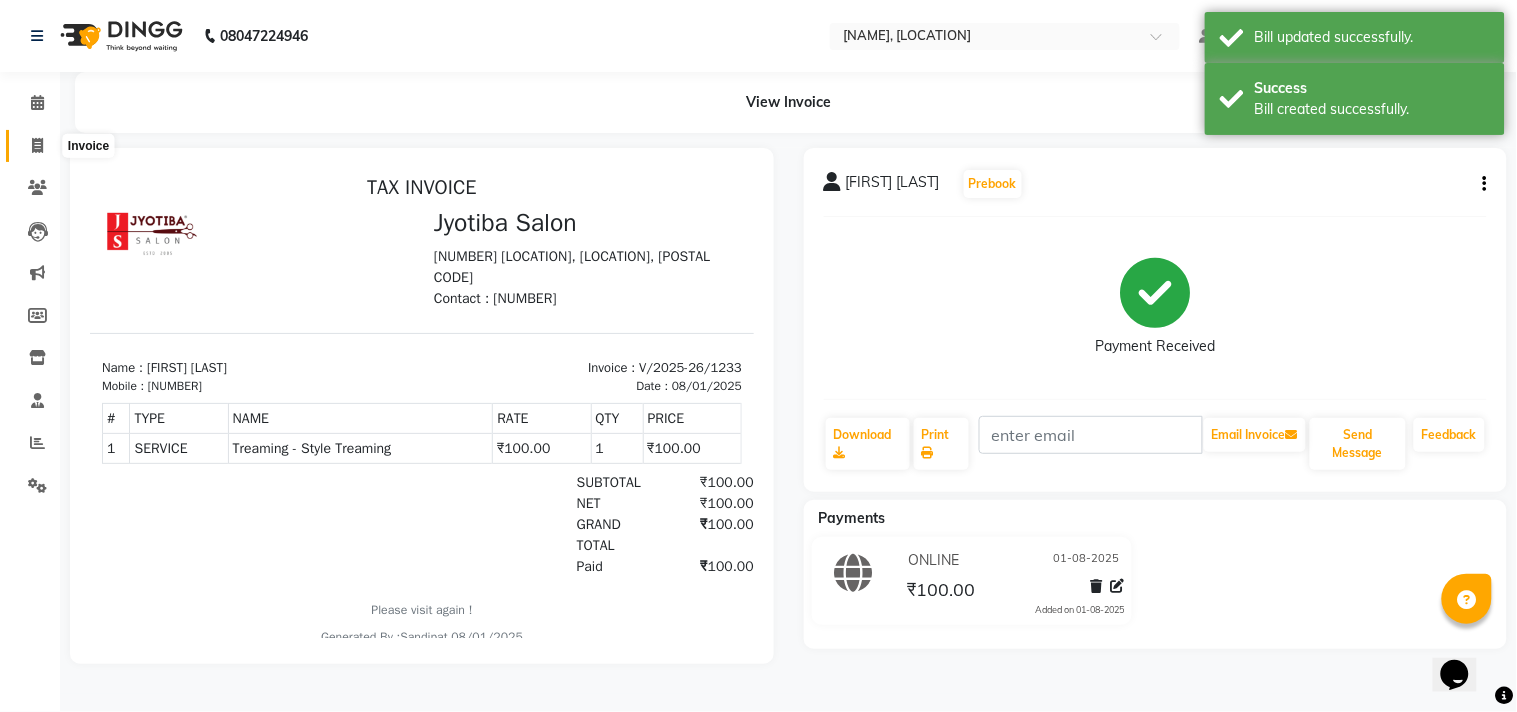 click 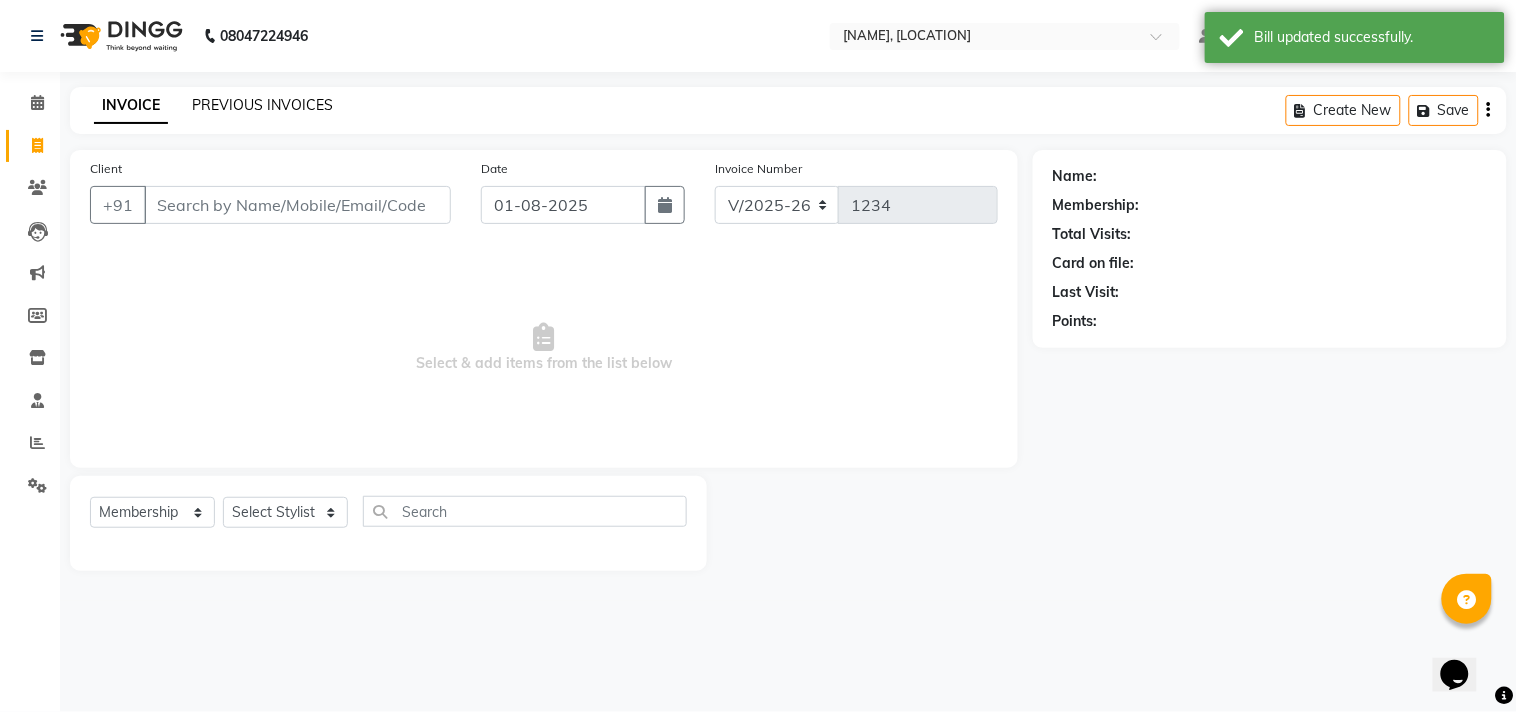 click on "PREVIOUS INVOICES" 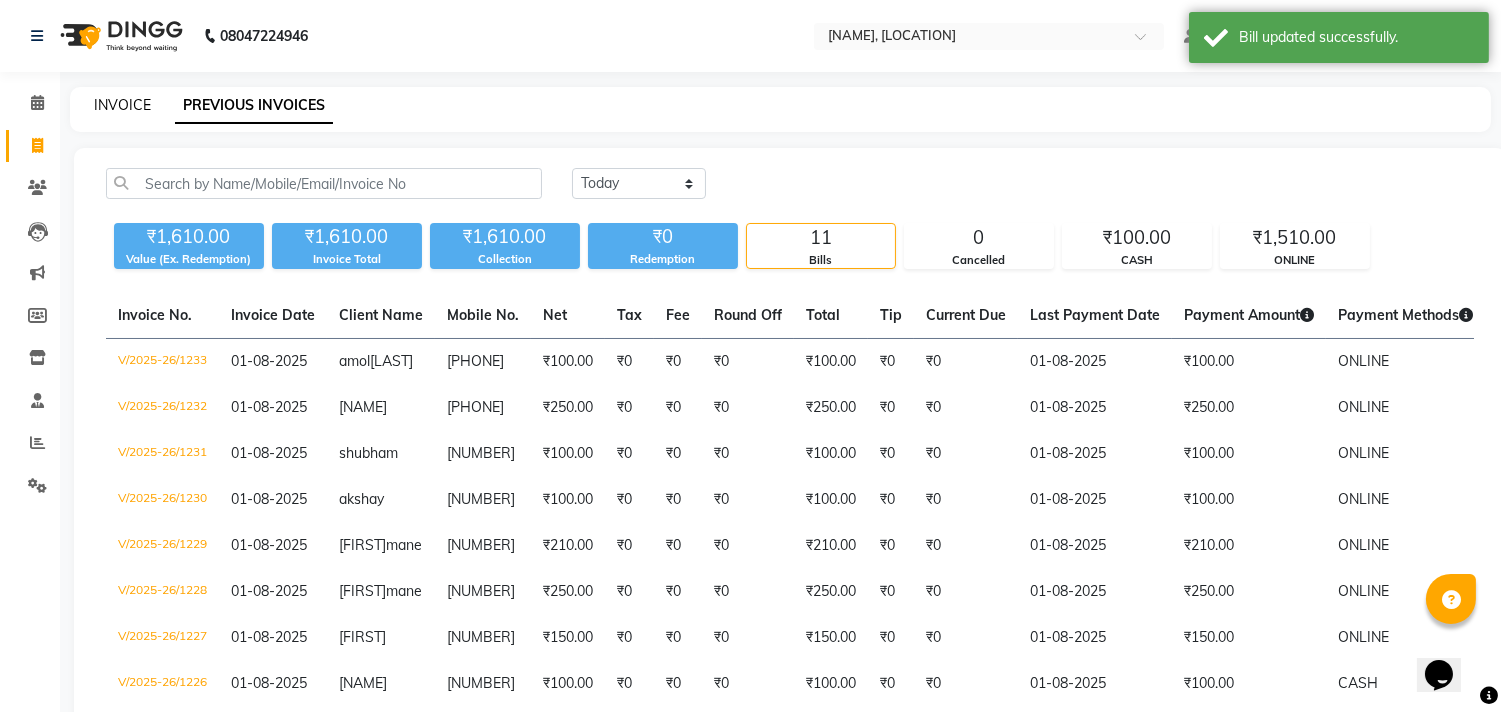 click on "INVOICE" 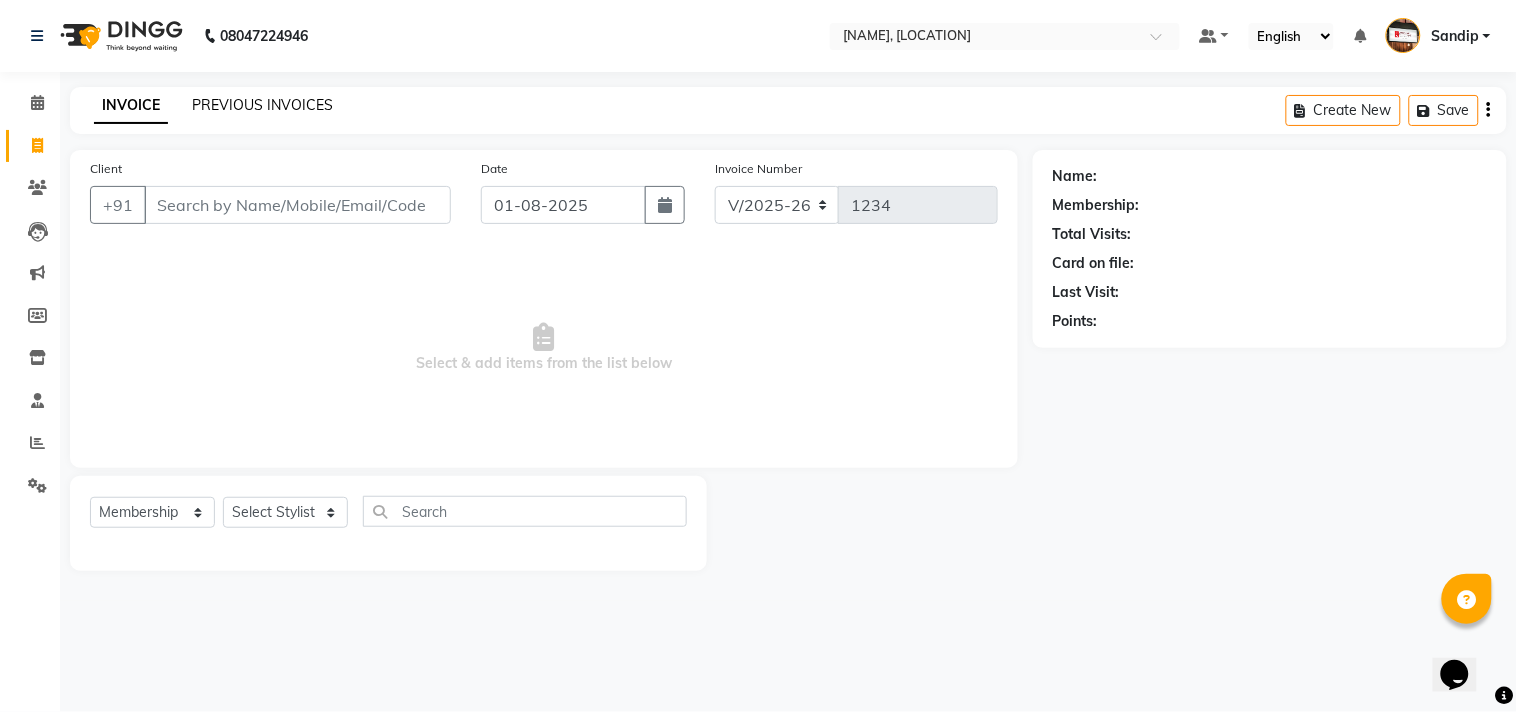 click on "PREVIOUS INVOICES" 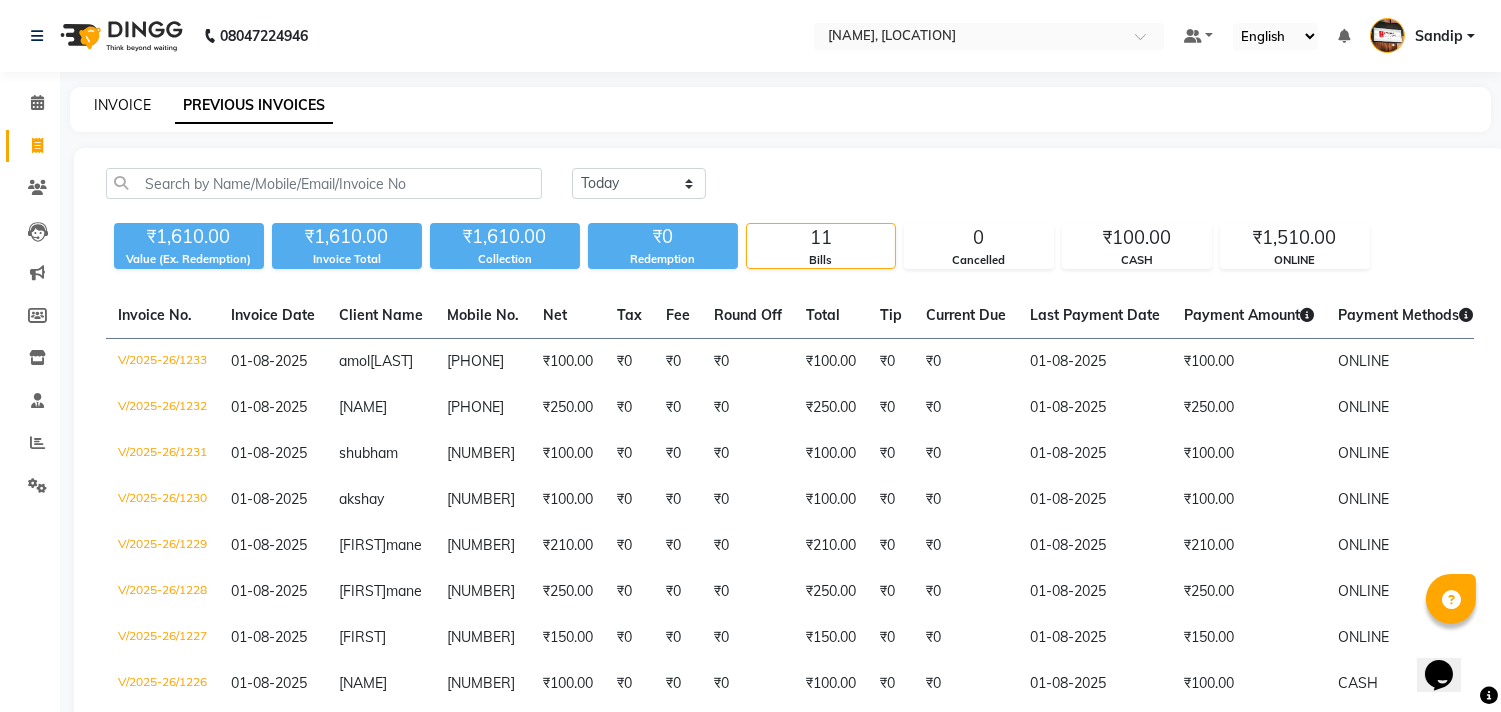 click on "INVOICE" 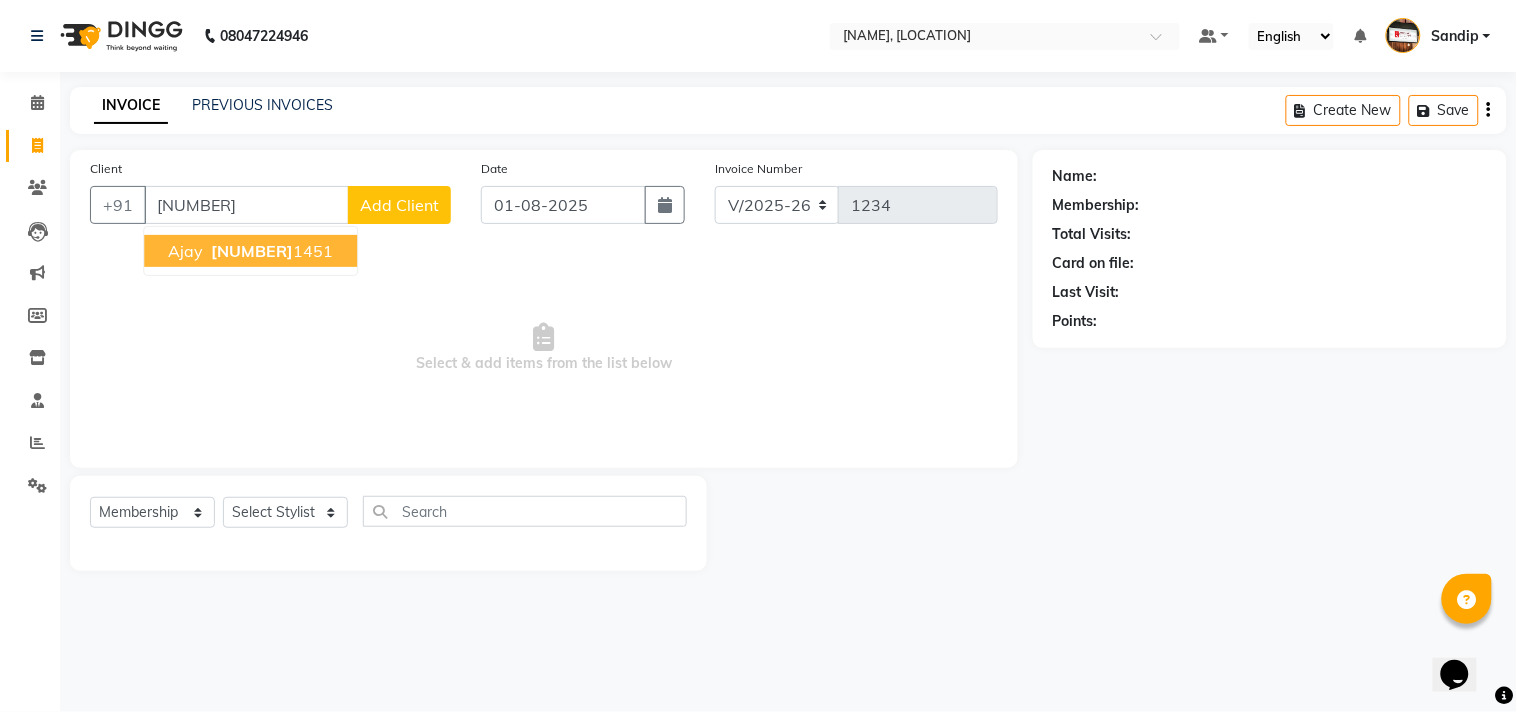 click on "[NUMBER]" at bounding box center (252, 251) 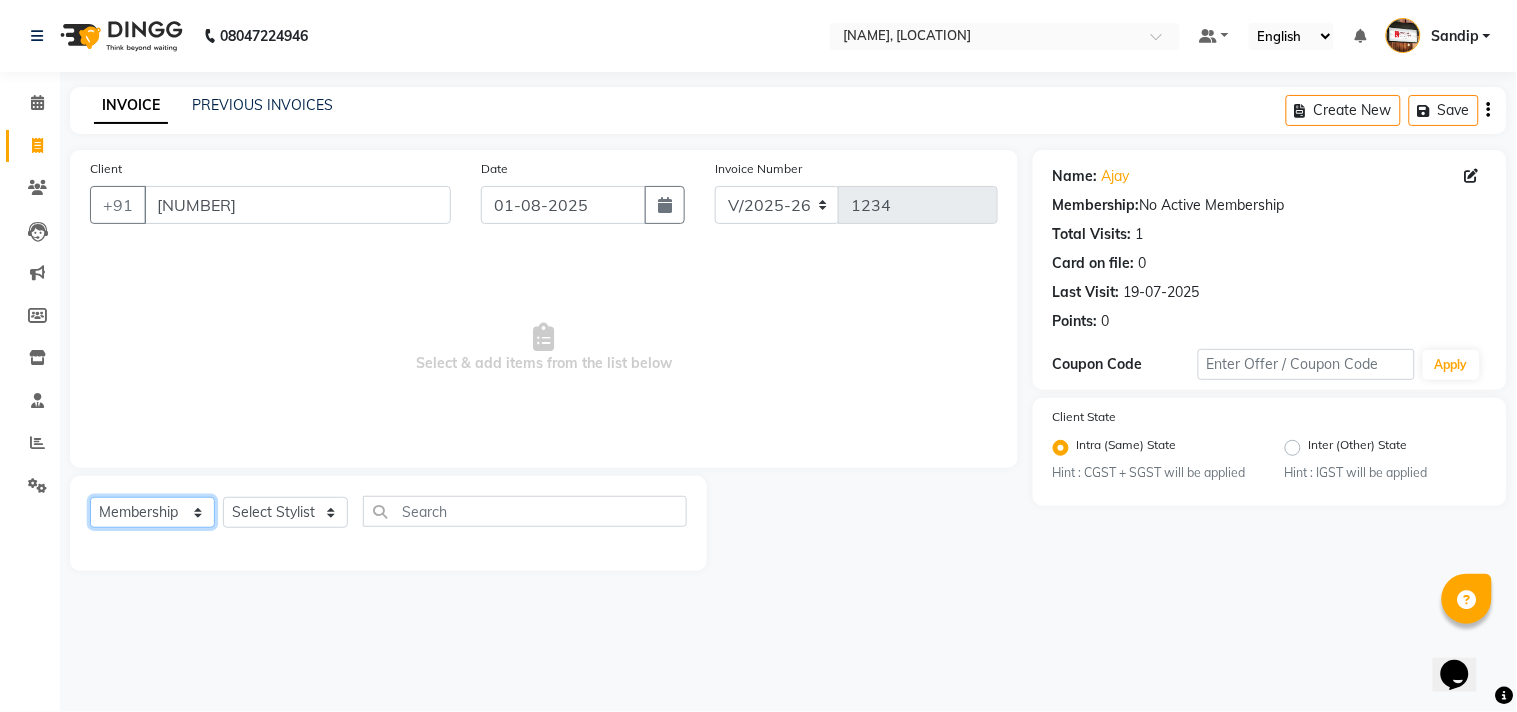 click on "Select  Service  Product  Membership  Package Voucher Prepaid Gift Card" 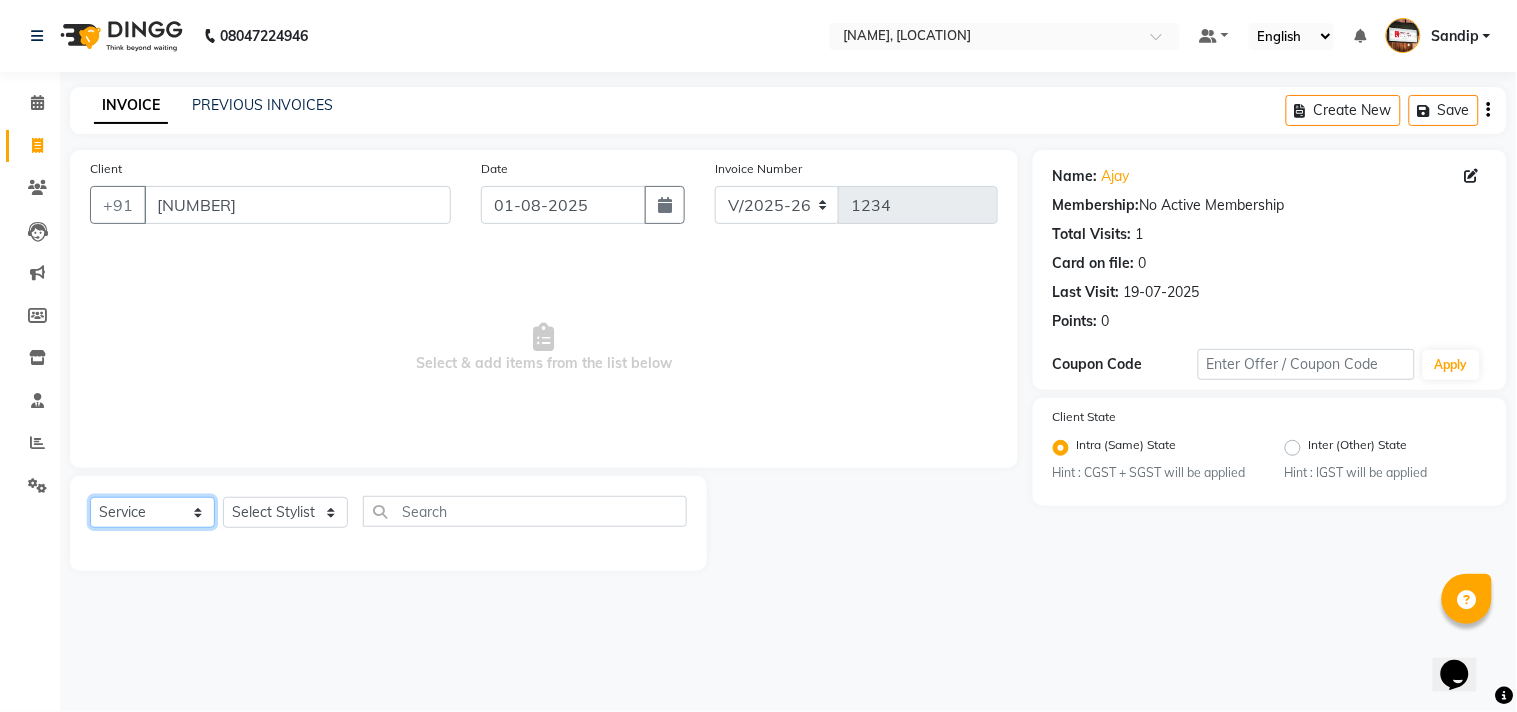 click on "Select  Service  Product  Membership  Package Voucher Prepaid Gift Card" 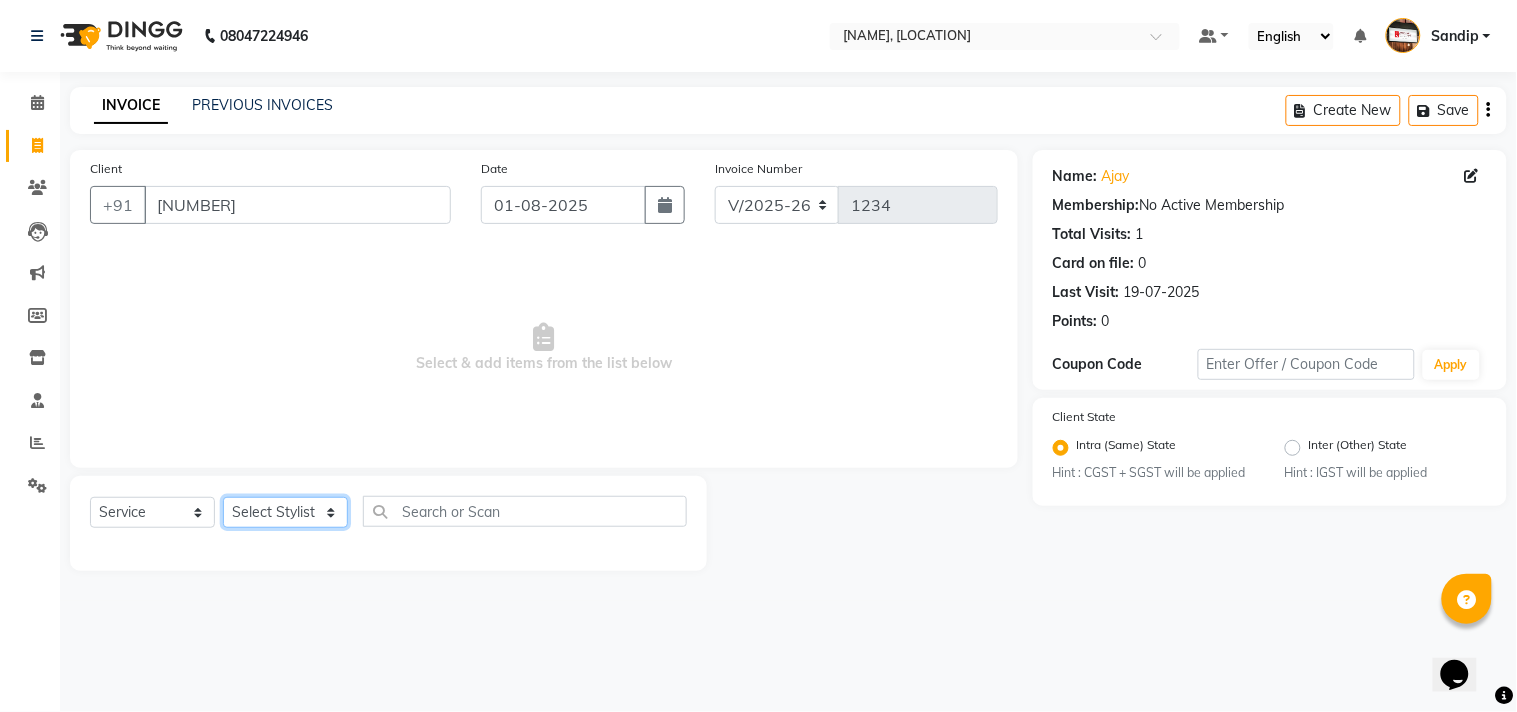 click on "Select Stylist [NAME] [FIRST] [LAST] [NAME]  [NAME] [NAME] [NAME] [NAME] [NAME] [NAME] [NAME]" 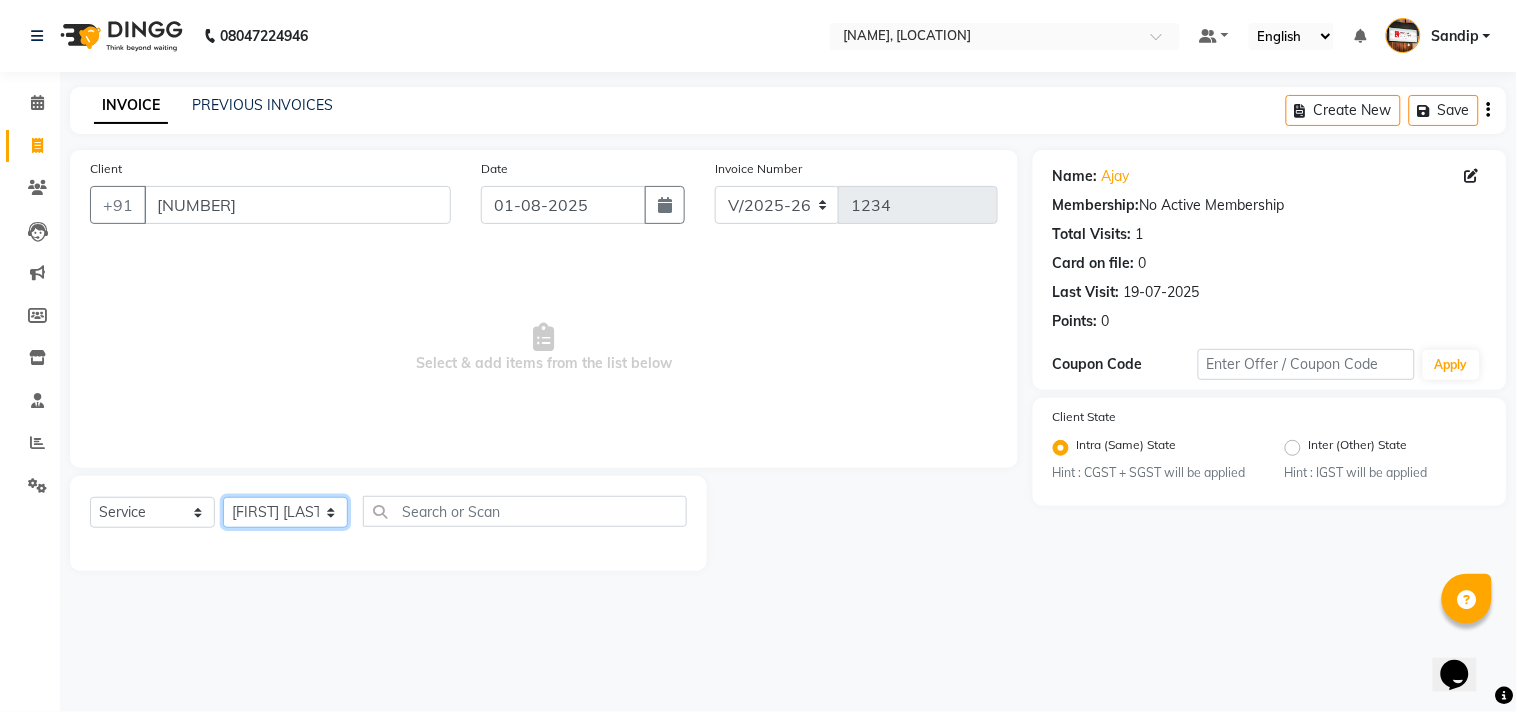 click on "Select Stylist [NAME] [FIRST] [LAST] [NAME]  [NAME] [NAME] [NAME] [NAME] [NAME] [NAME] [NAME]" 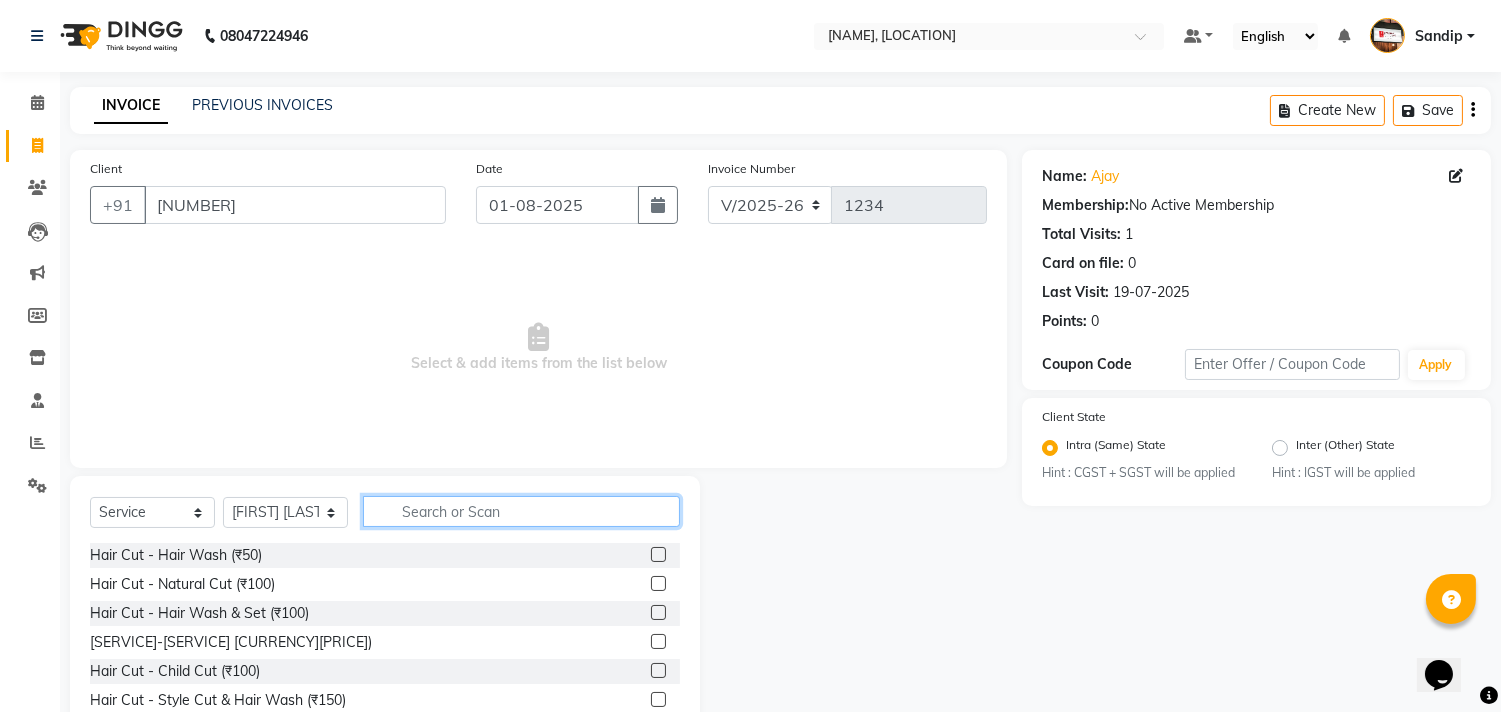 click 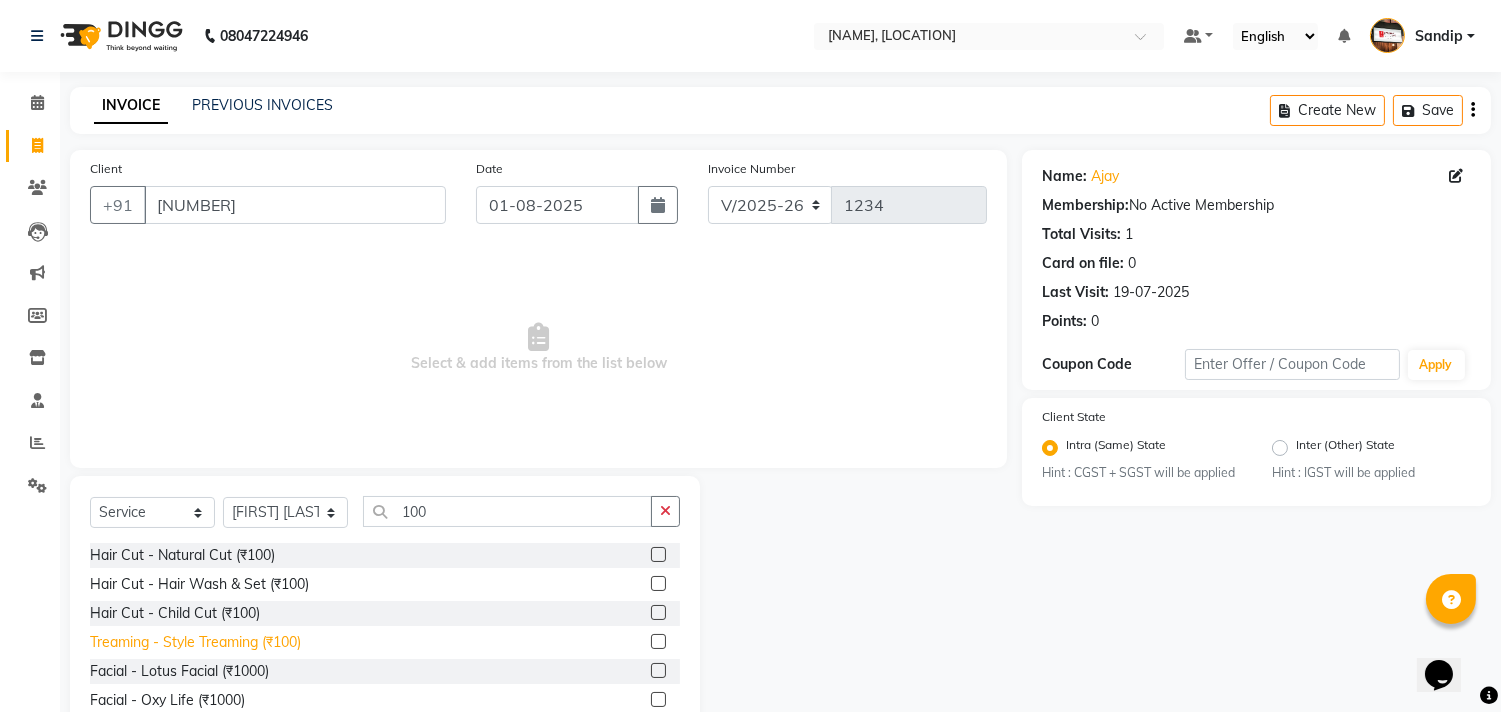click on "Treaming - Style Treaming (₹100)" 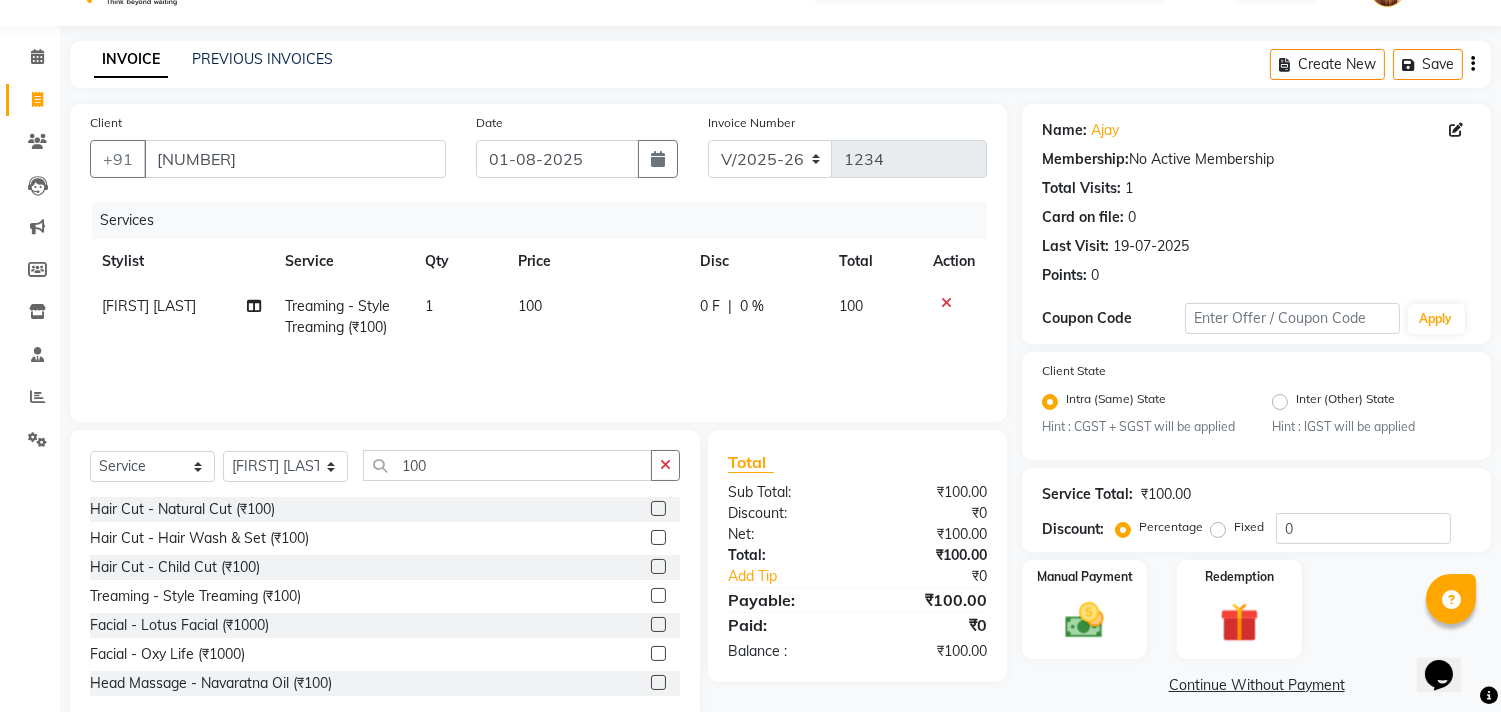 scroll, scrollTop: 88, scrollLeft: 0, axis: vertical 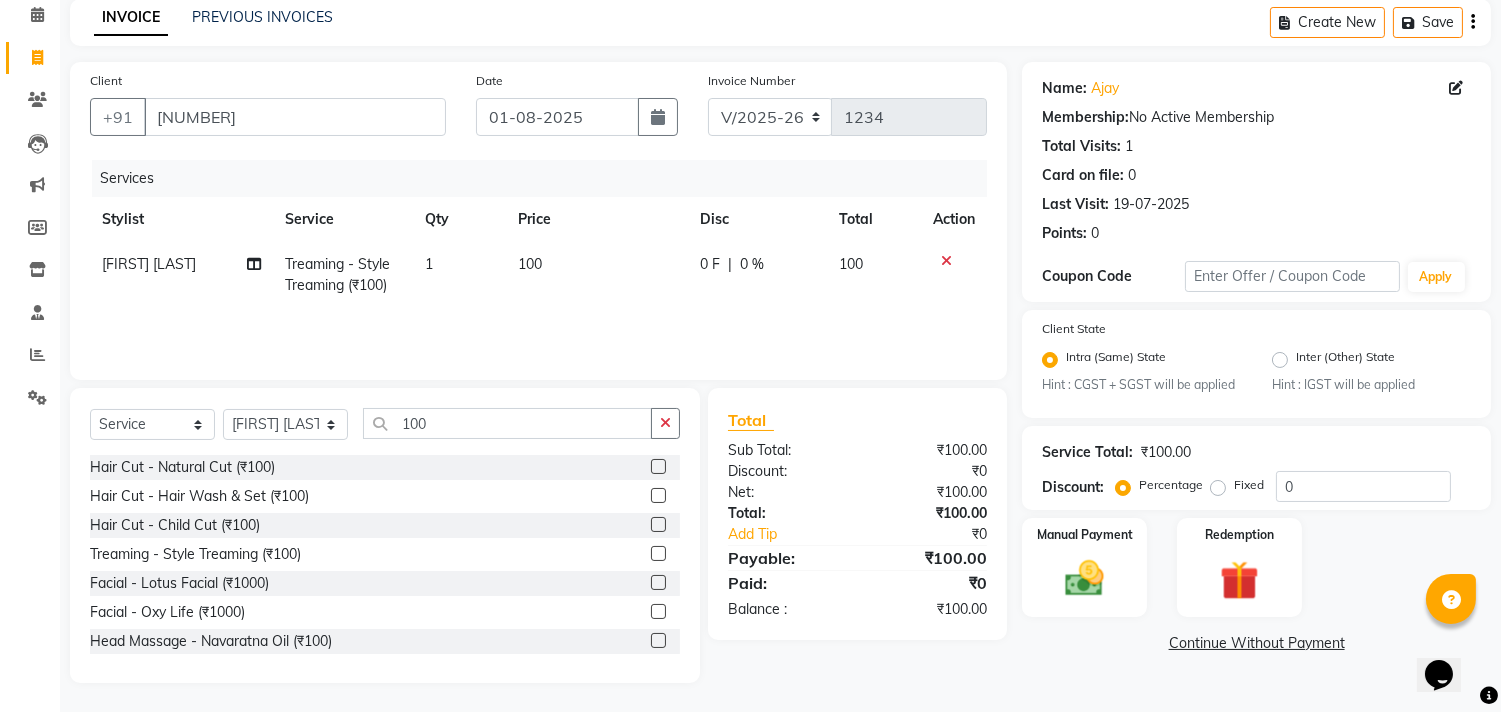 click on "Continue Without Payment" 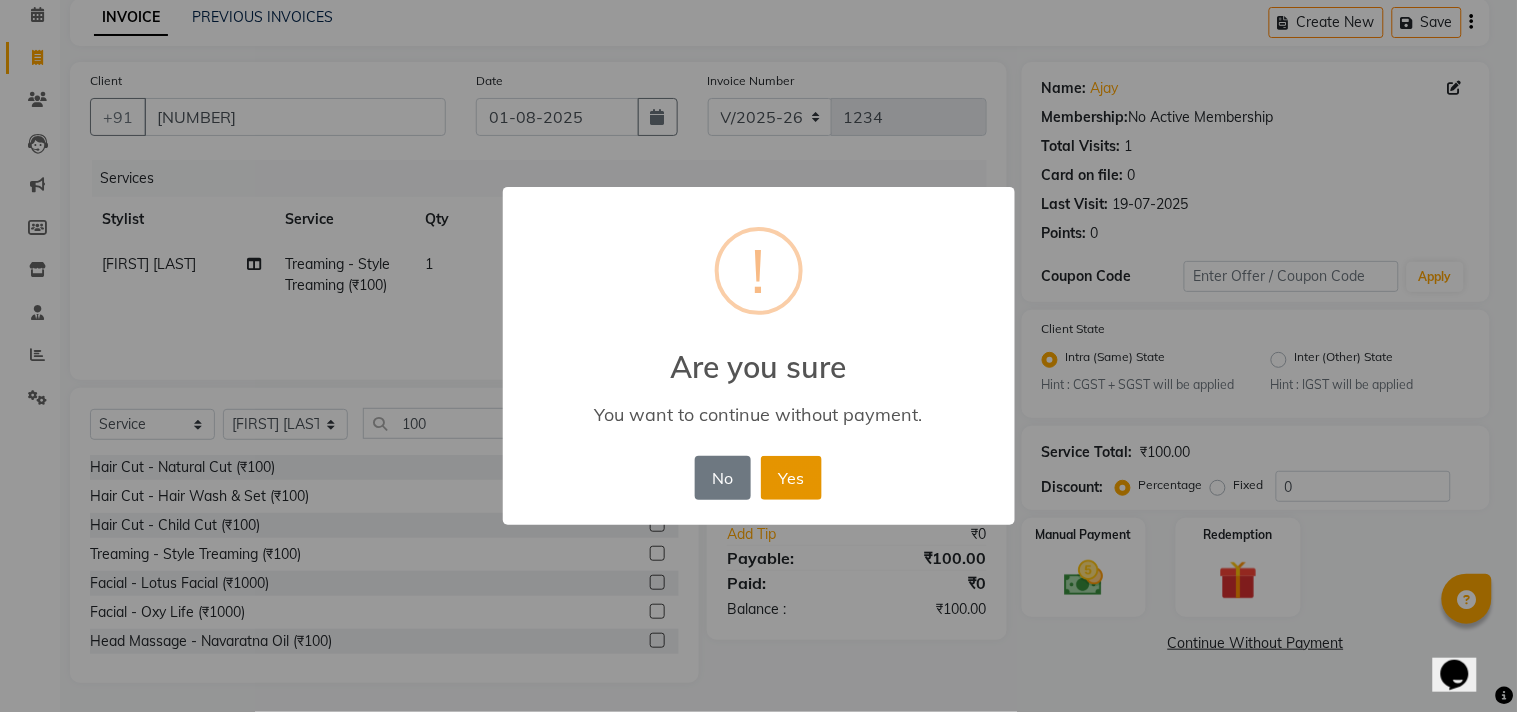 click on "Yes" at bounding box center [791, 478] 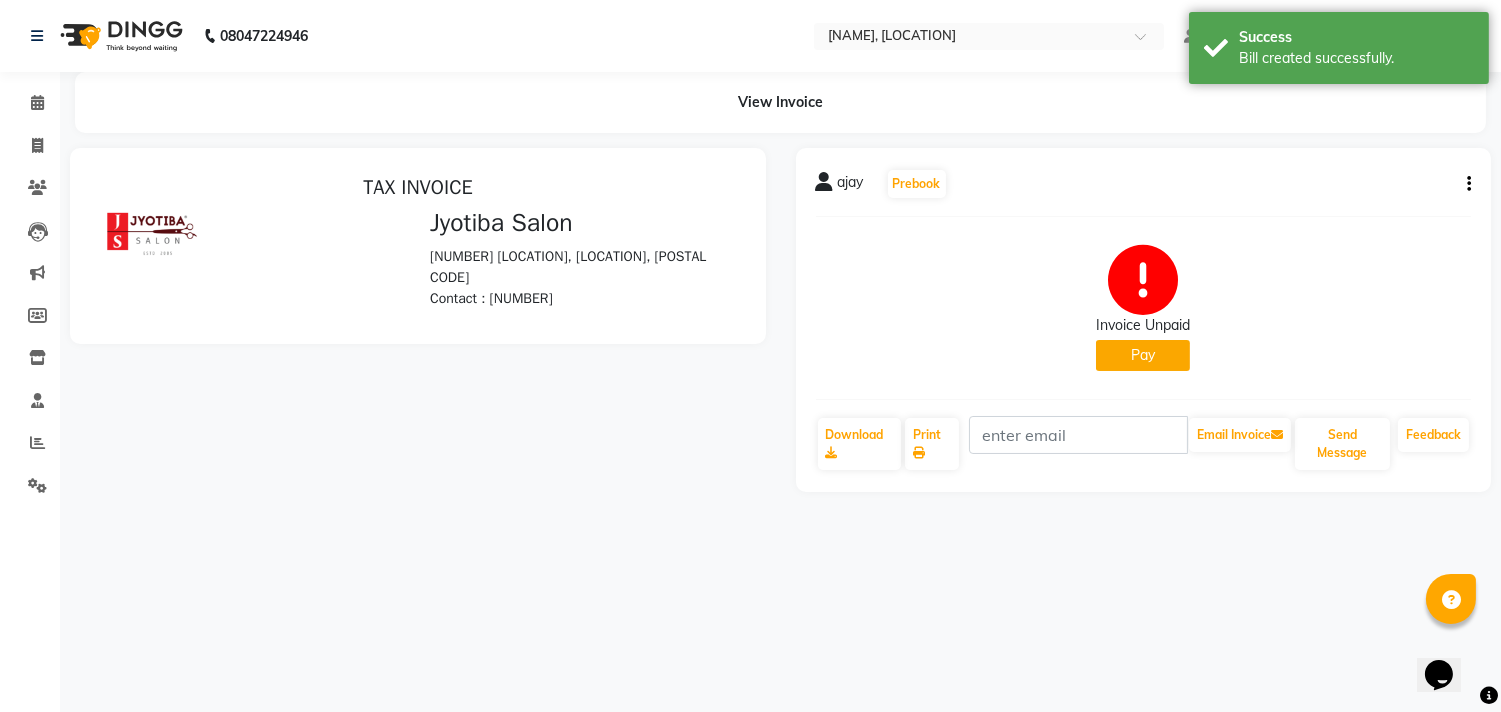 scroll, scrollTop: 0, scrollLeft: 0, axis: both 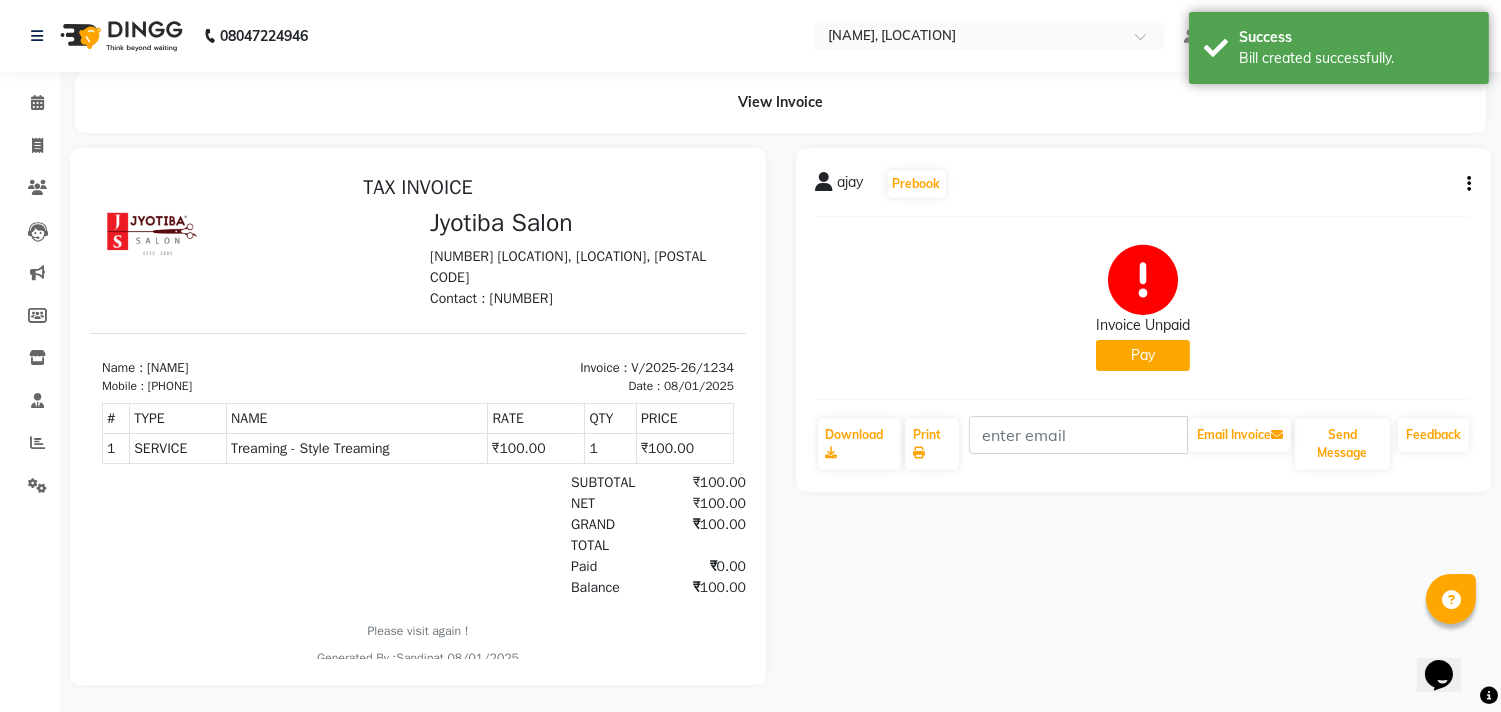 click on "Pay" 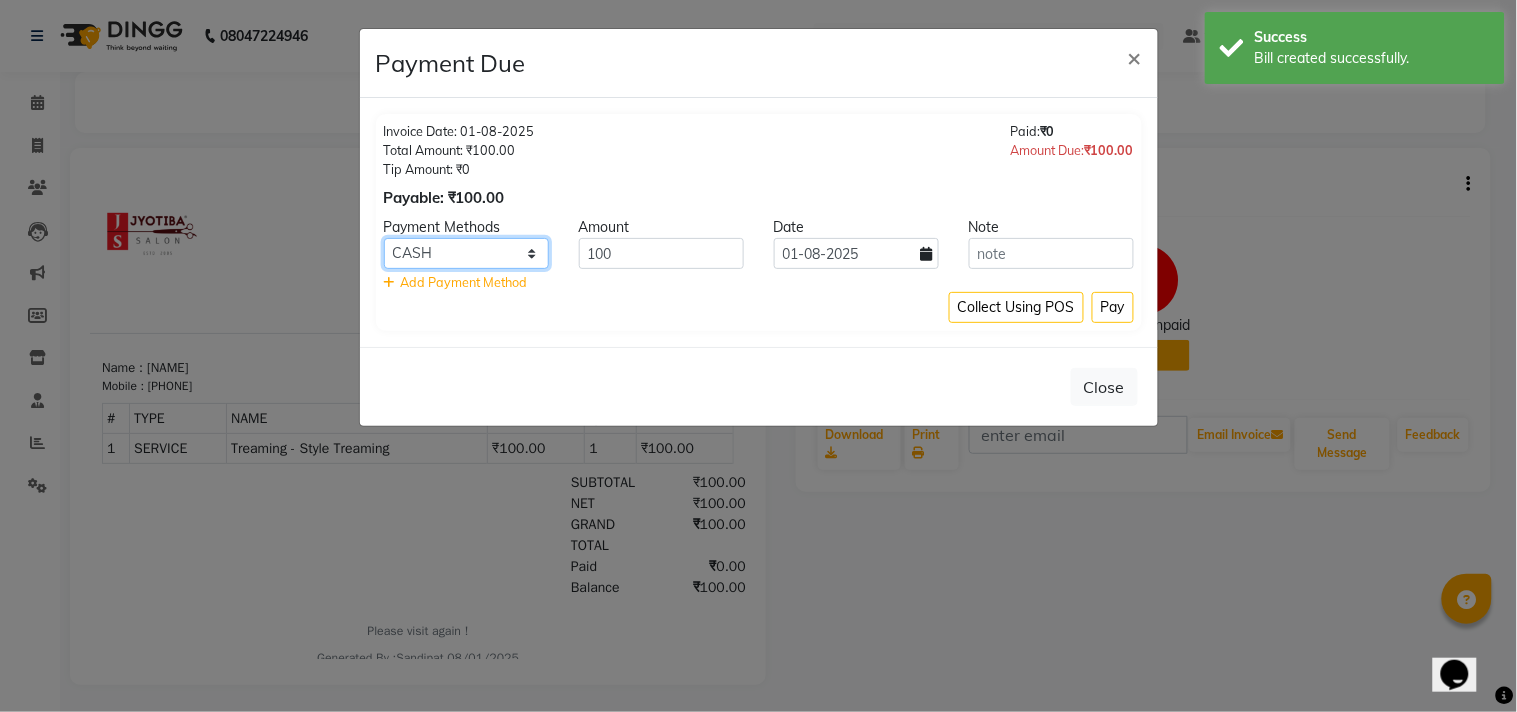 click on "CASH ONLINE CARD" 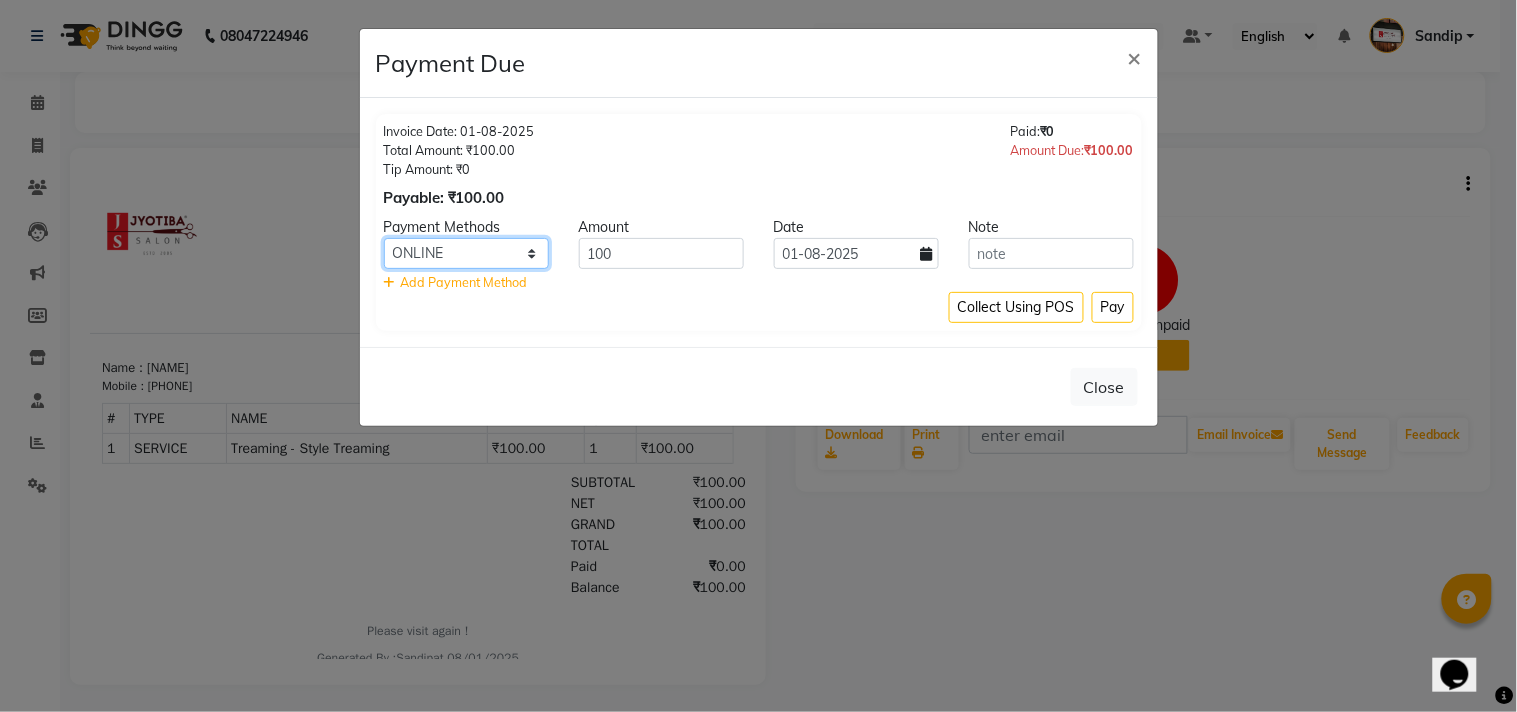 click on "CASH ONLINE CARD" 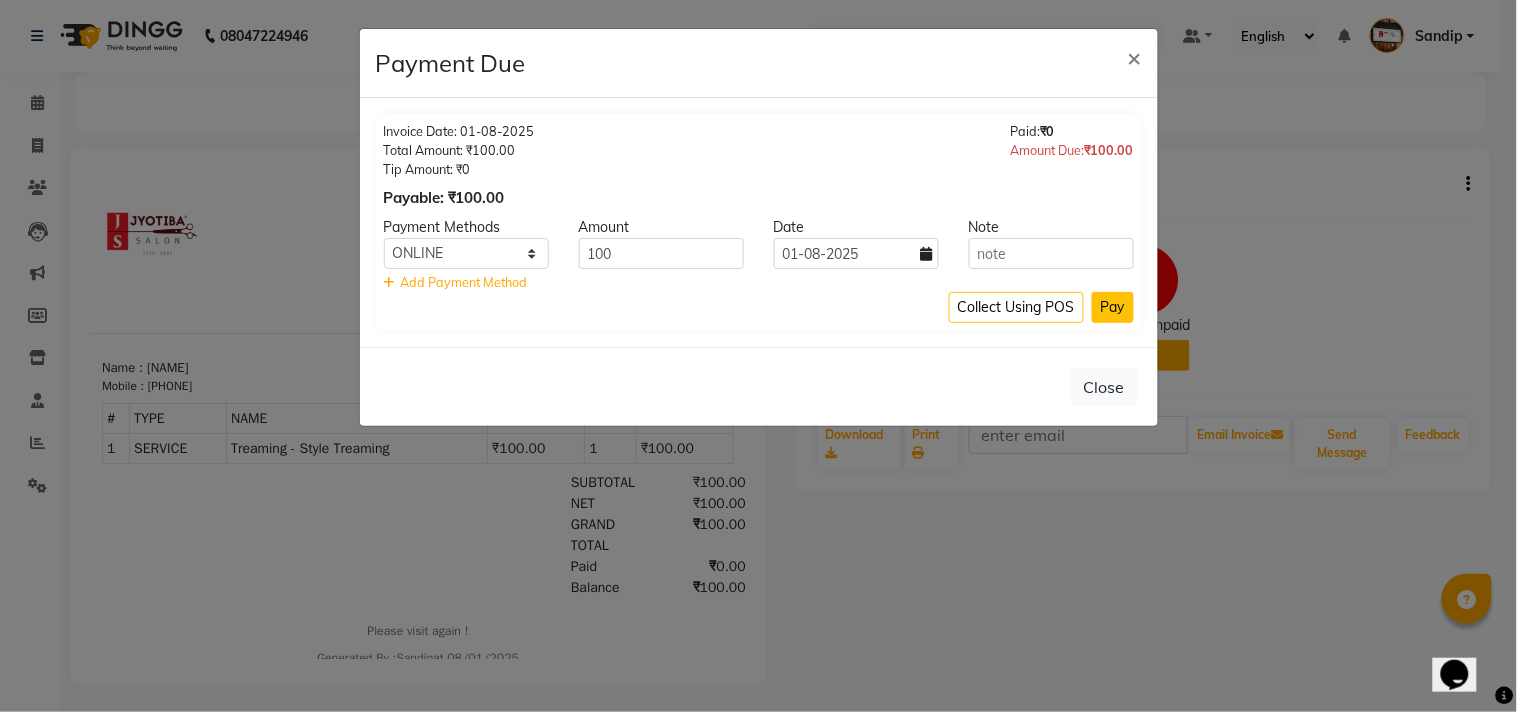 click on "Pay" 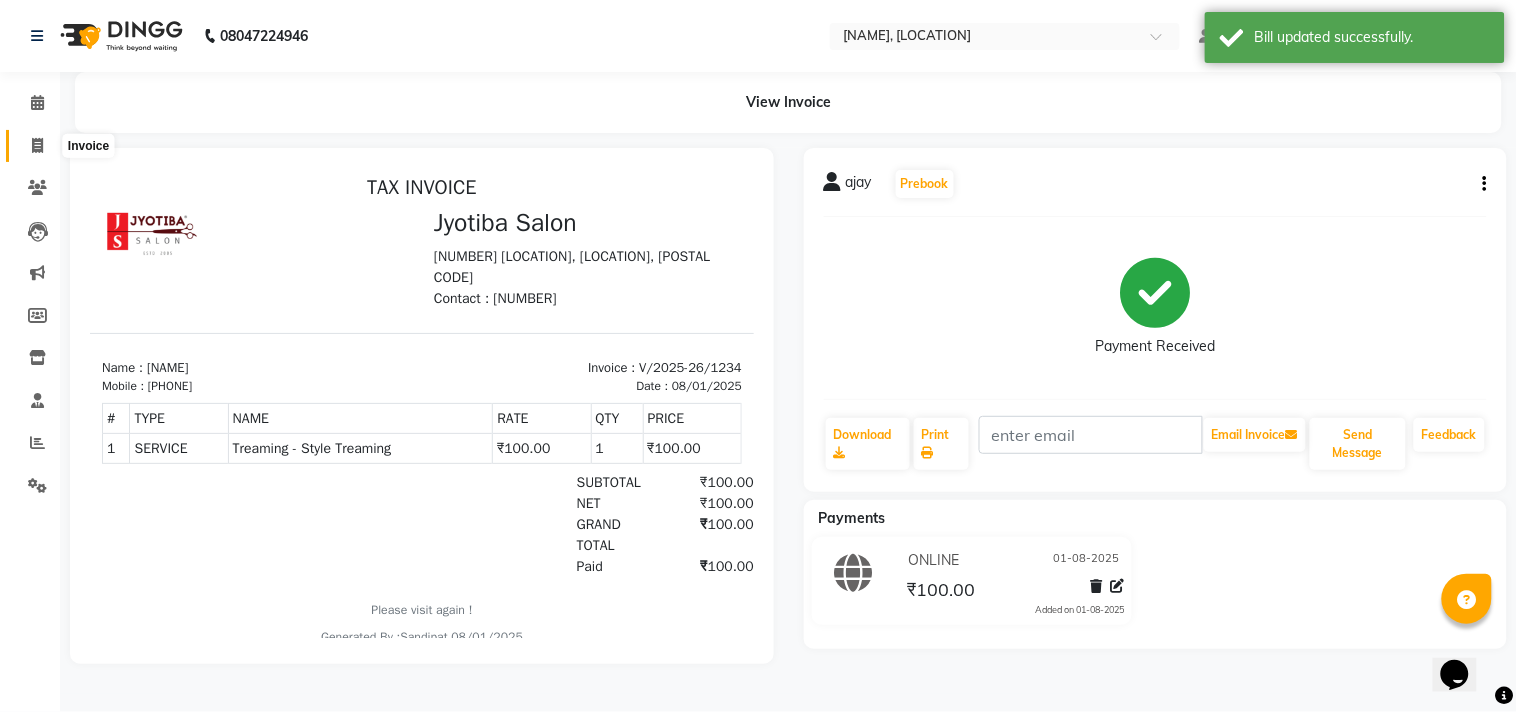 click 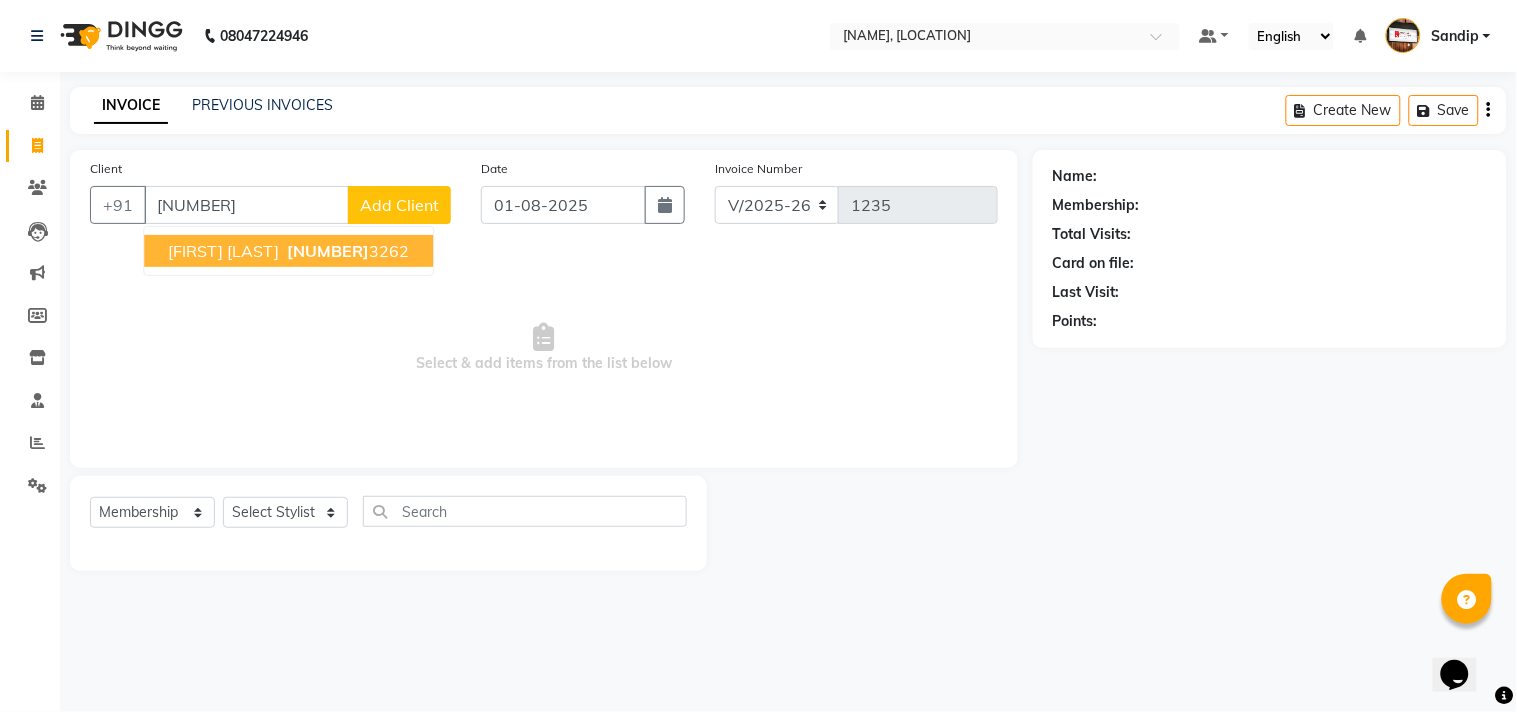 click on "[NUMBER]" at bounding box center [328, 251] 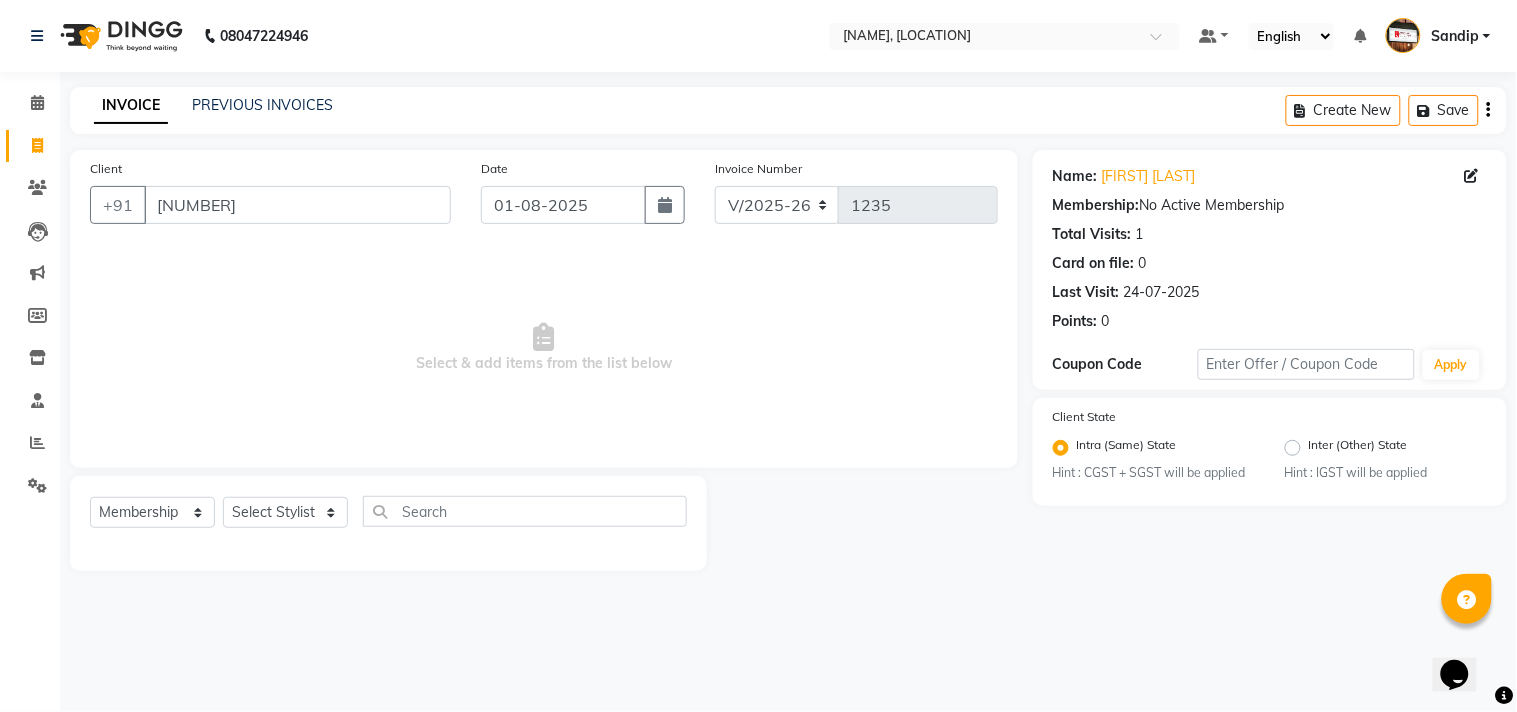 click on "Select  Service  Product  Membership  Package Voucher Prepaid Gift Card  Select Stylist [NAME] [FIRST] [LAST] [NAME]  [NAME] [NAME] [NAME] [NAME] [NAME] [NAME] [NAME]" 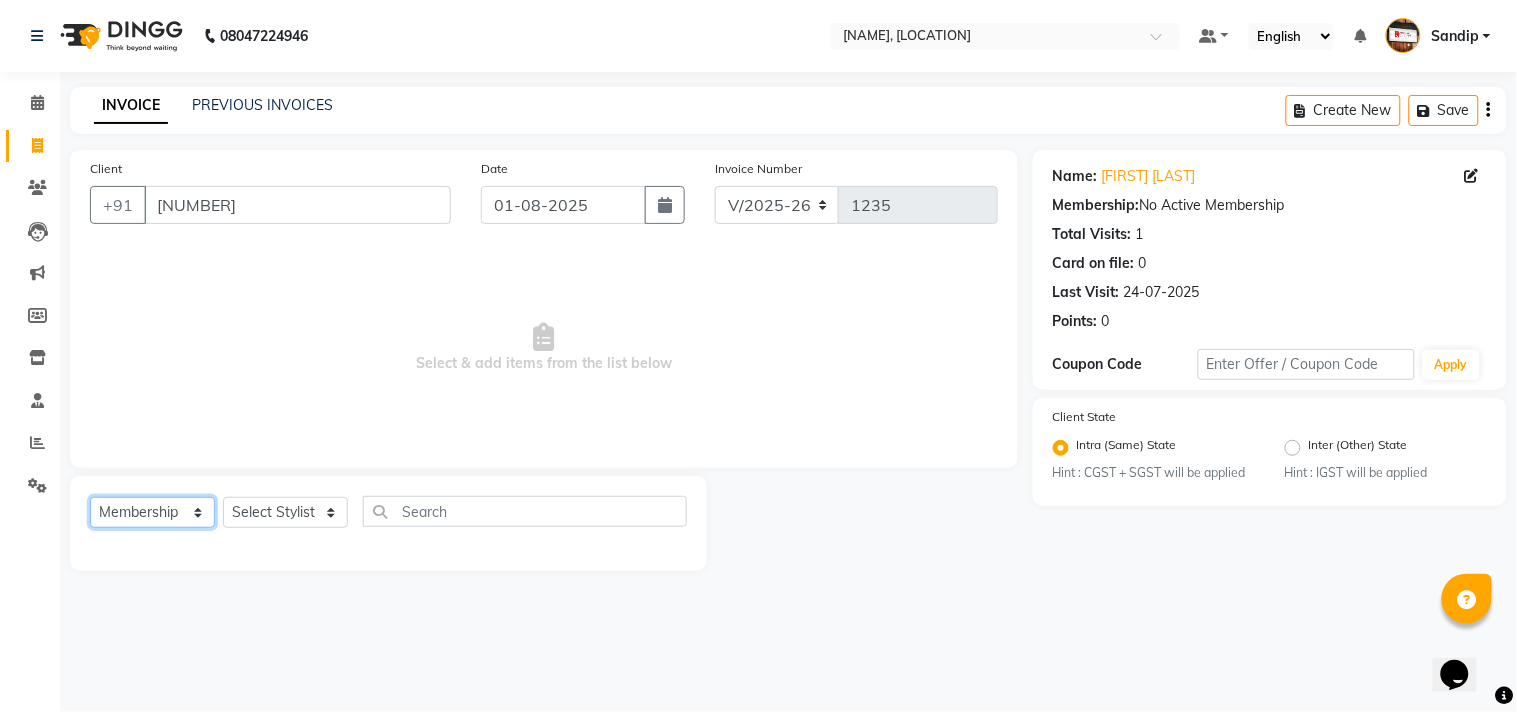 click on "Select  Service  Product  Membership  Package Voucher Prepaid Gift Card" 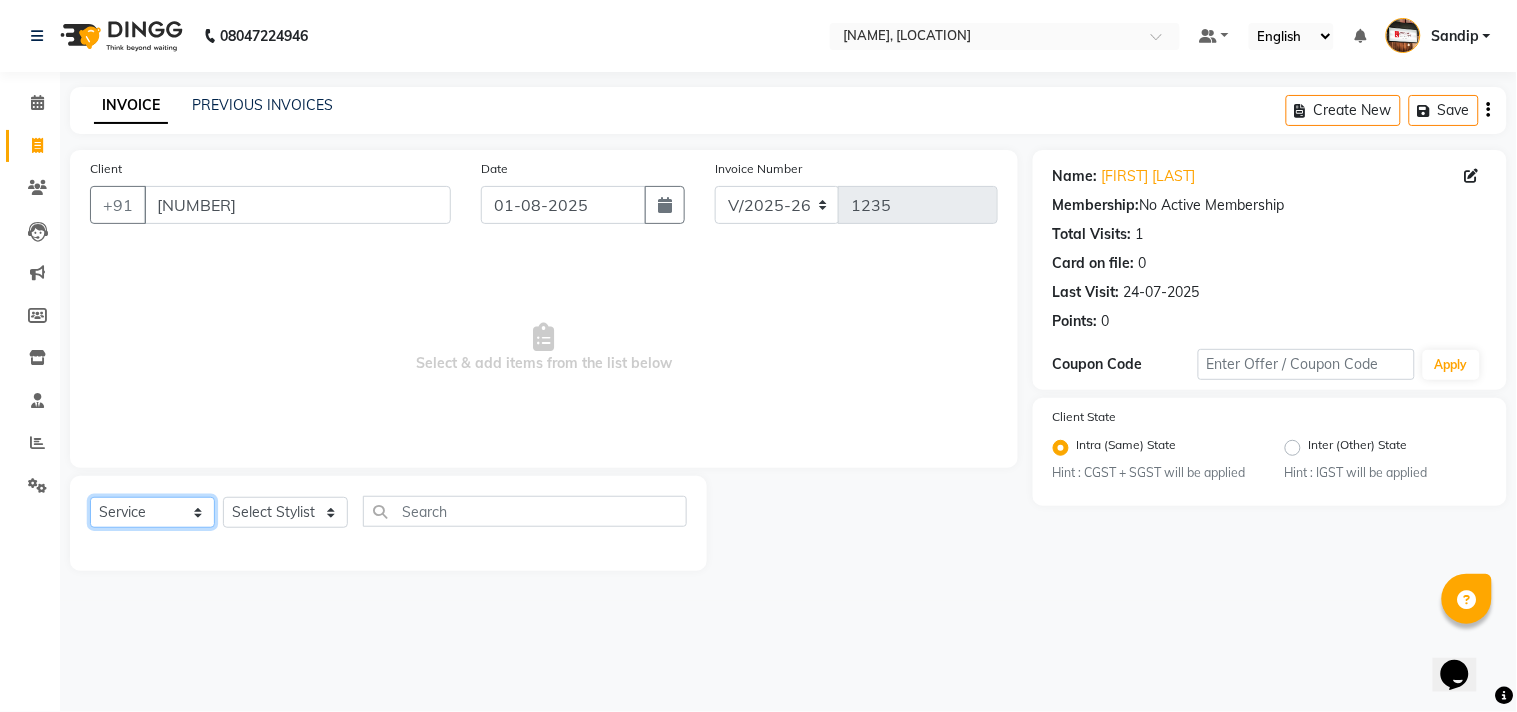 click on "Select  Service  Product  Membership  Package Voucher Prepaid Gift Card" 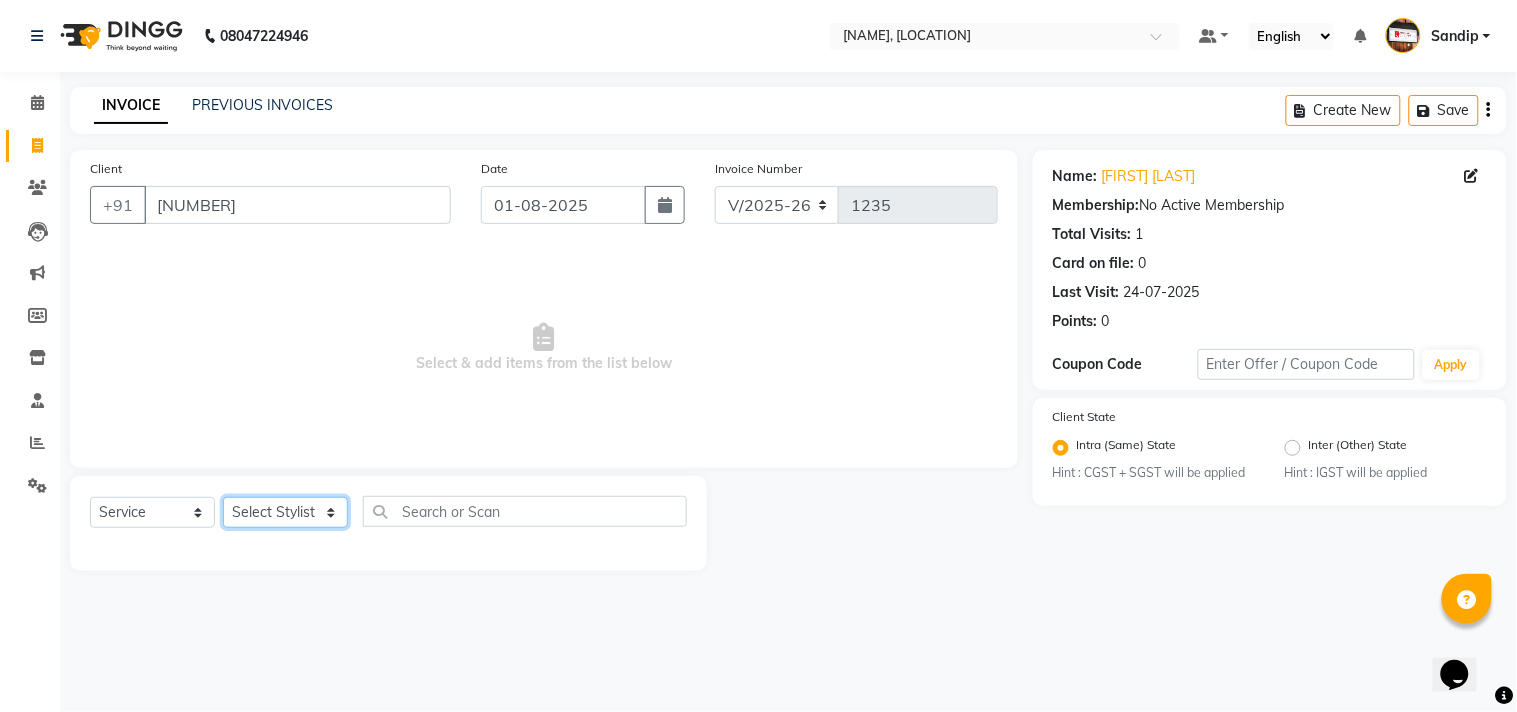 click on "Select Stylist [NAME] [FIRST] [LAST] [NAME]  [NAME] [NAME] [NAME] [NAME] [NAME] [NAME] [NAME]" 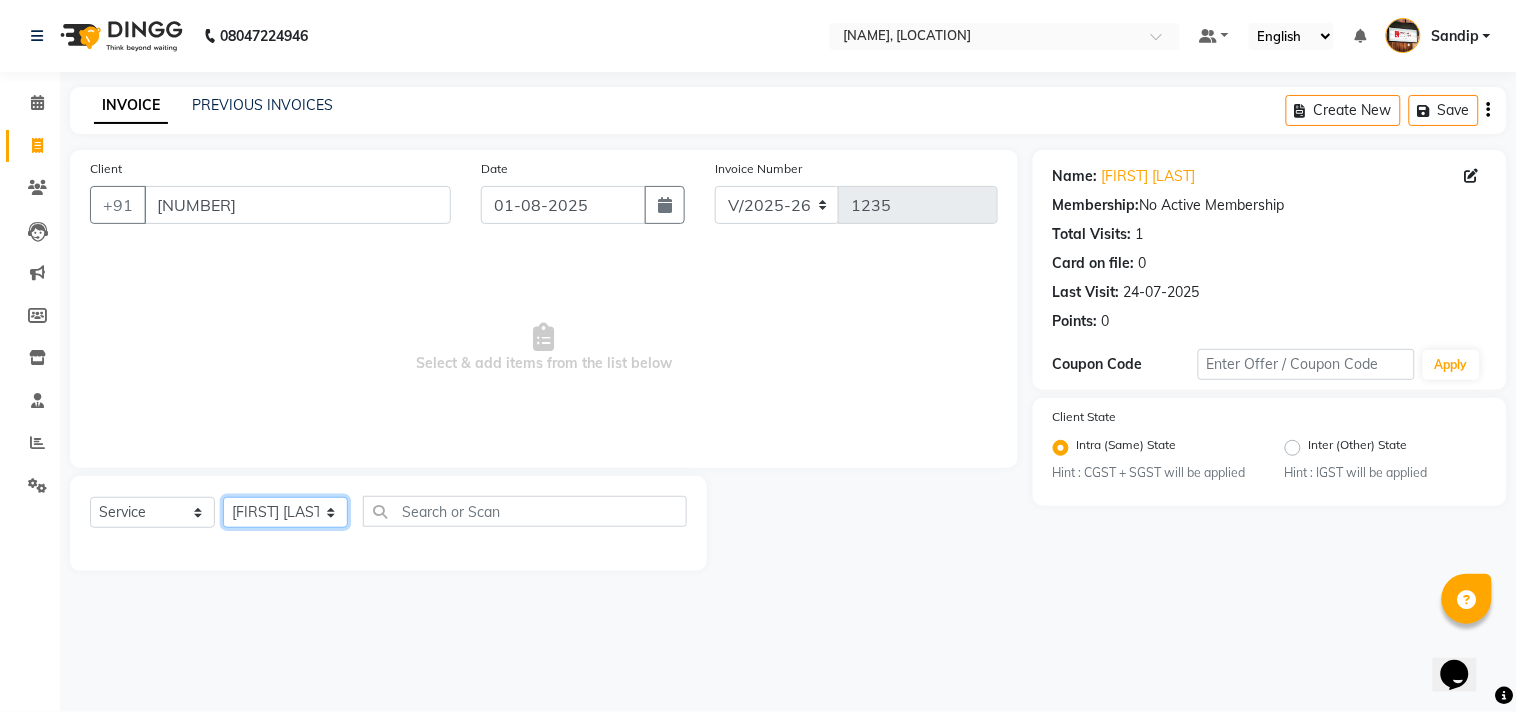 click on "Select Stylist [NAME] [FIRST] [LAST] [NAME]  [NAME] [NAME] [NAME] [NAME] [NAME] [NAME] [NAME]" 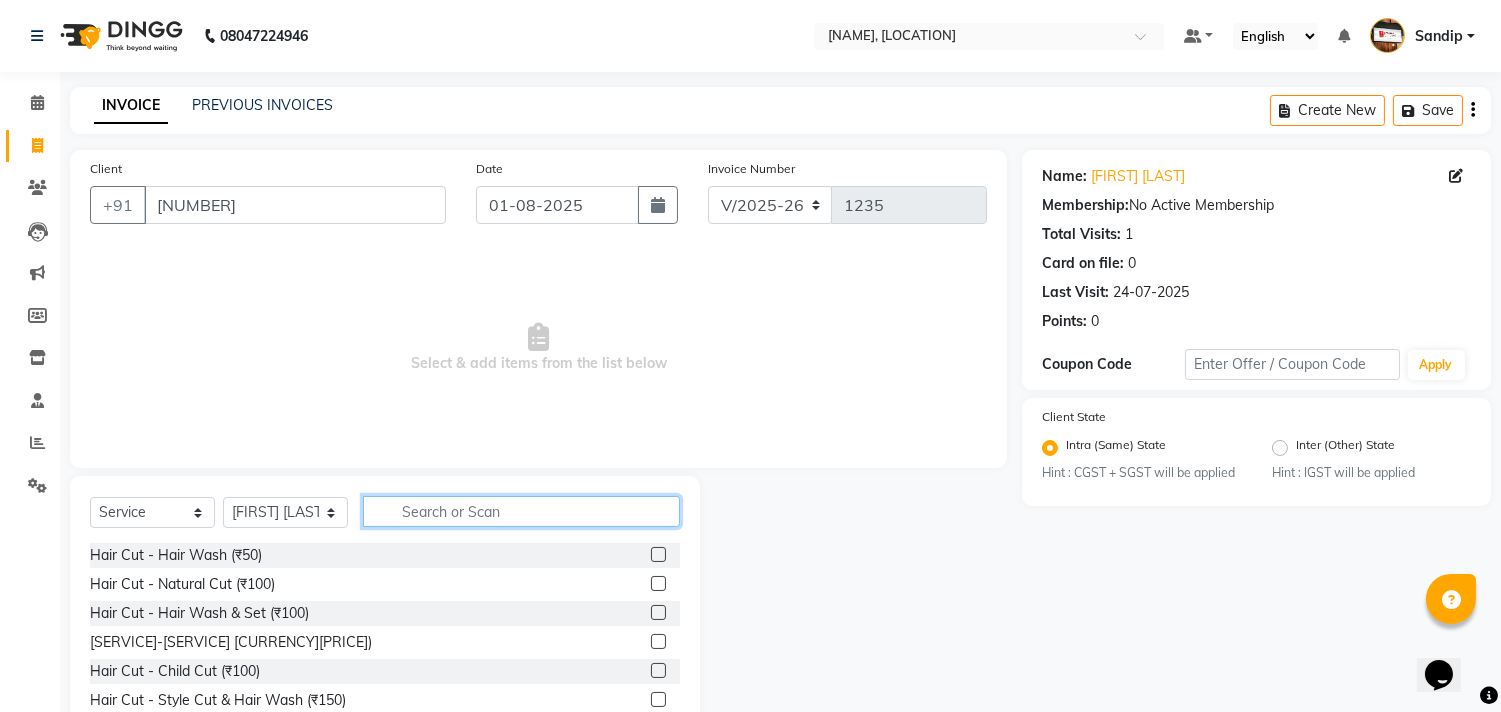 click 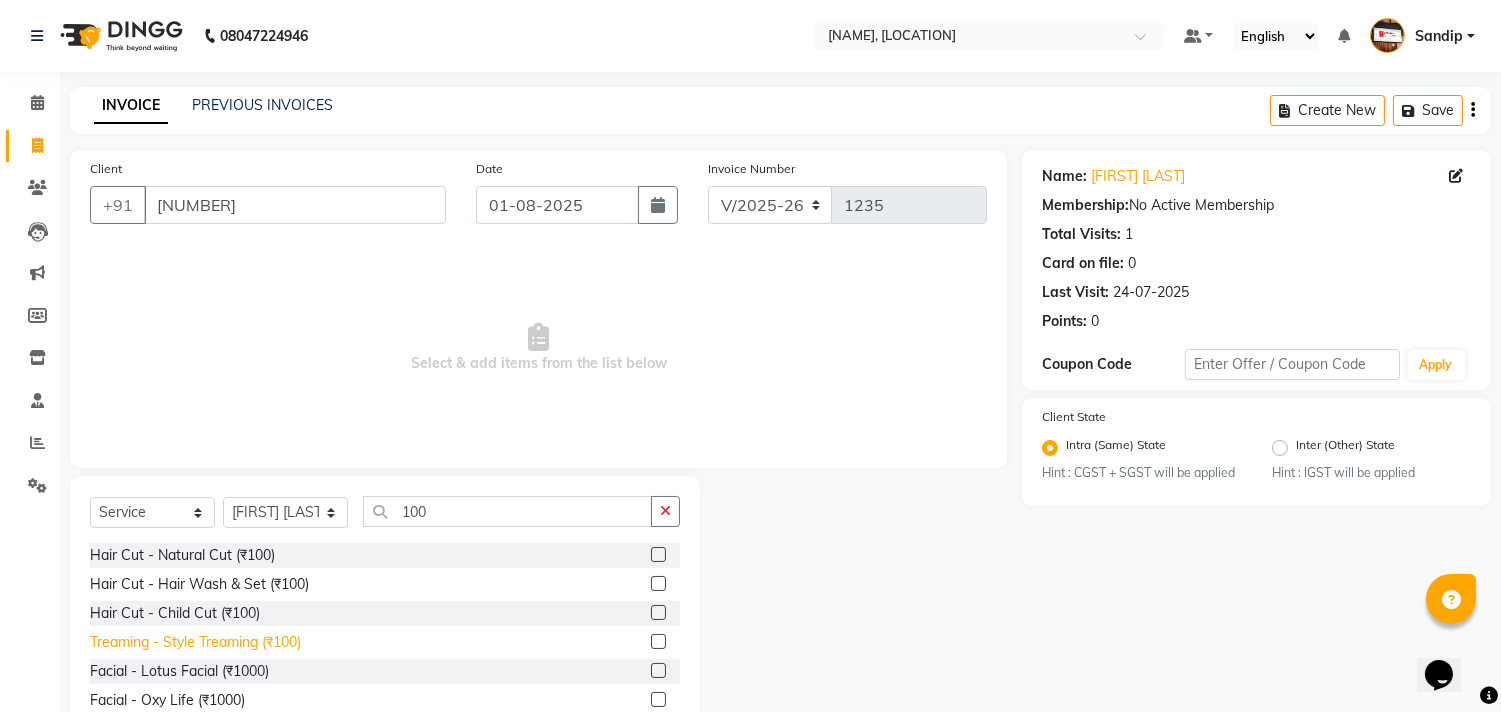 click on "Treaming - Style Treaming (₹100)" 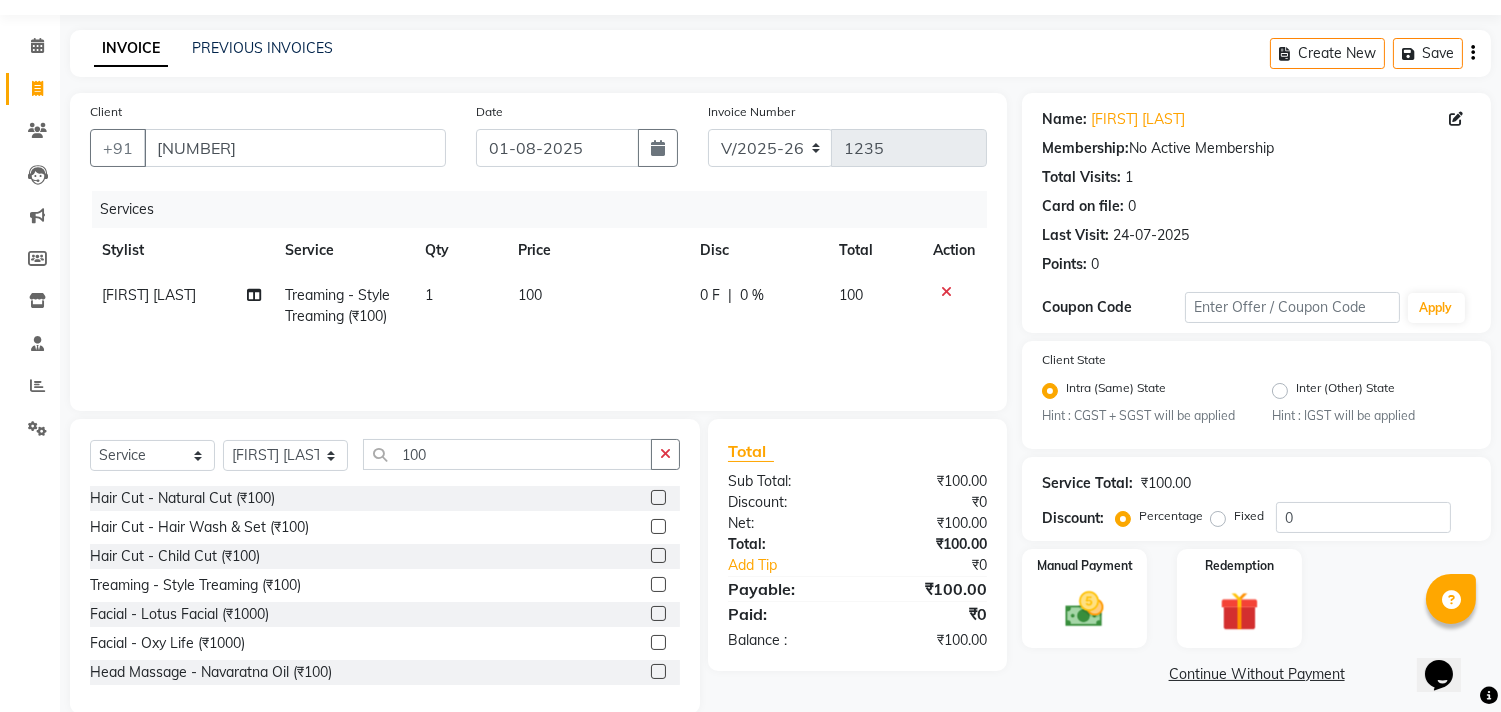 scroll, scrollTop: 88, scrollLeft: 0, axis: vertical 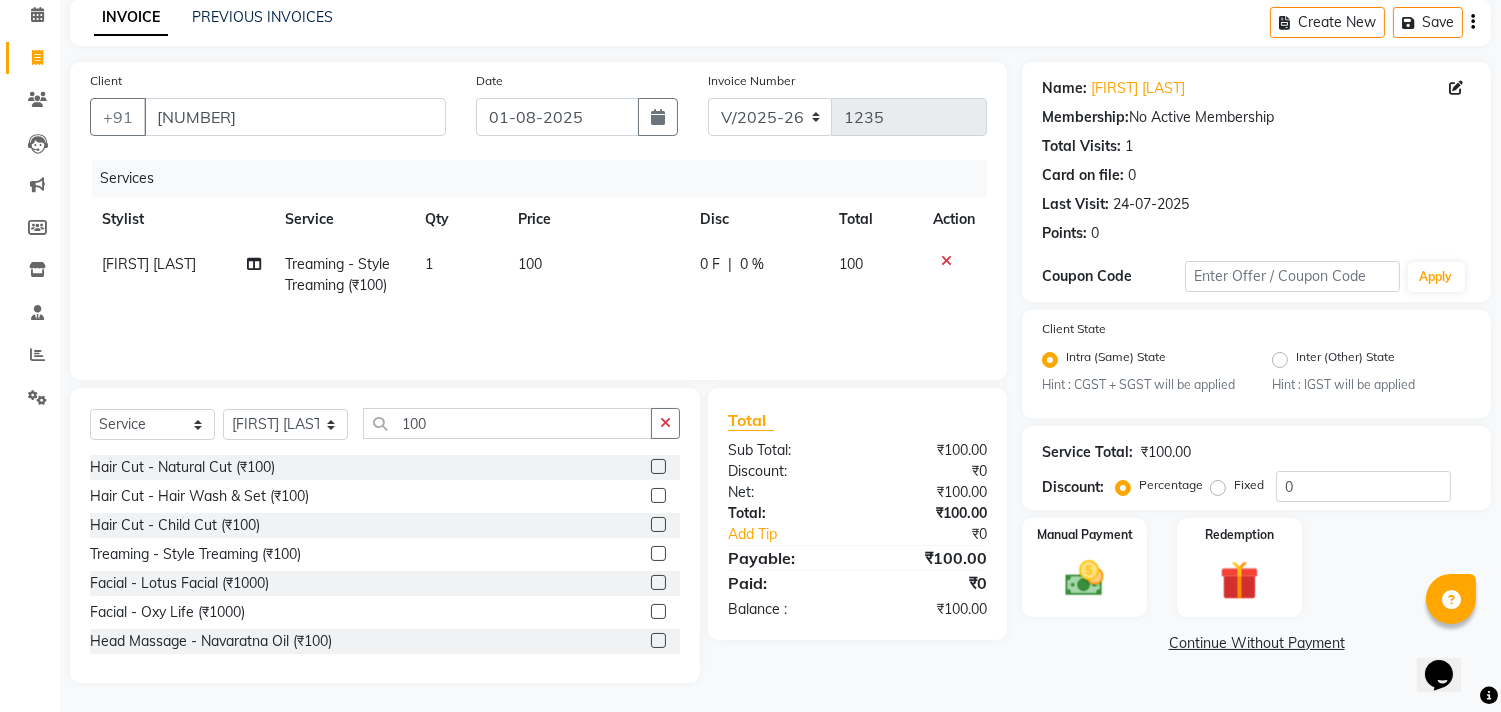 click on "Continue Without Payment" 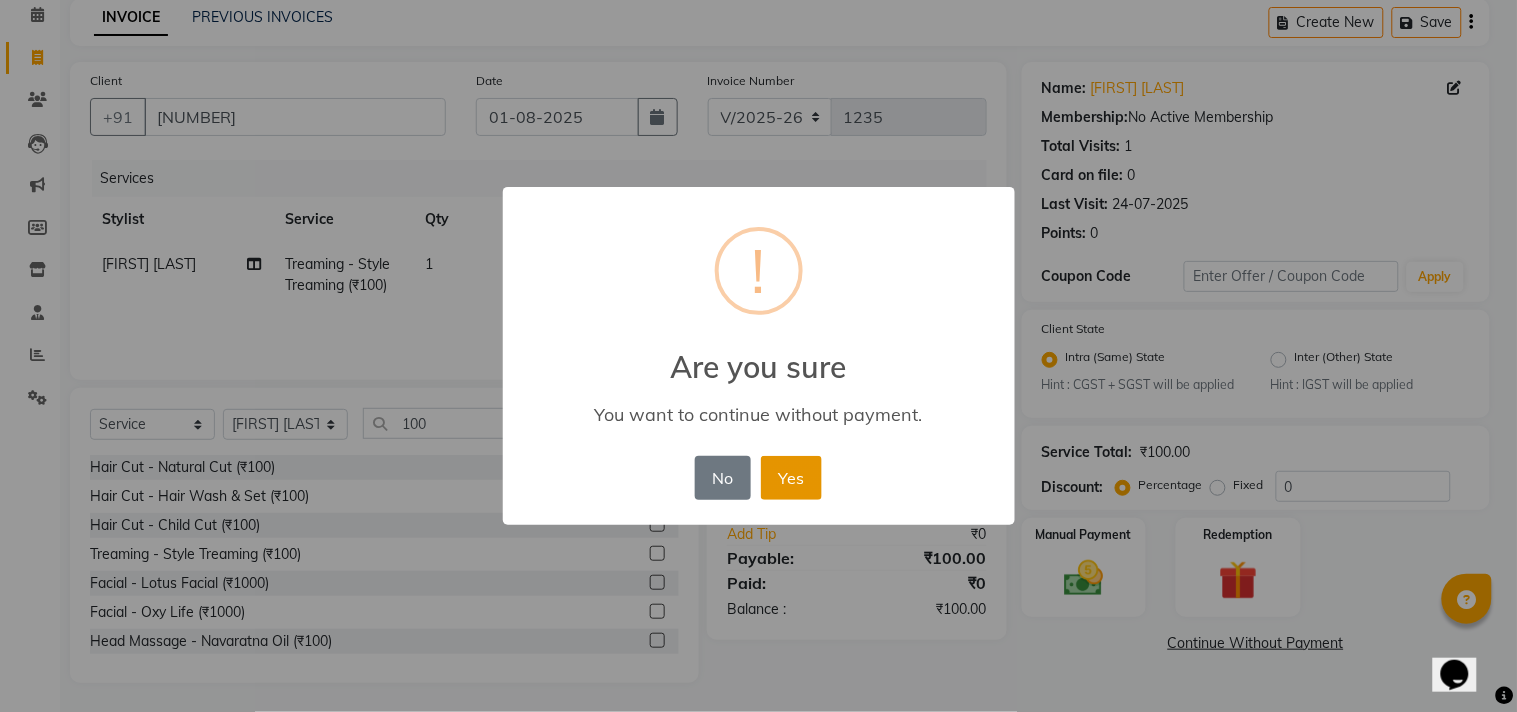 click on "Yes" at bounding box center (791, 478) 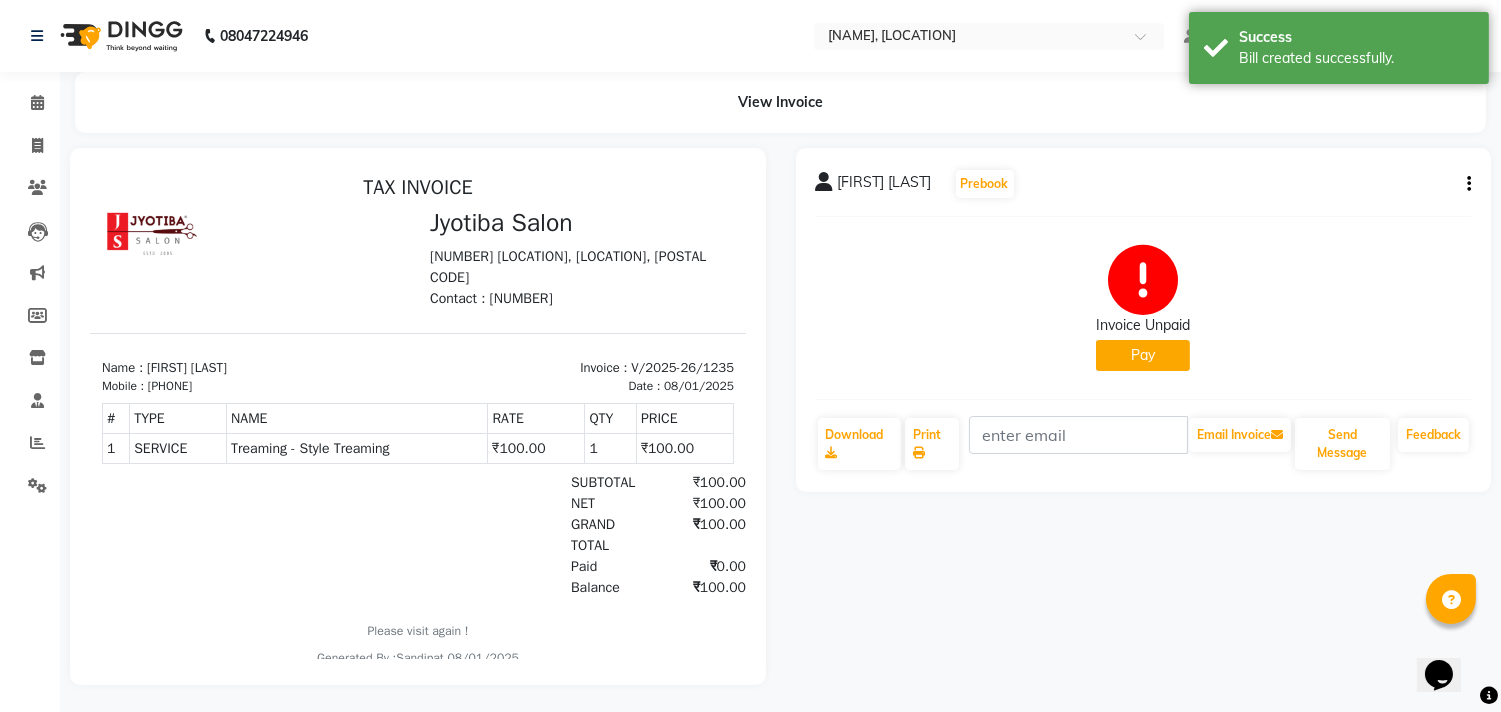 scroll, scrollTop: 0, scrollLeft: 0, axis: both 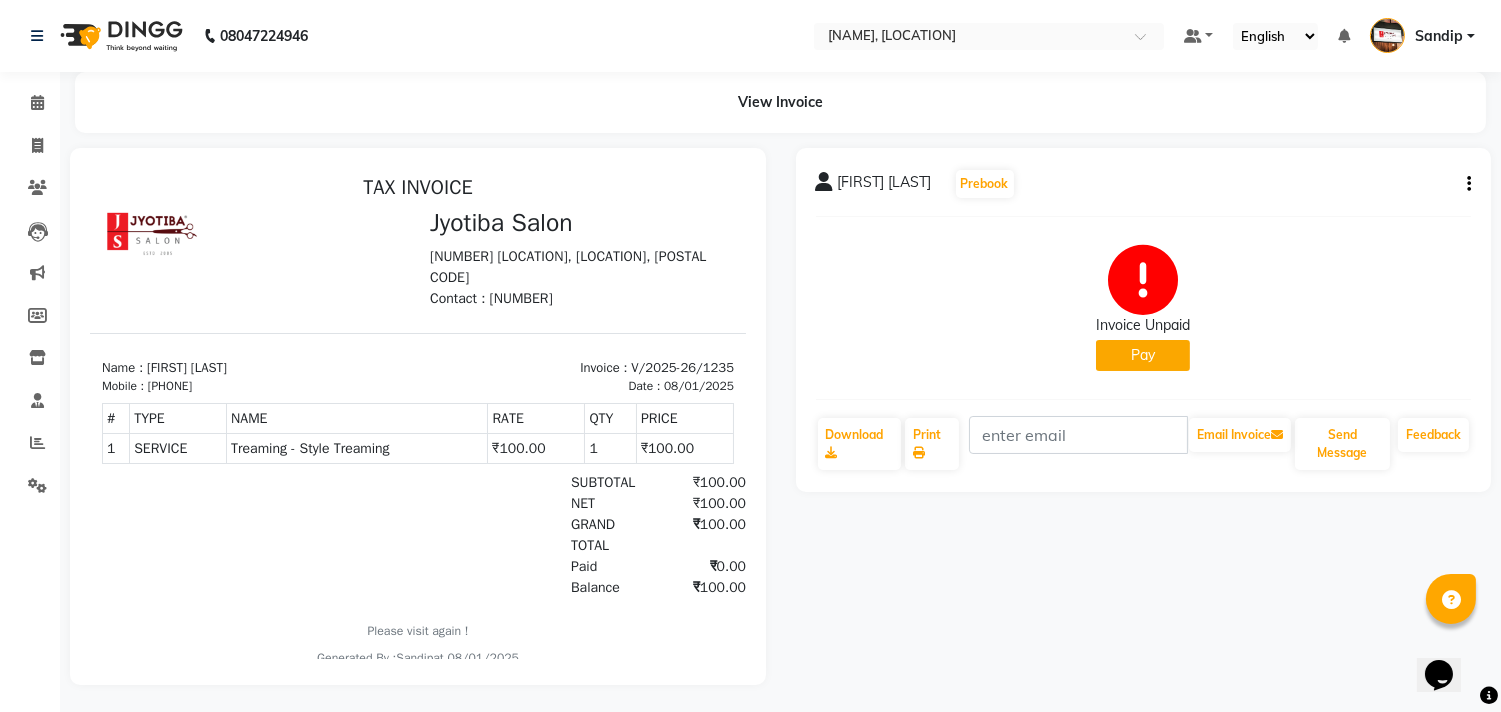 click on "Pay" 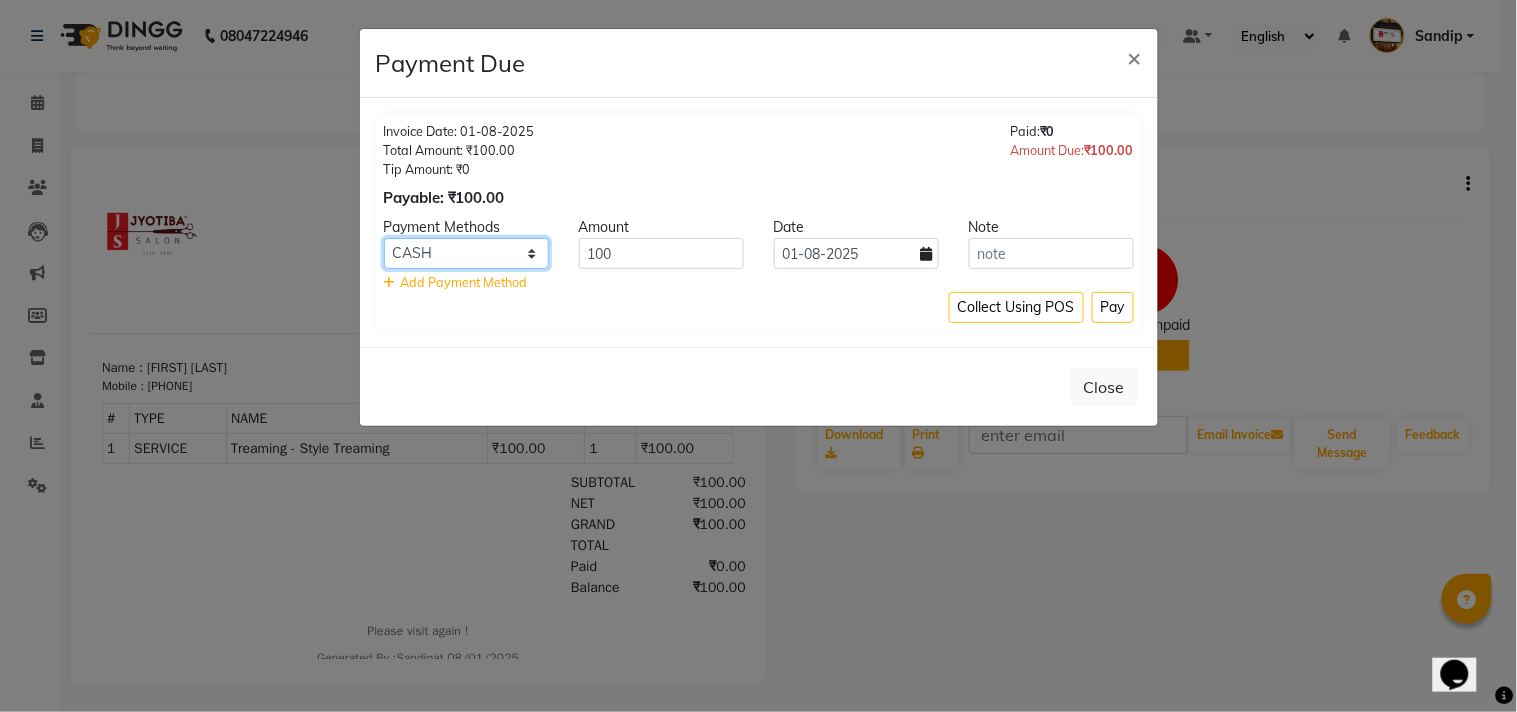 click on "CASH ONLINE CARD" 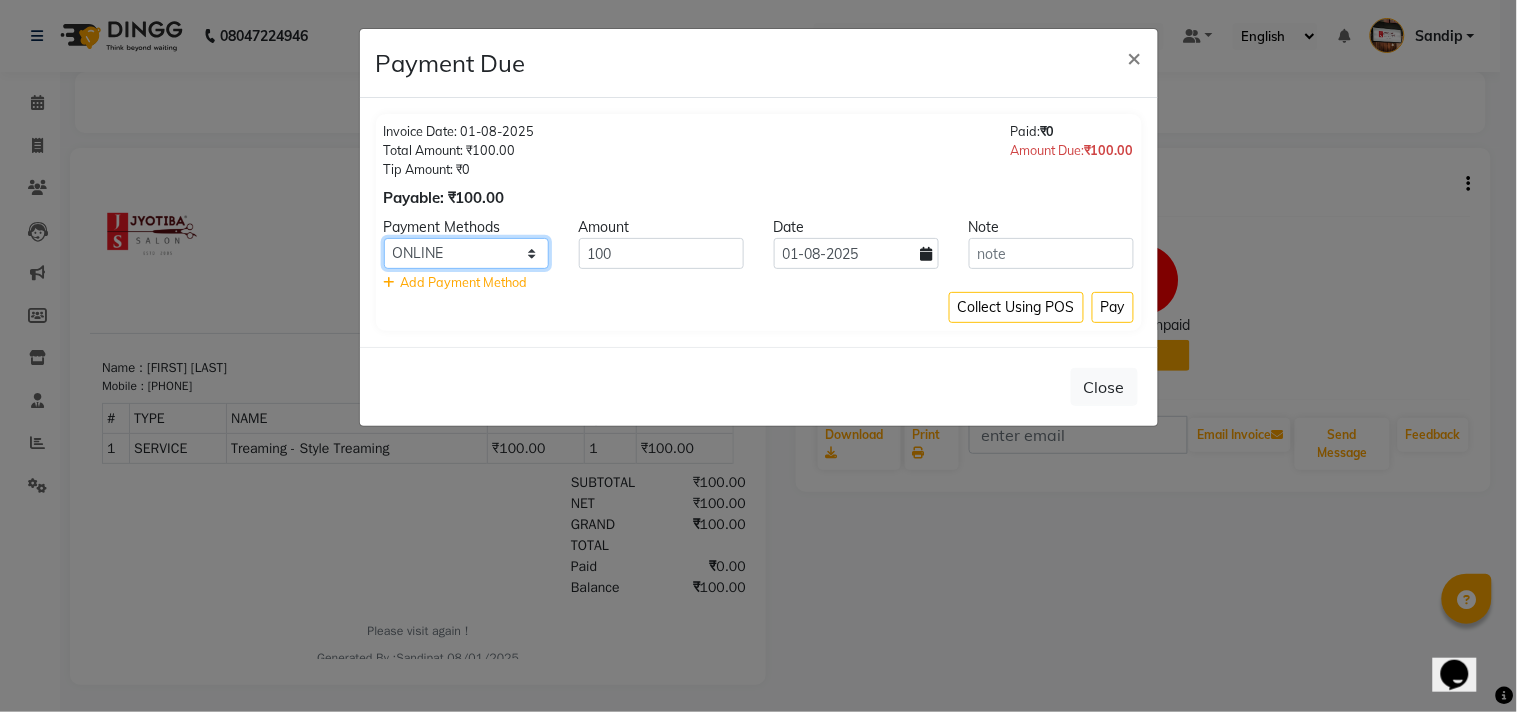 click on "CASH ONLINE CARD" 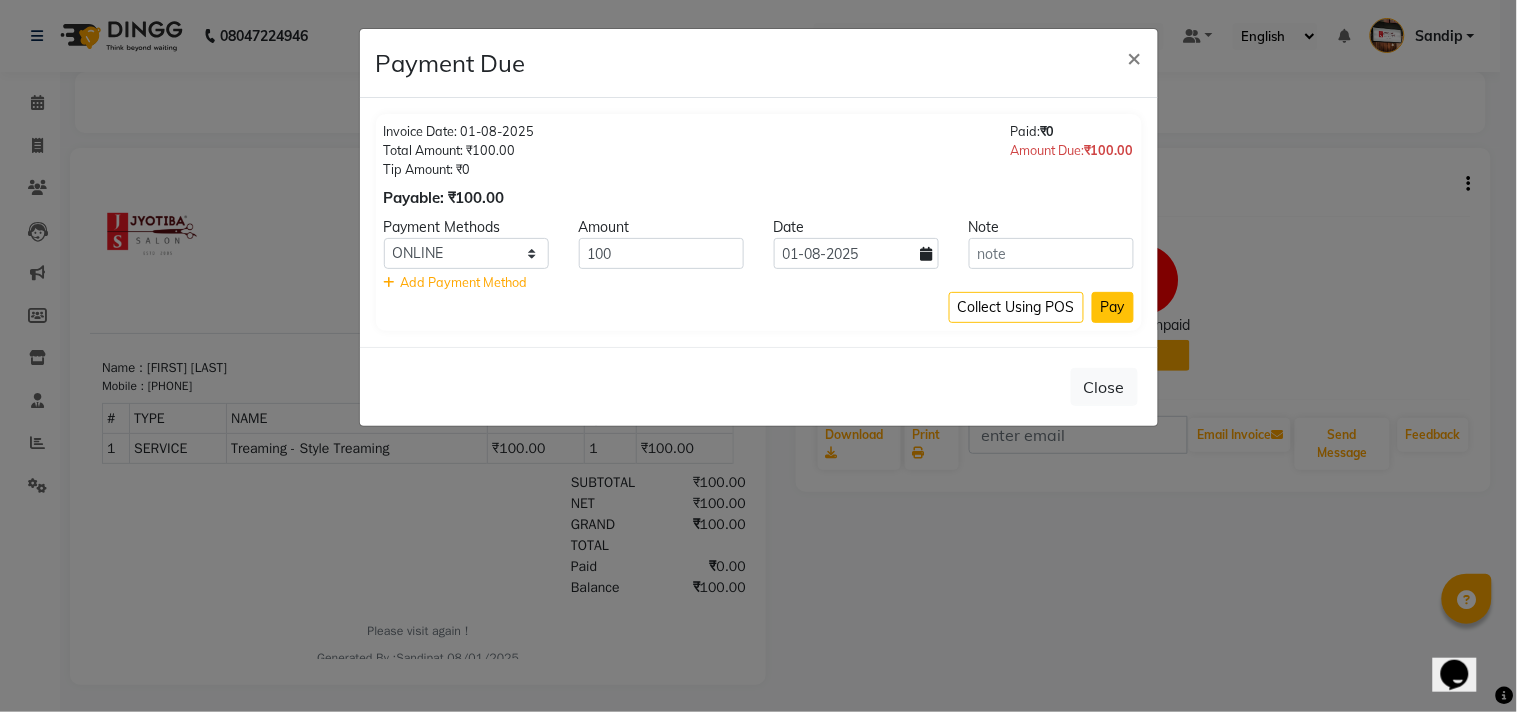 click on "Pay" 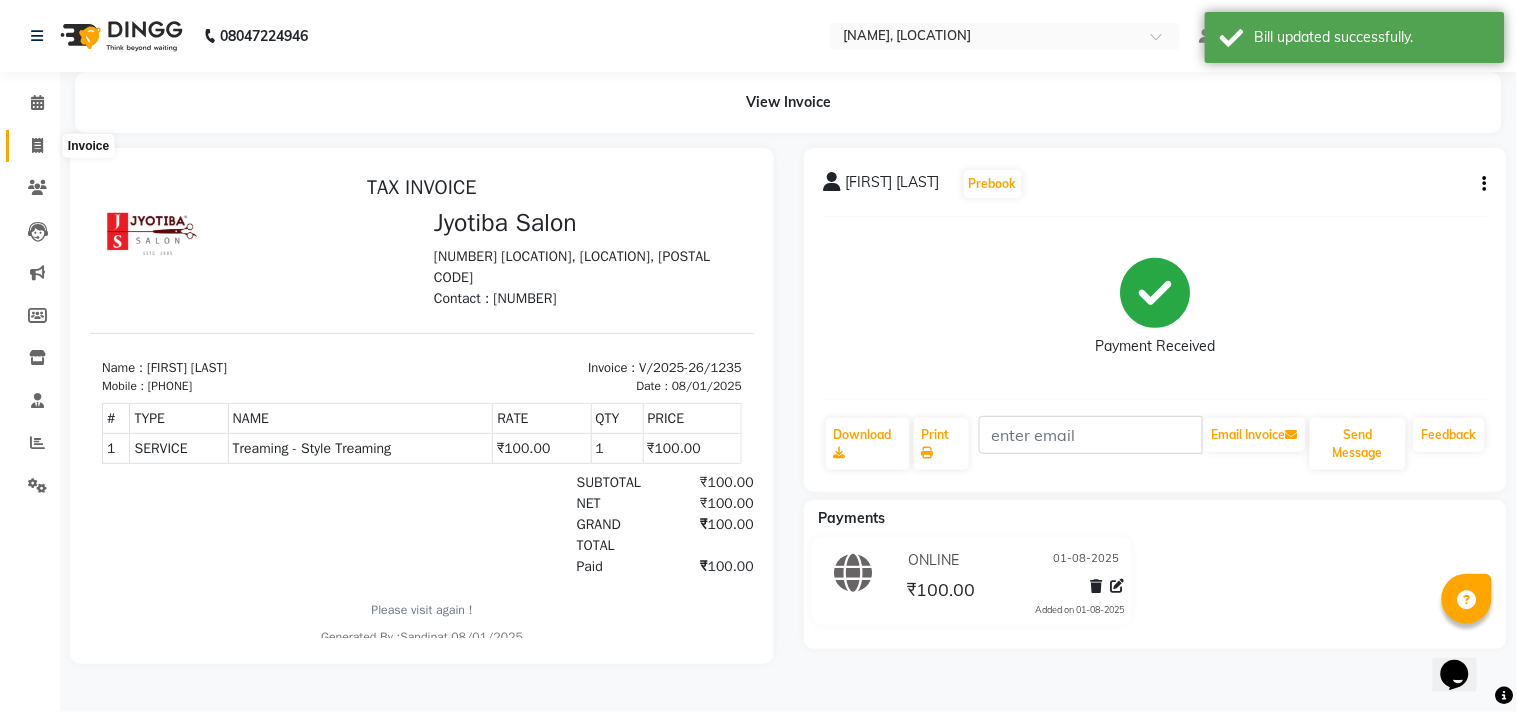 click 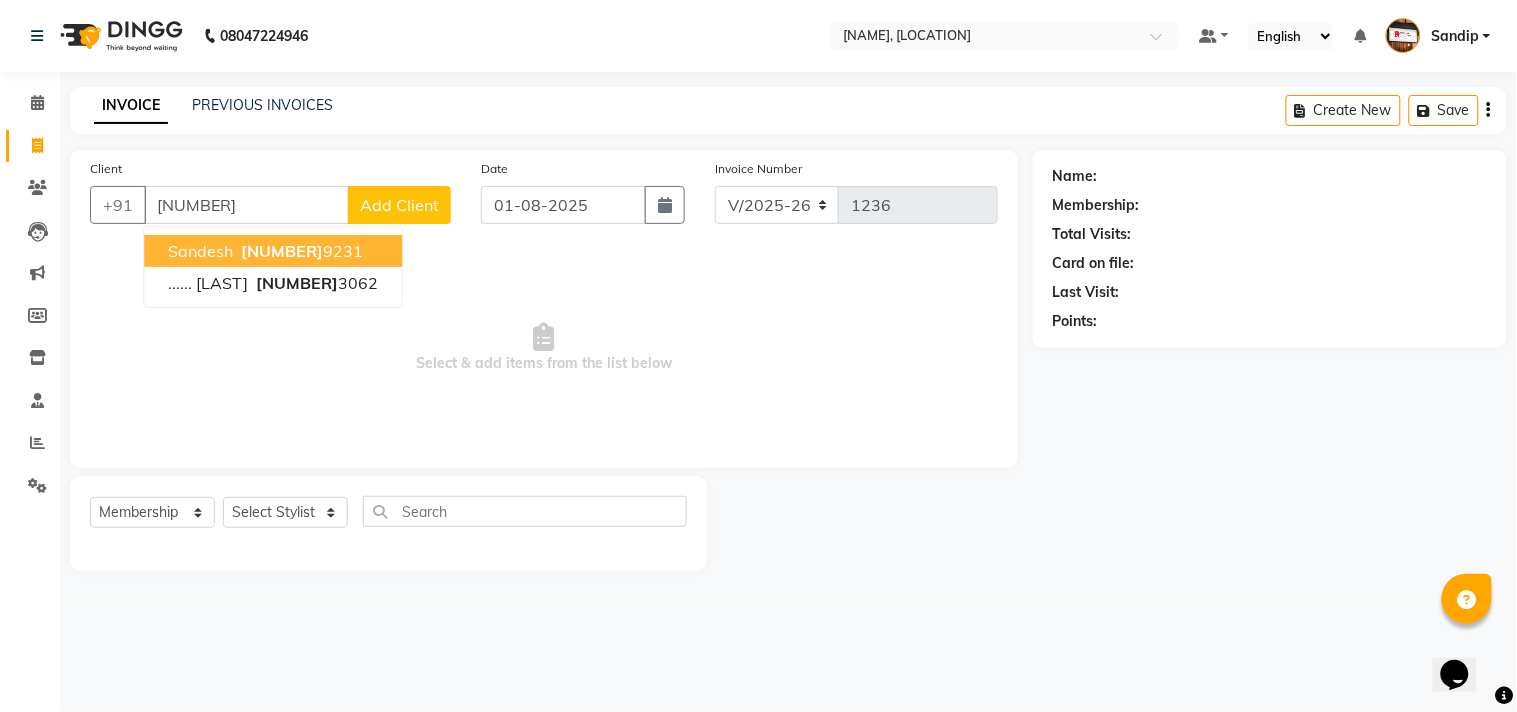 click on "[NAME] [NUMBER]" at bounding box center [273, 251] 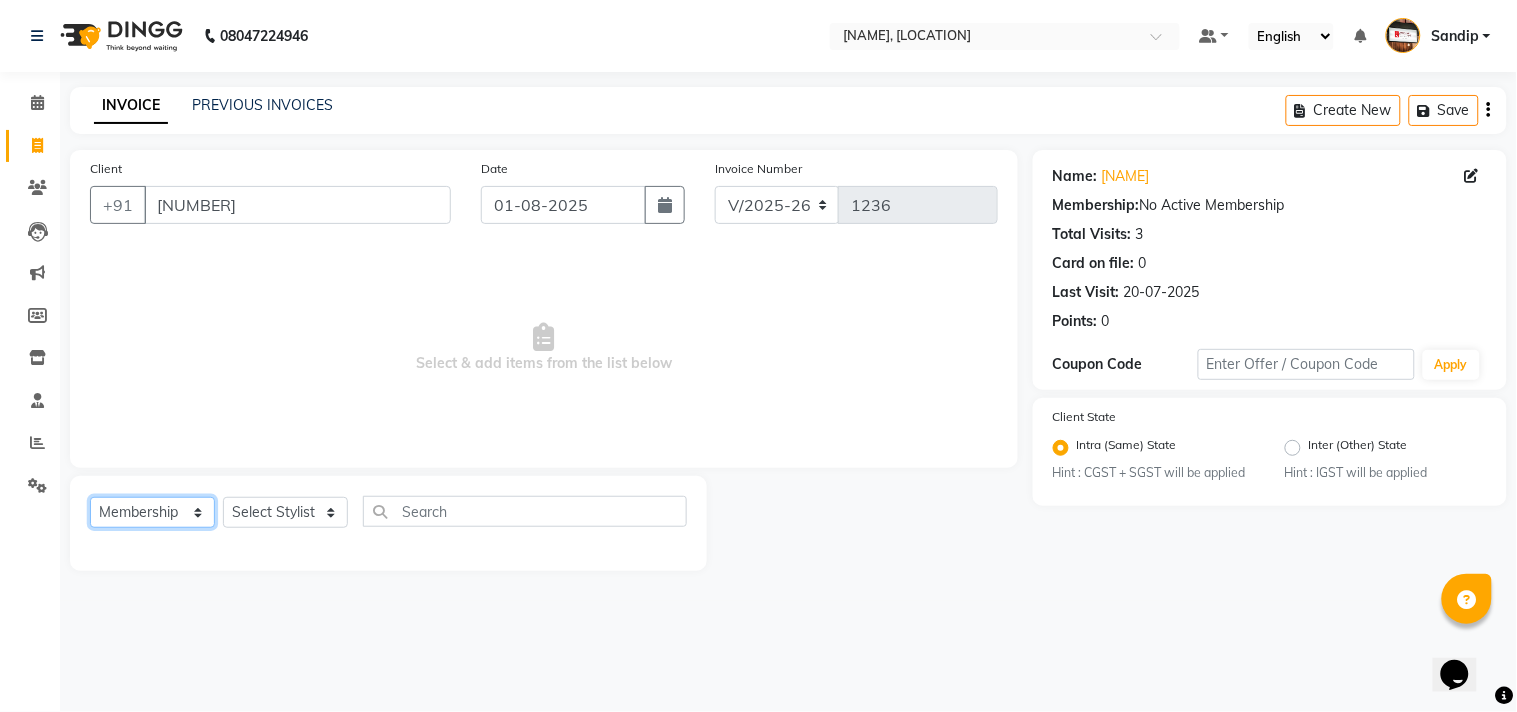 click on "Select  Service  Product  Membership  Package Voucher Prepaid Gift Card" 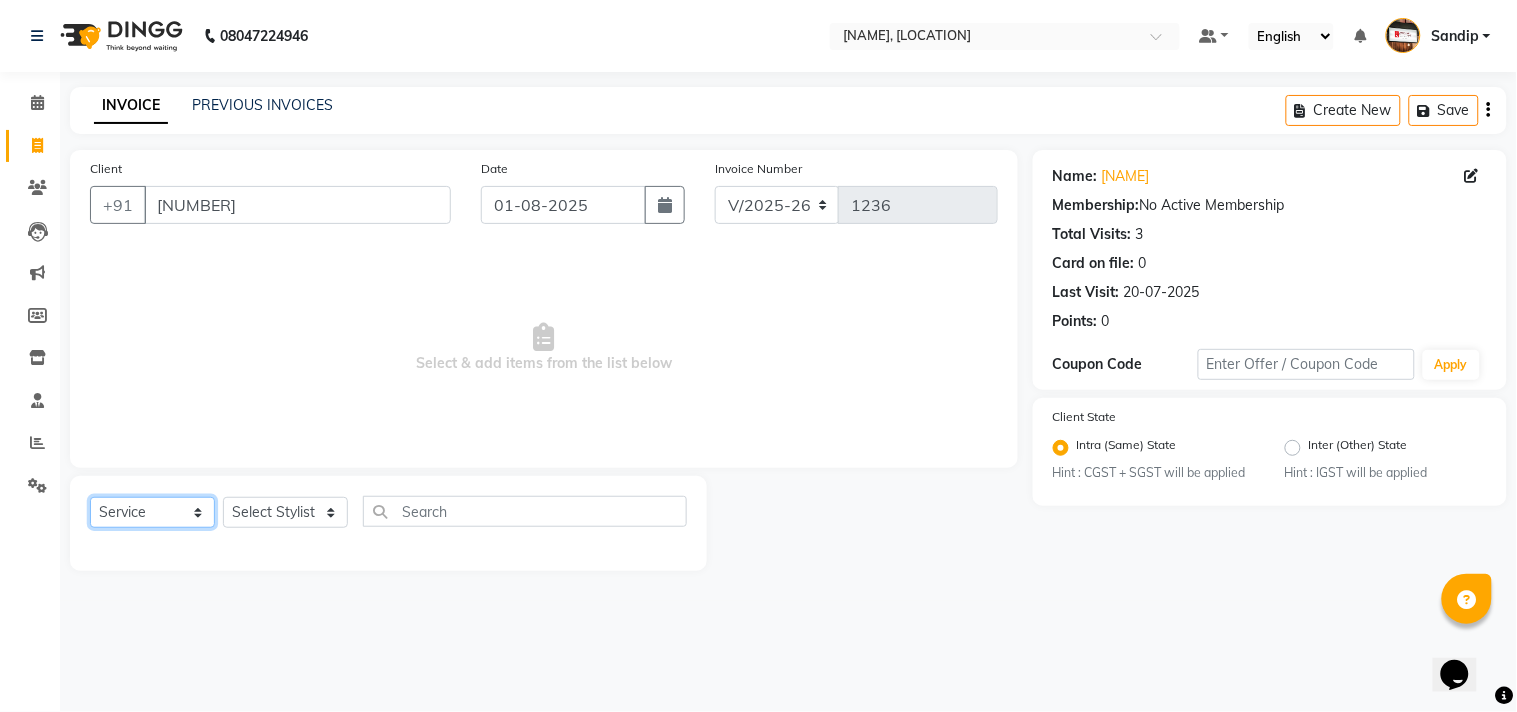 click on "Select  Service  Product  Membership  Package Voucher Prepaid Gift Card" 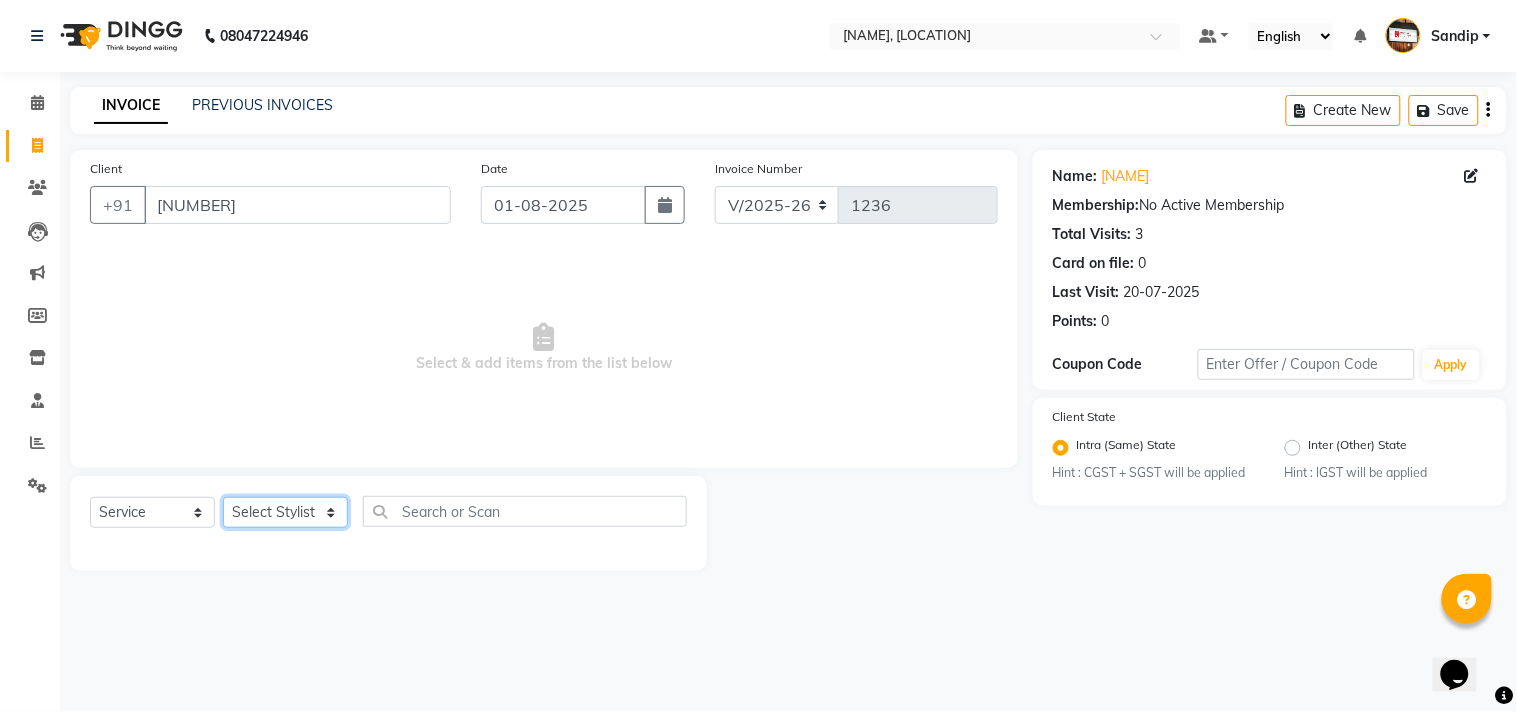 click on "Select Stylist [NAME] [FIRST] [LAST] [NAME]  [NAME] [NAME] [NAME] [NAME] [NAME] [NAME] [NAME]" 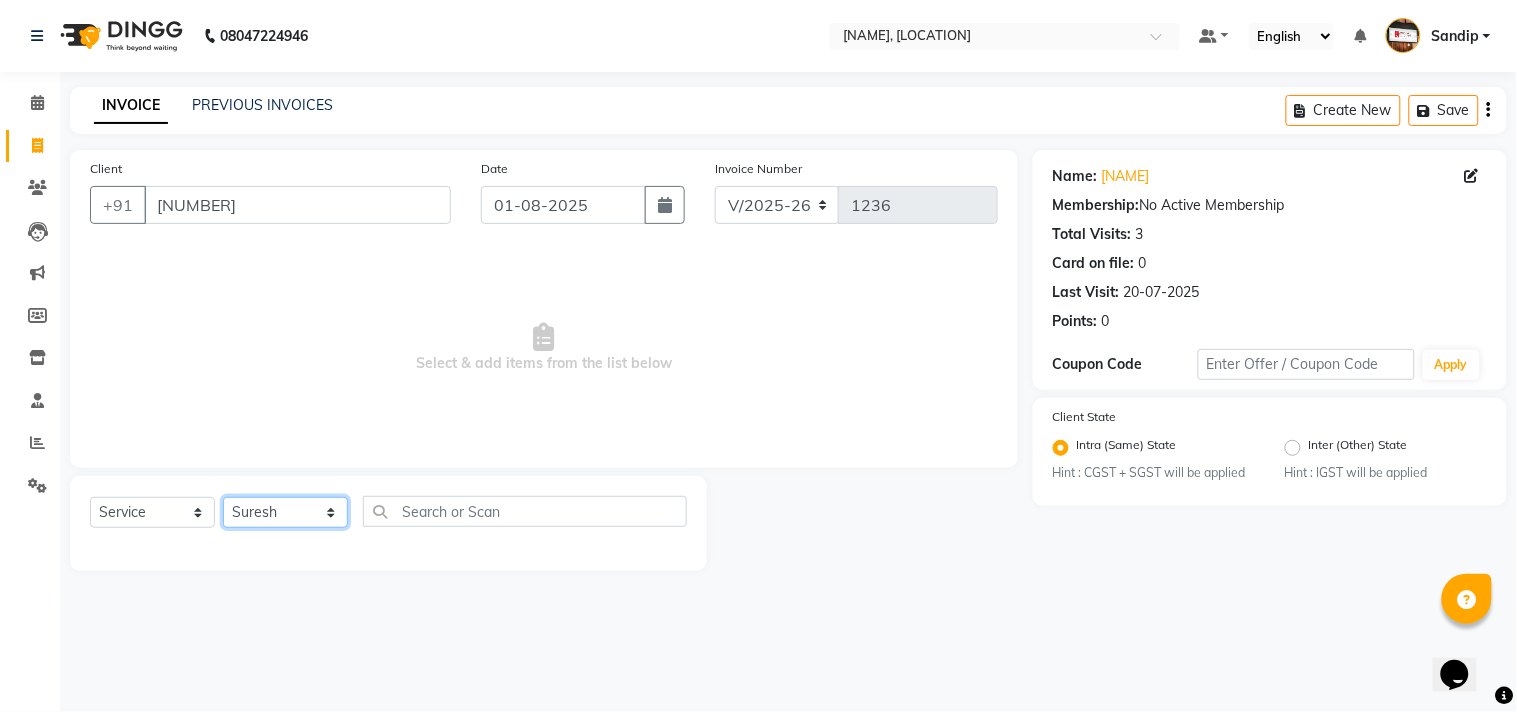 click on "Select Stylist [NAME] [FIRST] [LAST] [NAME]  [NAME] [NAME] [NAME] [NAME] [NAME] [NAME] [NAME]" 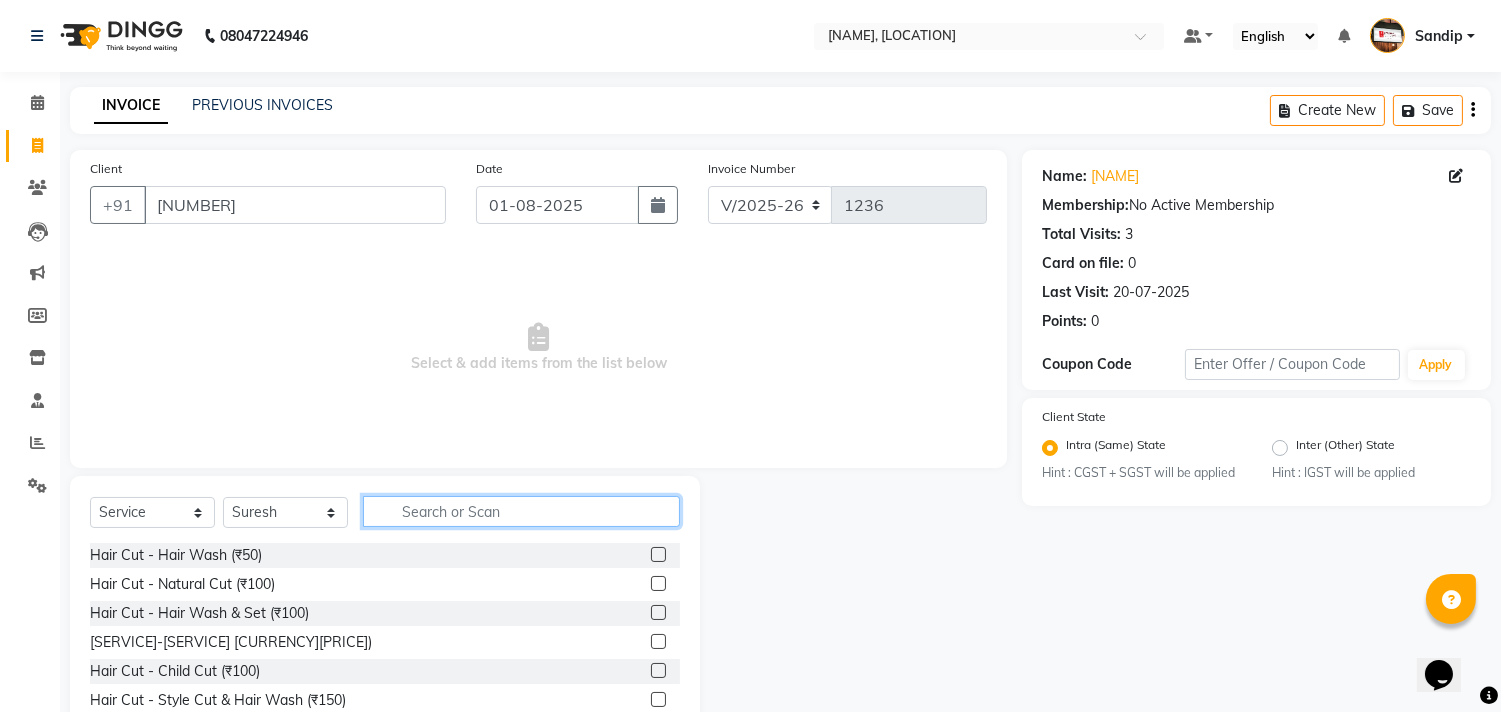 click 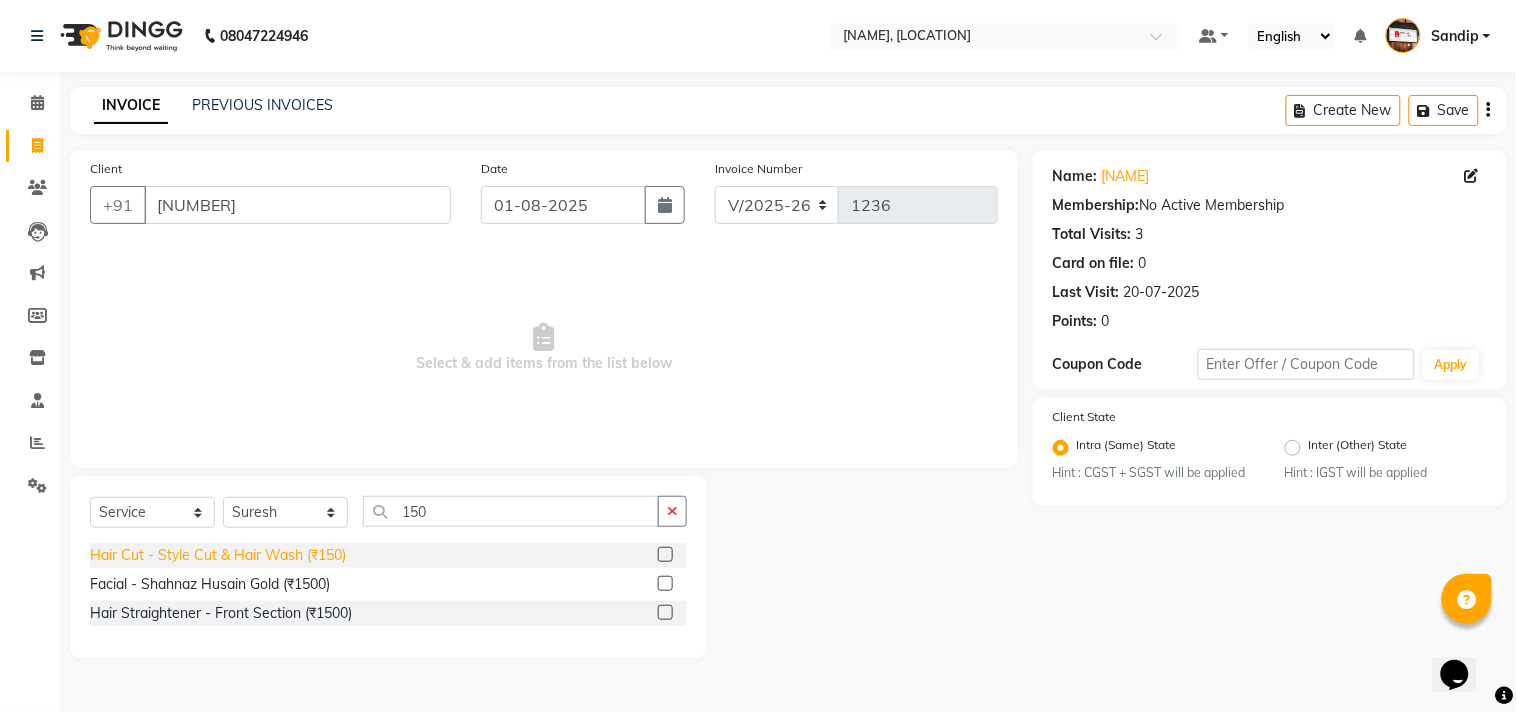 click on "Hair Cut - Style Cut & Hair Wash (₹150)" 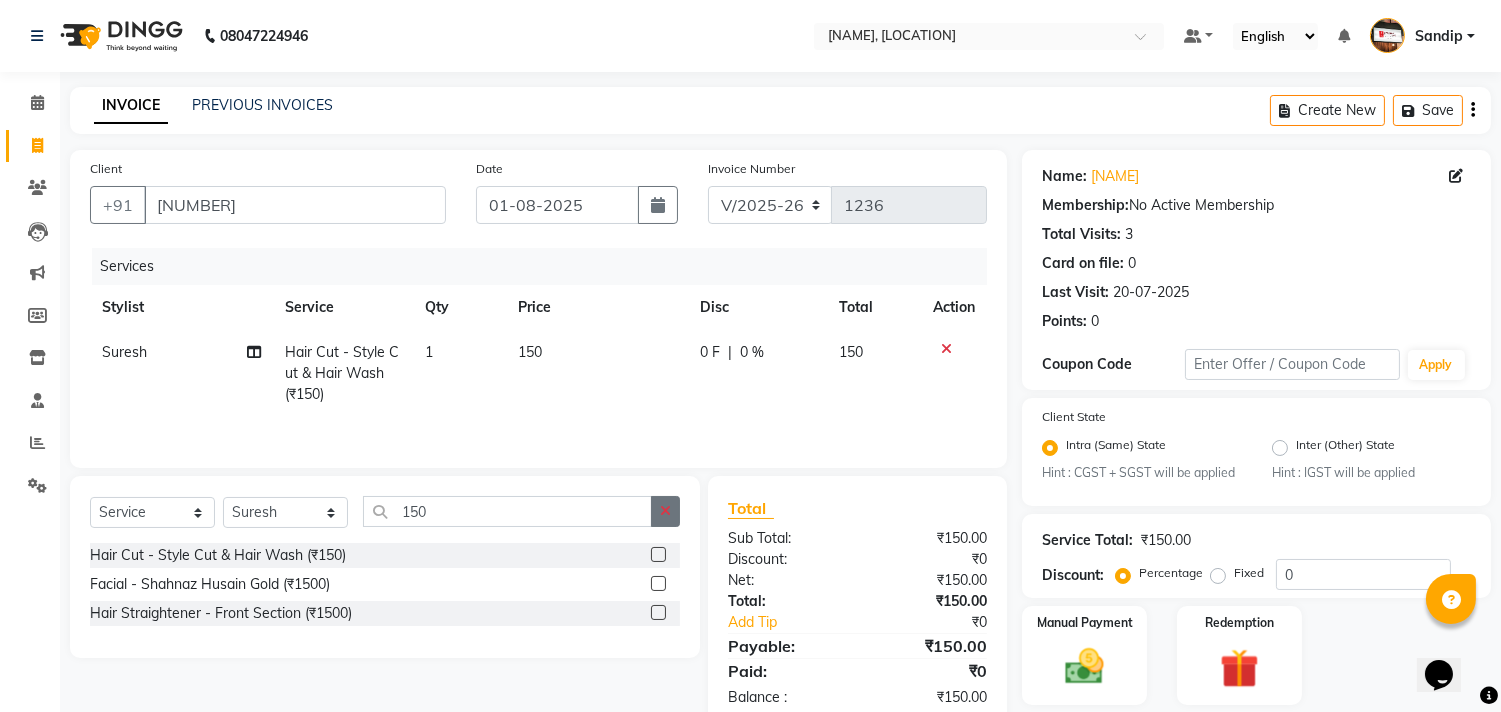 click 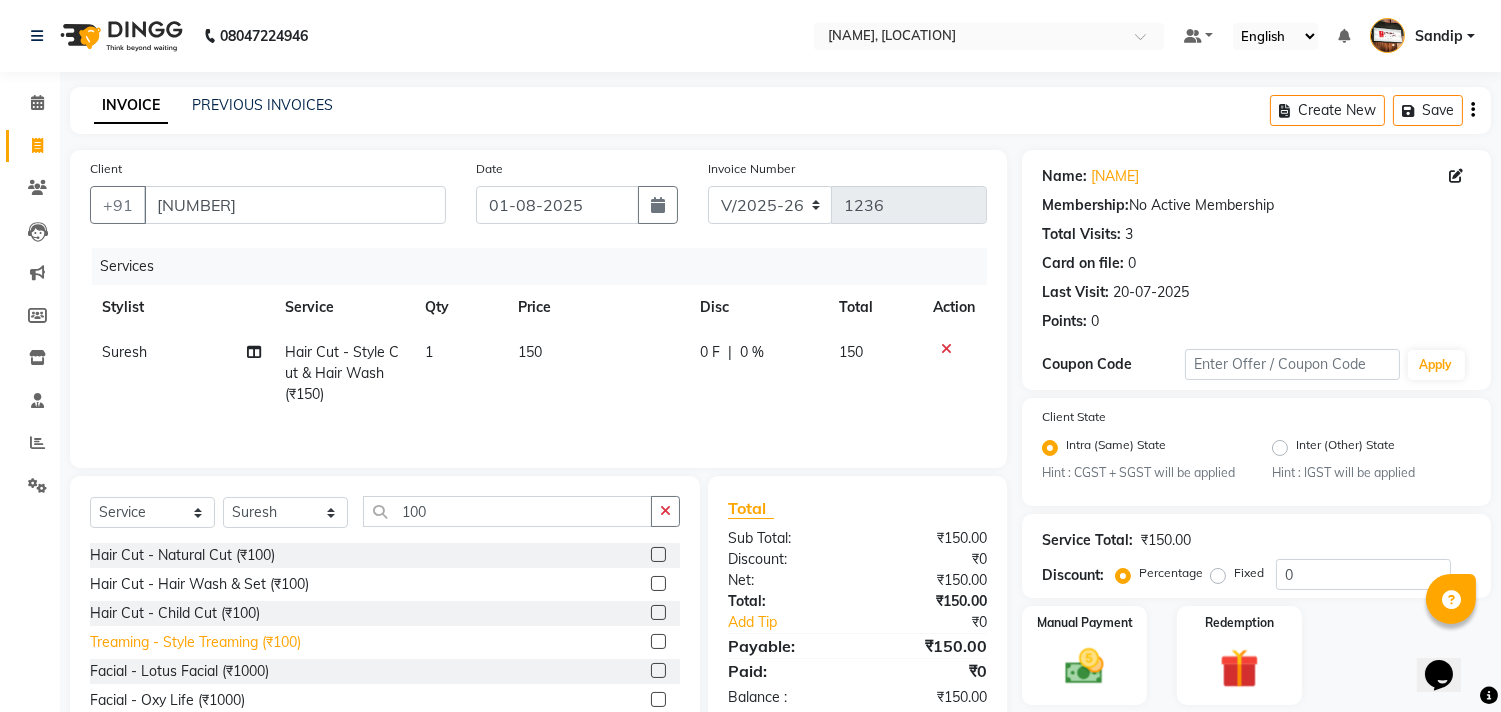 click on "Treaming - Style Treaming (₹100)" 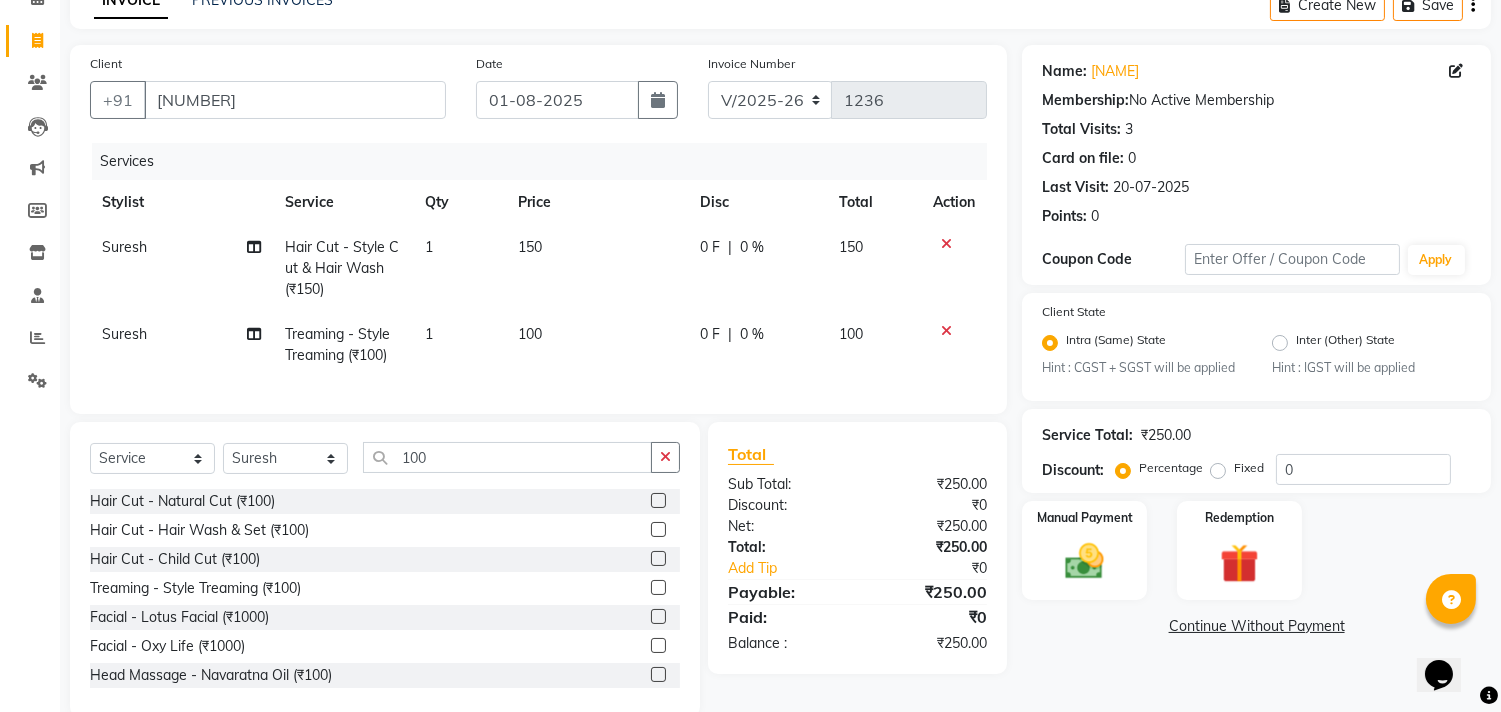 scroll, scrollTop: 156, scrollLeft: 0, axis: vertical 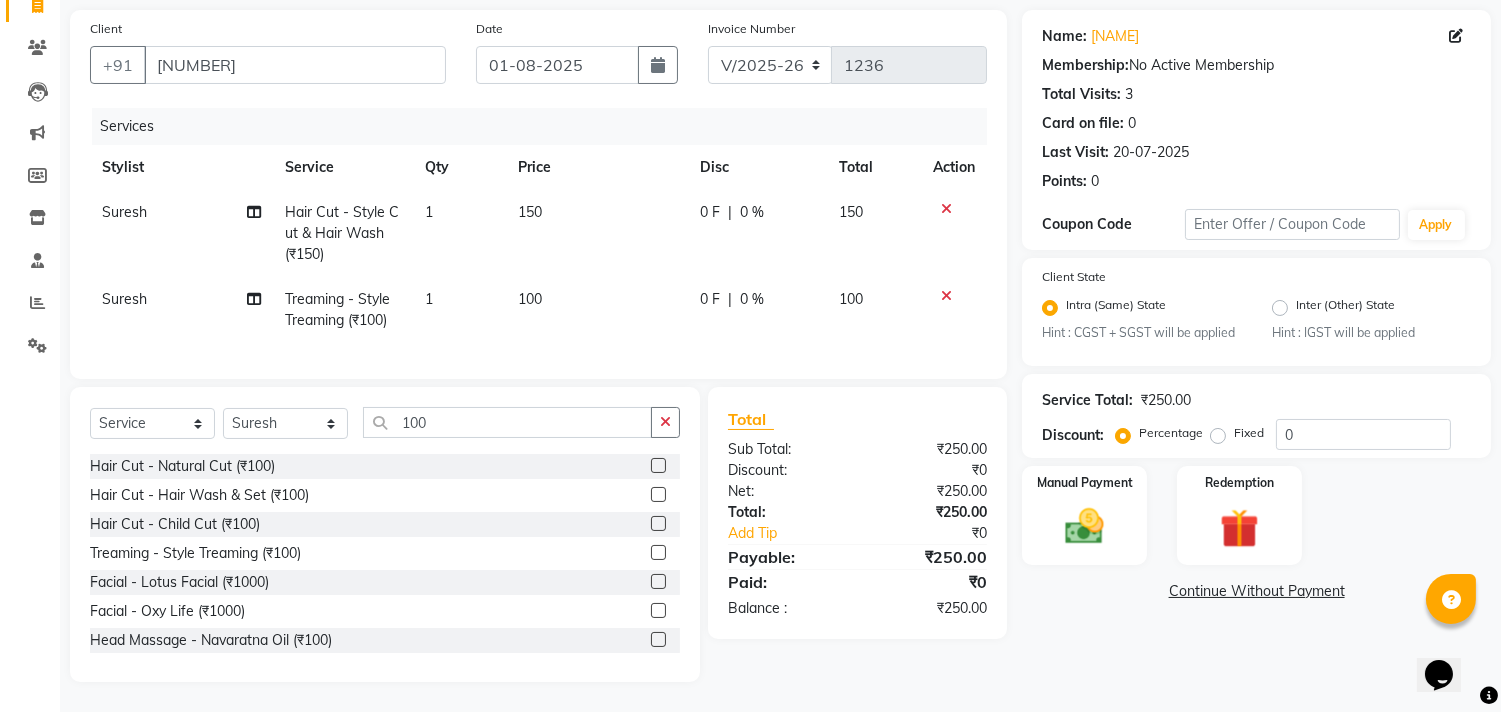 click on "Continue Without Payment" 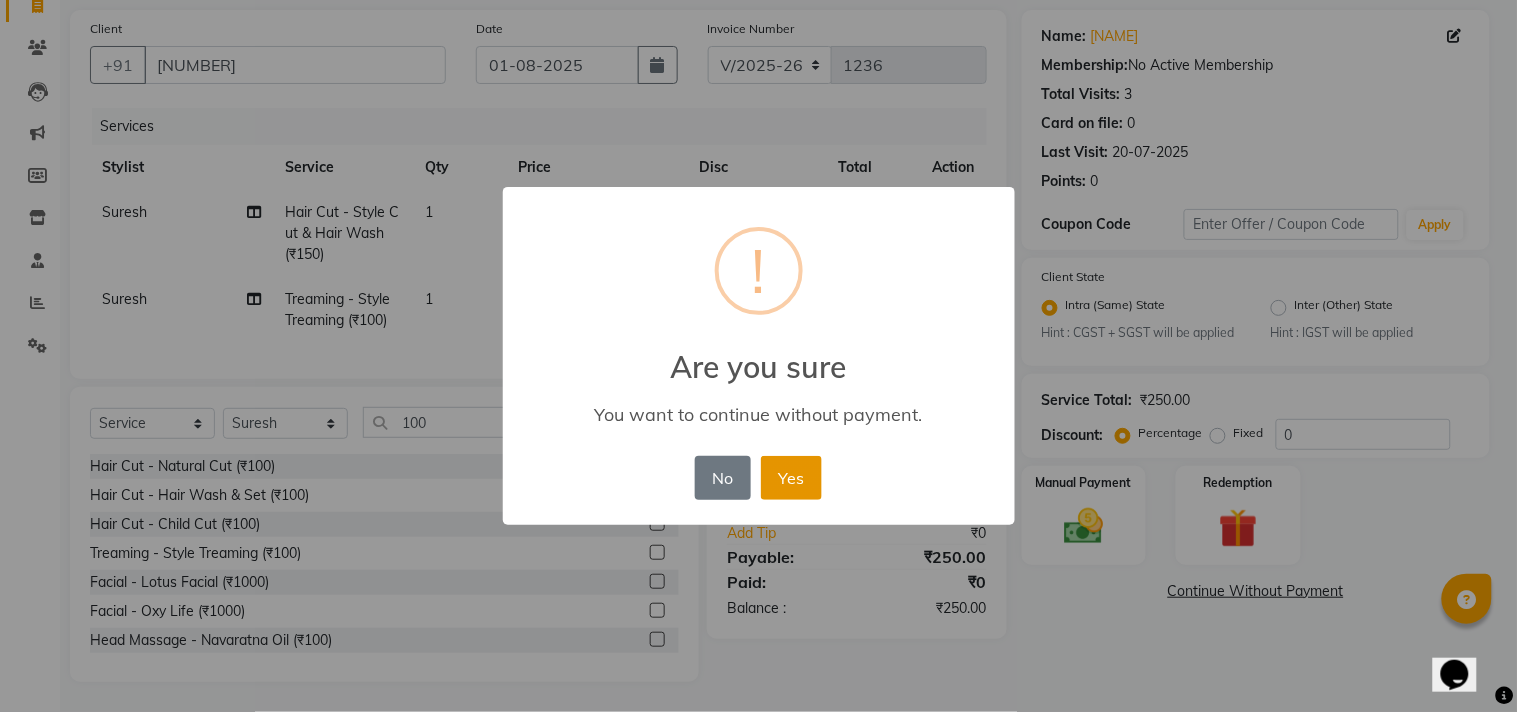 click on "Yes" at bounding box center (791, 478) 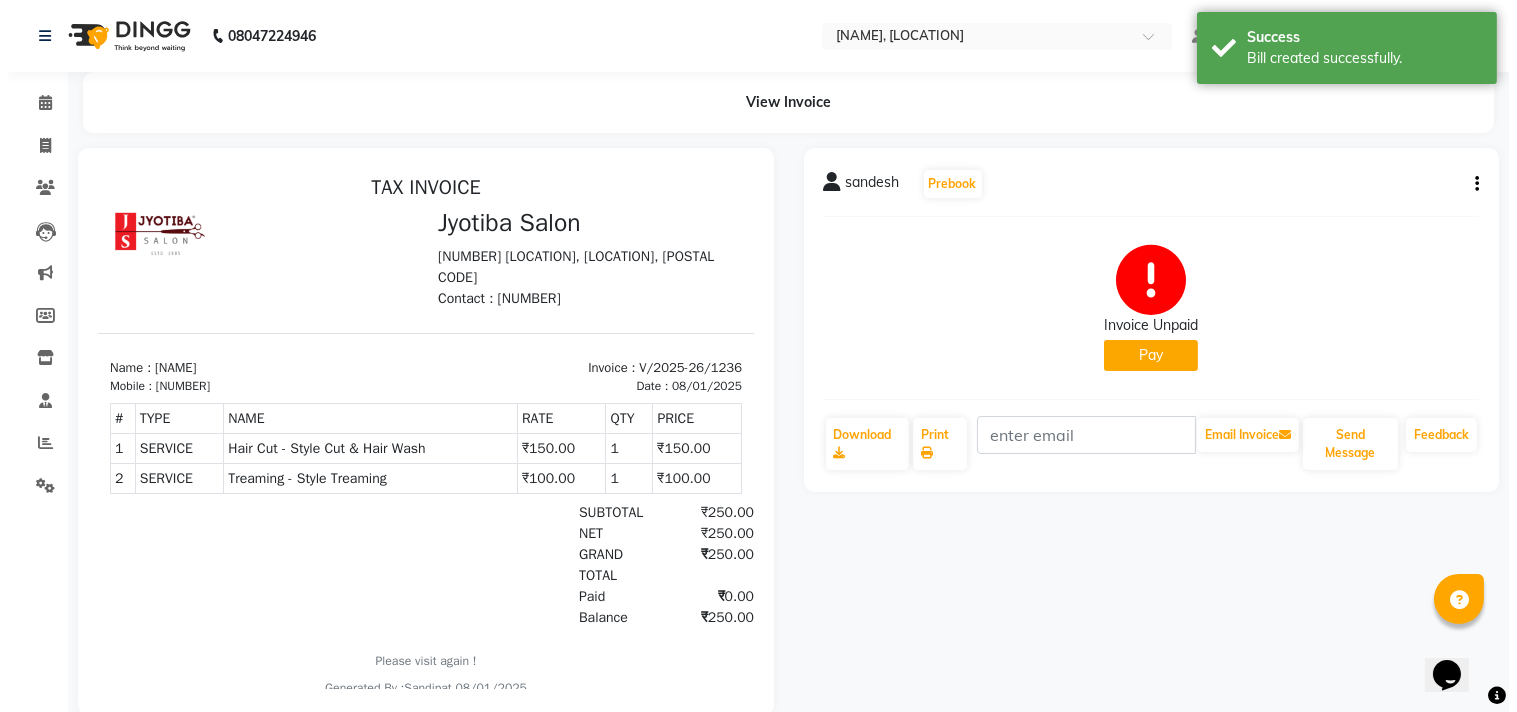 scroll, scrollTop: 0, scrollLeft: 0, axis: both 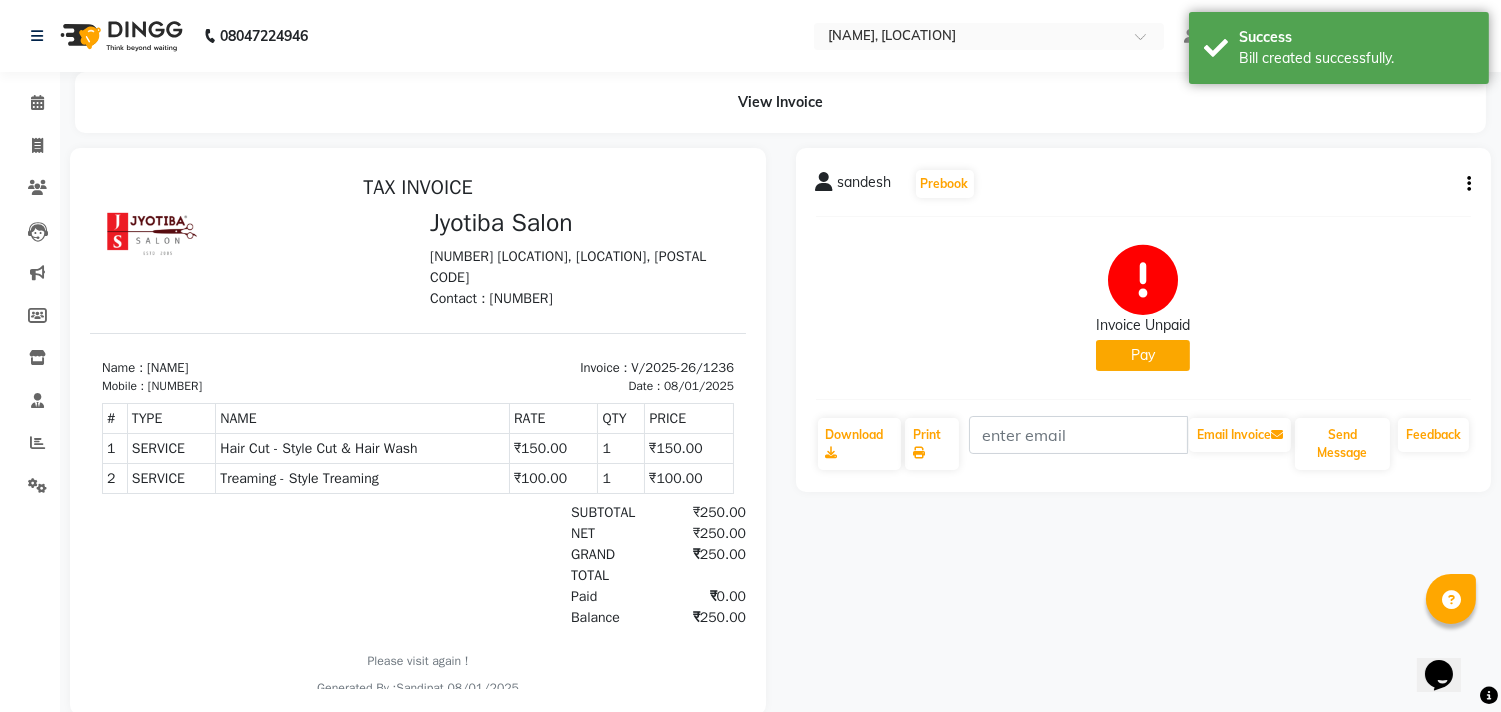 click on "Pay" 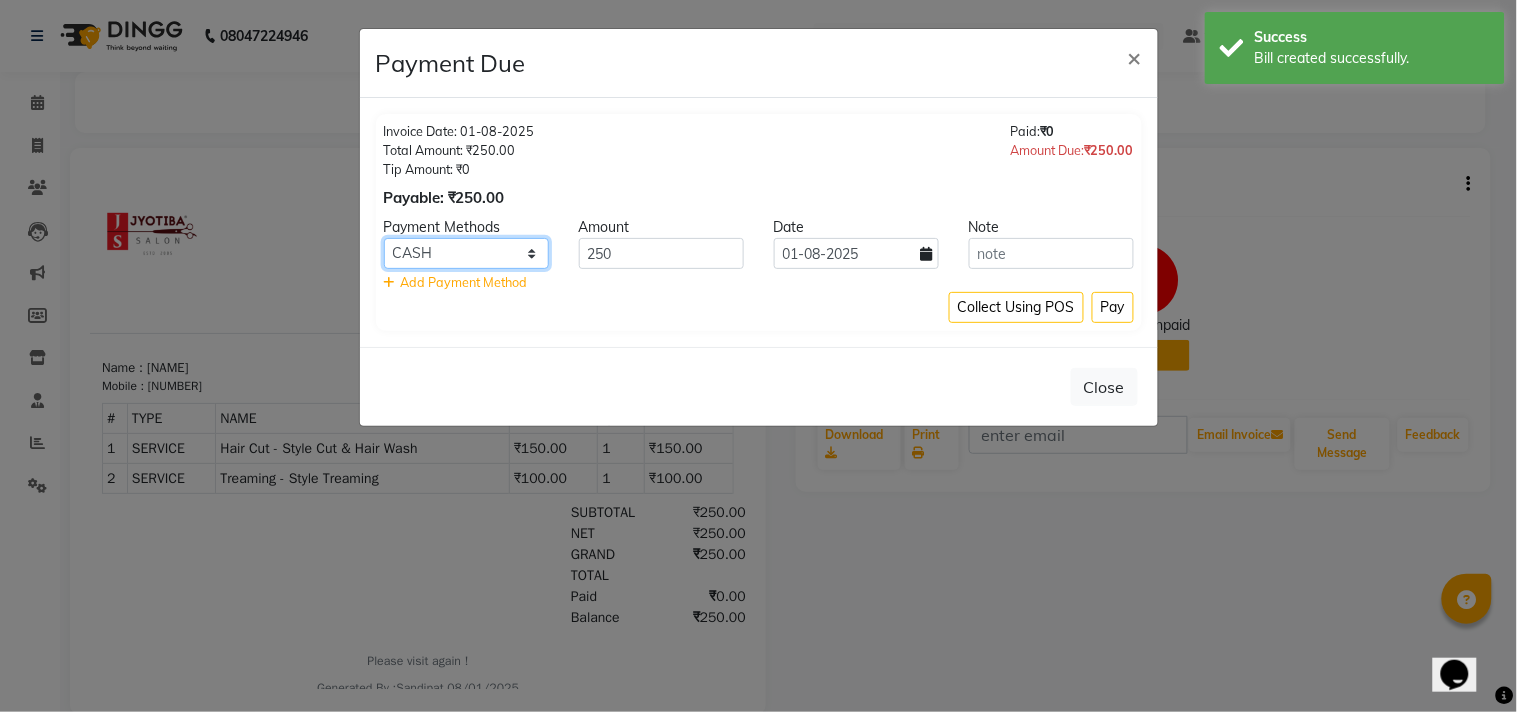 click on "CASH ONLINE CARD" 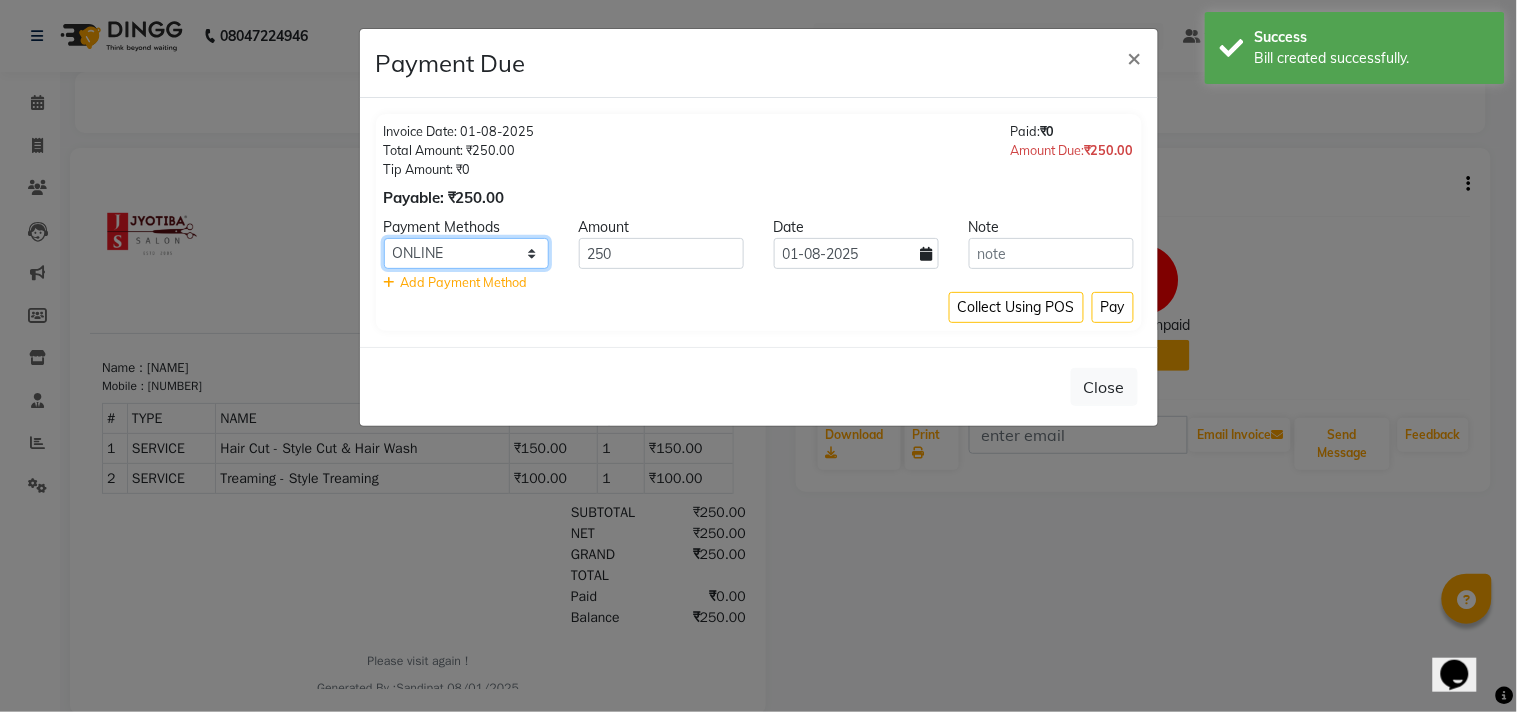 click on "CASH ONLINE CARD" 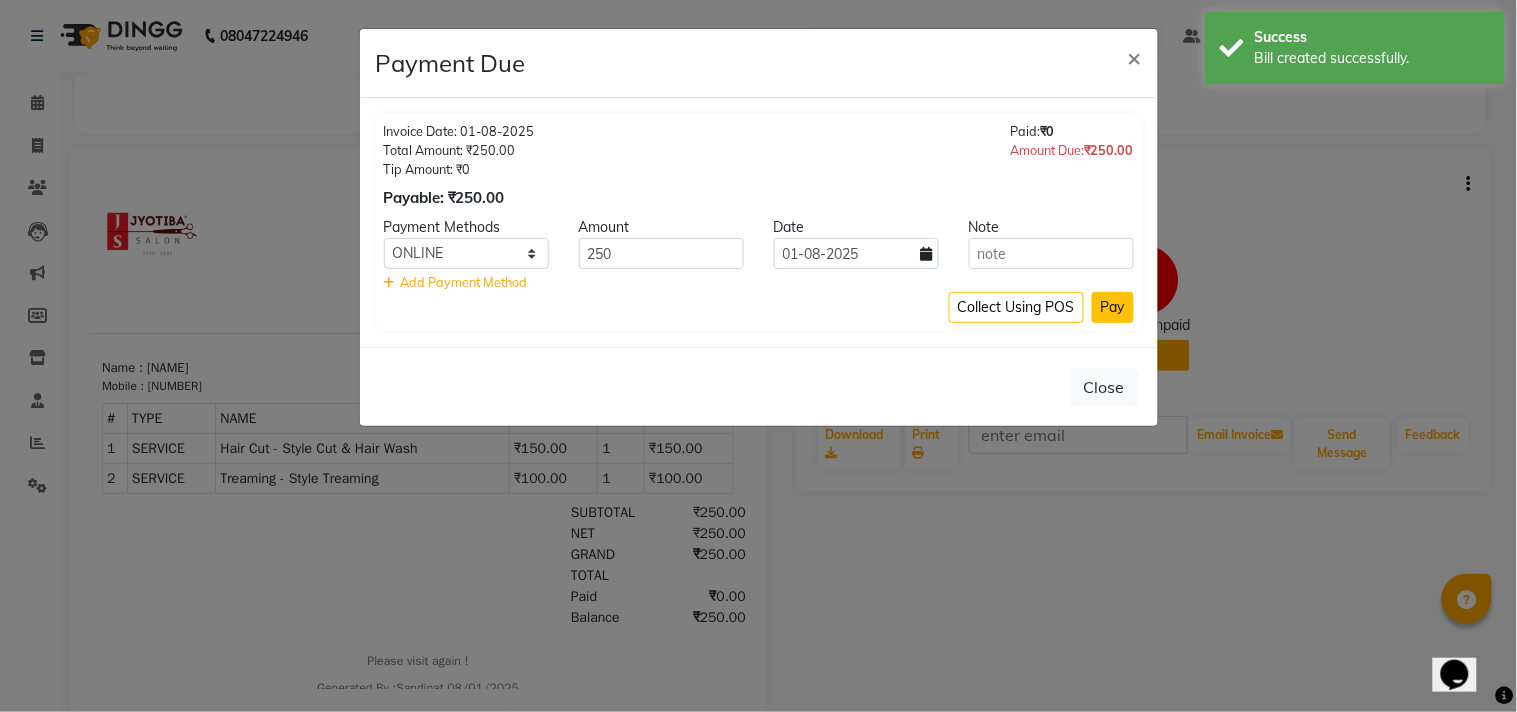 click on "Pay" 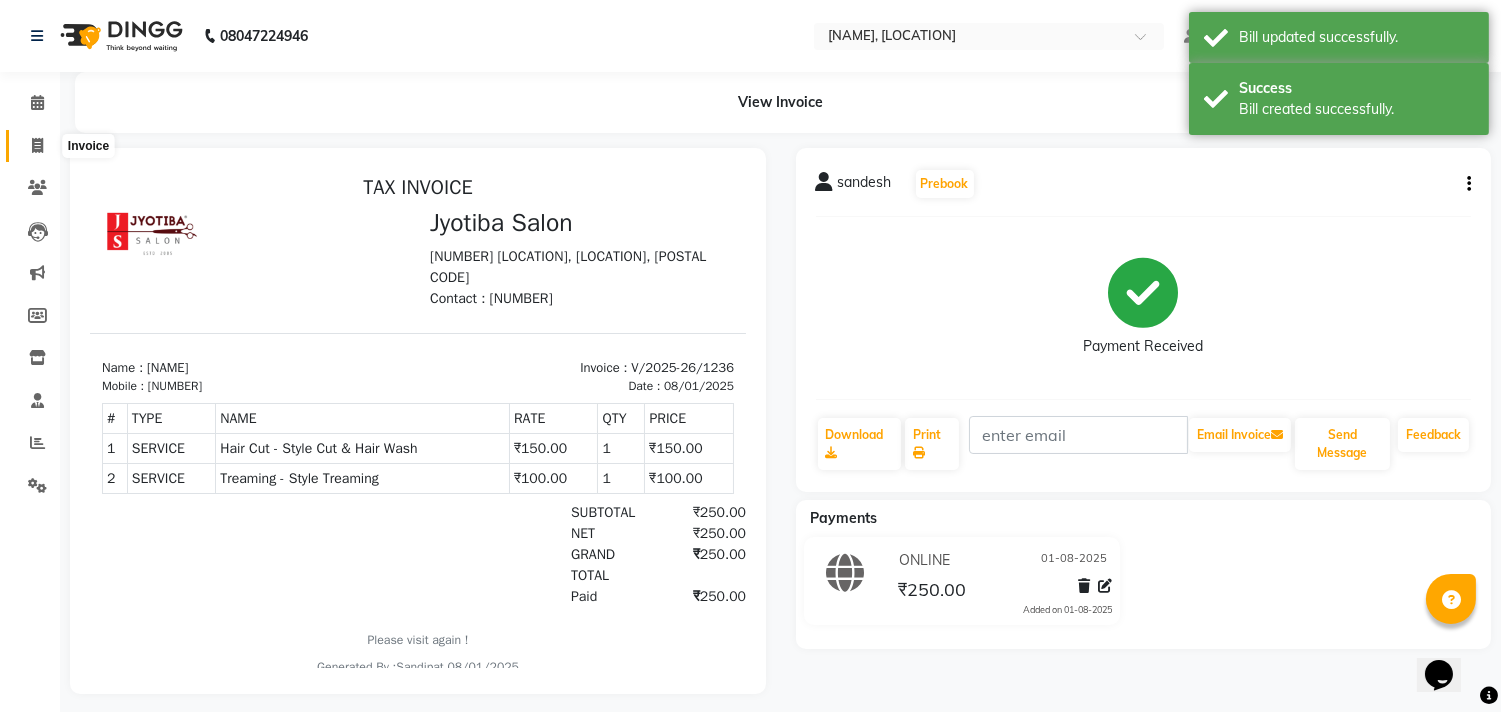 click 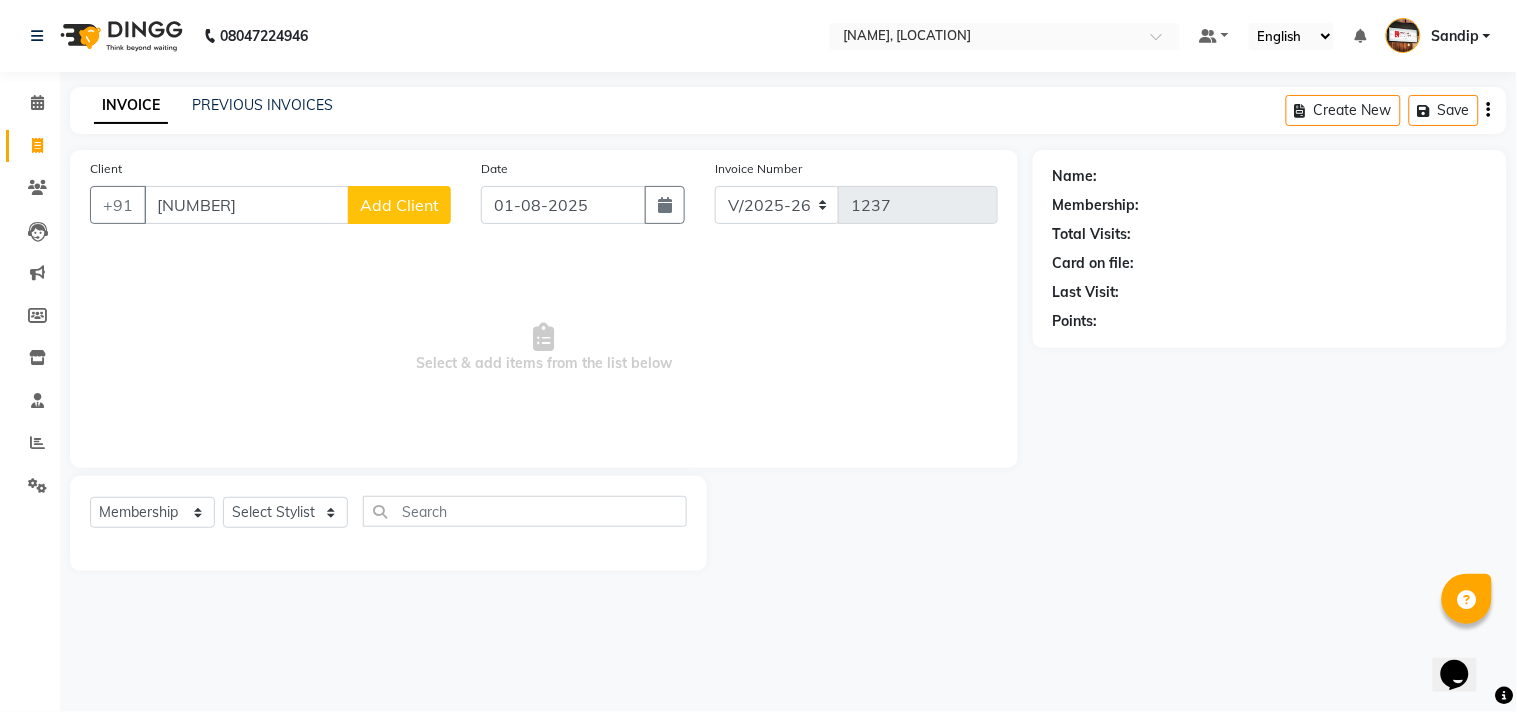 click on "Add Client" 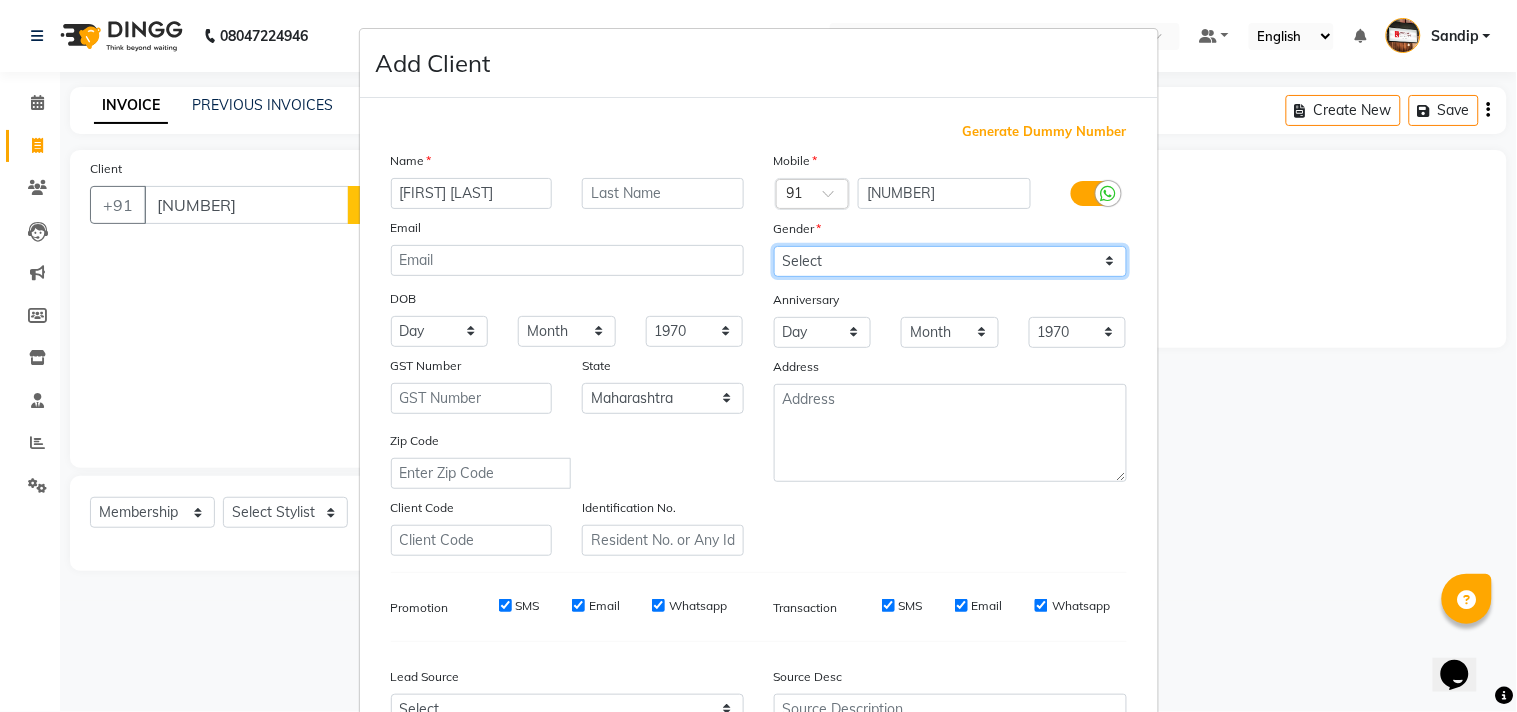 click on "Select Male Female Other Prefer Not To Say" at bounding box center [950, 261] 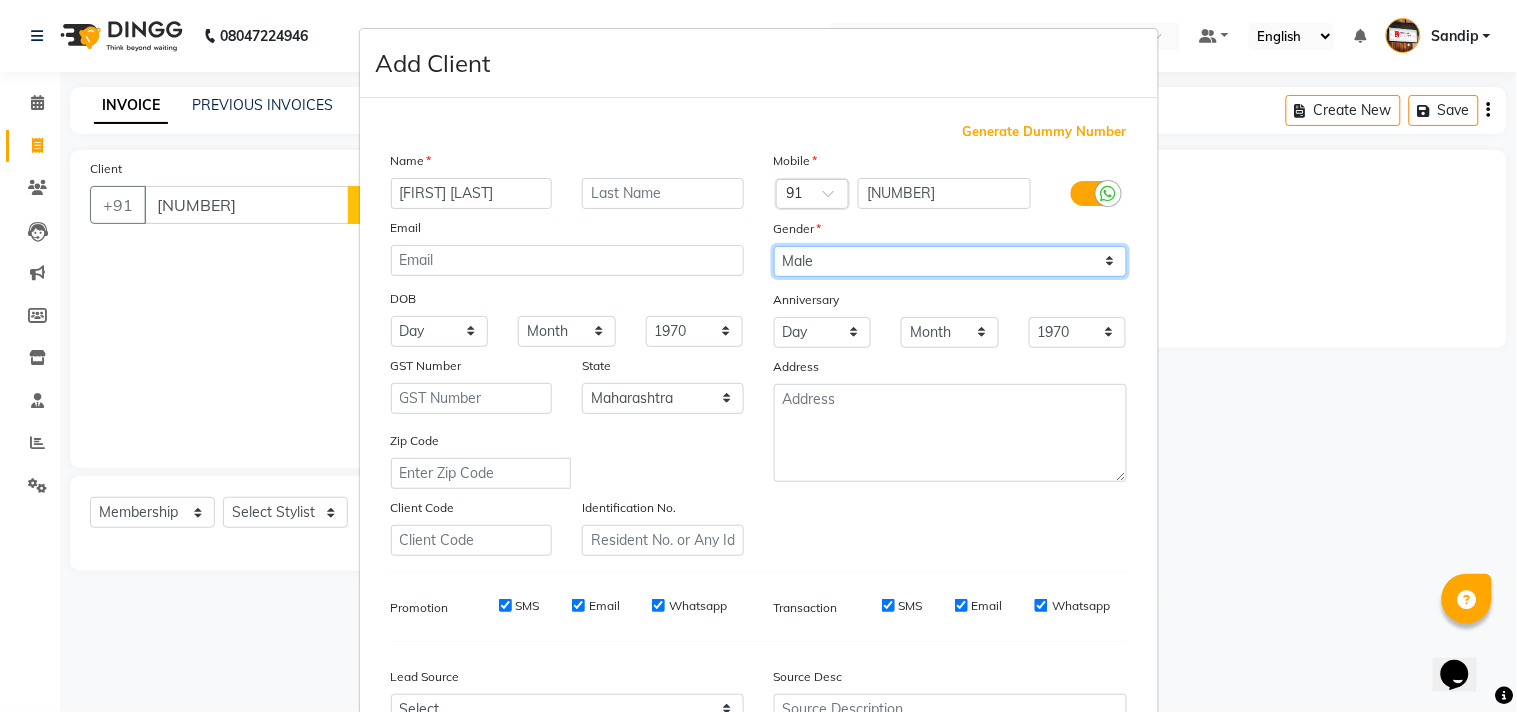 click on "Select Male Female Other Prefer Not To Say" at bounding box center [950, 261] 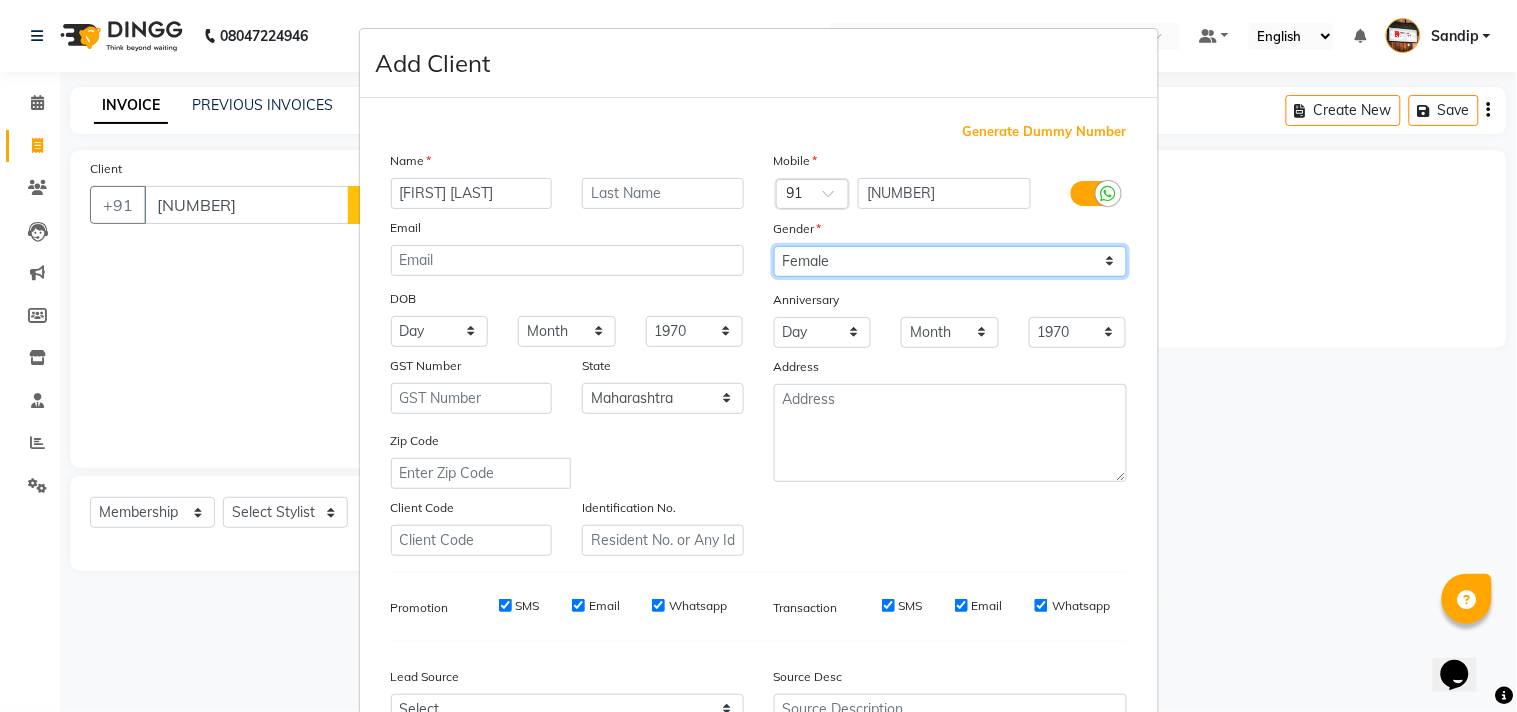 click on "Select Male Female Other Prefer Not To Say" at bounding box center [950, 261] 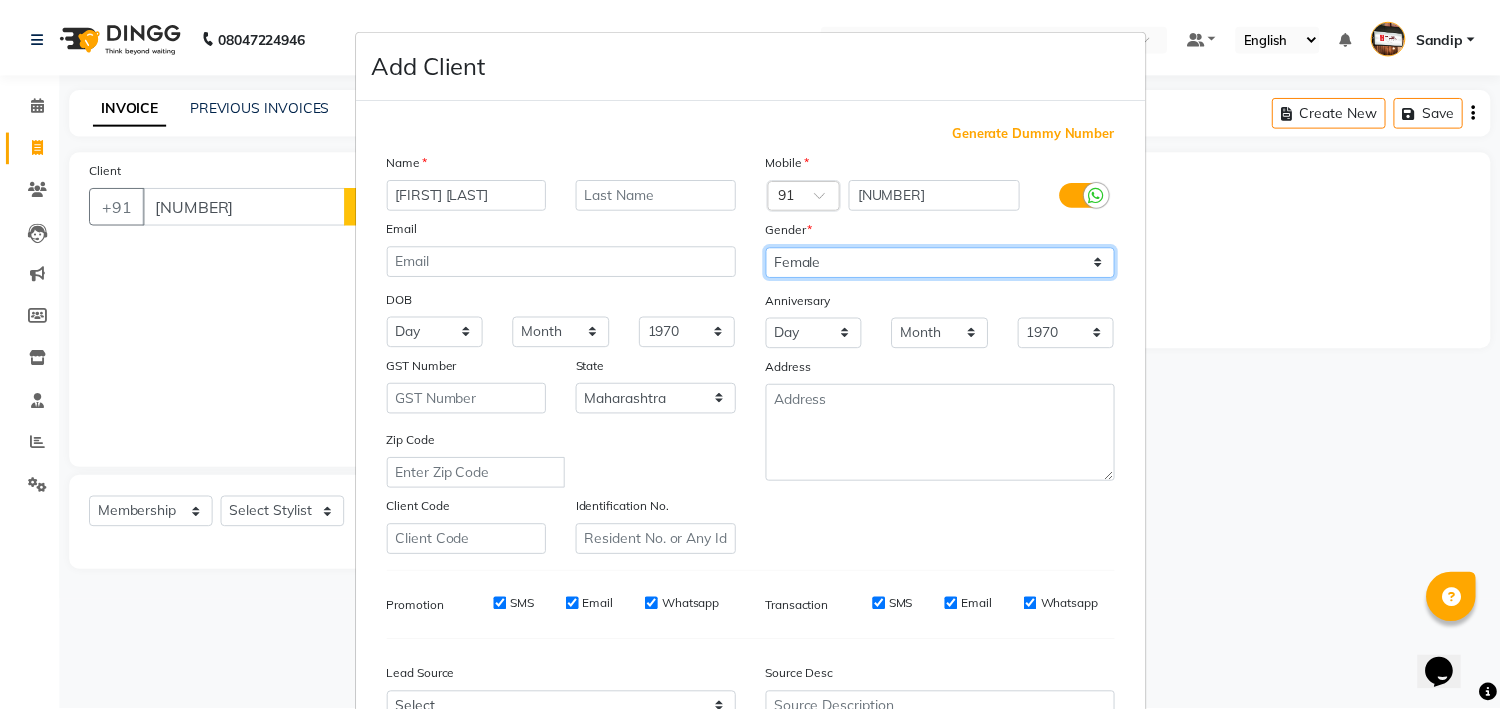 scroll, scrollTop: 212, scrollLeft: 0, axis: vertical 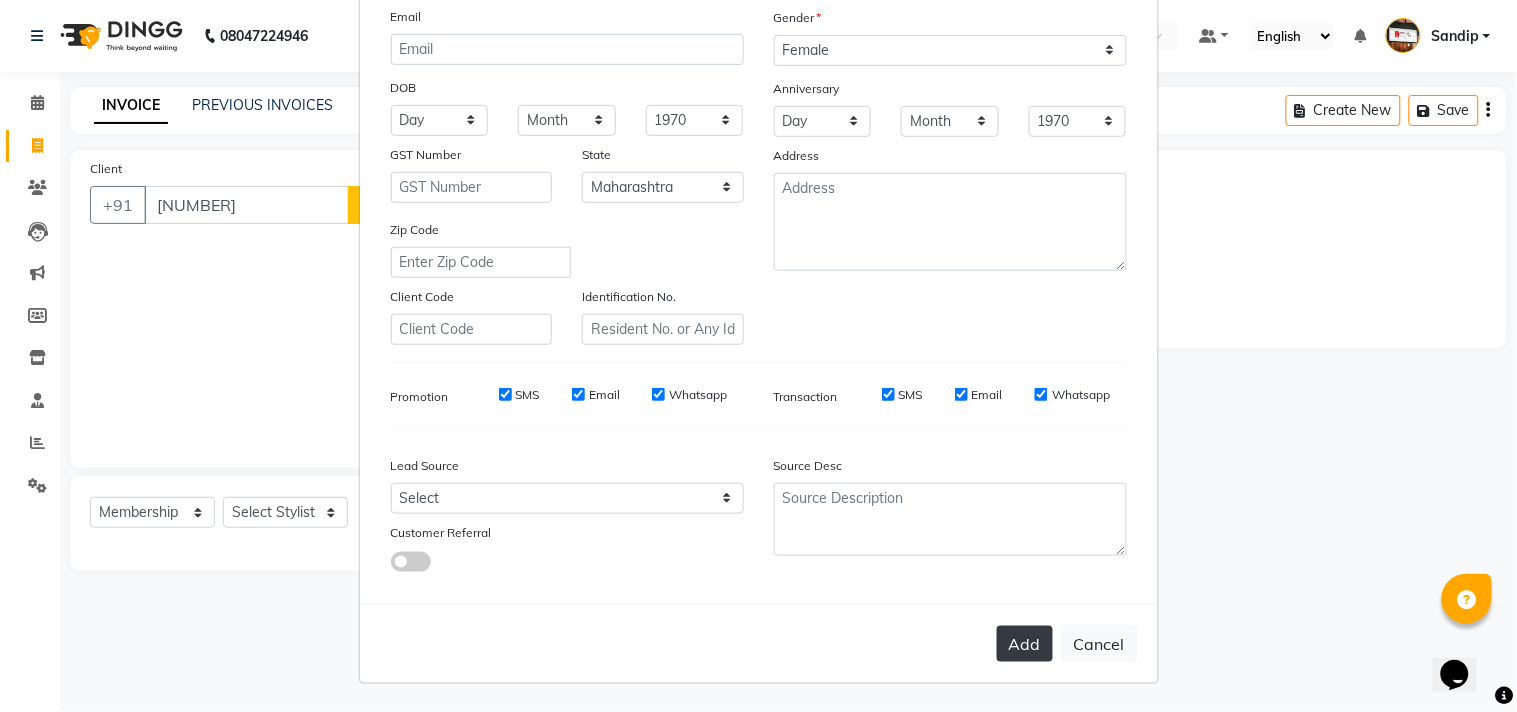 click on "Add" at bounding box center (1025, 644) 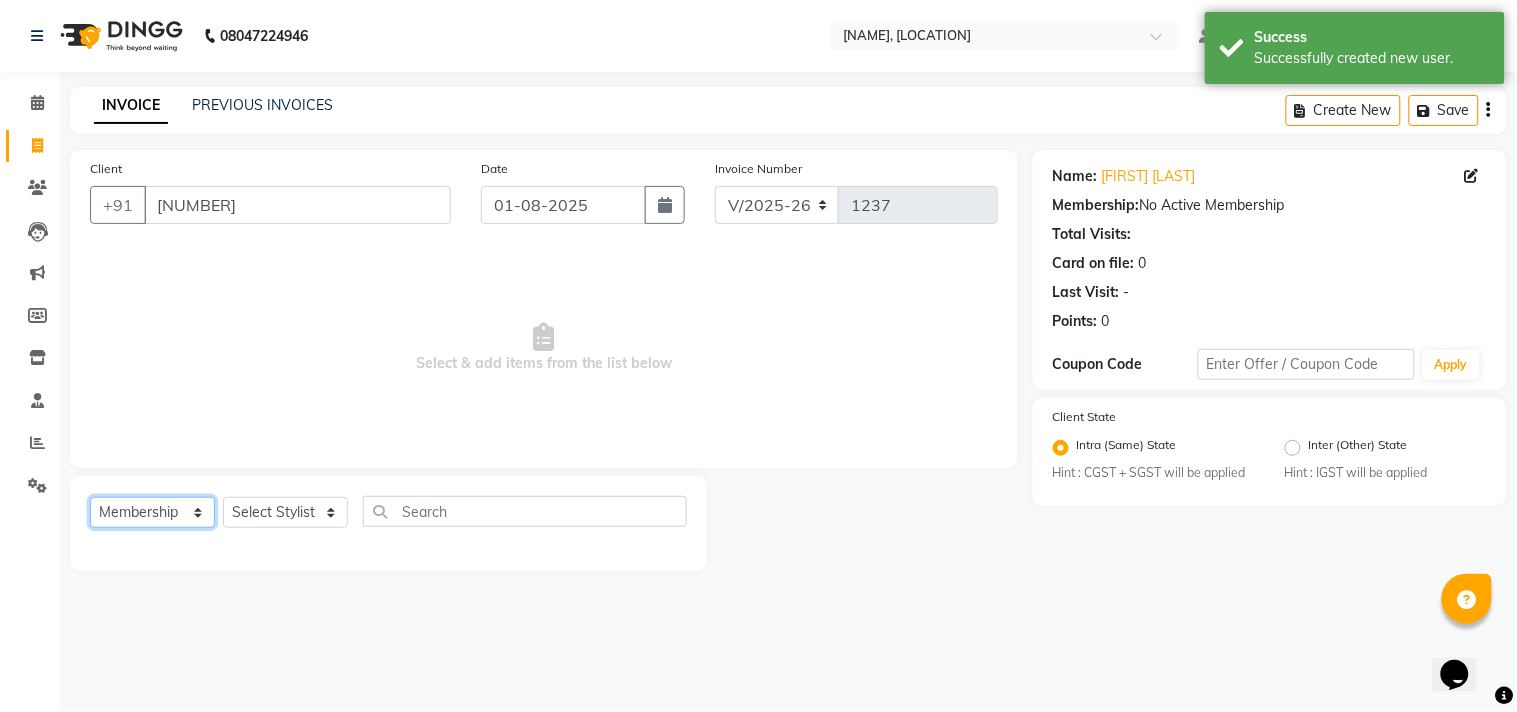 click on "Select  Service  Product  Membership  Package Voucher Prepaid Gift Card" 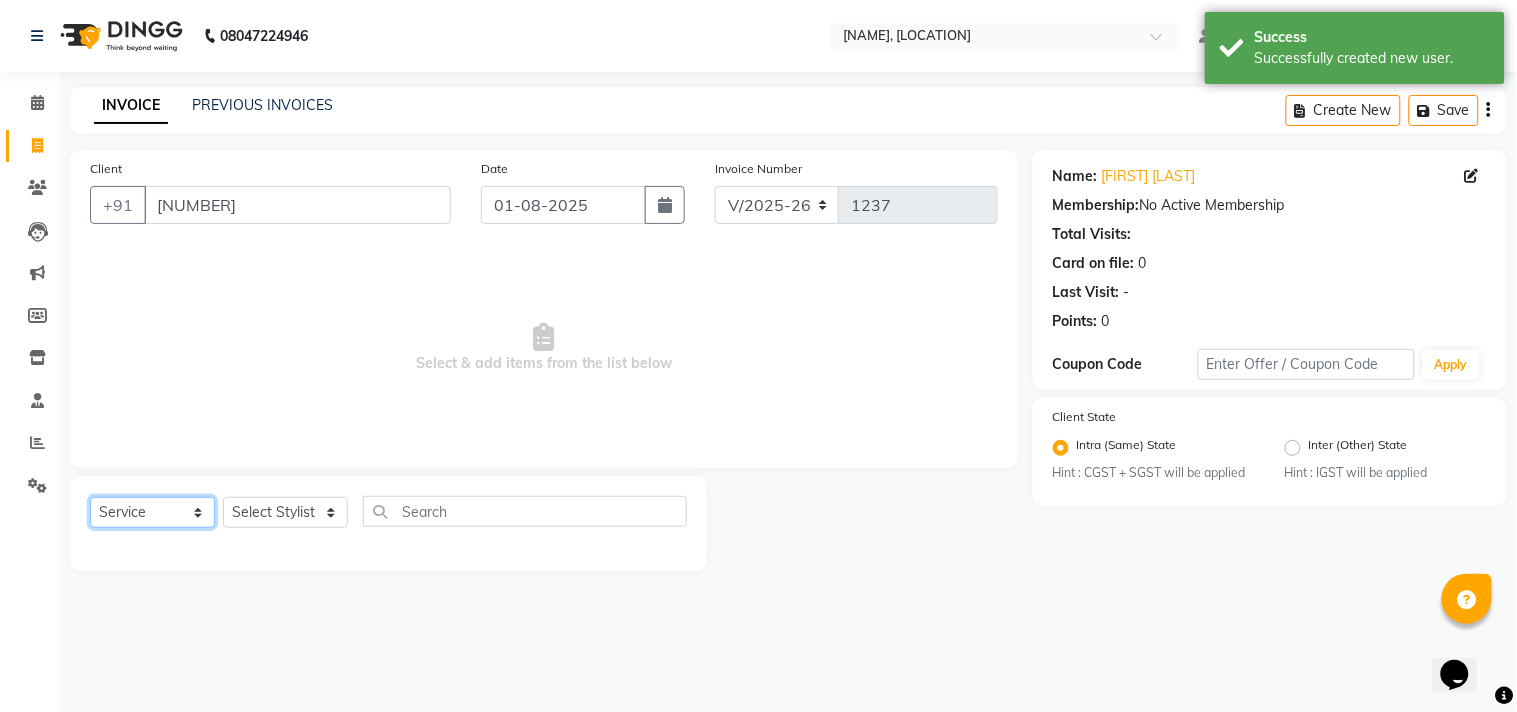 click on "Select  Service  Product  Membership  Package Voucher Prepaid Gift Card" 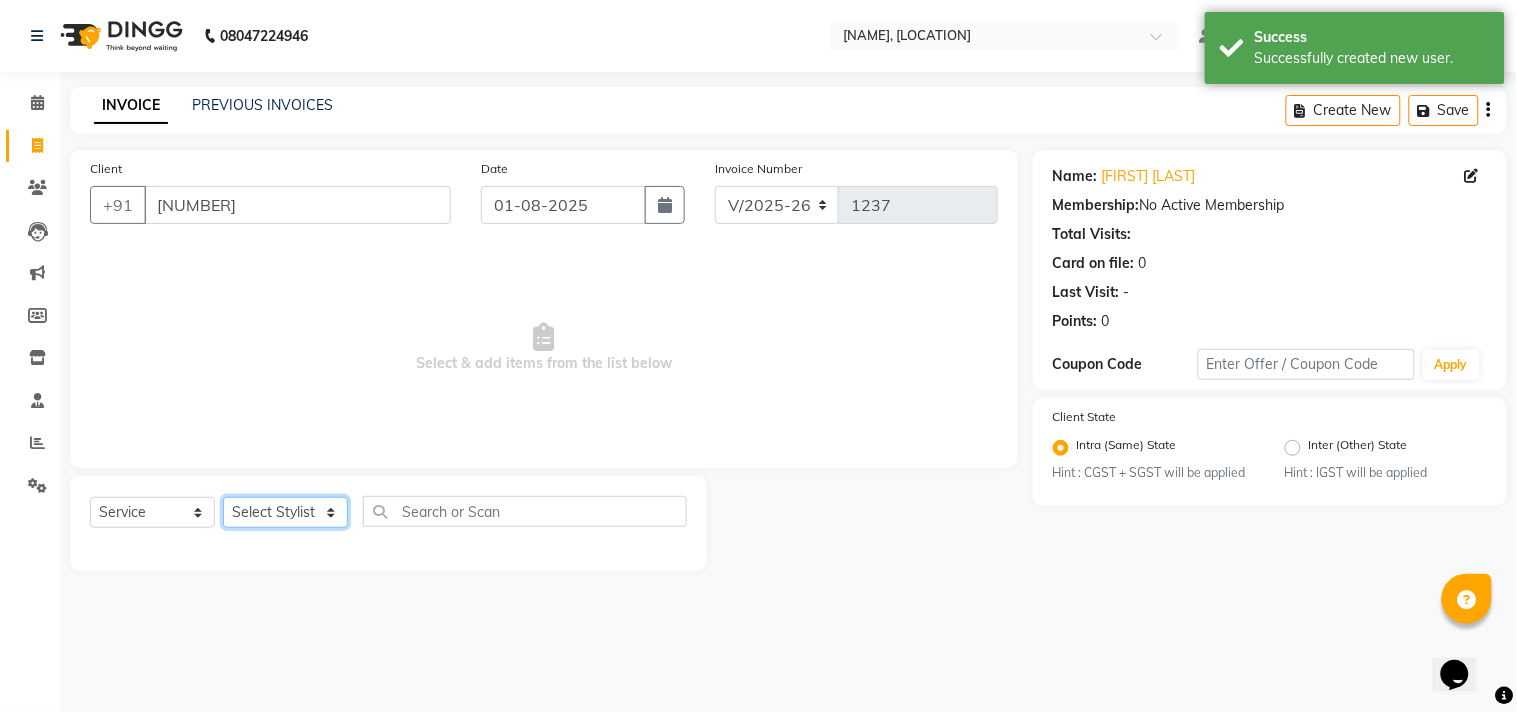 click on "Select Stylist [NAME] [FIRST] [LAST] [NAME]  [NAME] [NAME] [NAME] [NAME] [NAME] [NAME] [NAME]" 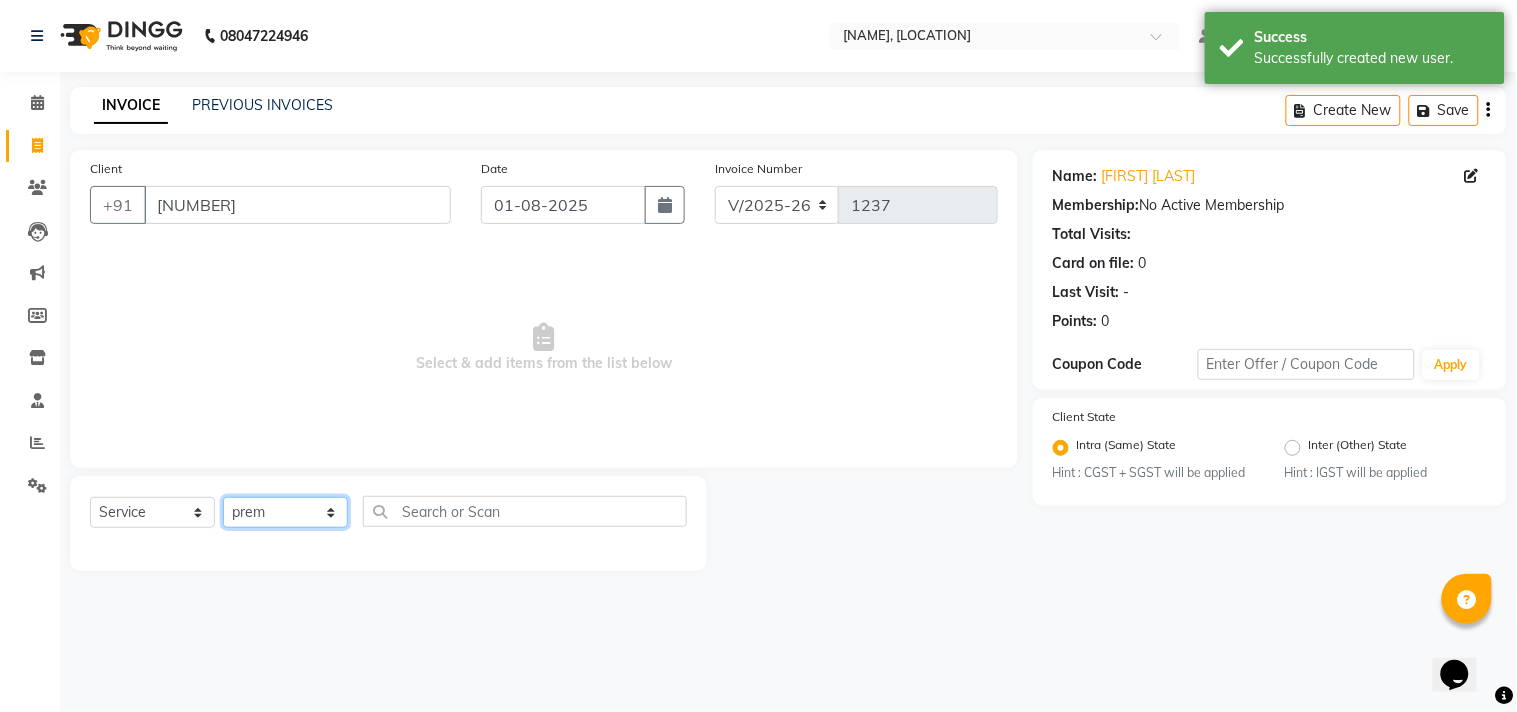 click on "Select Stylist [NAME] [FIRST] [LAST] [NAME]  [NAME] [NAME] [NAME] [NAME] [NAME] [NAME] [NAME]" 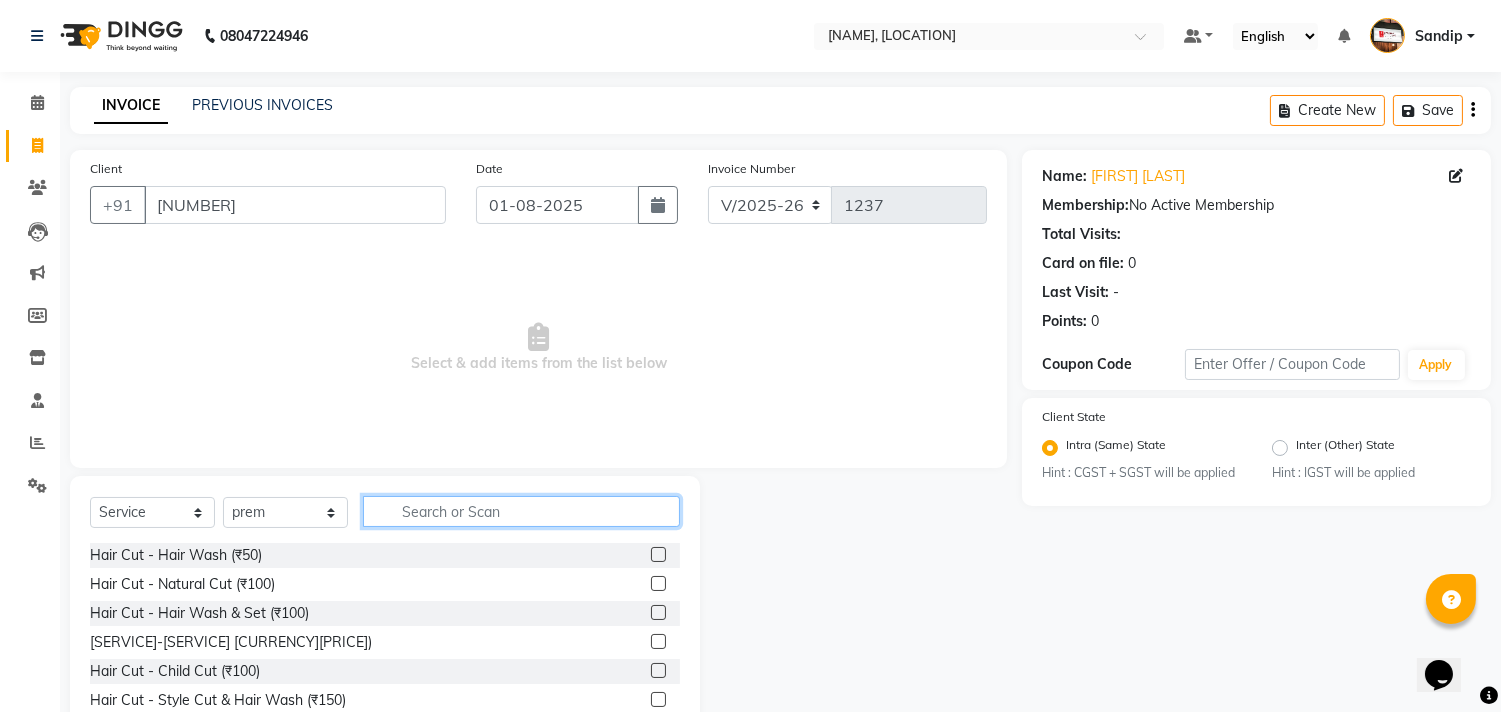 click 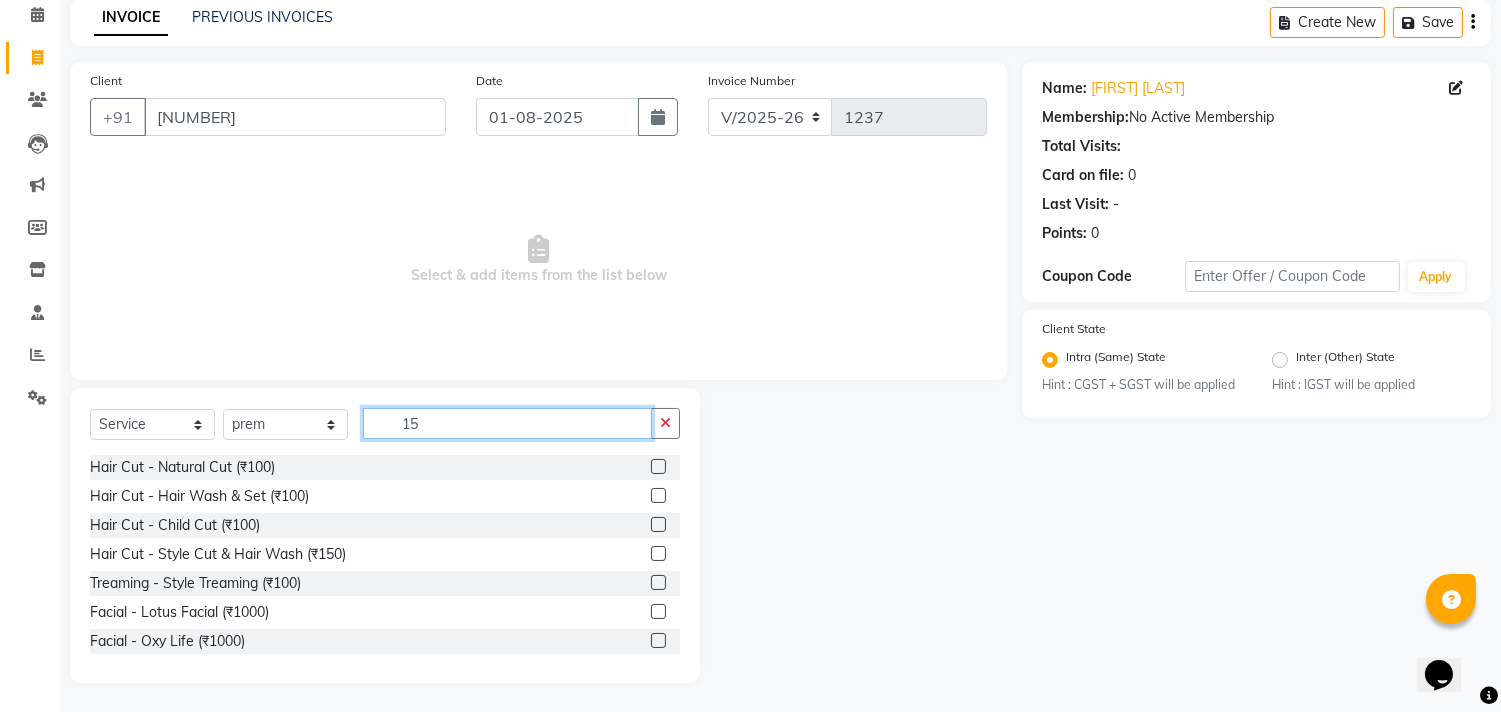 scroll, scrollTop: 0, scrollLeft: 0, axis: both 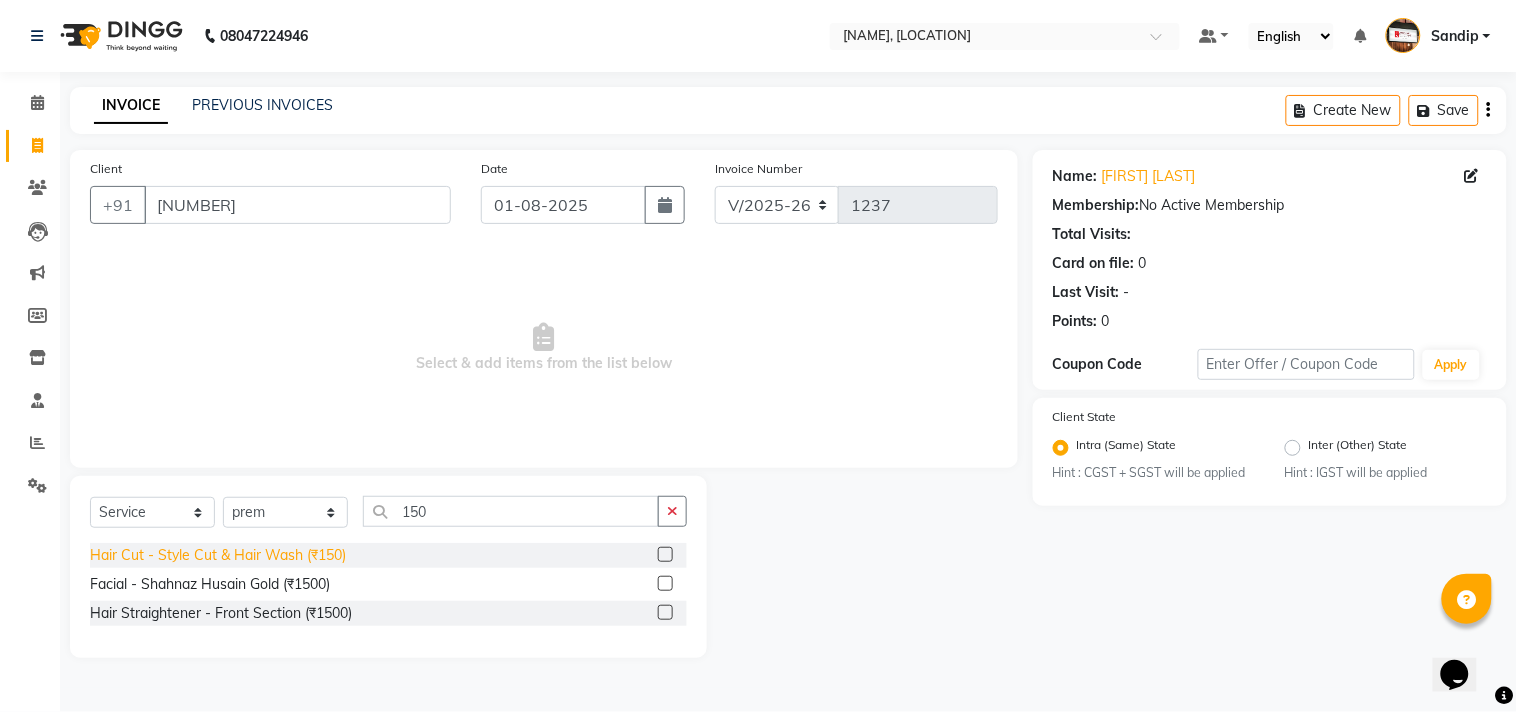 click on "Hair Cut - Style Cut & Hair Wash (₹150)" 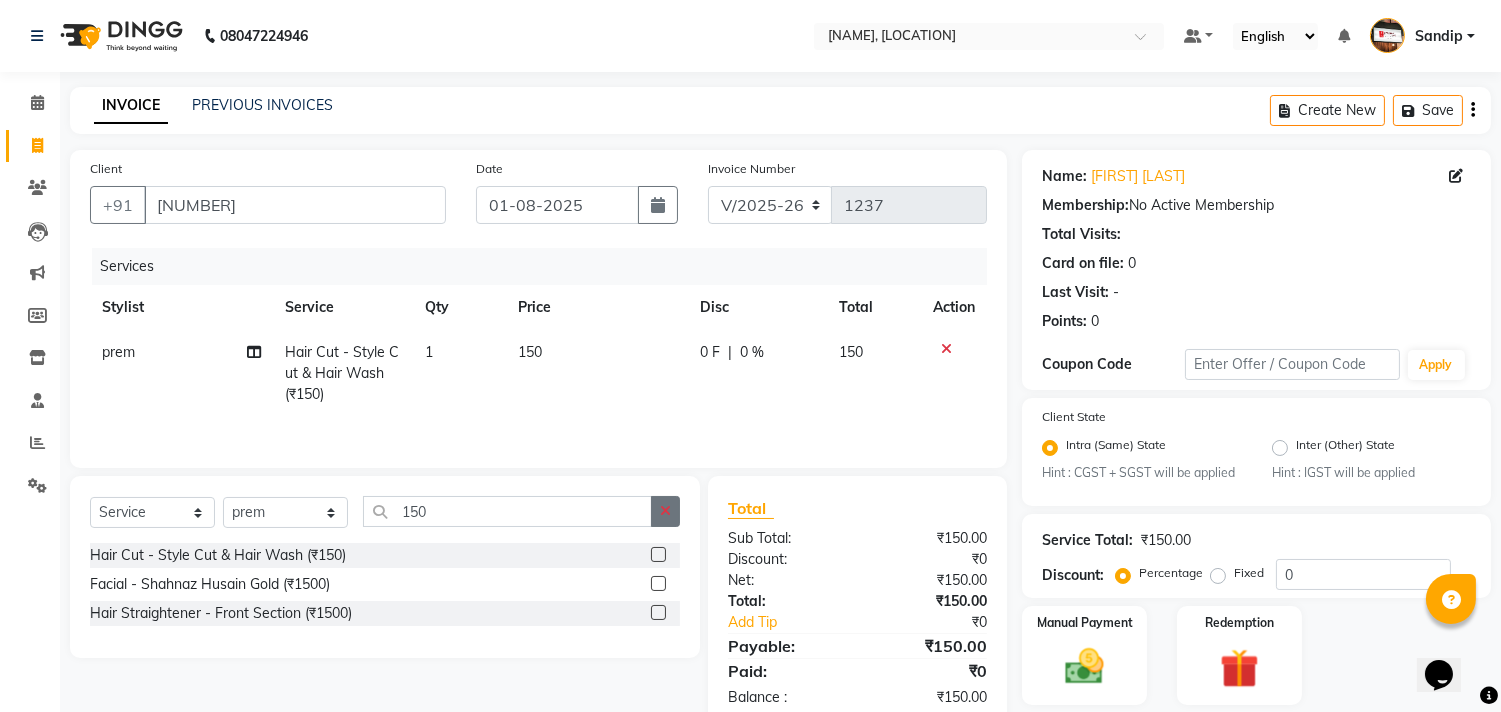 click 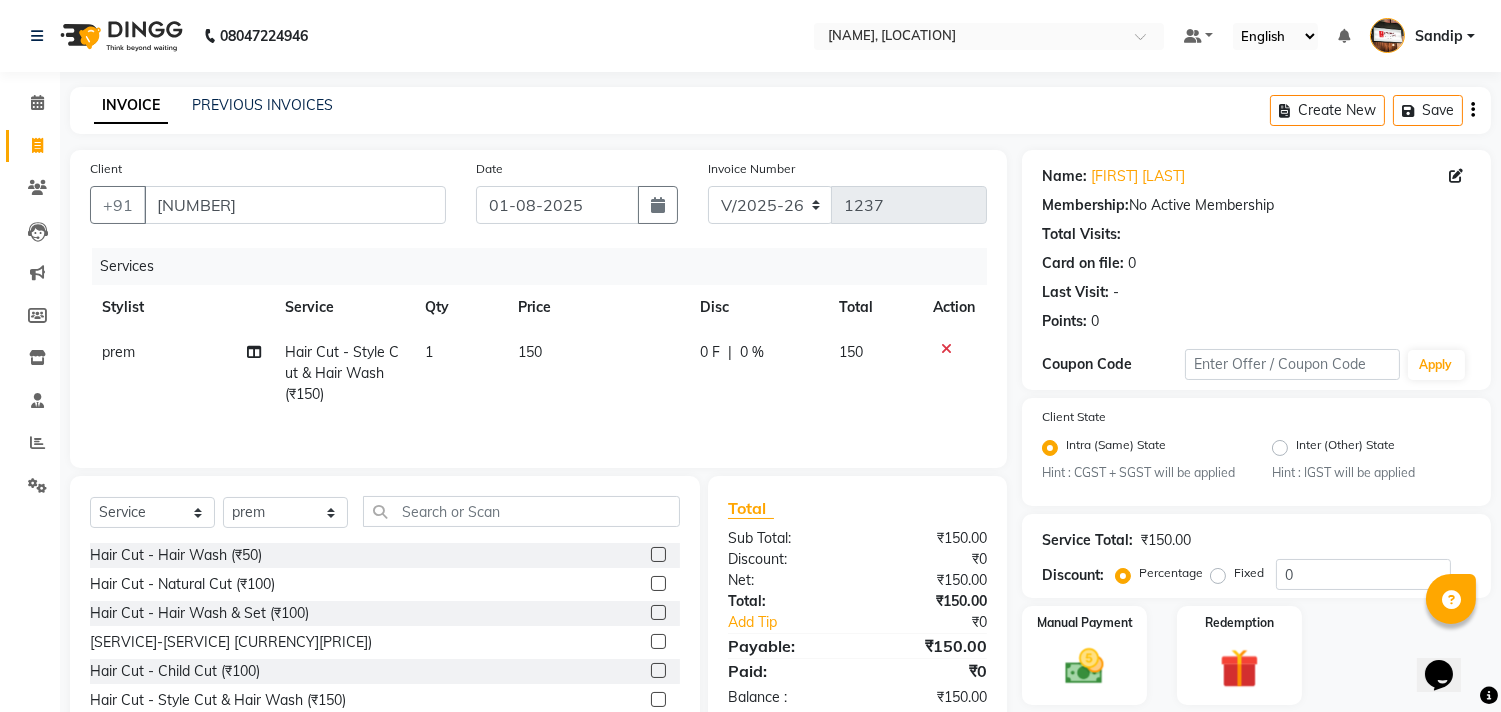 click on "150" 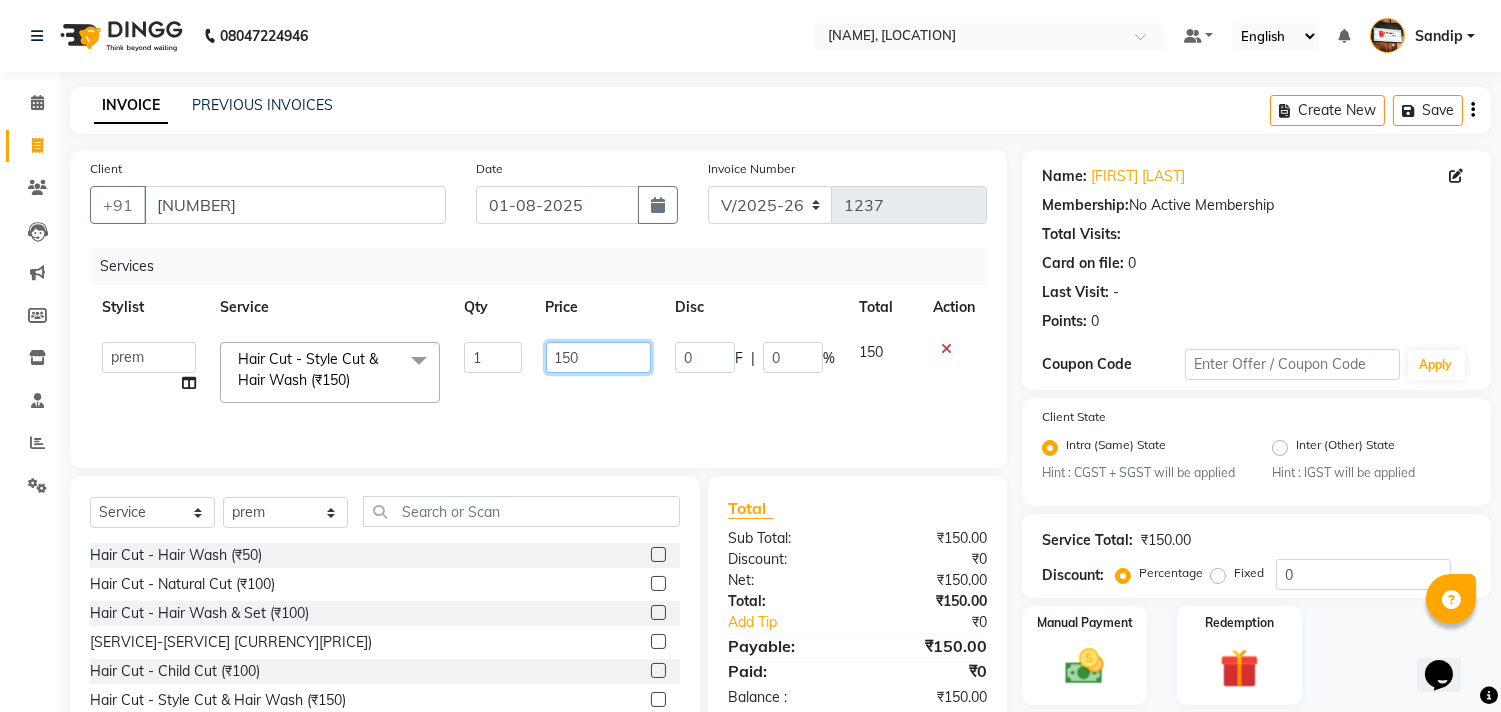 click on "150" 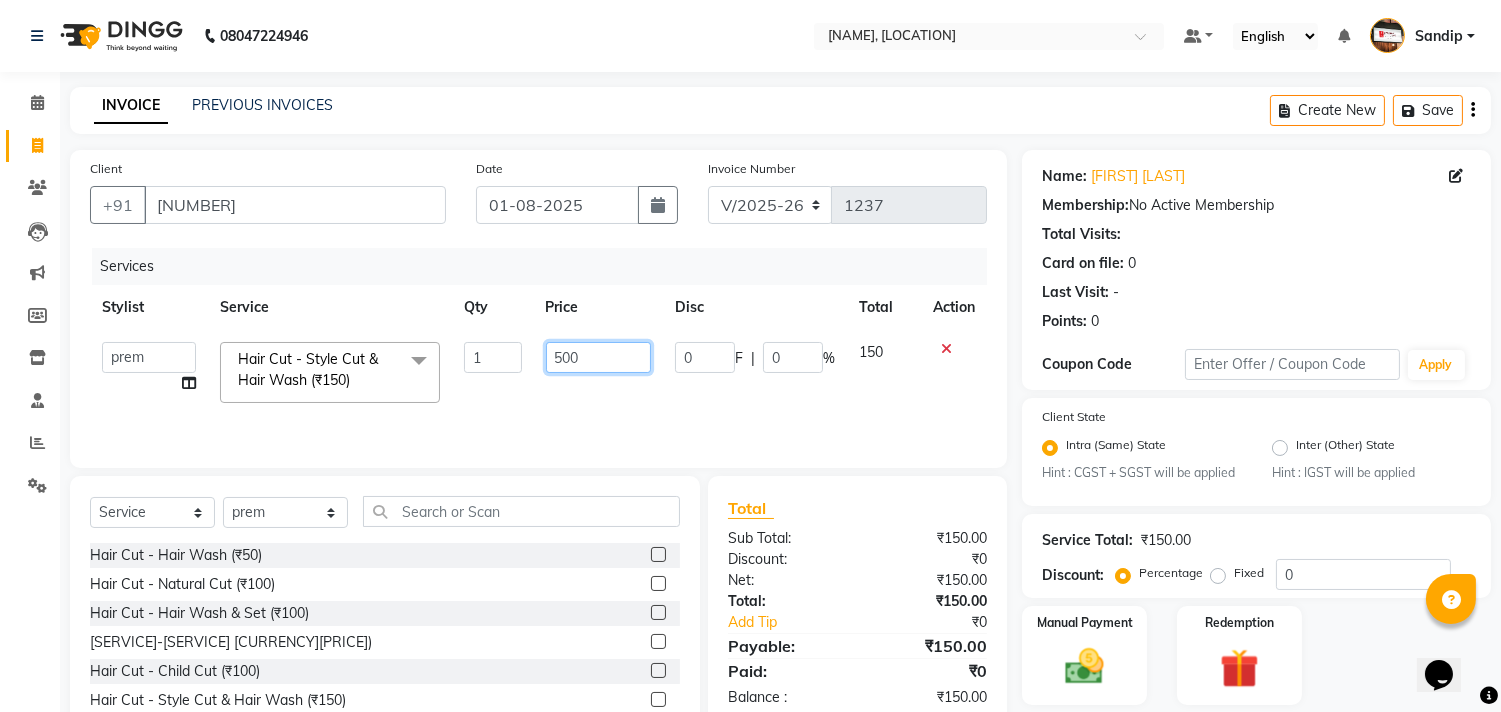 scroll, scrollTop: 88, scrollLeft: 0, axis: vertical 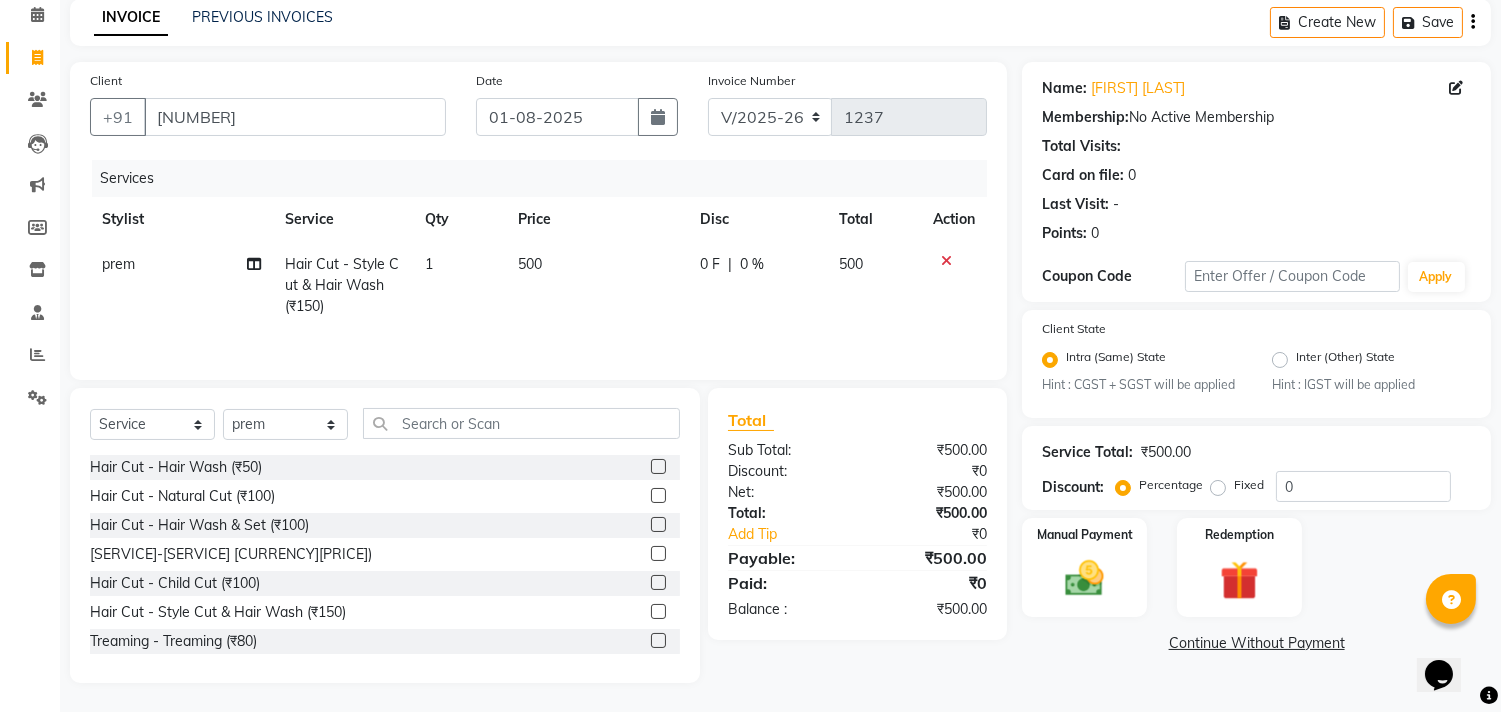 click on "Continue Without Payment" 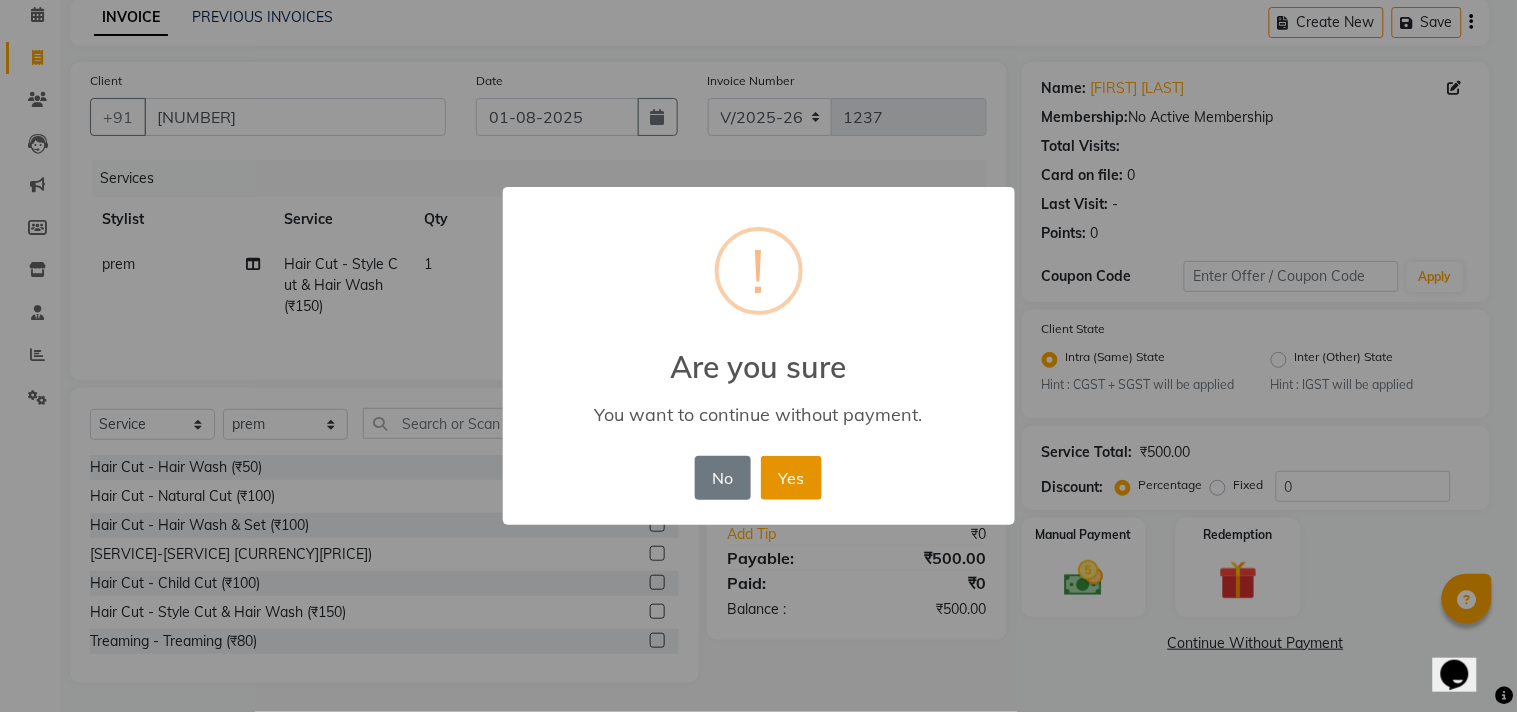 click on "Yes" at bounding box center (791, 478) 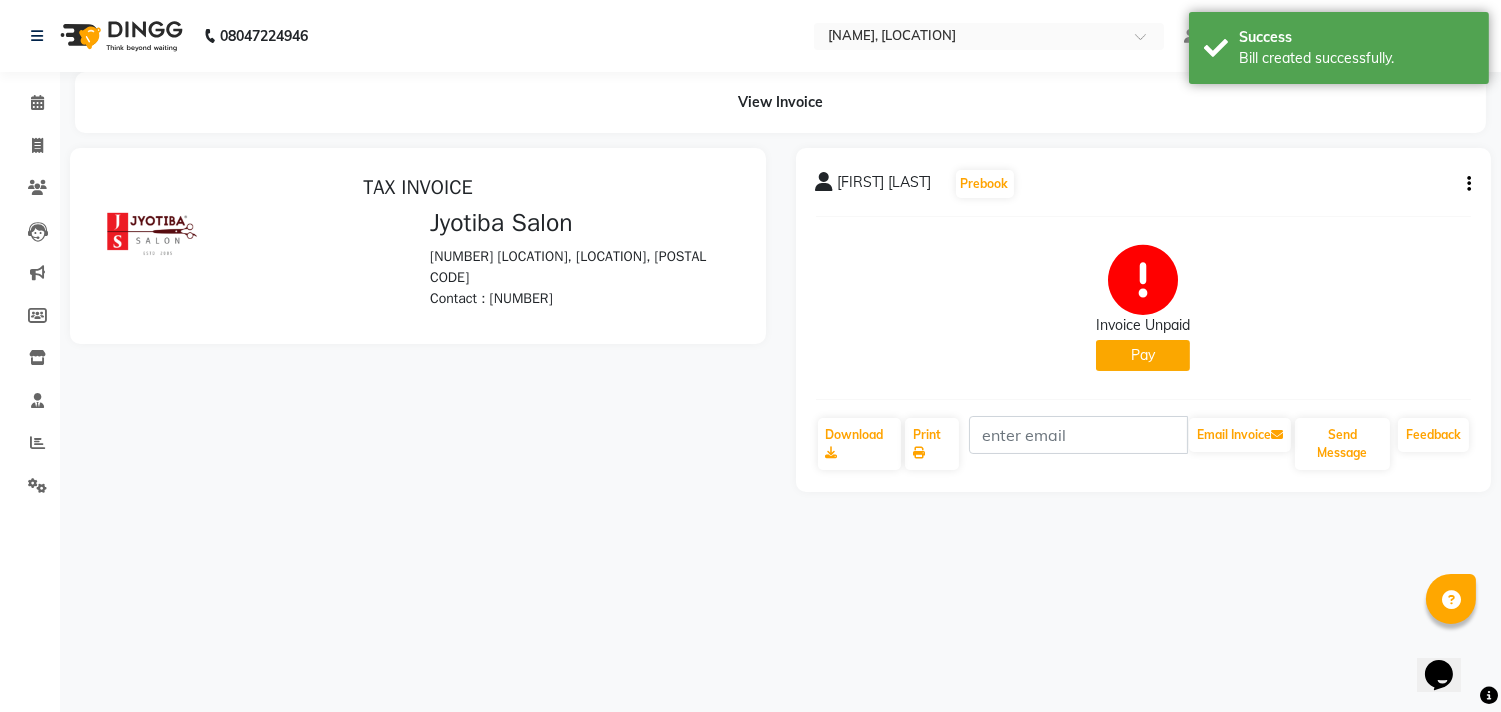 scroll, scrollTop: 0, scrollLeft: 0, axis: both 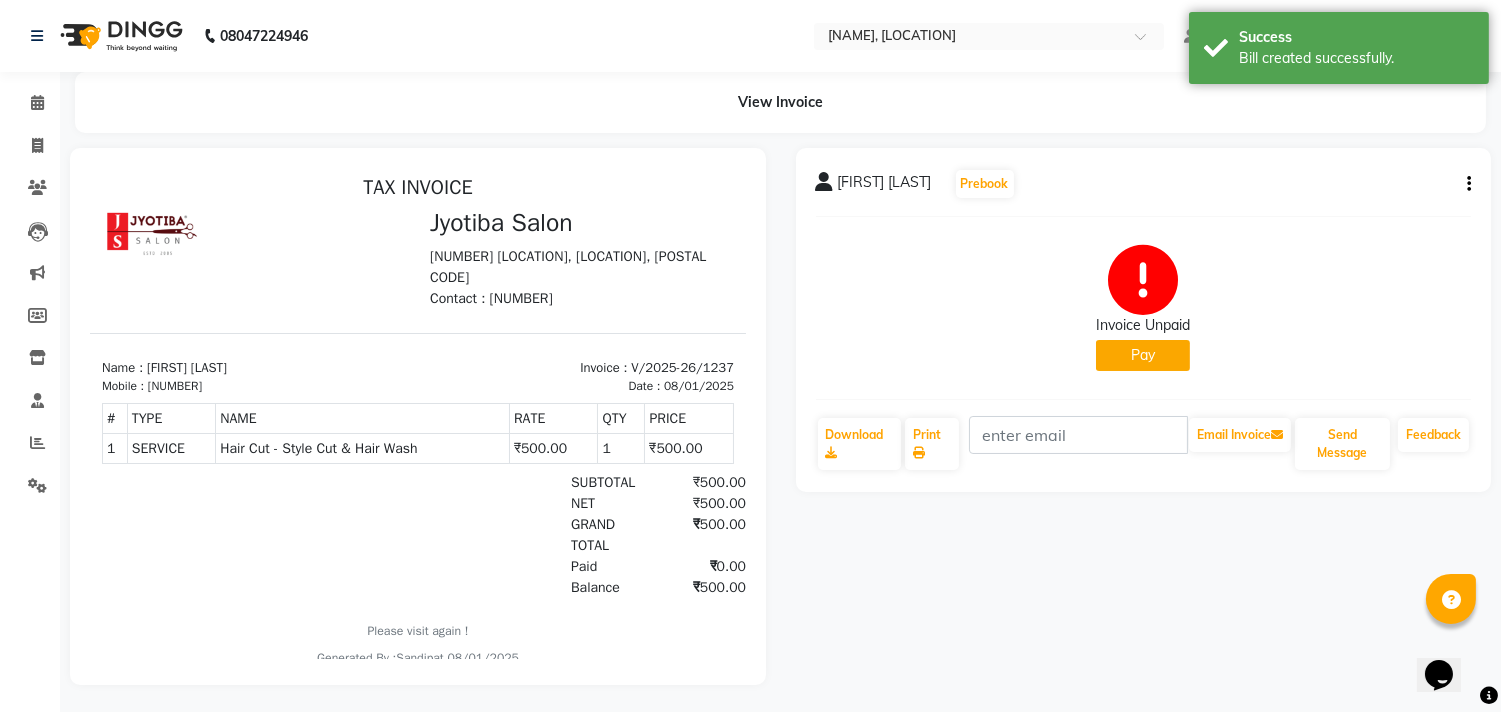 click on "Pay" 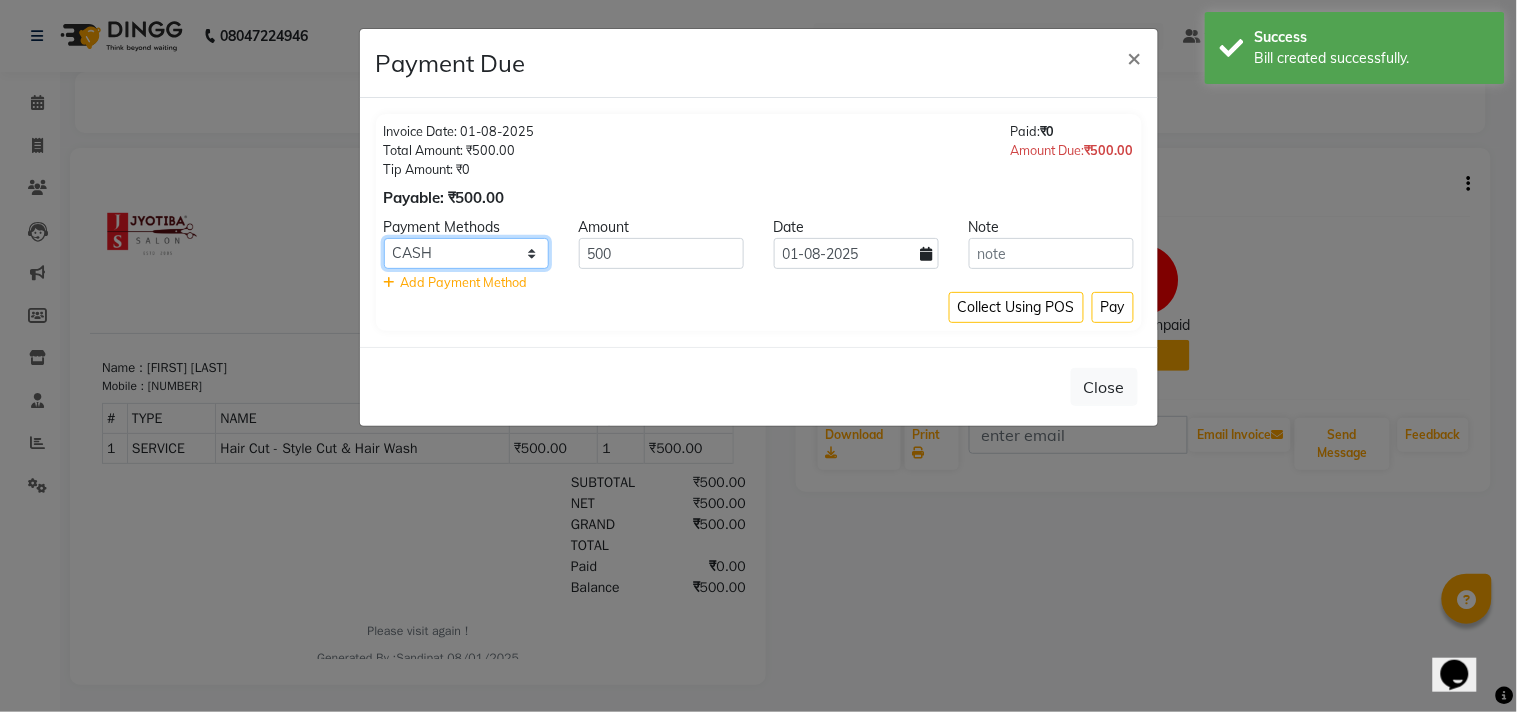 click on "CASH ONLINE CARD" 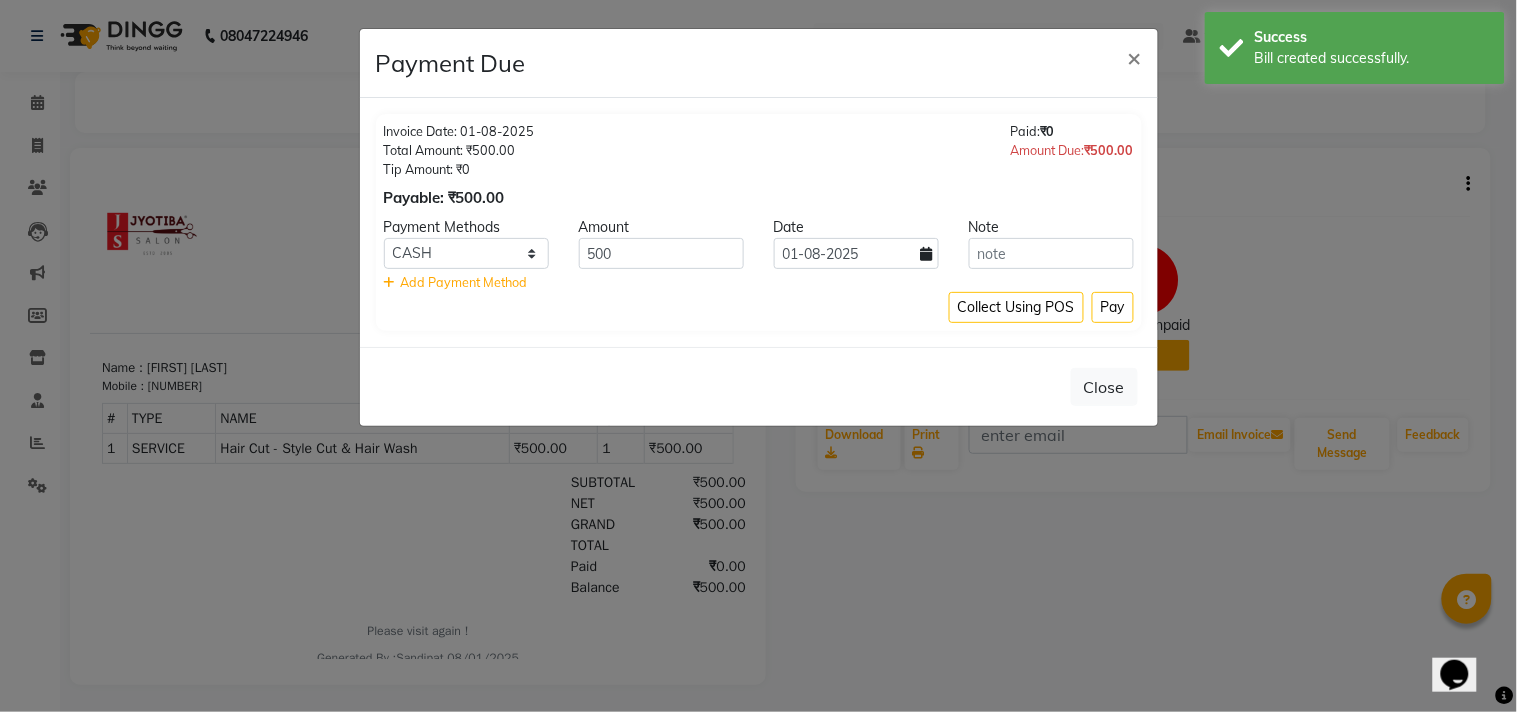 click on "Invoice Date: [DATE] Total Amount: [CURRENCY][PRICE] Tip Amount: [CURRENCY][PRICE] Payable: [CURRENCY][PRICE] Paid: [CURRENCY][PRICE] Amount Due: [CURRENCY][PRICE] Payment Methods Amount Date Note CASH ONLINE CARD [PRICE] [DATE]    Add Payment Method Collect Using POS Pay" 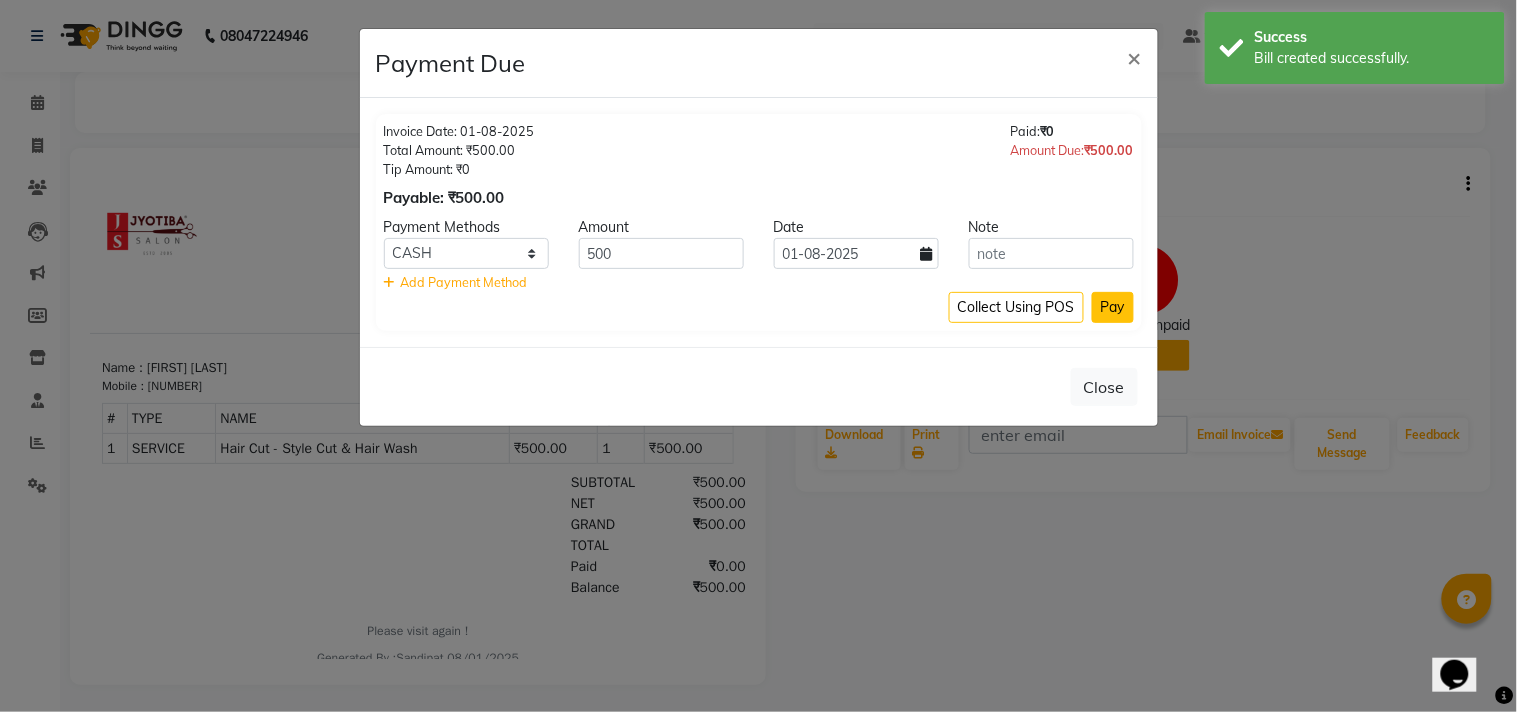 click on "Pay" 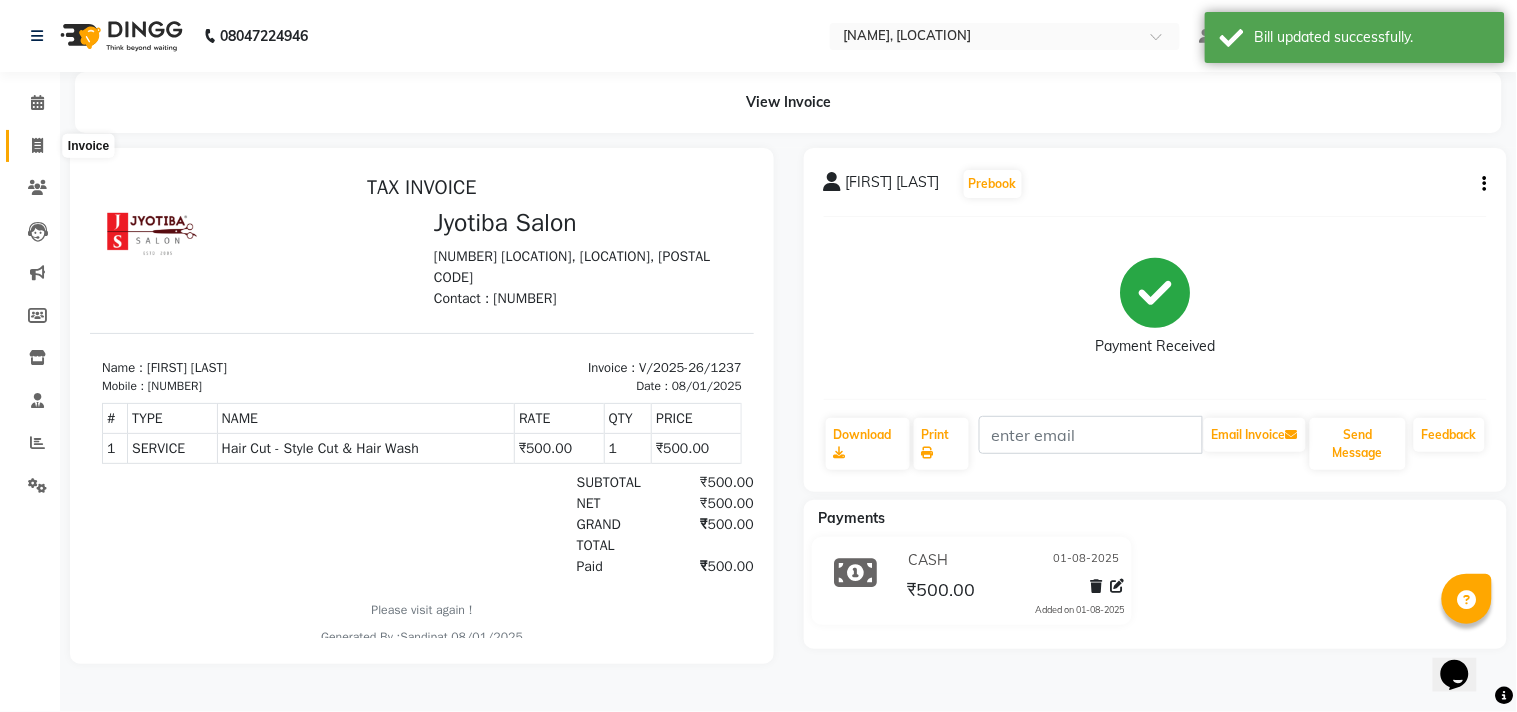 click 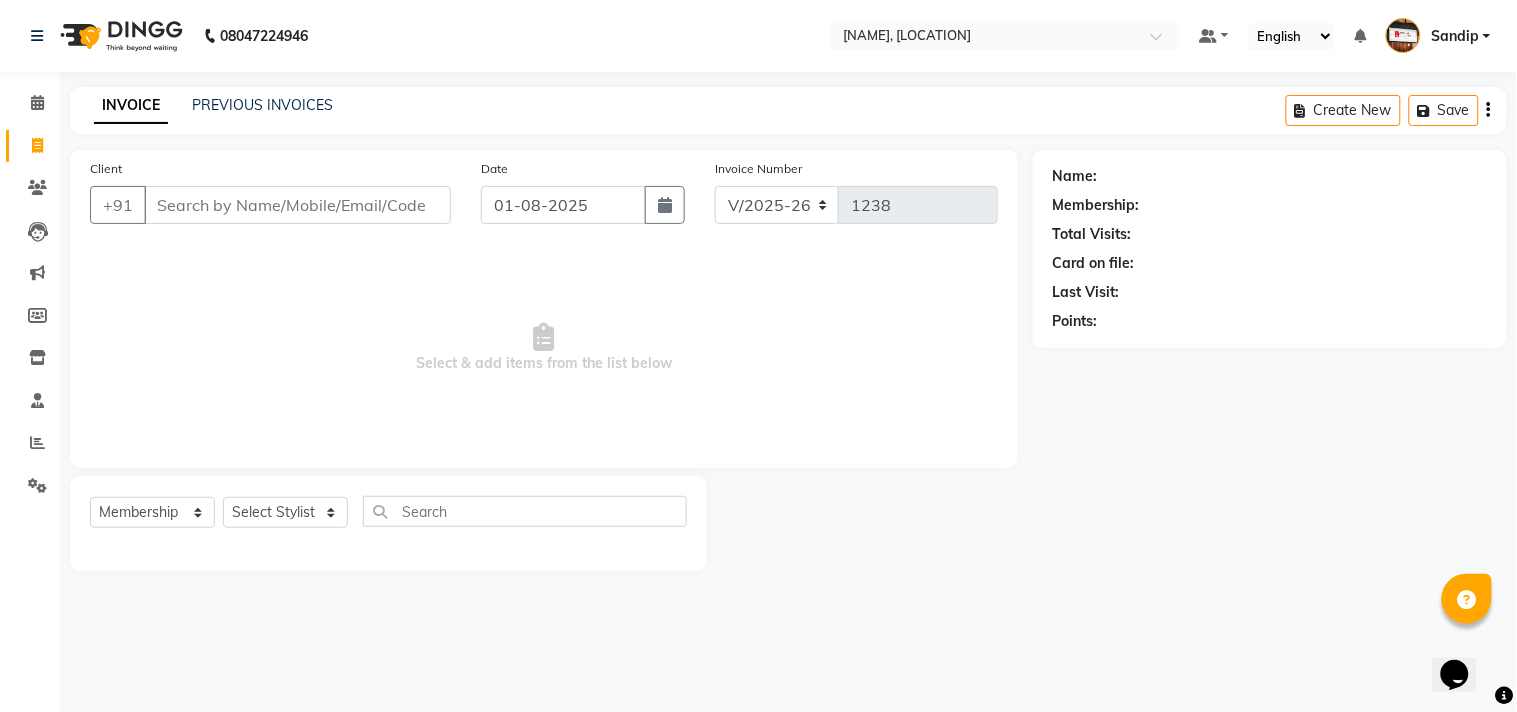 click on "Select & add items from the list below" at bounding box center [544, 348] 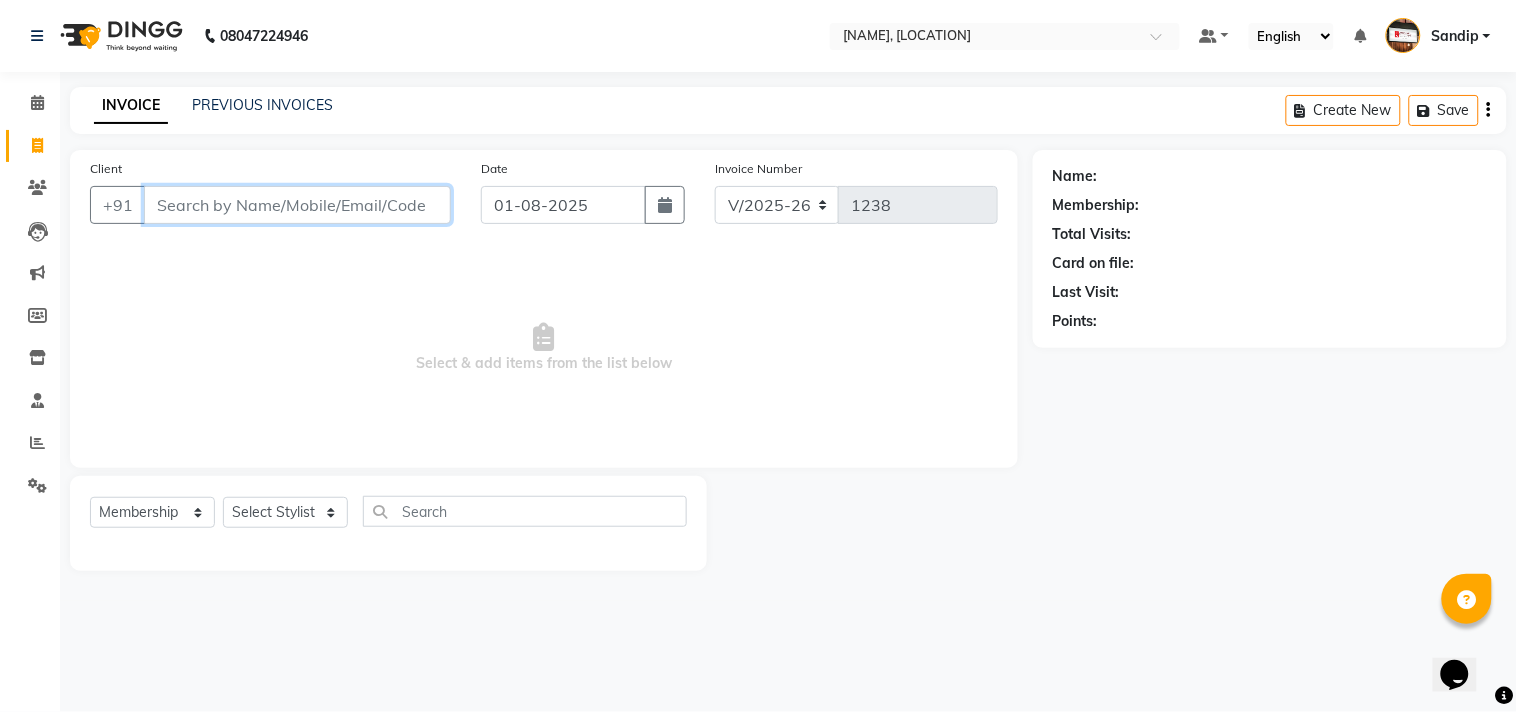 click on "Client" at bounding box center [297, 205] 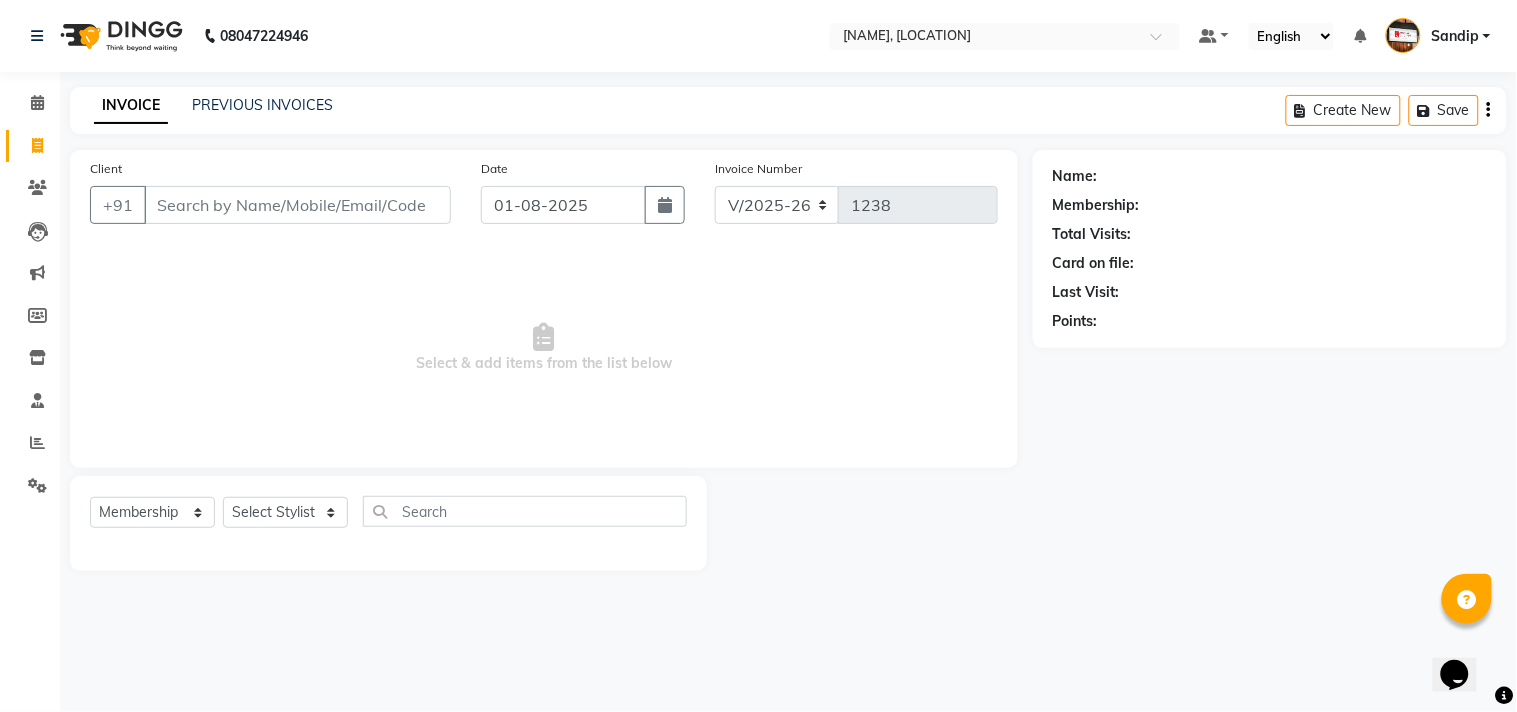 click on "Select & add items from the list below" at bounding box center (544, 348) 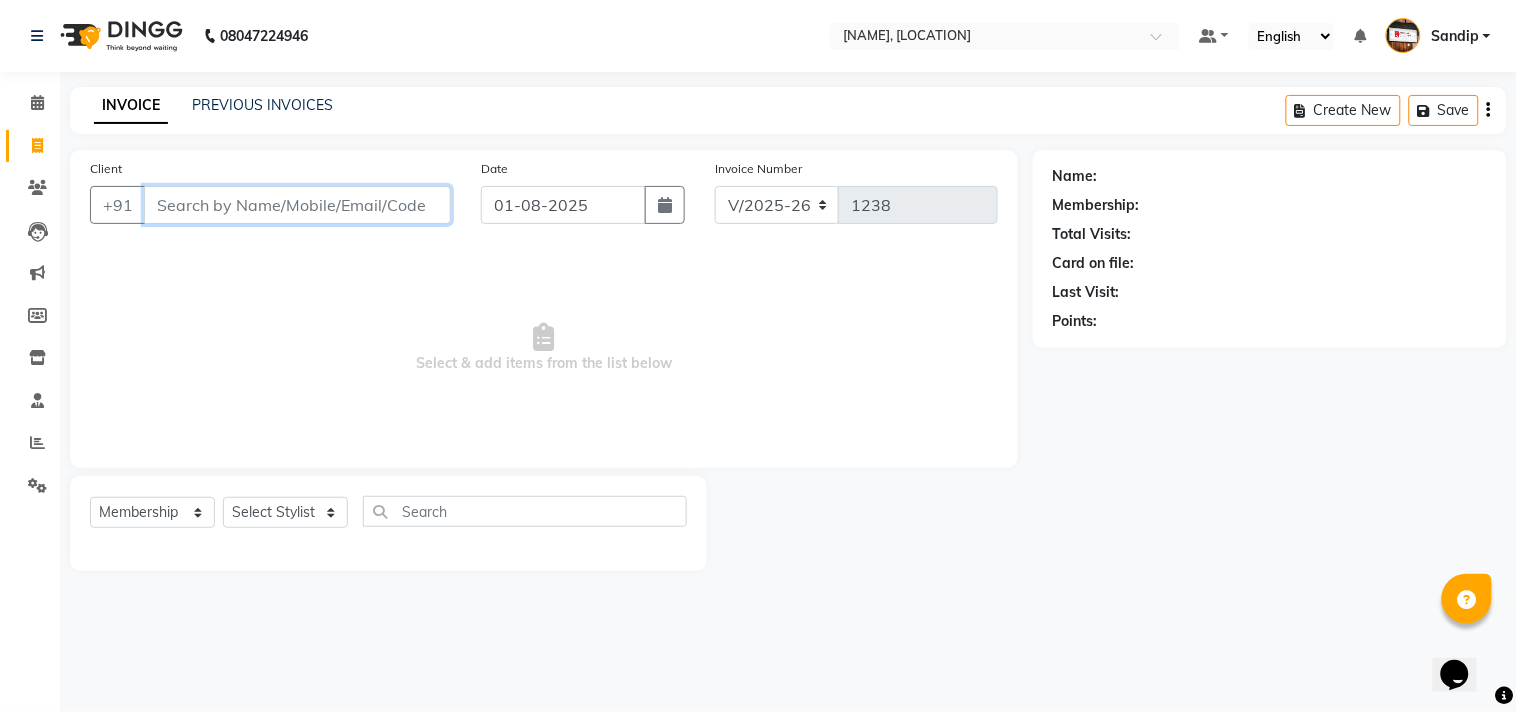 click on "Client" at bounding box center [297, 205] 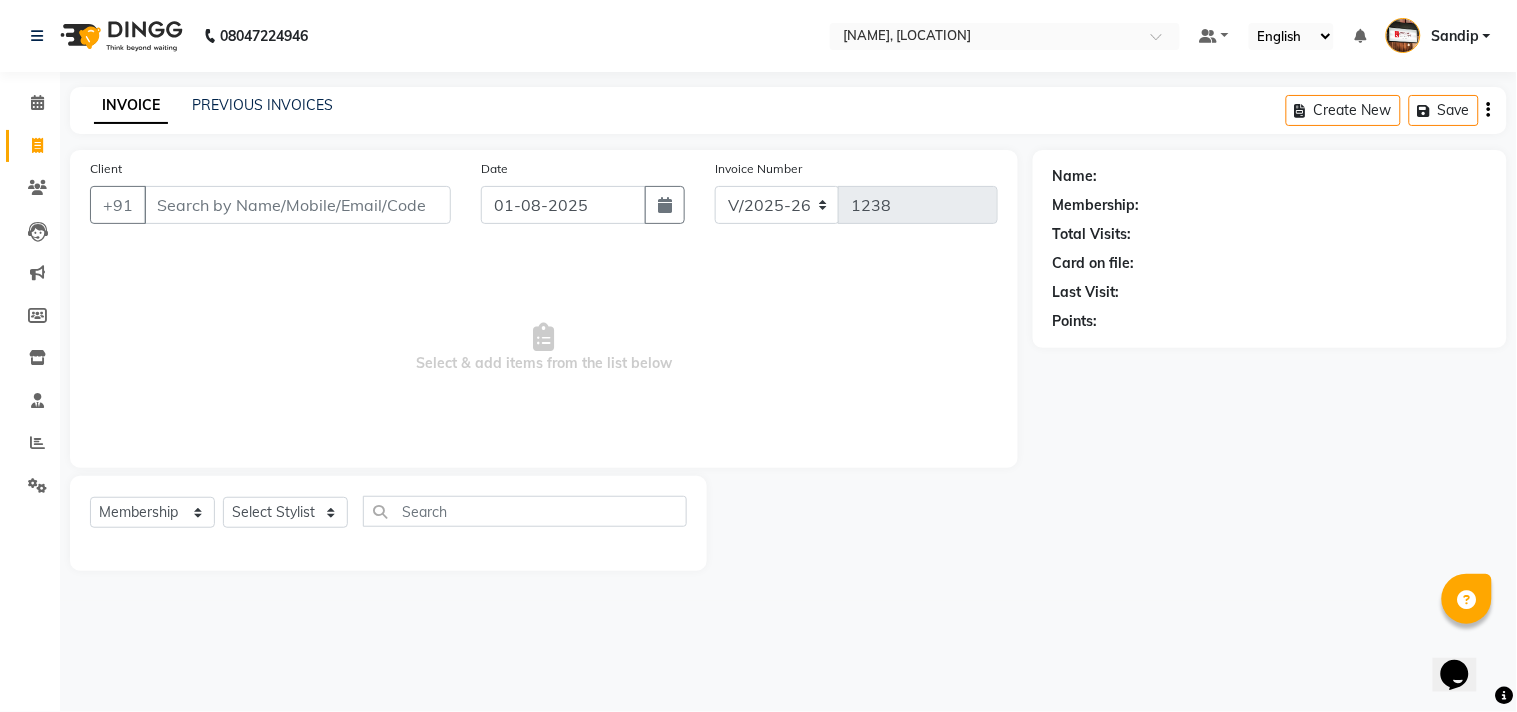 click on "Select & add items from the list below" at bounding box center [544, 348] 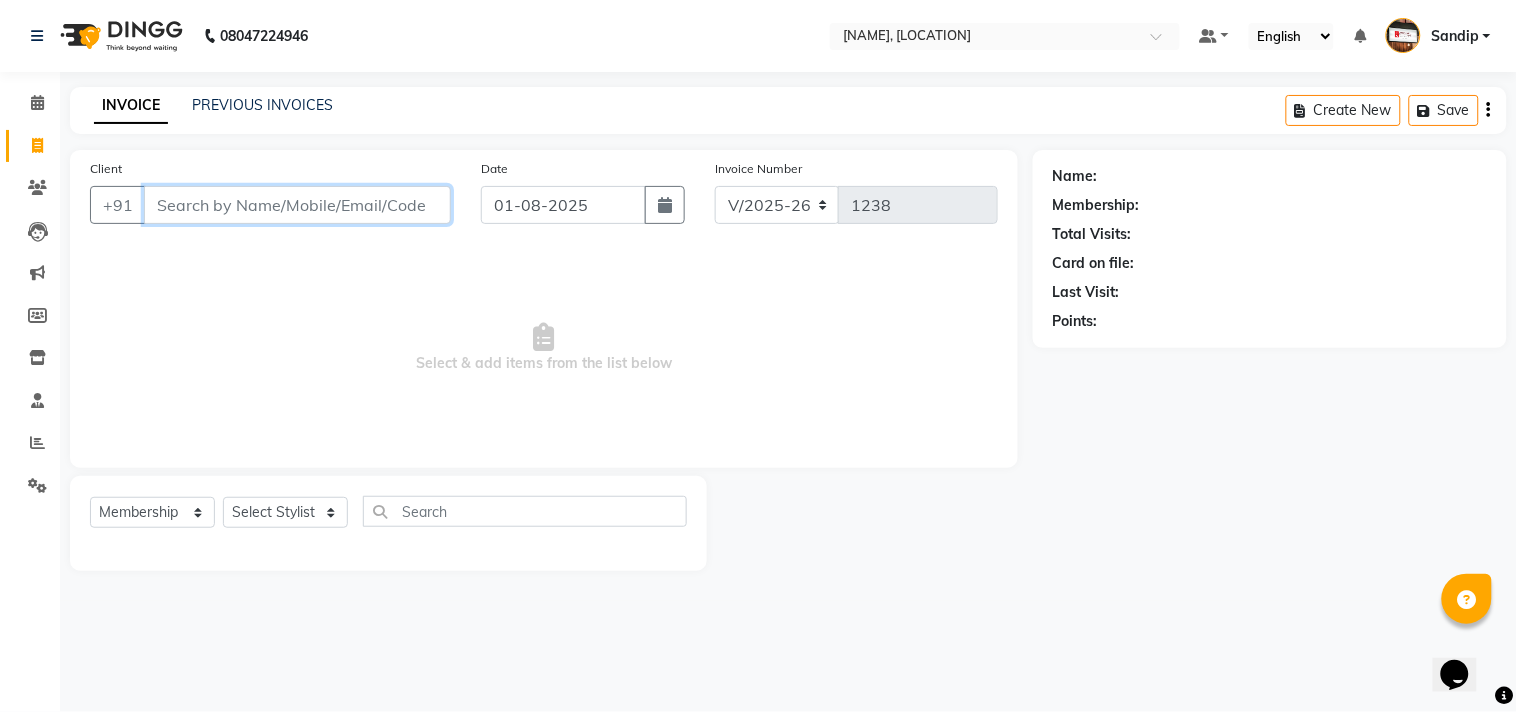 click on "Client" at bounding box center (297, 205) 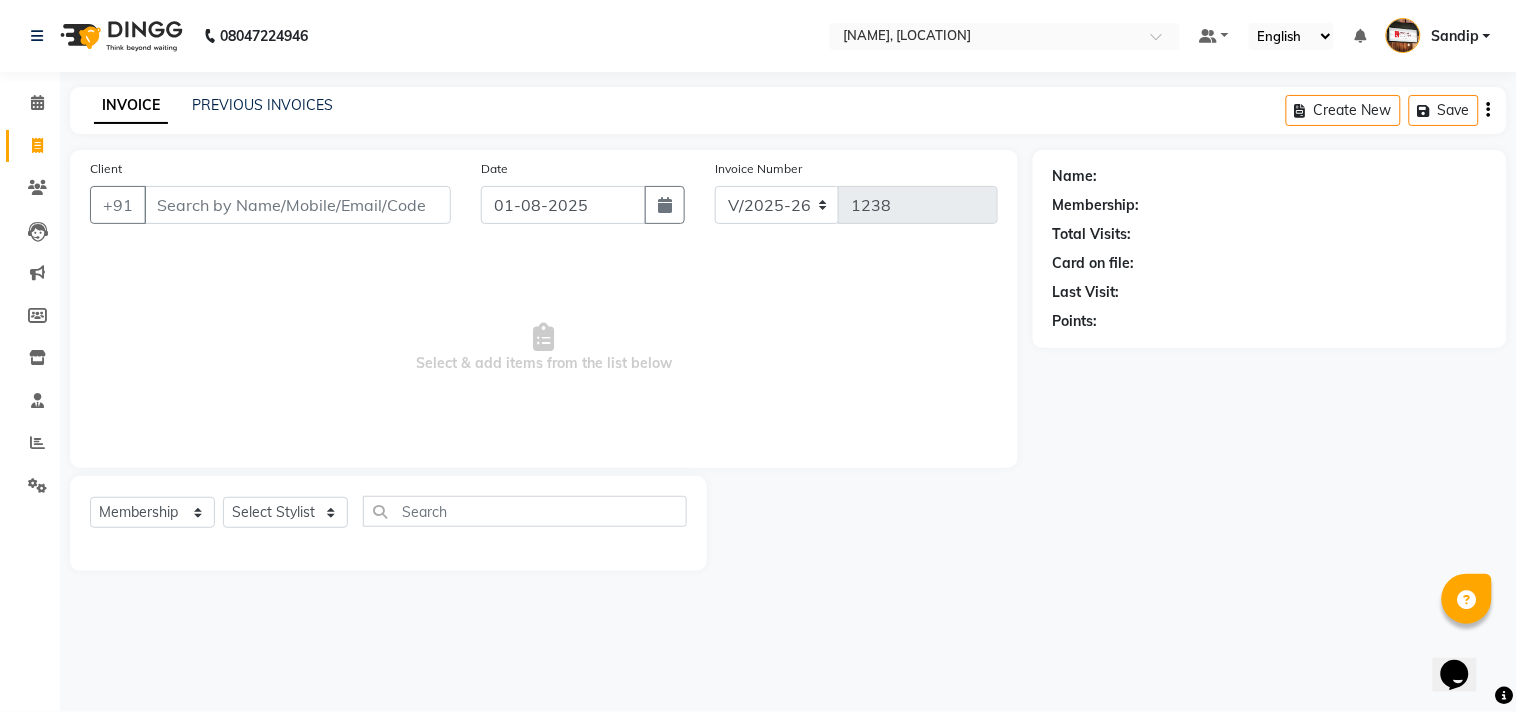 click on "Select & add items from the list below" at bounding box center (544, 348) 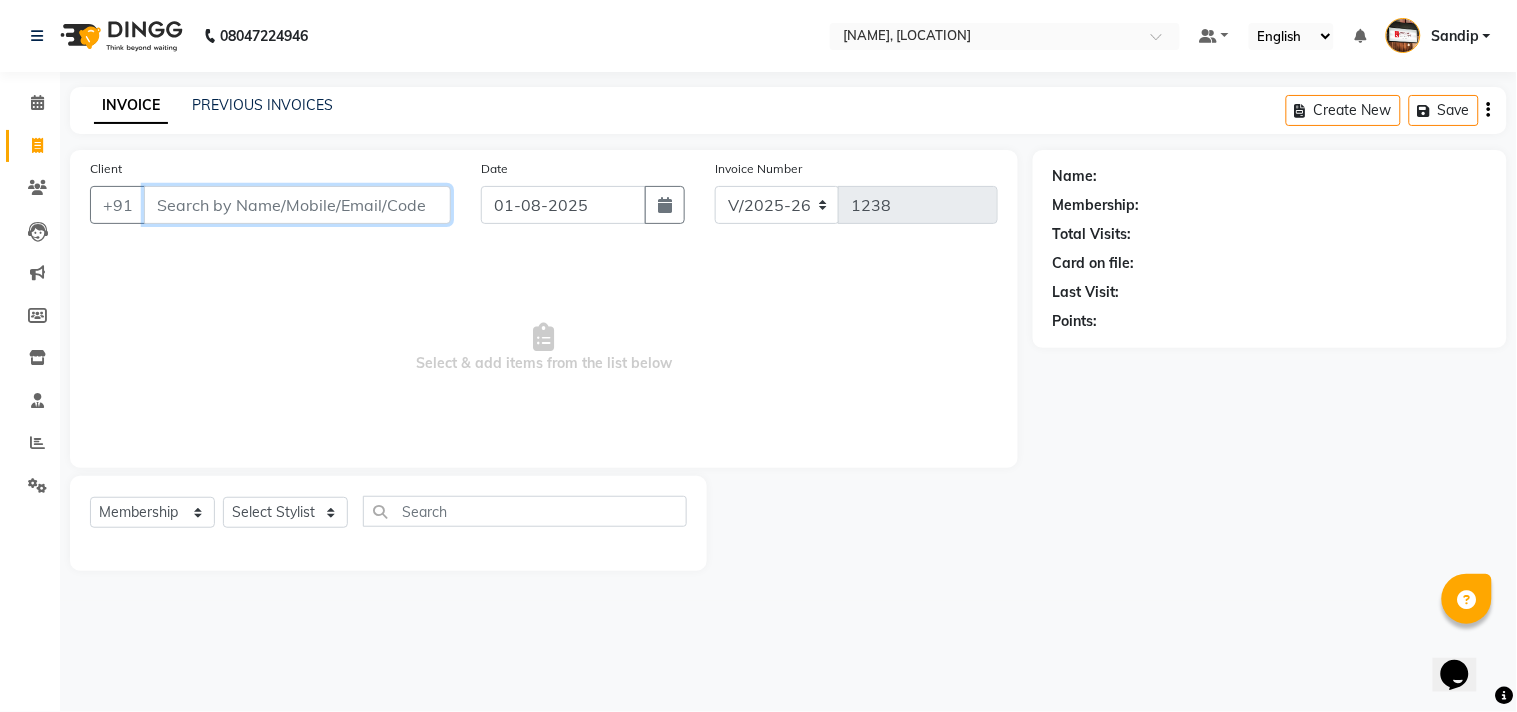 click on "Client" at bounding box center (297, 205) 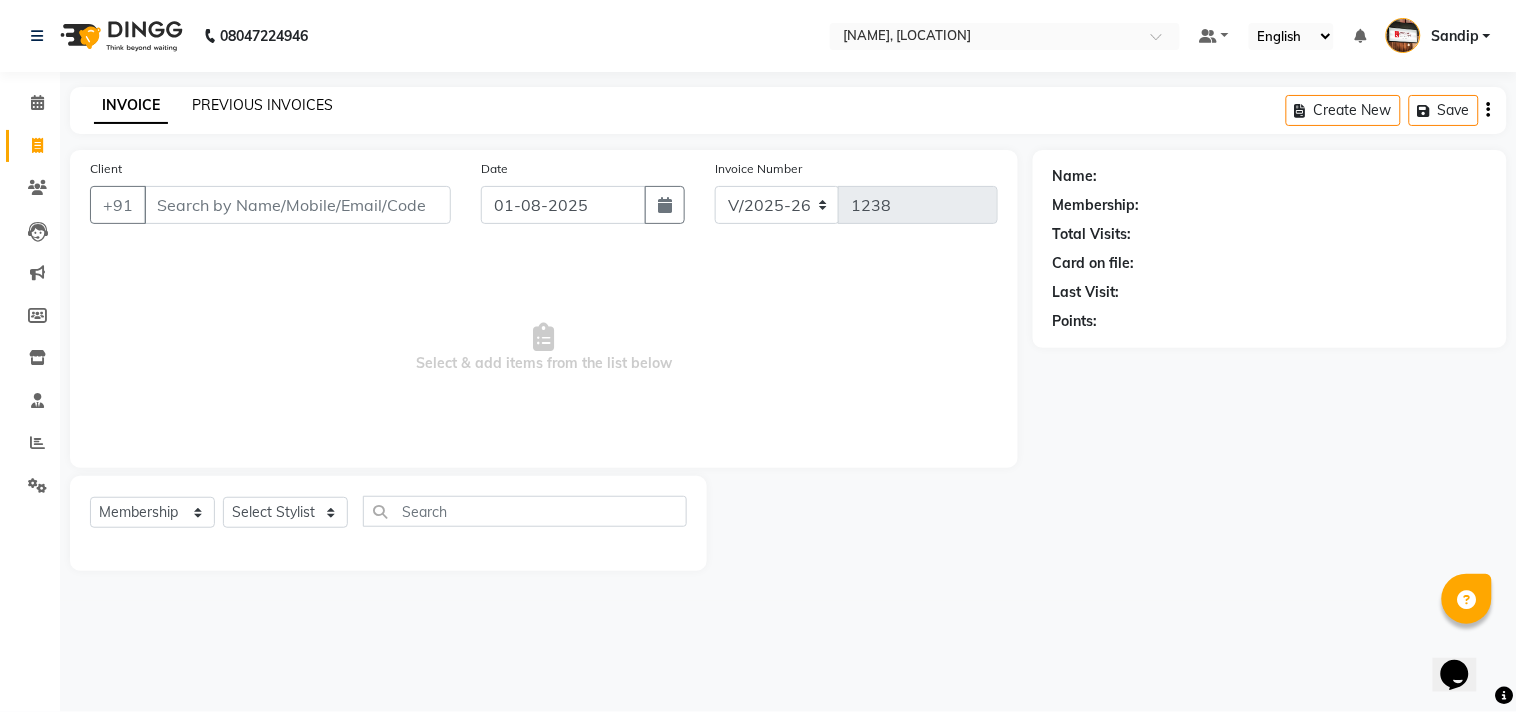 click on "PREVIOUS INVOICES" 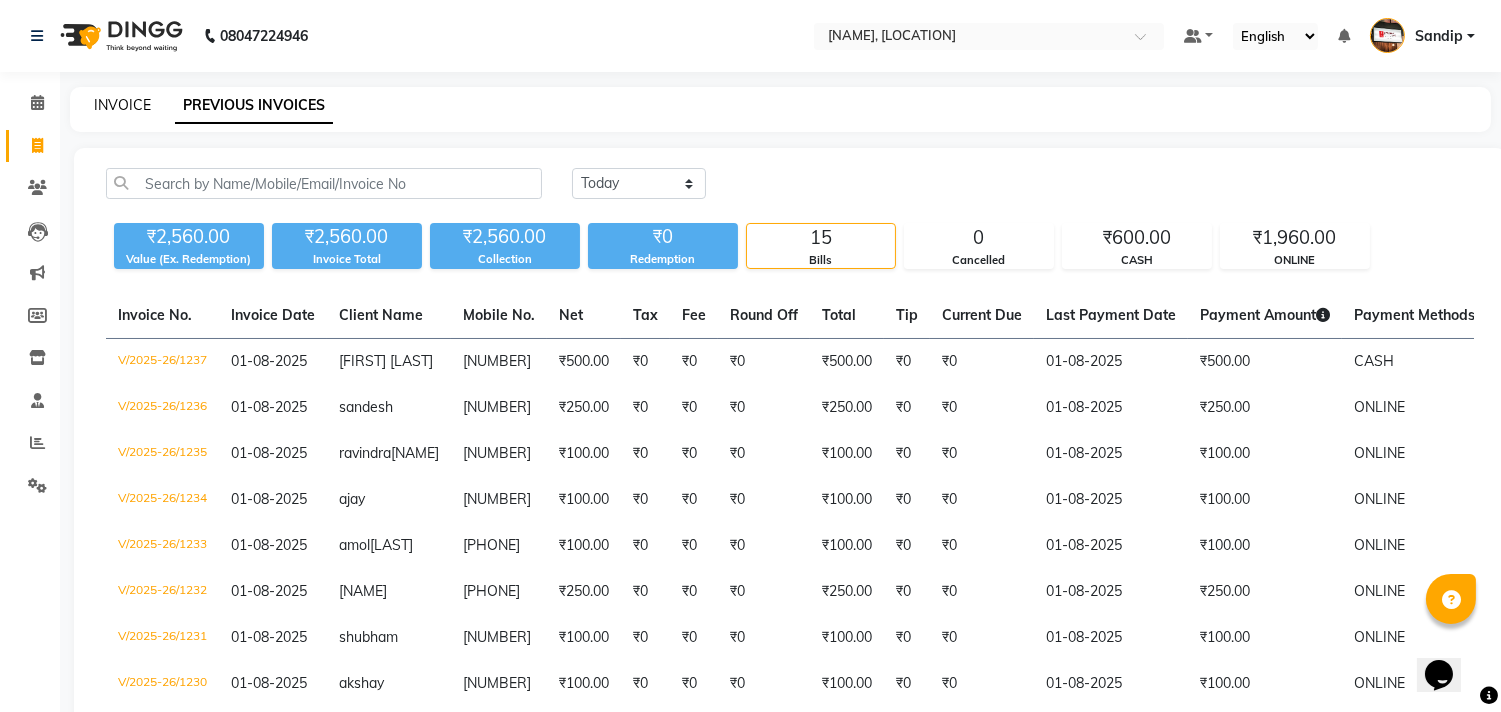 click on "INVOICE" 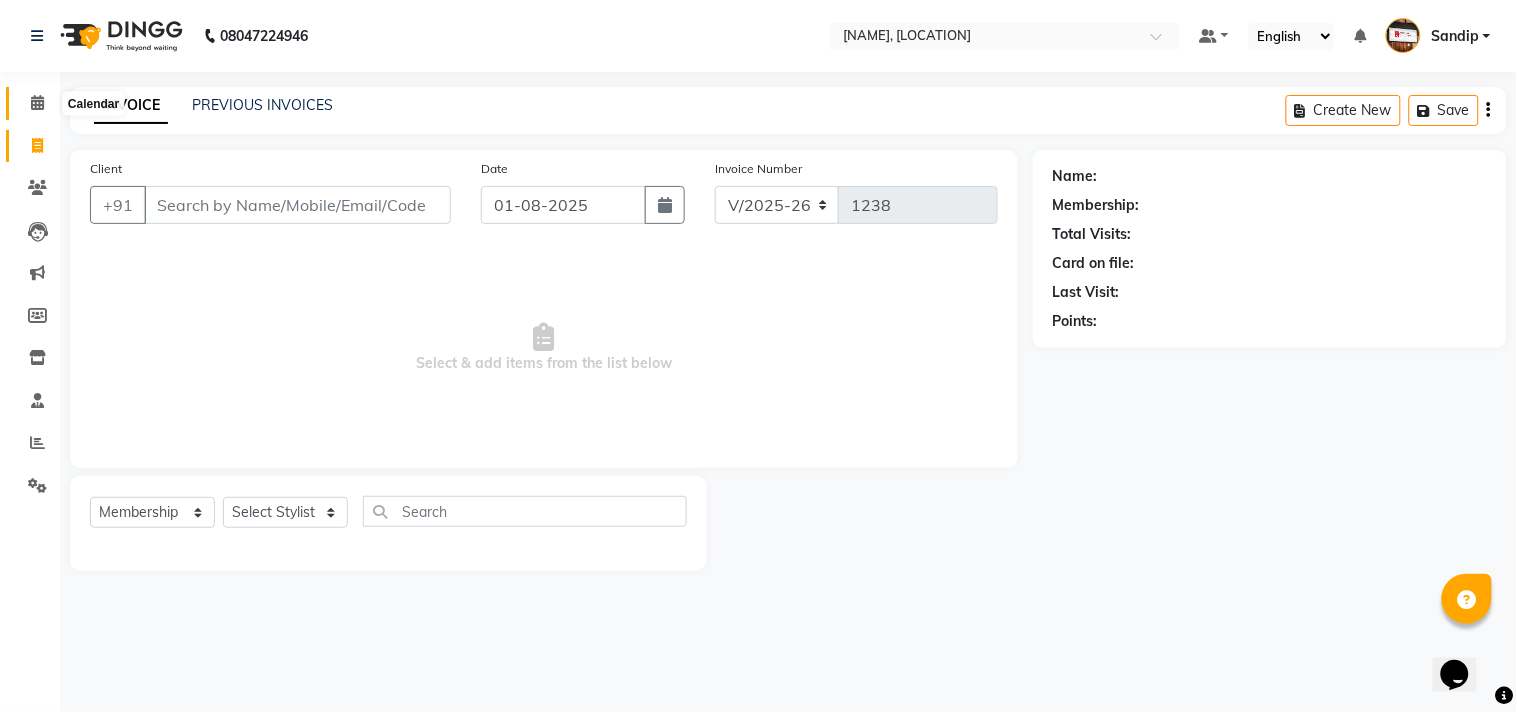 click 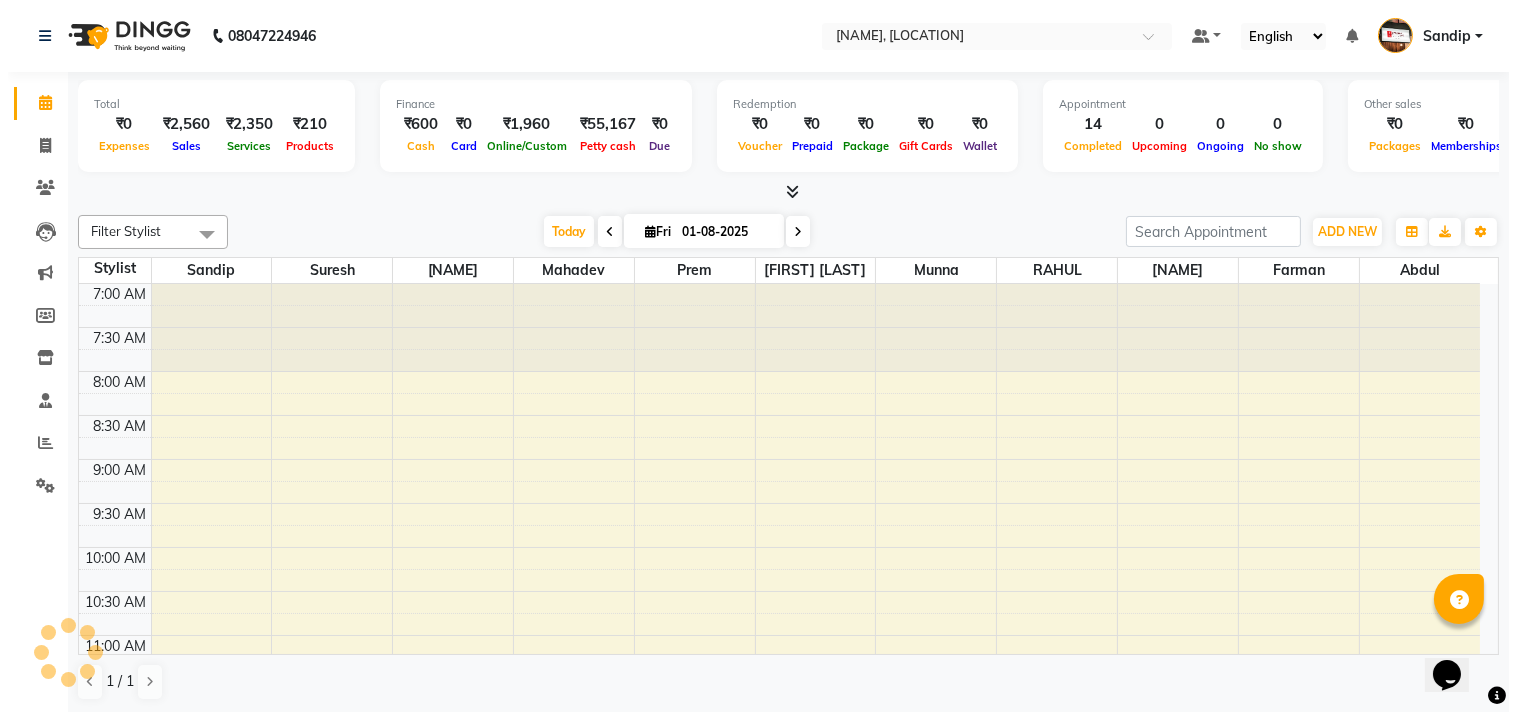 scroll, scrollTop: 0, scrollLeft: 0, axis: both 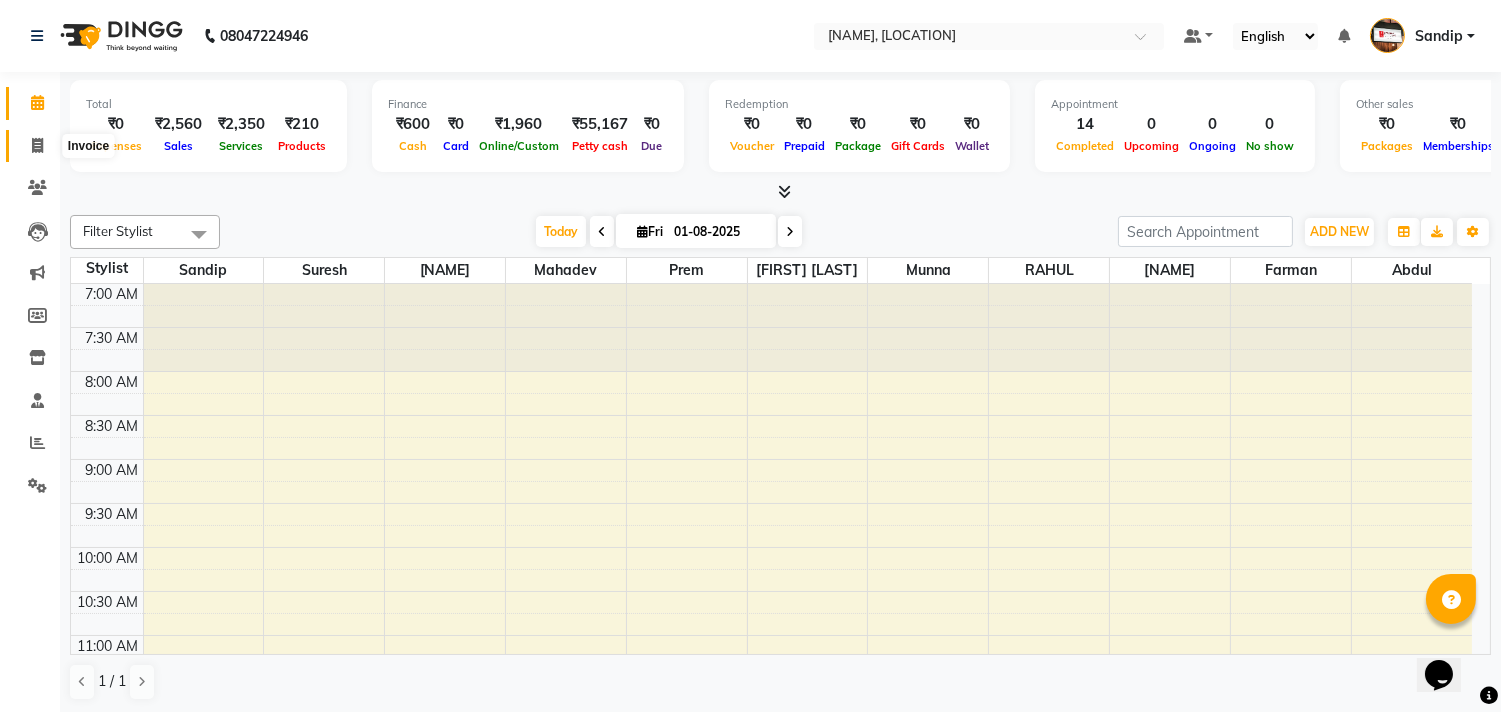 click 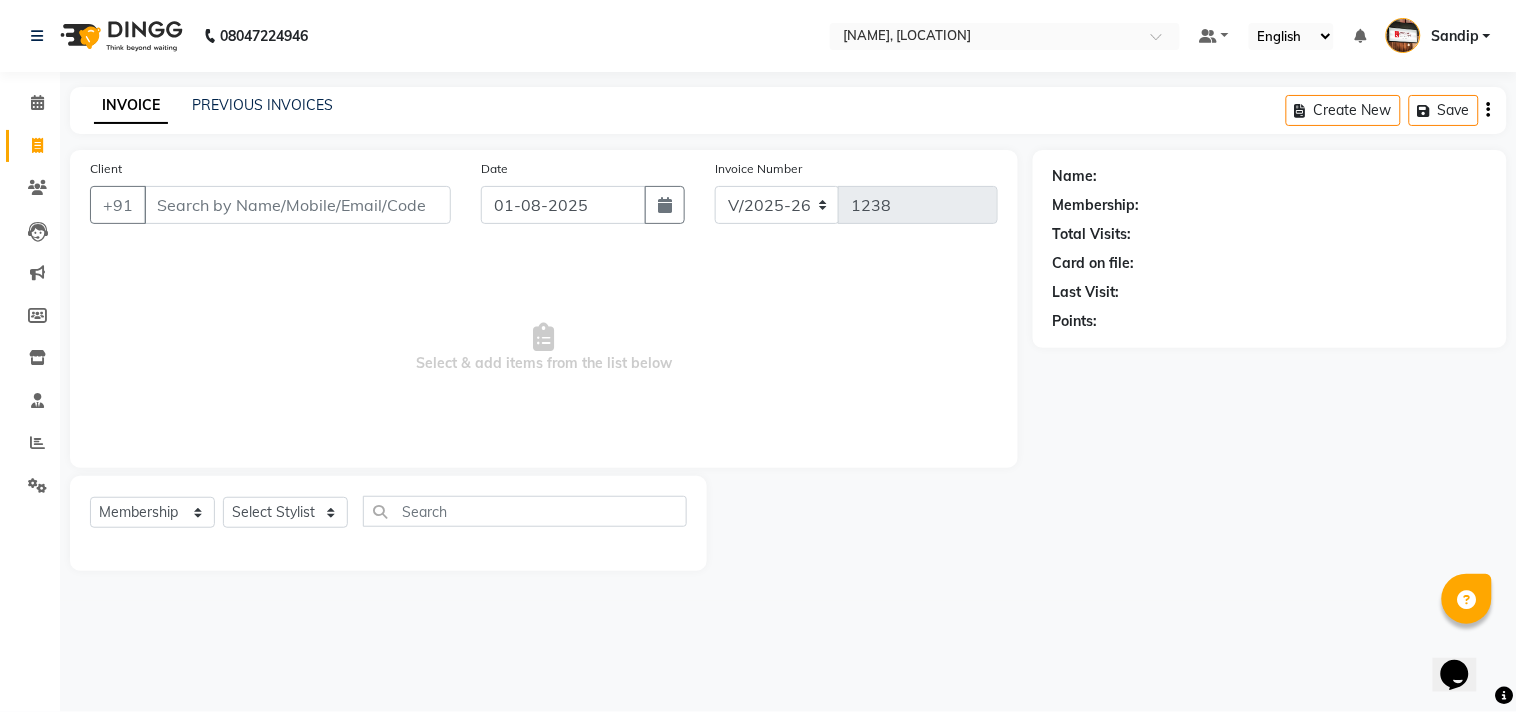 click on "Select & add items from the list below" at bounding box center [544, 348] 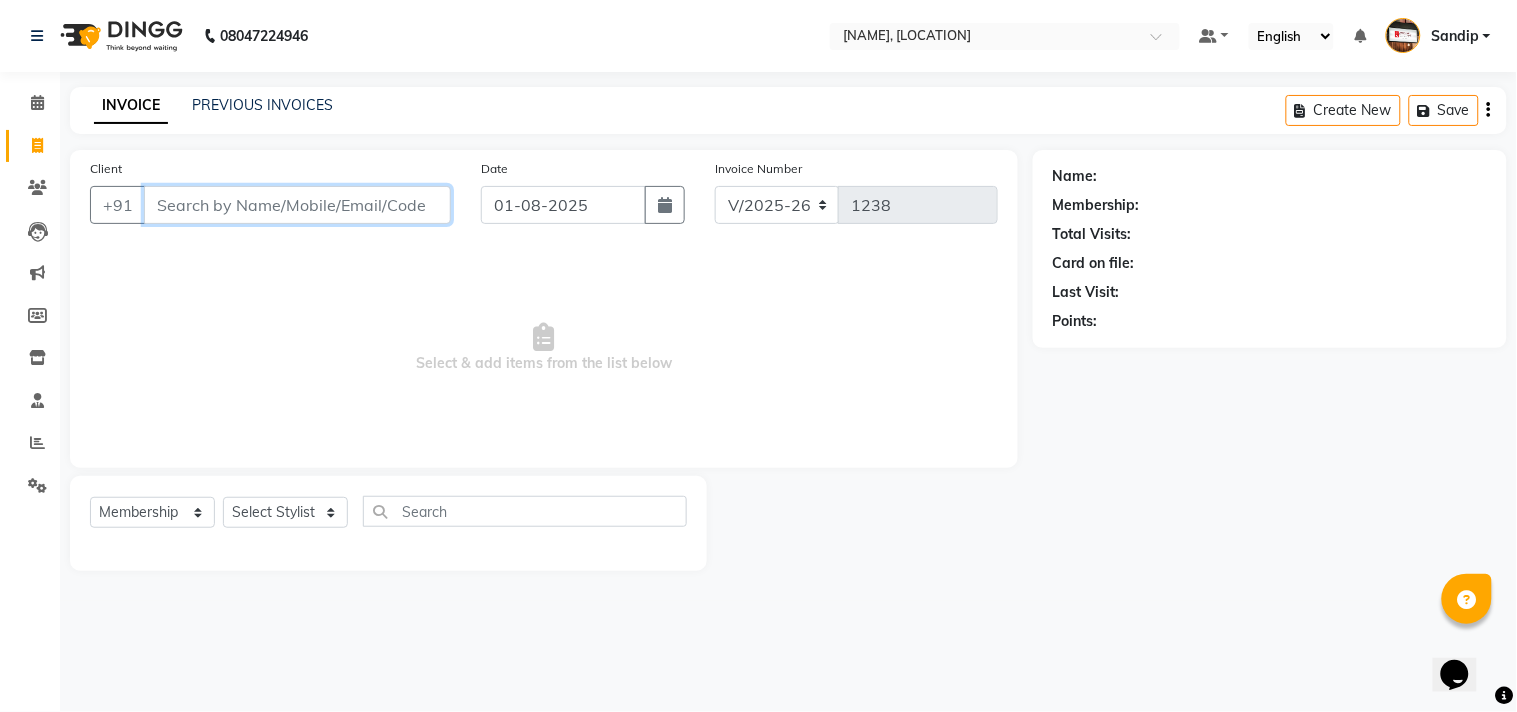 click on "Client" at bounding box center (297, 205) 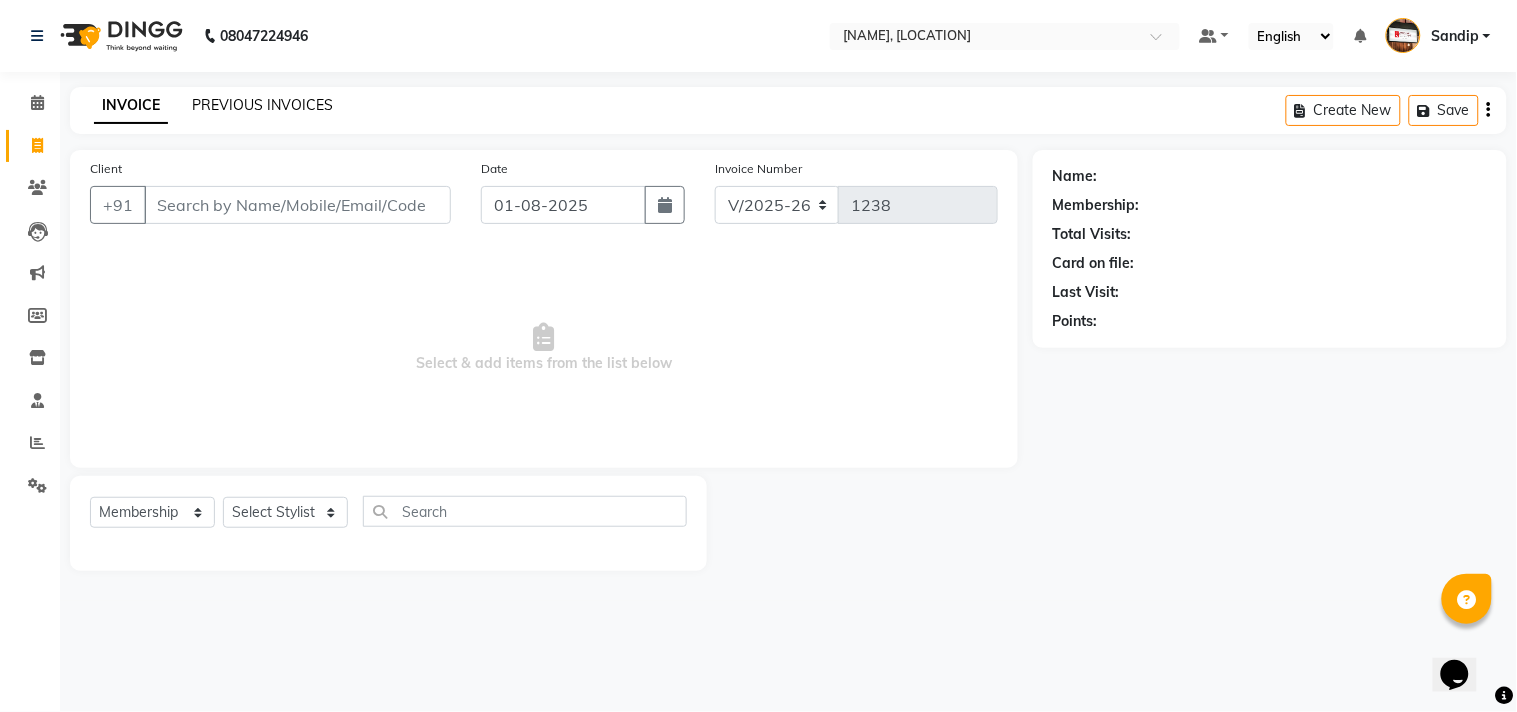 click on "PREVIOUS INVOICES" 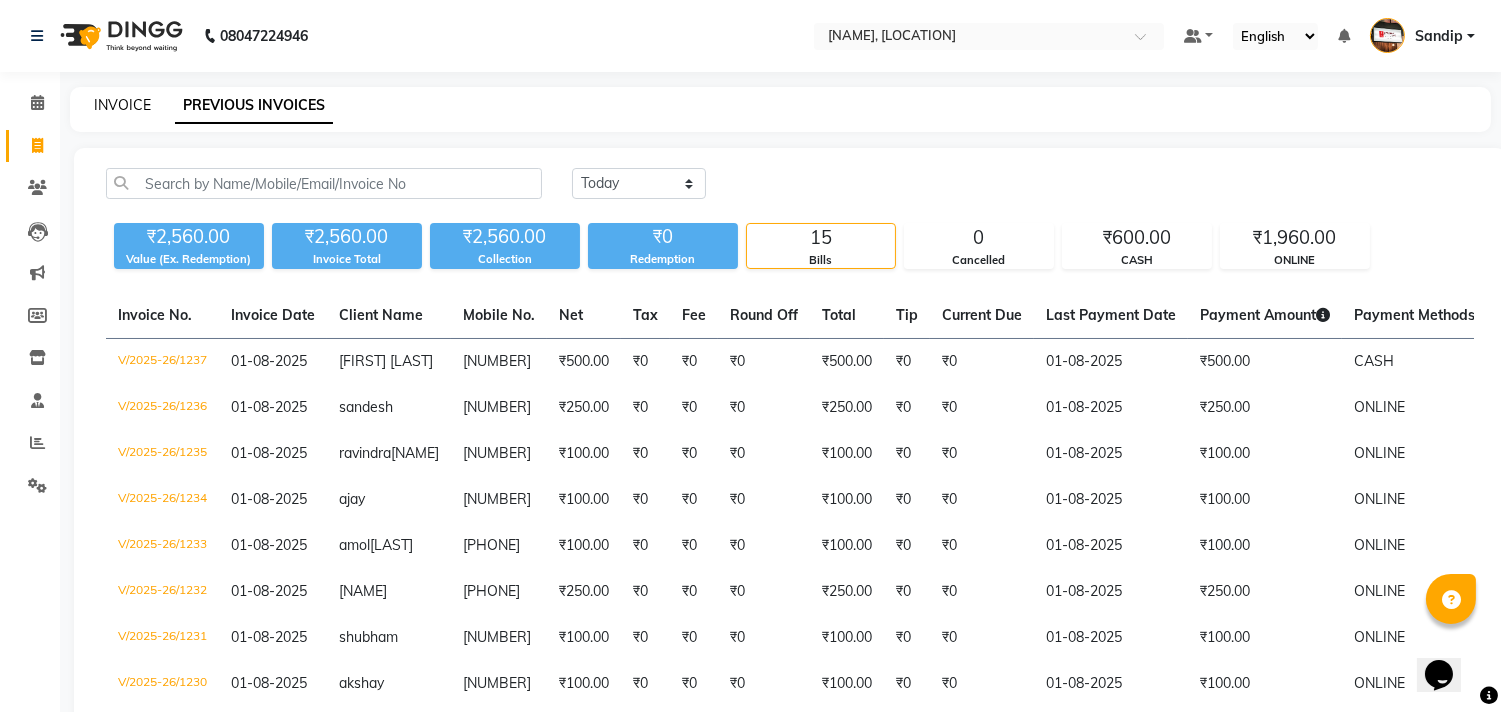 click on "INVOICE" 